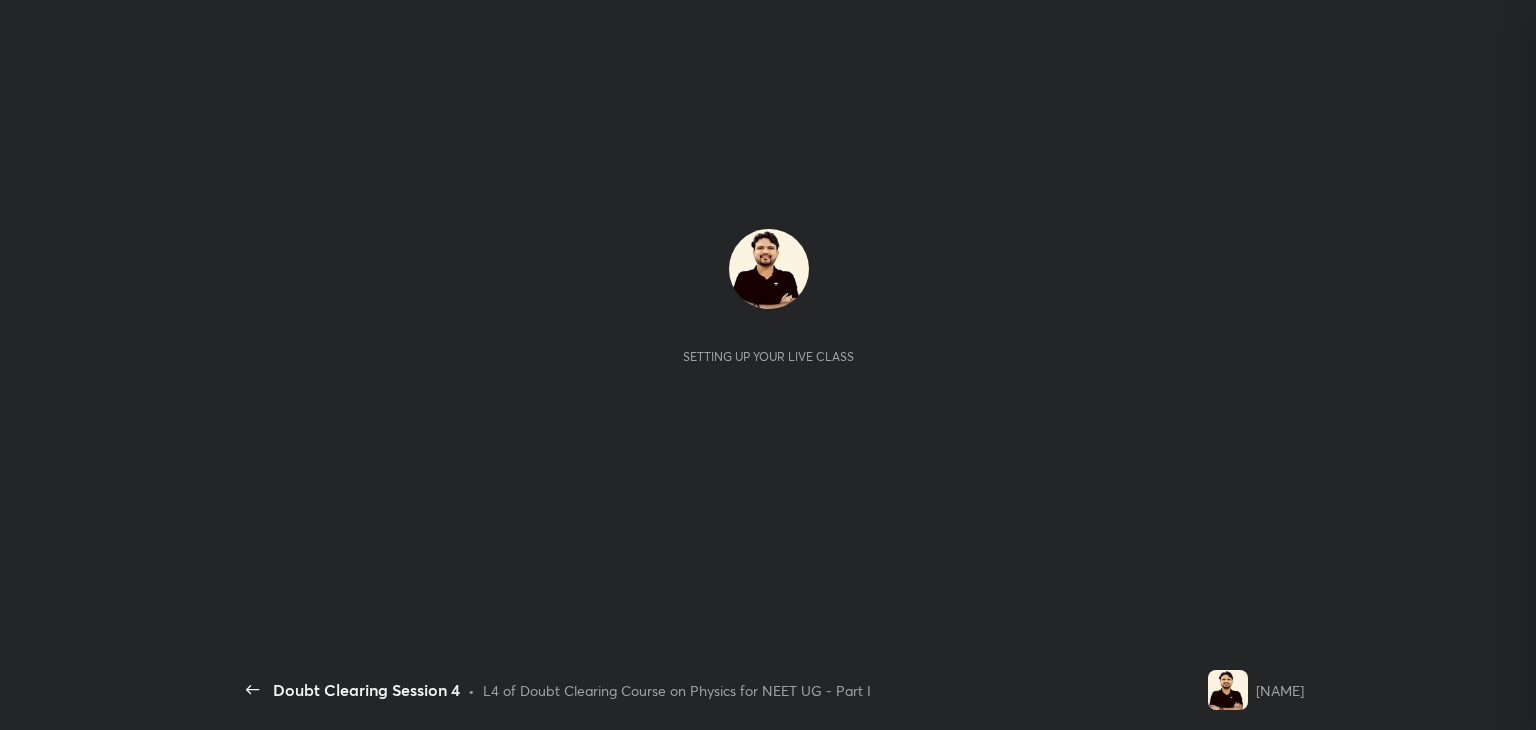 scroll, scrollTop: 0, scrollLeft: 0, axis: both 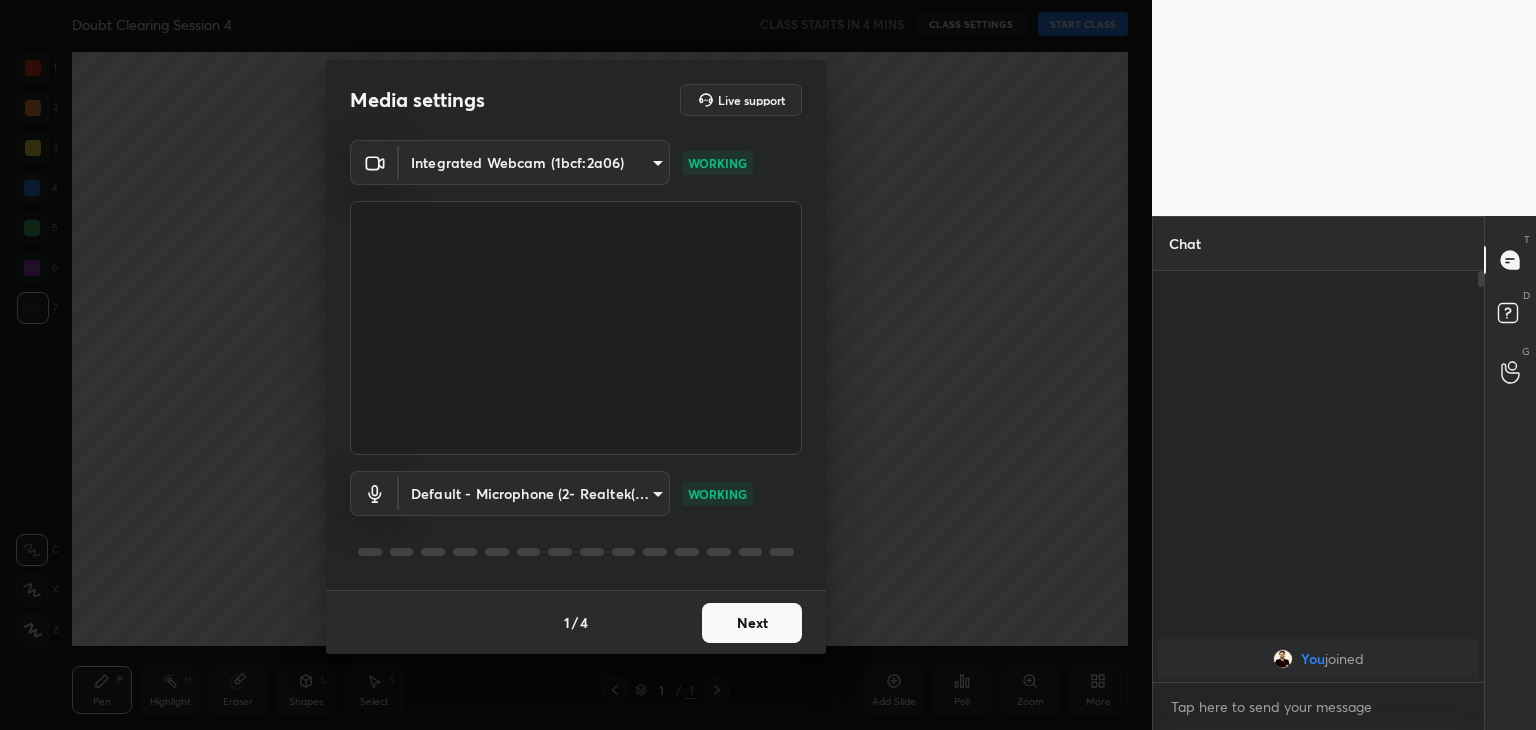 click on "Next" at bounding box center [752, 623] 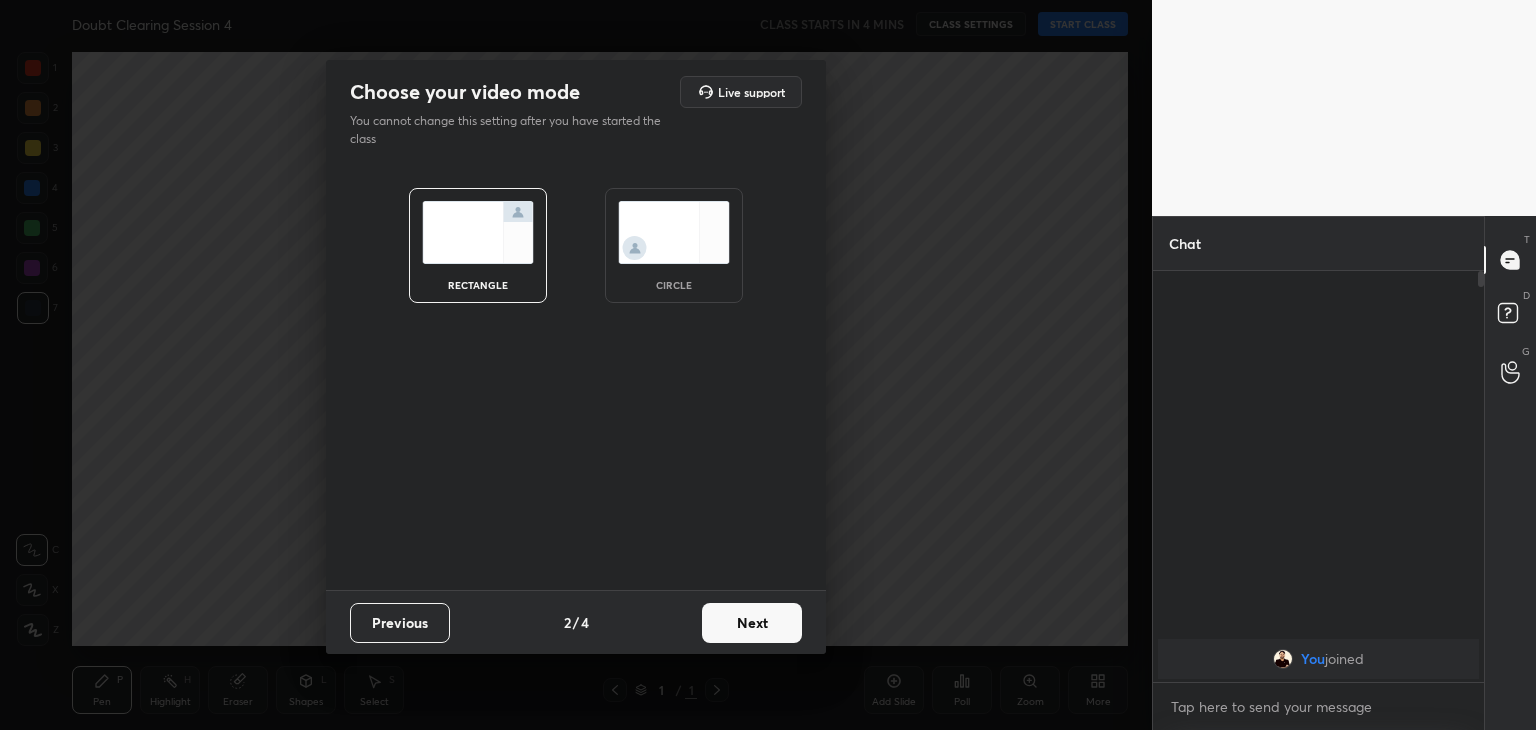 click on "circle" at bounding box center (674, 285) 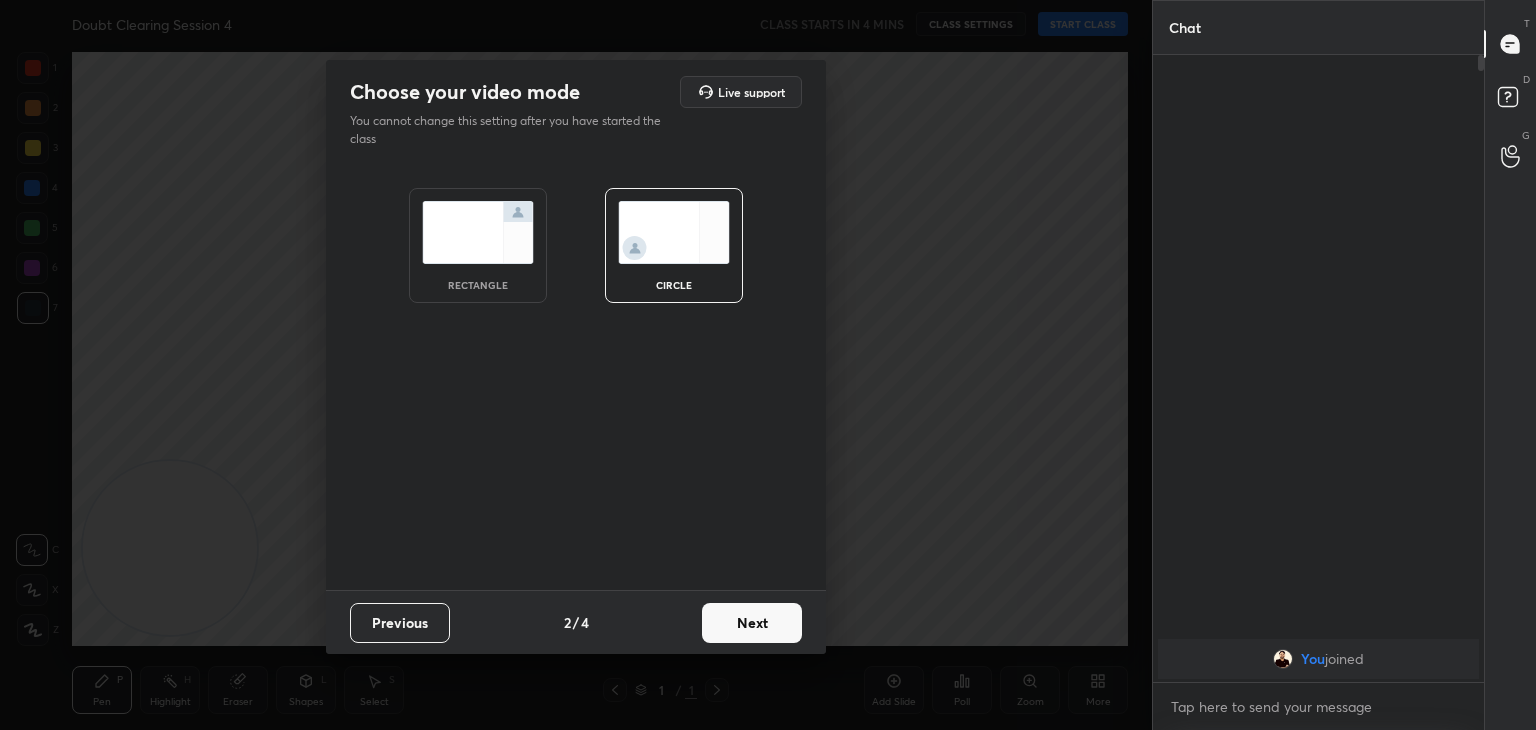 click on "Next" at bounding box center [752, 623] 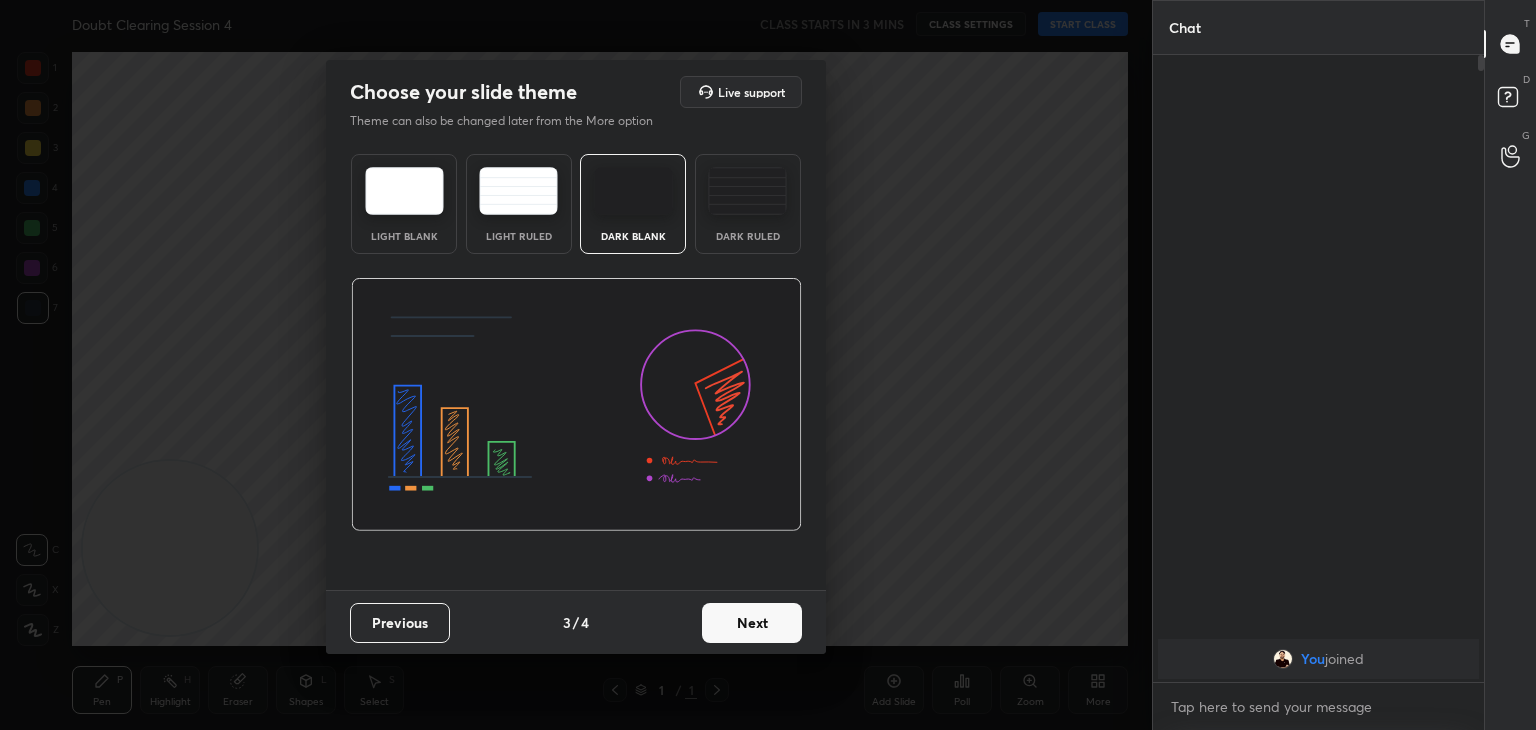 click on "Next" at bounding box center [752, 623] 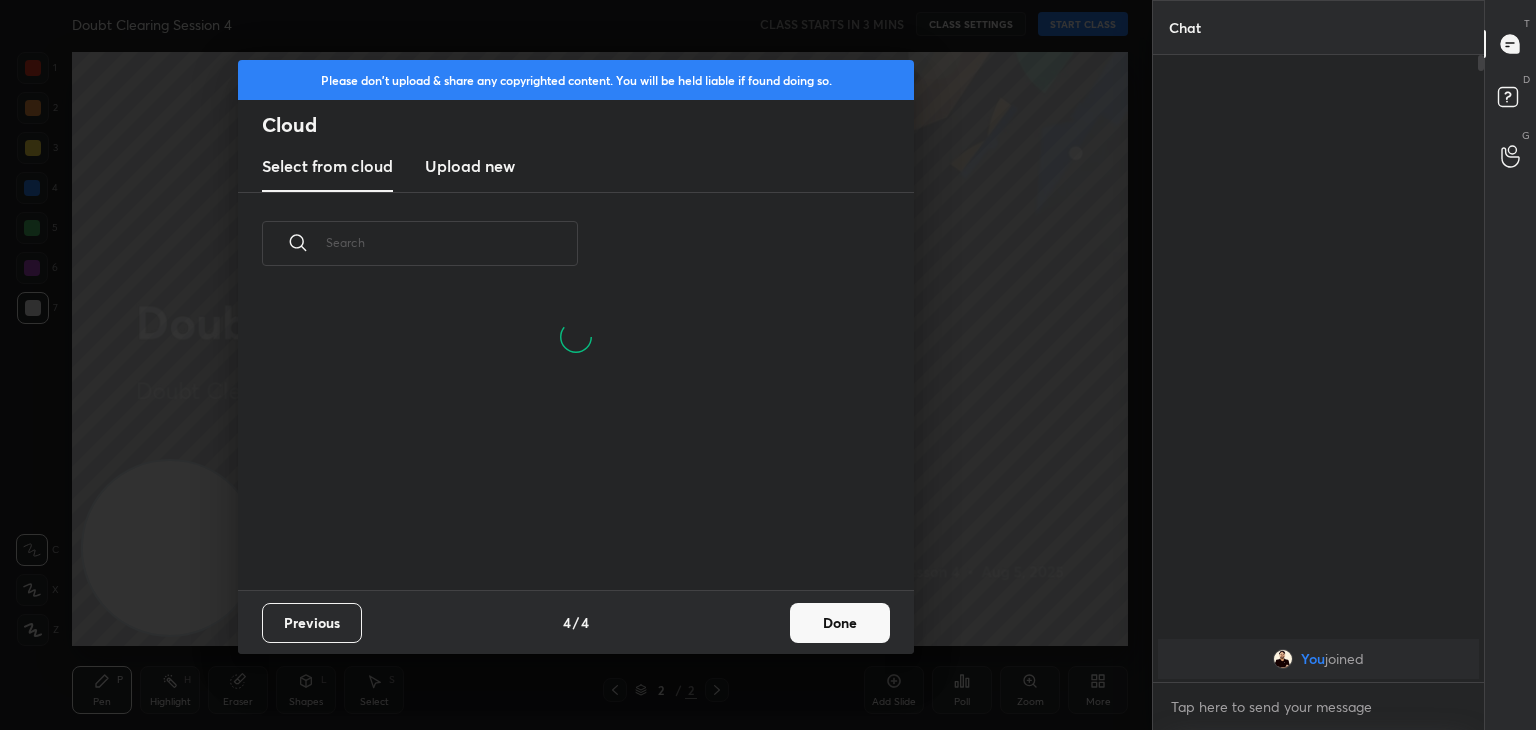 click on "Done" at bounding box center (840, 623) 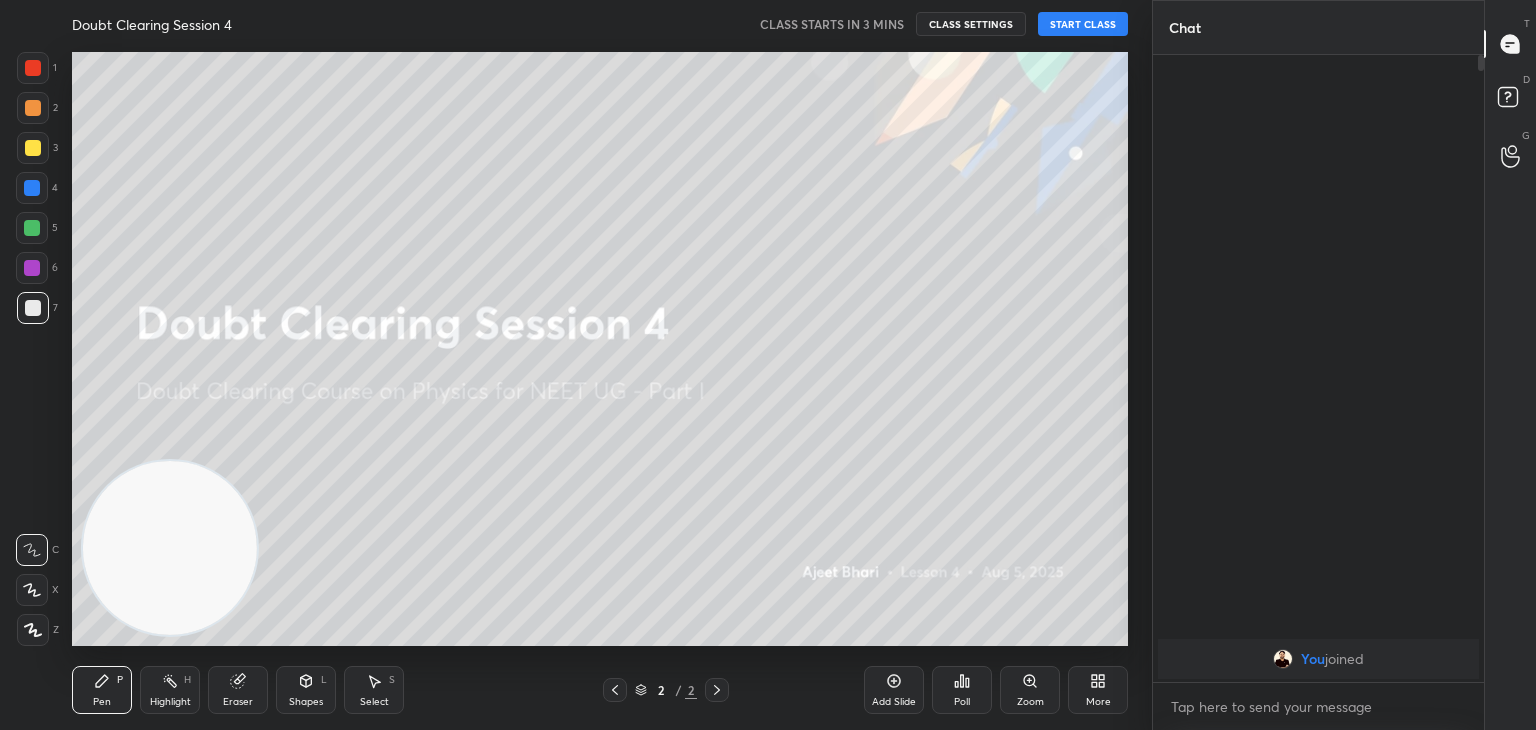 click on "START CLASS" at bounding box center [1083, 24] 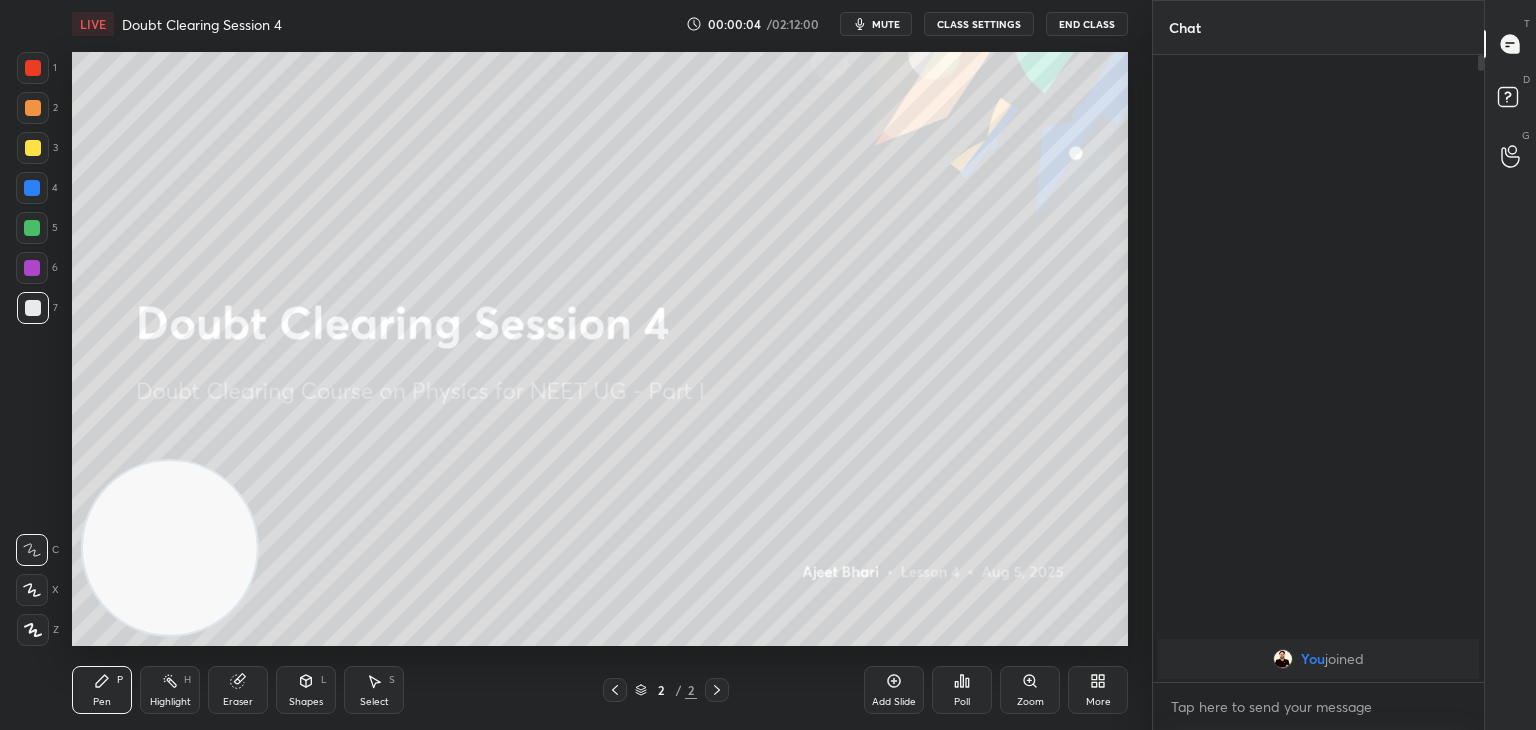 click on "mute" at bounding box center [876, 24] 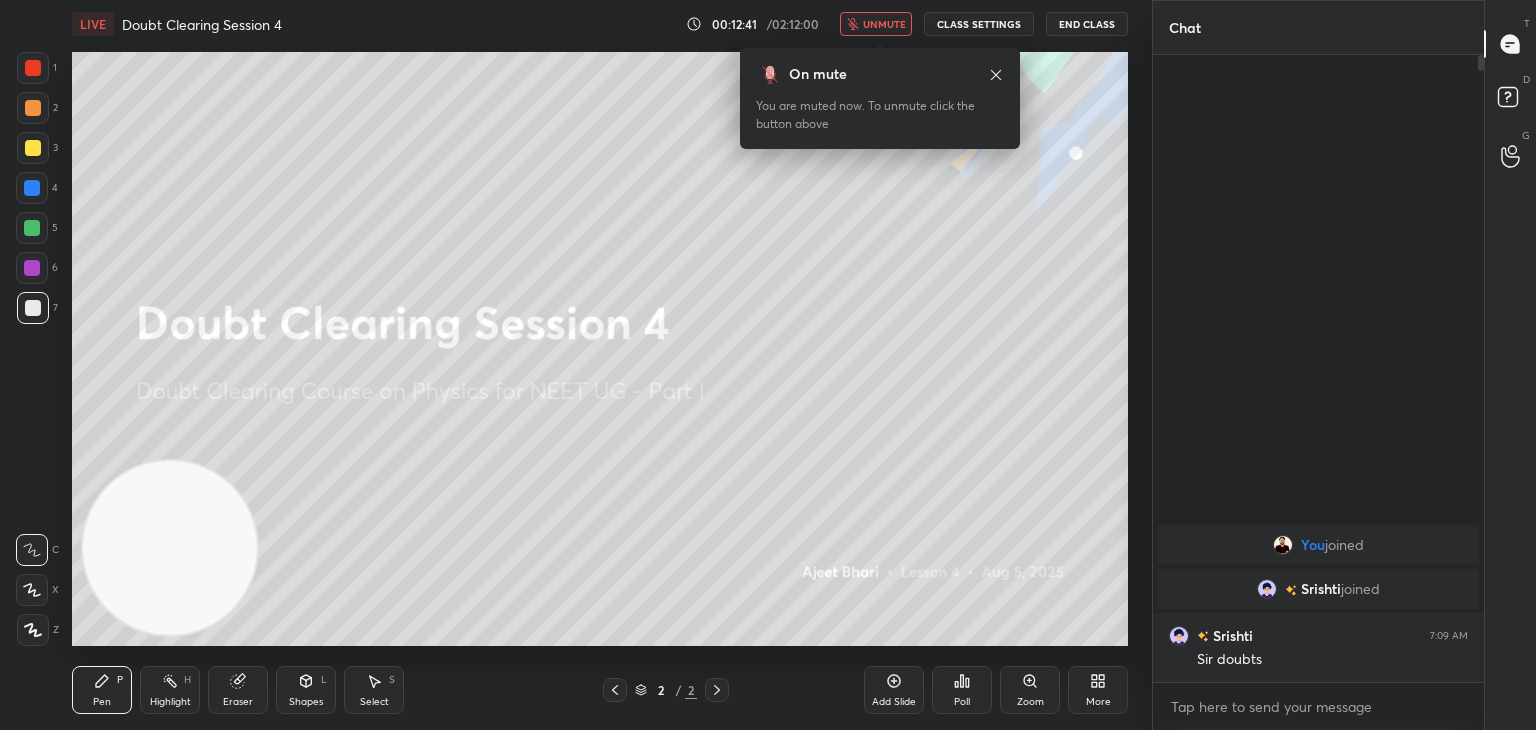 click on "unmute" at bounding box center [884, 24] 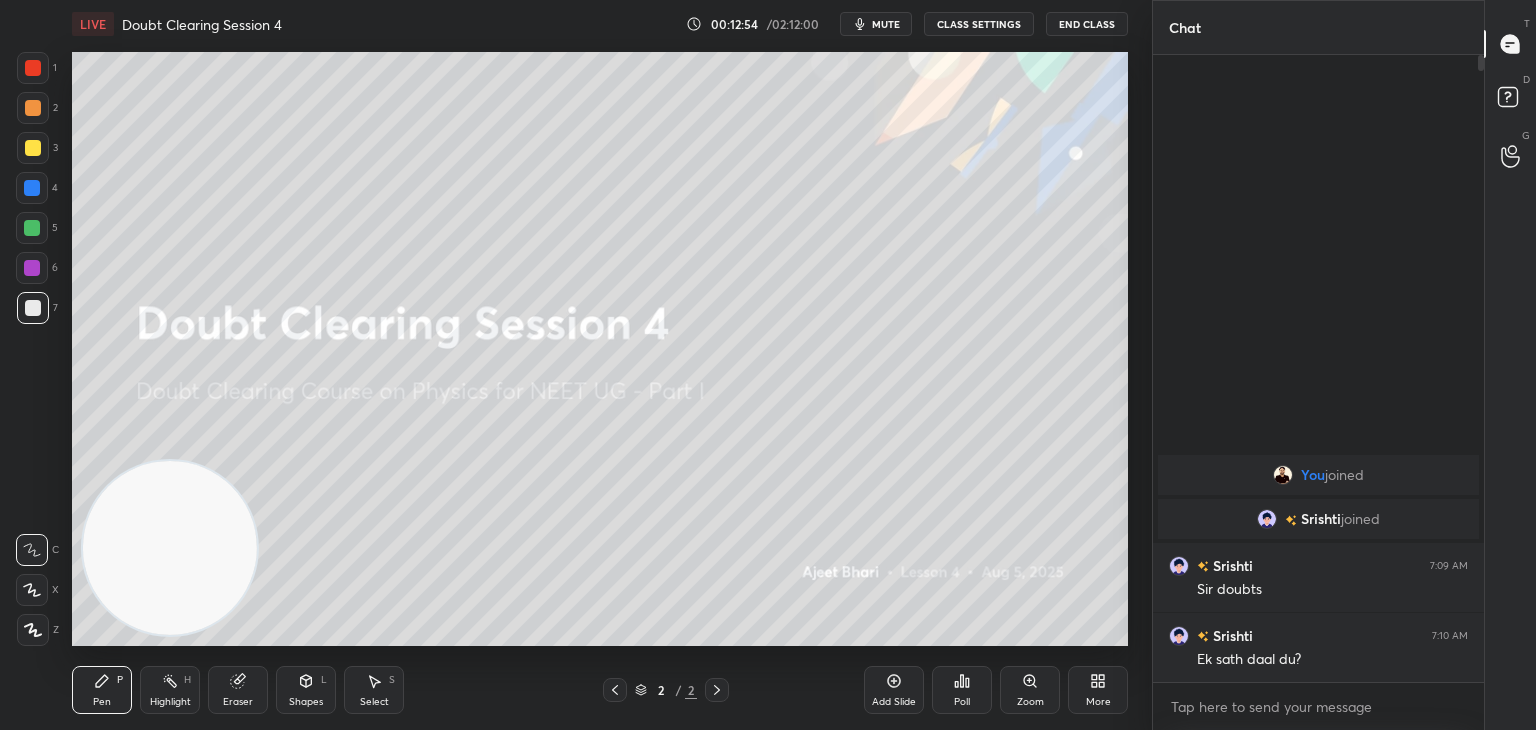click on "LIVE Doubt Clearing Session 4 00:12:54 /  02:12:00 mute CLASS SETTINGS End Class Setting up your live class Poll for   secs No correct answer Start poll Back Doubt Clearing Session 4 • L4 of Doubt Clearing Course on Physics for NEET UG - Part I [NAME] Pen P Highlight H Eraser Shapes L Select S 2 / 2 Add Slide Poll Zoom More" at bounding box center (600, 365) 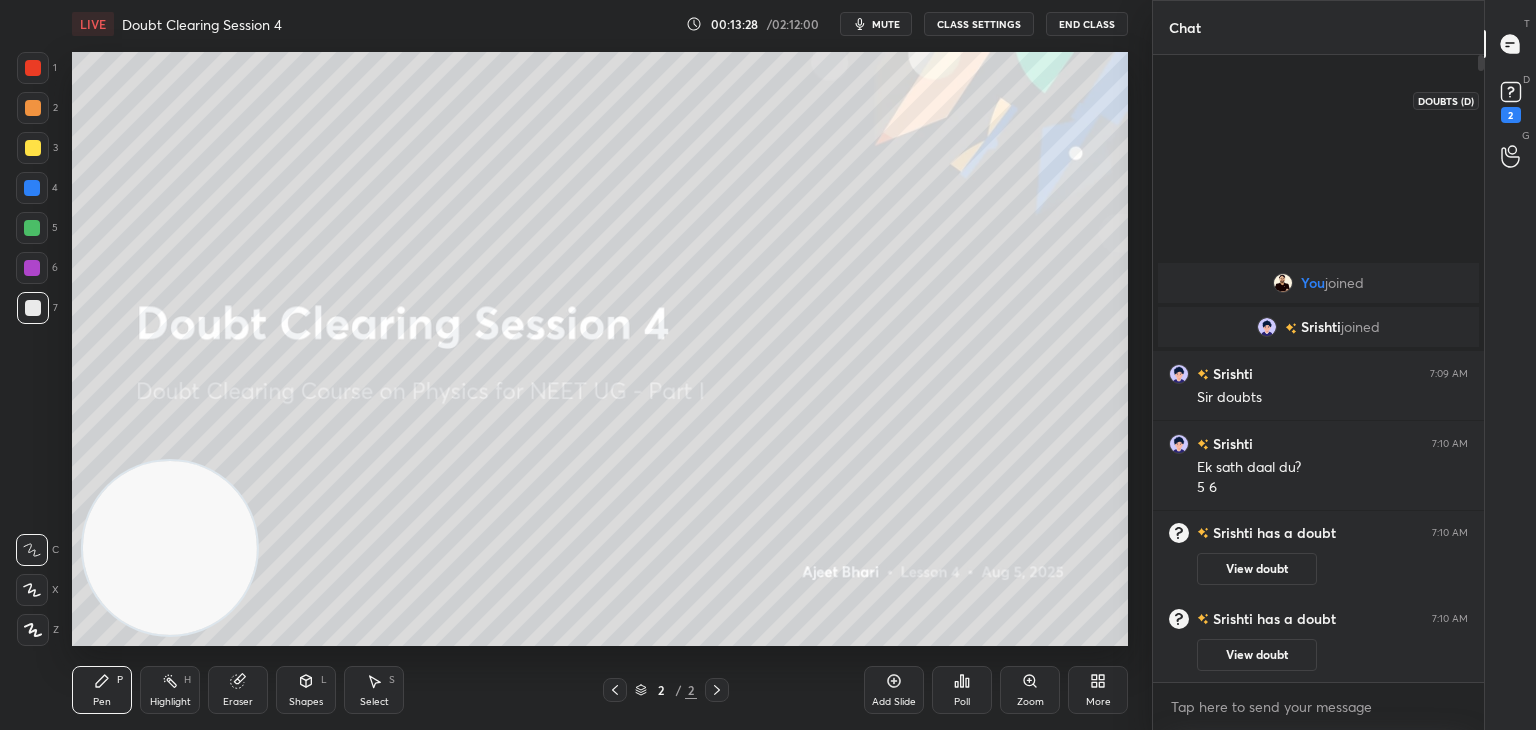 click on "2" at bounding box center [1511, 115] 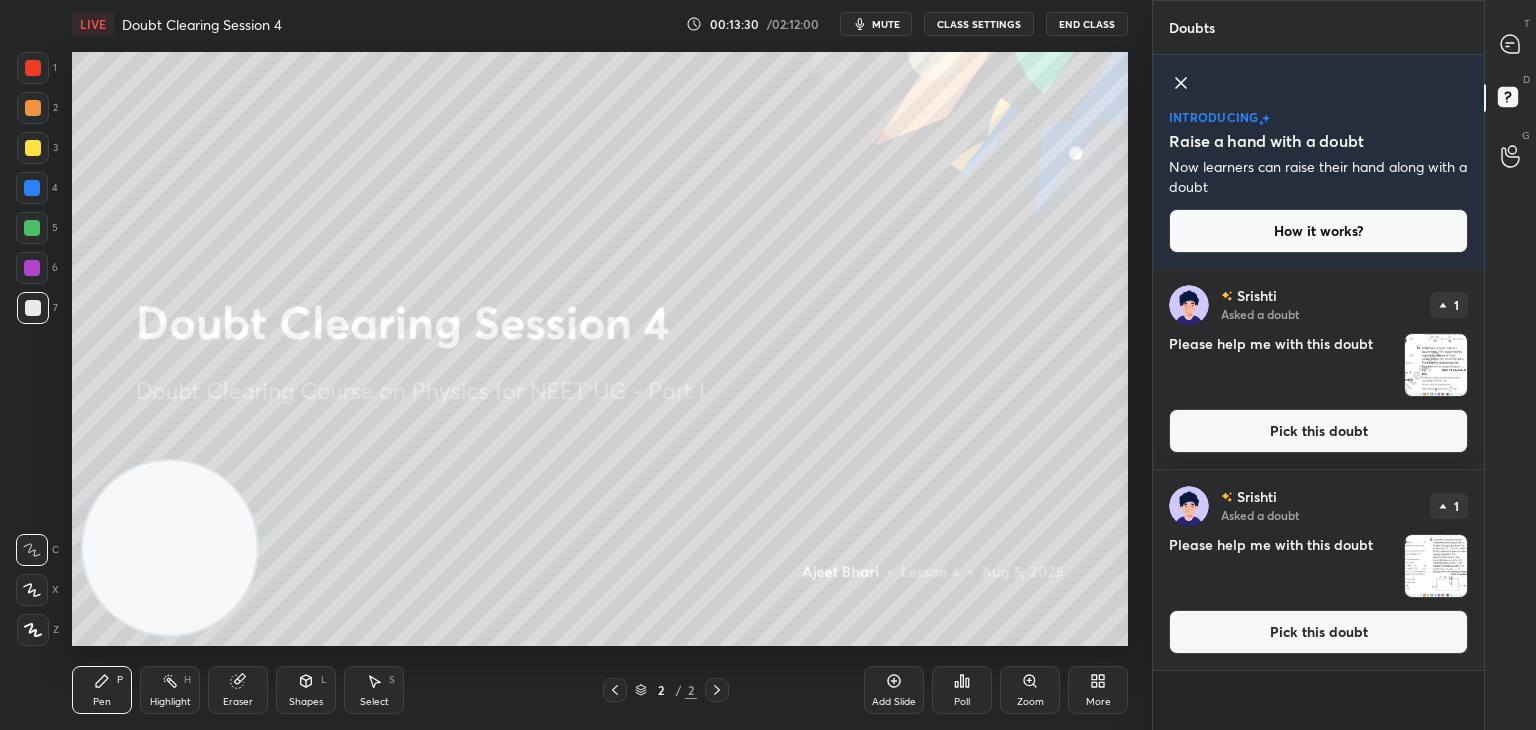 click at bounding box center (1436, 566) 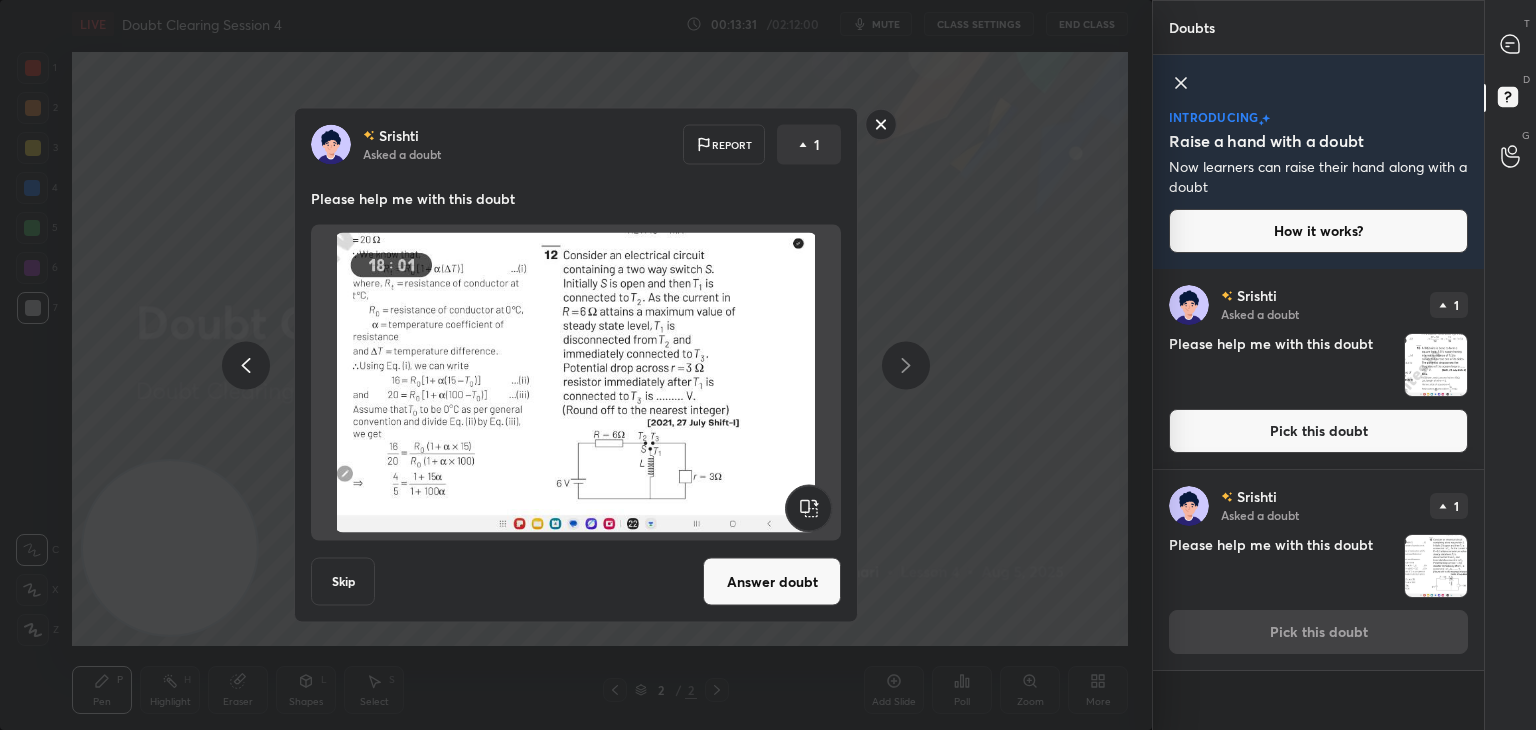 click at bounding box center (576, 383) 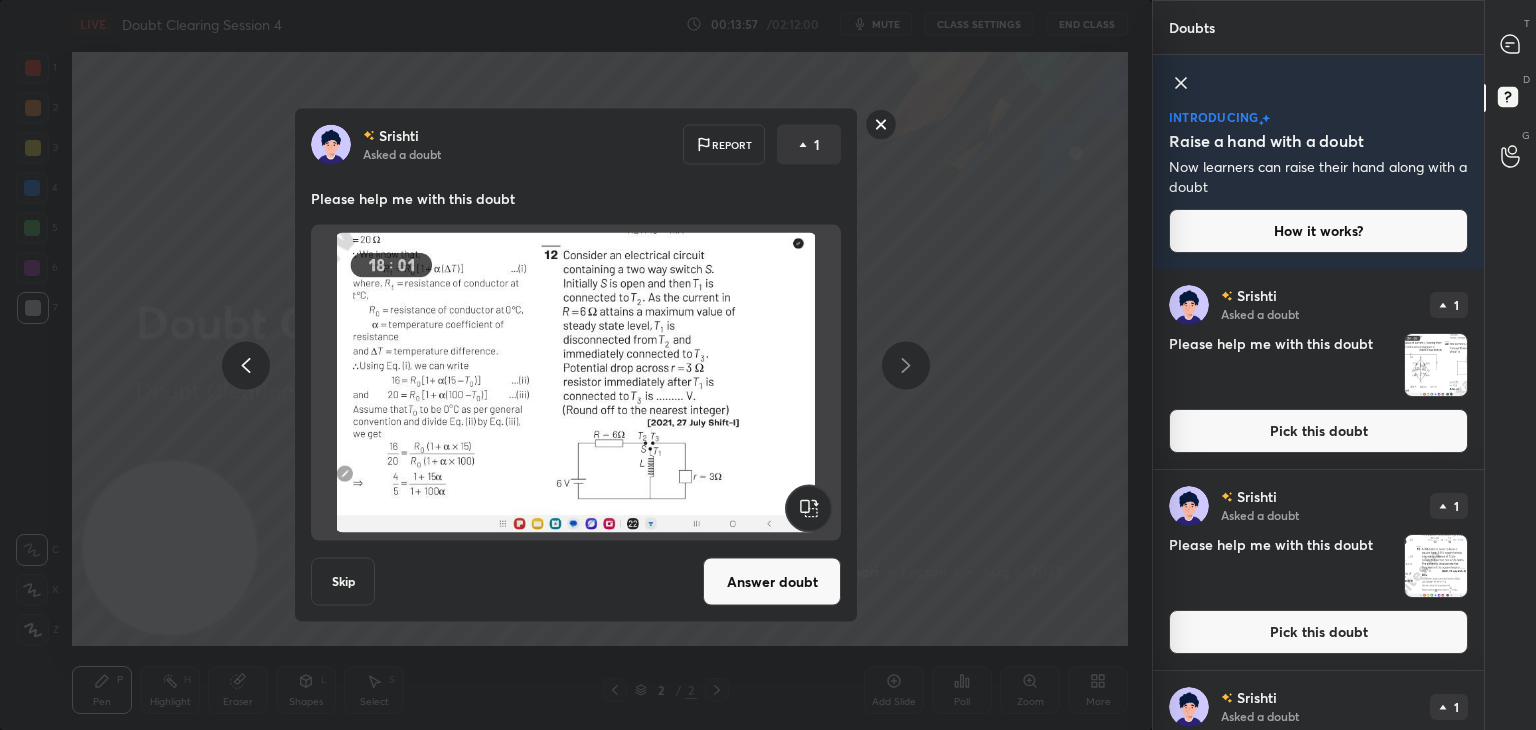 scroll, scrollTop: 142, scrollLeft: 0, axis: vertical 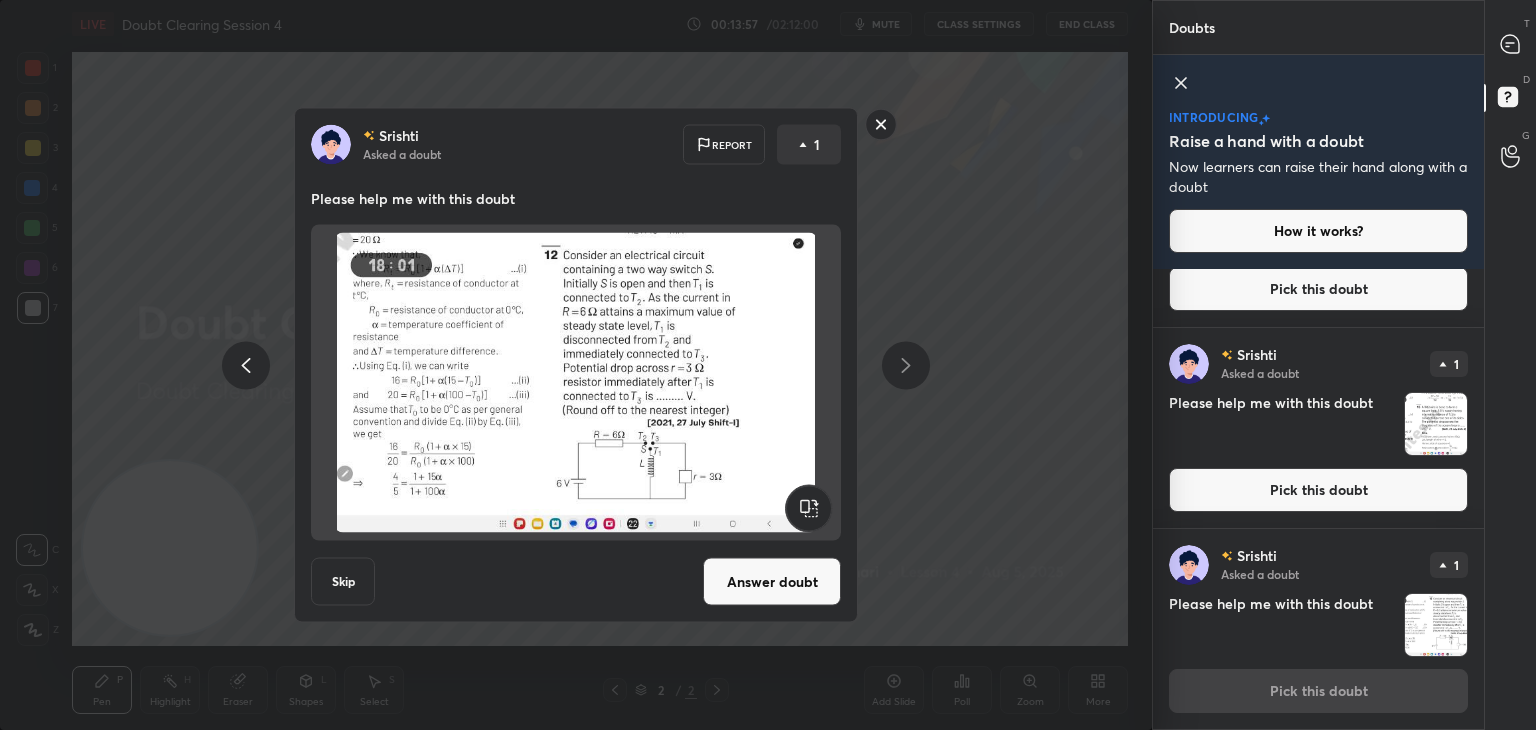click at bounding box center [1436, 424] 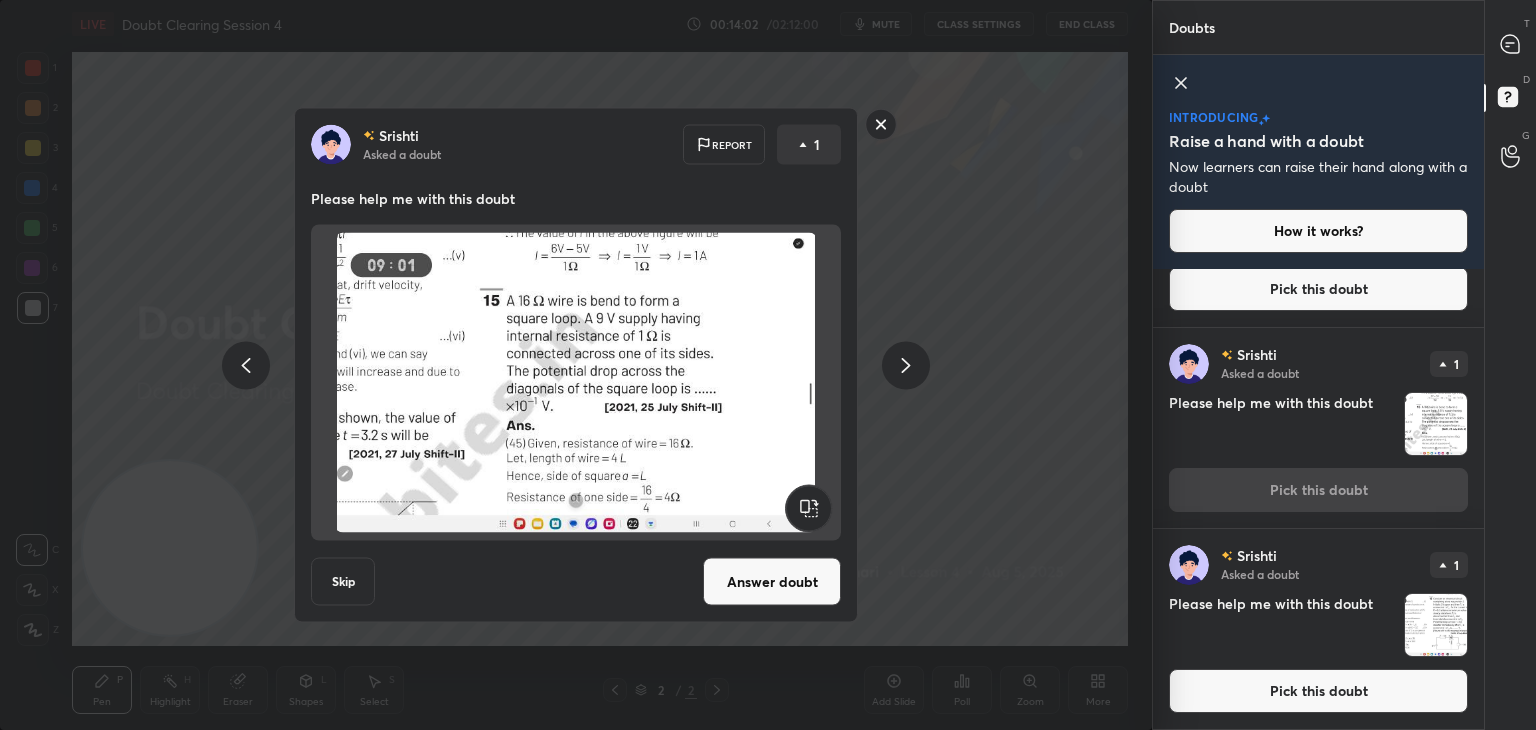 click at bounding box center (576, 383) 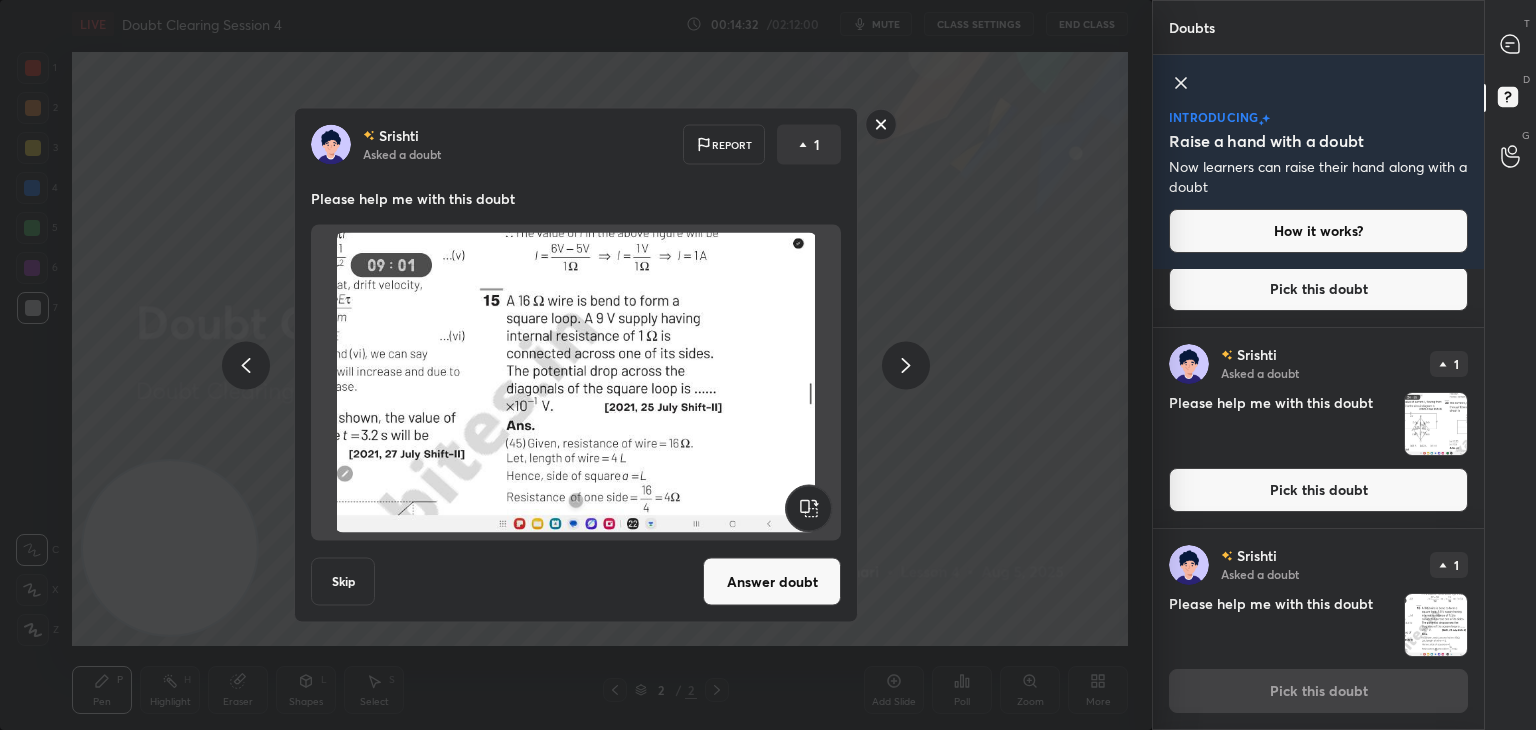 click at bounding box center [576, 383] 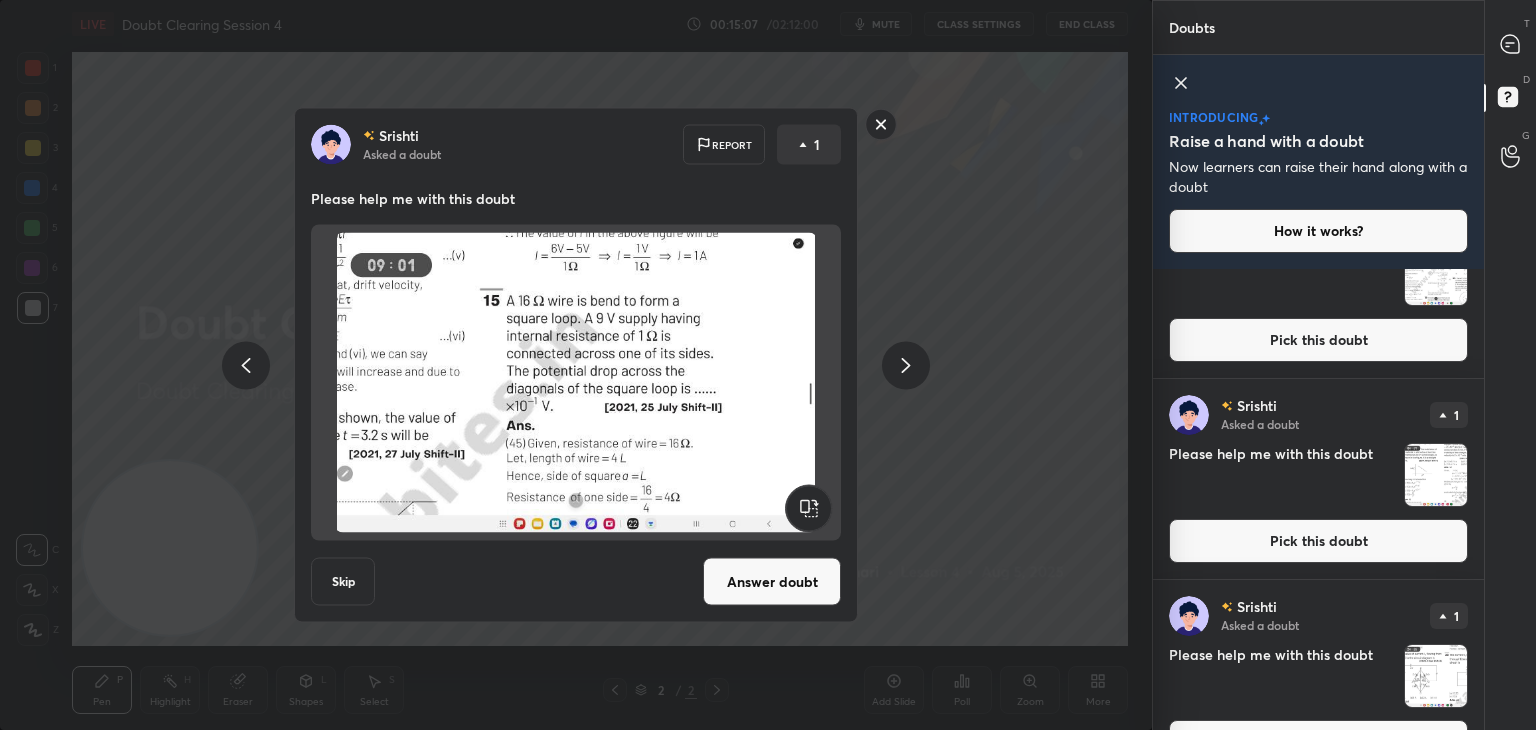 scroll, scrollTop: 0, scrollLeft: 0, axis: both 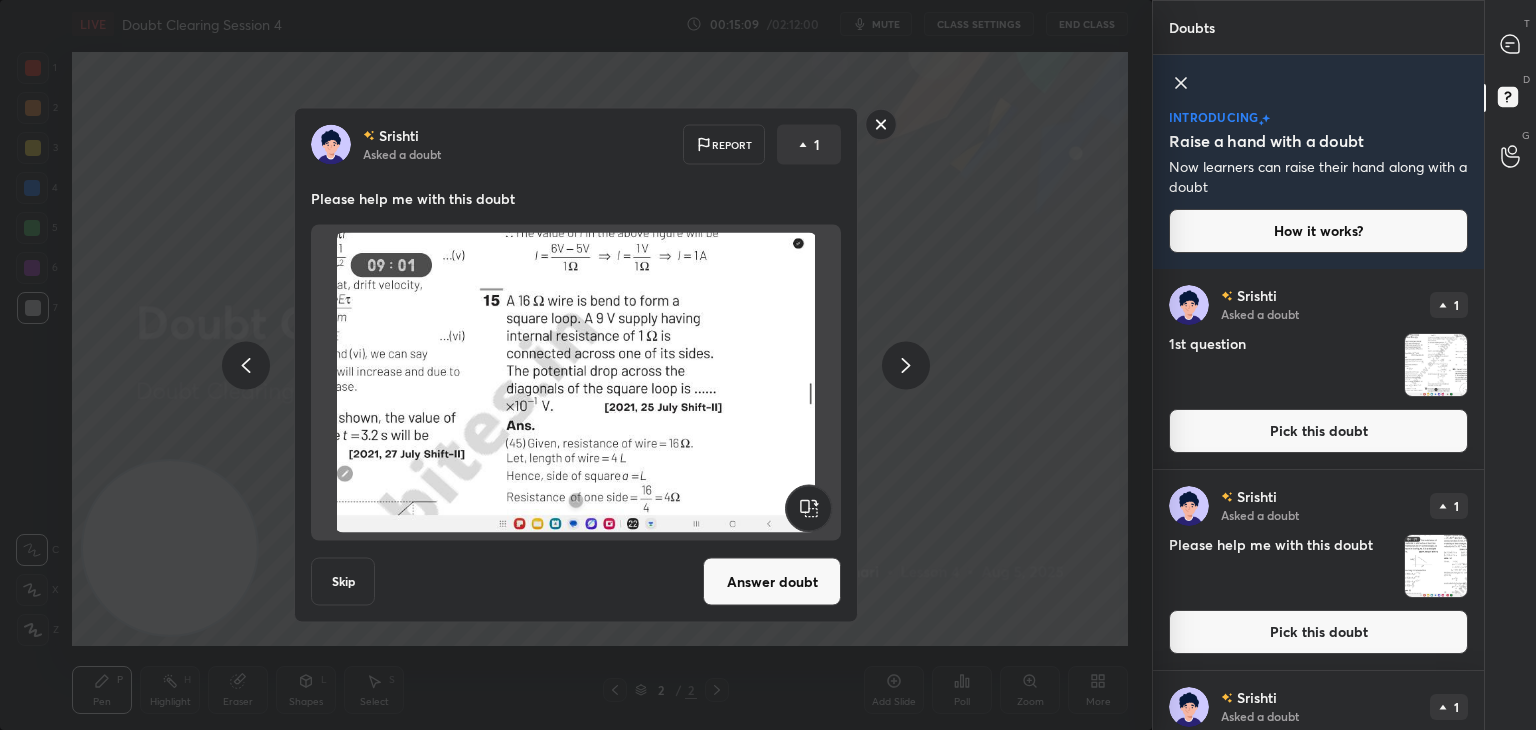 click 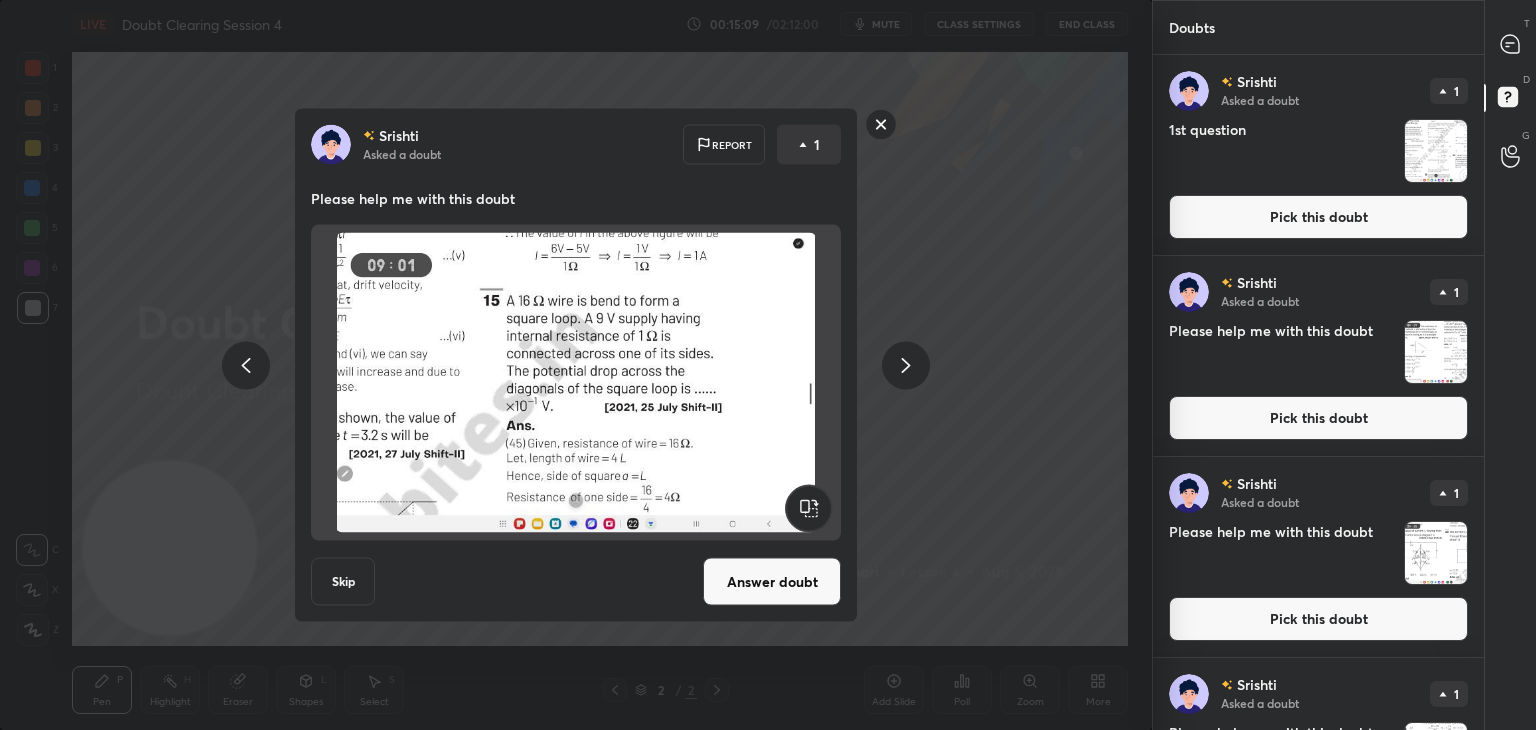 scroll, scrollTop: 6, scrollLeft: 6, axis: both 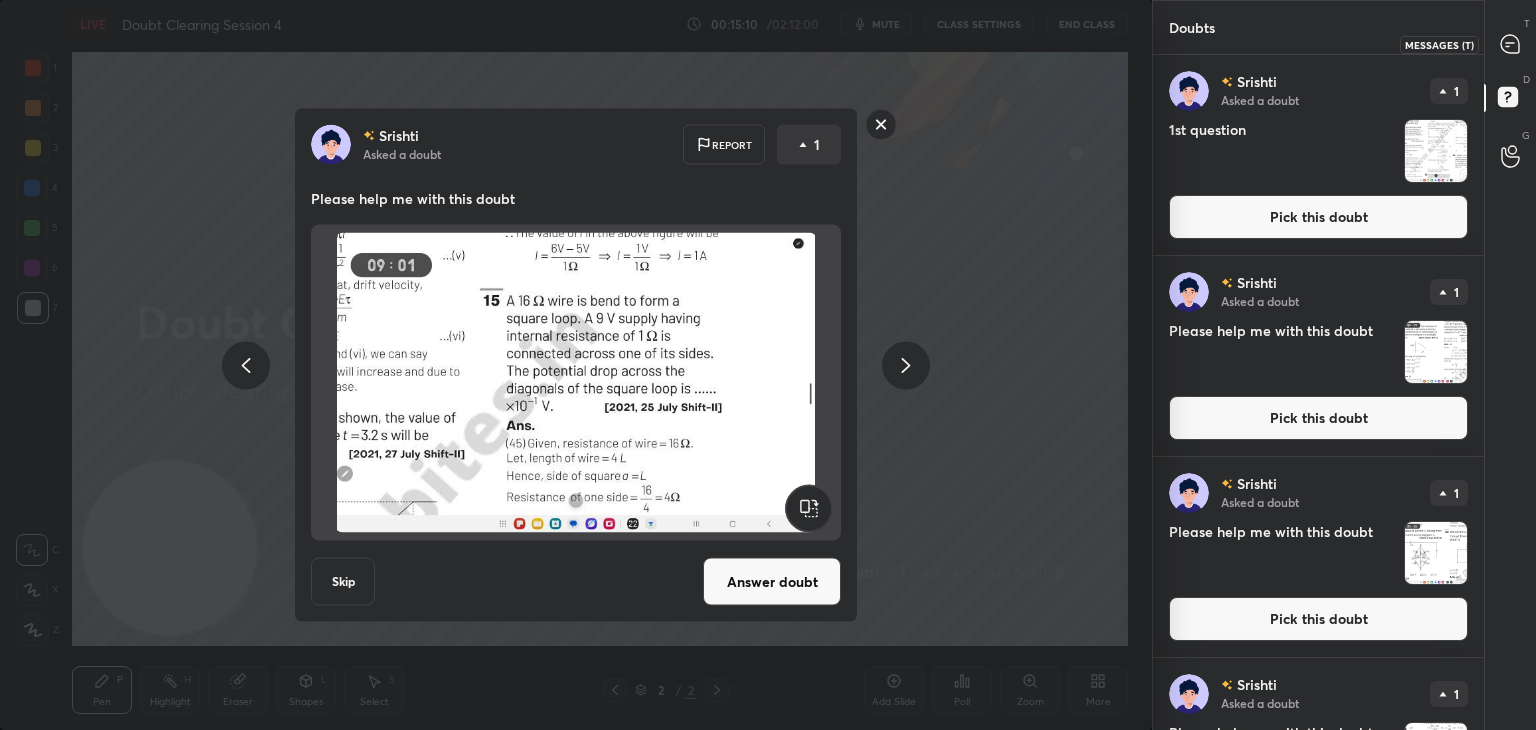 click at bounding box center (1511, 44) 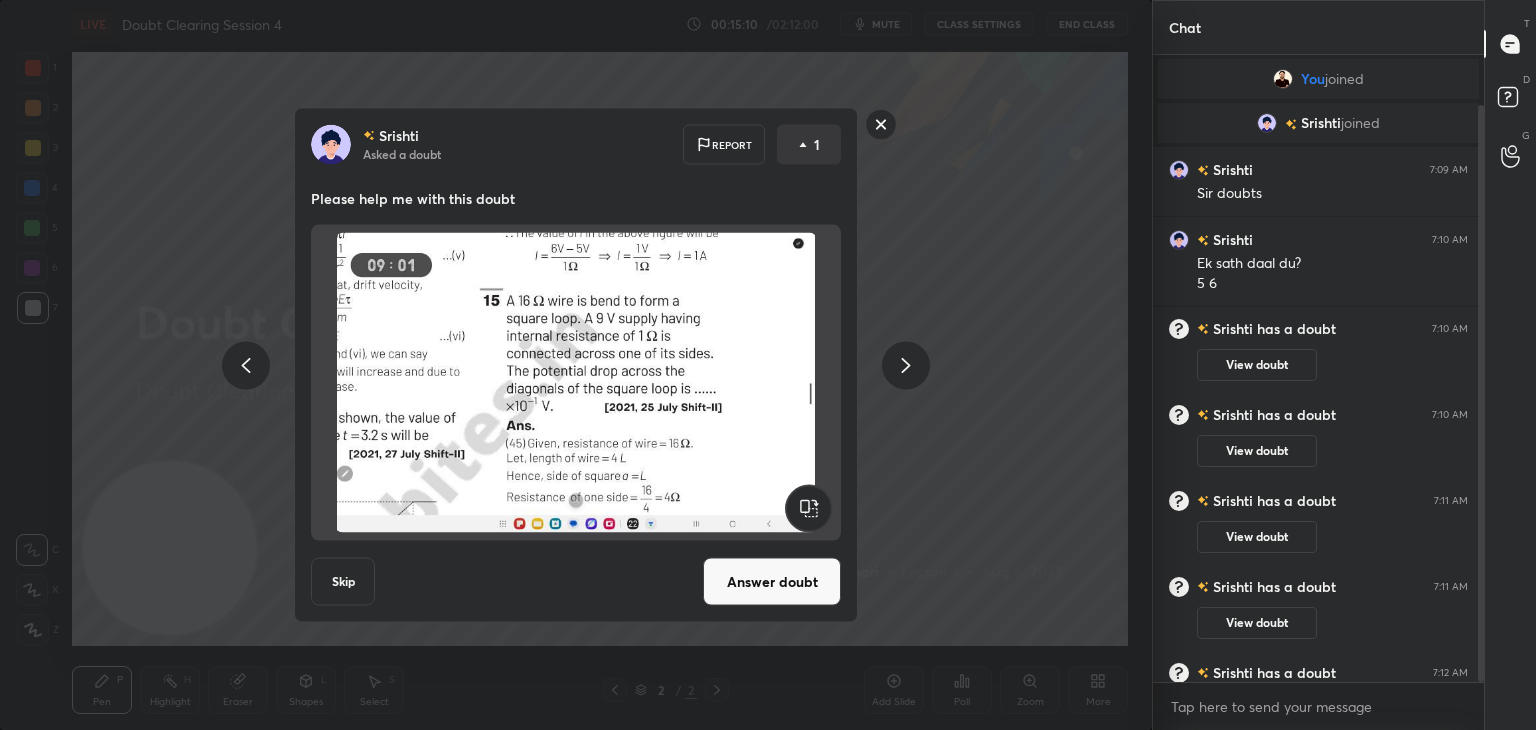scroll, scrollTop: 54, scrollLeft: 0, axis: vertical 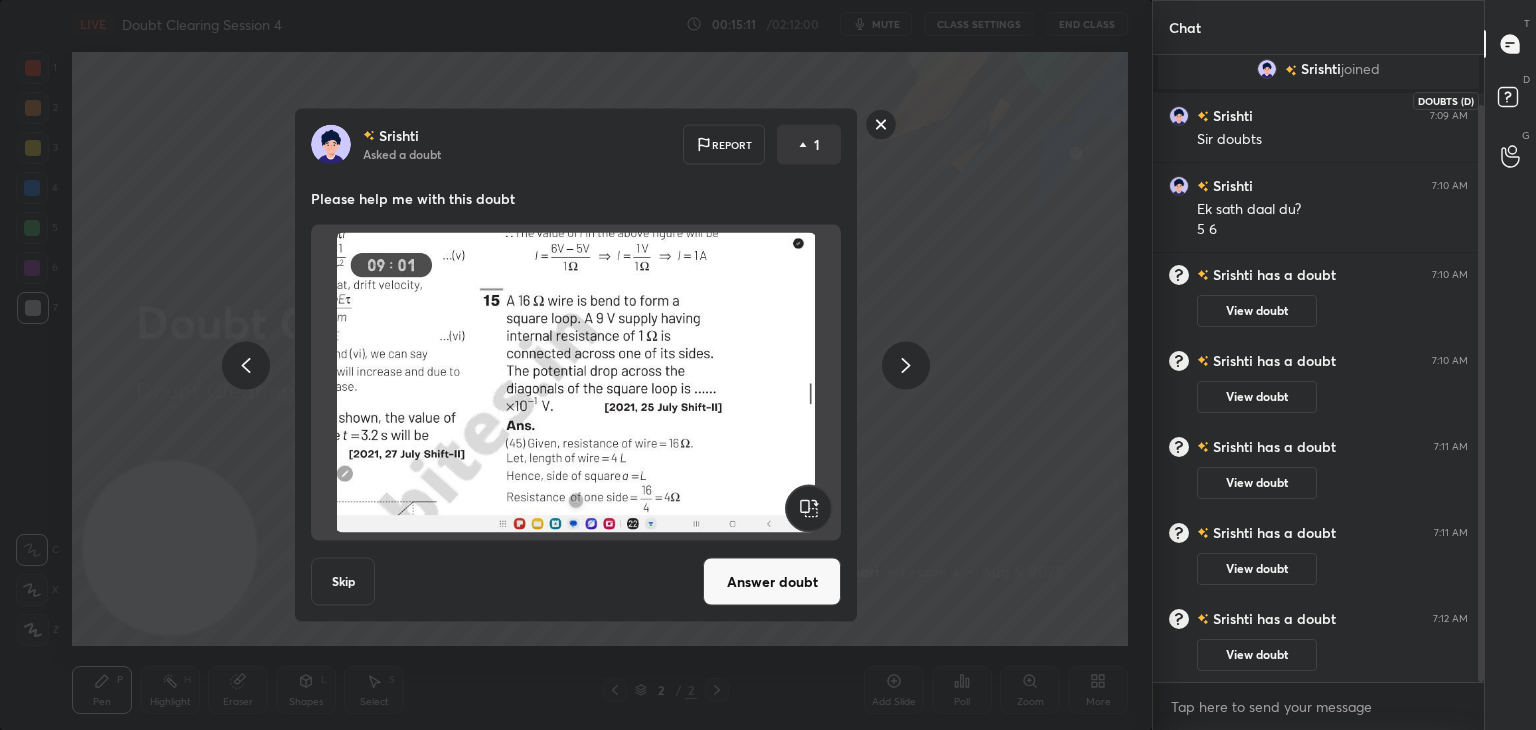 click 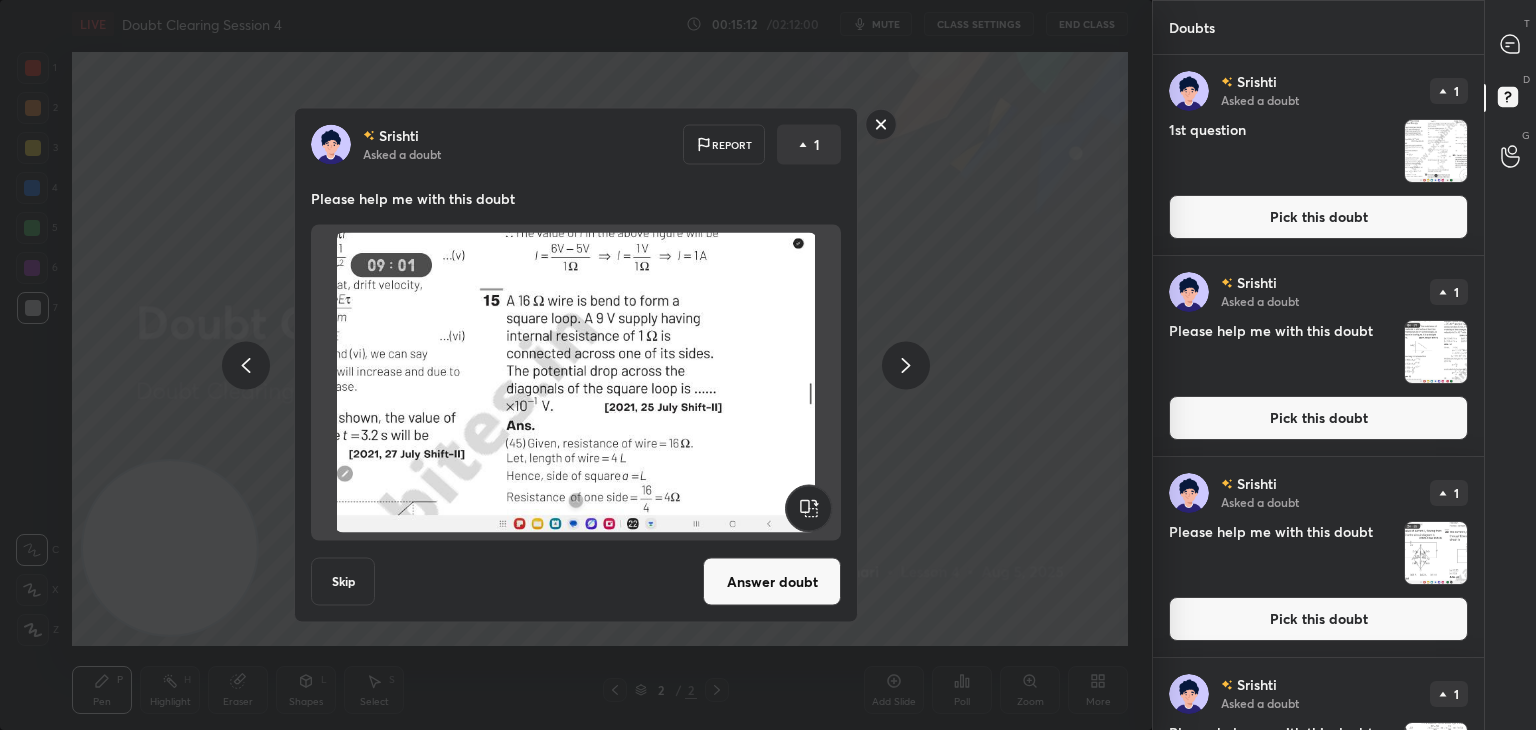 scroll, scrollTop: 328, scrollLeft: 0, axis: vertical 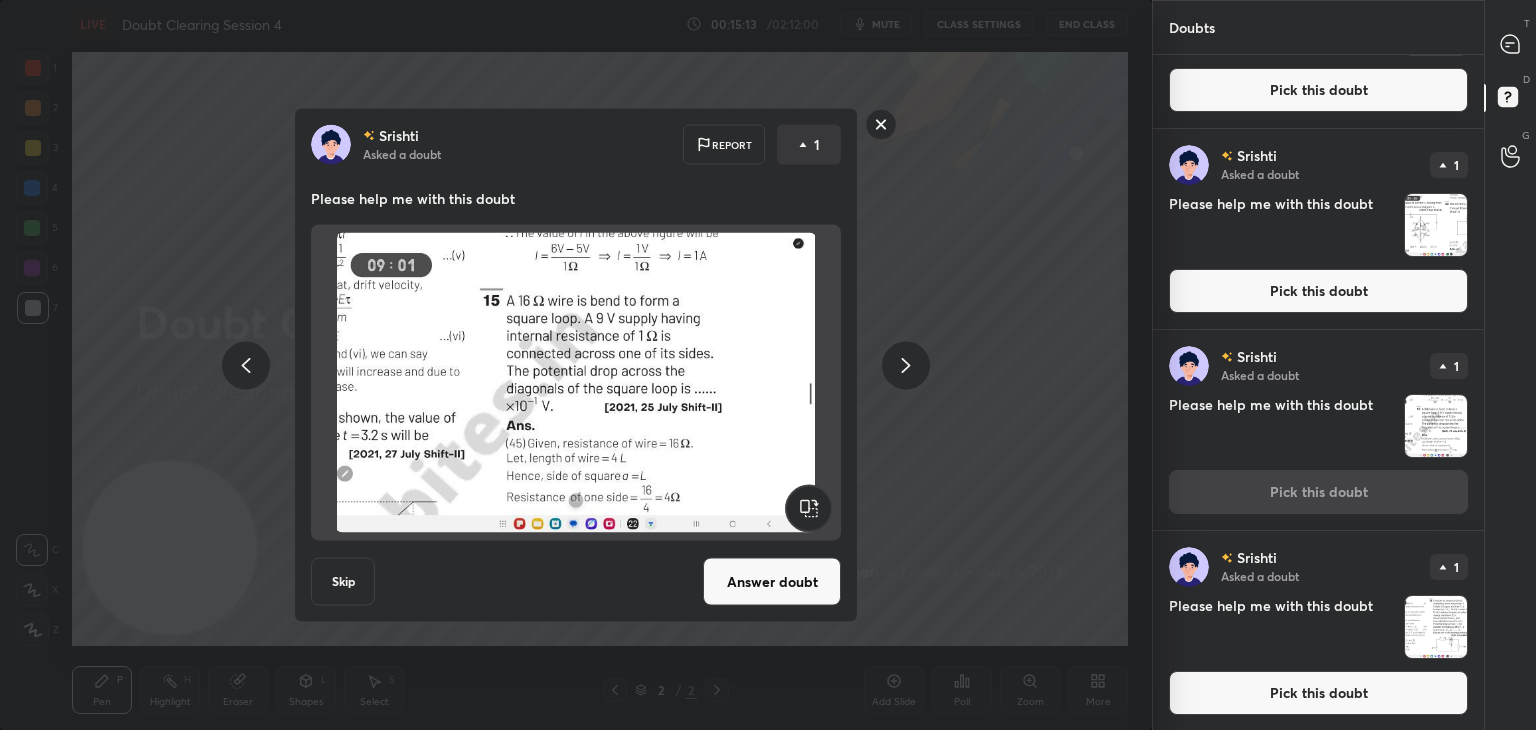 click at bounding box center (1436, 225) 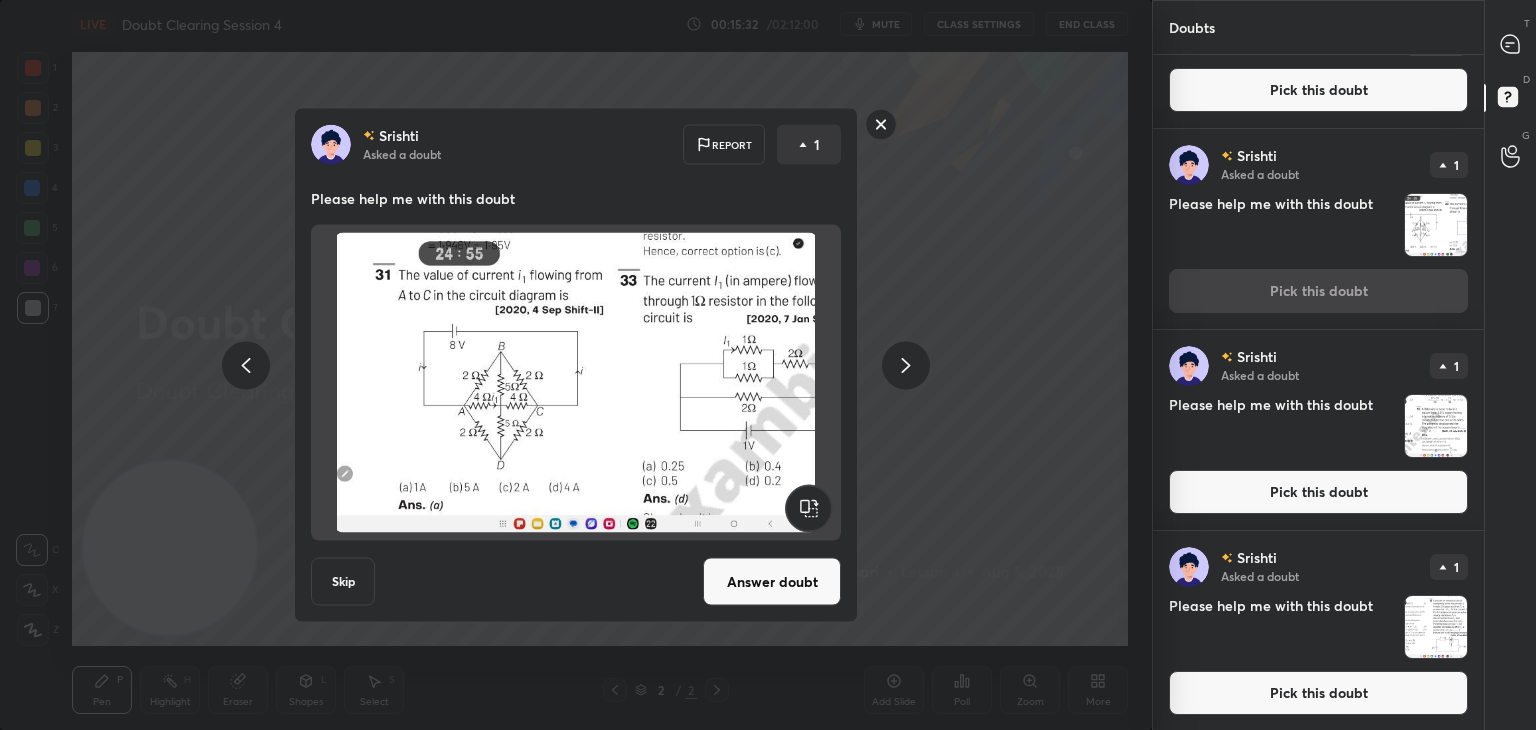 click at bounding box center [576, 383] 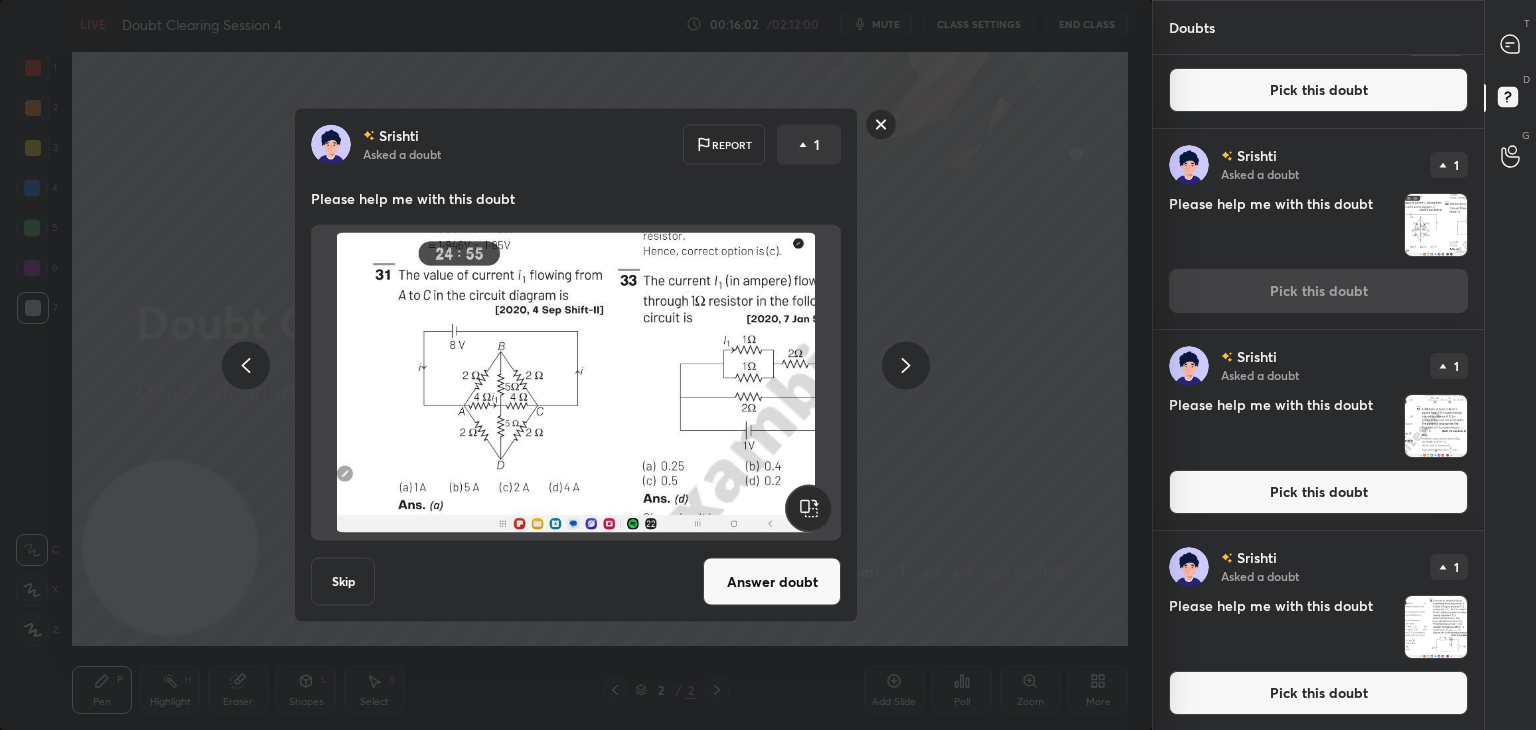 click at bounding box center (576, 383) 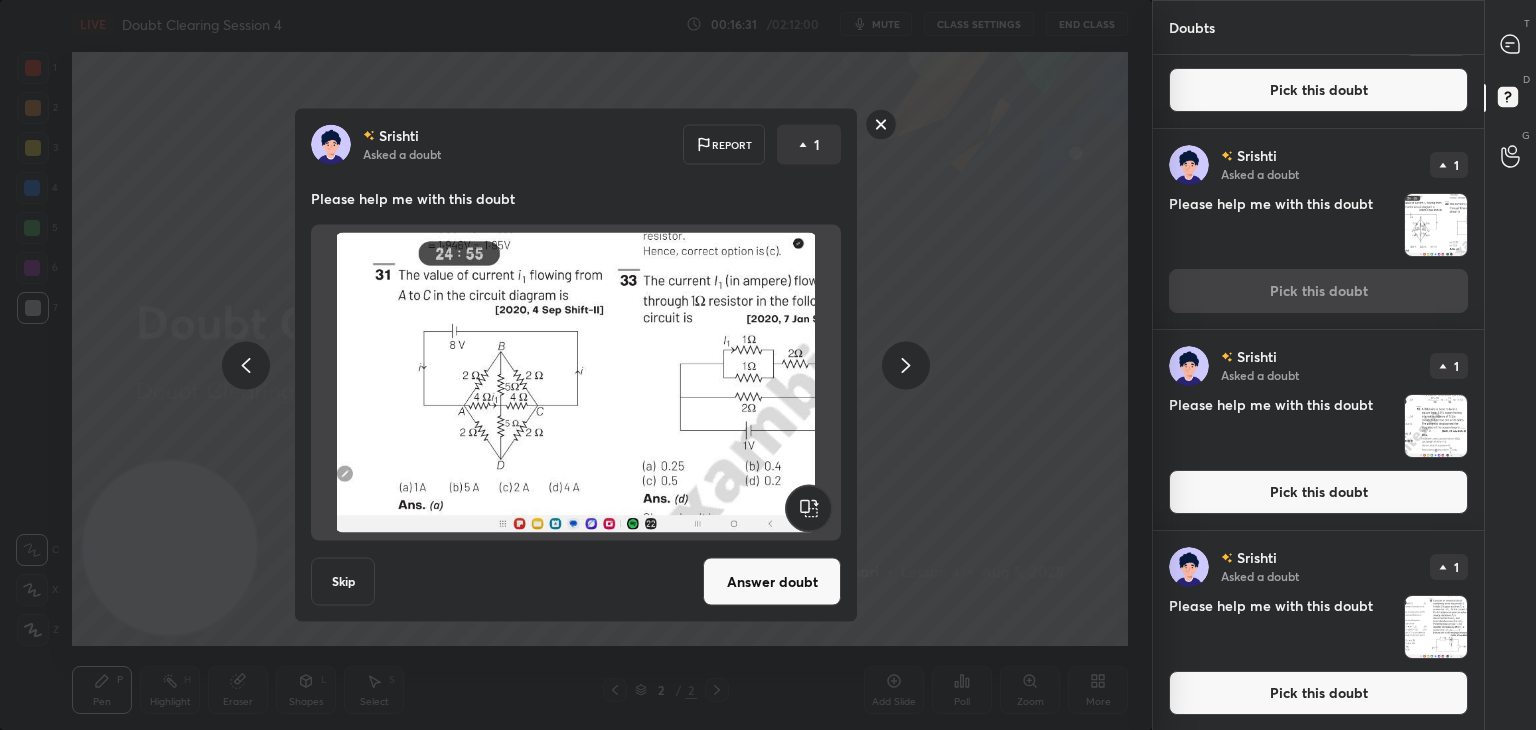 click on "Answer doubt" at bounding box center (772, 582) 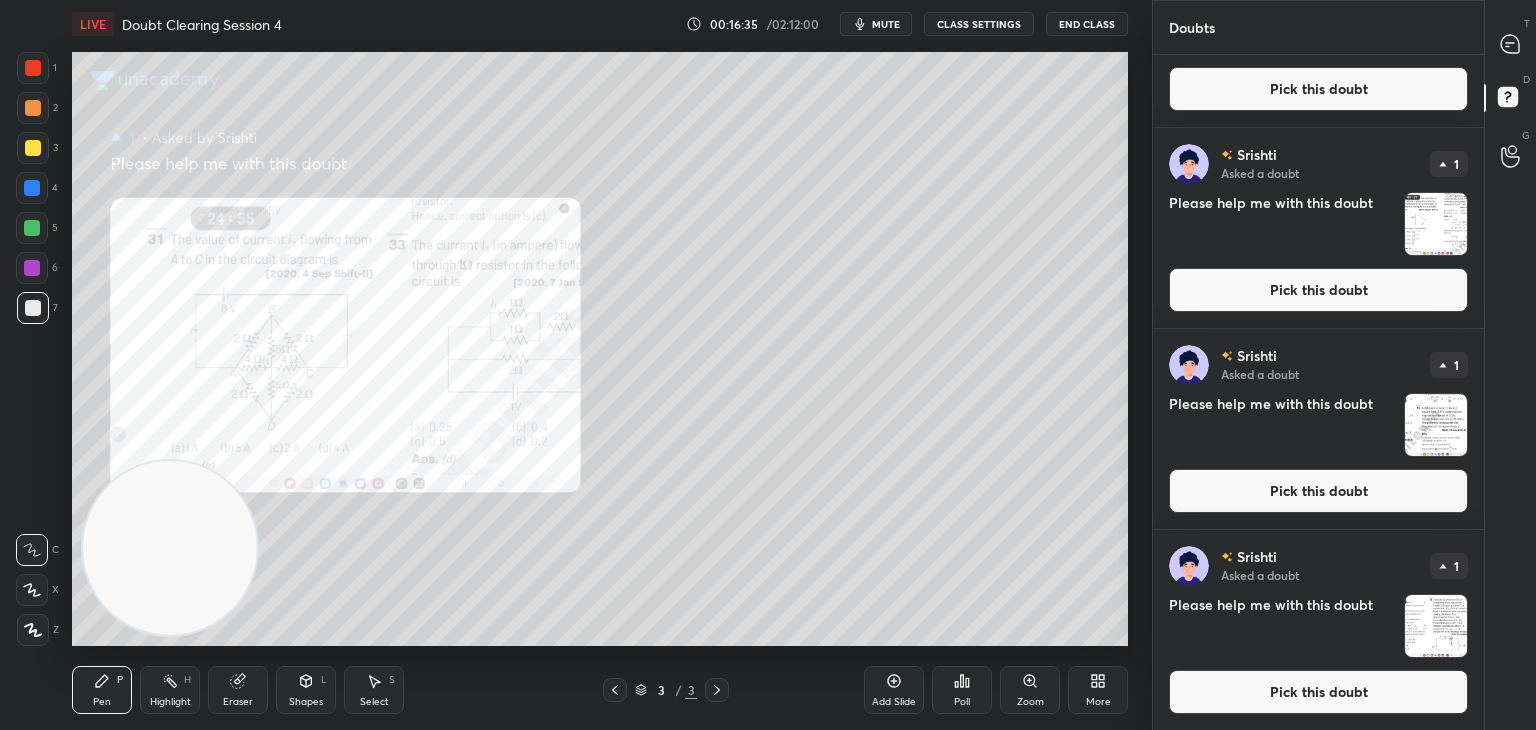 scroll, scrollTop: 0, scrollLeft: 0, axis: both 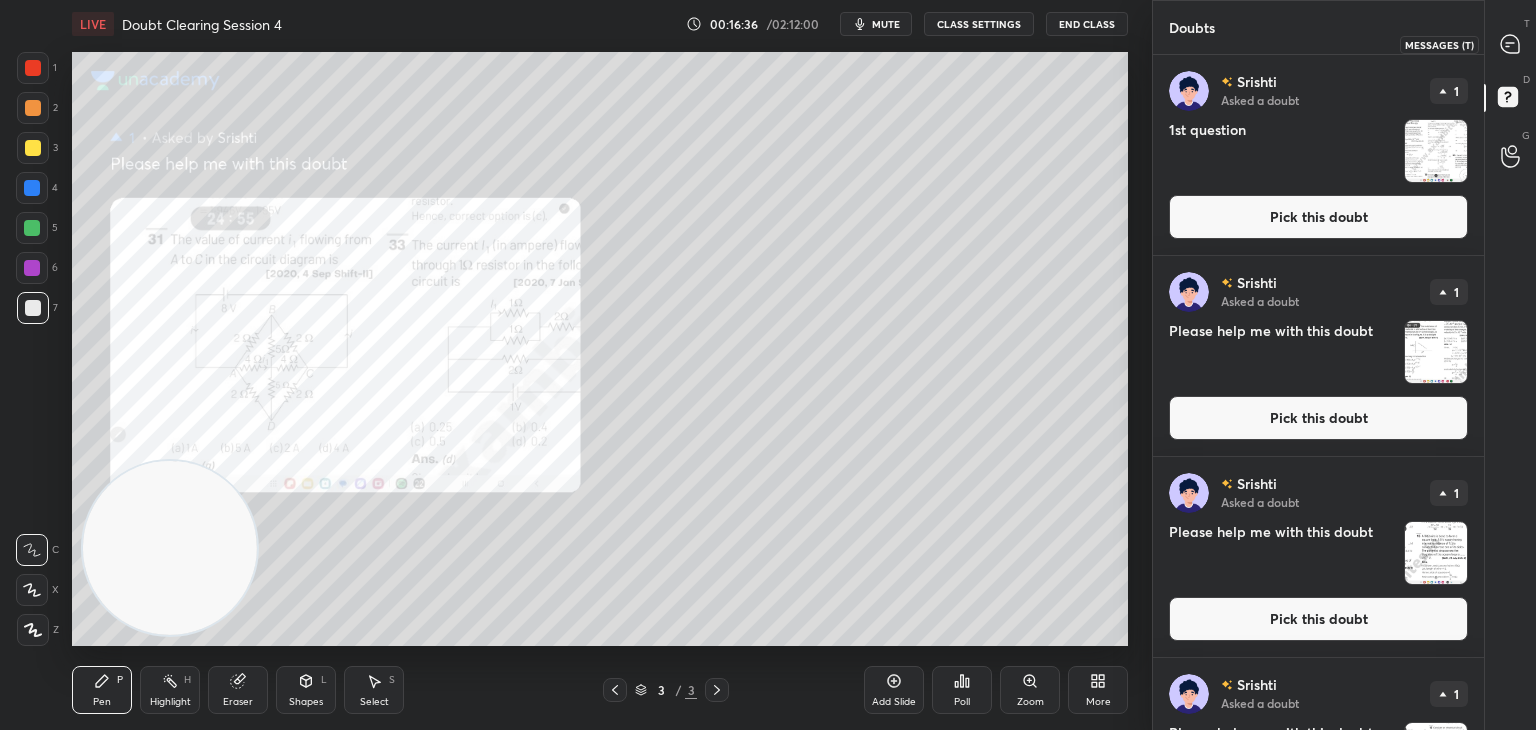 click 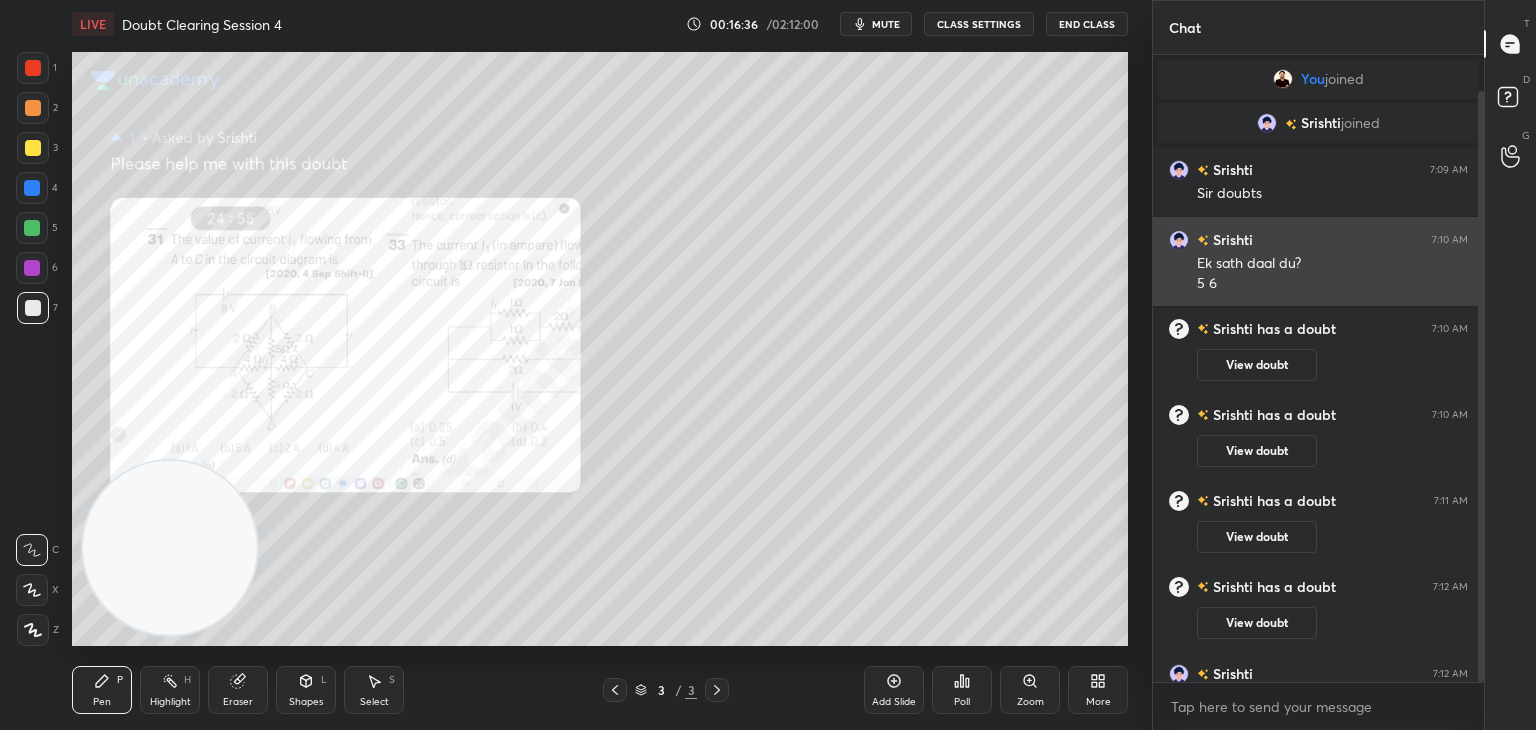 scroll, scrollTop: 38, scrollLeft: 0, axis: vertical 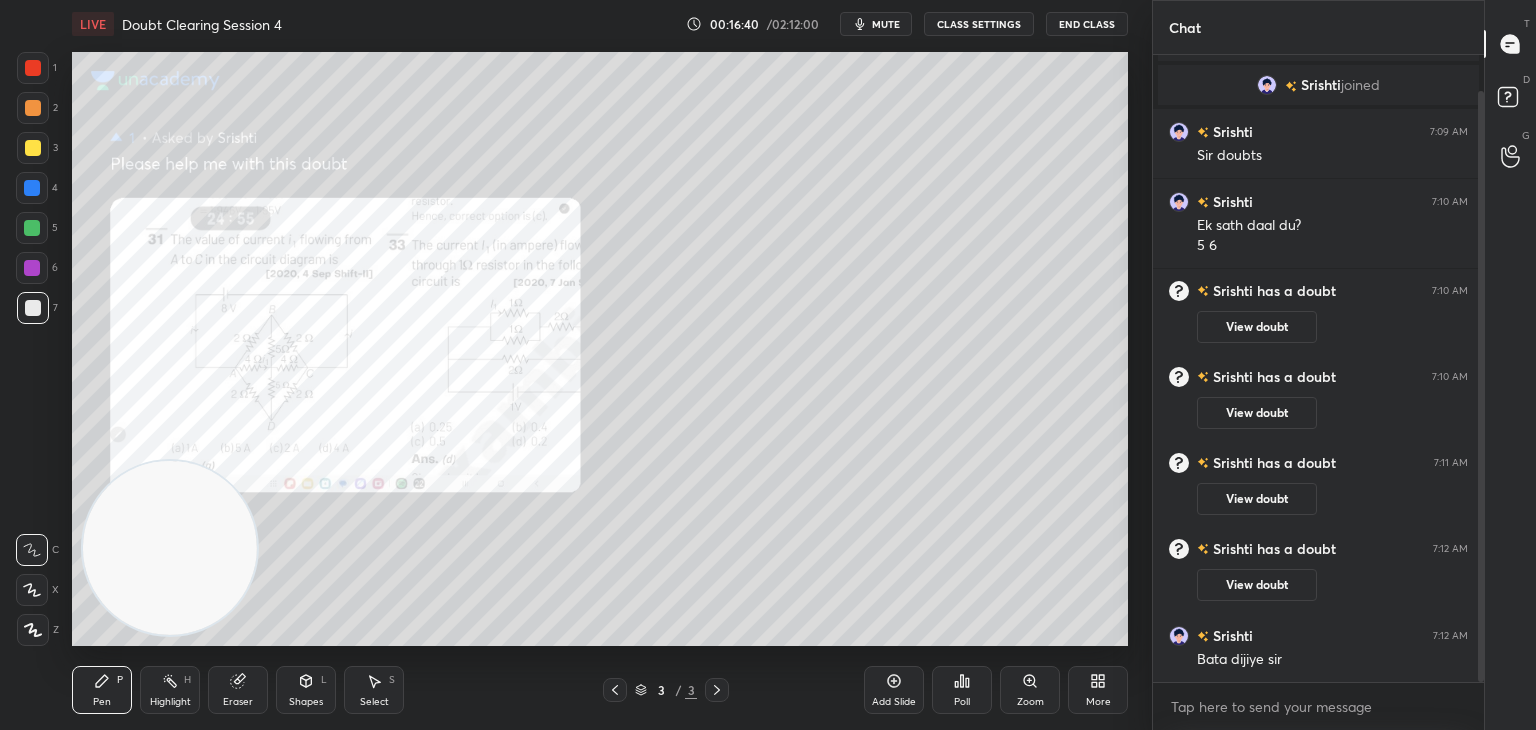 click at bounding box center (32, 590) 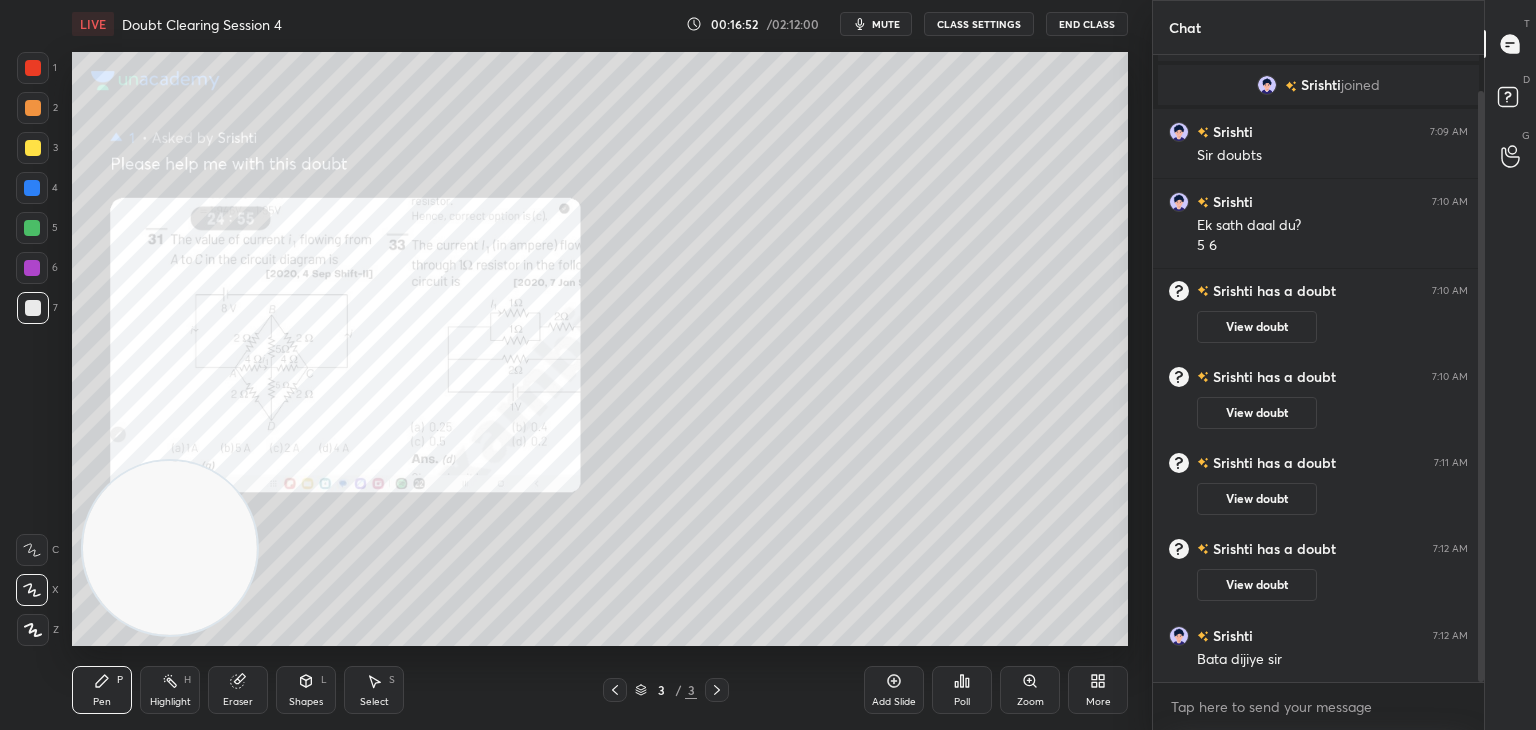 click at bounding box center (33, 68) 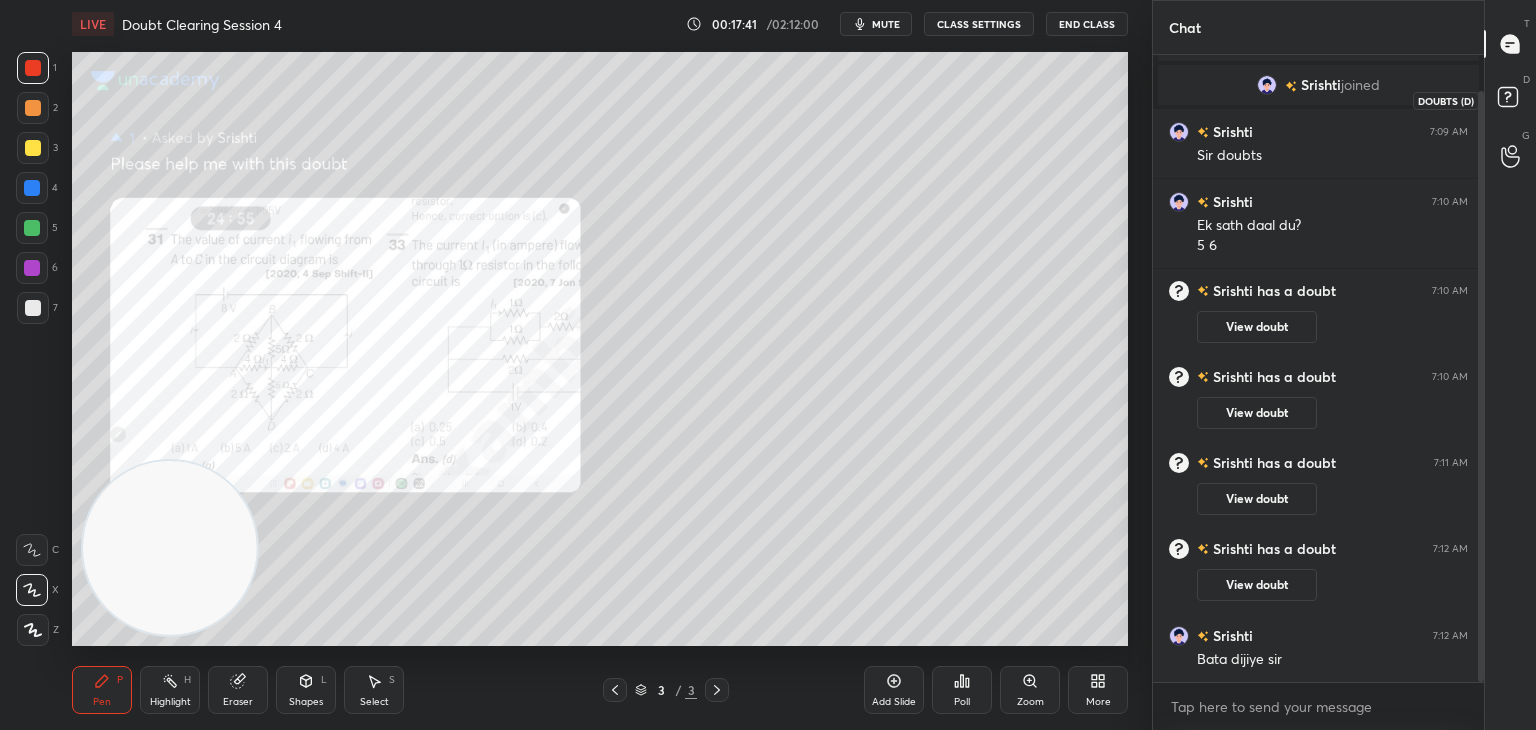 click 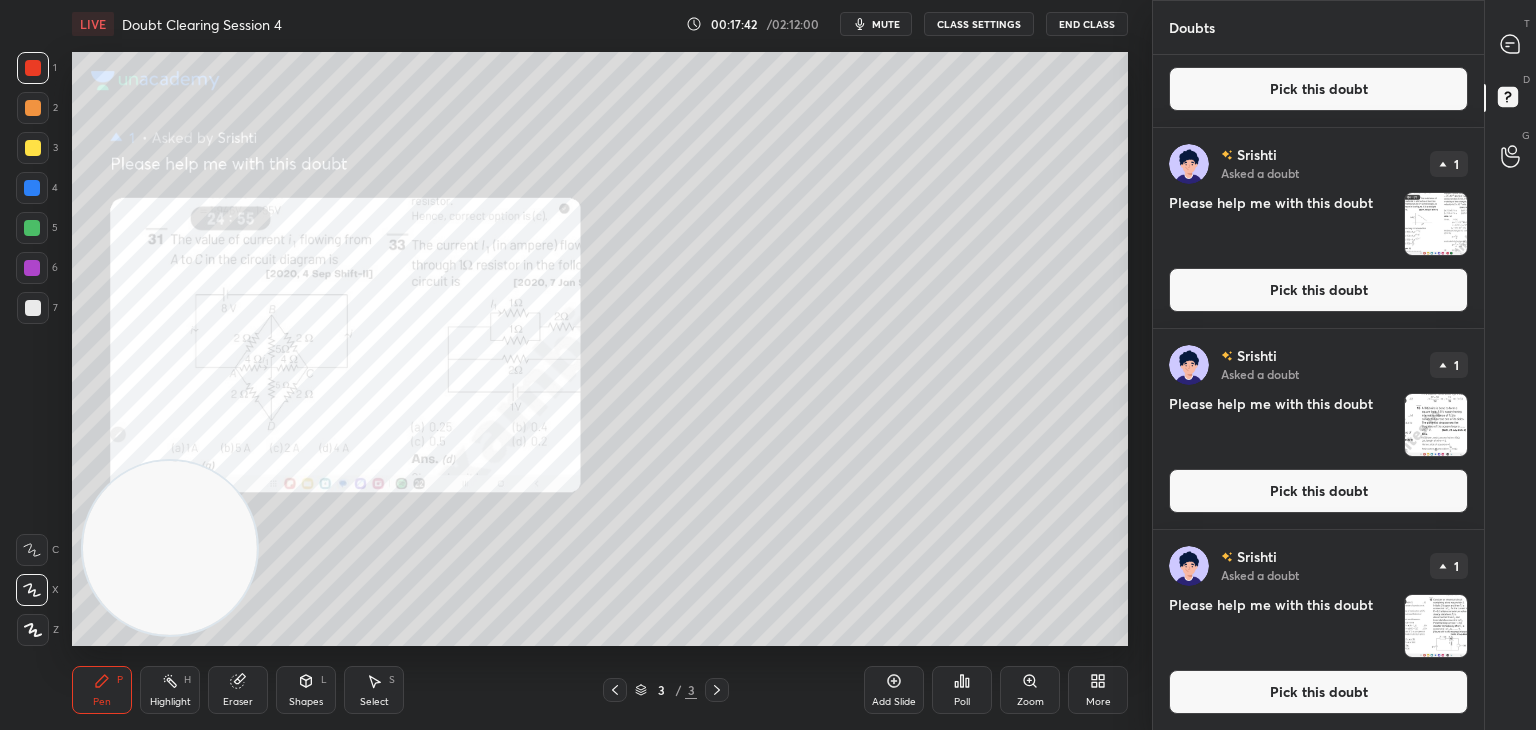 scroll, scrollTop: 0, scrollLeft: 0, axis: both 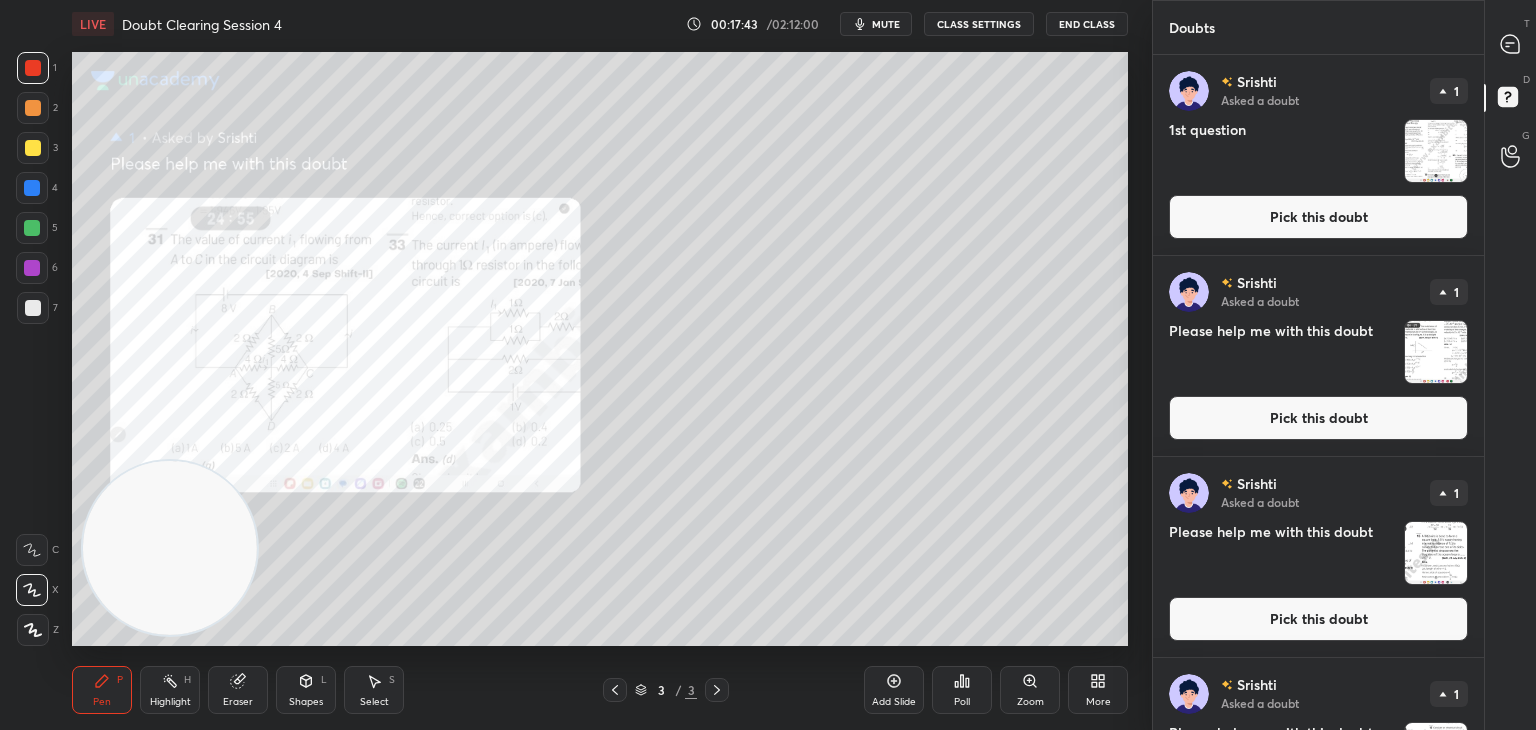 click at bounding box center (1436, 352) 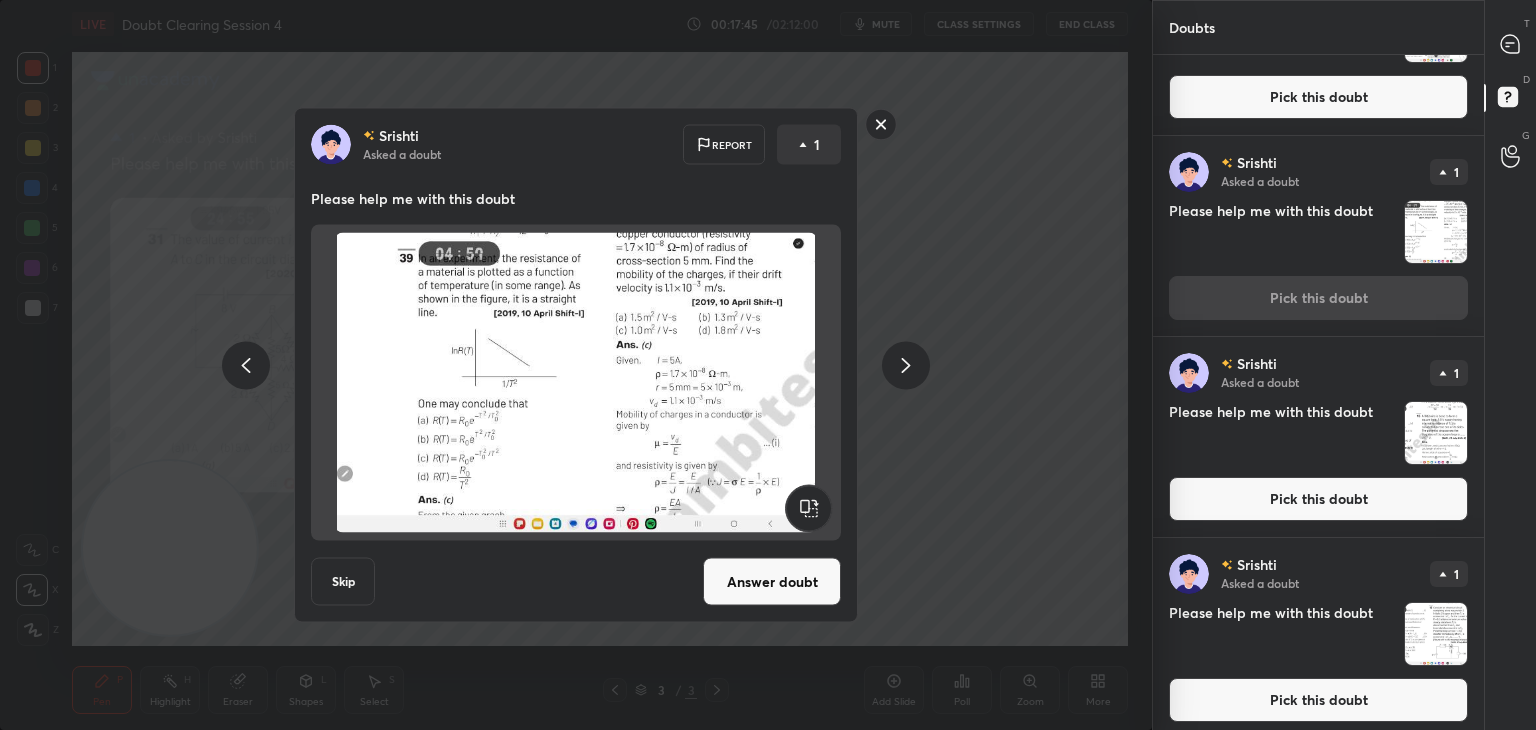 scroll, scrollTop: 128, scrollLeft: 0, axis: vertical 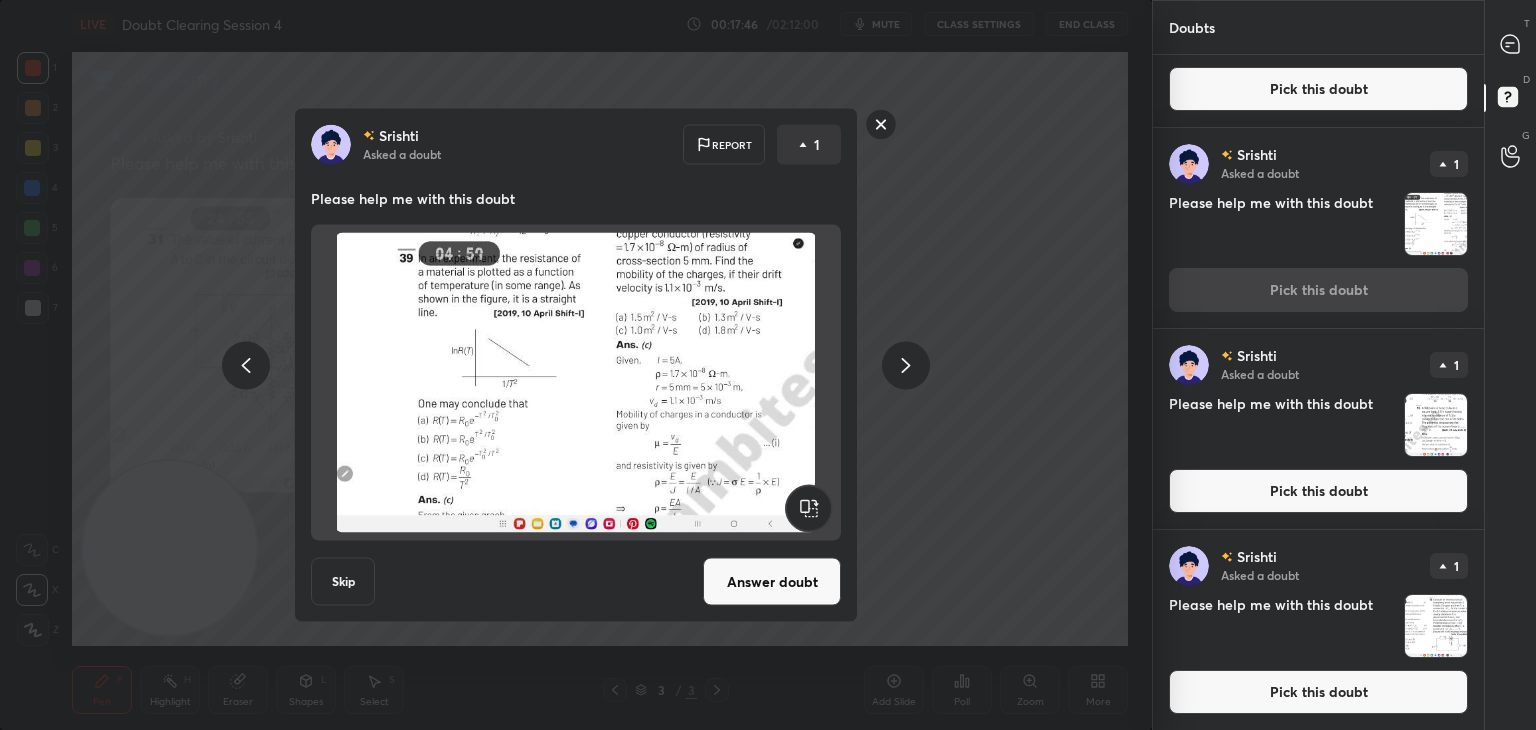 click at bounding box center (1436, 626) 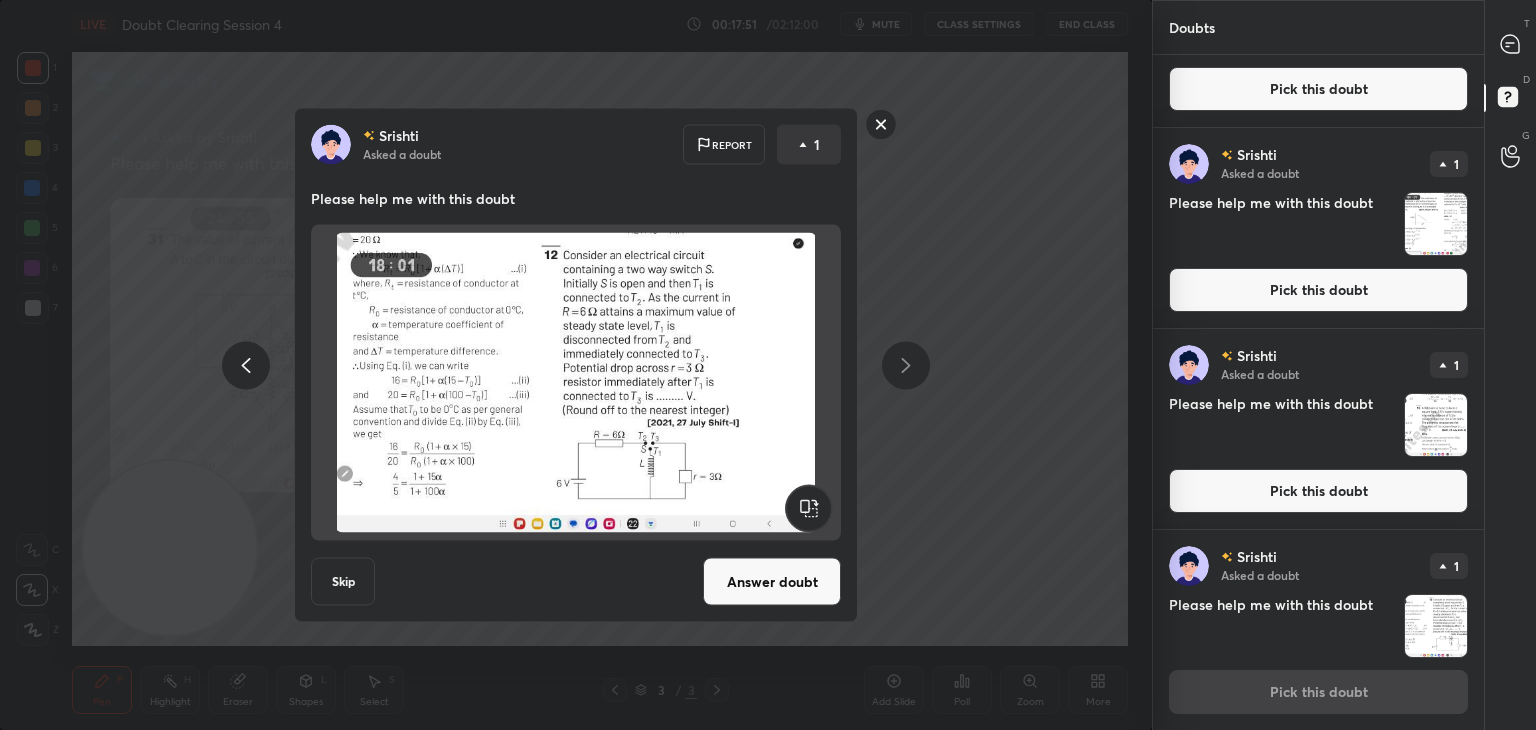 click on "Answer doubt" at bounding box center (772, 582) 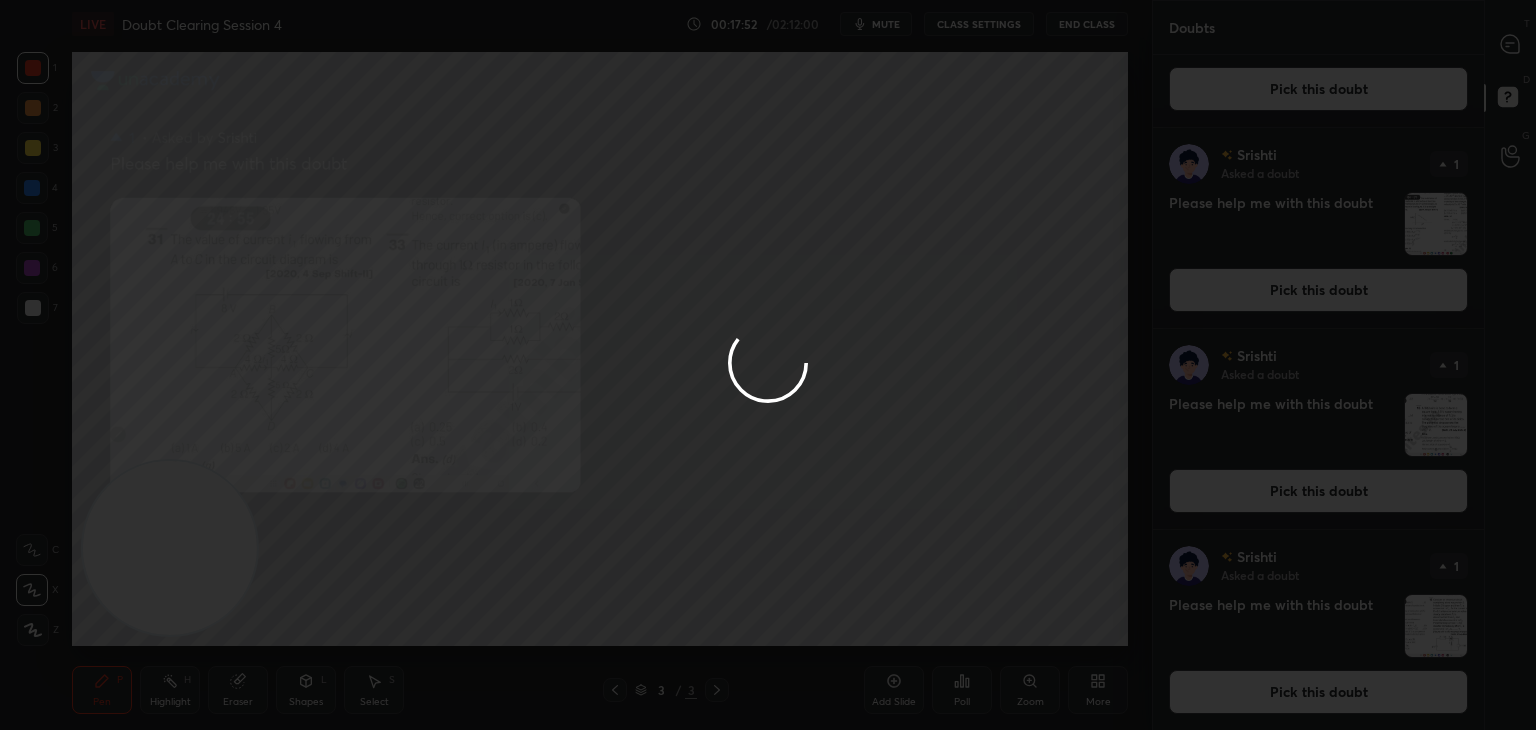 scroll, scrollTop: 0, scrollLeft: 0, axis: both 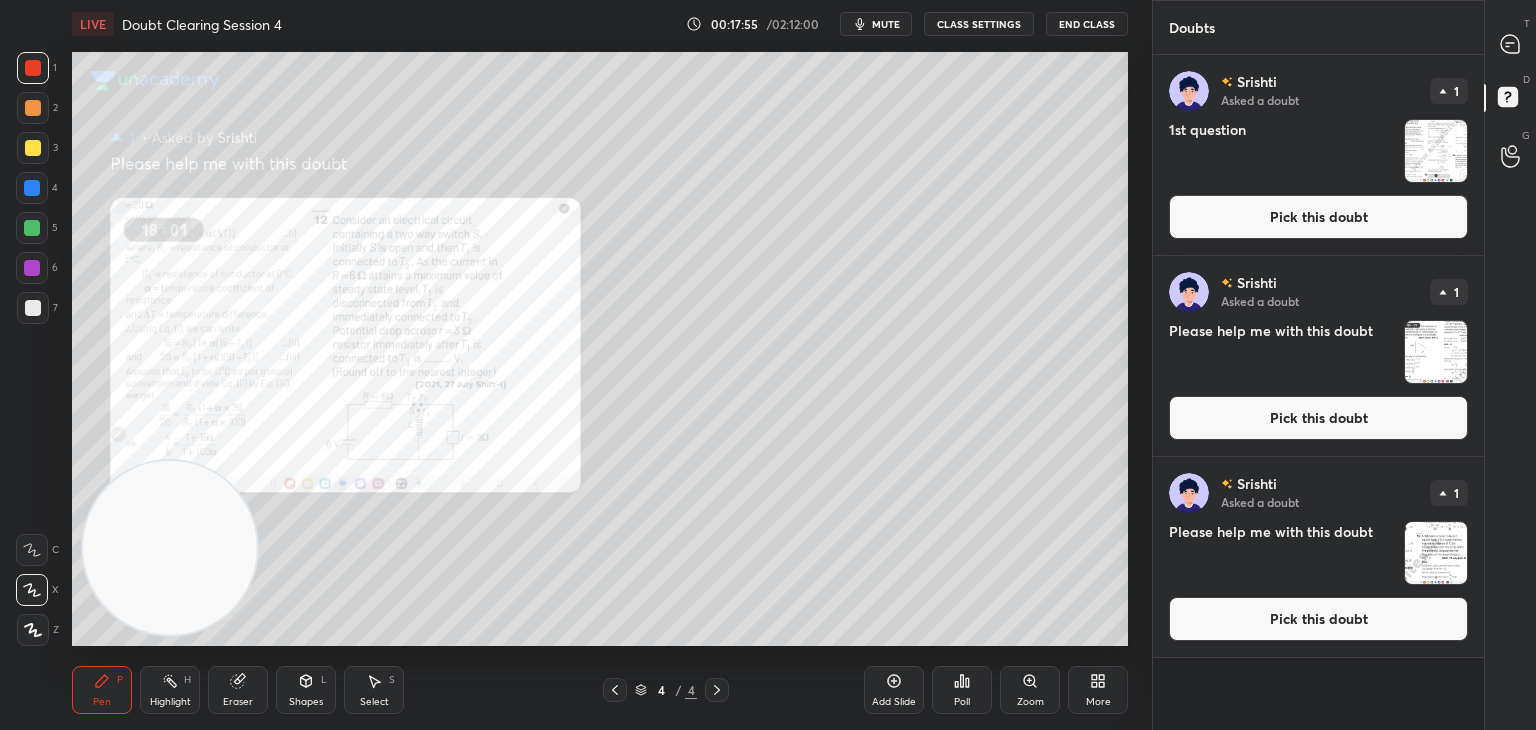 click at bounding box center [1511, 44] 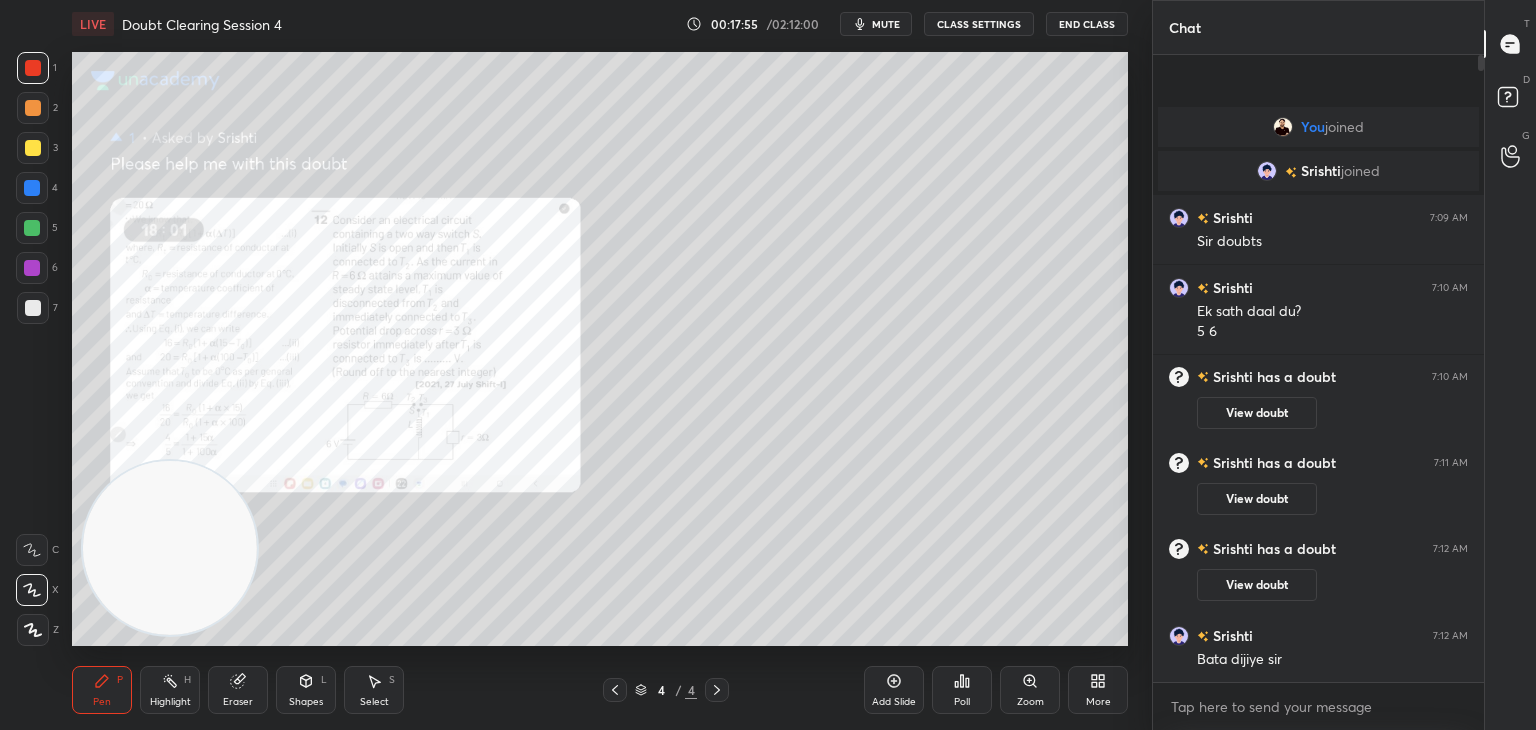 scroll, scrollTop: 6, scrollLeft: 6, axis: both 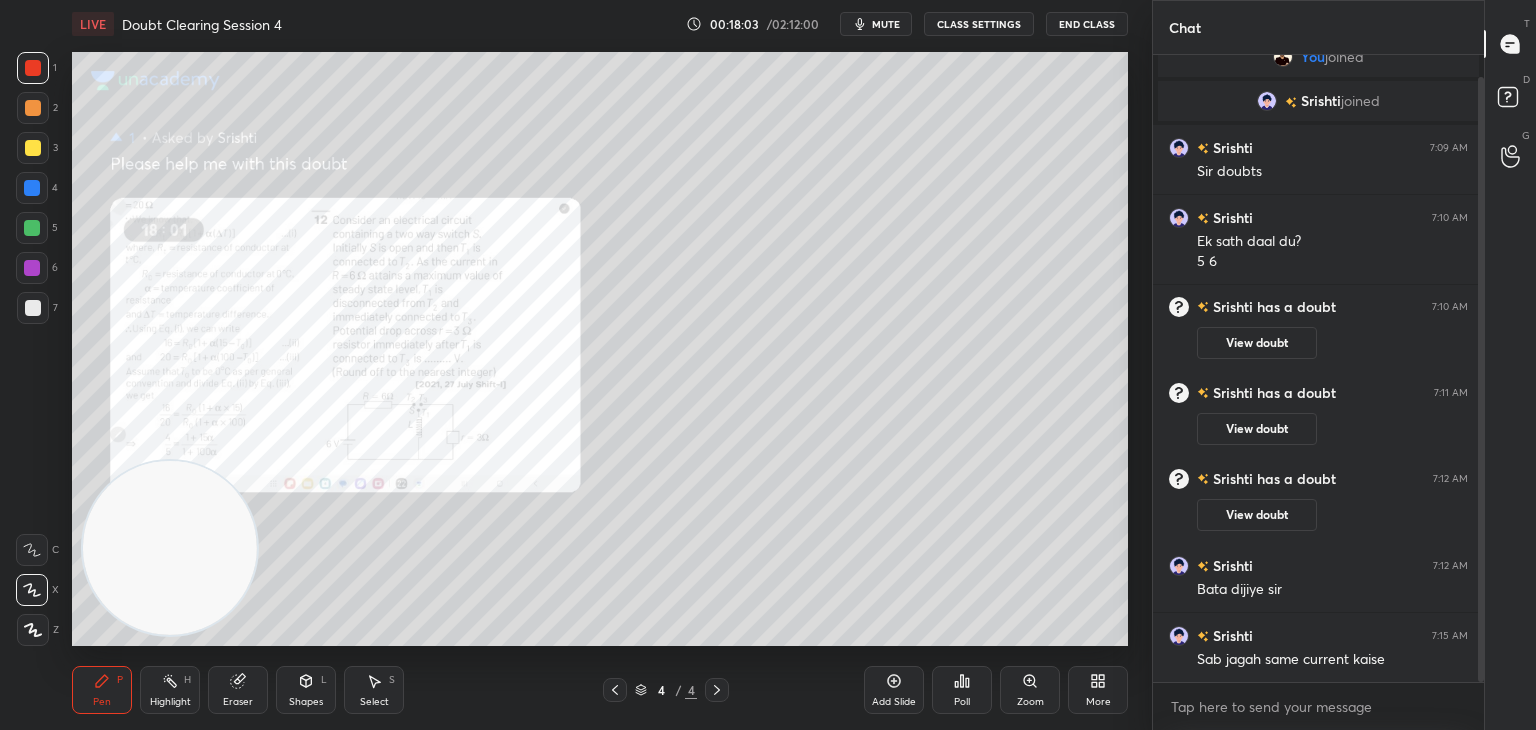 click 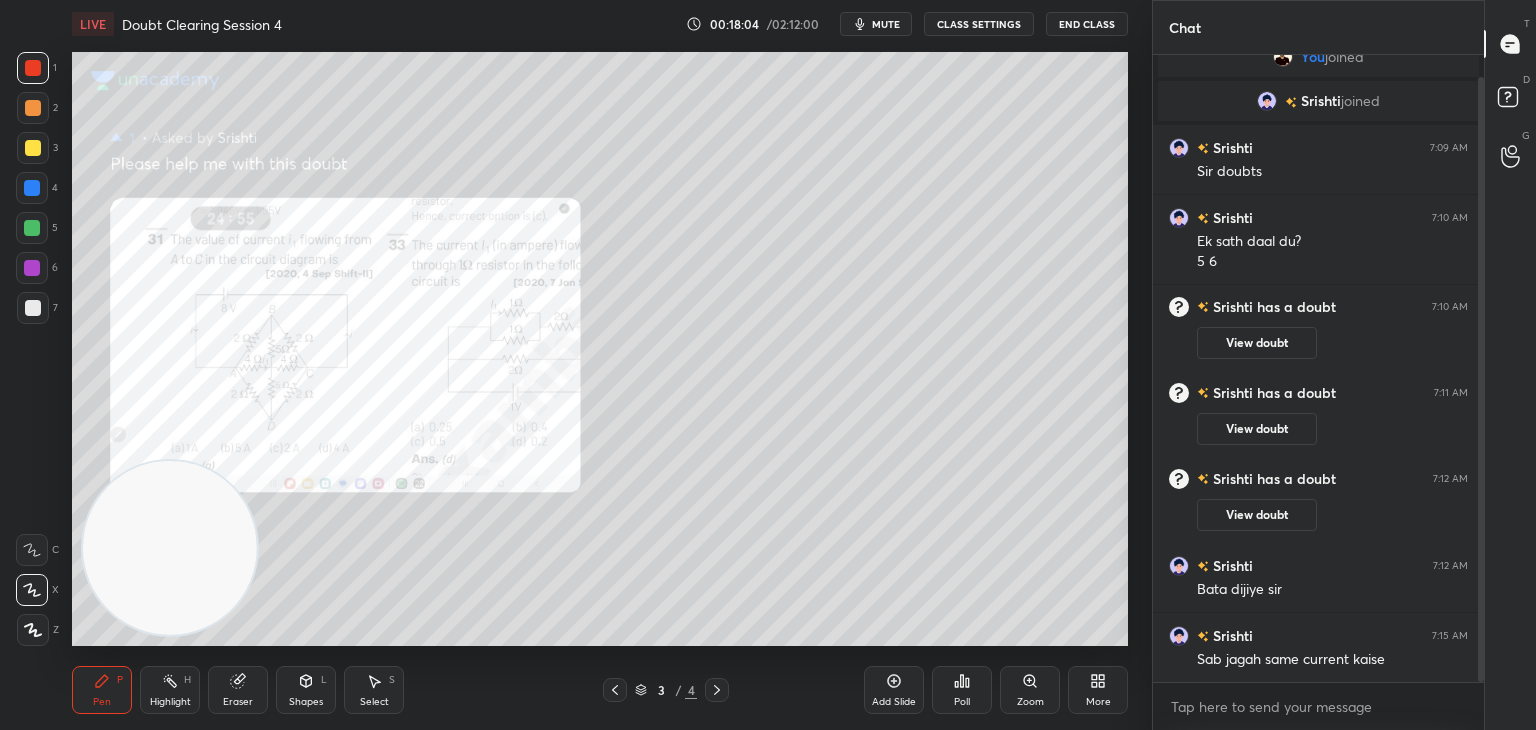 click on "Zoom" at bounding box center [1030, 702] 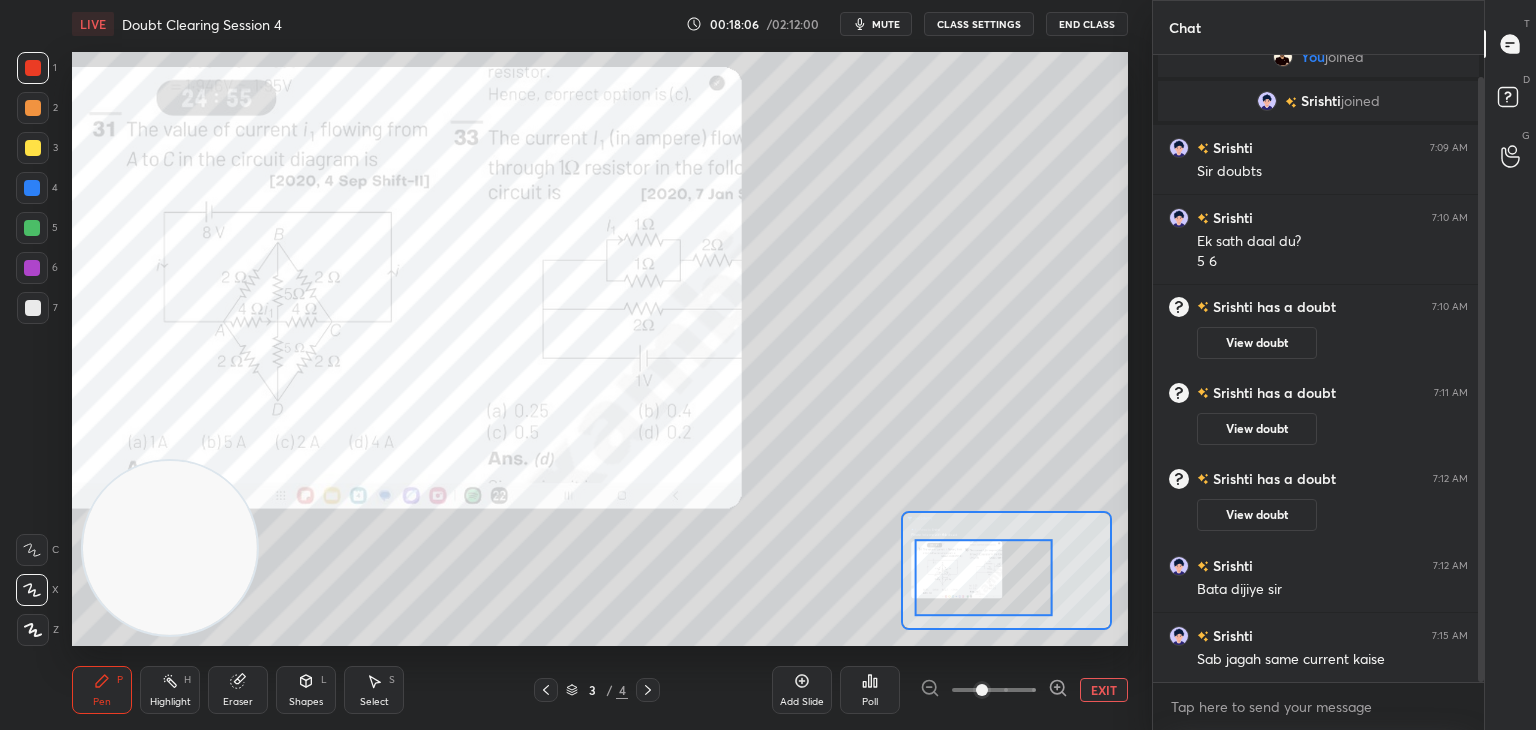 click 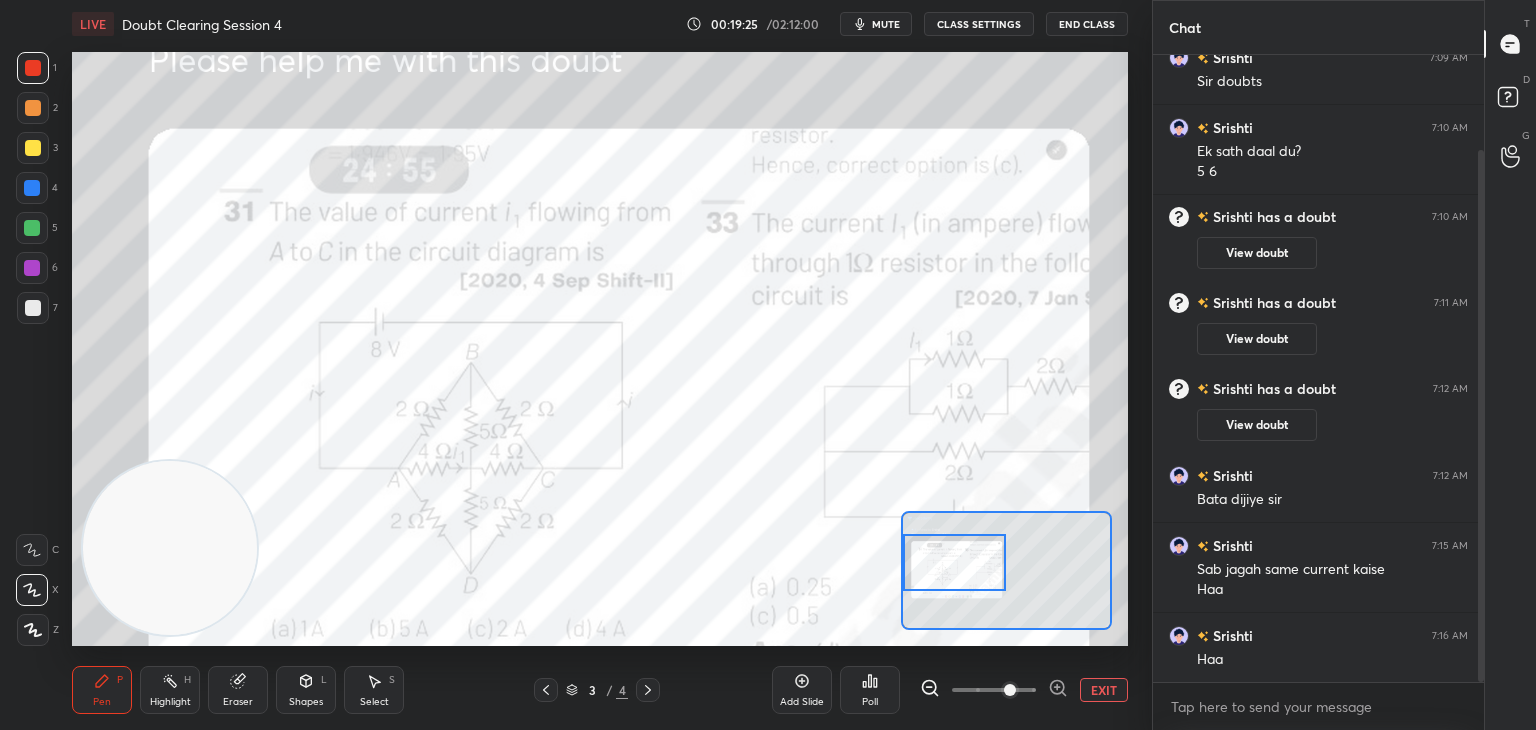 scroll, scrollTop: 132, scrollLeft: 0, axis: vertical 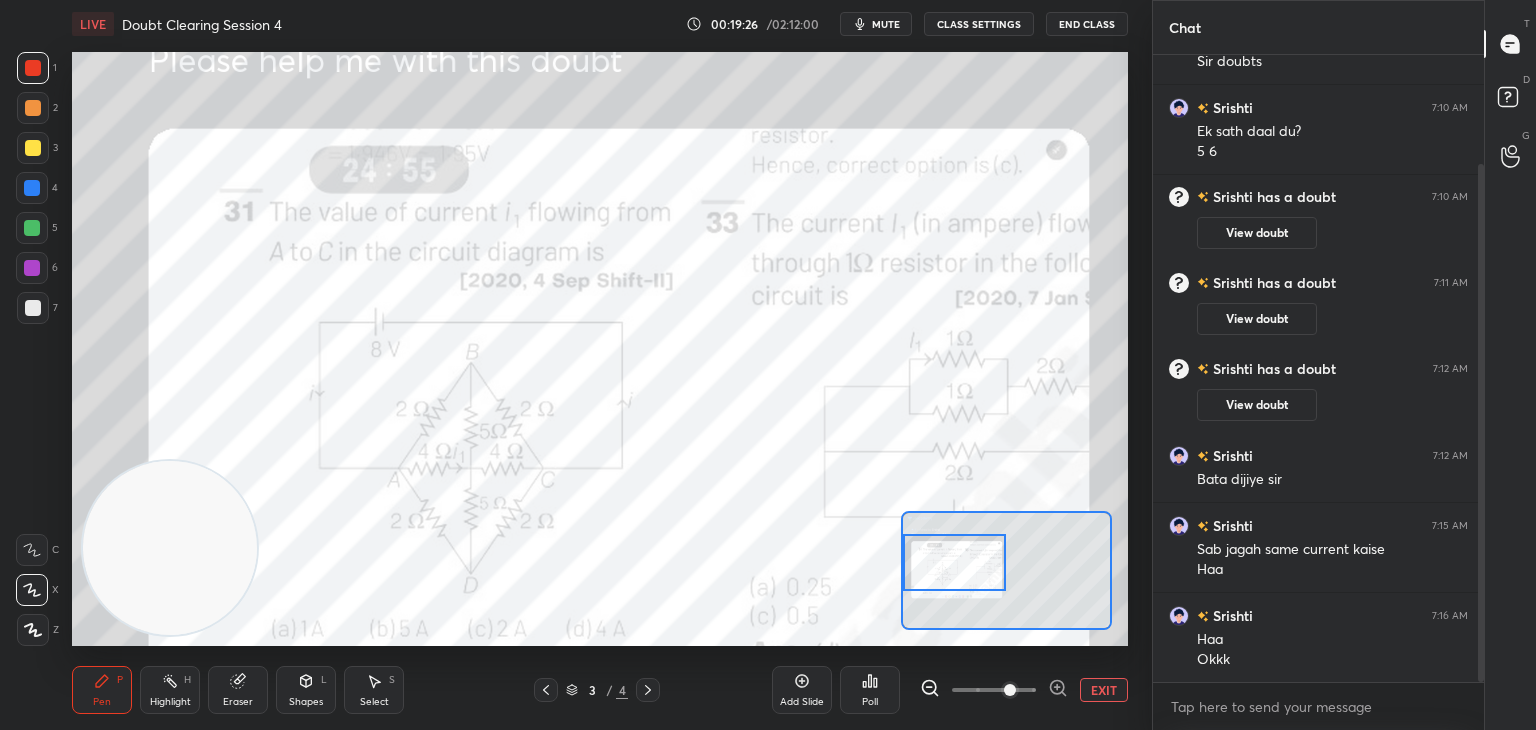 click on "EXIT" at bounding box center (1104, 690) 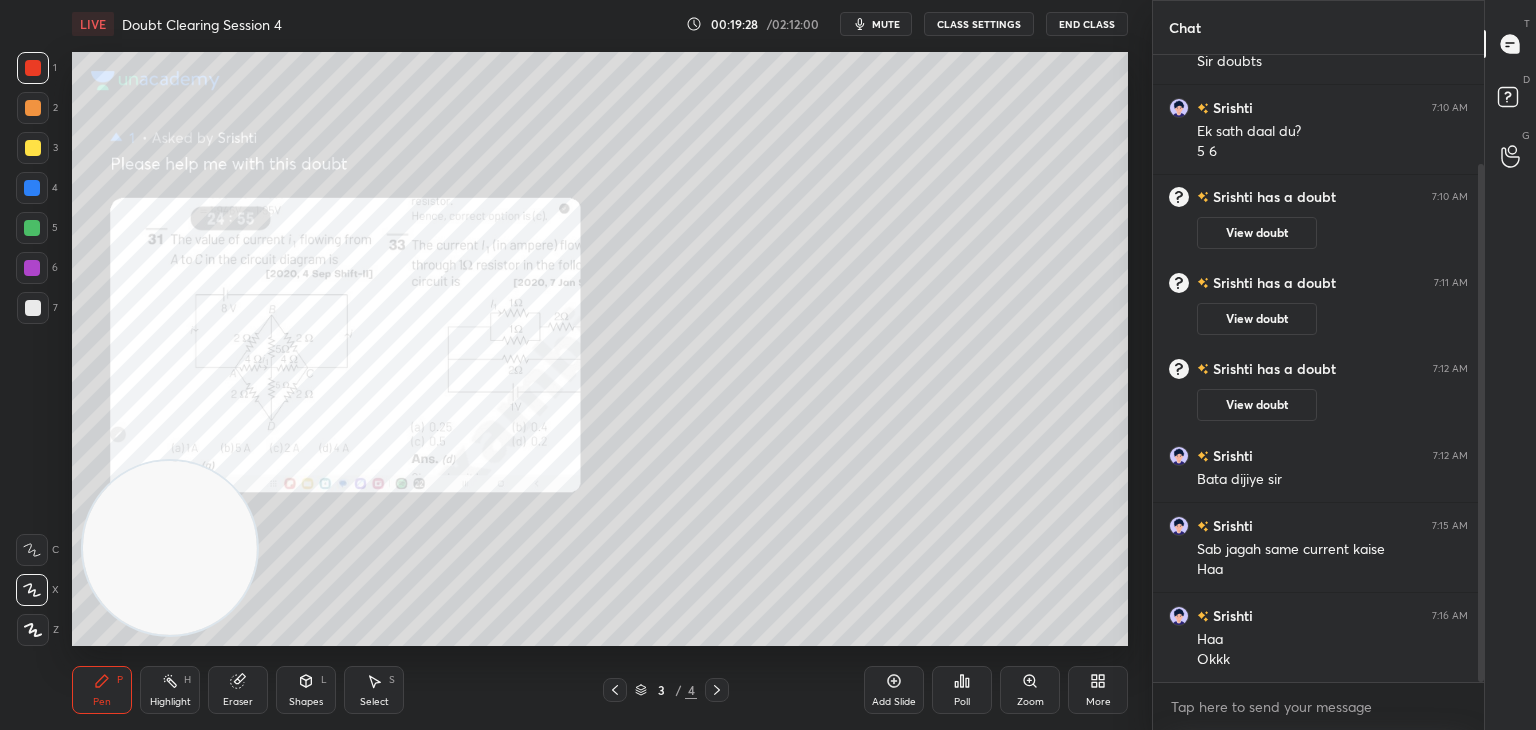 click at bounding box center [717, 690] 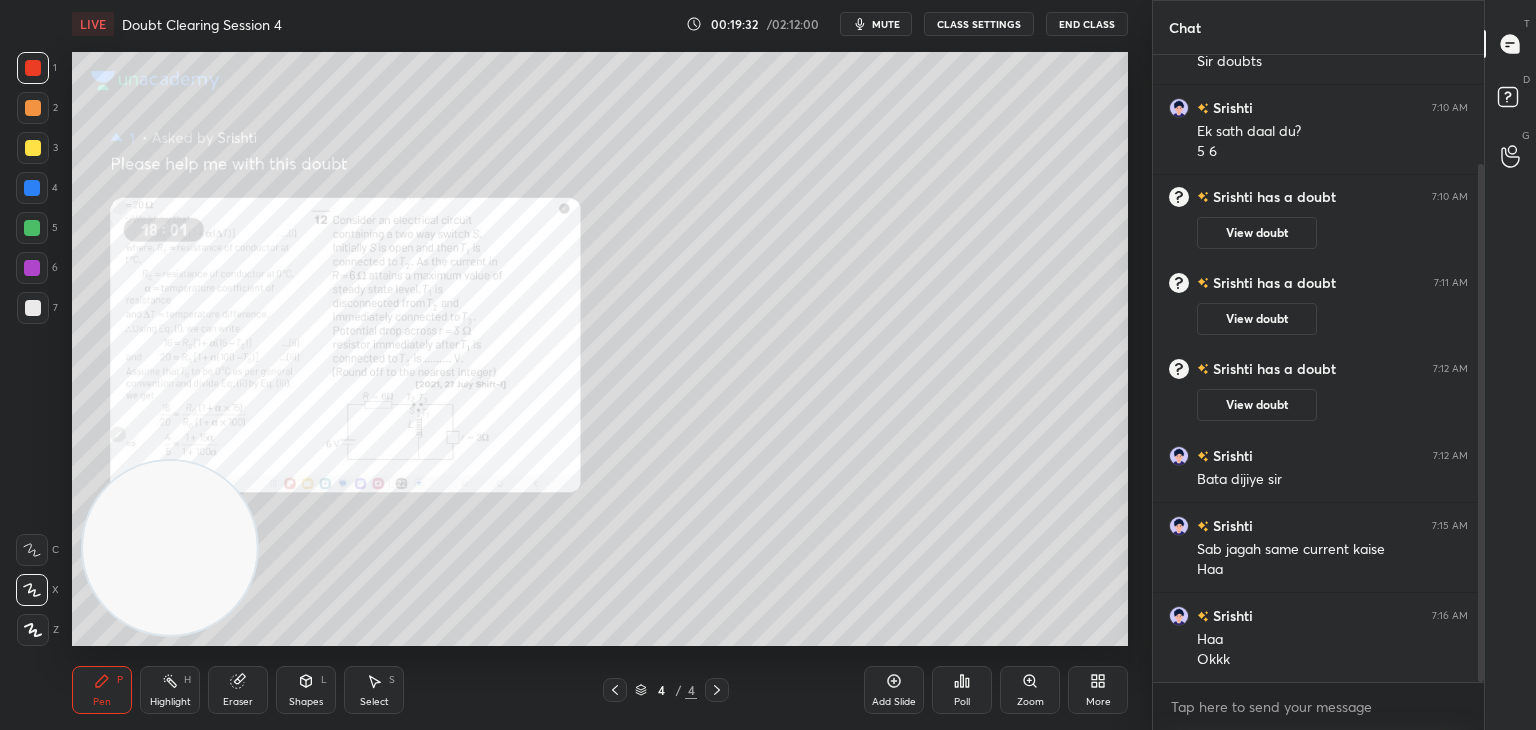 click 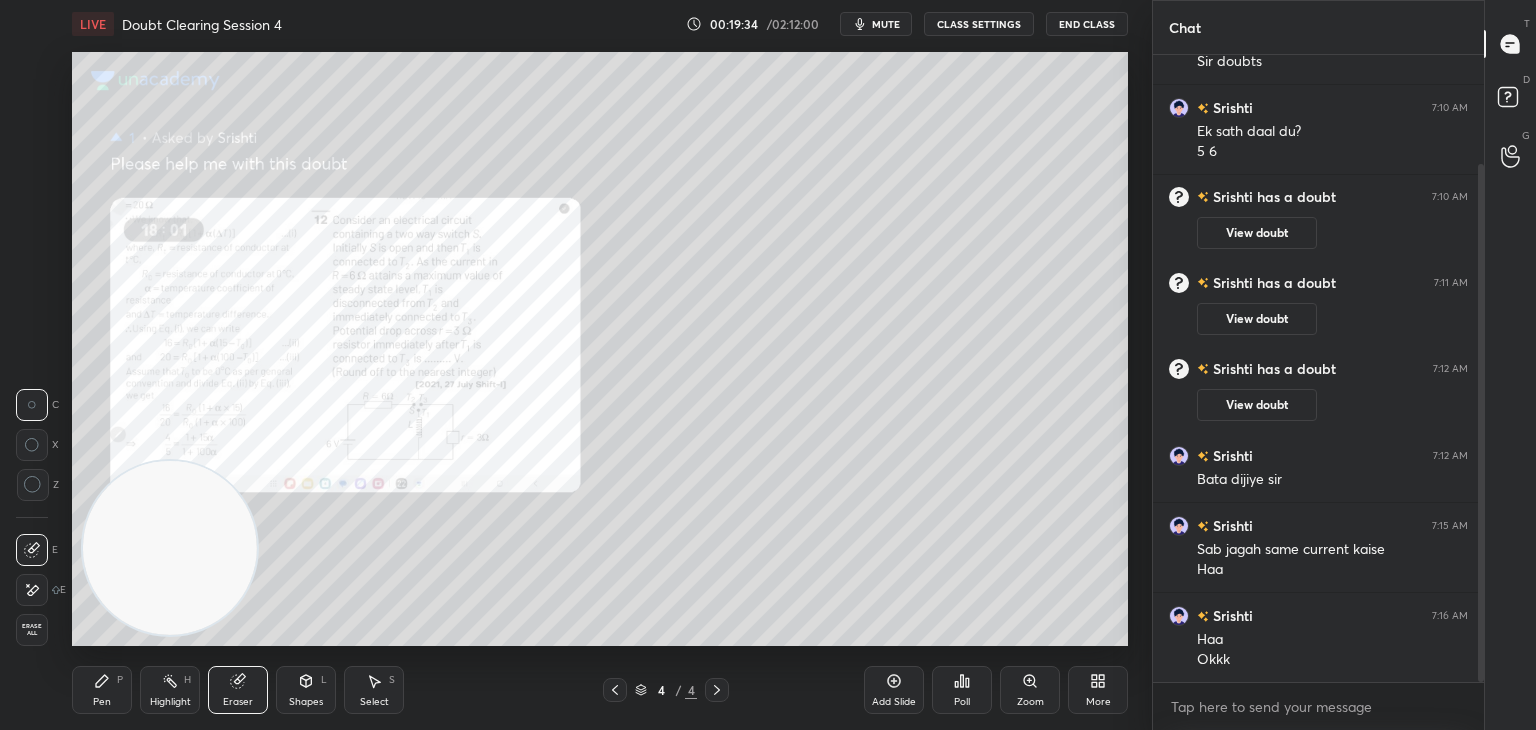 click on "Pen P" at bounding box center [102, 690] 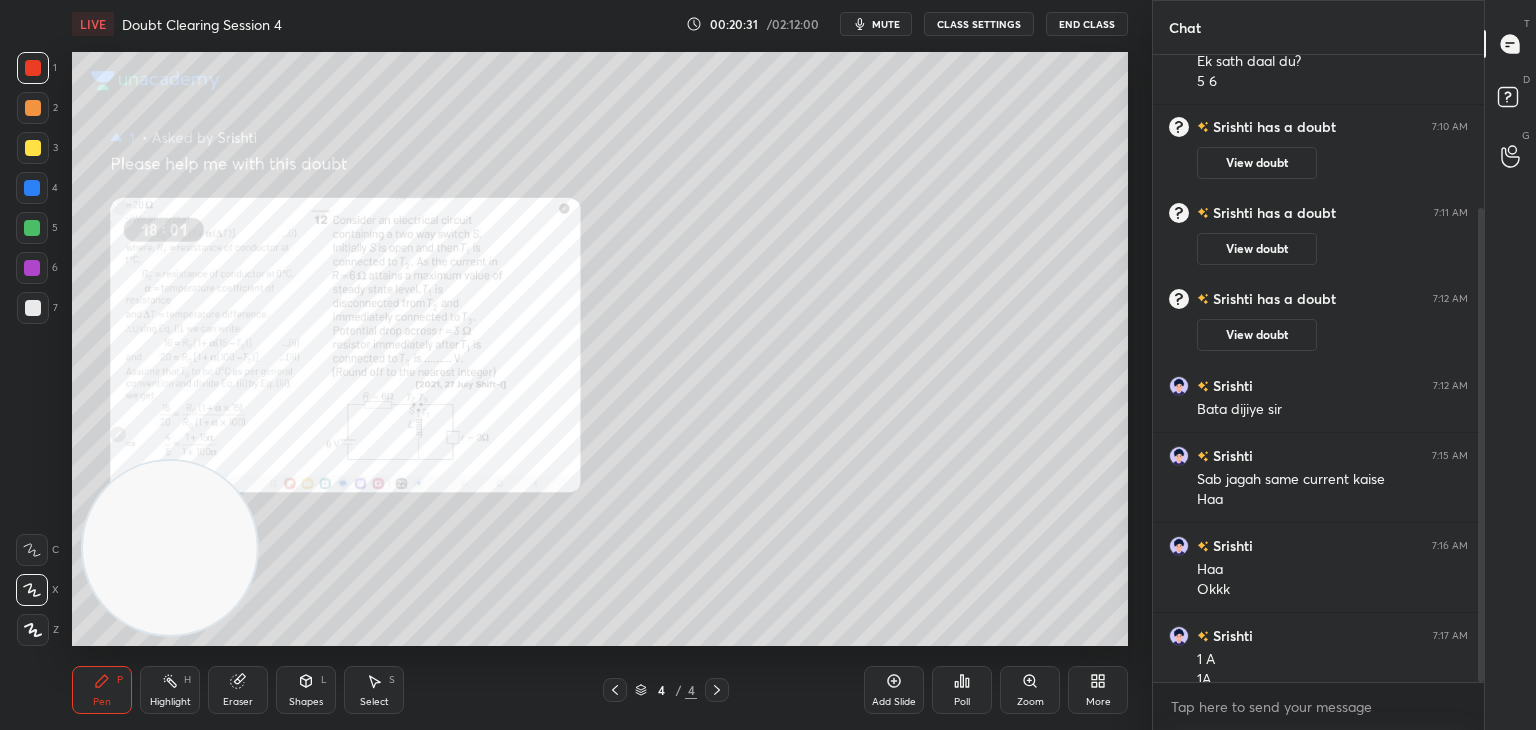scroll, scrollTop: 222, scrollLeft: 0, axis: vertical 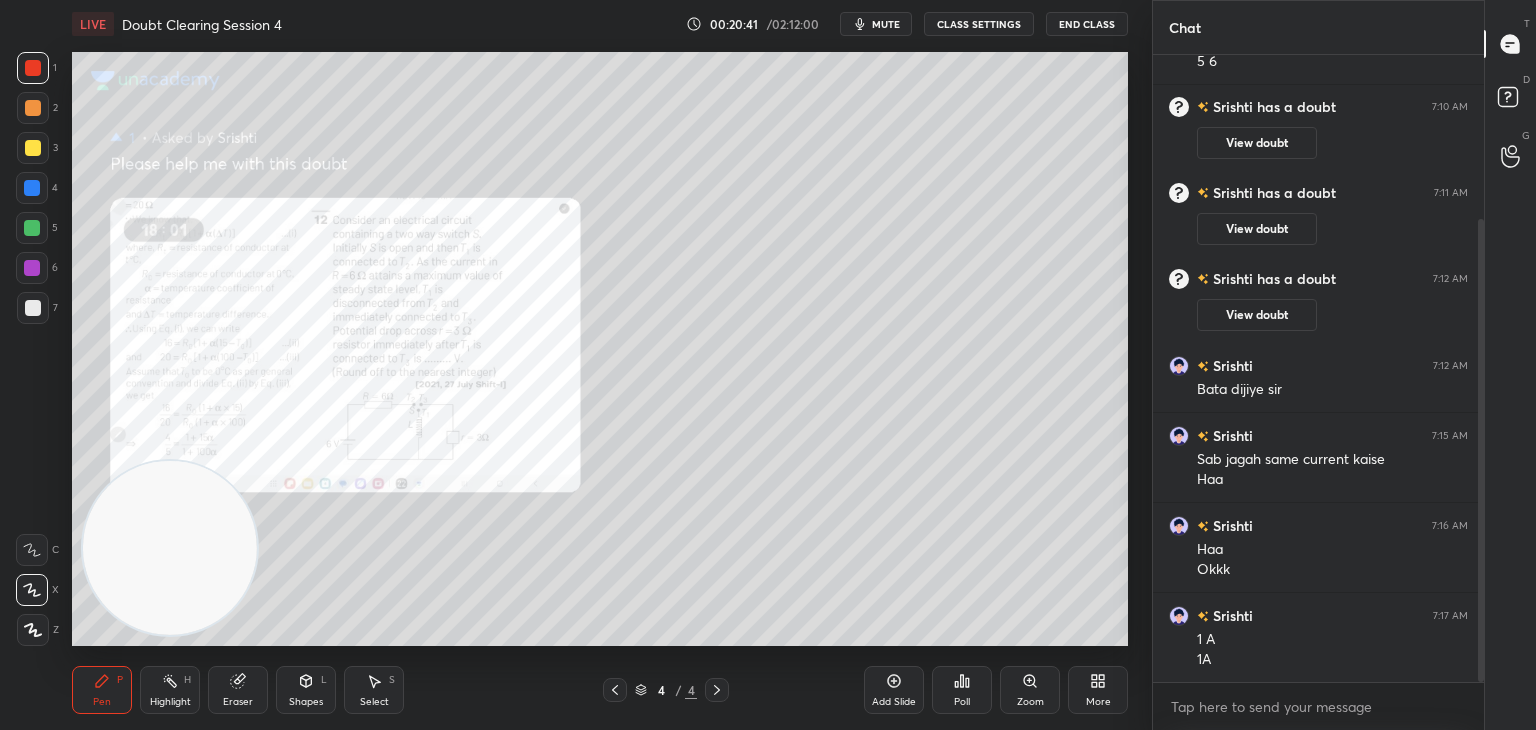 click 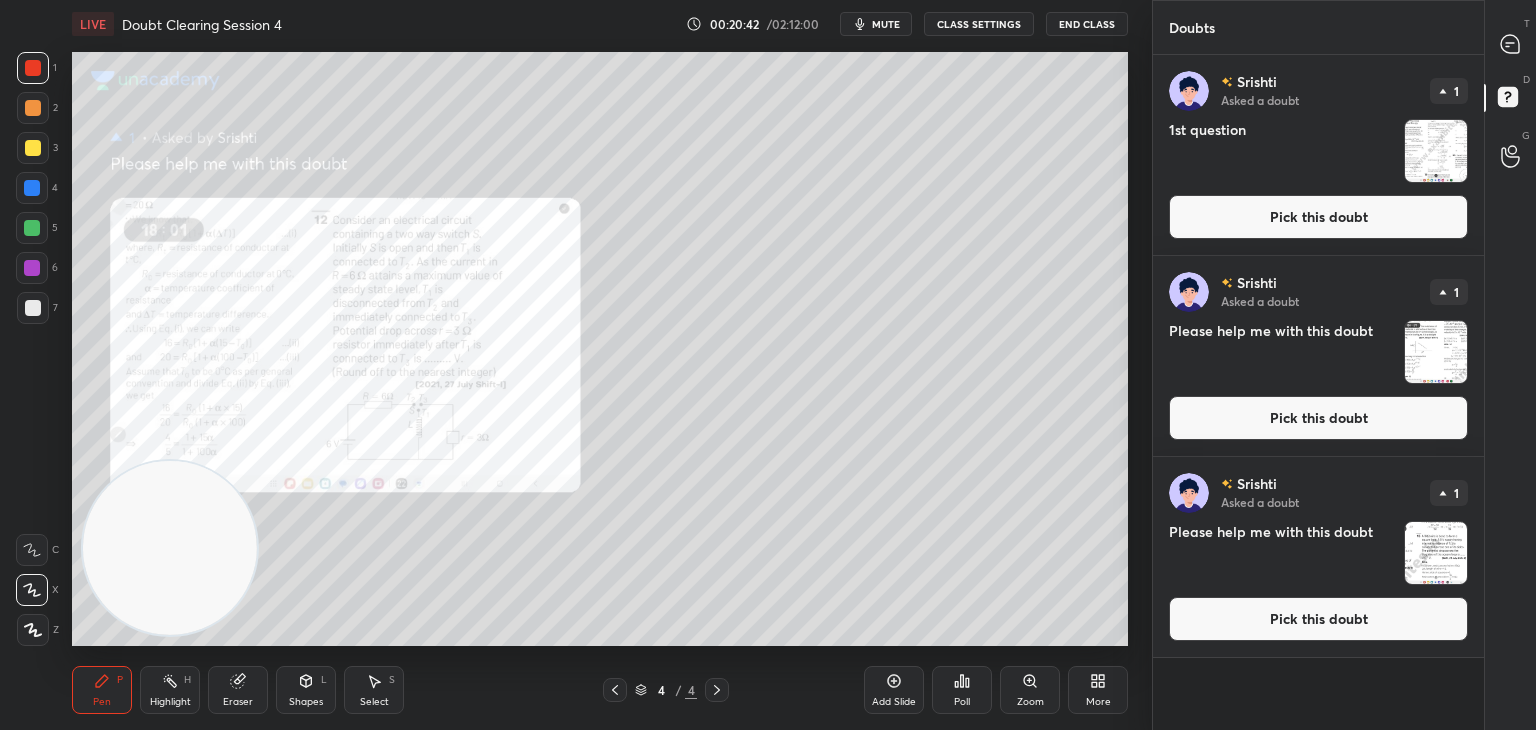 click at bounding box center [1436, 553] 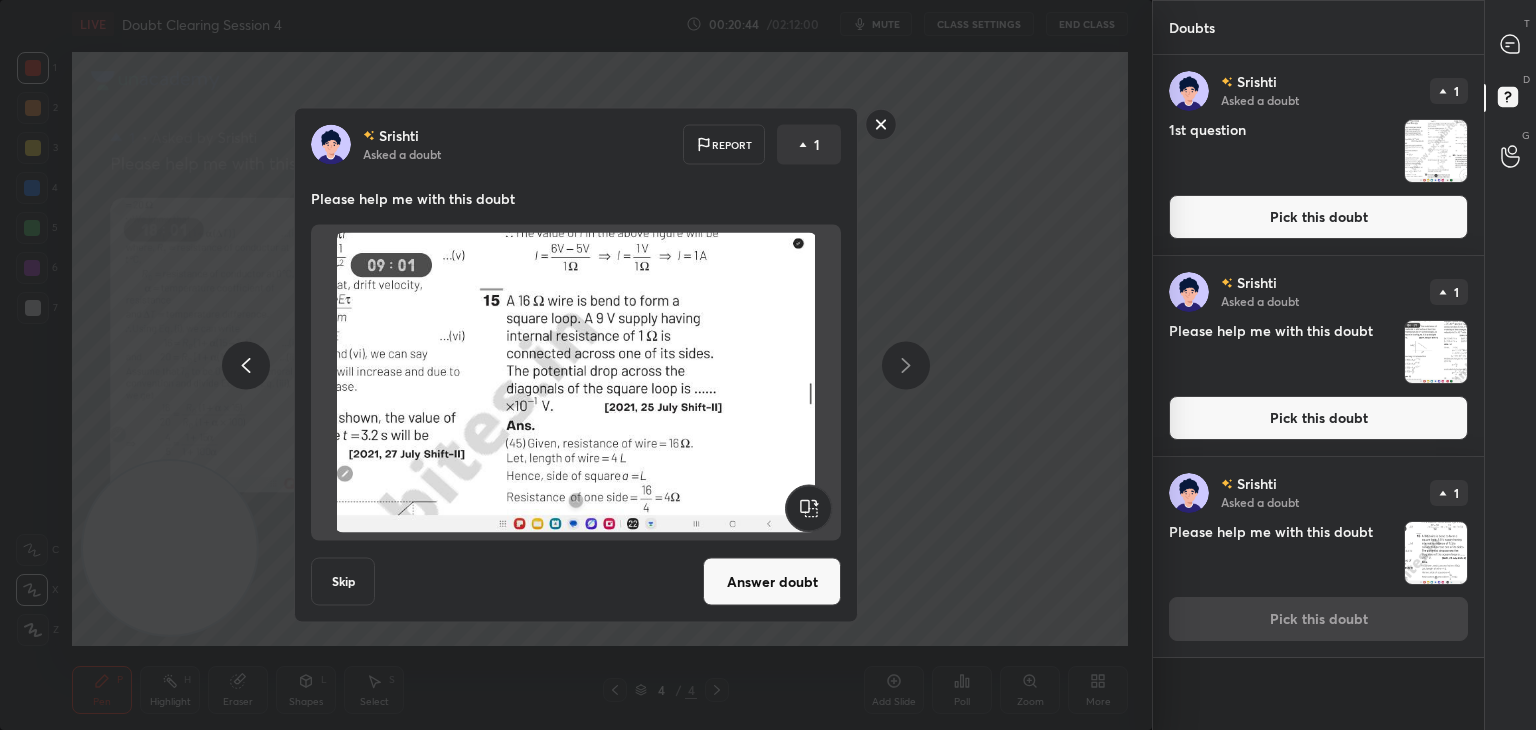 click at bounding box center [1436, 352] 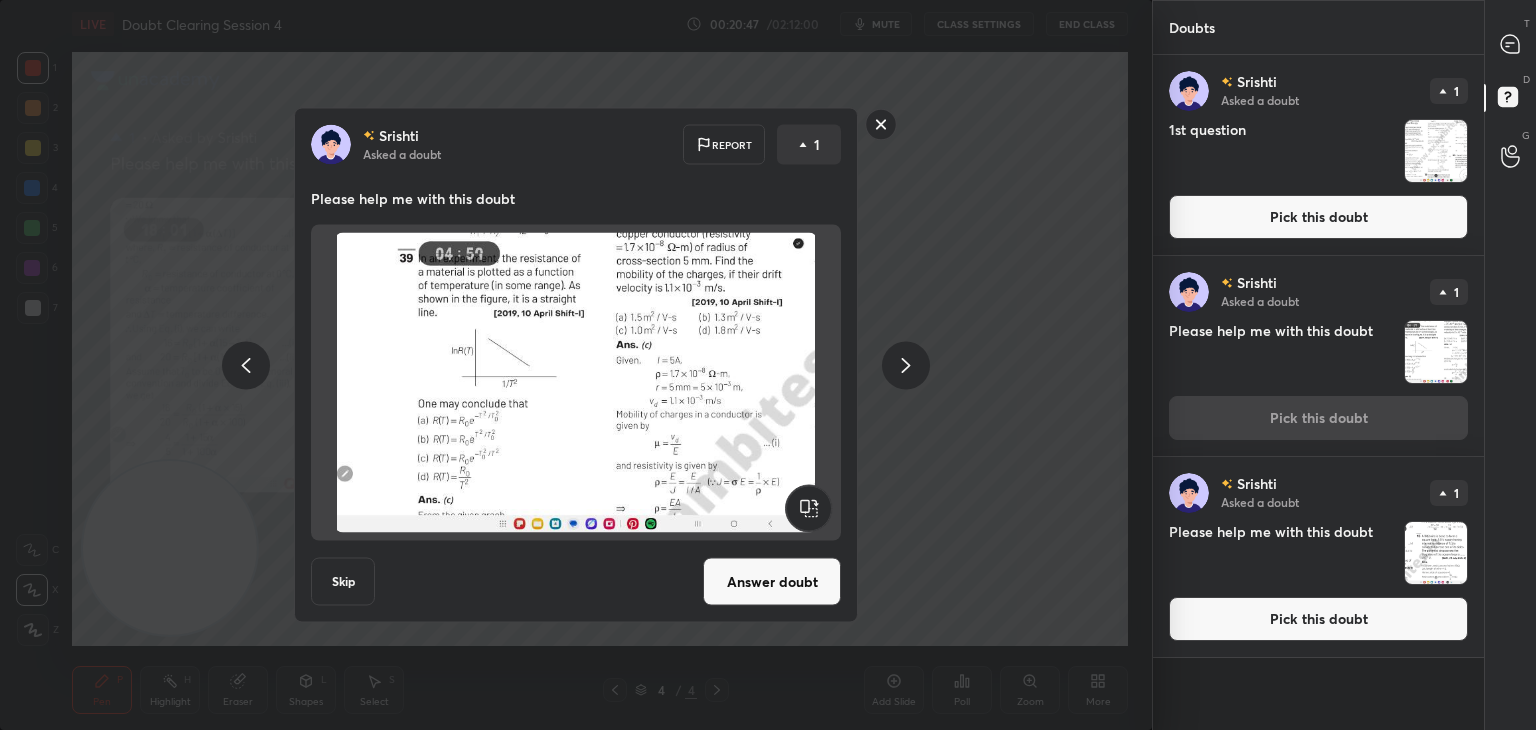 click at bounding box center [1511, 44] 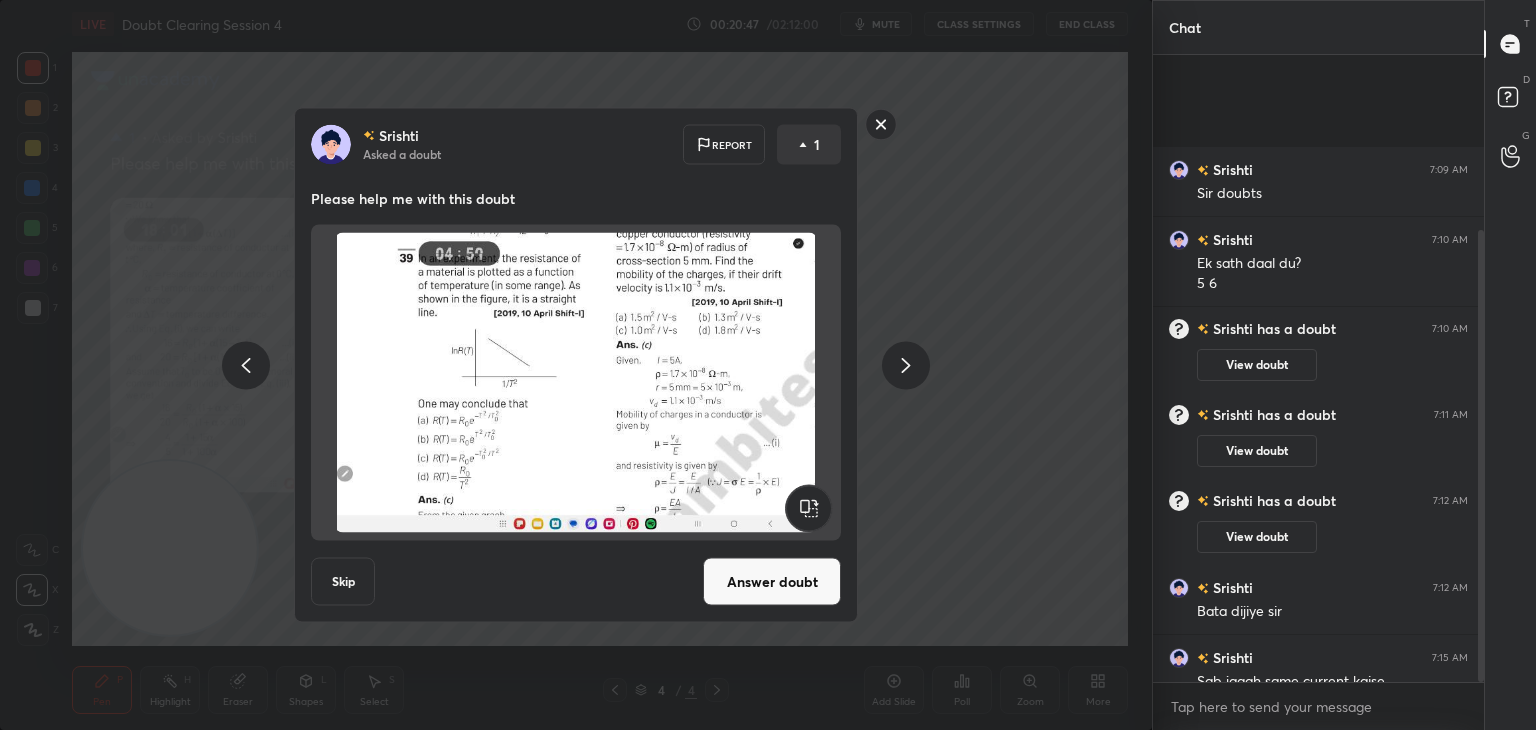 scroll, scrollTop: 242, scrollLeft: 0, axis: vertical 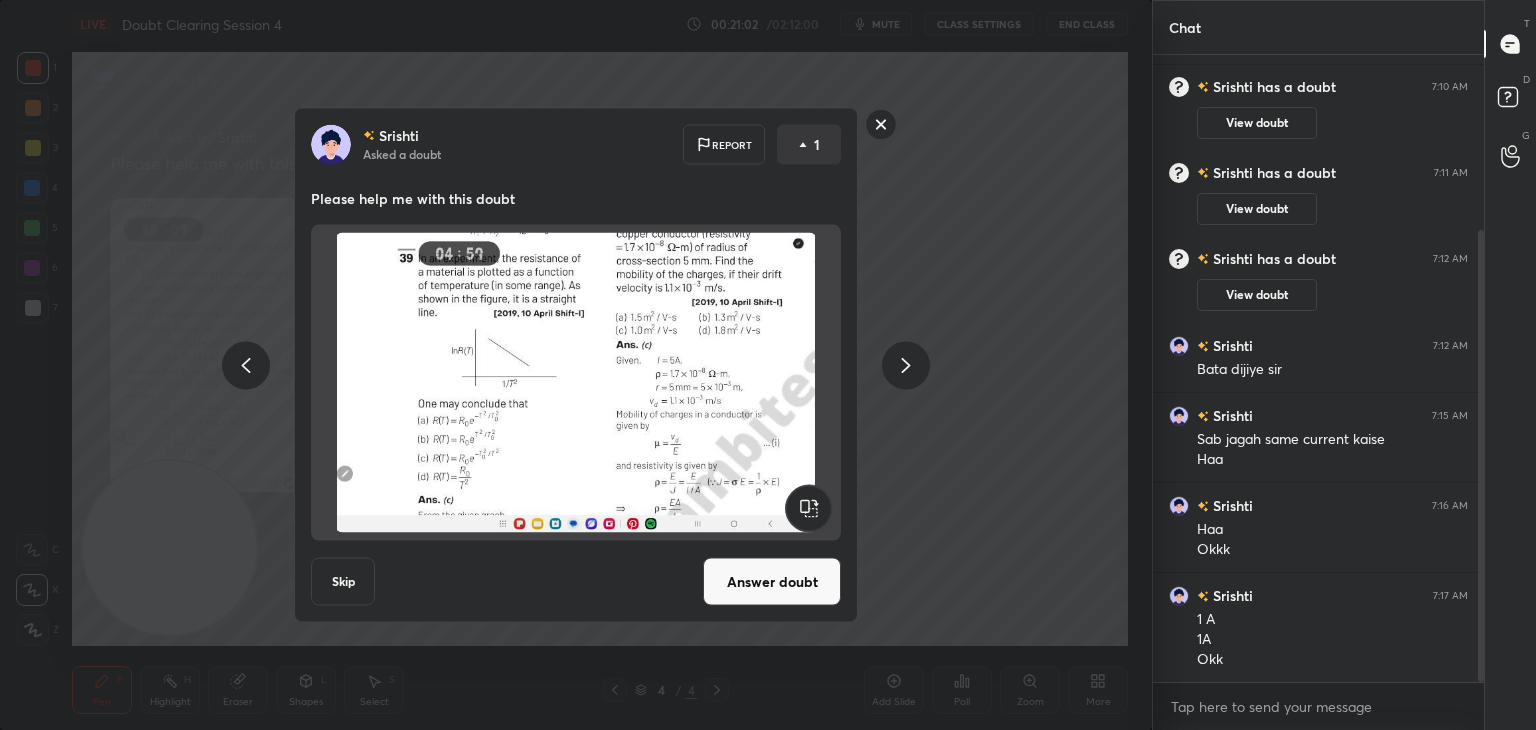 click on "Srishti Asked a doubt Report 1 Please help me with this doubt Skip Answer doubt" at bounding box center (576, 365) 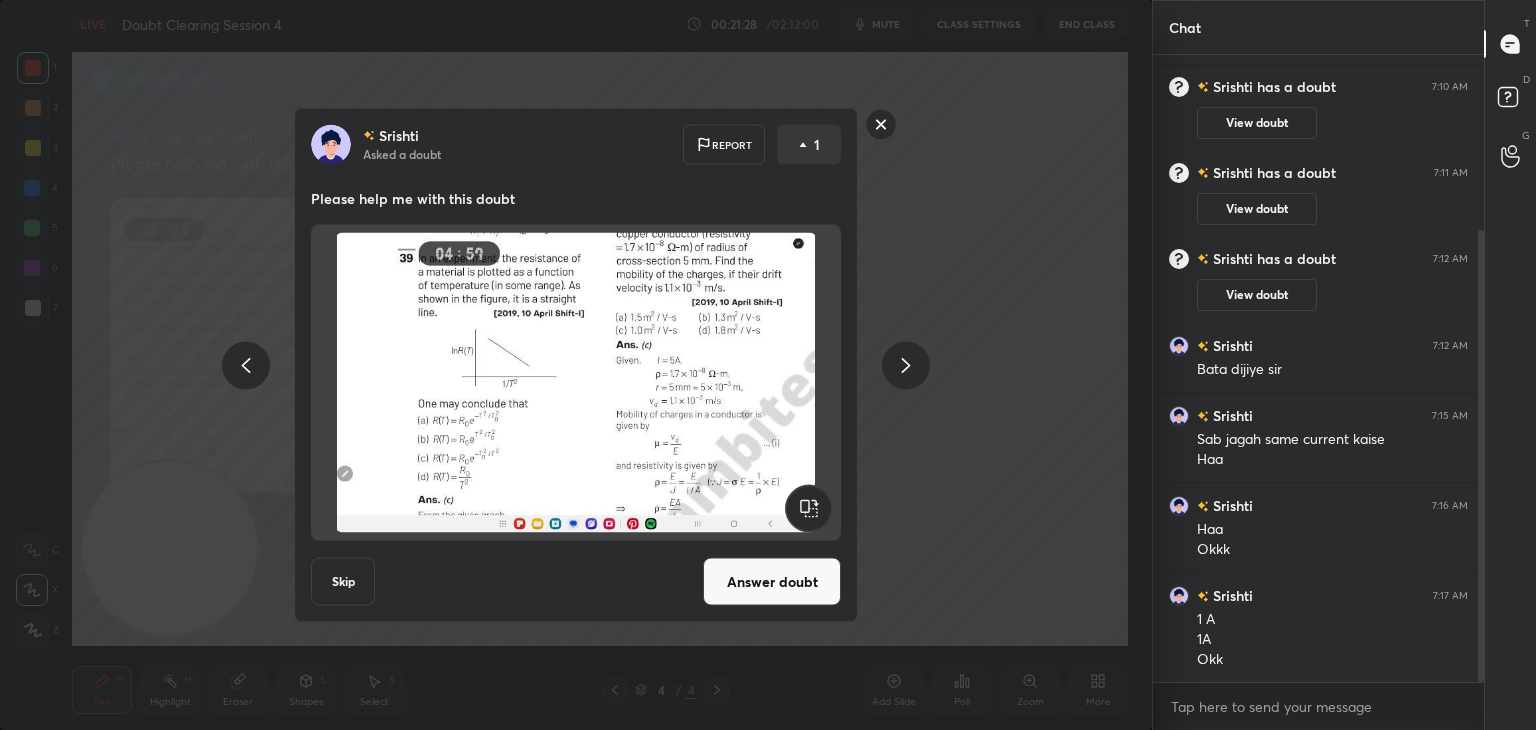 click on "Answer doubt" at bounding box center (772, 582) 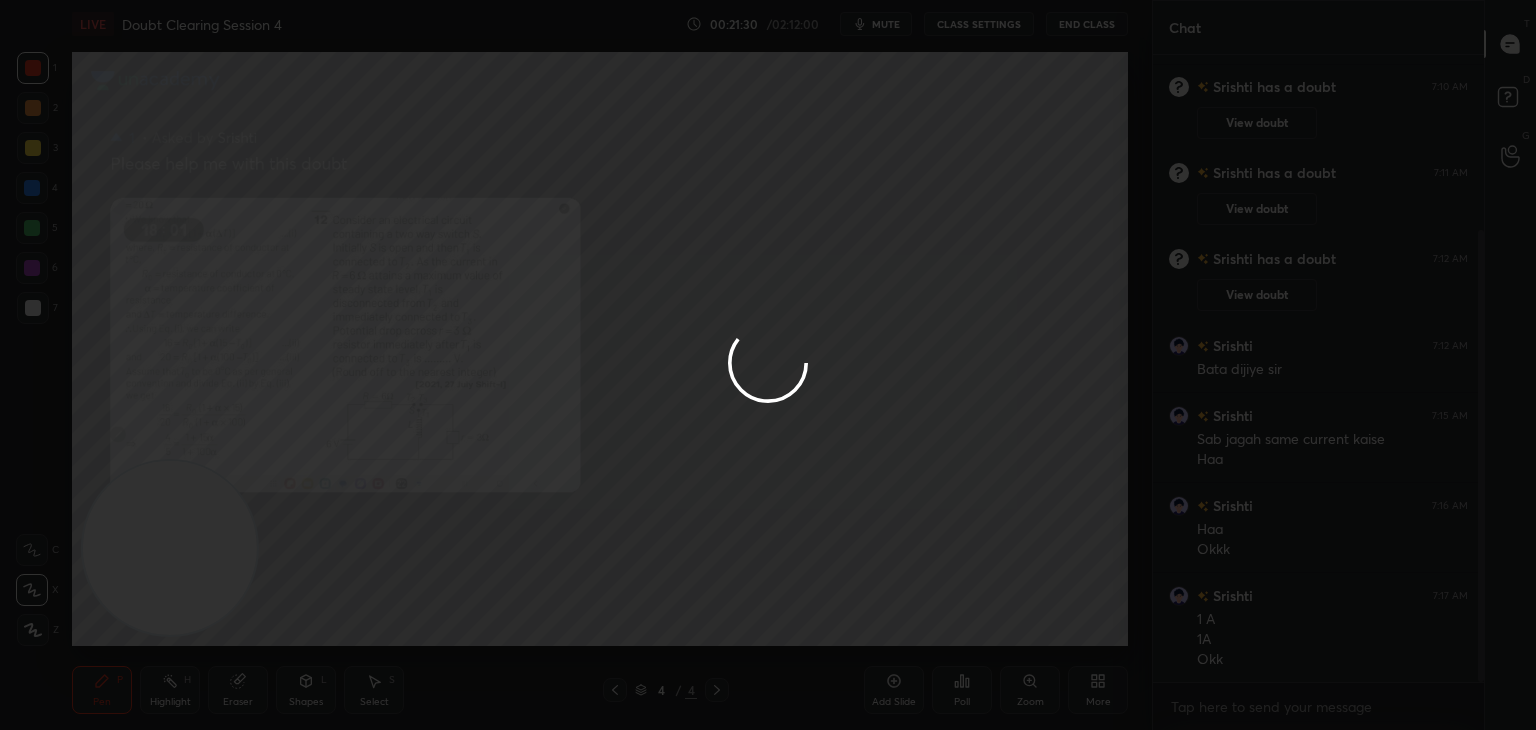 scroll, scrollTop: 156, scrollLeft: 0, axis: vertical 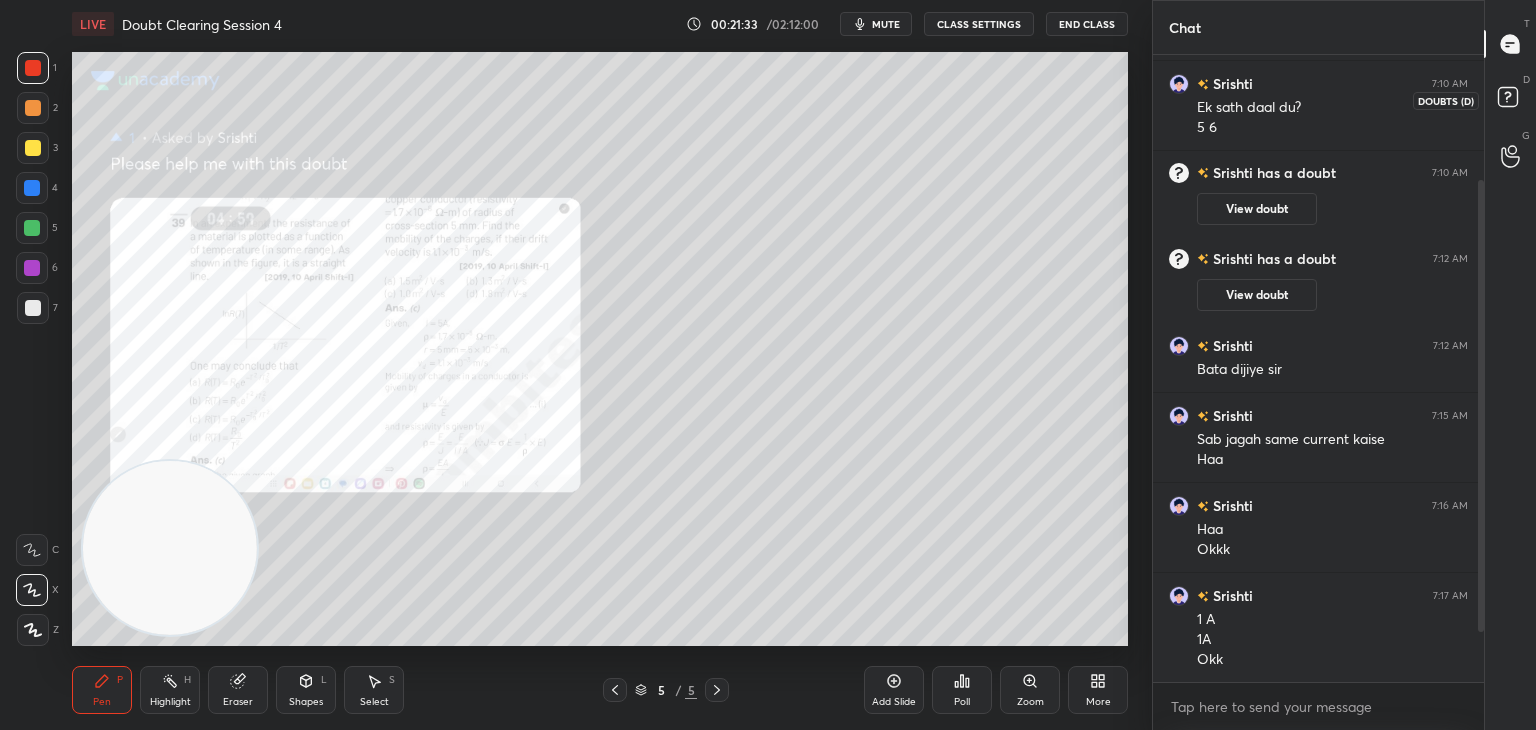 click 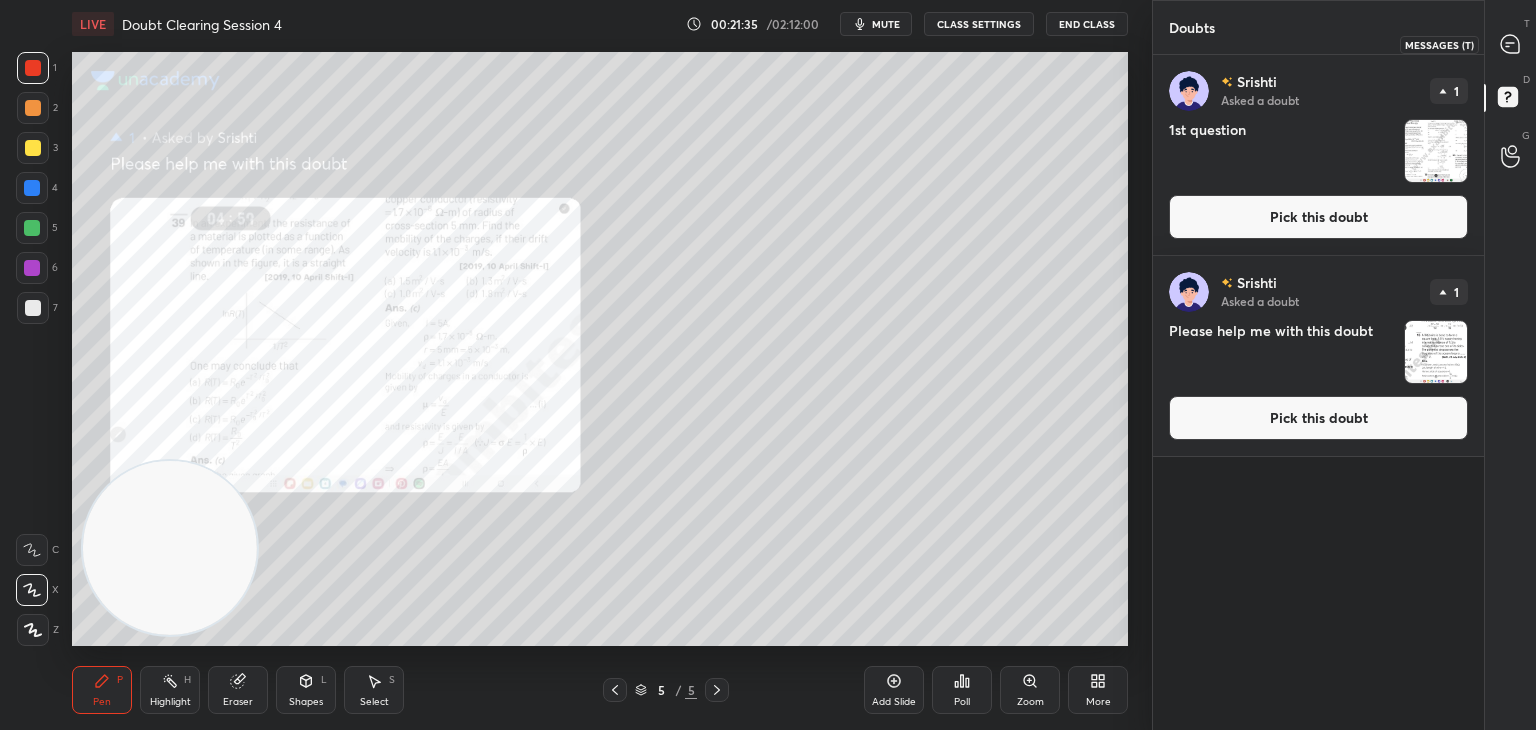 click 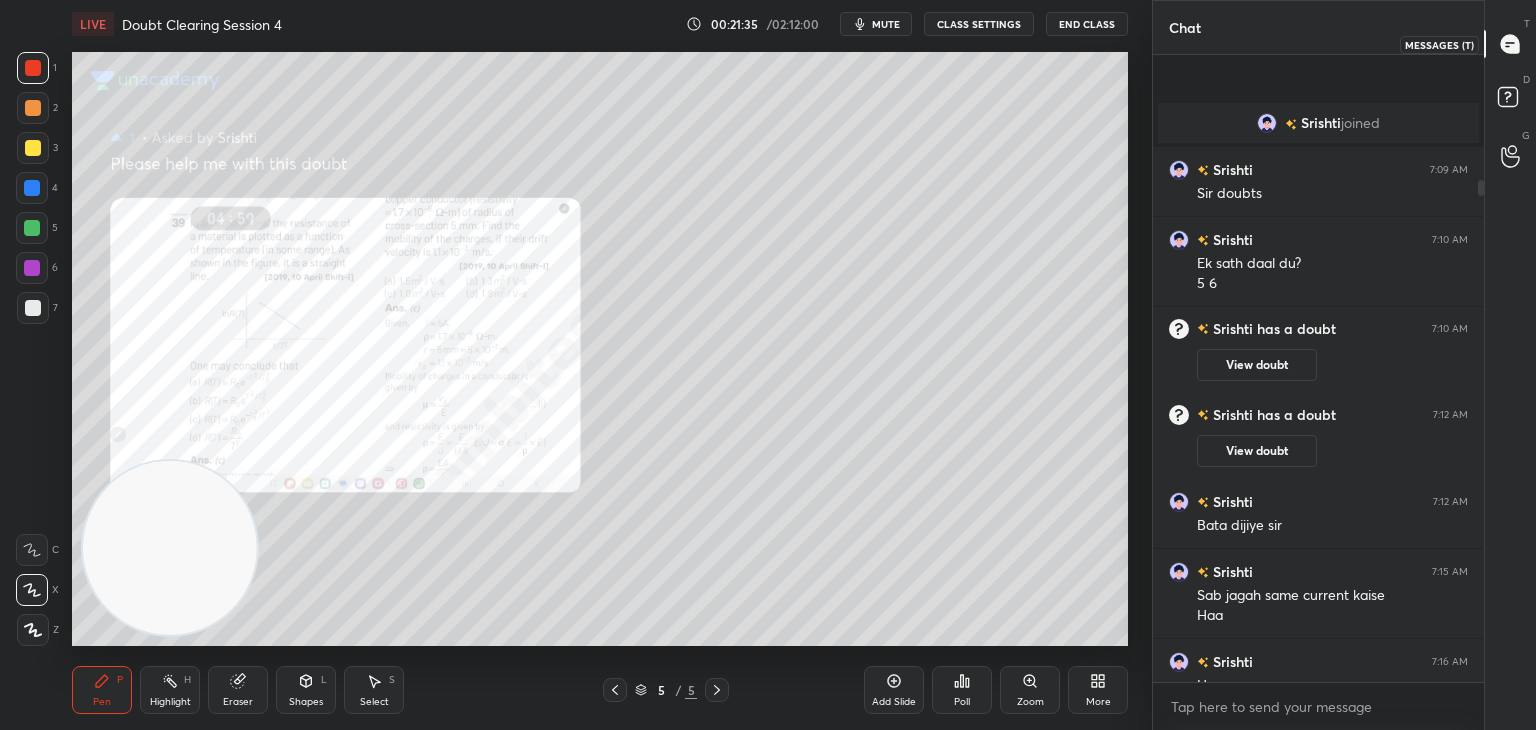 scroll, scrollTop: 156, scrollLeft: 0, axis: vertical 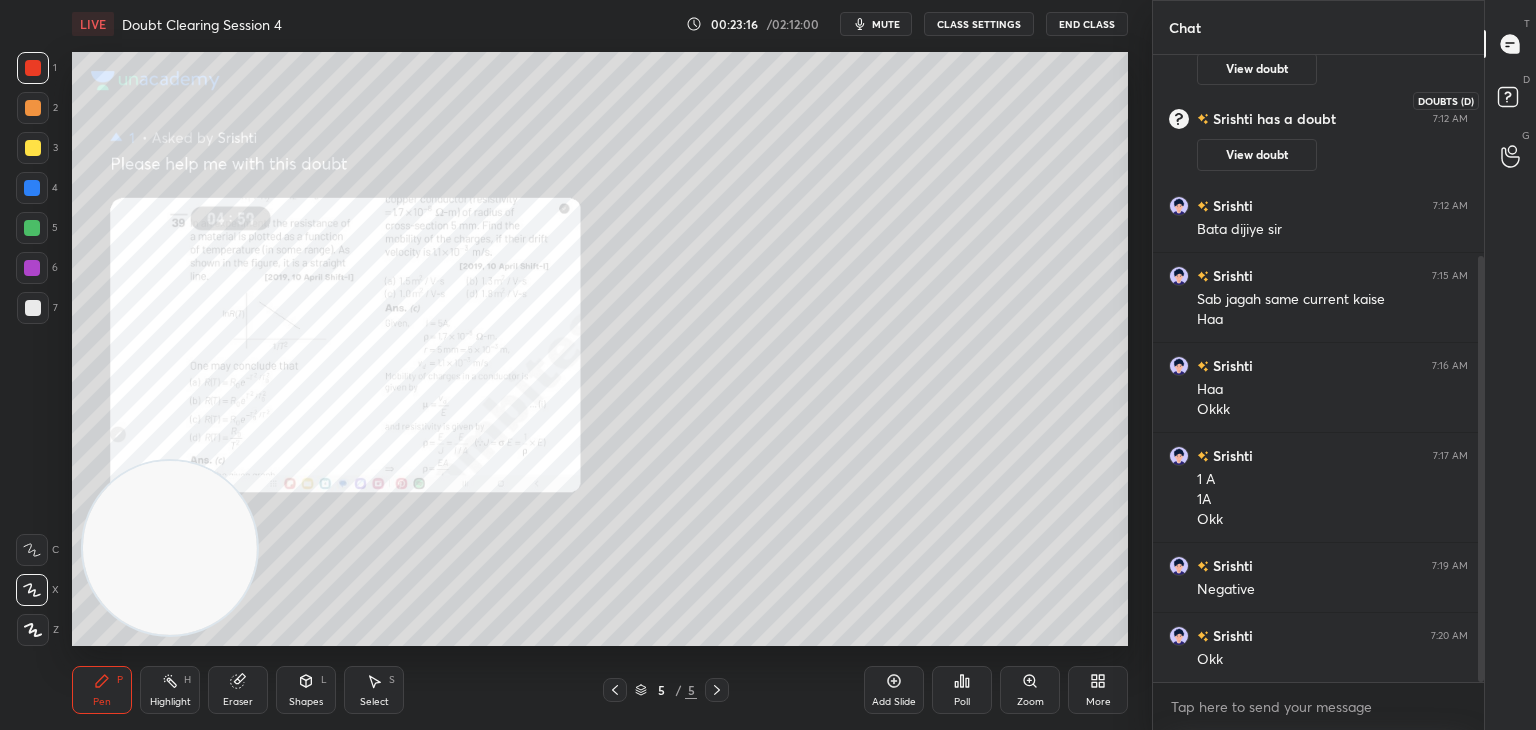click 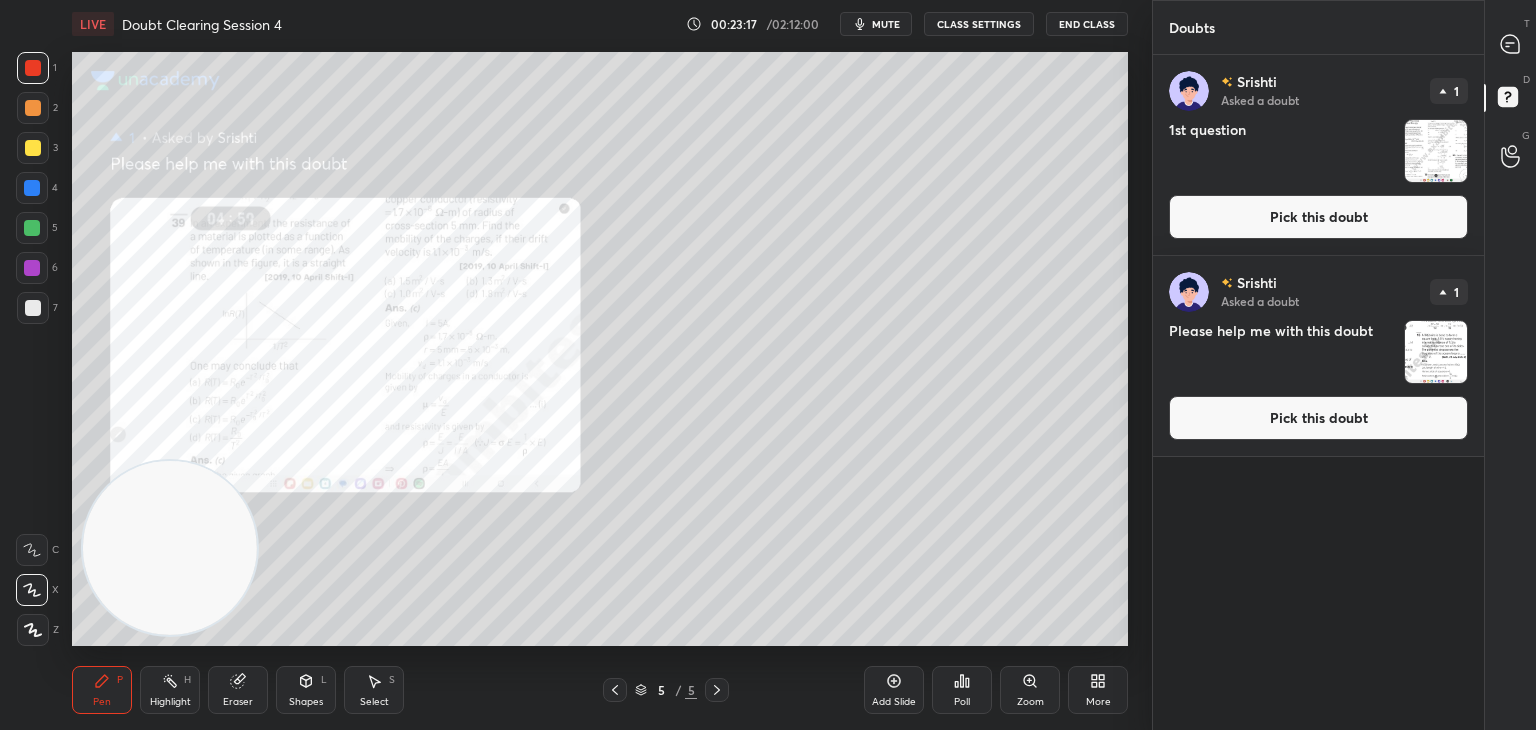 click at bounding box center [1436, 352] 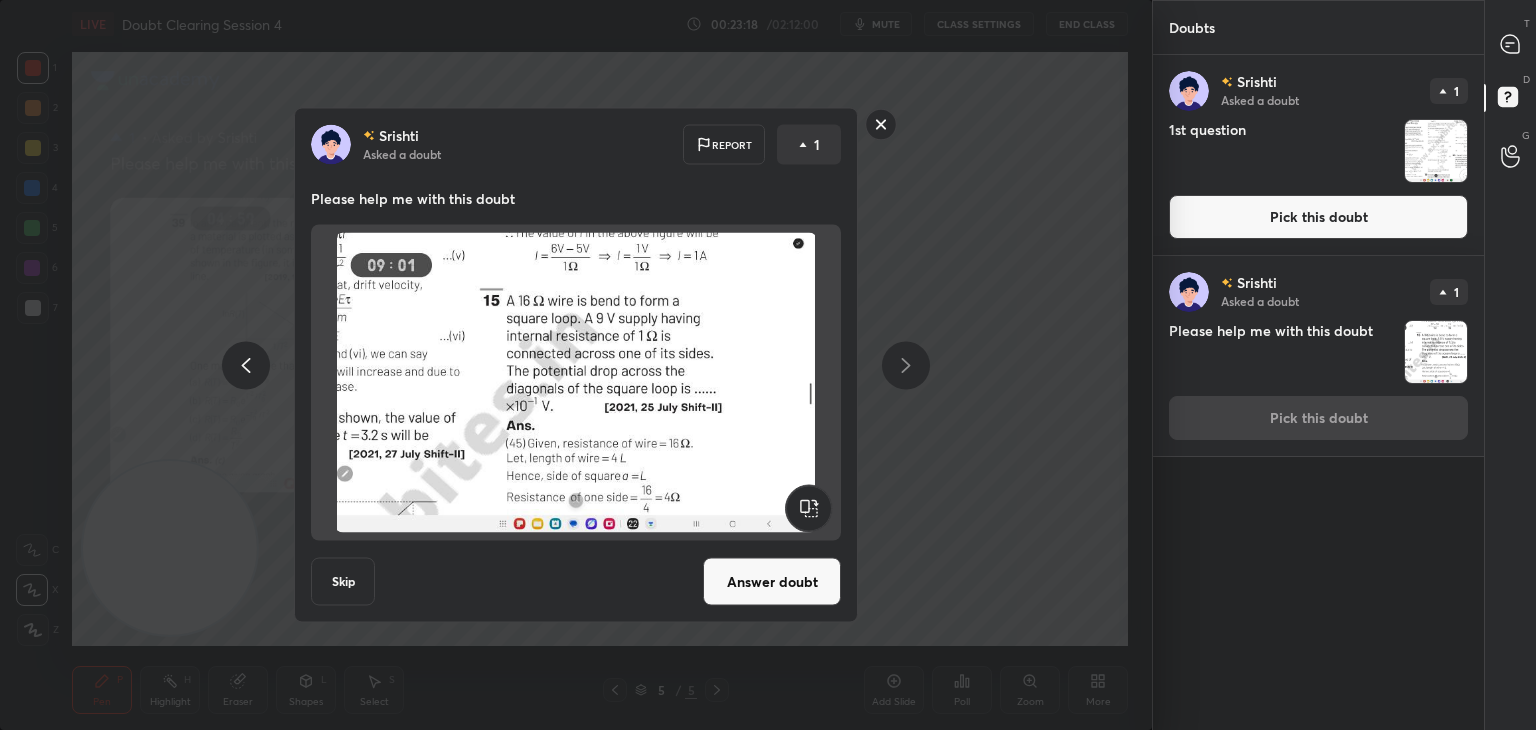 click on "Answer doubt" at bounding box center [772, 582] 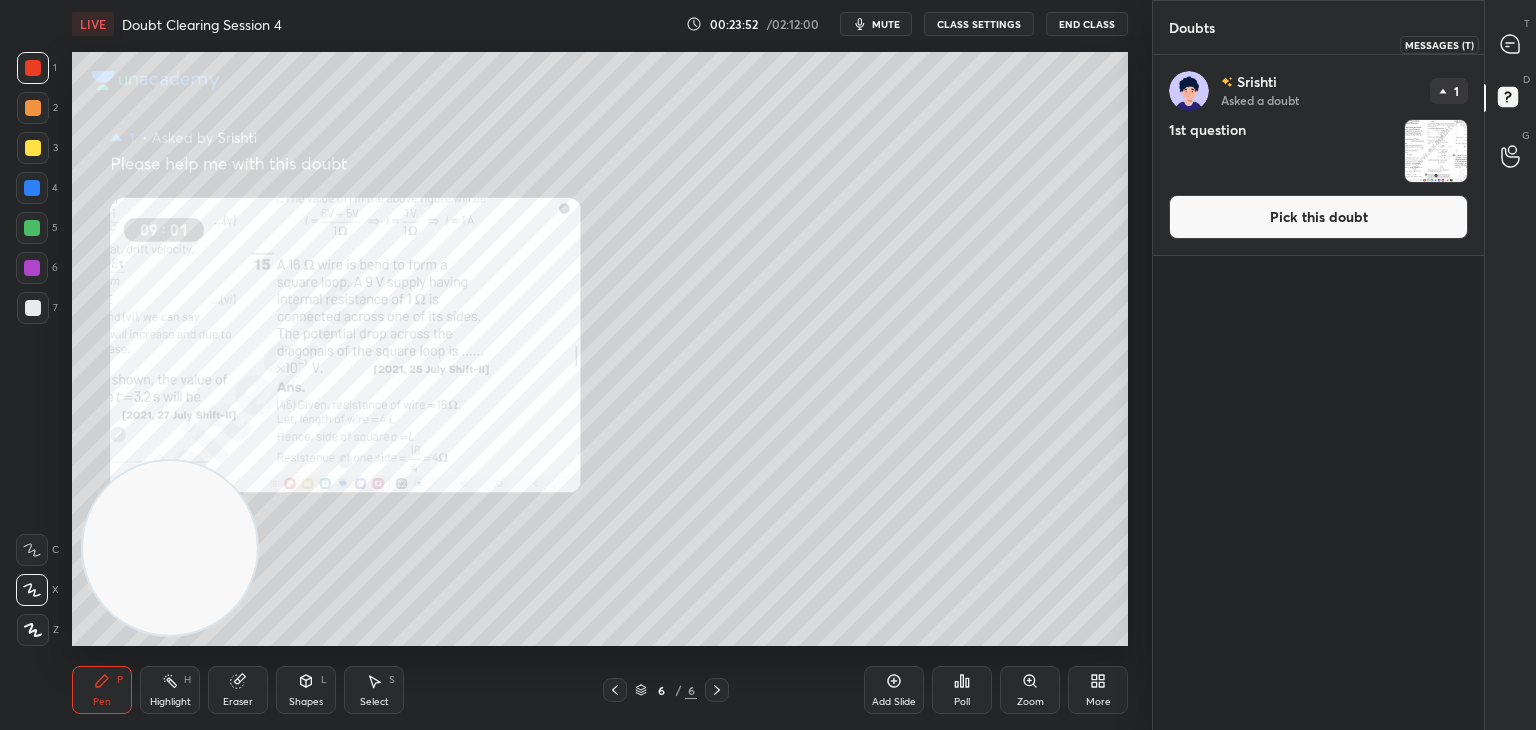 click 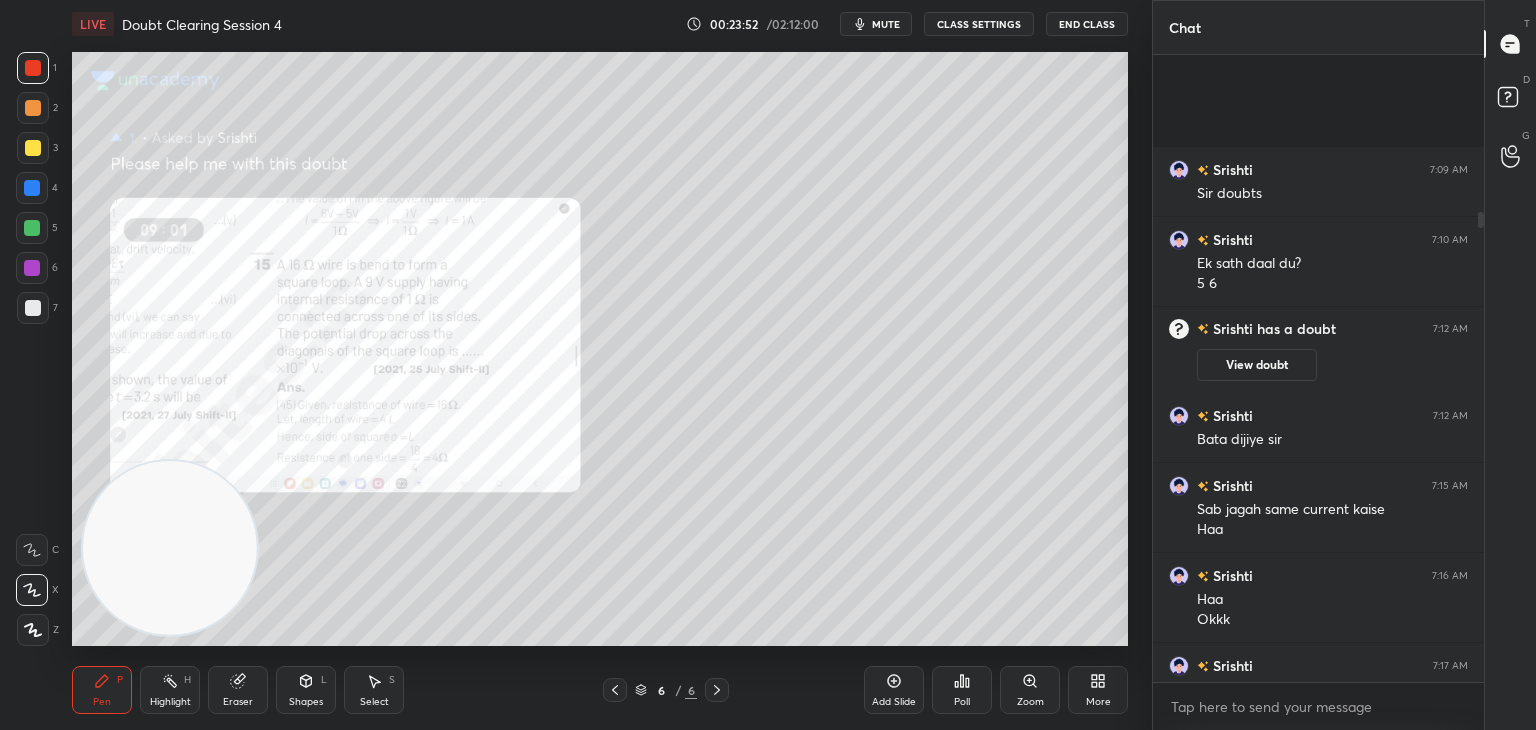 scroll, scrollTop: 210, scrollLeft: 0, axis: vertical 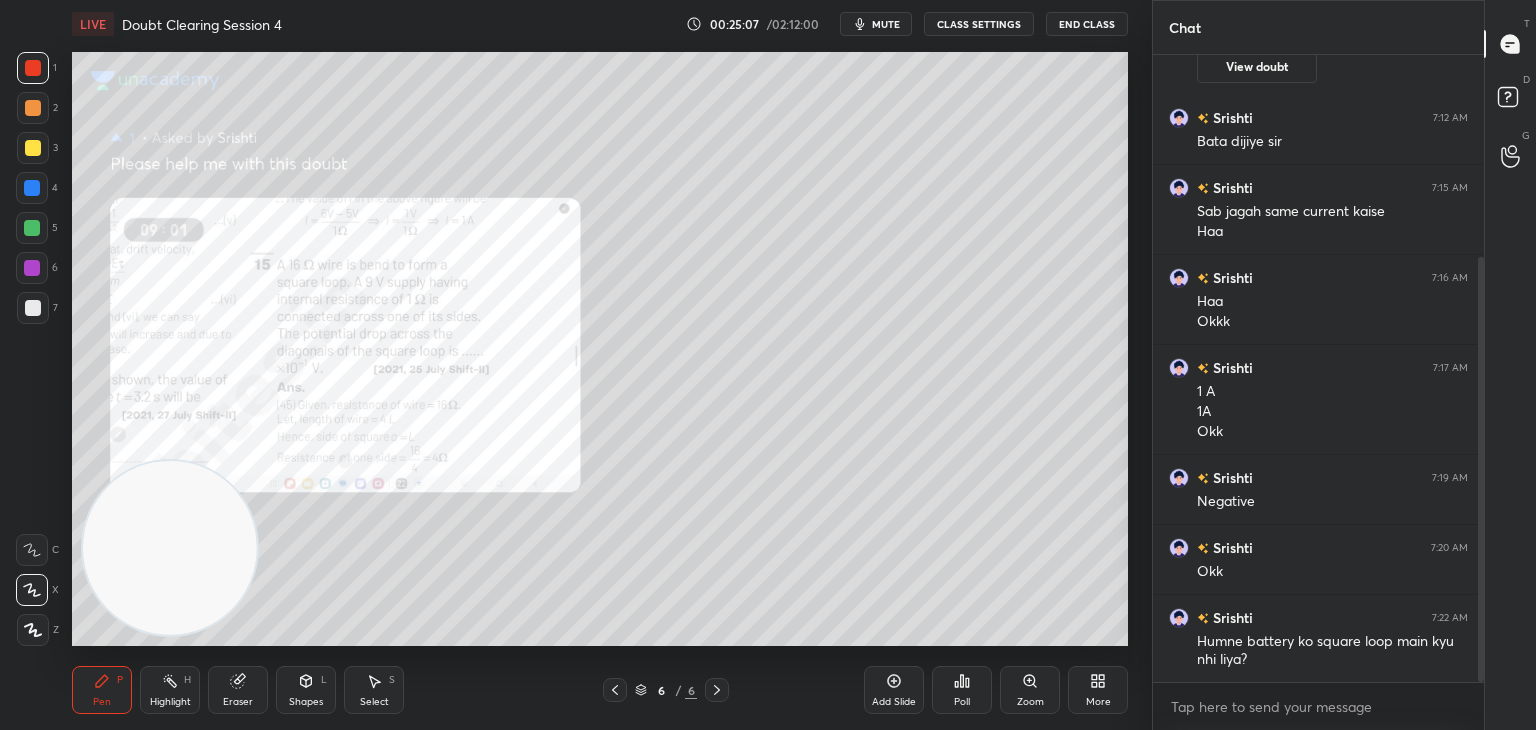 click on "Eraser" at bounding box center (238, 702) 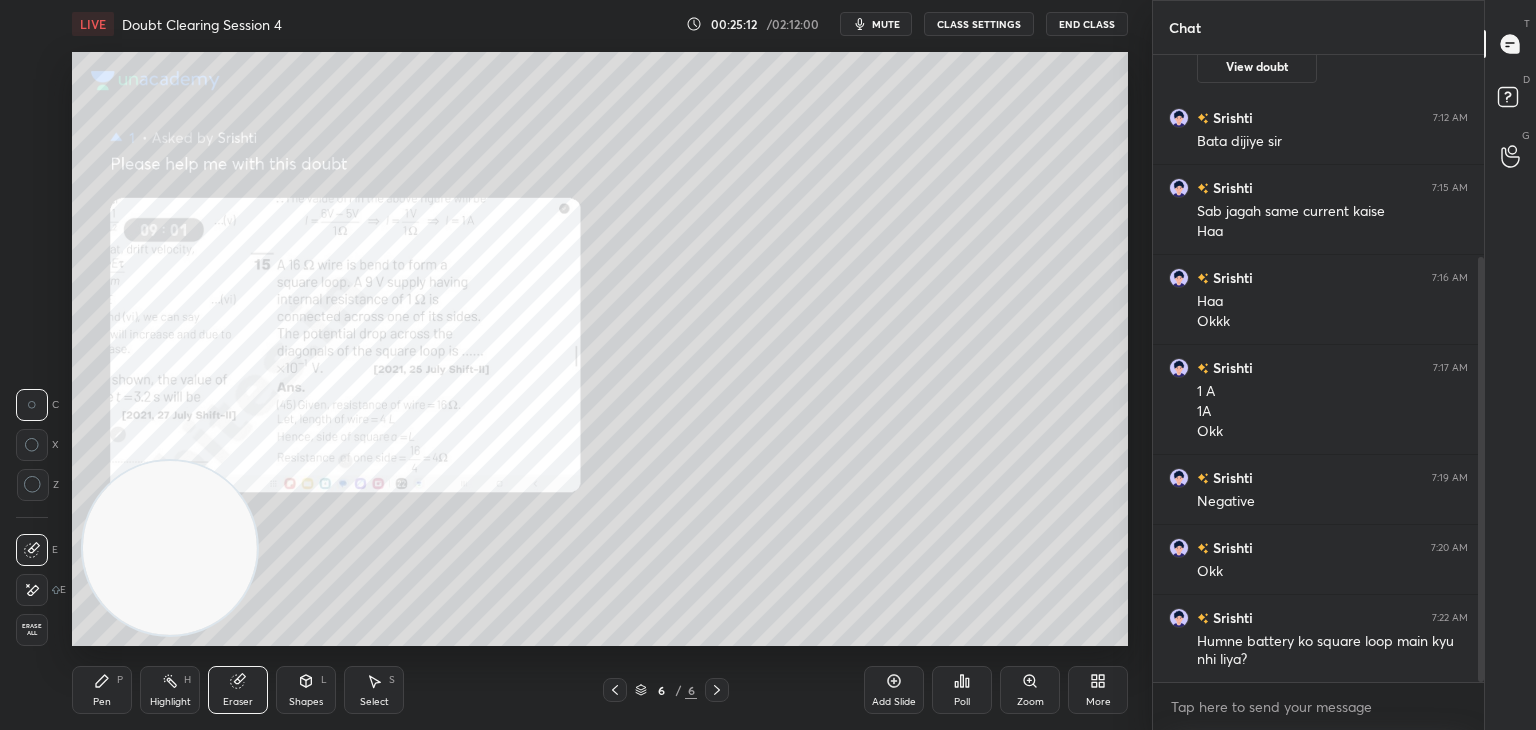 click on "Pen P" at bounding box center [102, 690] 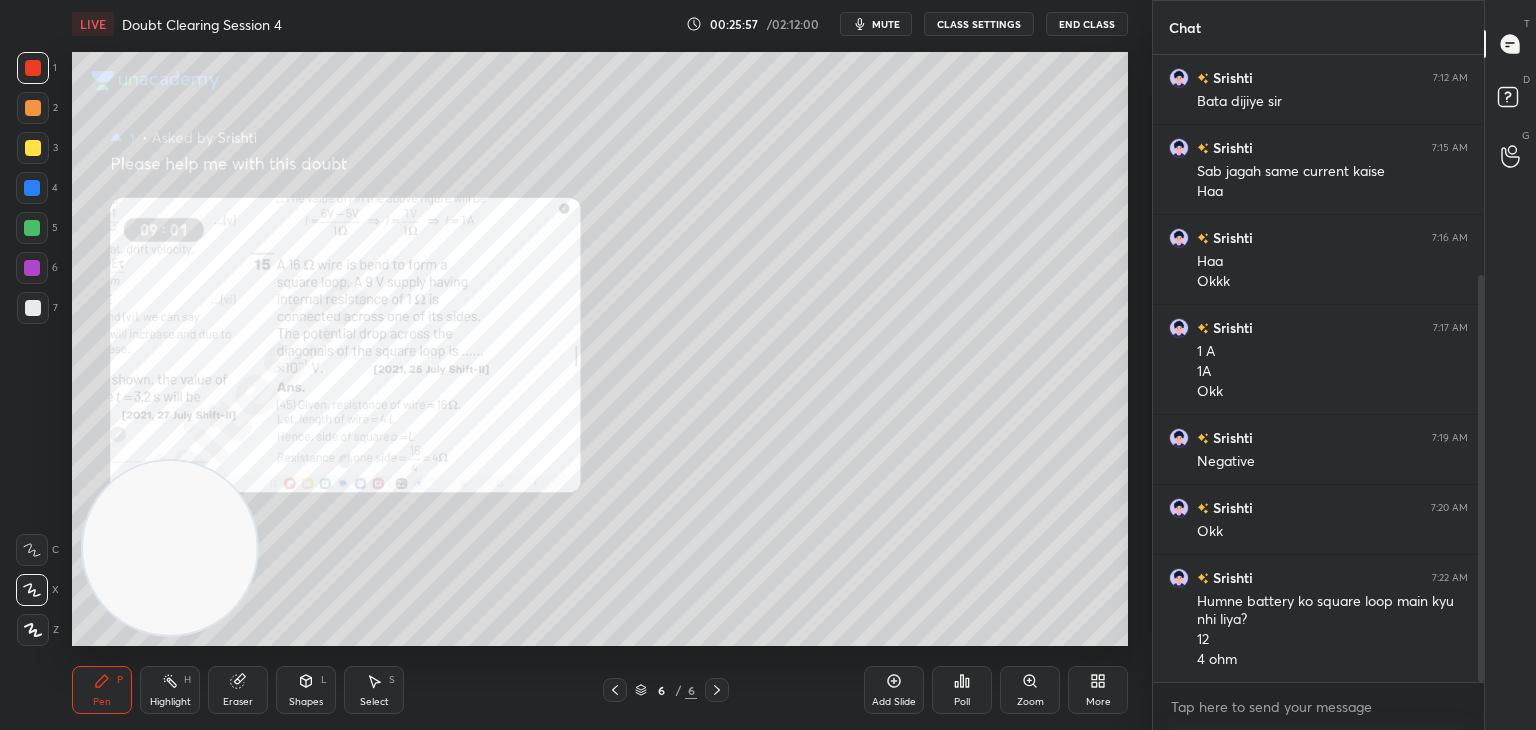 scroll, scrollTop: 408, scrollLeft: 0, axis: vertical 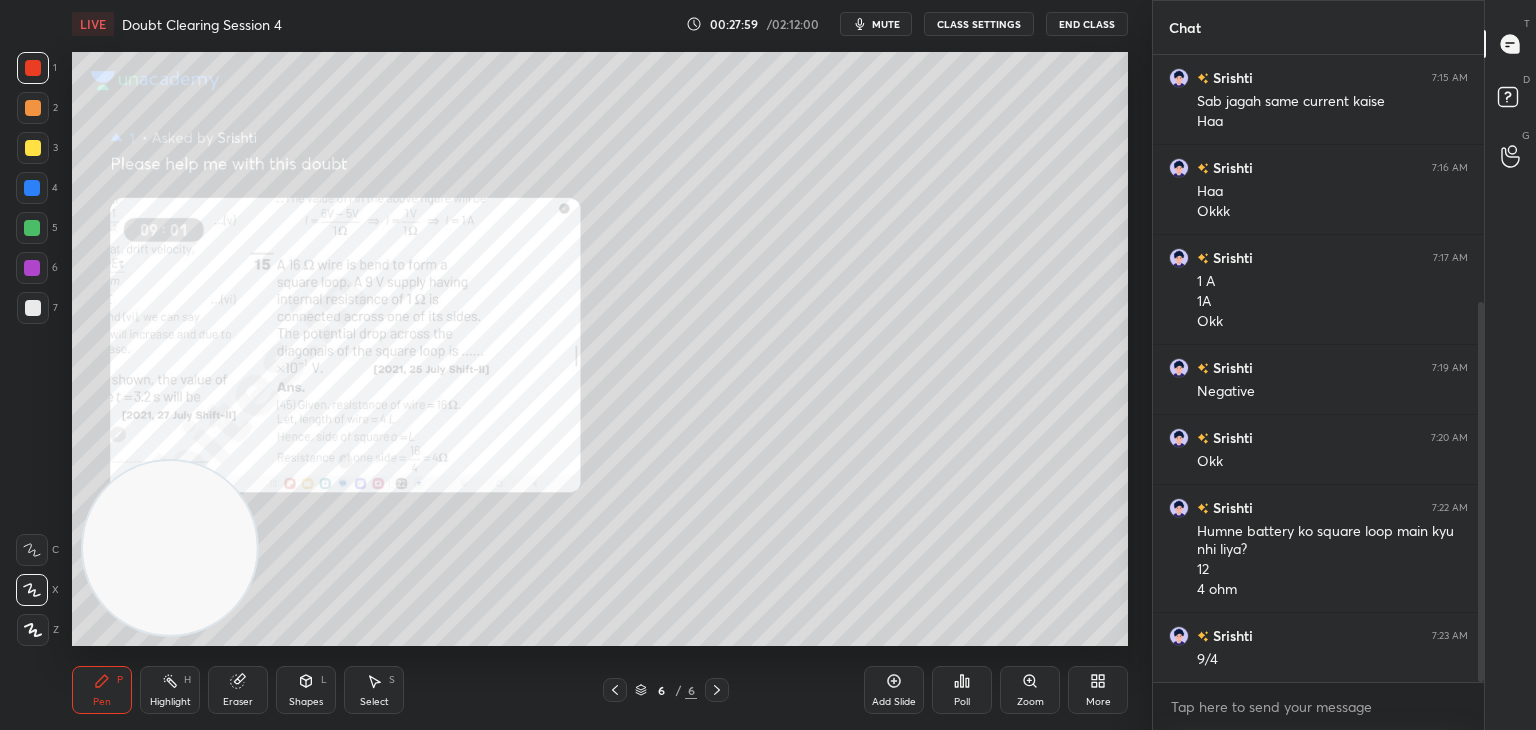 click 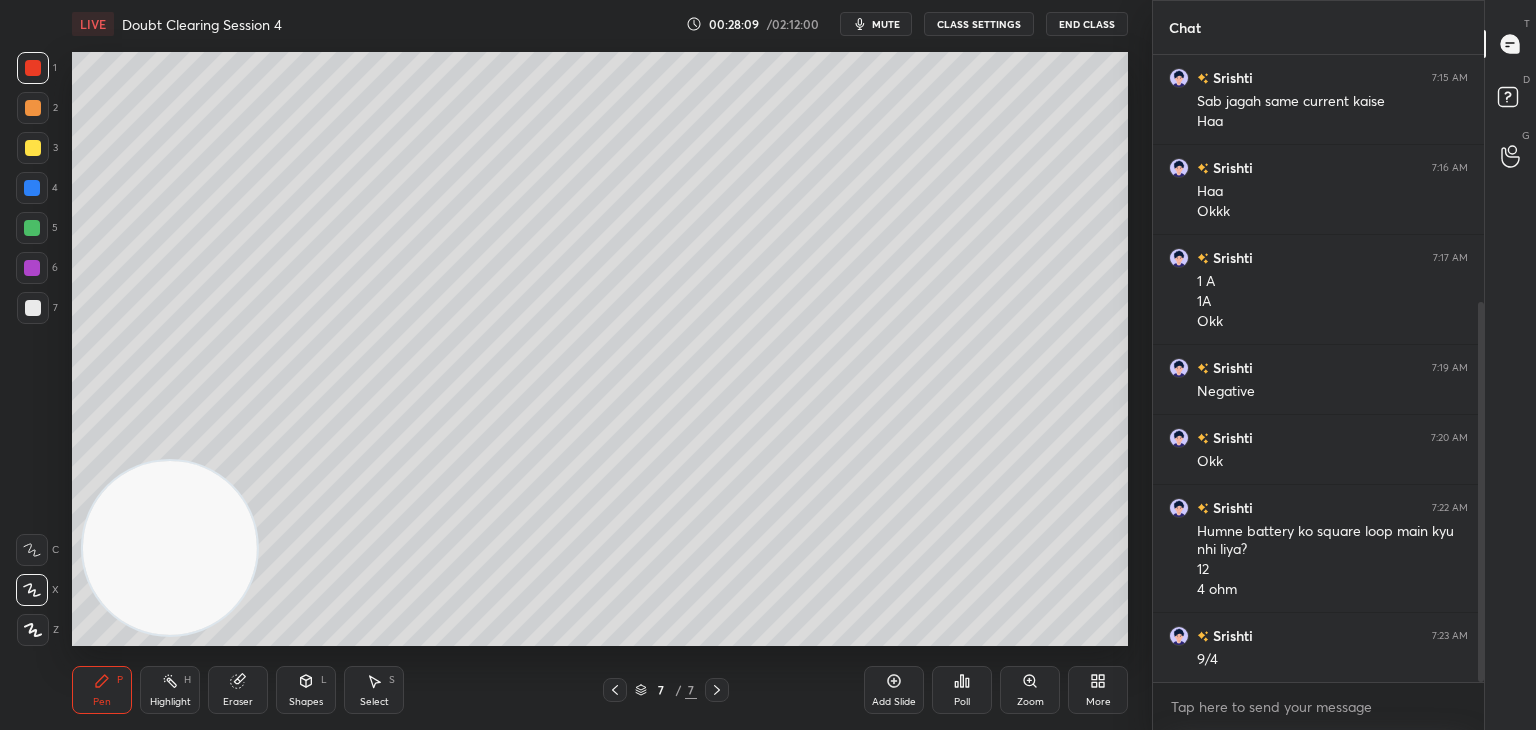 click 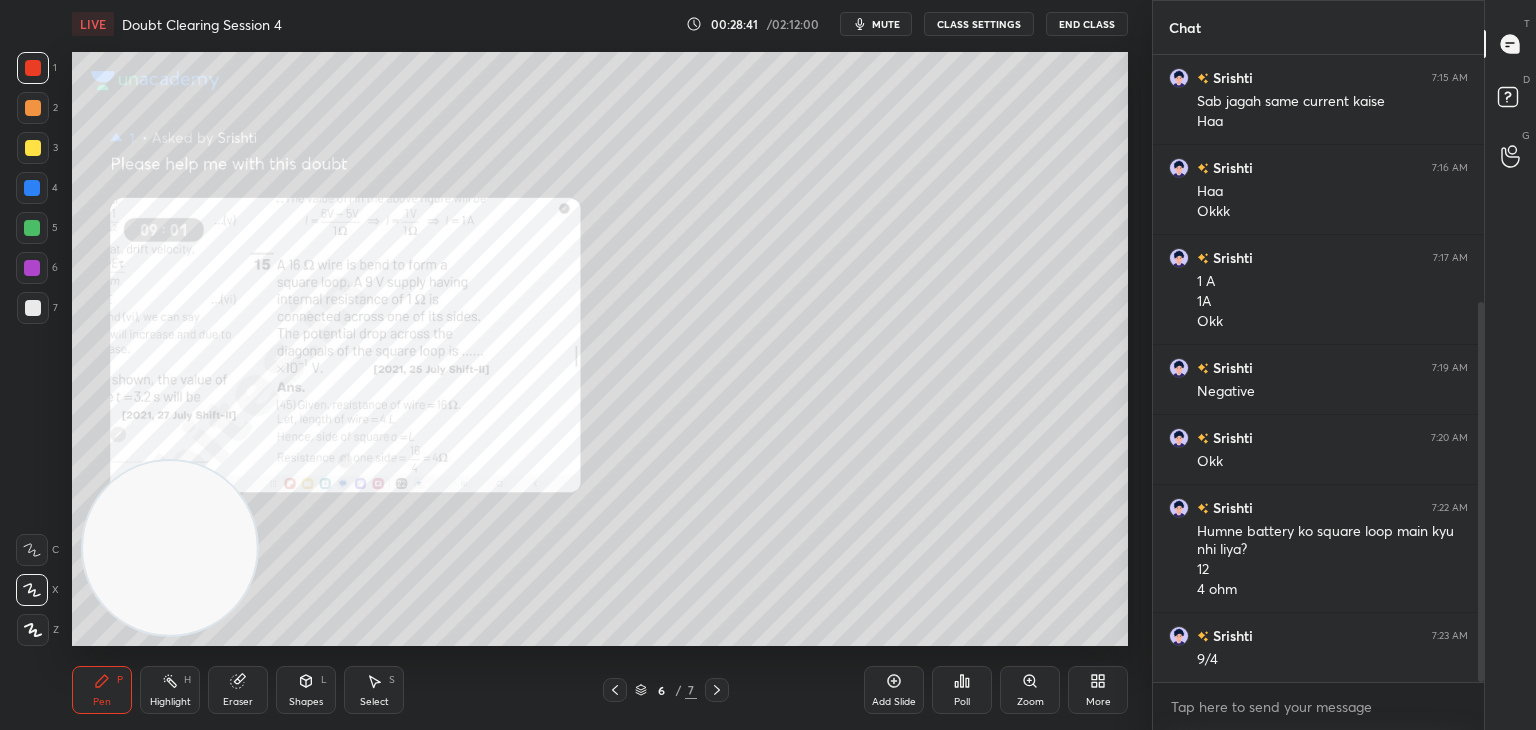 scroll, scrollTop: 478, scrollLeft: 0, axis: vertical 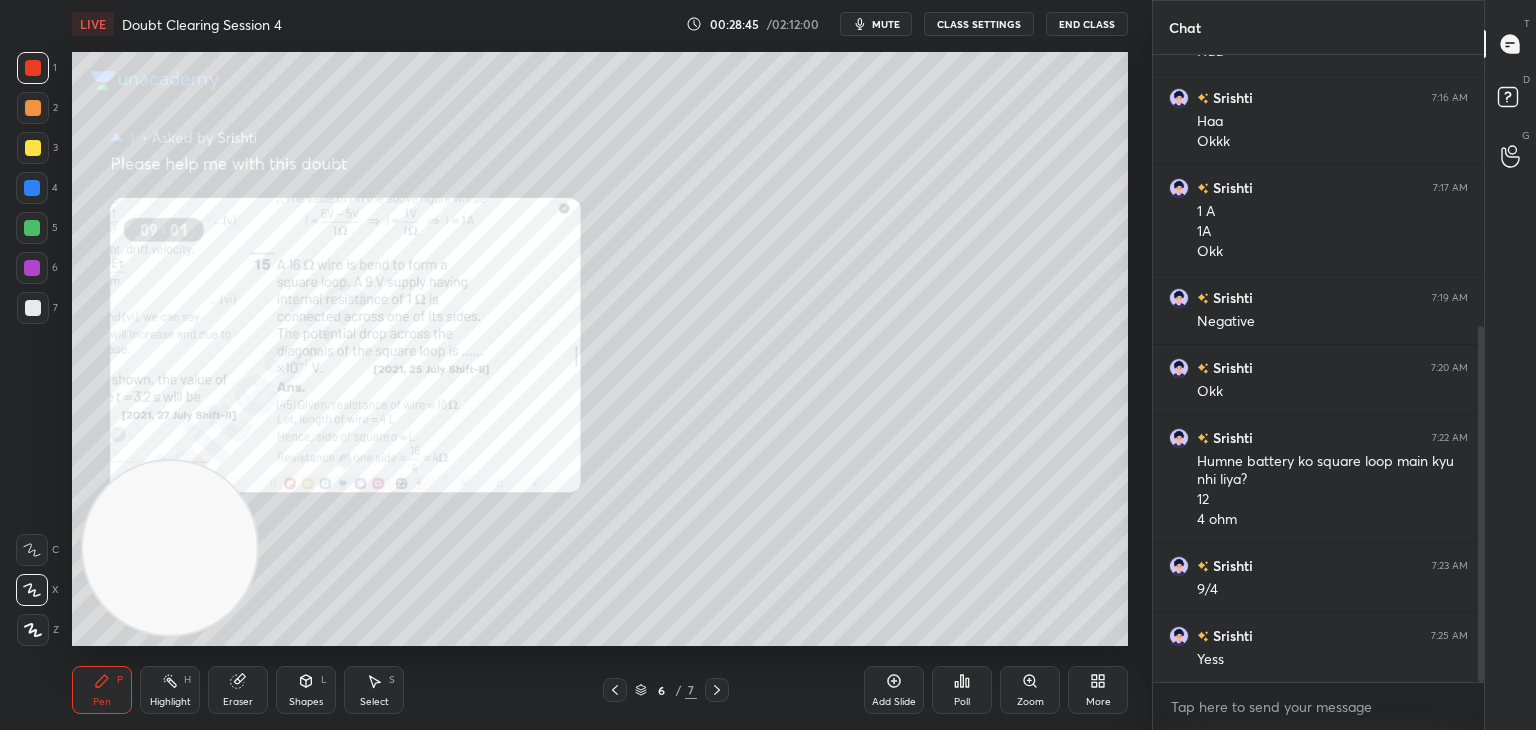 click at bounding box center [717, 690] 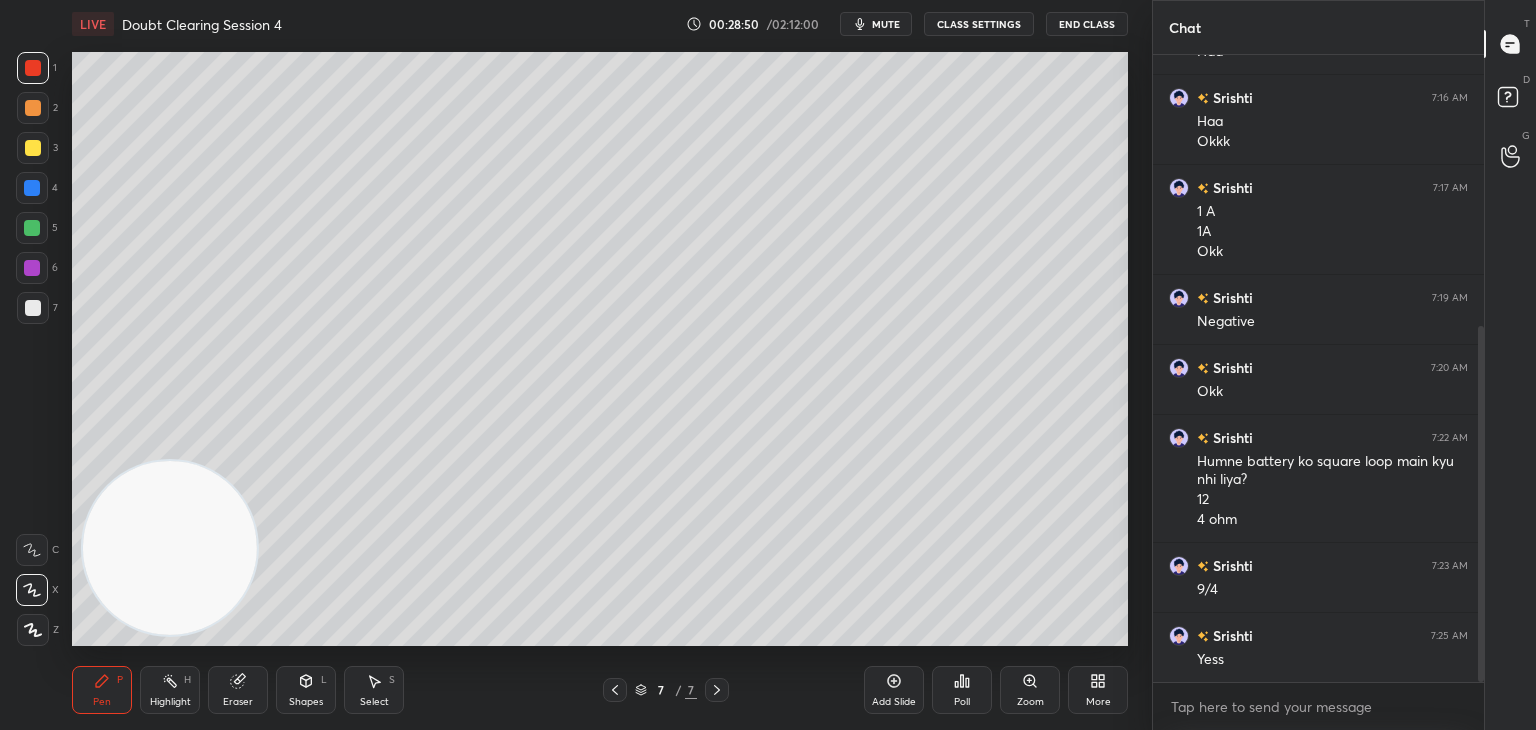 click at bounding box center [615, 690] 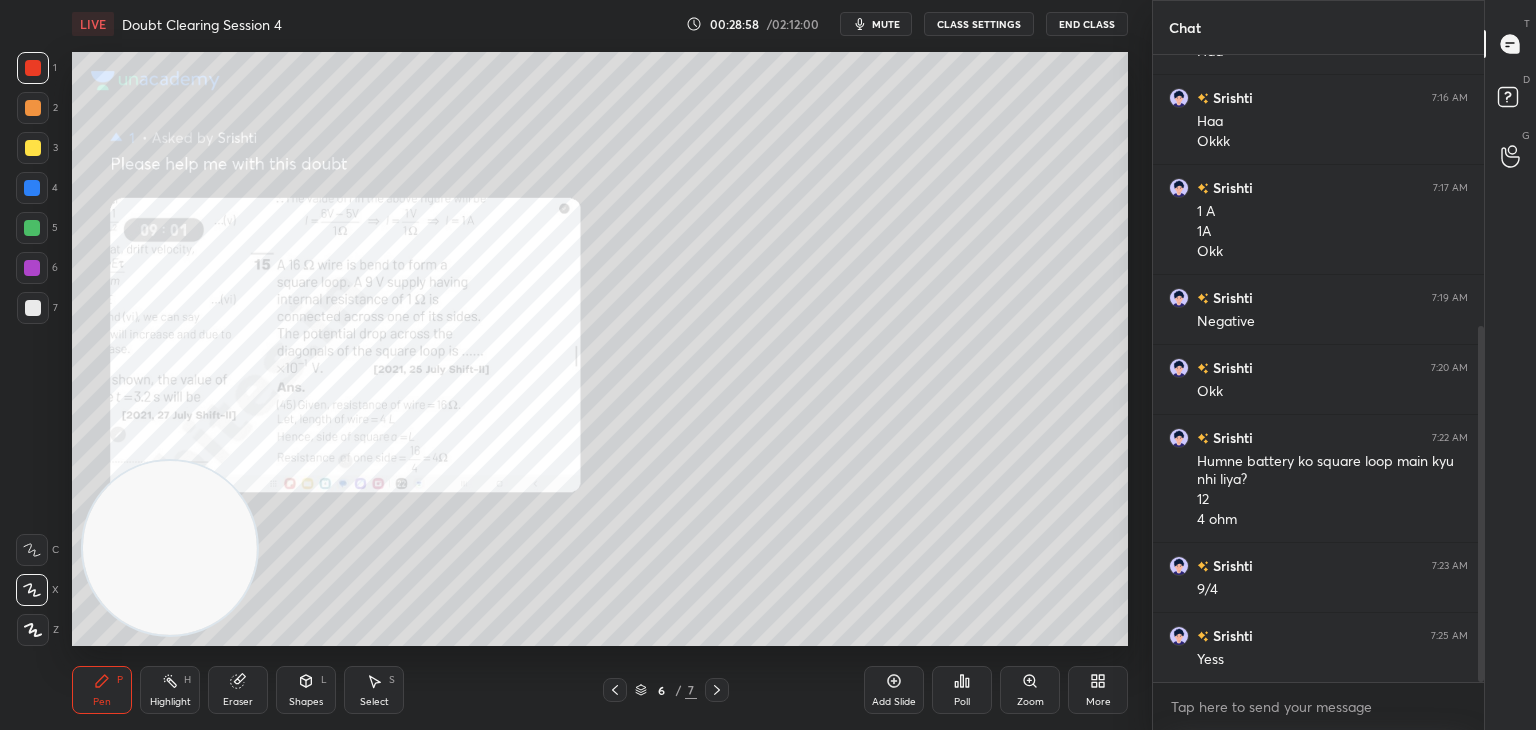 click 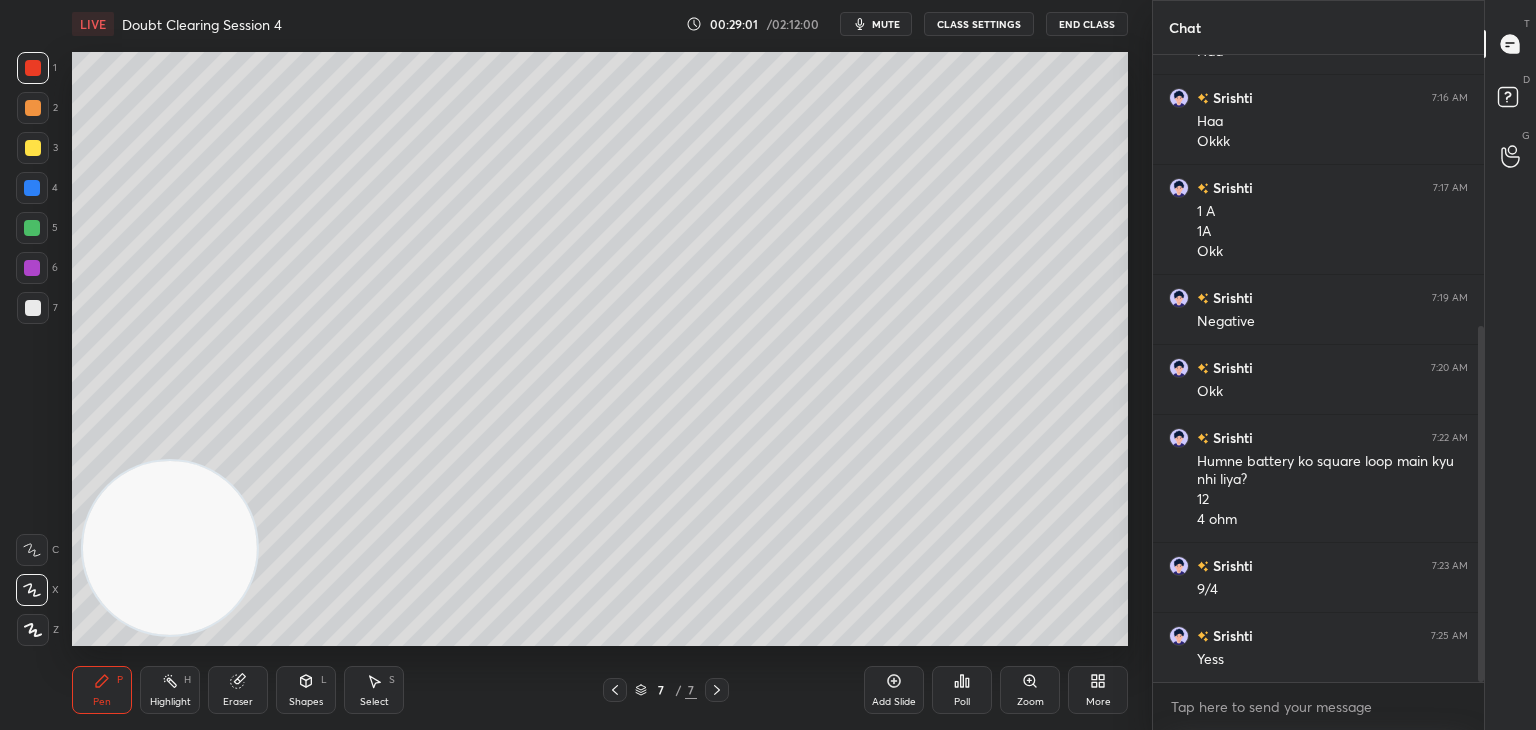 click 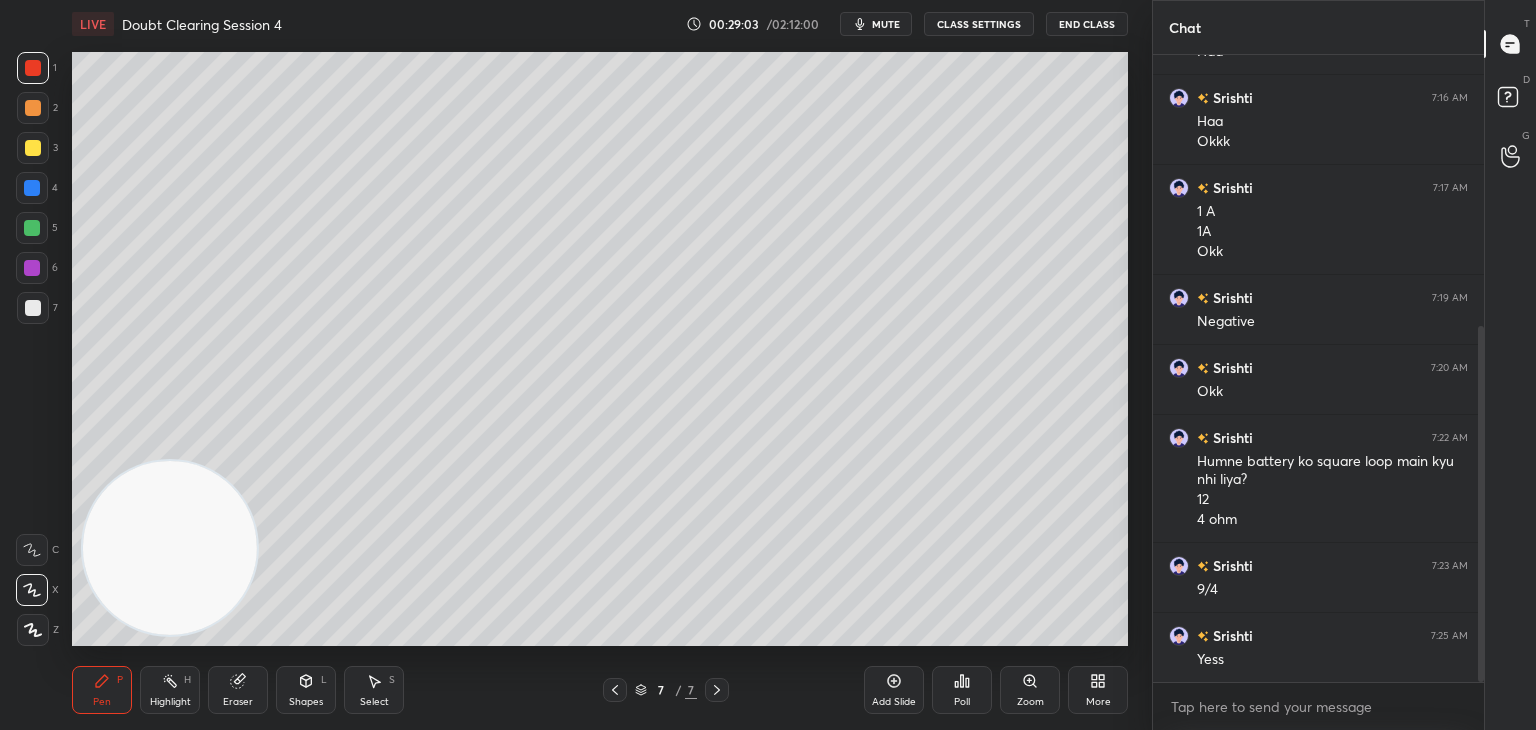 click 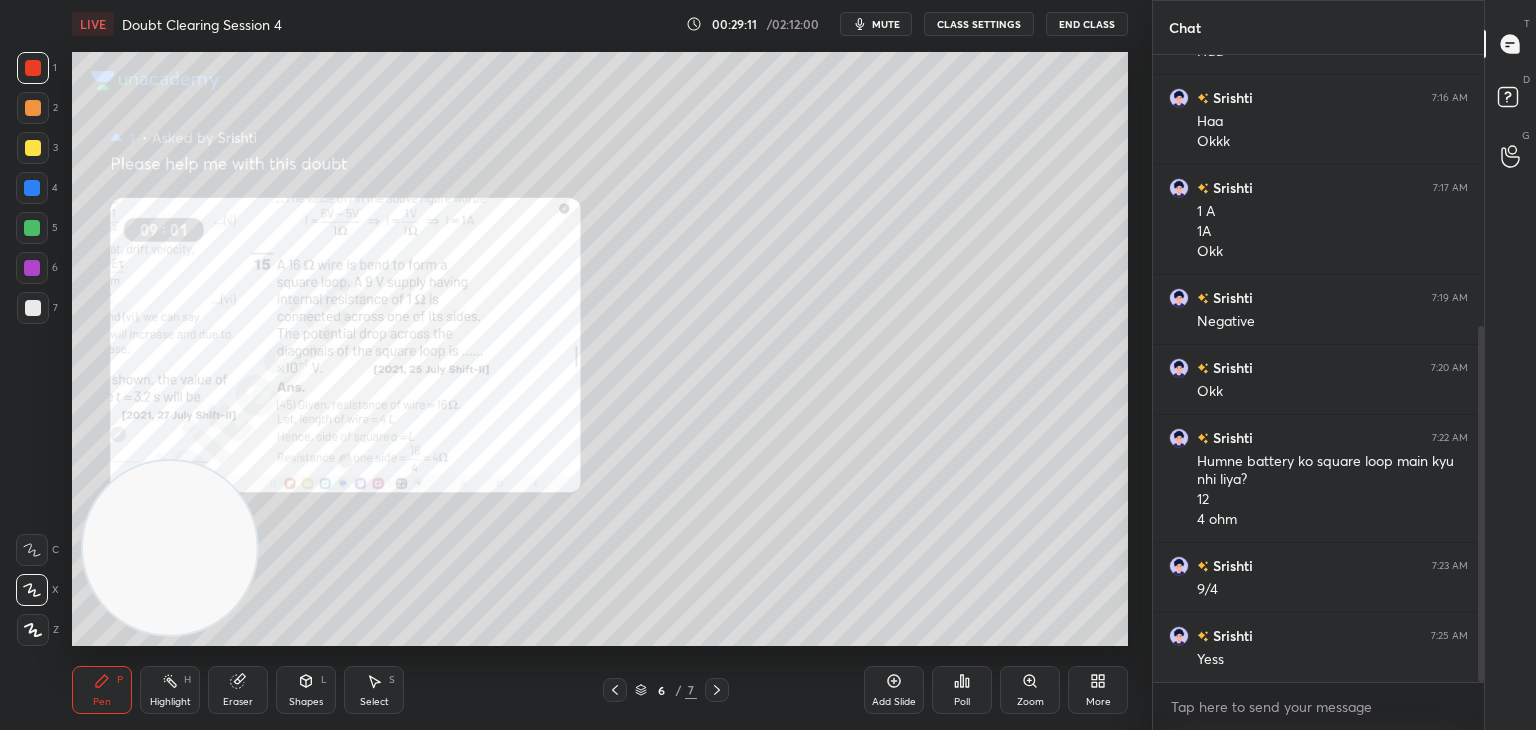 scroll, scrollTop: 548, scrollLeft: 0, axis: vertical 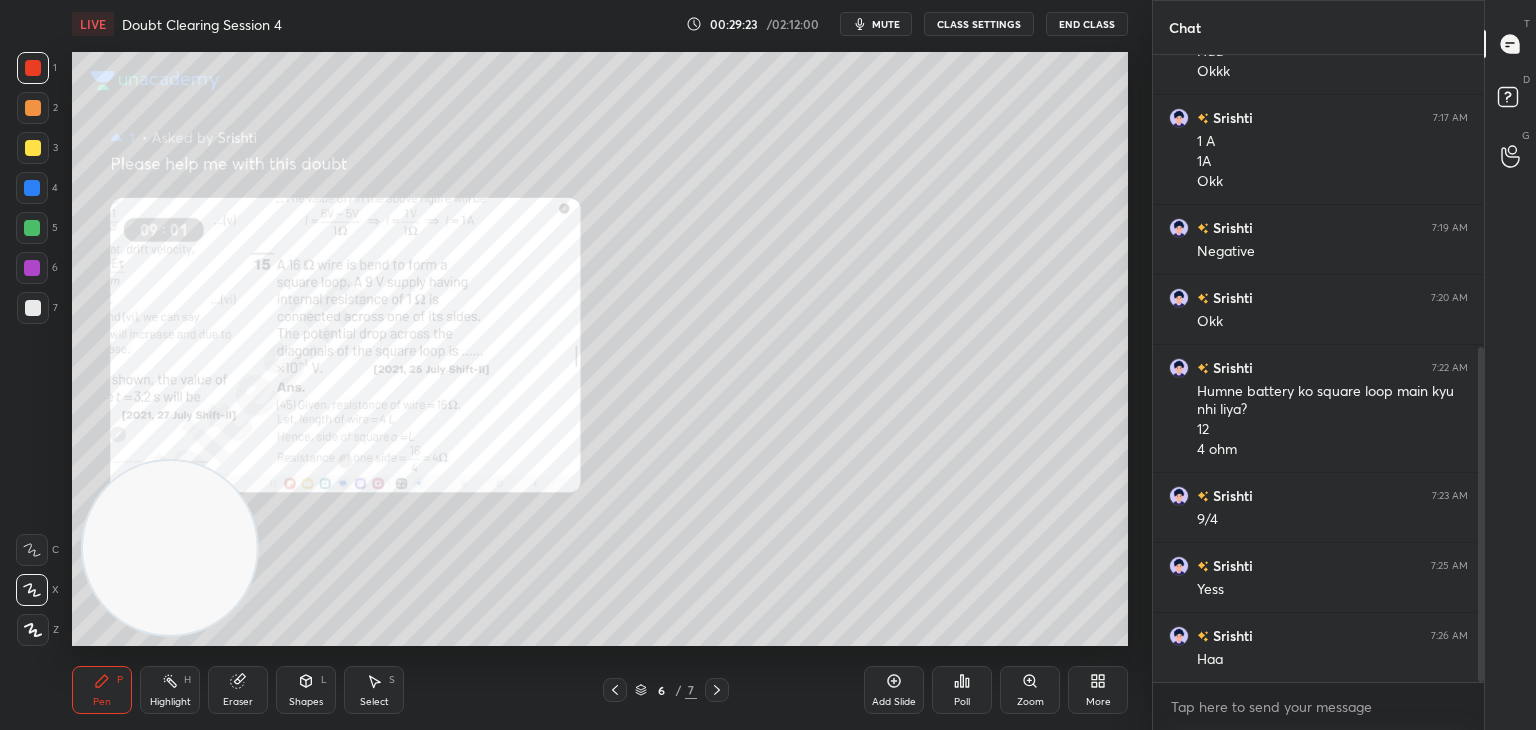 click 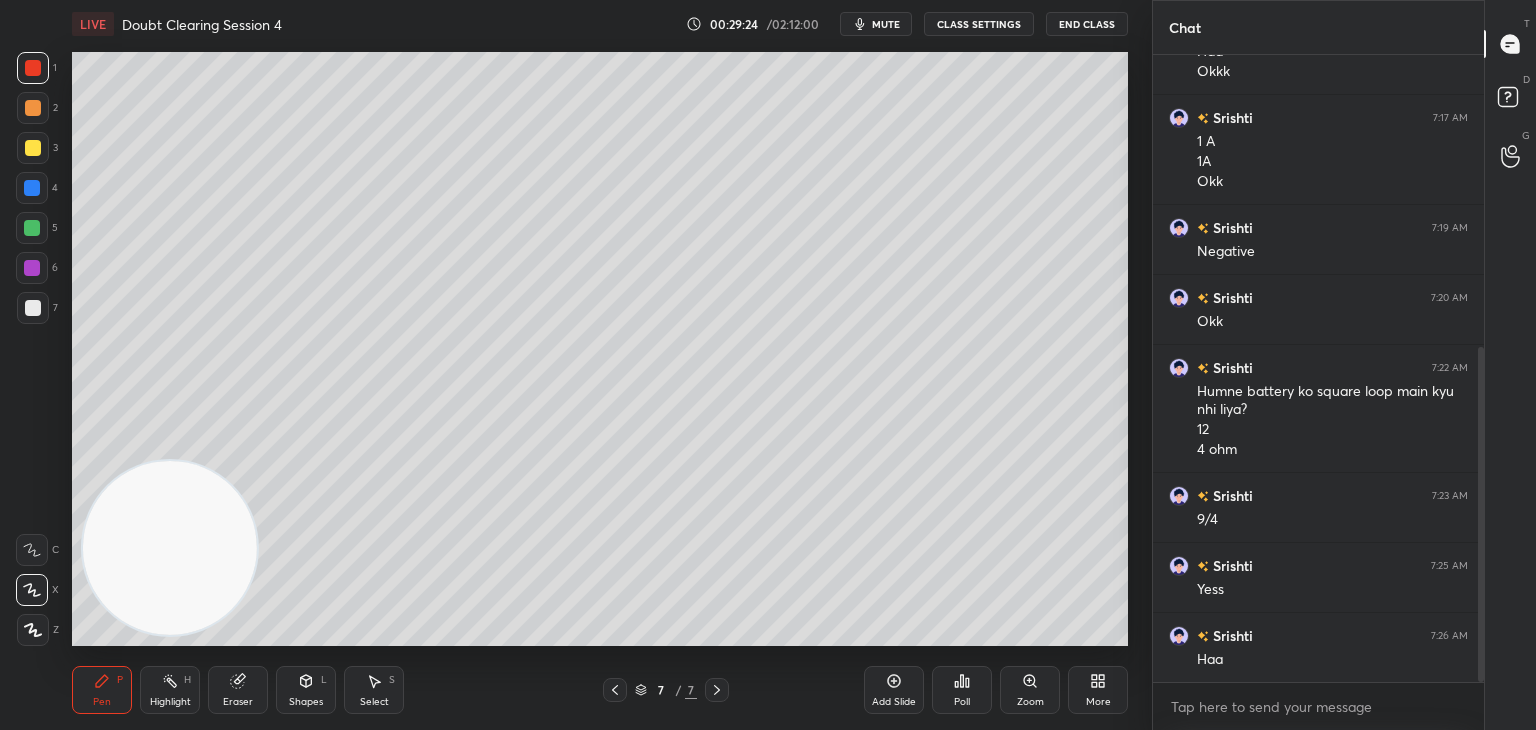 click 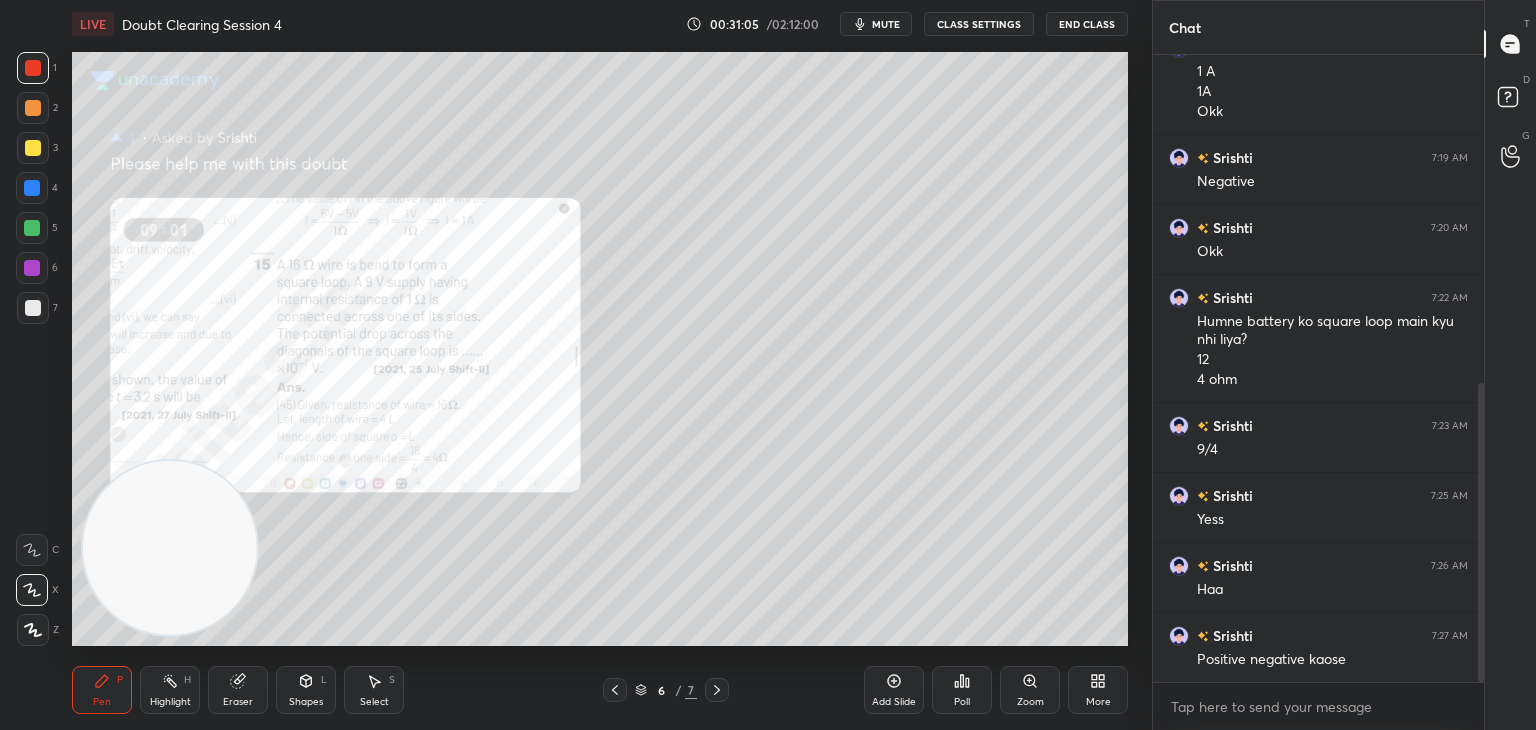 scroll, scrollTop: 688, scrollLeft: 0, axis: vertical 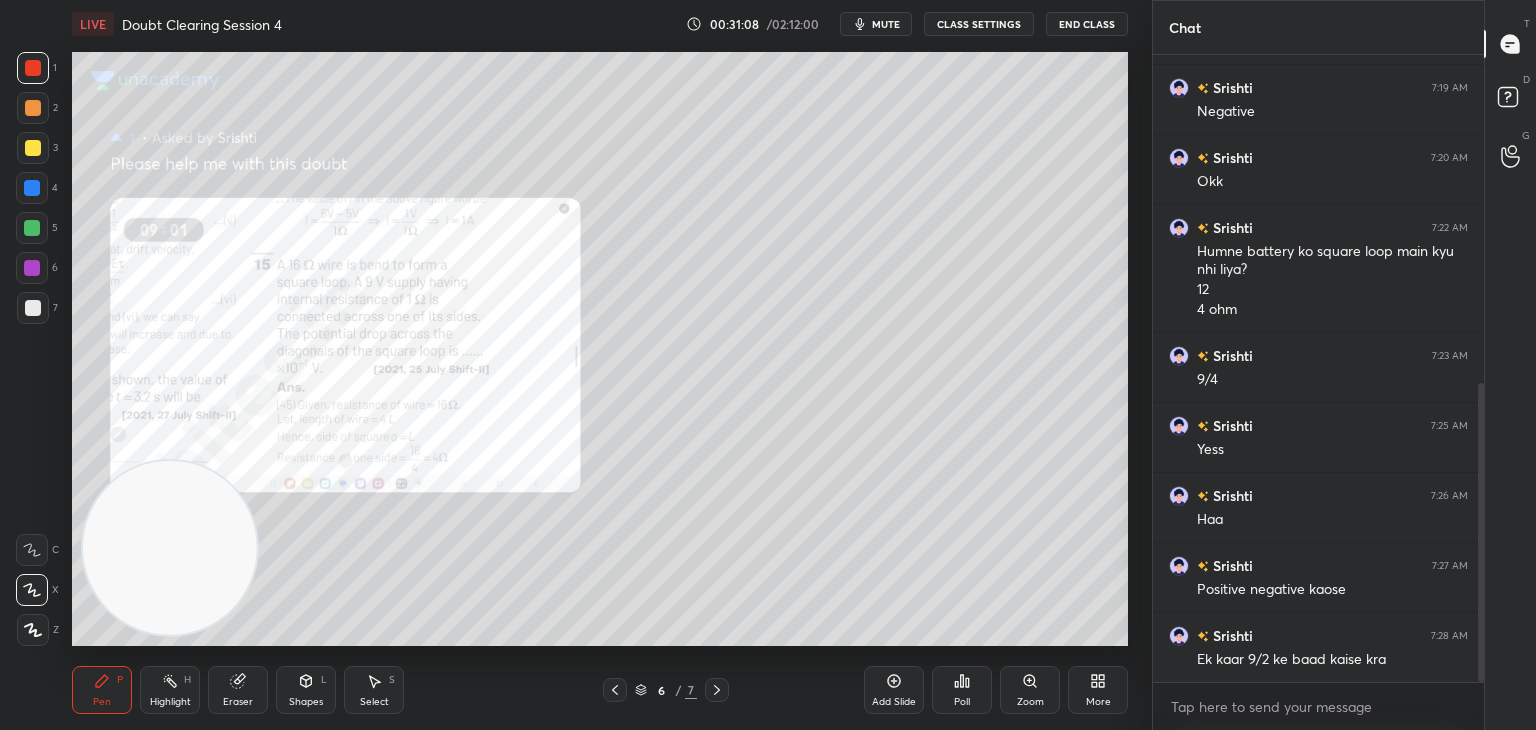 click 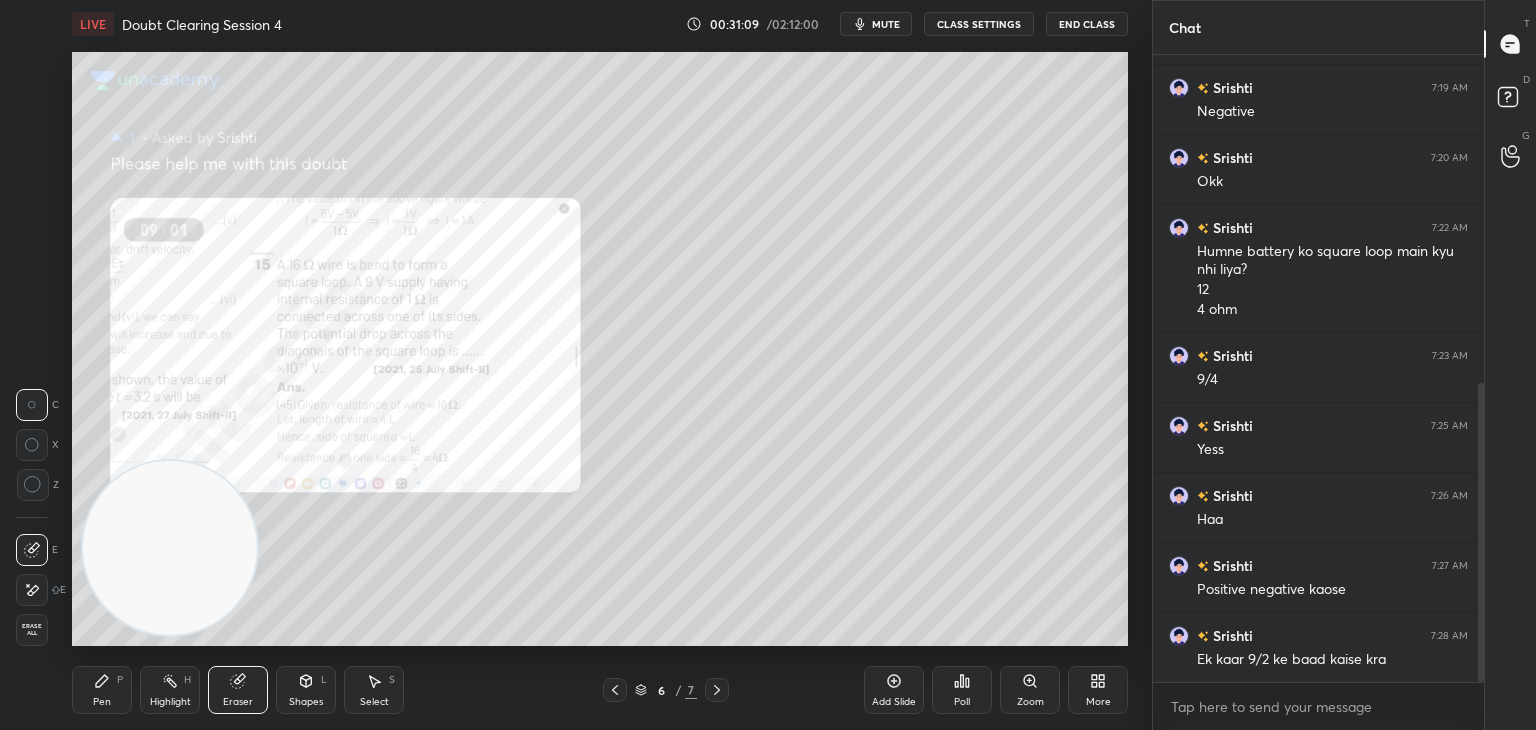 click on "Erase all" at bounding box center (32, 630) 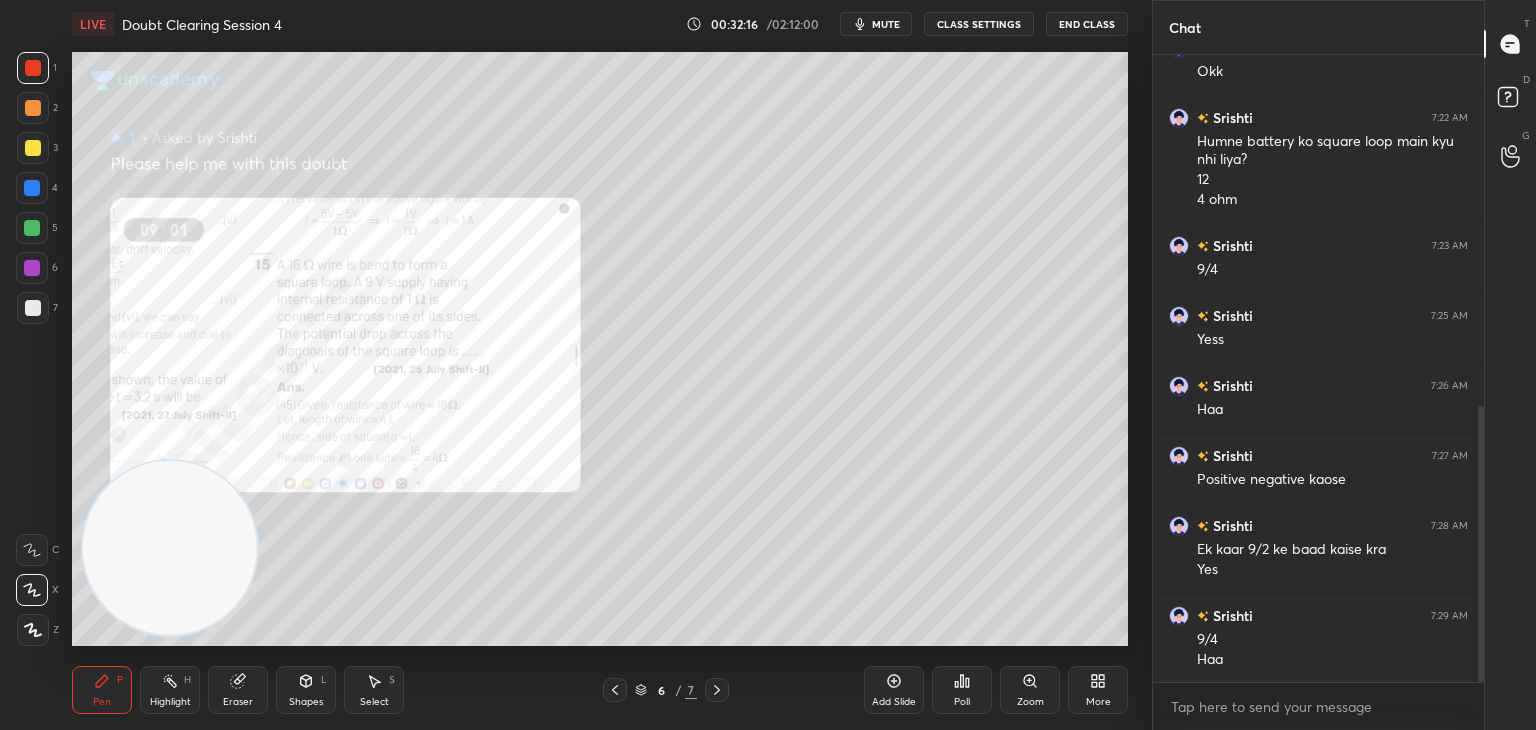 scroll, scrollTop: 818, scrollLeft: 0, axis: vertical 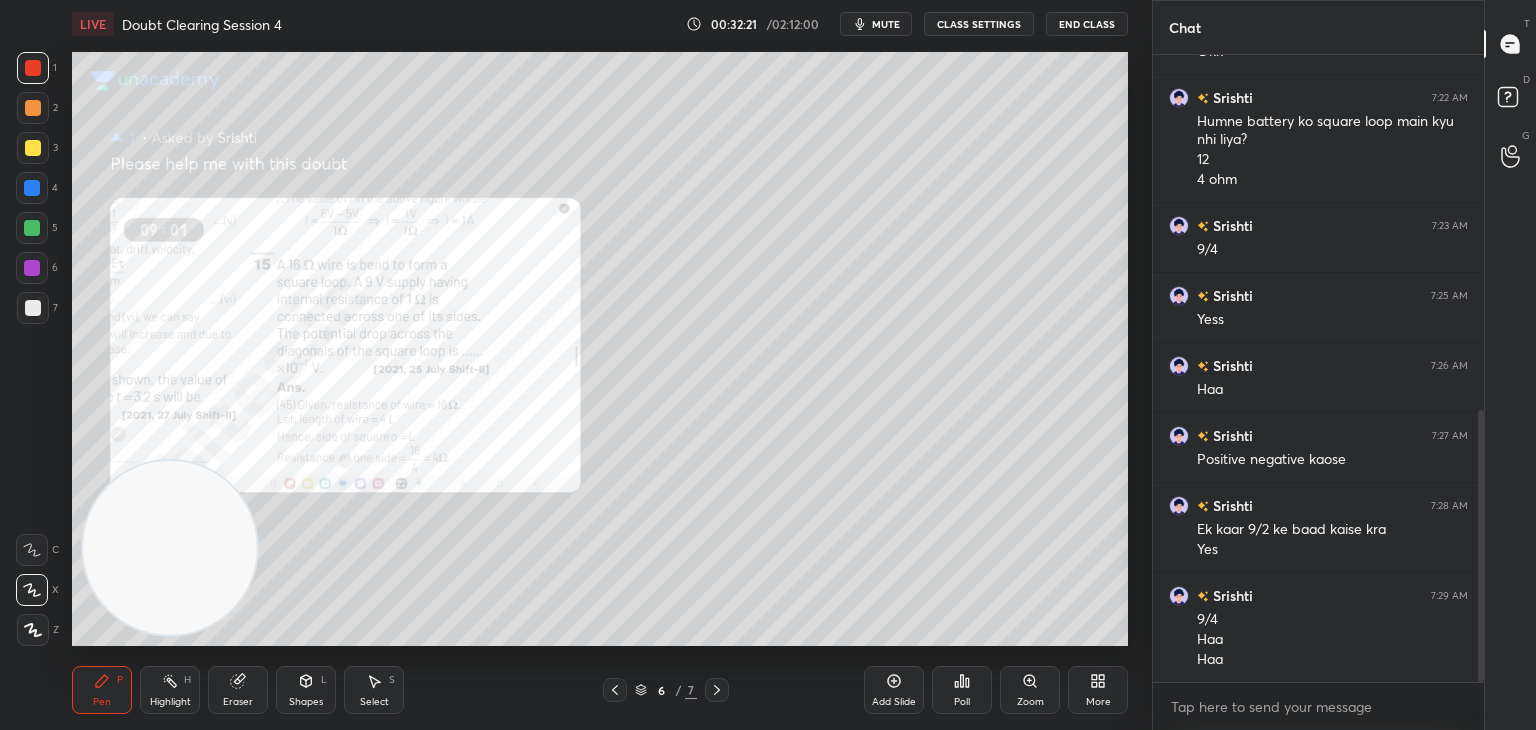 click at bounding box center [33, 308] 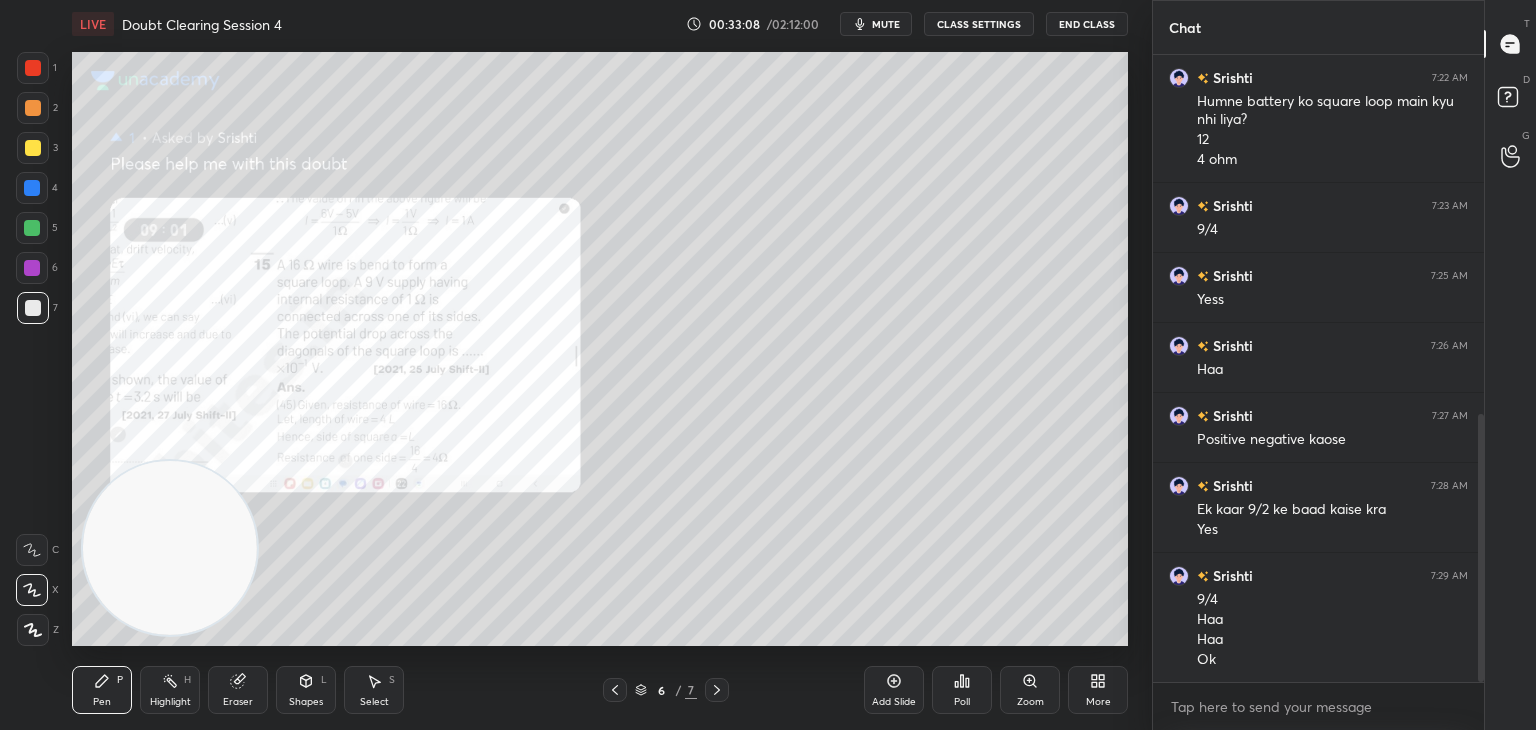 scroll, scrollTop: 908, scrollLeft: 0, axis: vertical 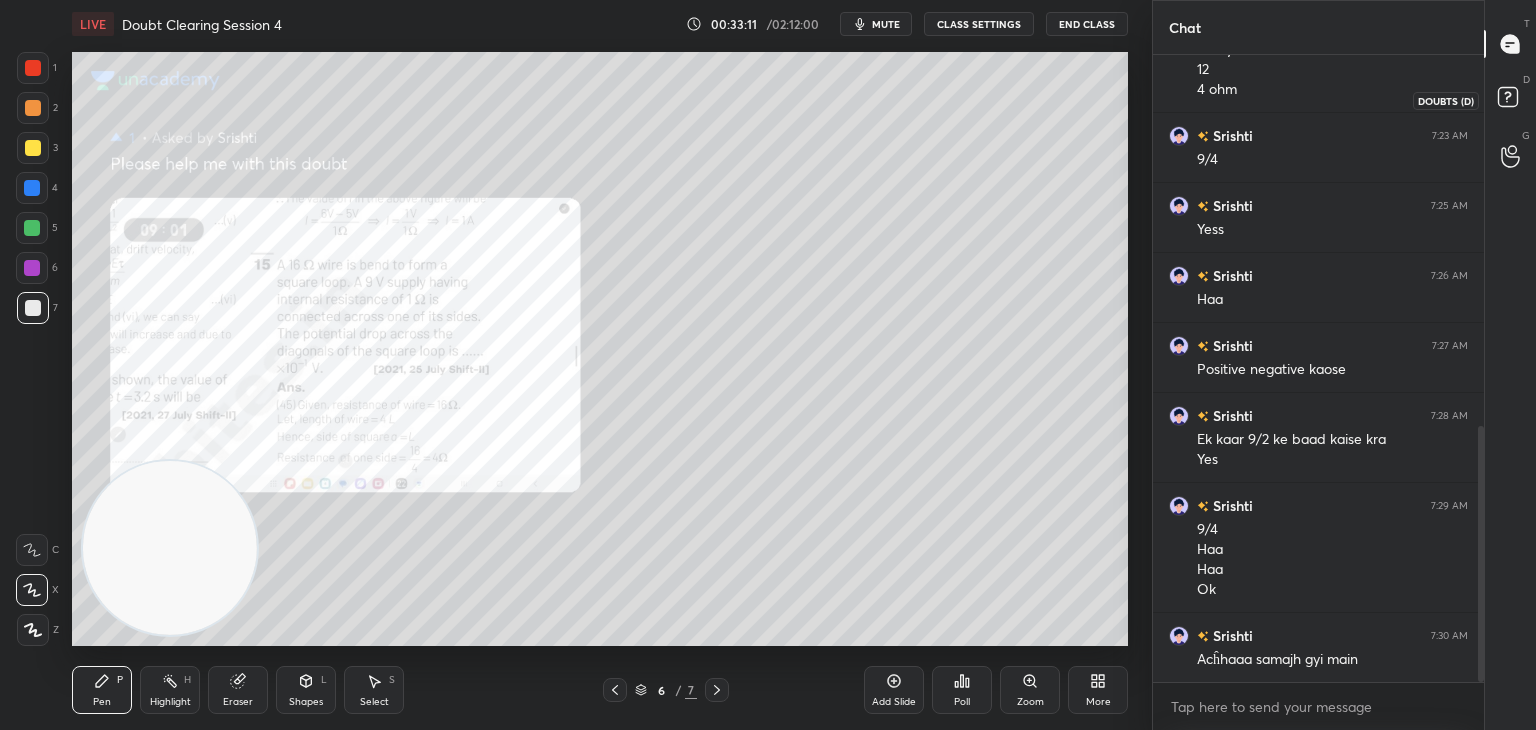 click 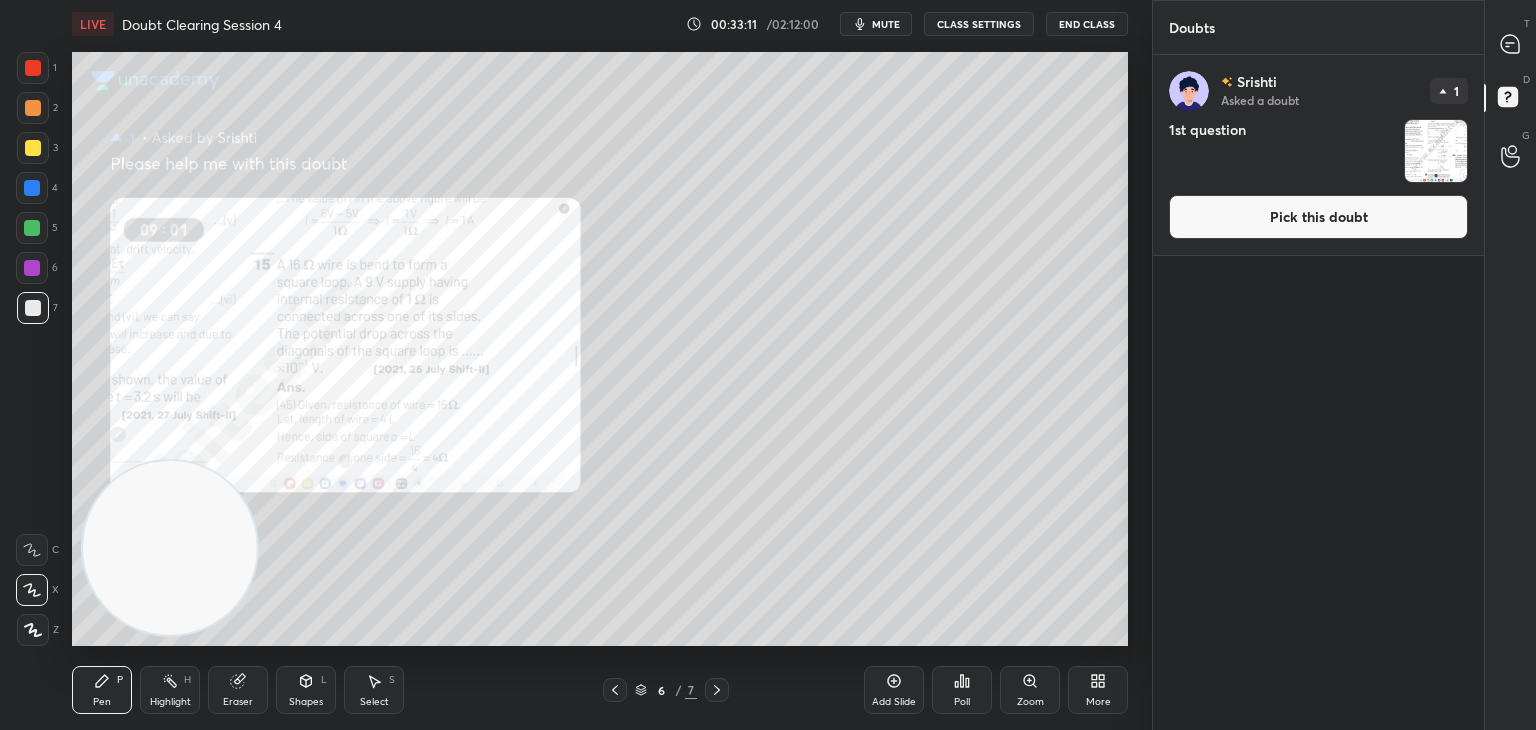 click on "Srishti Asked a doubt 1 1st question Pick this doubt" at bounding box center (1318, 155) 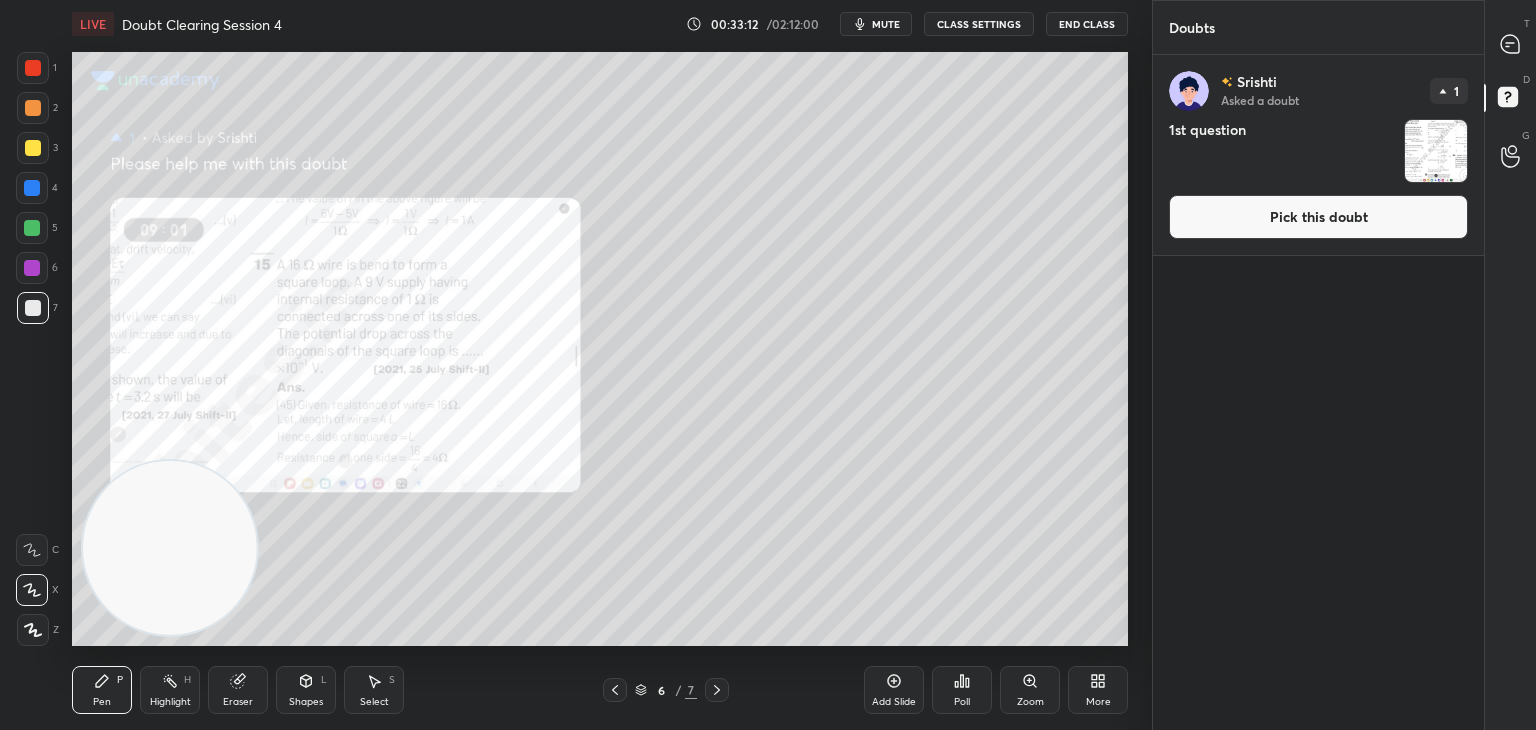 click at bounding box center [1436, 151] 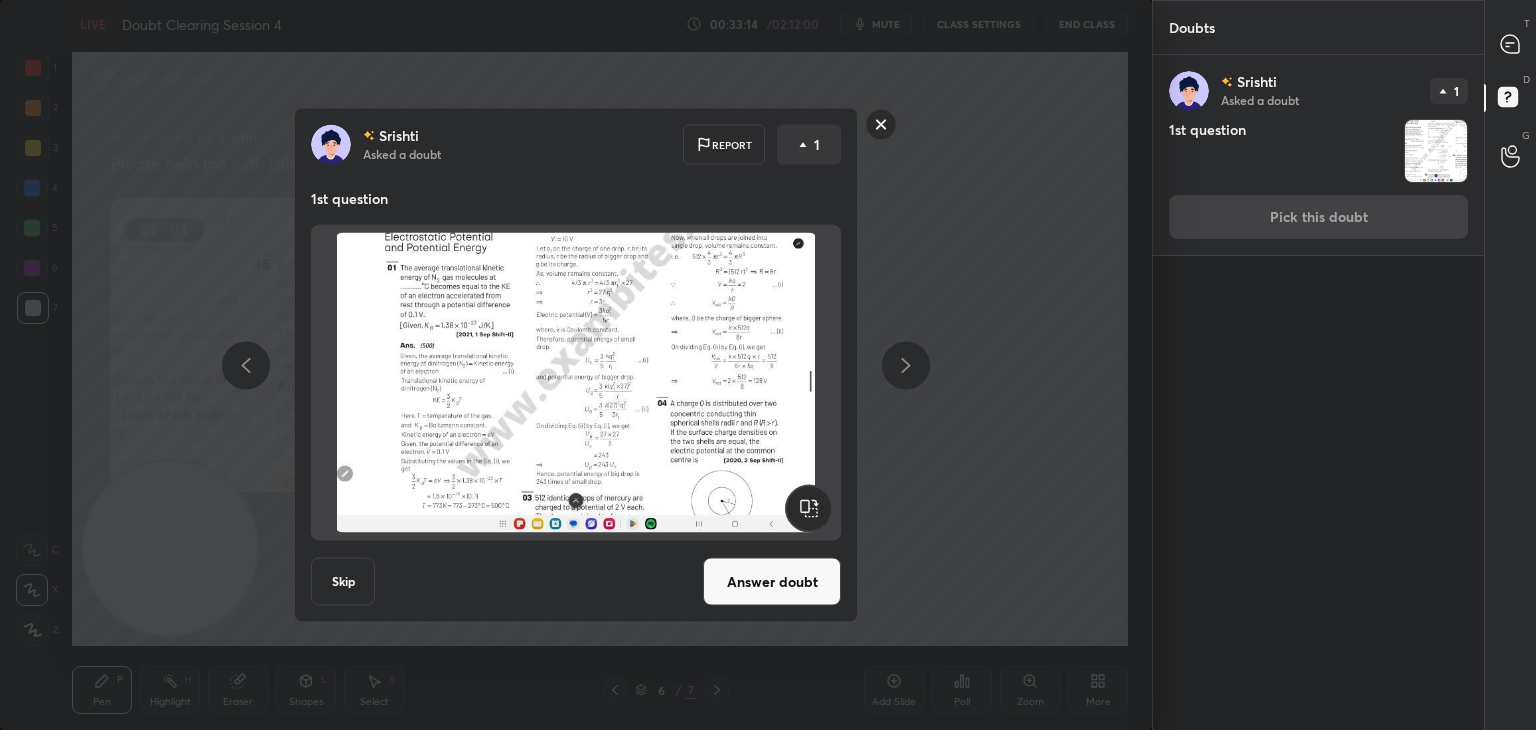 click 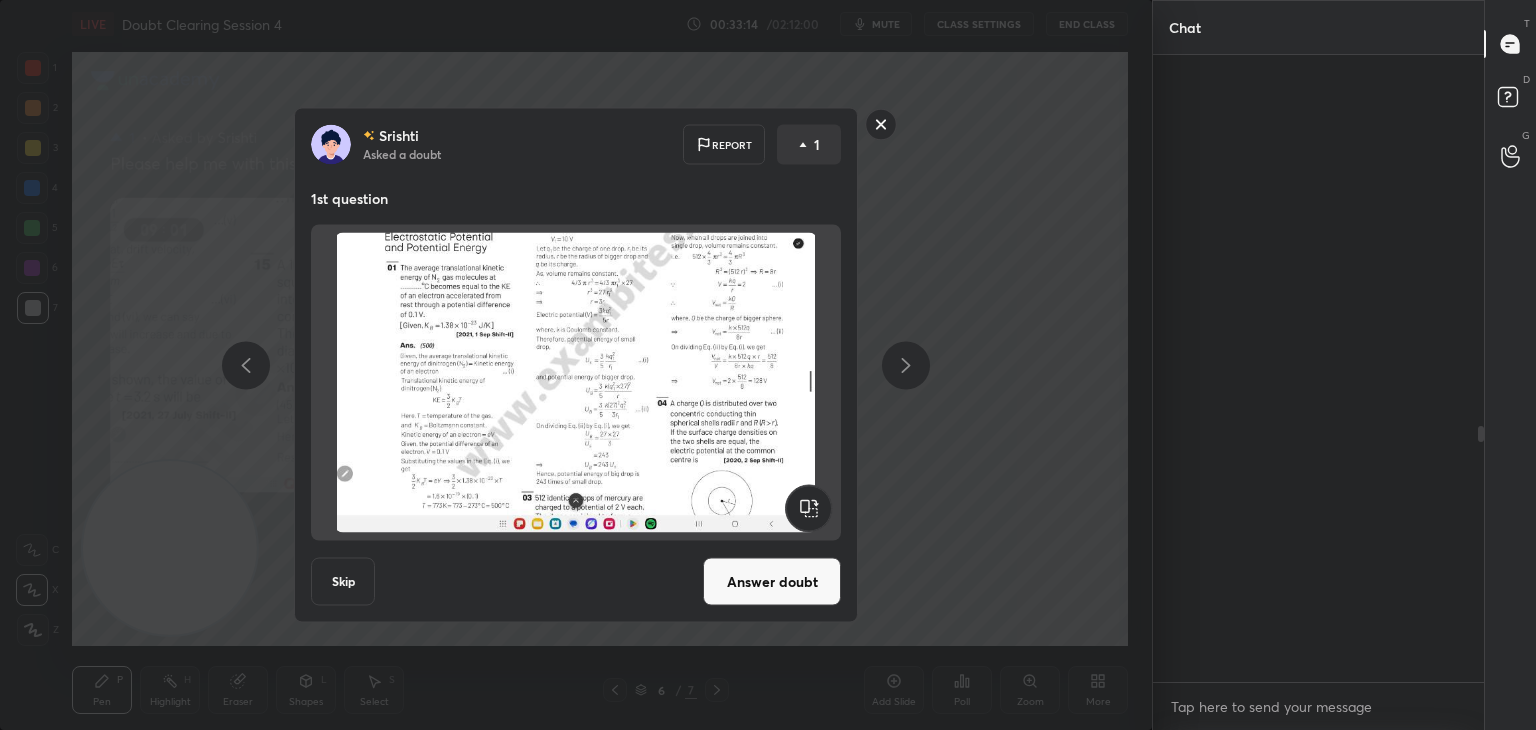 scroll, scrollTop: 908, scrollLeft: 0, axis: vertical 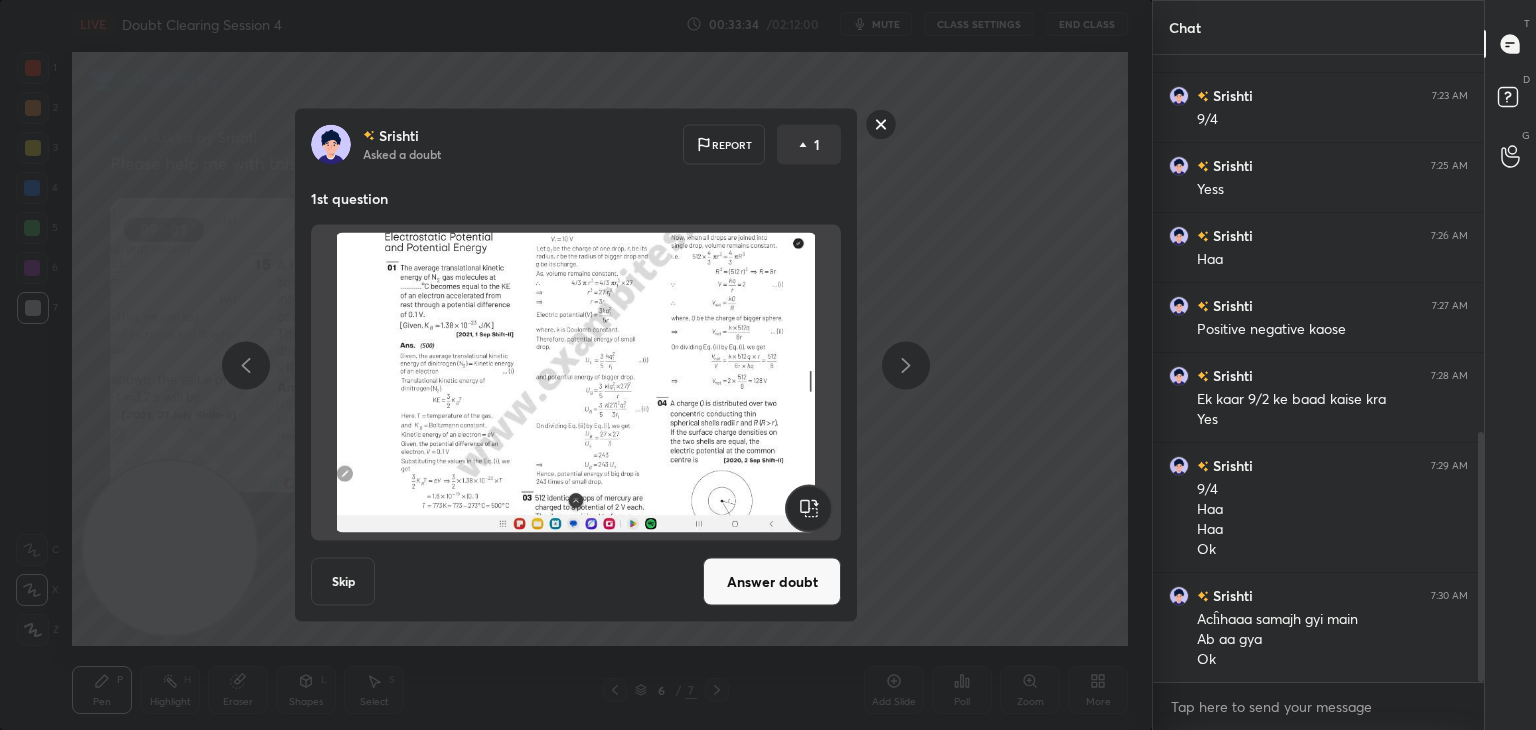 click on "Srishti Asked a doubt Report 1 1st question Skip Answer doubt" at bounding box center [576, 365] 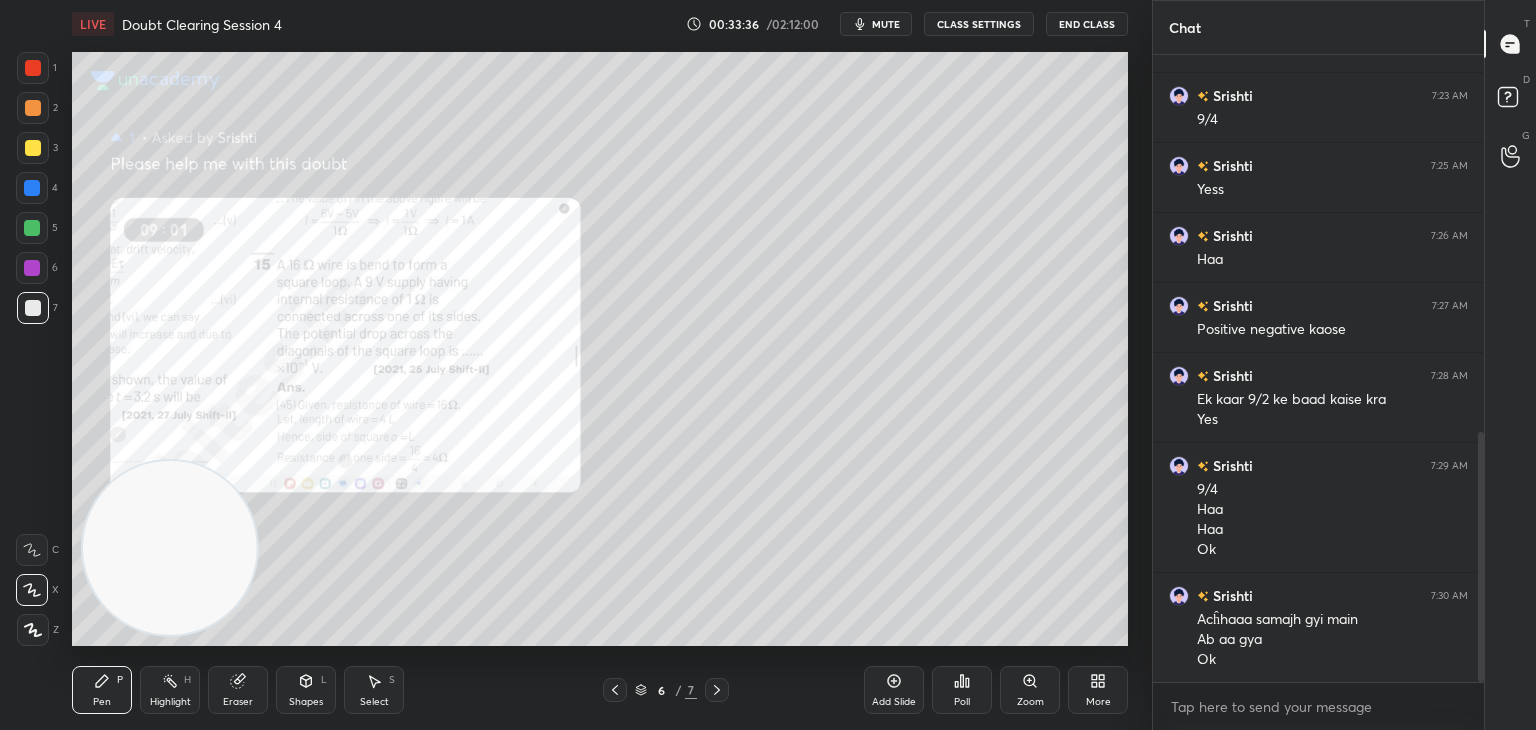 click on "D Doubts (D)" at bounding box center [1510, 100] 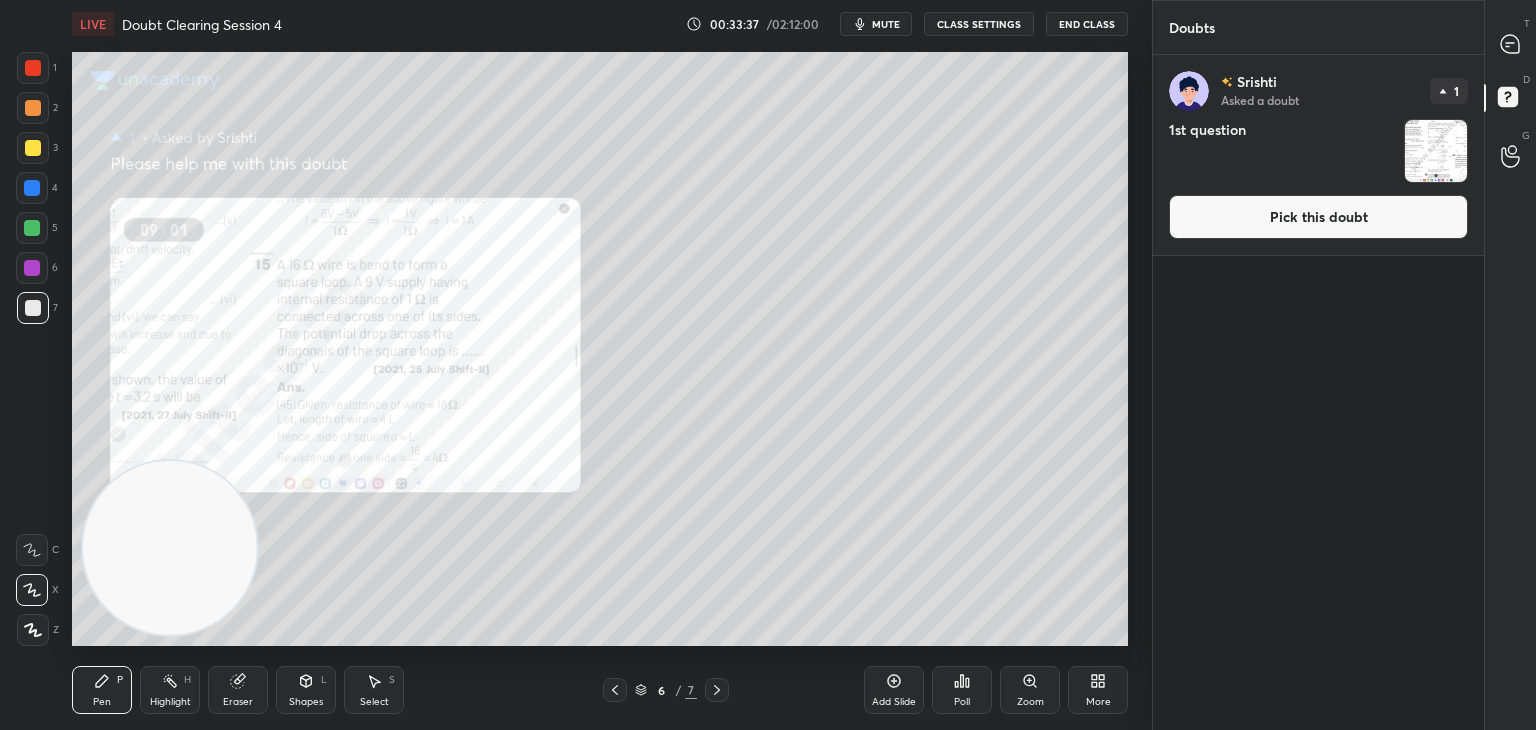 click at bounding box center [1436, 151] 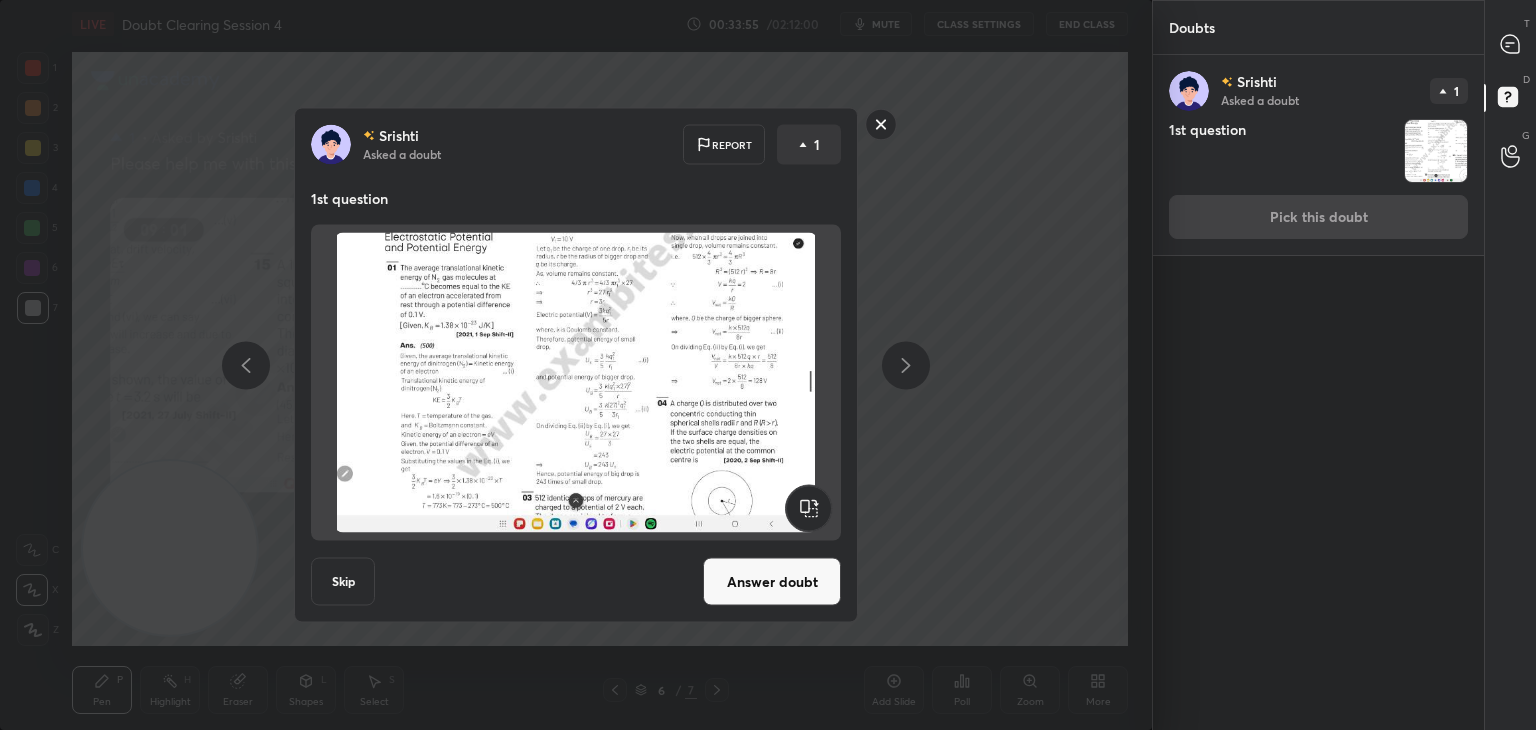 click on "Answer doubt" at bounding box center [772, 582] 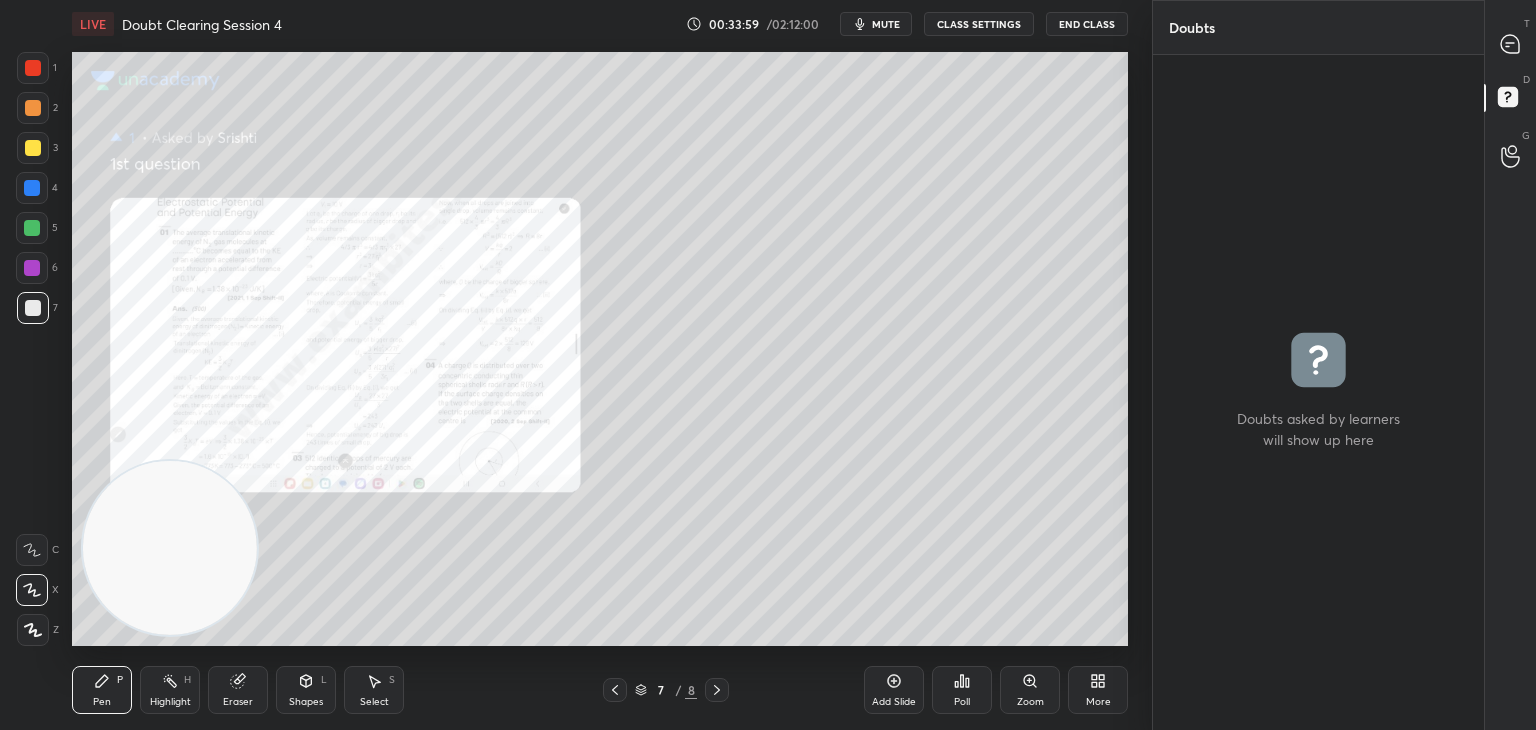 click at bounding box center (1511, 44) 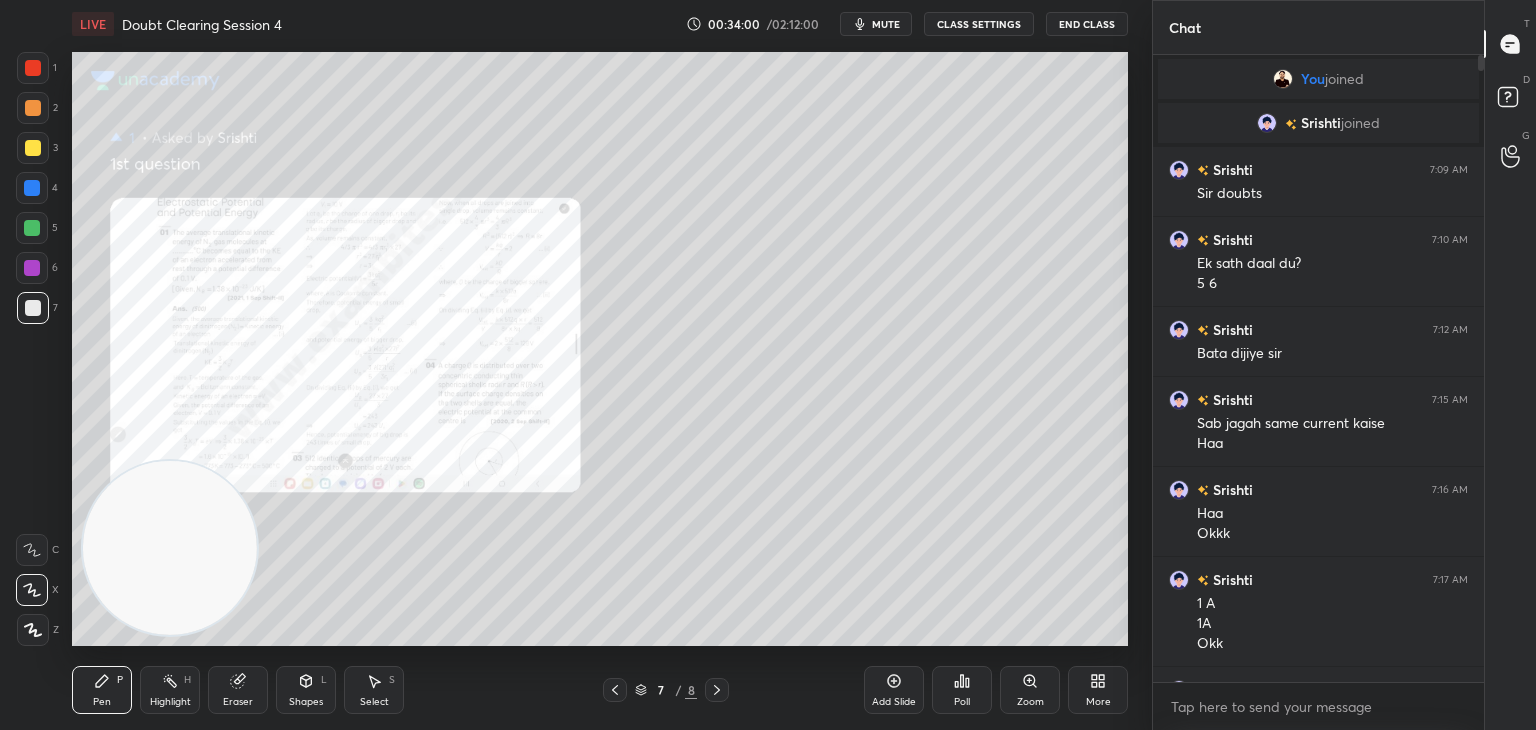 scroll, scrollTop: 862, scrollLeft: 0, axis: vertical 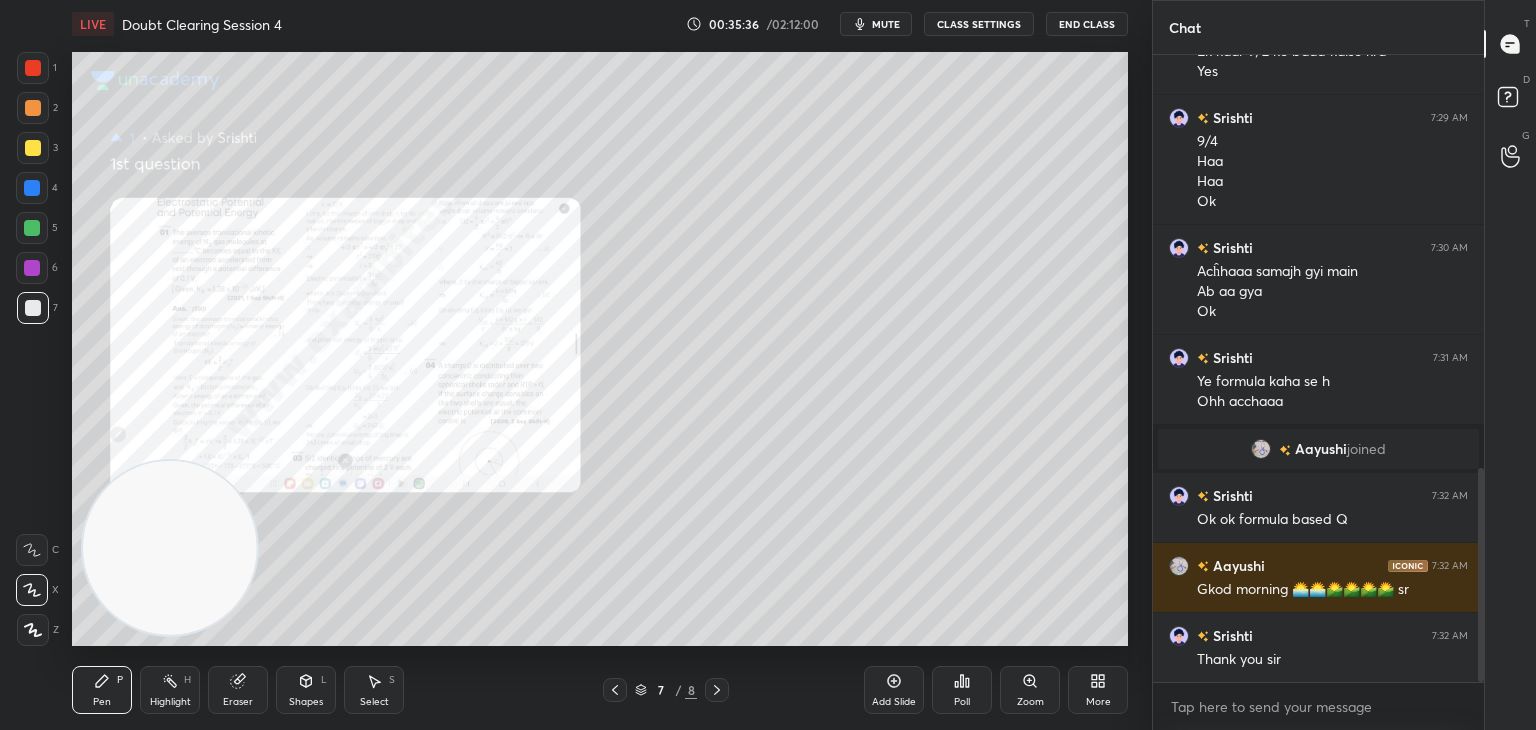 click 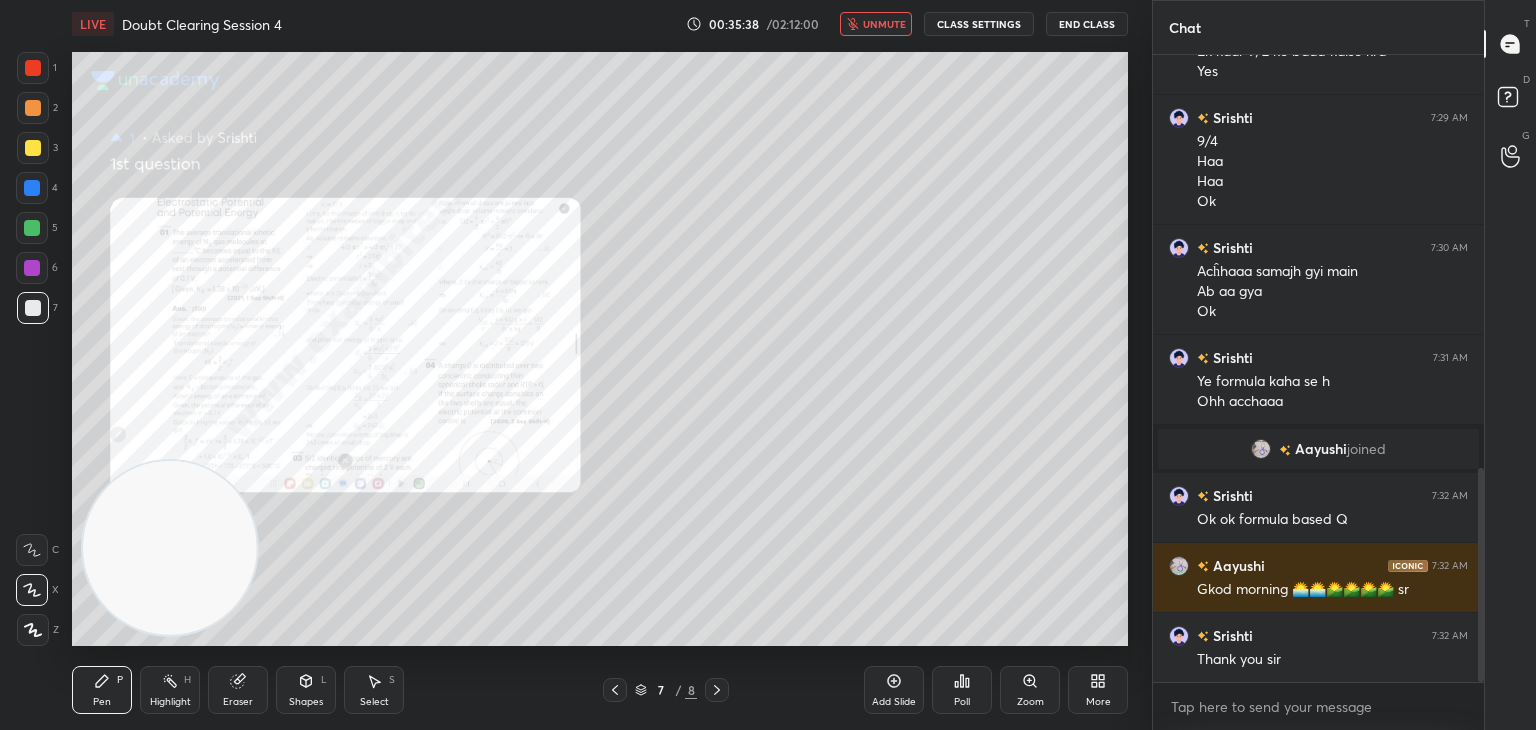 click 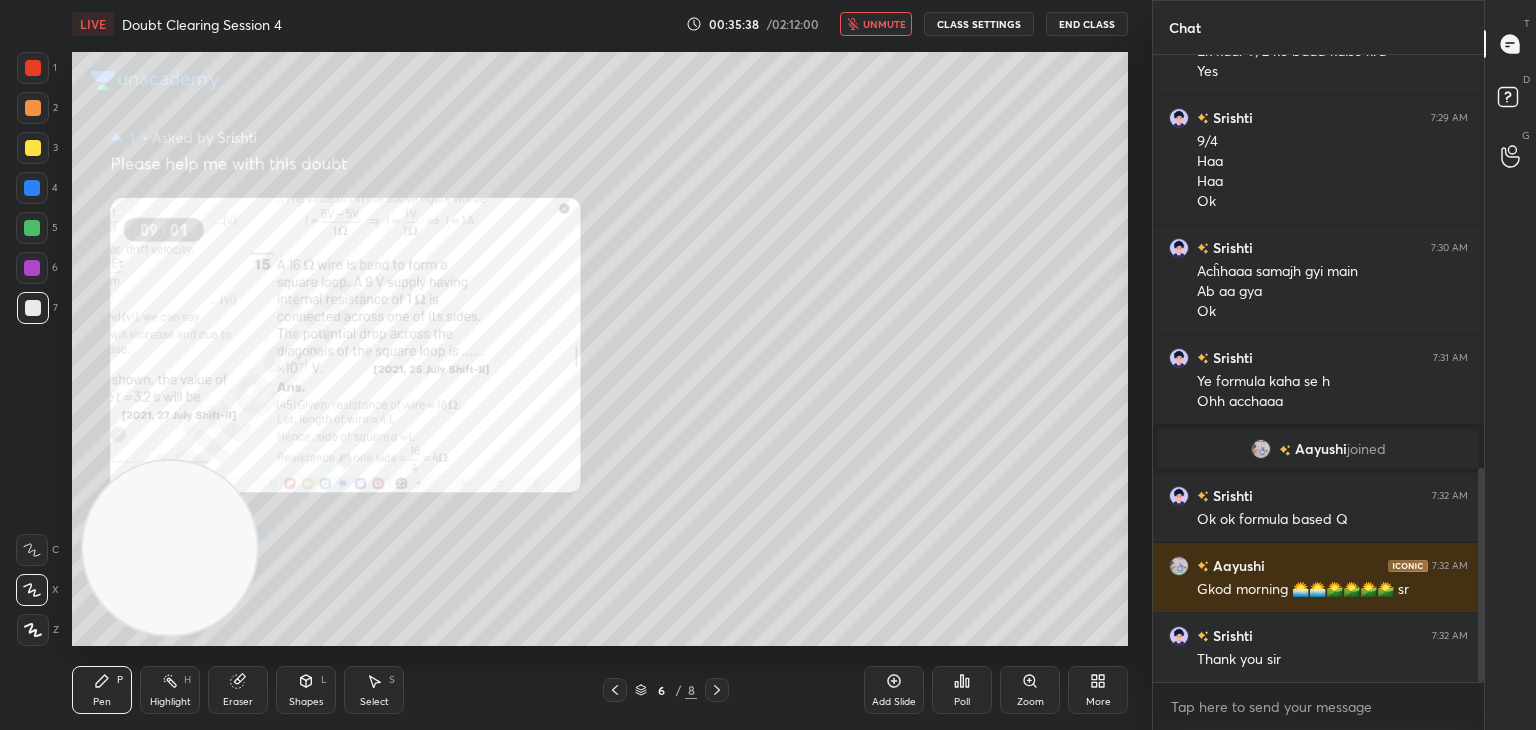 click 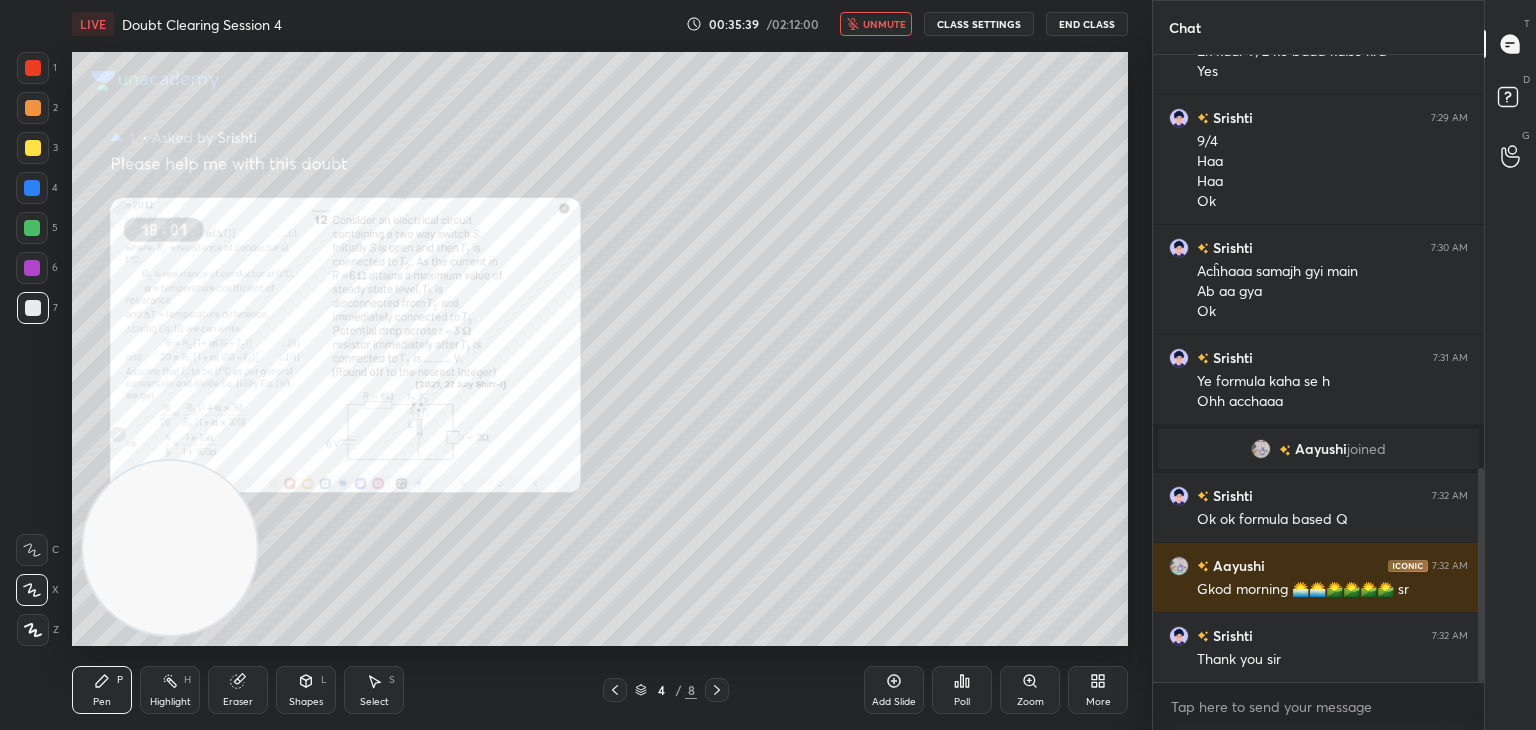 click 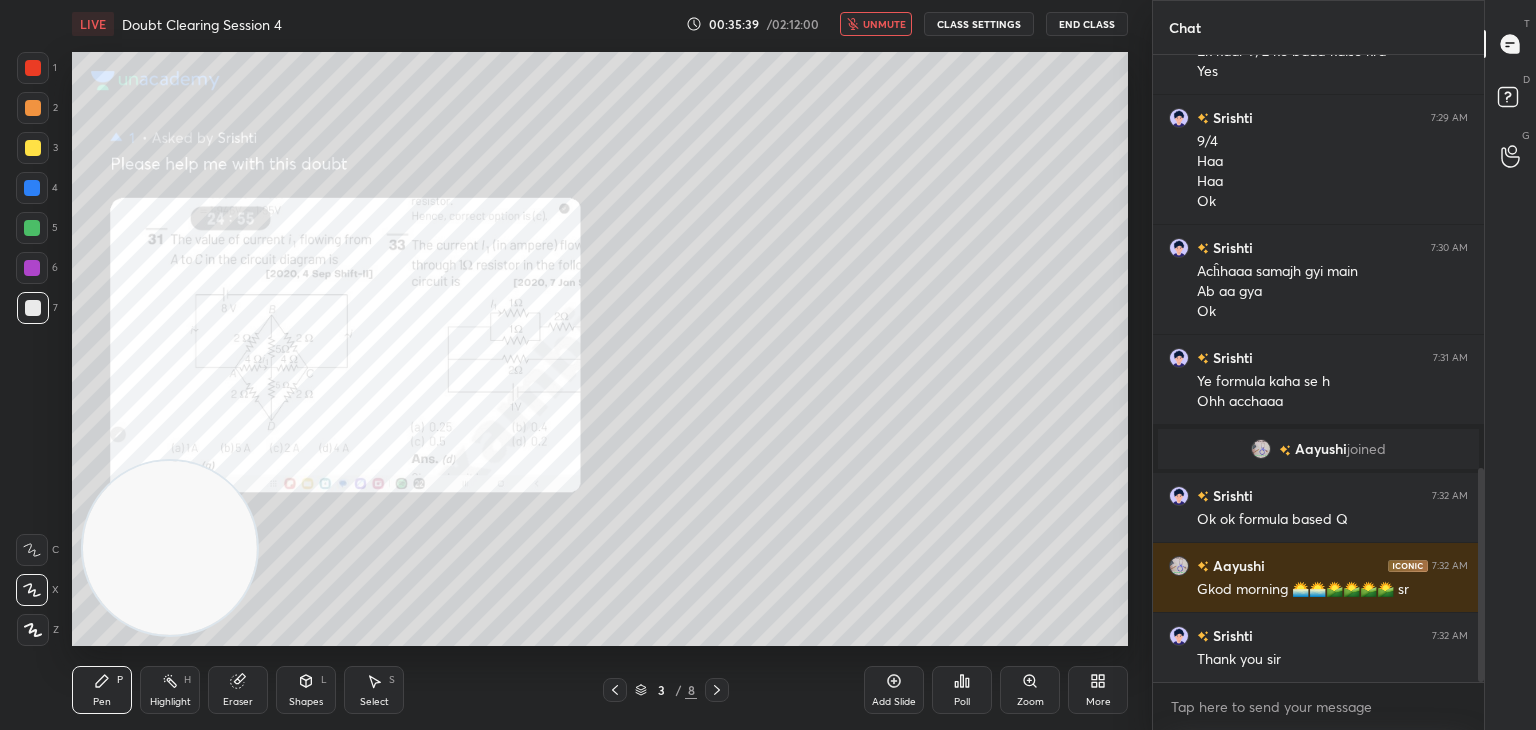 click 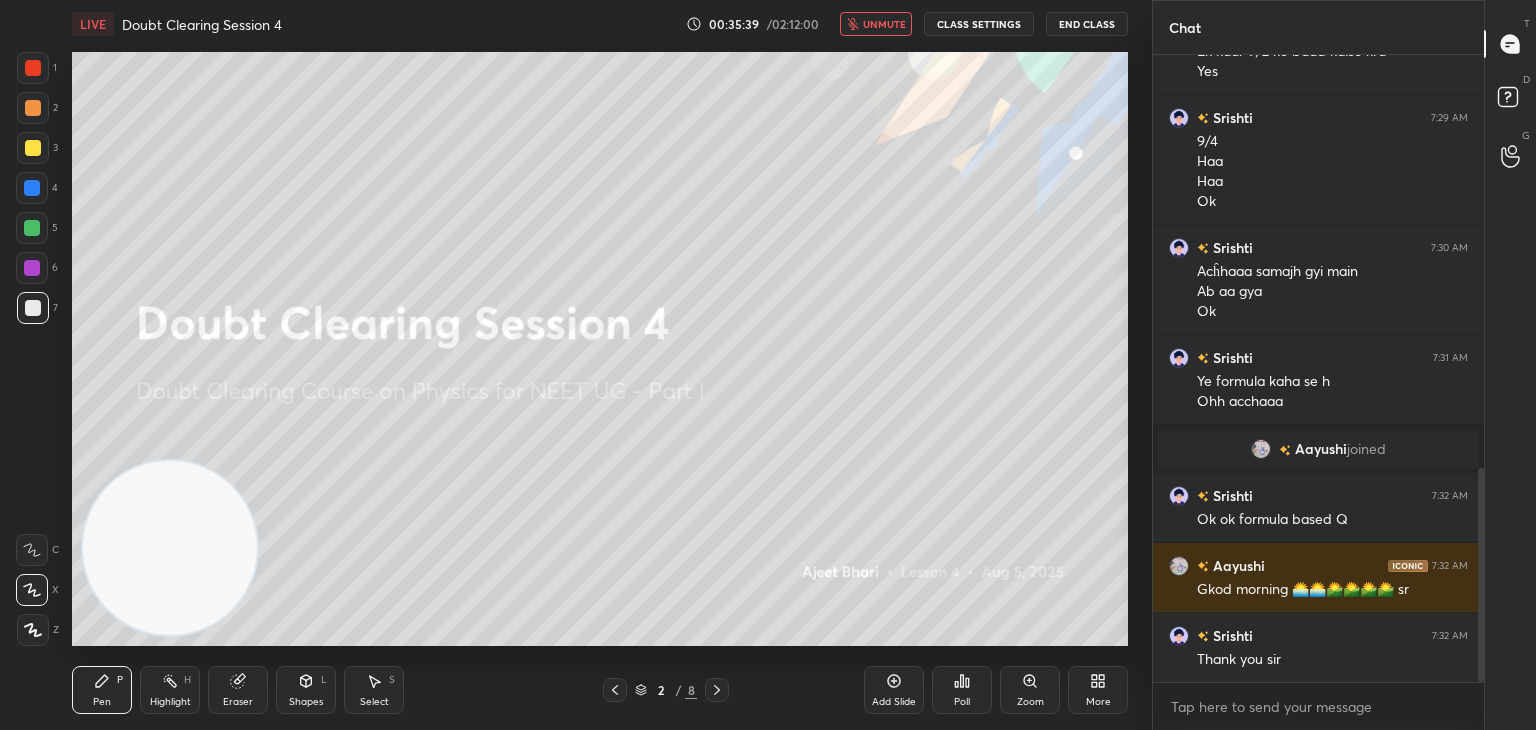 click 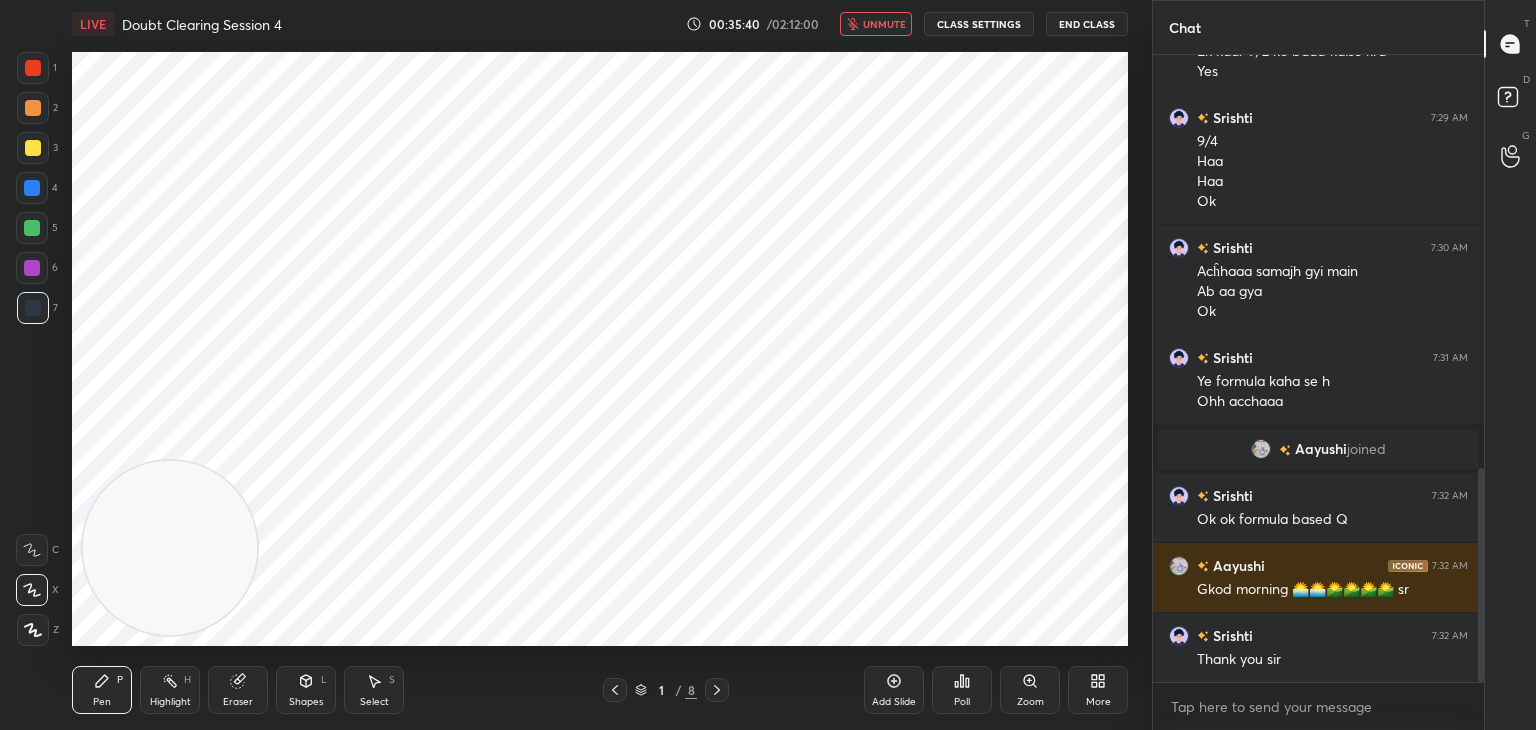 click 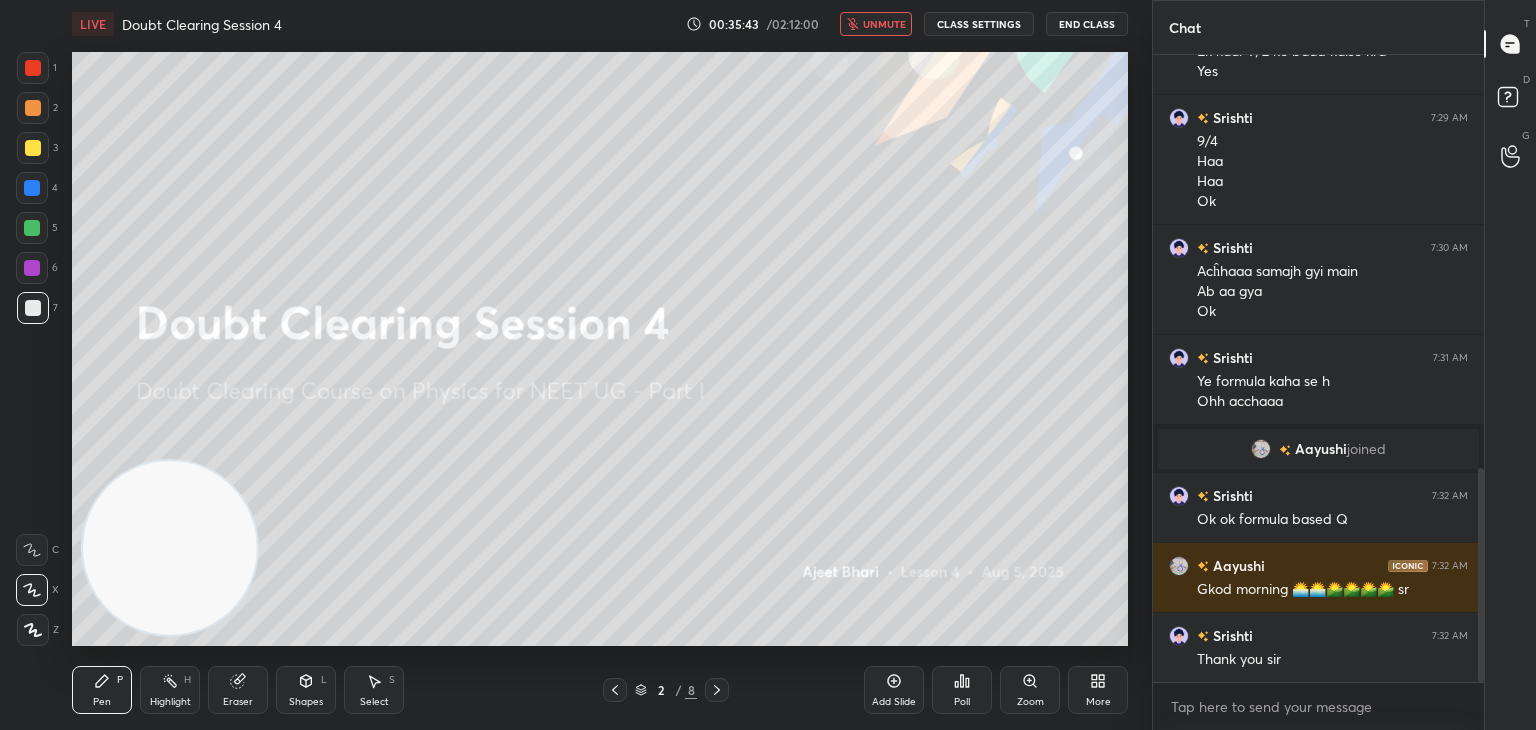 scroll, scrollTop: 1296, scrollLeft: 0, axis: vertical 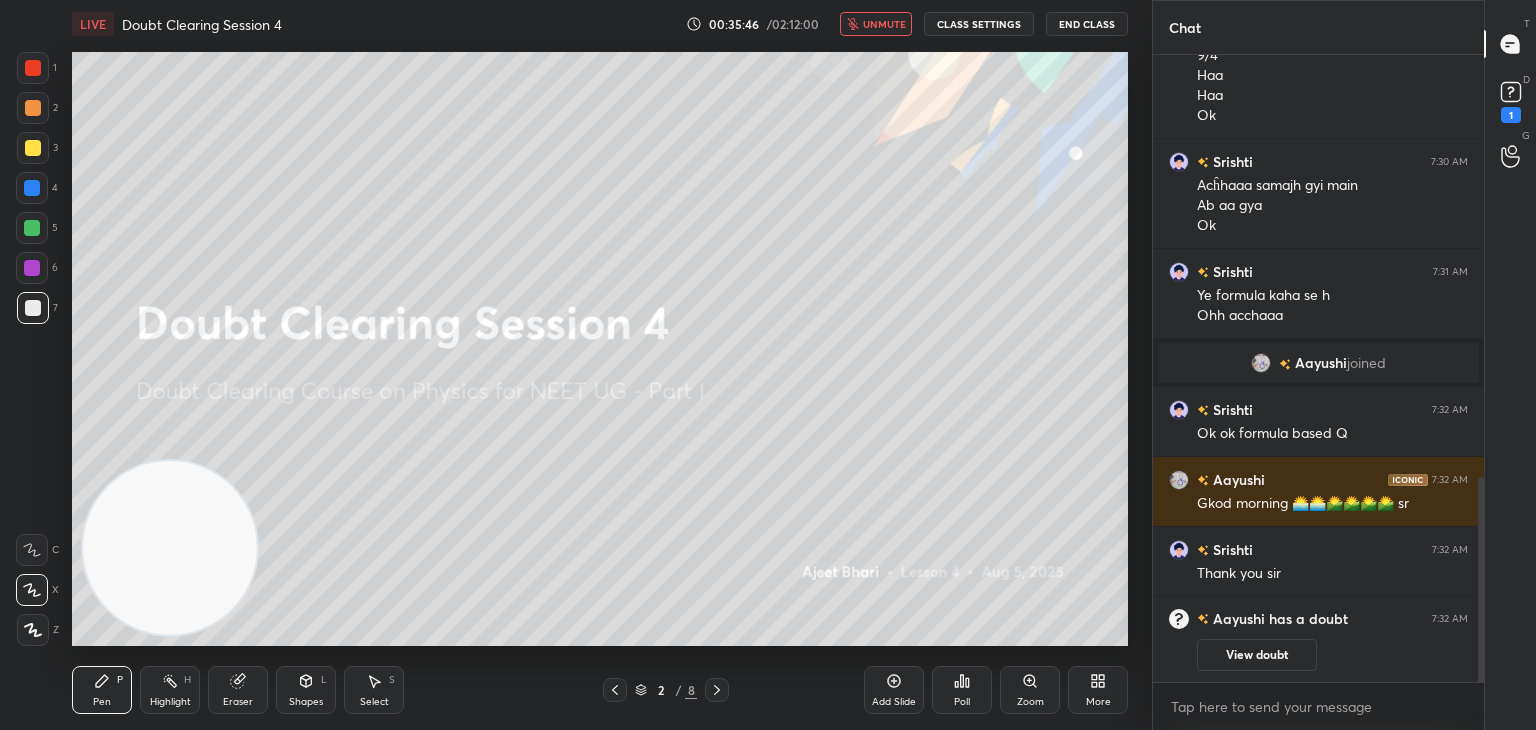 click 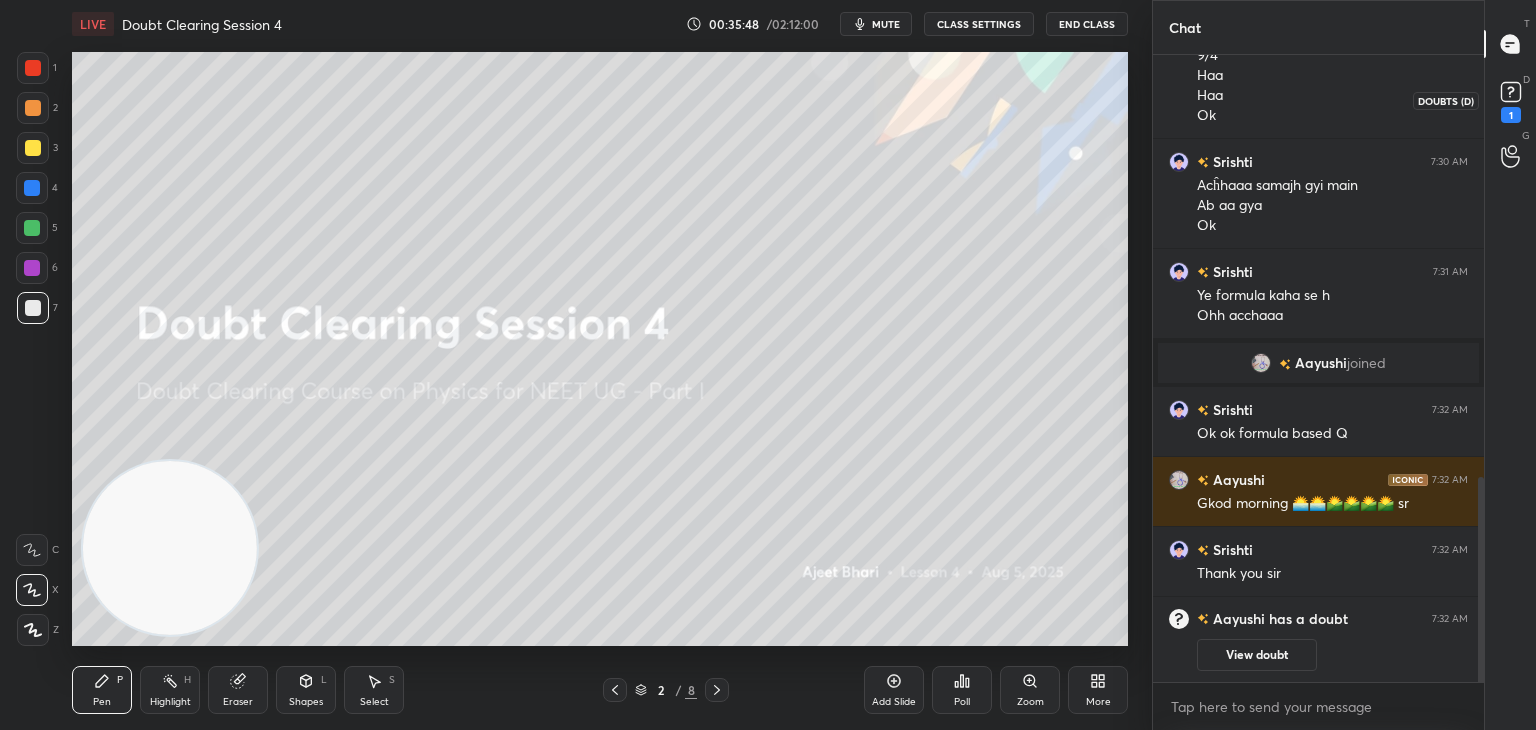 click 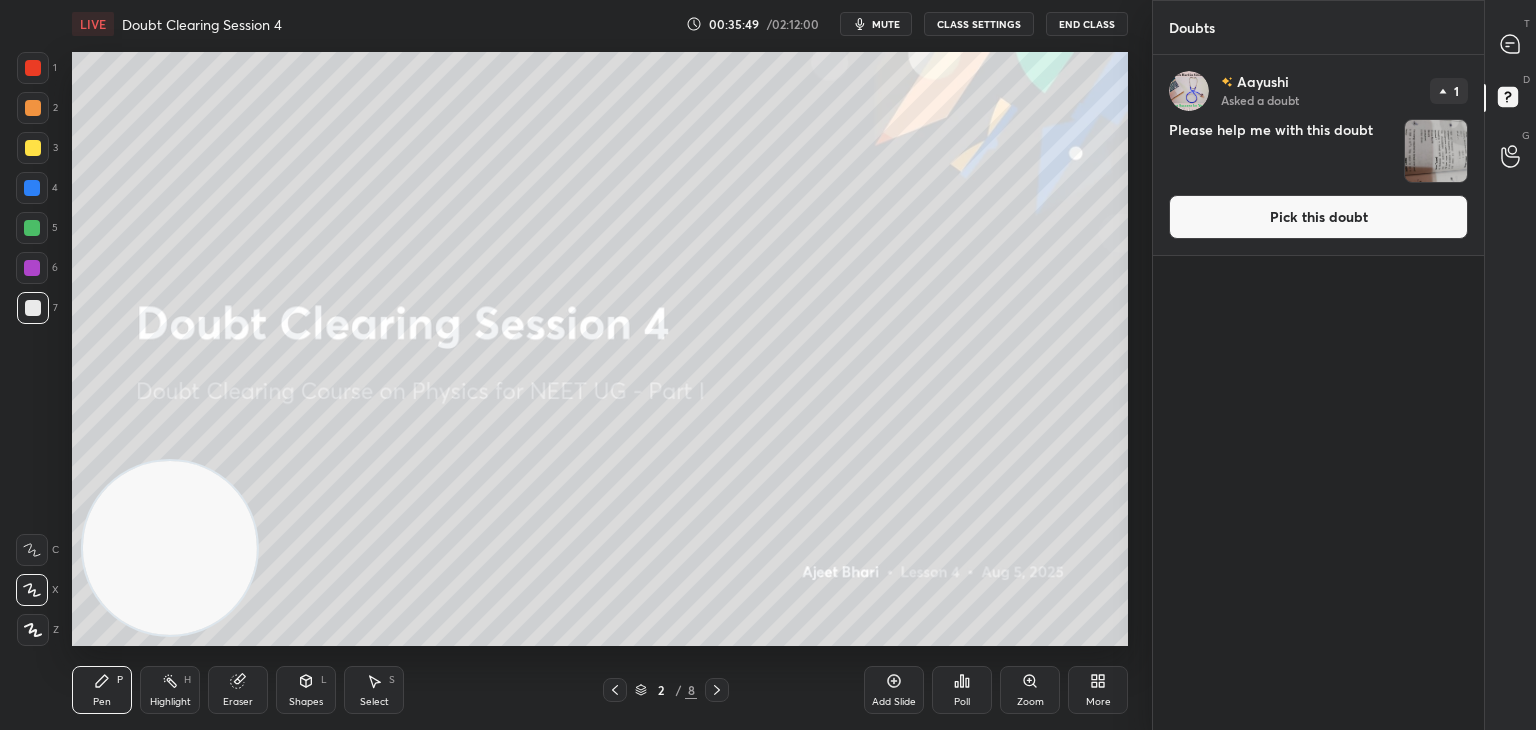 click at bounding box center [1436, 151] 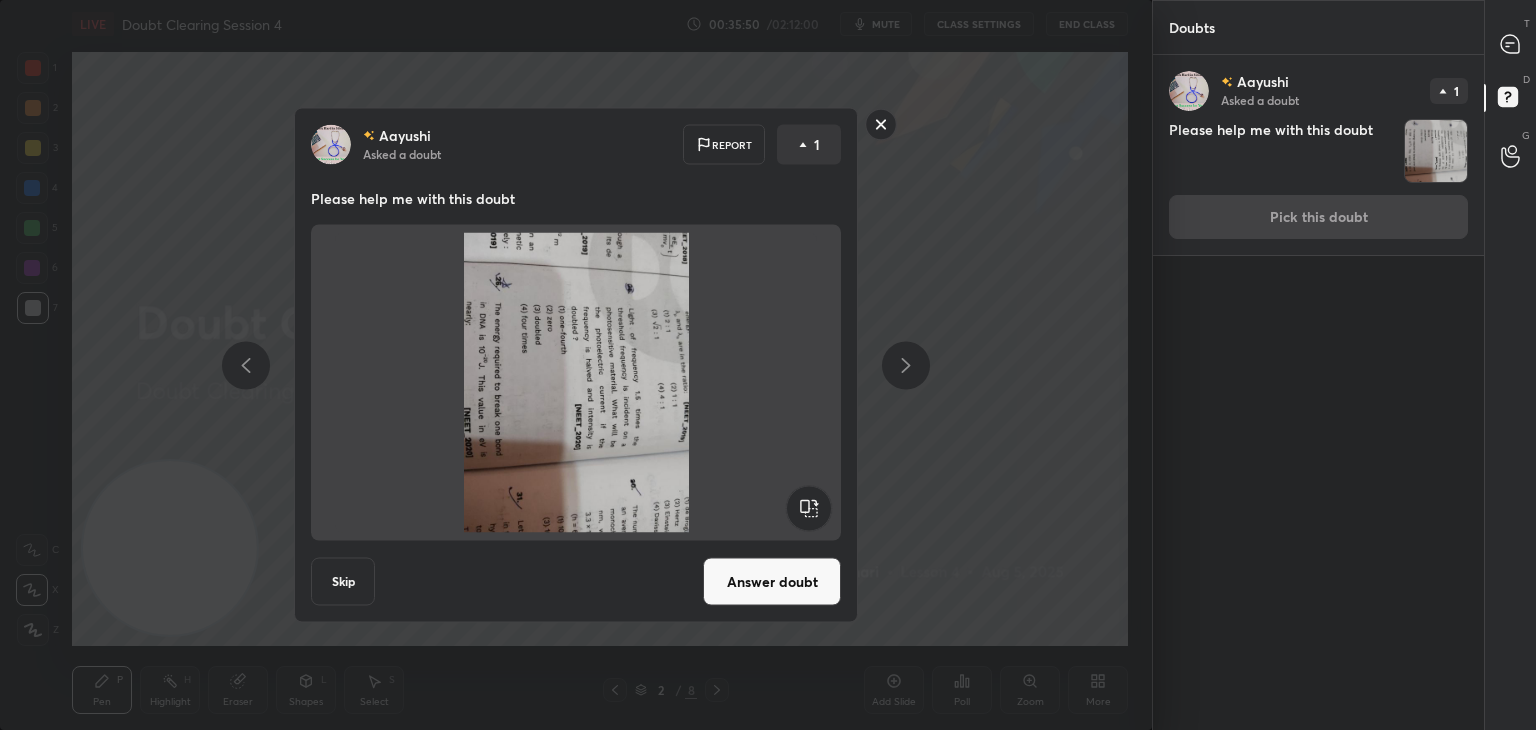 click 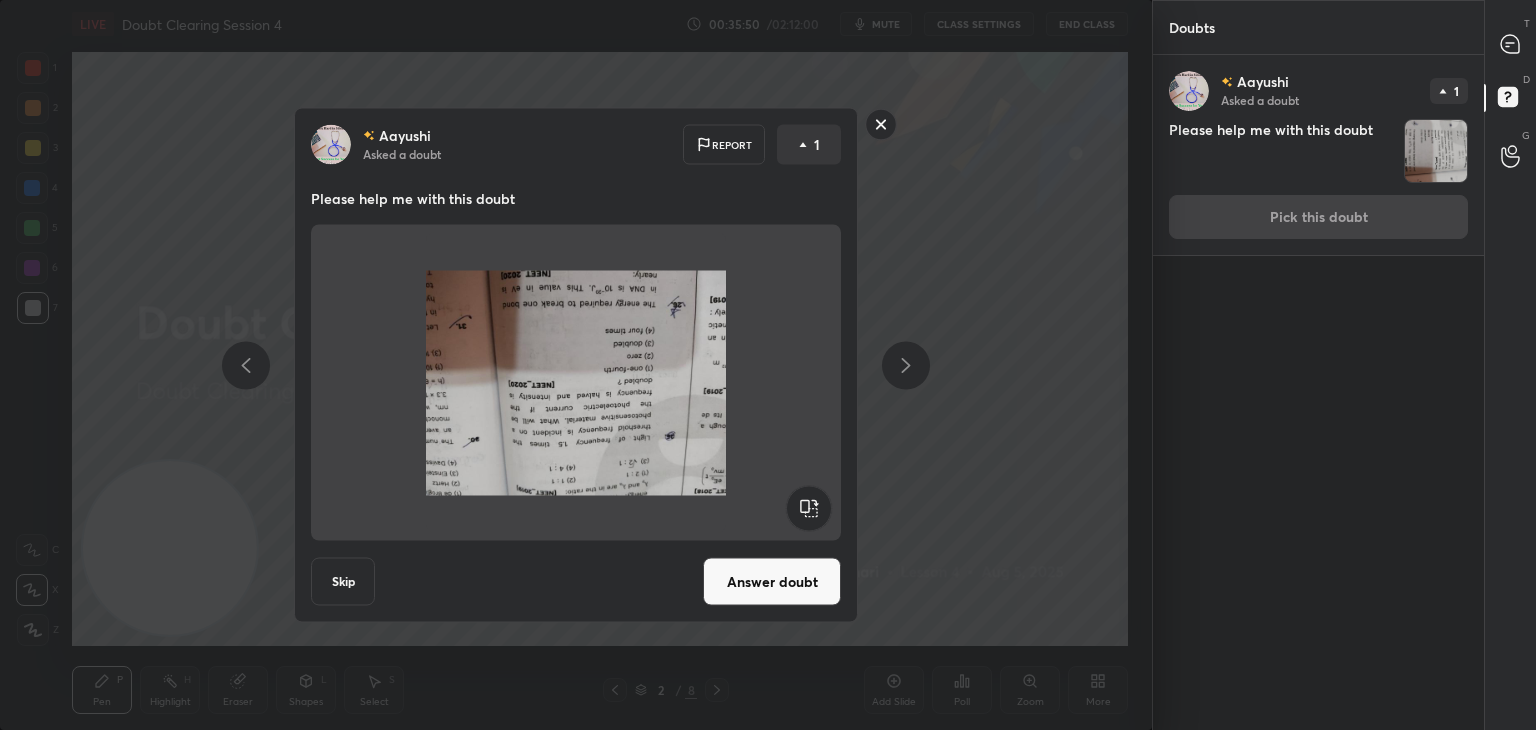 click 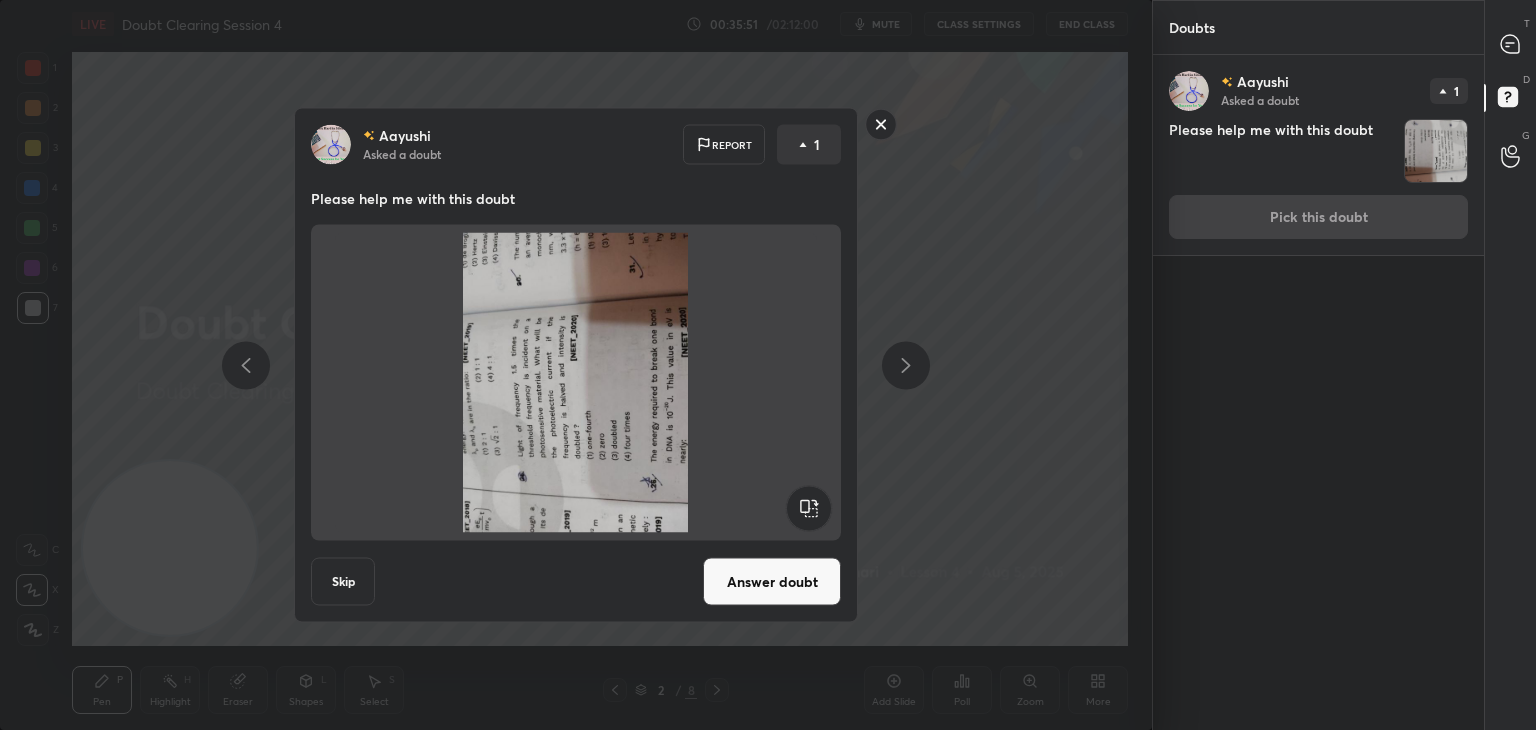 click 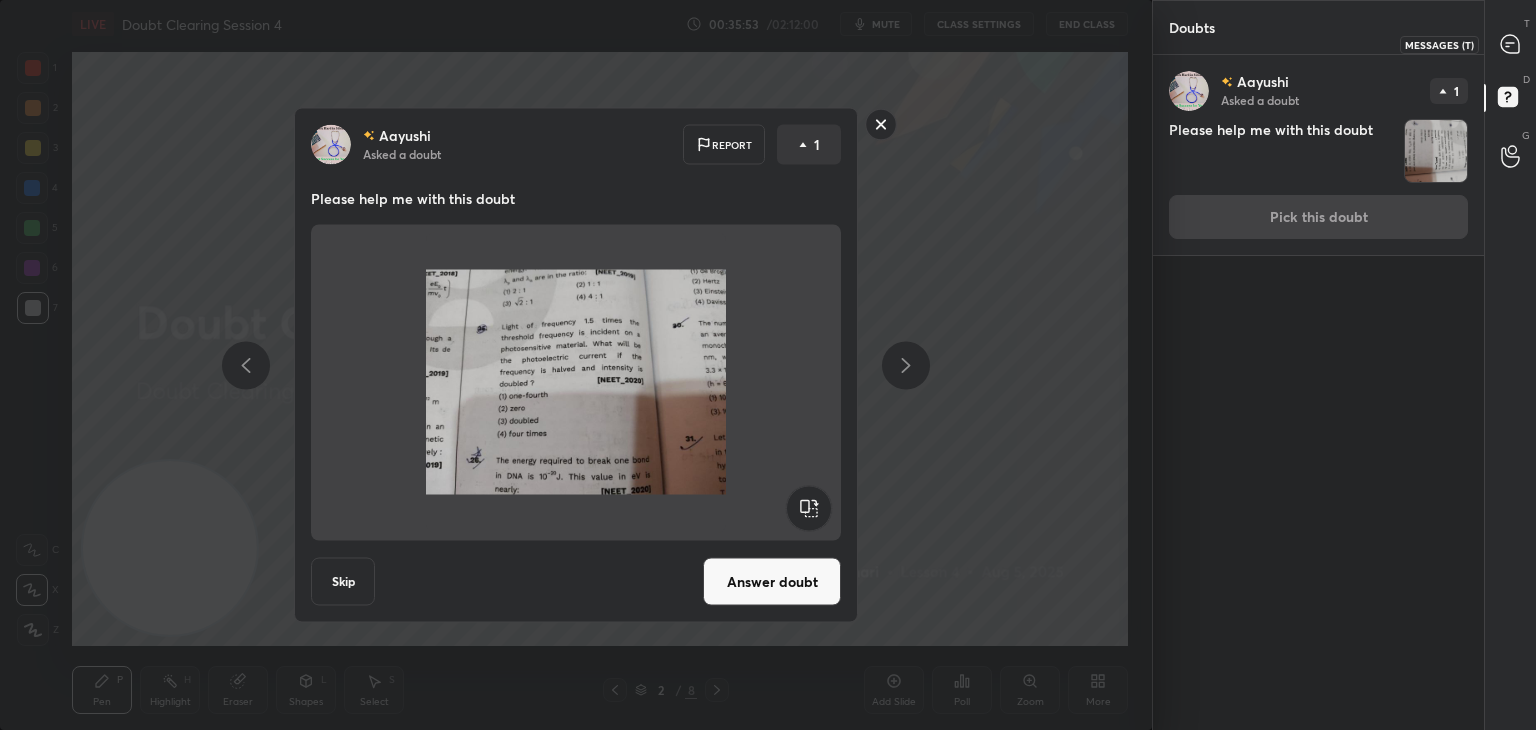 click 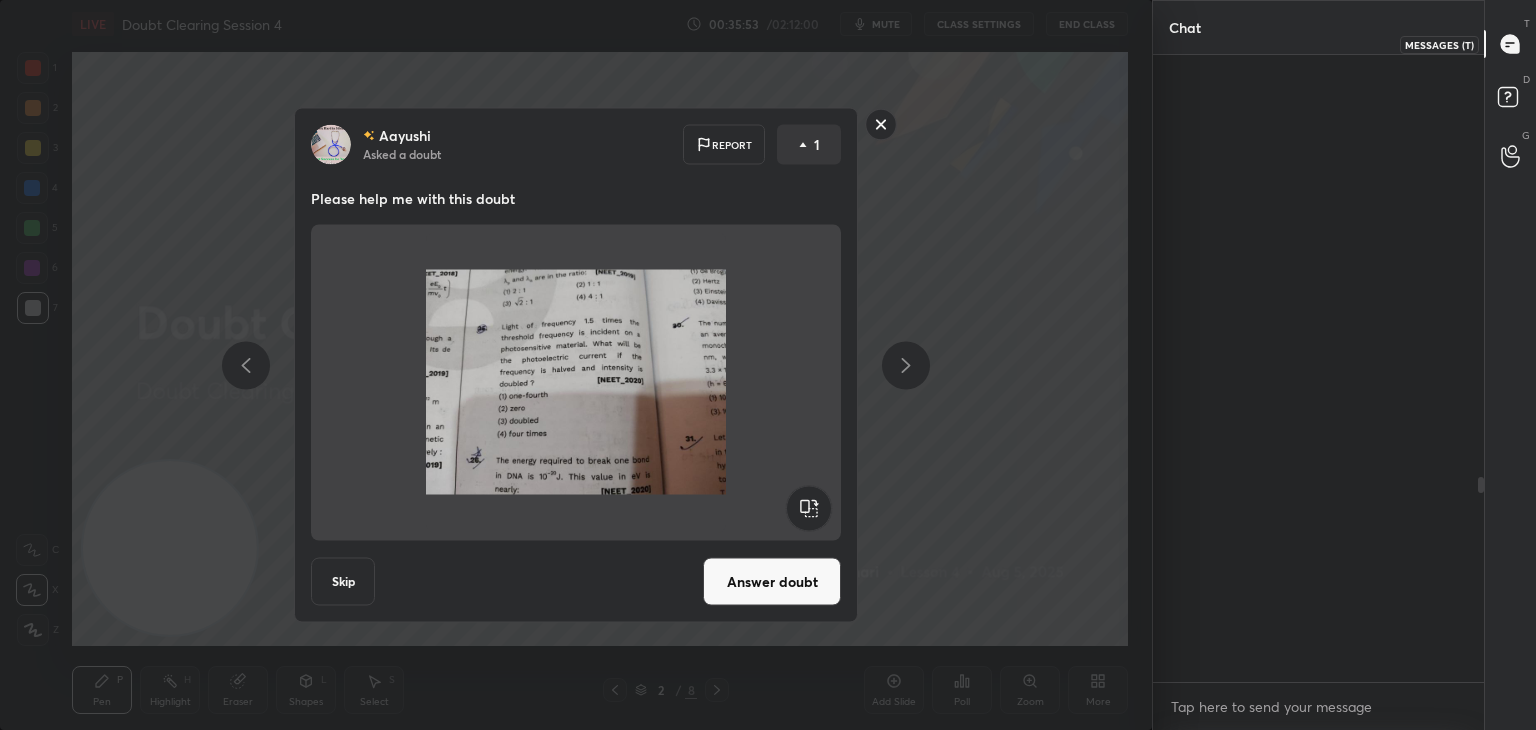 scroll, scrollTop: 1296, scrollLeft: 0, axis: vertical 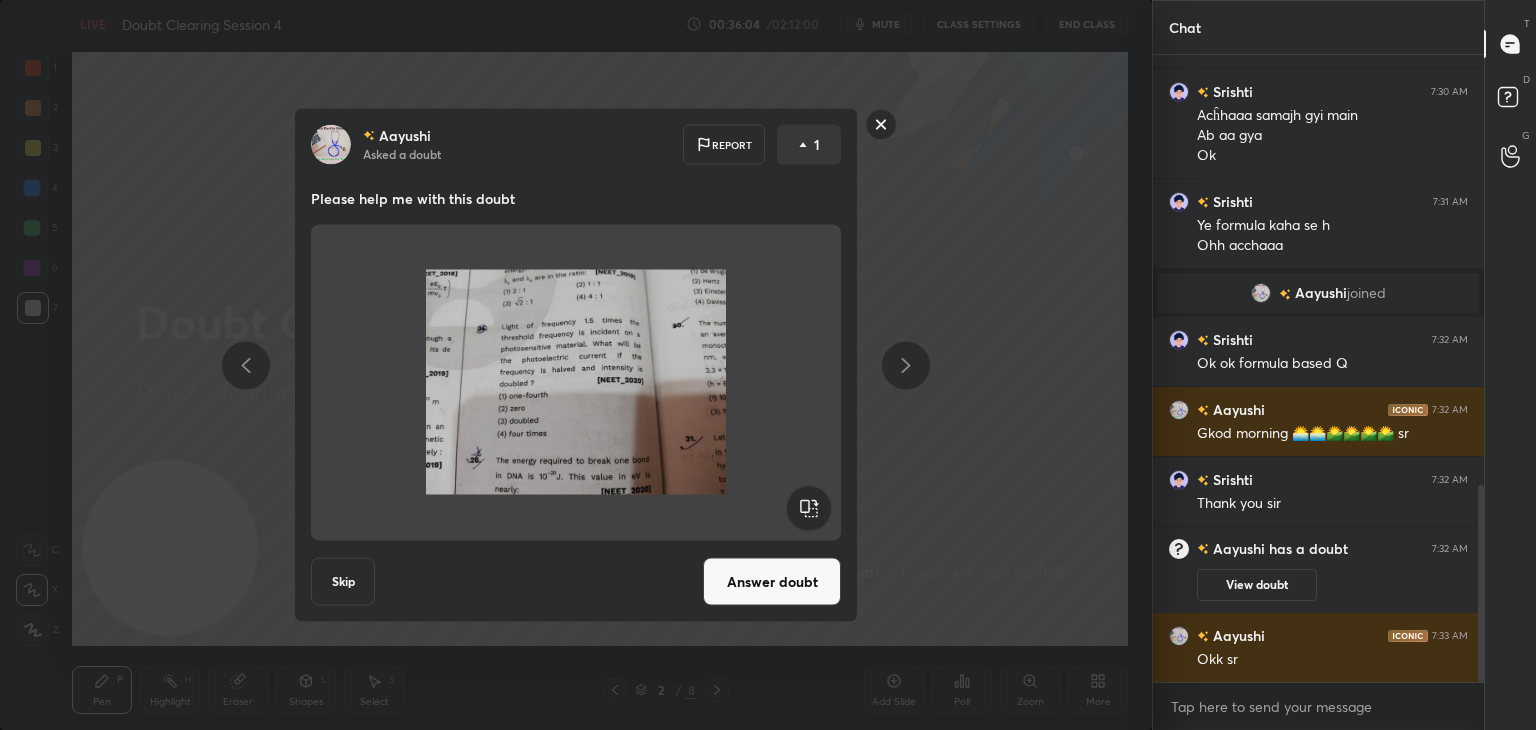 click at bounding box center (576, 383) 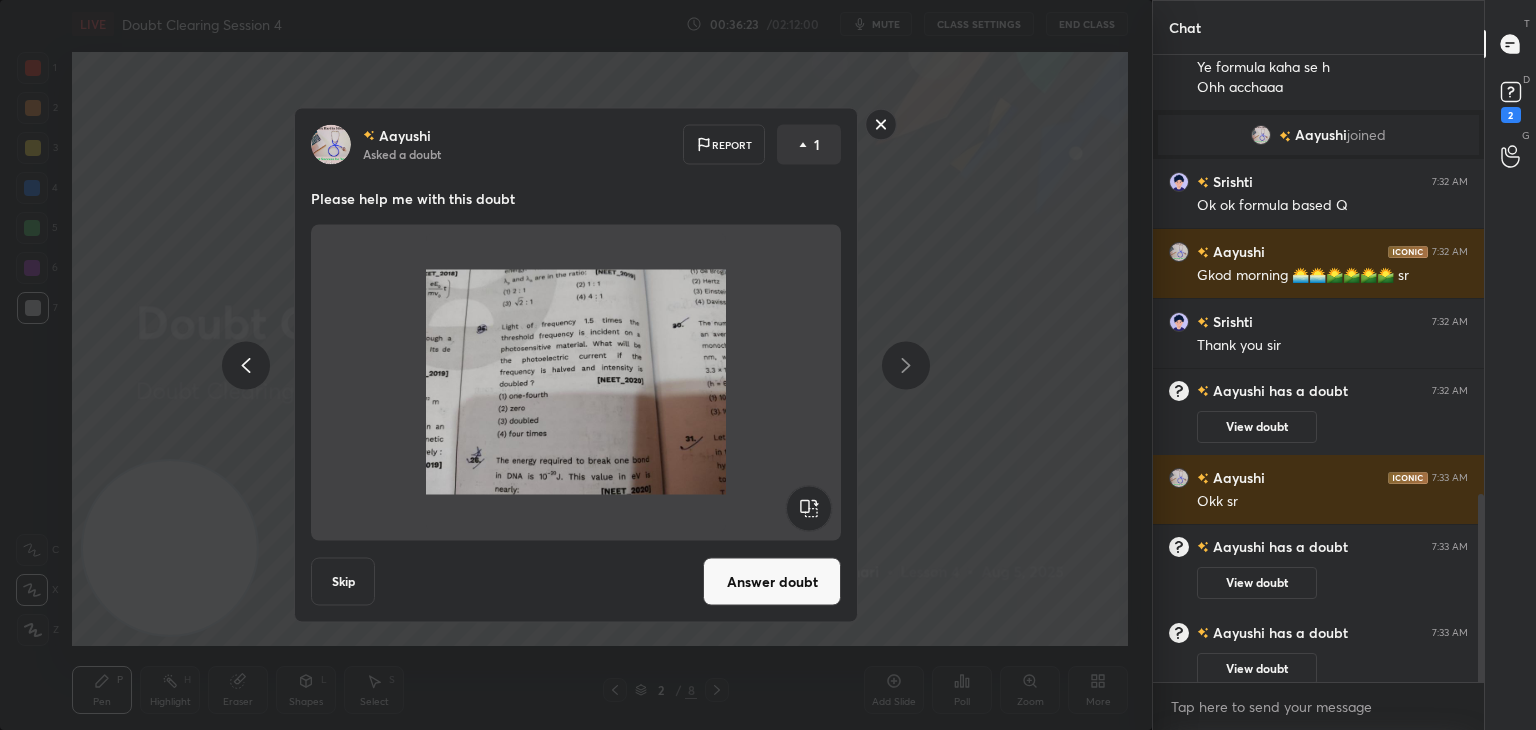 scroll, scrollTop: 1466, scrollLeft: 0, axis: vertical 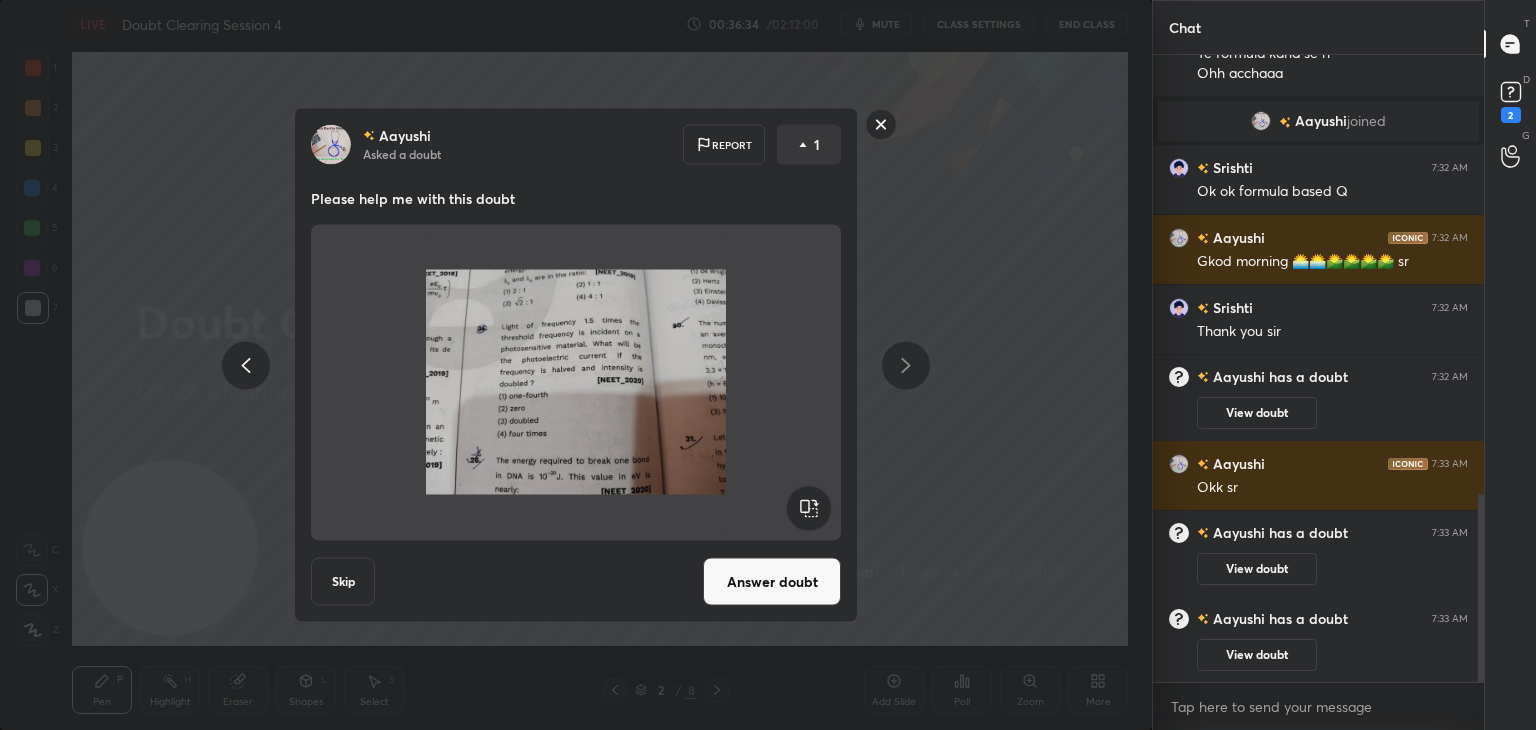 click at bounding box center (576, 383) 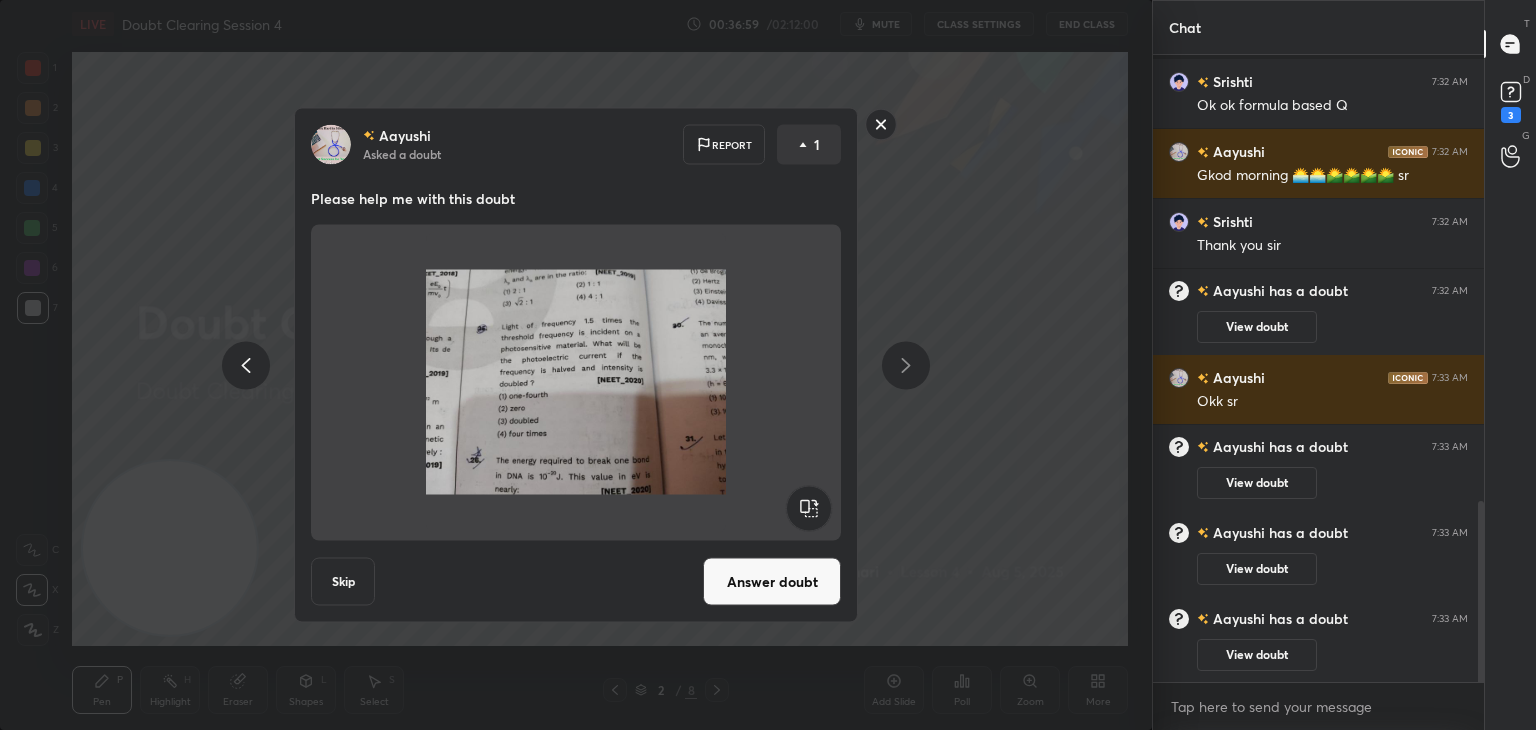 scroll, scrollTop: 1598, scrollLeft: 0, axis: vertical 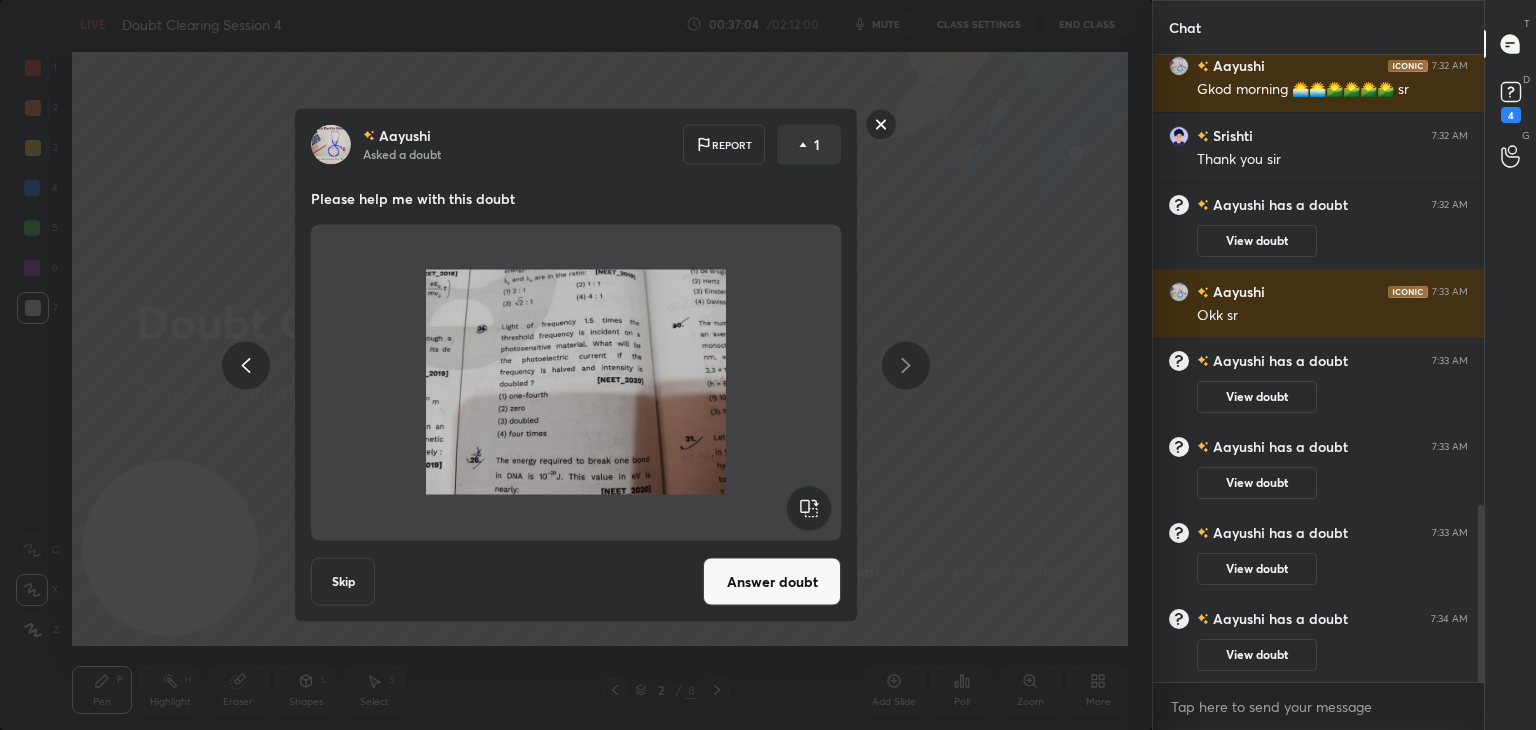 click at bounding box center (576, 383) 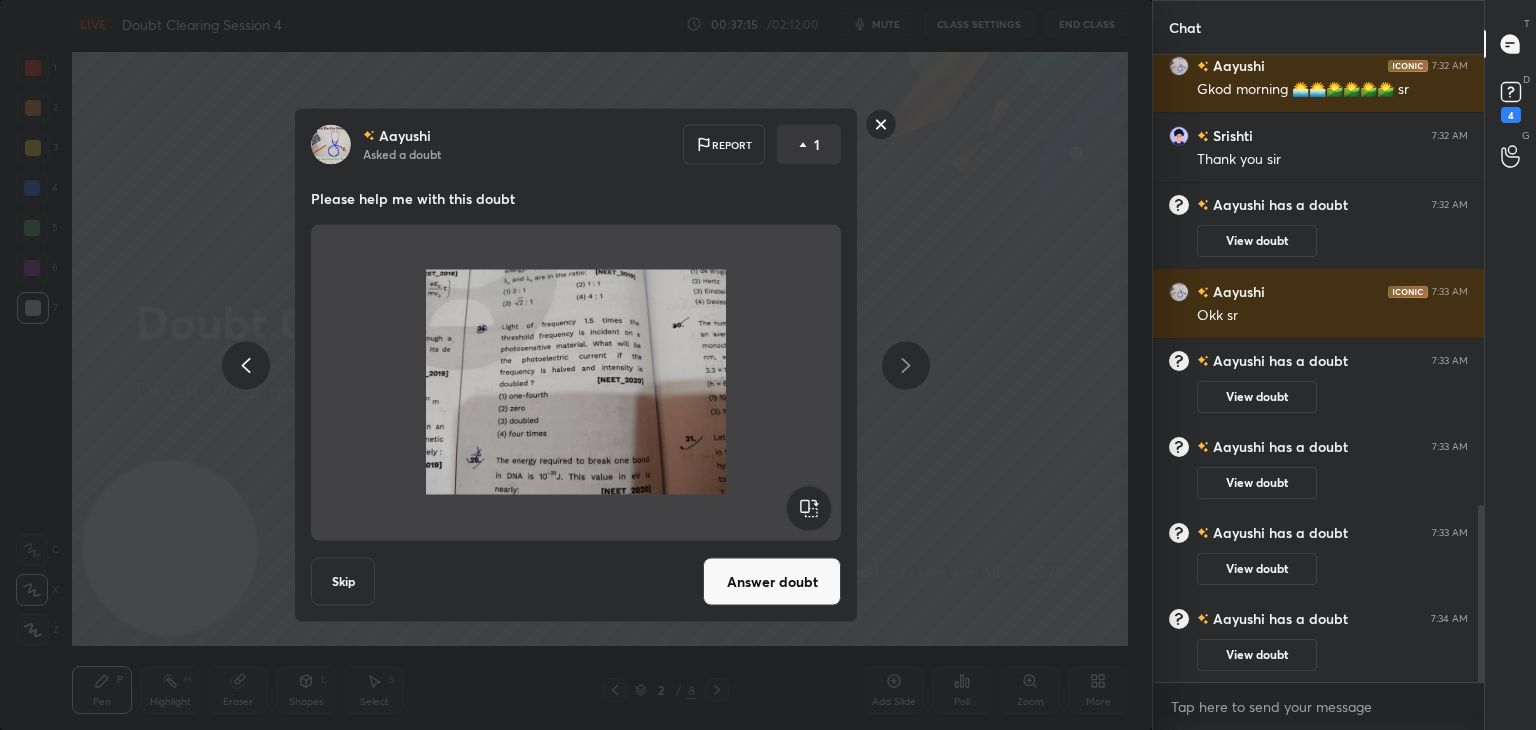 scroll, scrollTop: 1684, scrollLeft: 0, axis: vertical 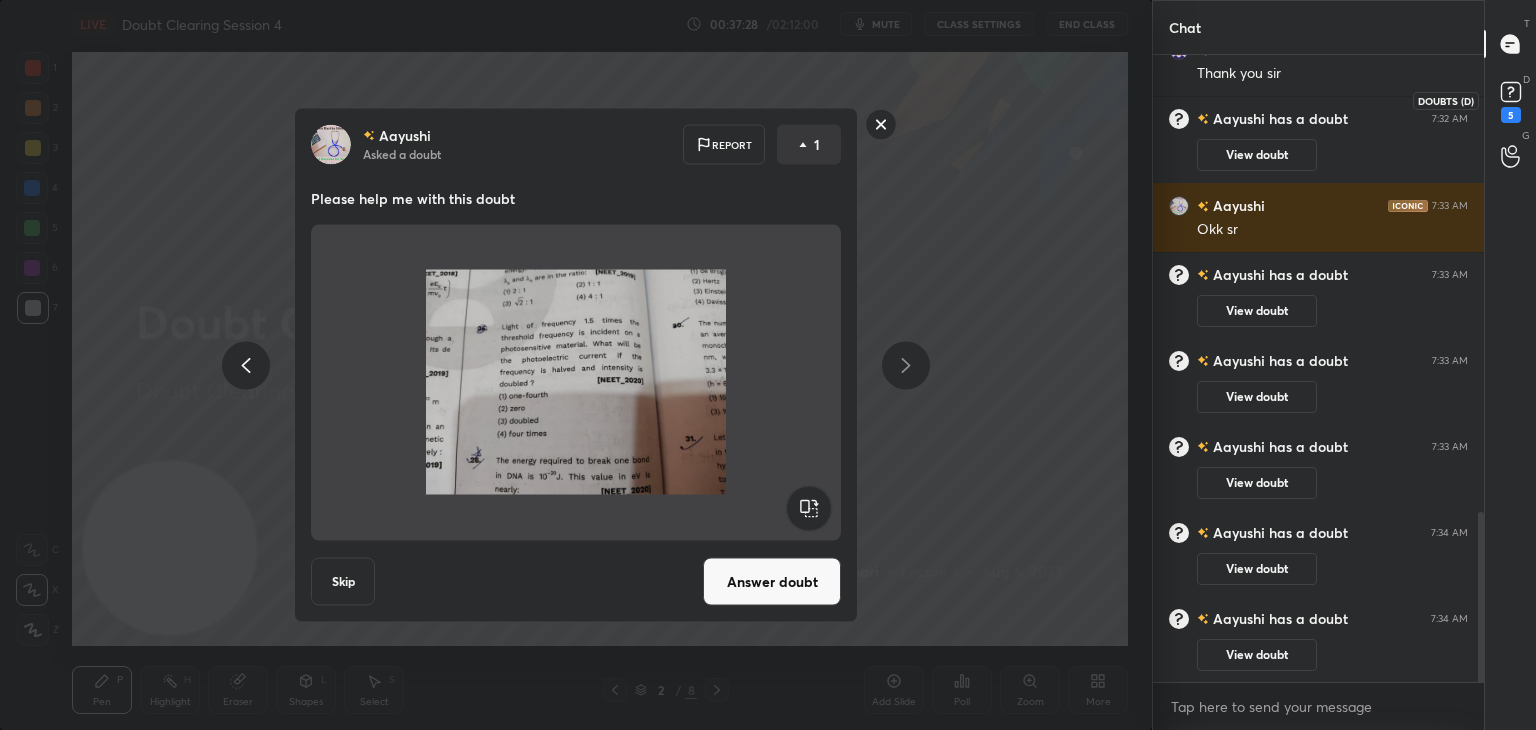 click 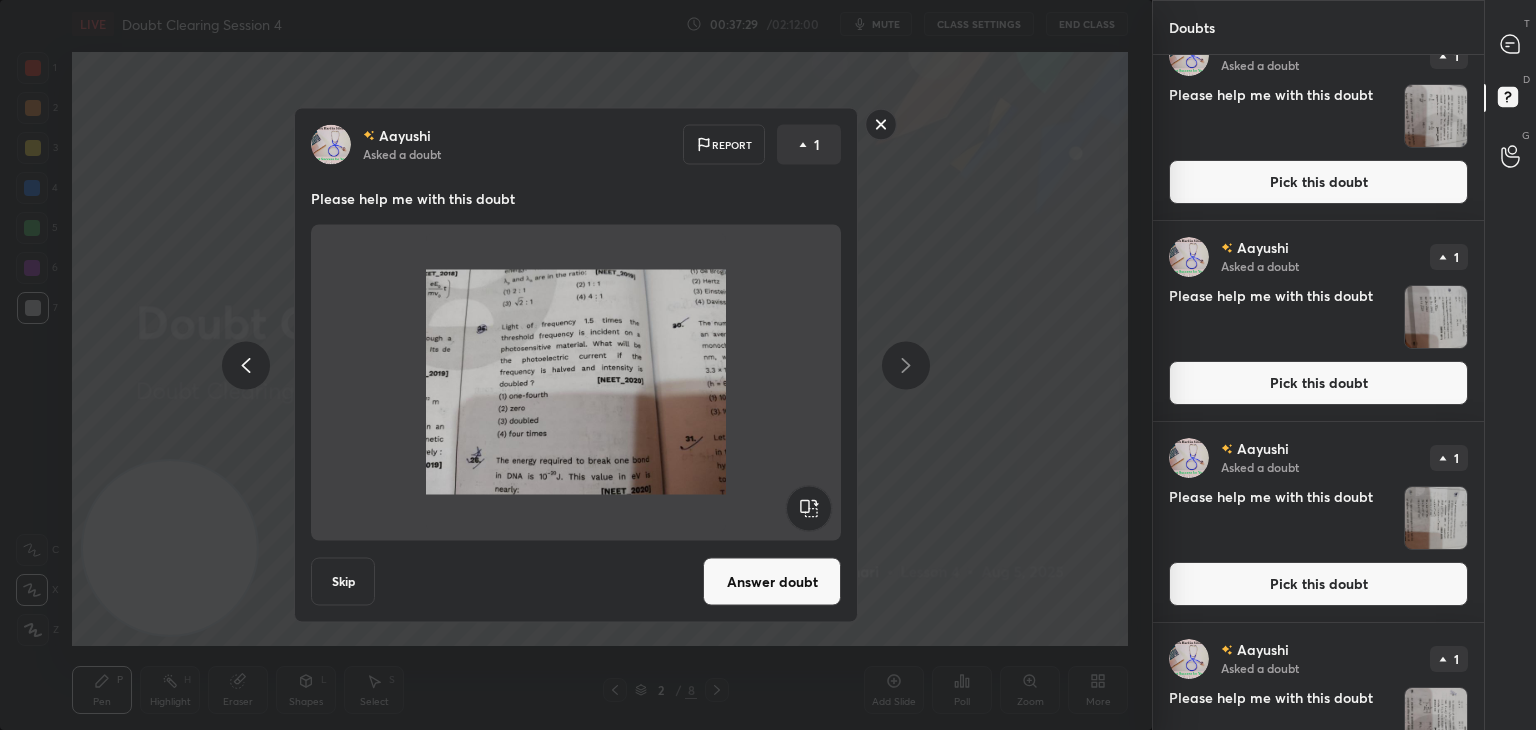scroll, scrollTop: 0, scrollLeft: 0, axis: both 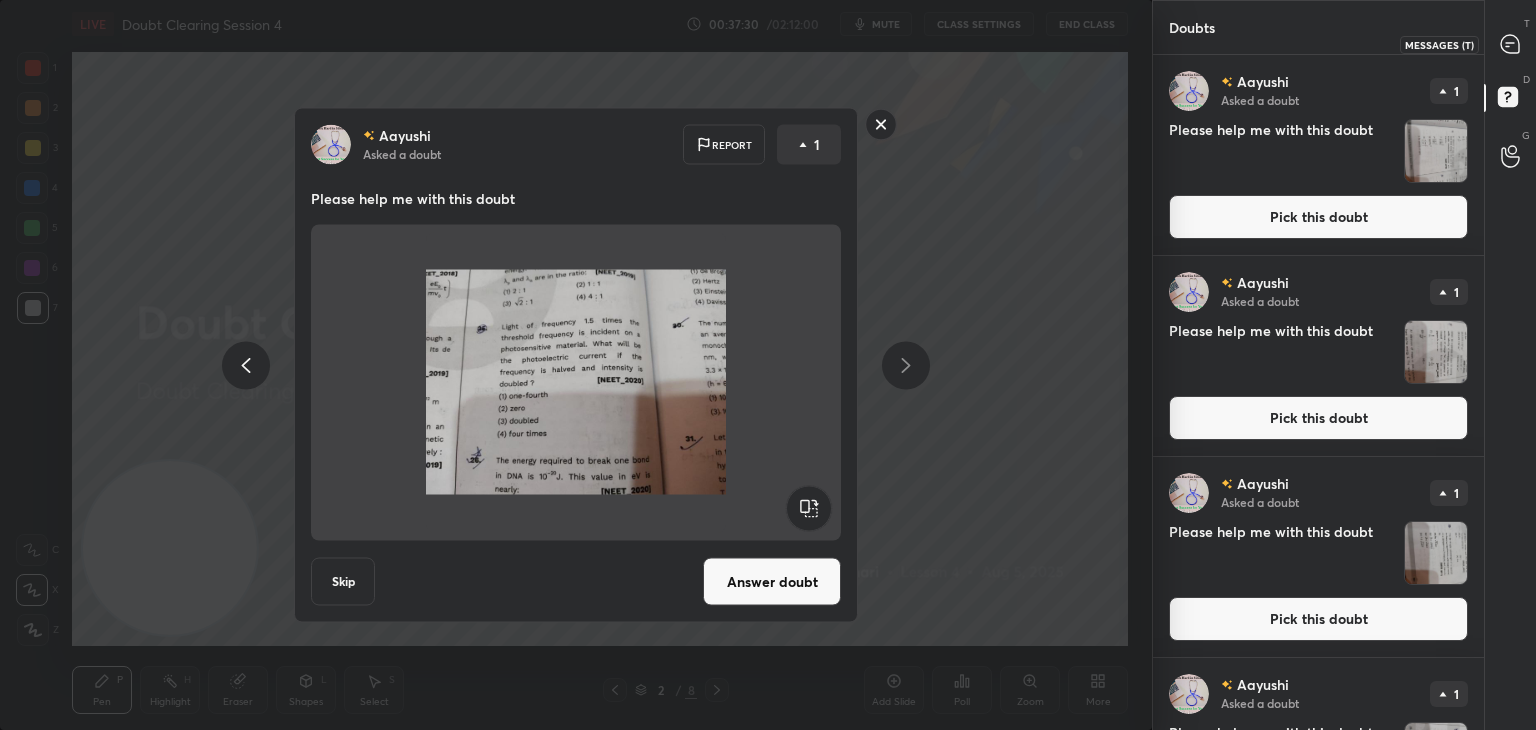 click 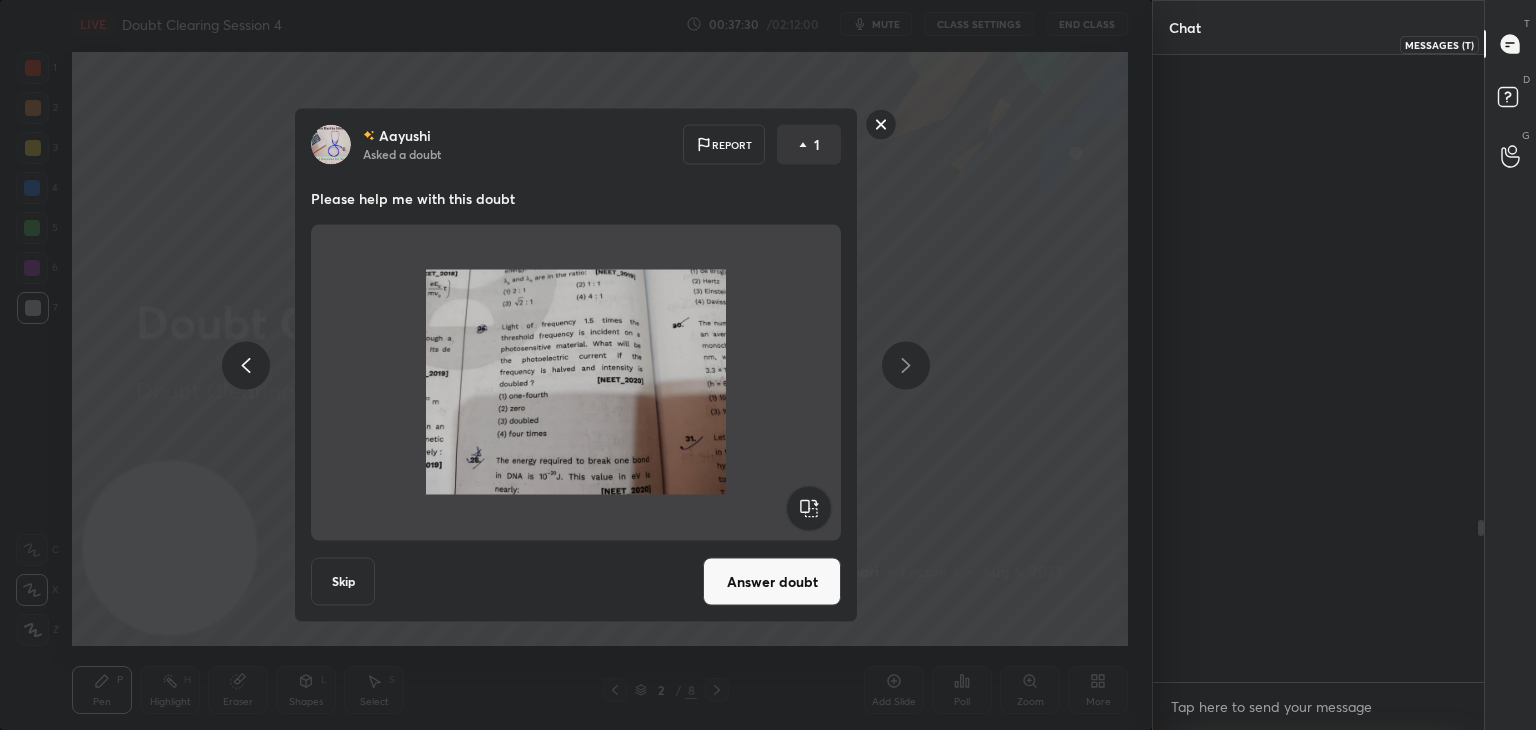 scroll, scrollTop: 1796, scrollLeft: 0, axis: vertical 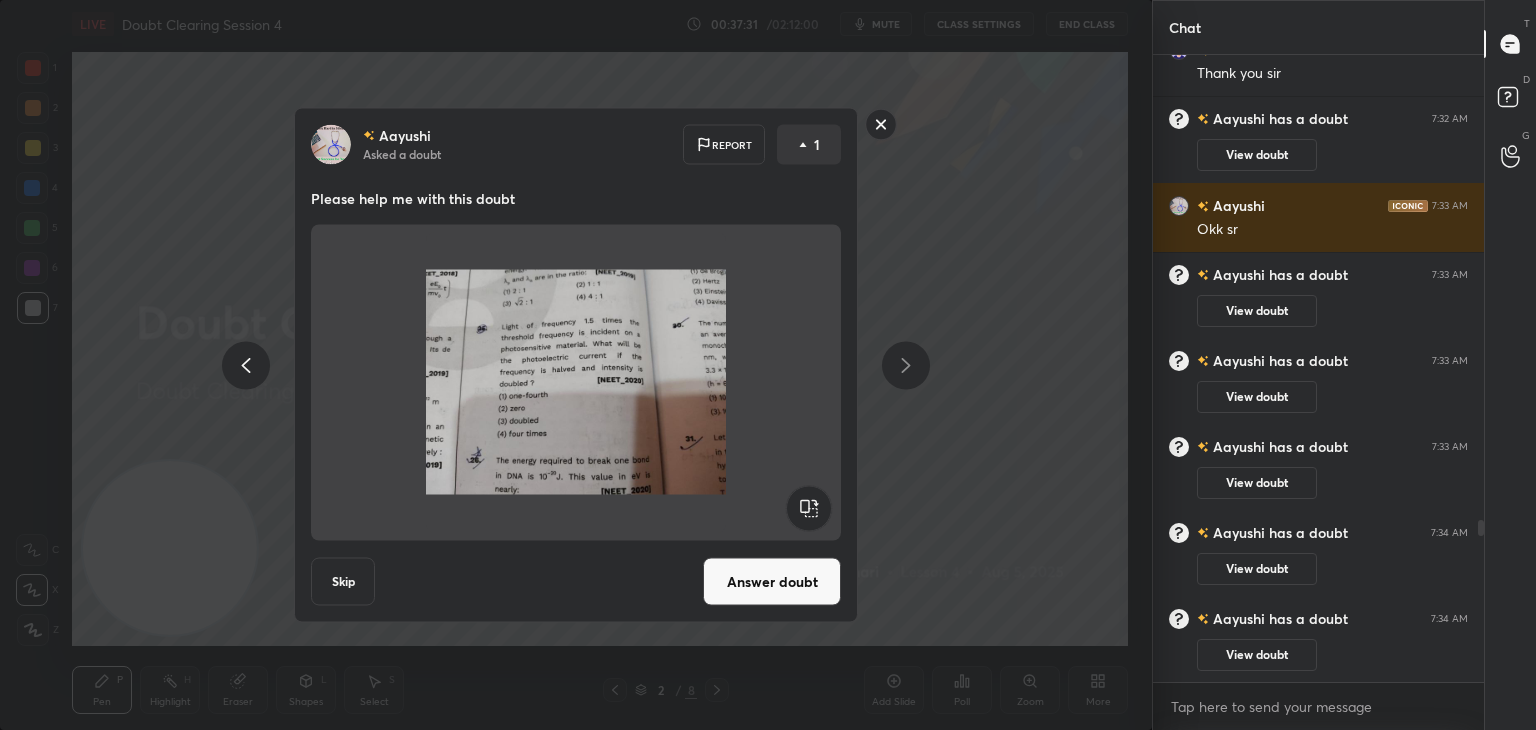 click 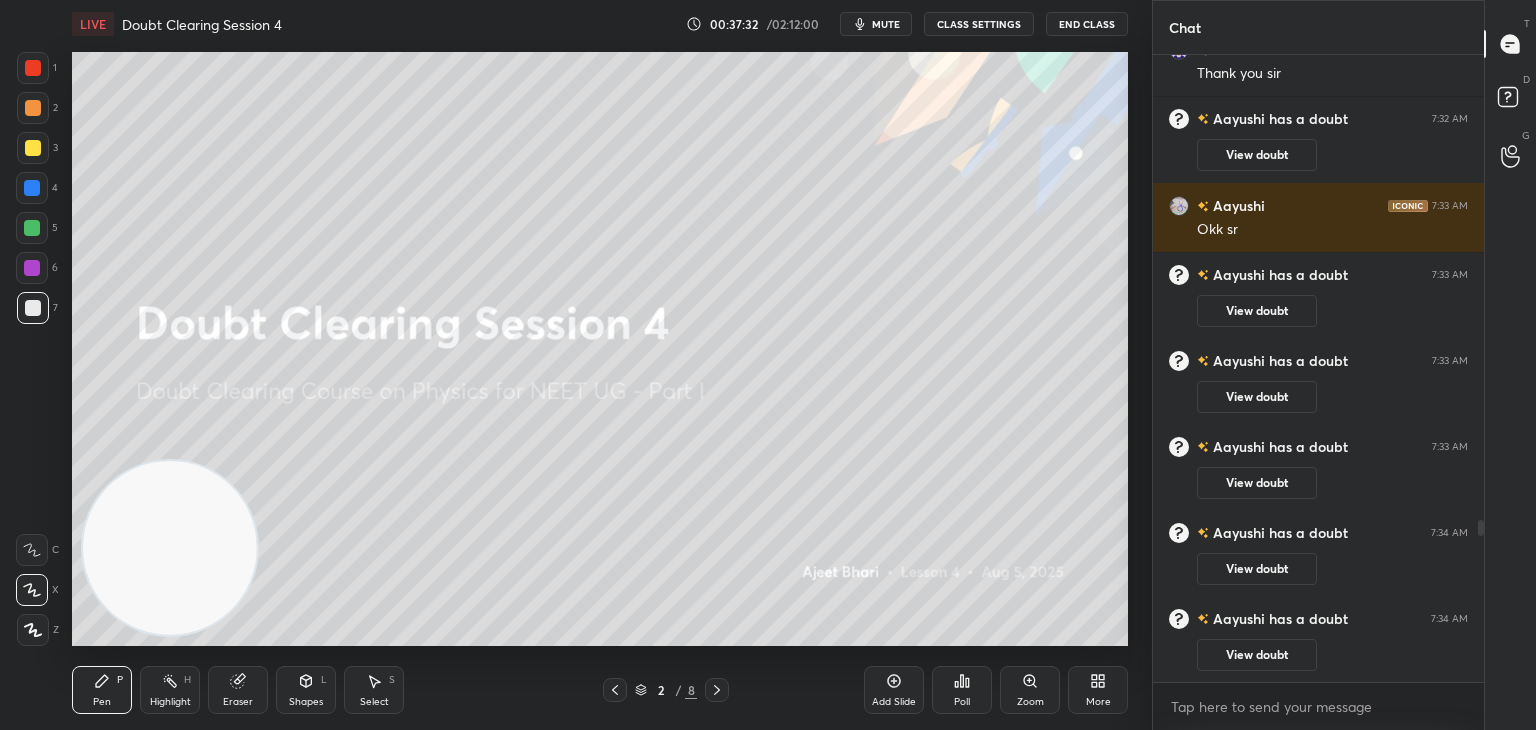 click on "mute" at bounding box center [886, 24] 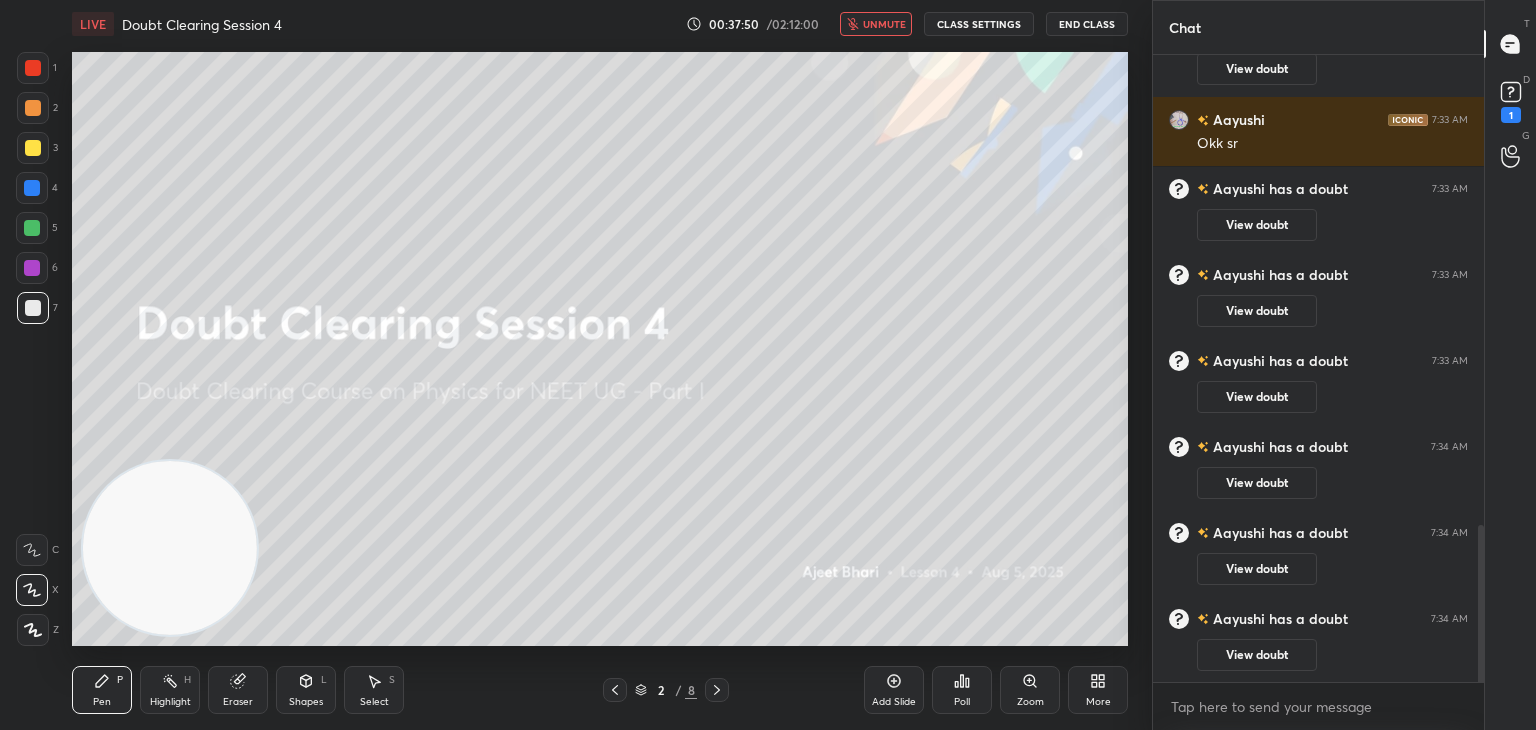scroll, scrollTop: 1756, scrollLeft: 0, axis: vertical 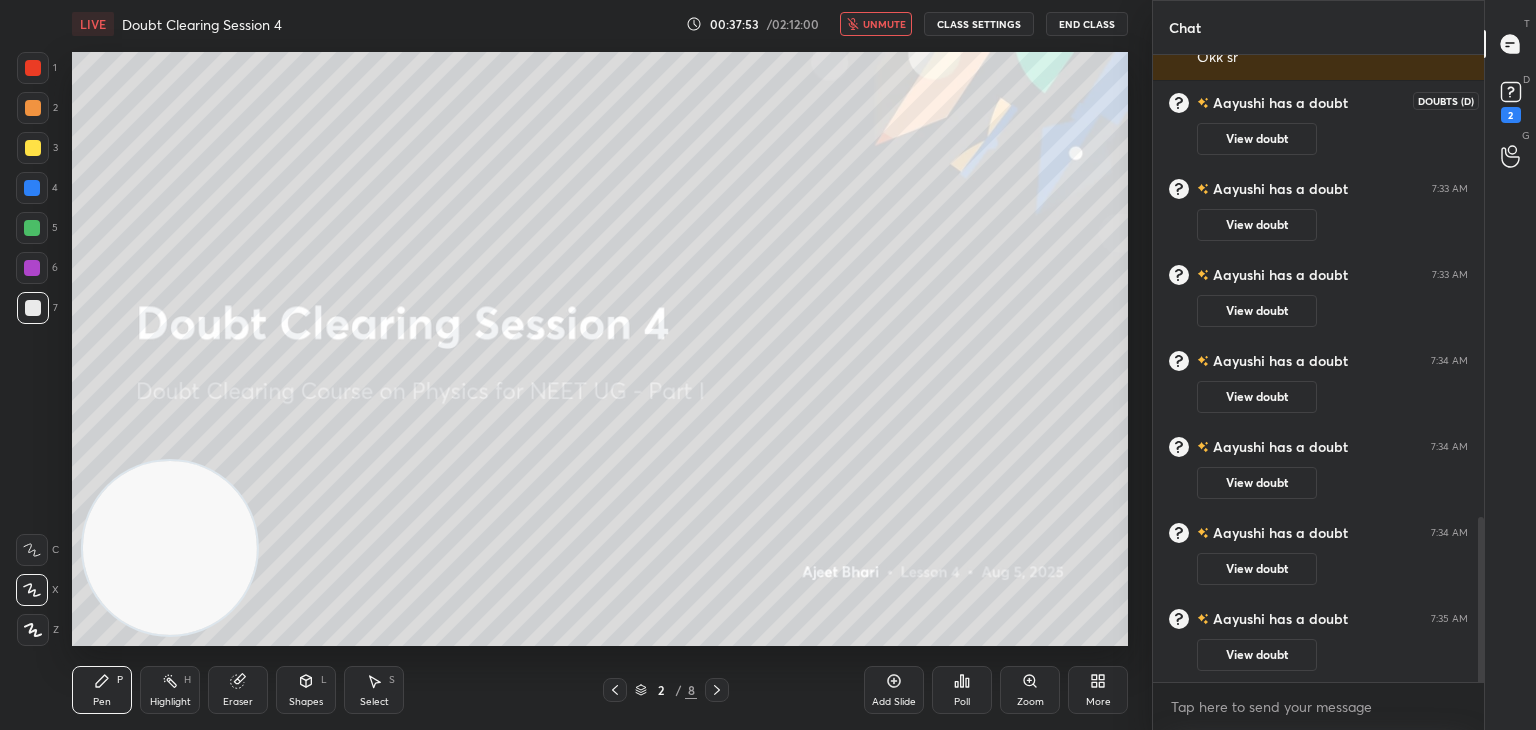 click 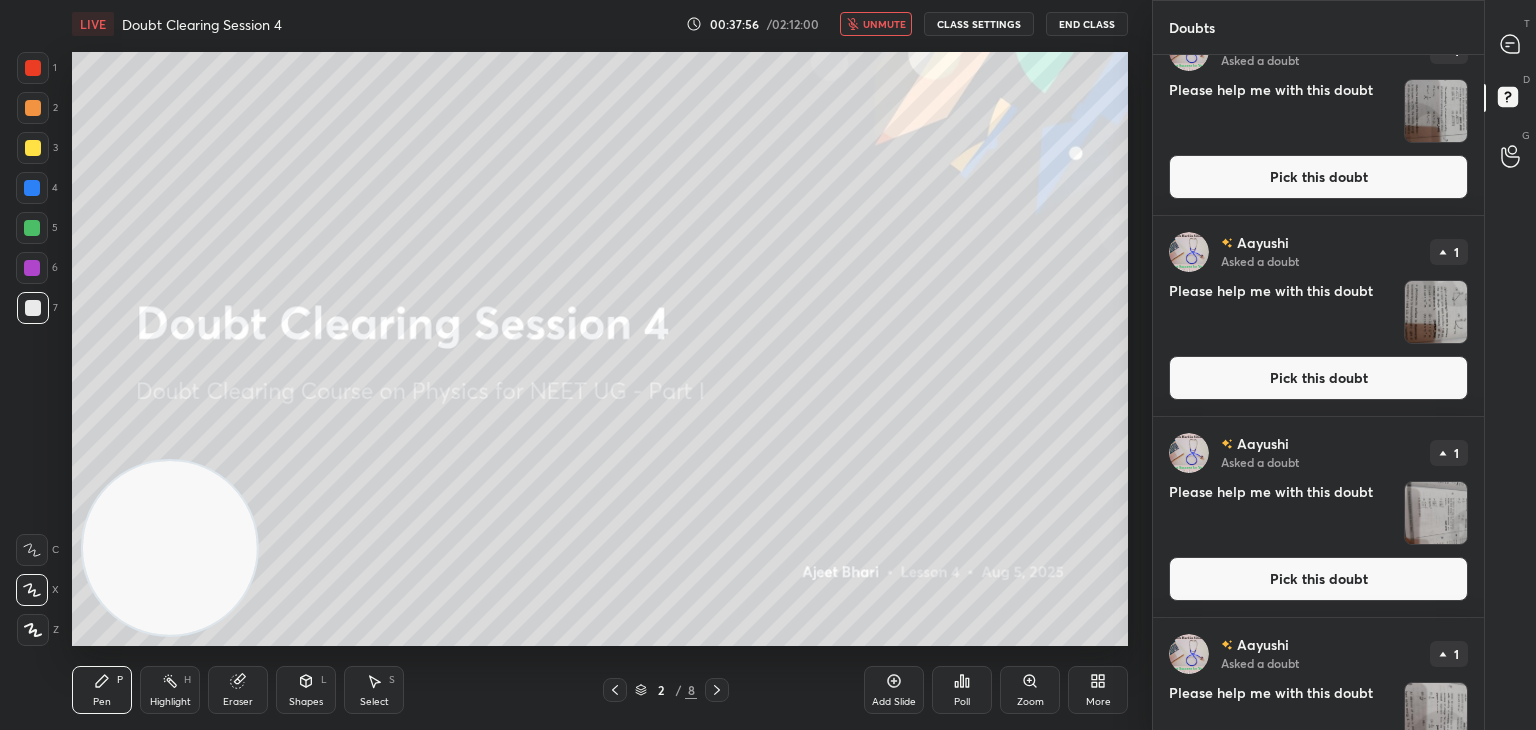 scroll, scrollTop: 0, scrollLeft: 0, axis: both 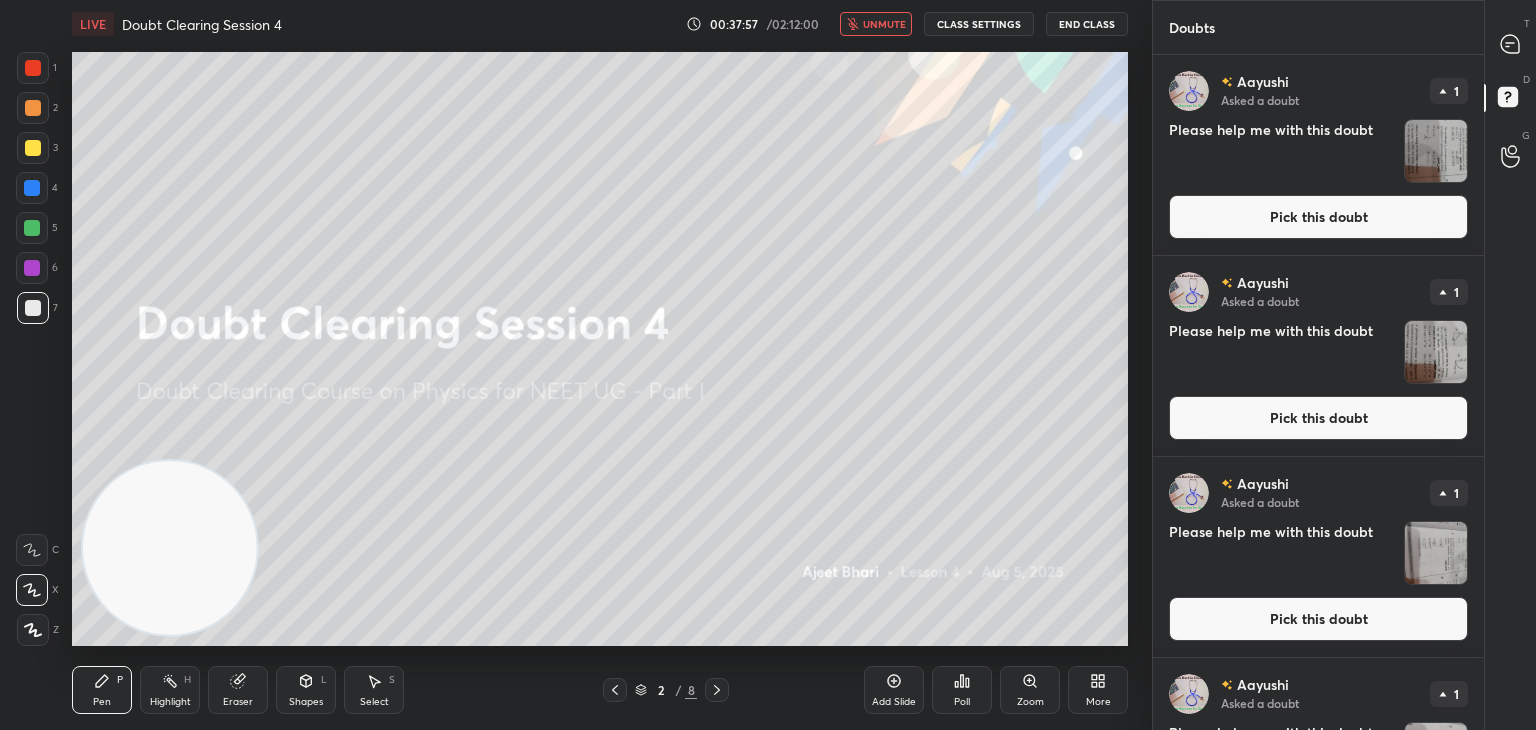 click at bounding box center [1436, 151] 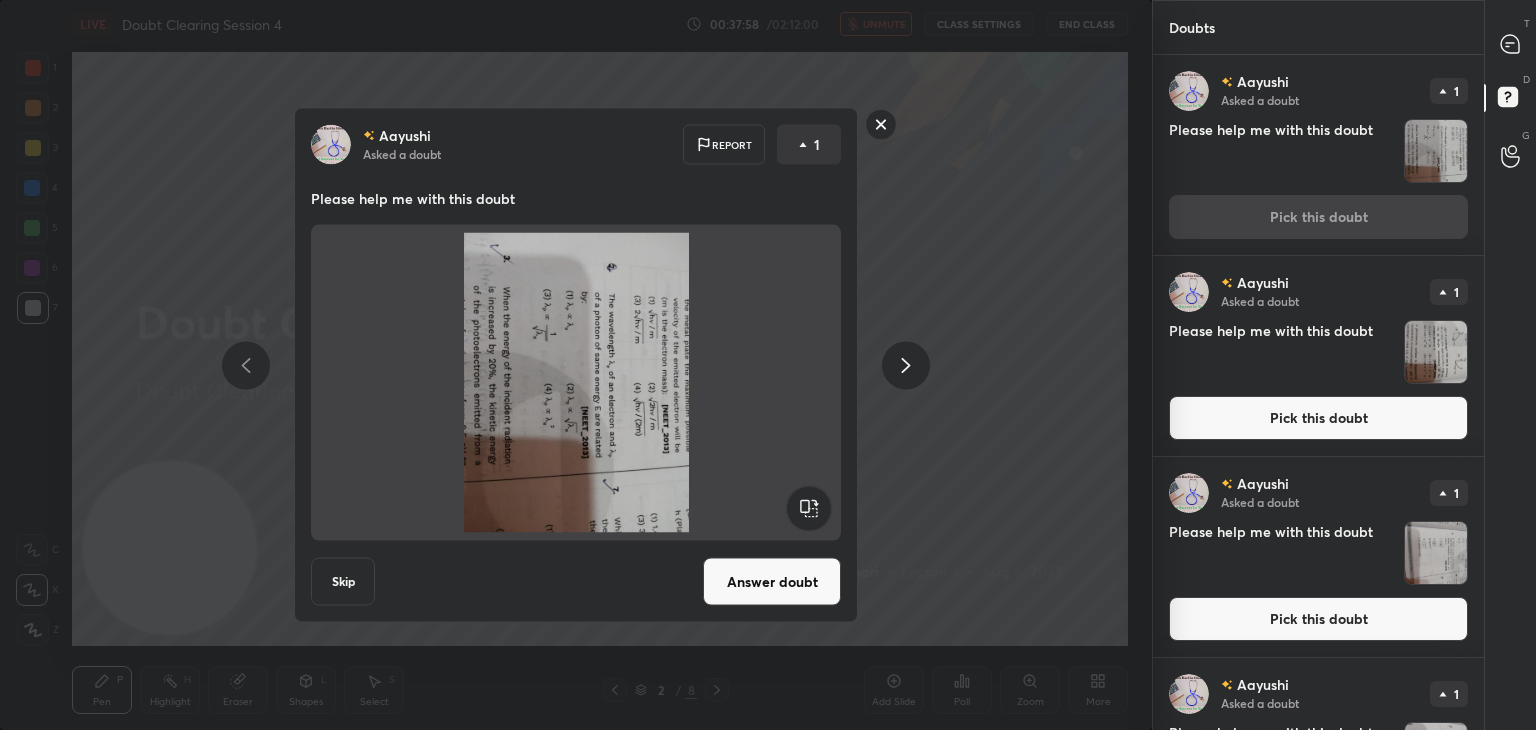 click 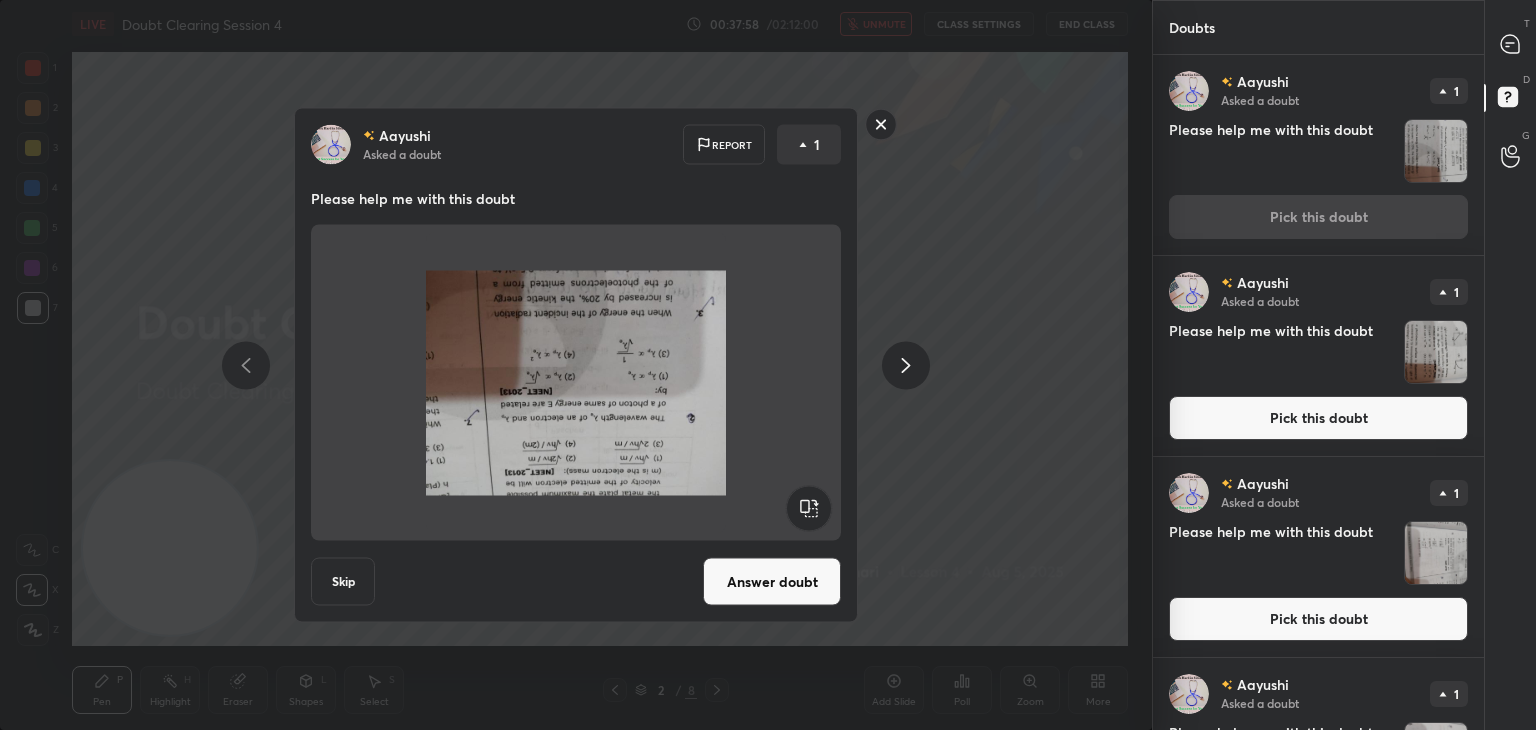 click 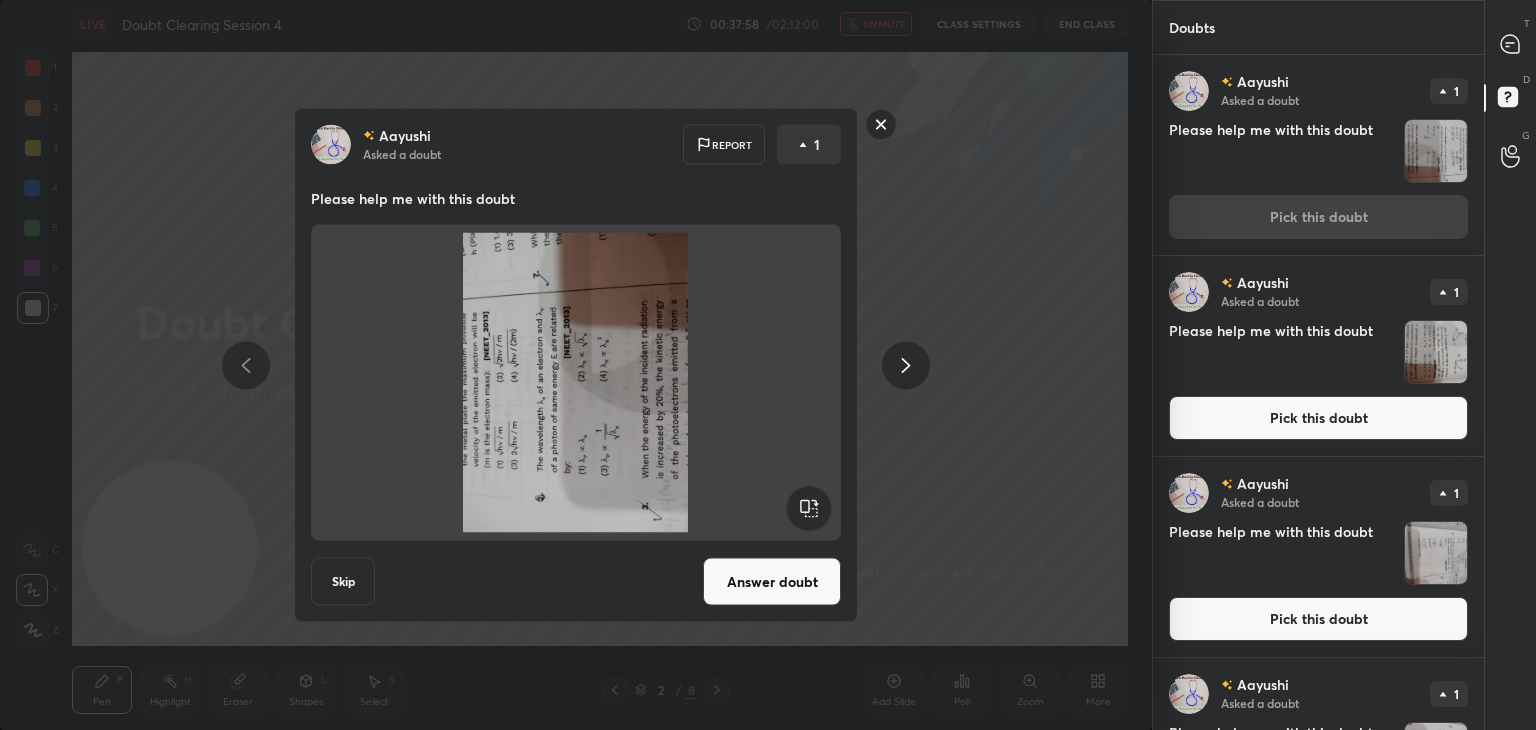 click 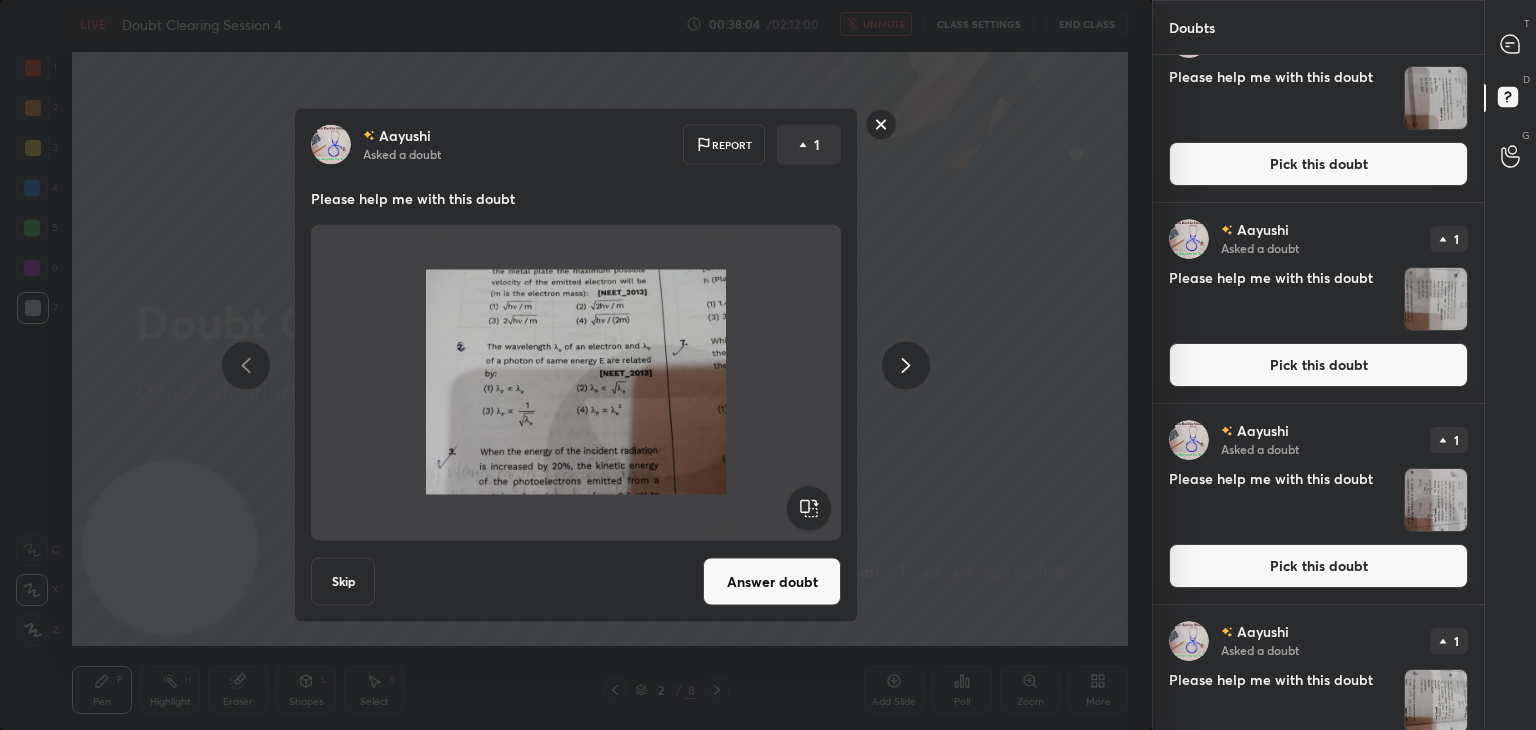 scroll, scrollTop: 932, scrollLeft: 0, axis: vertical 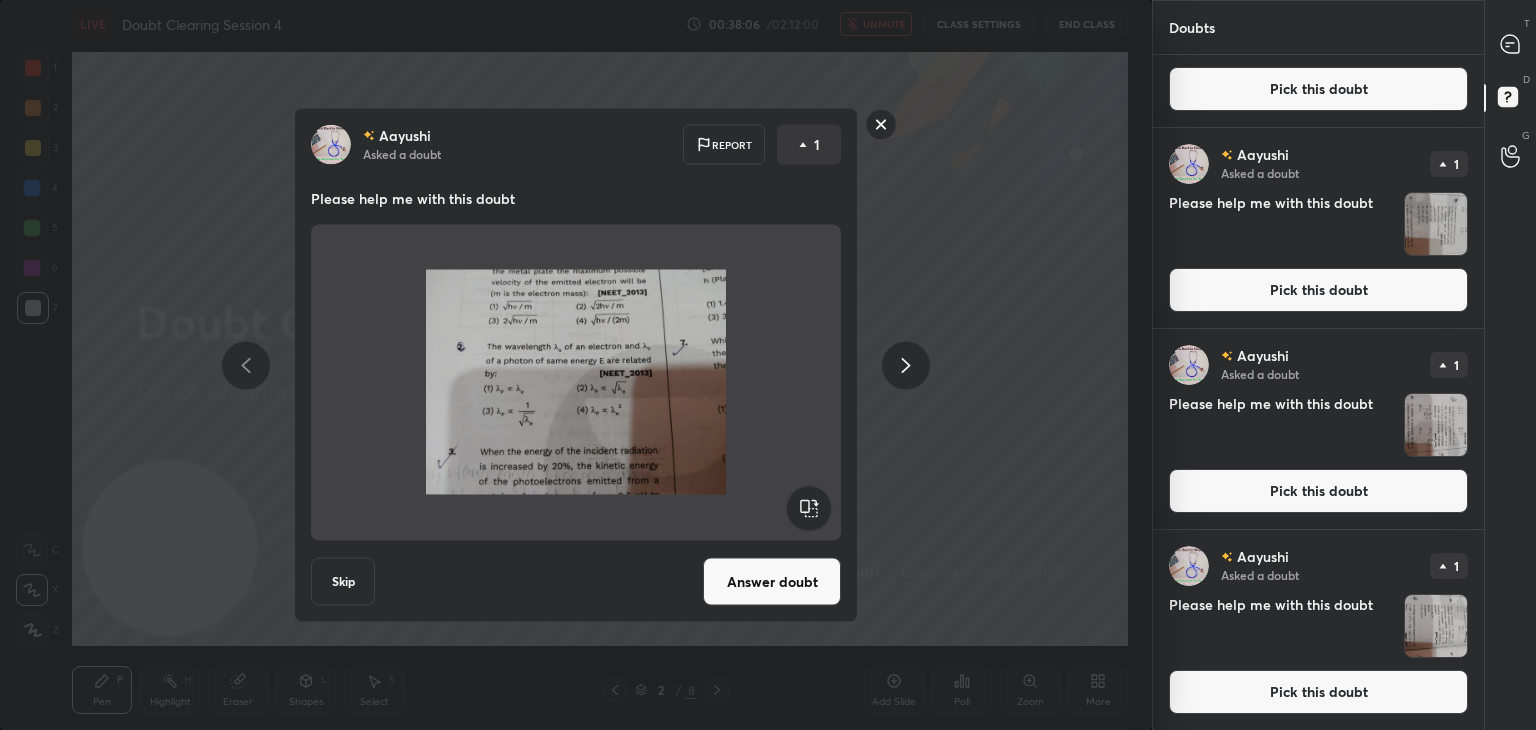 click on "Aayushi Asked a doubt Report 1 Please help me with this doubt Skip Answer doubt" at bounding box center (576, 365) 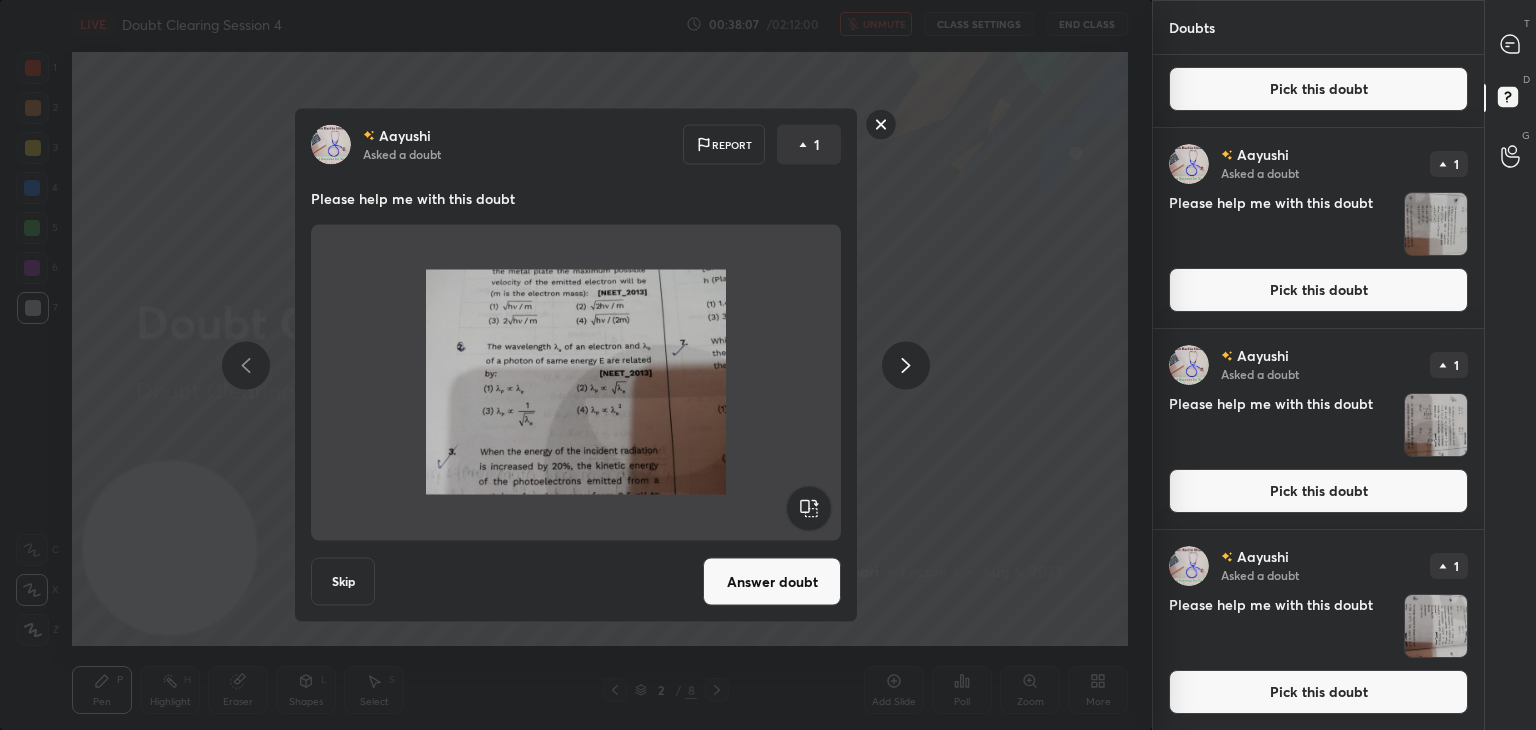 click 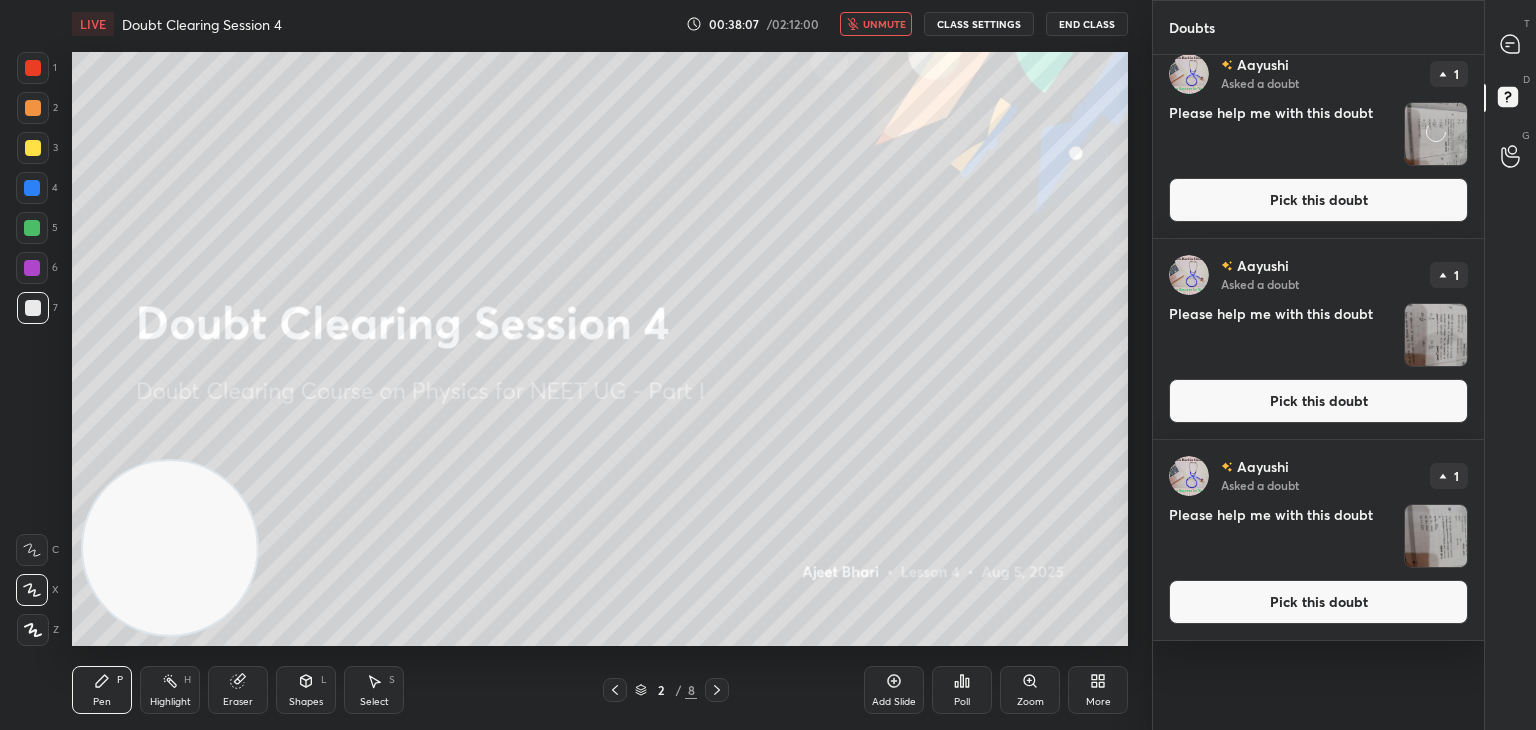 scroll, scrollTop: 0, scrollLeft: 0, axis: both 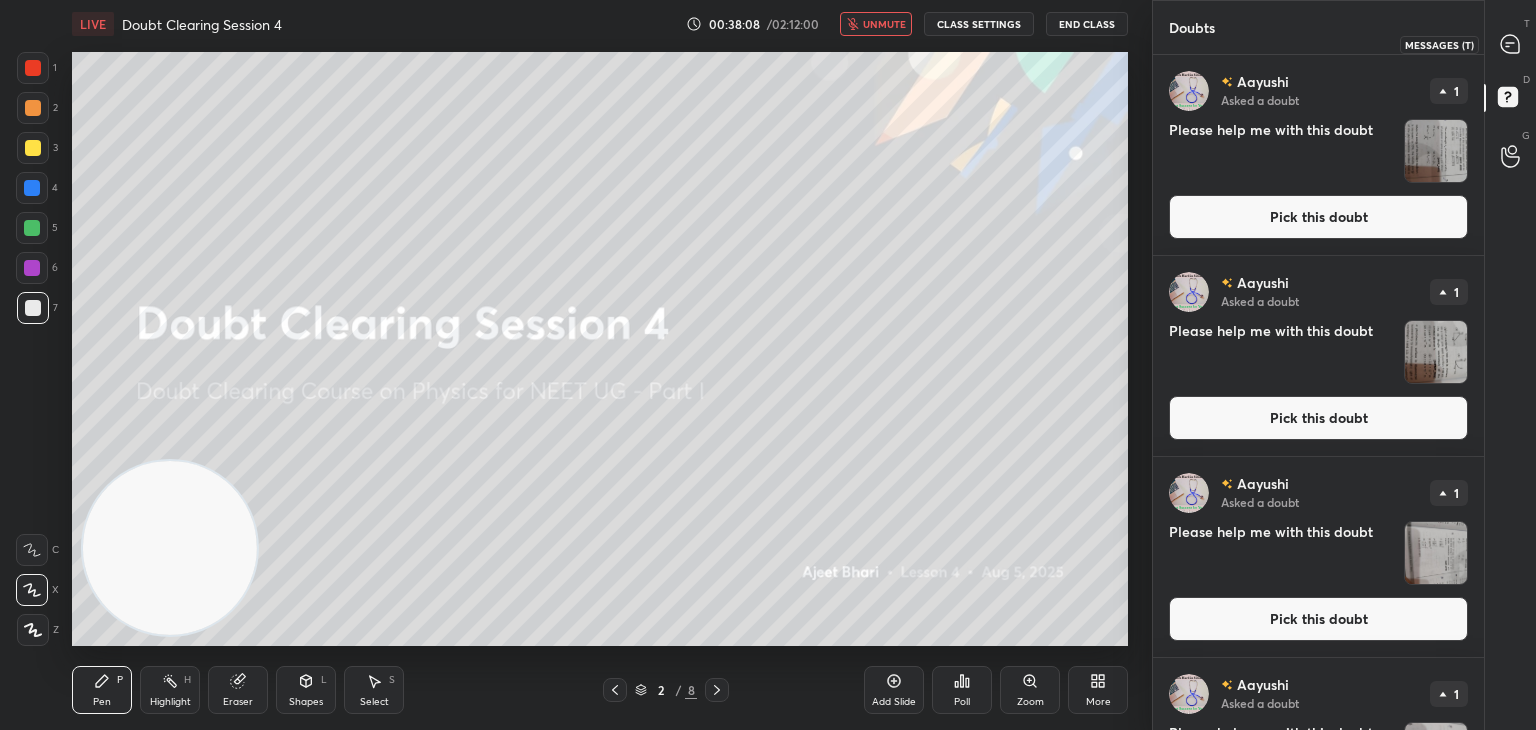 click 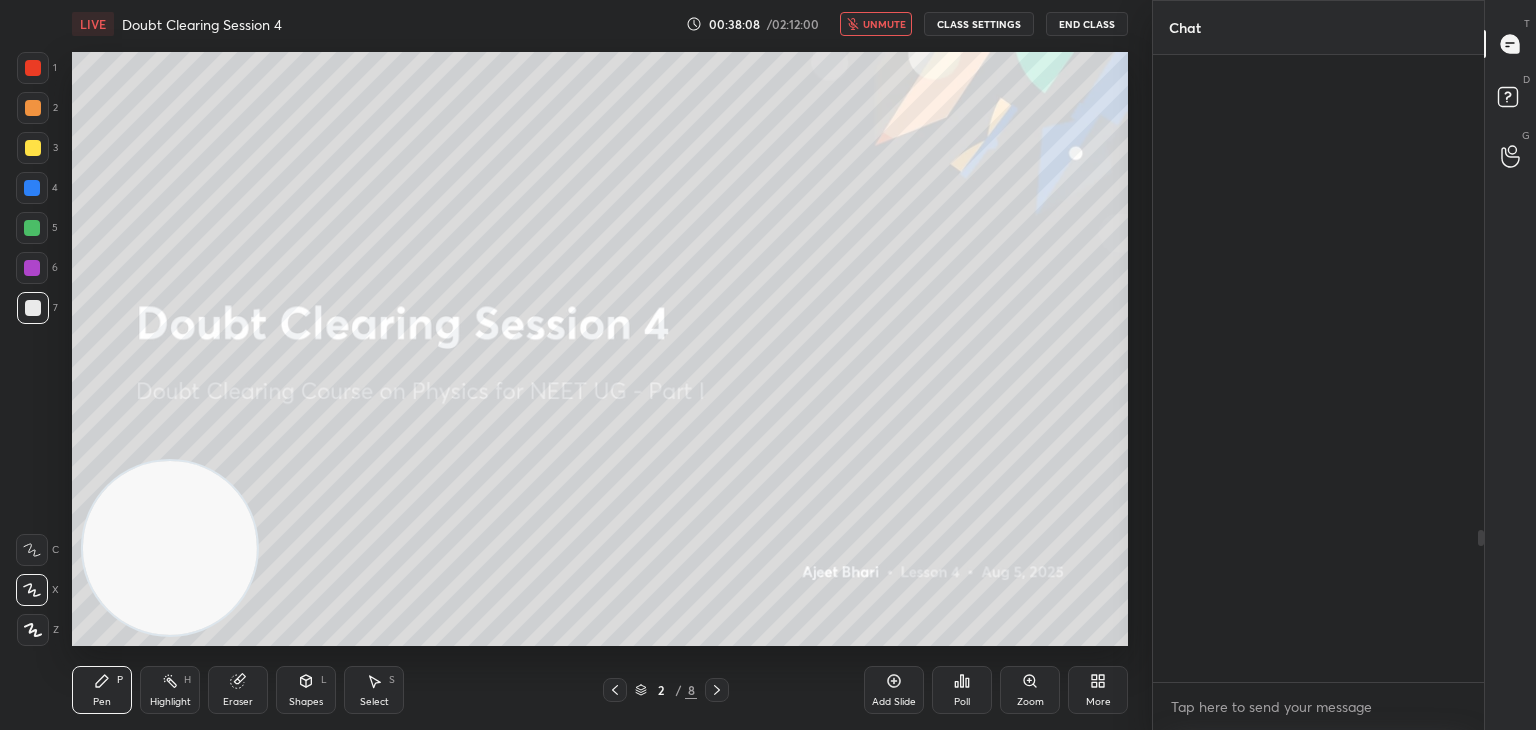 scroll, scrollTop: 1968, scrollLeft: 0, axis: vertical 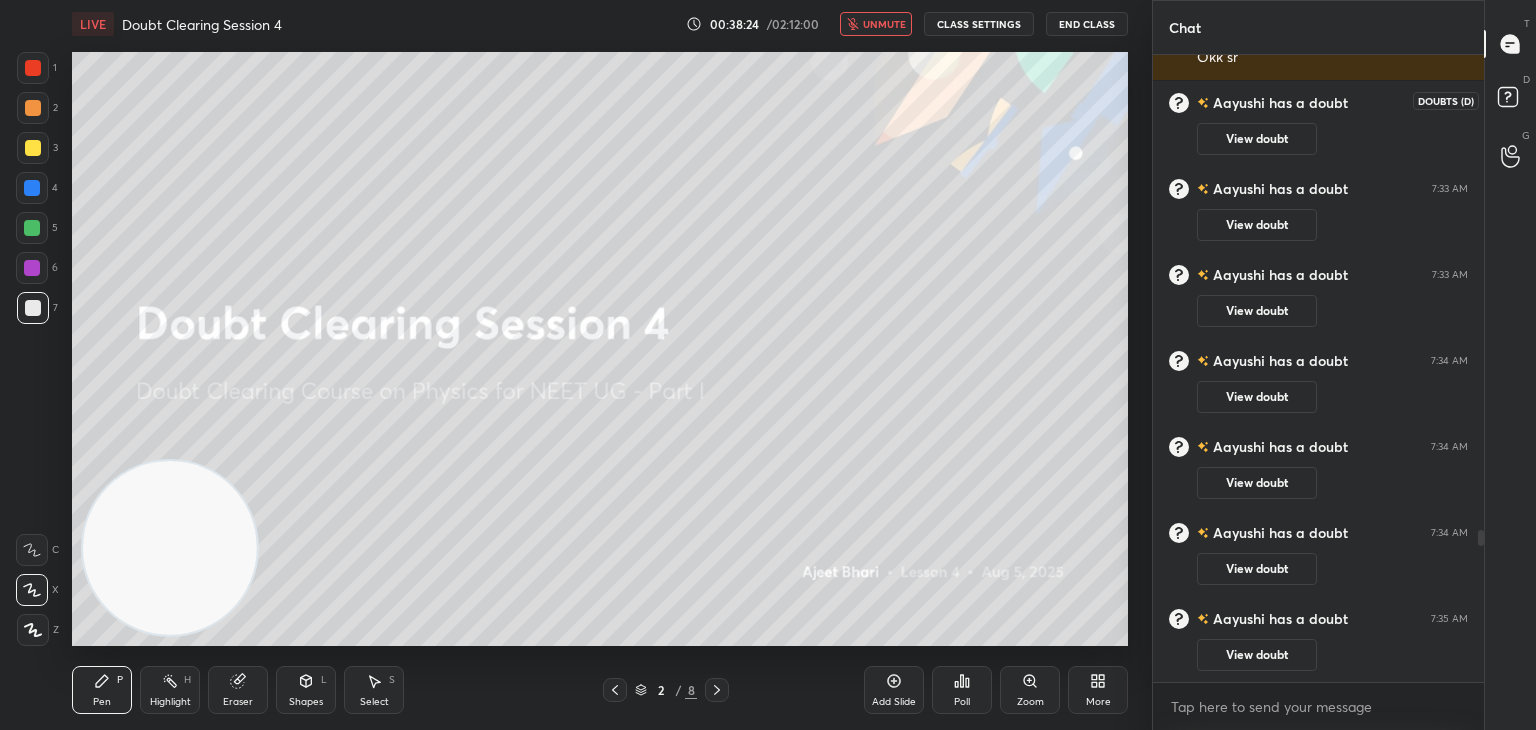 click 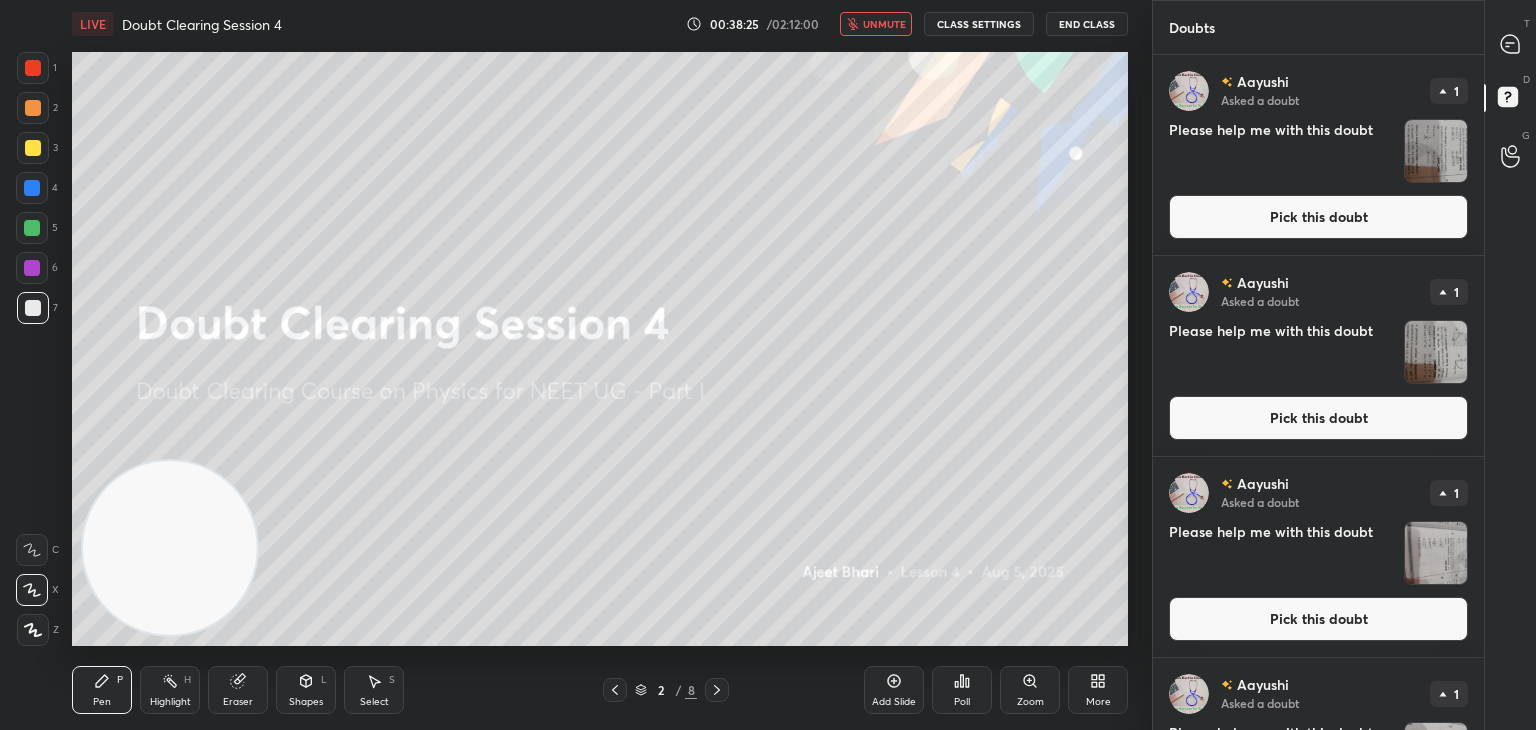 click at bounding box center (1436, 151) 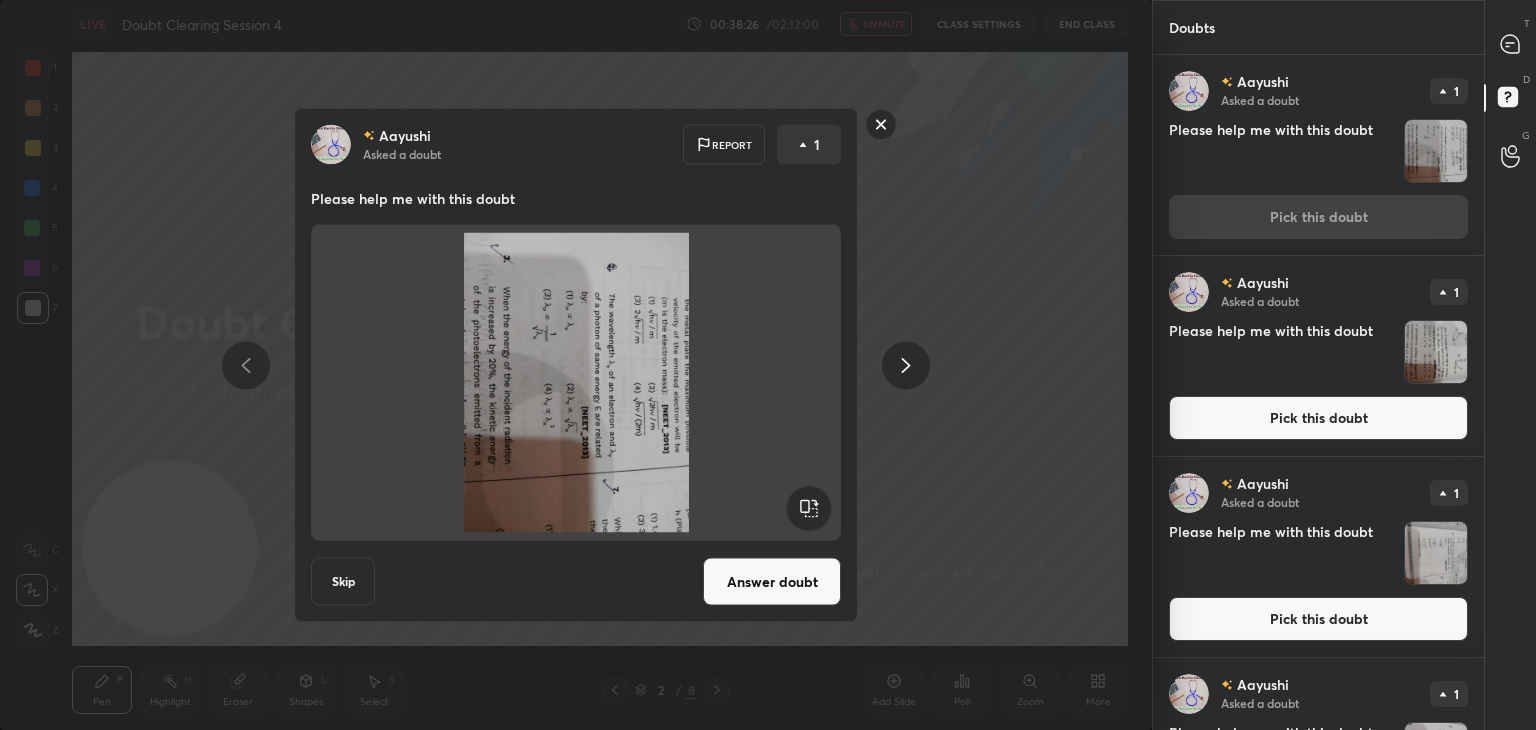 click 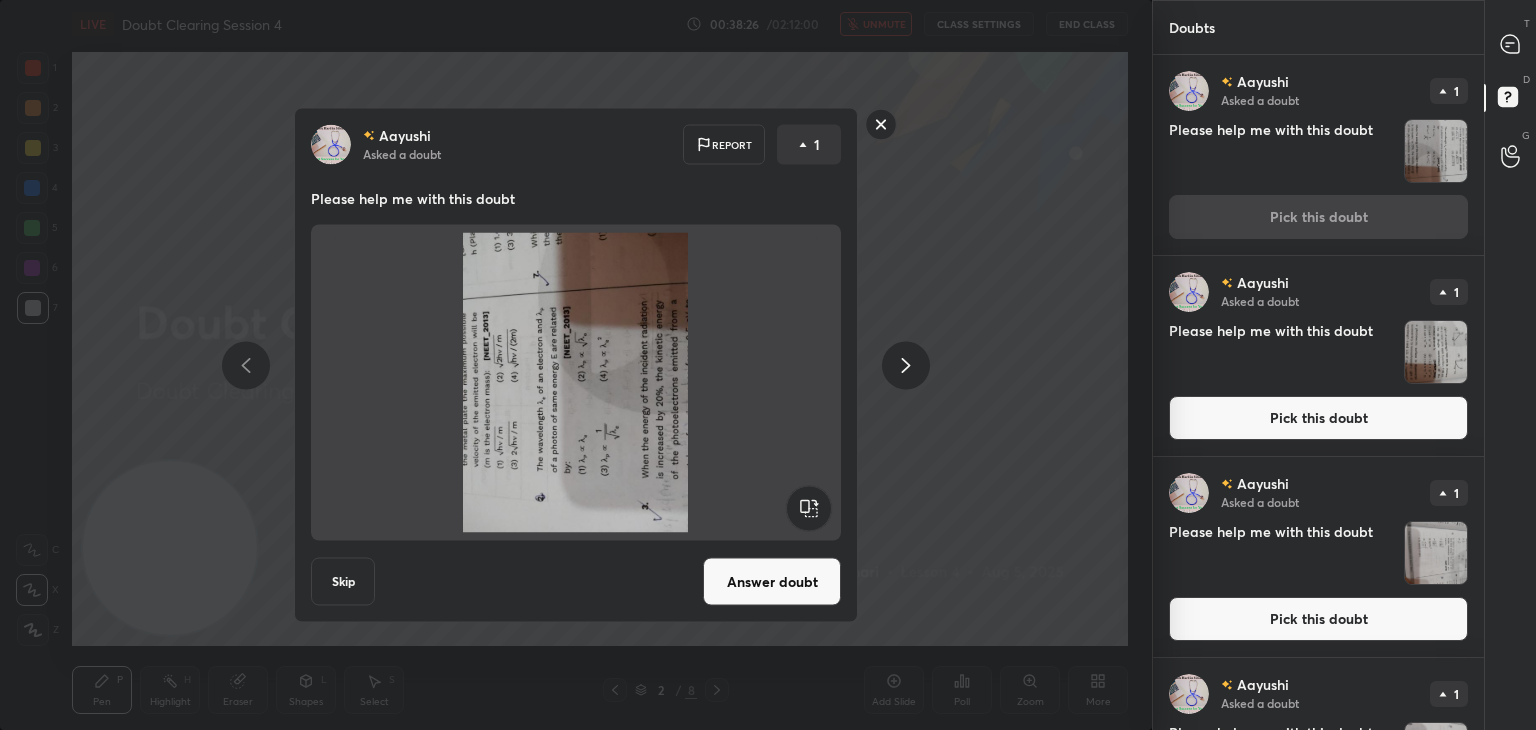 click 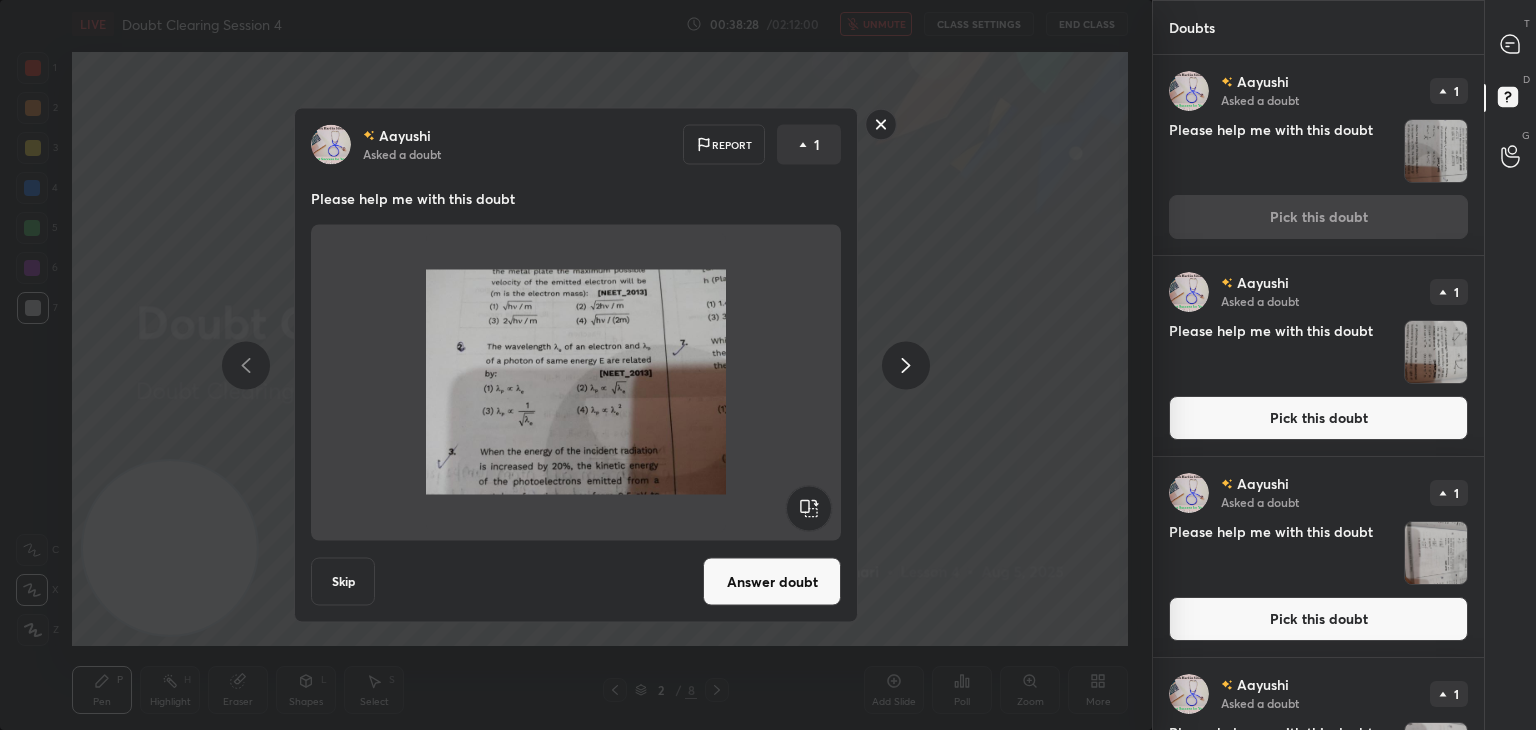 click at bounding box center [1436, 352] 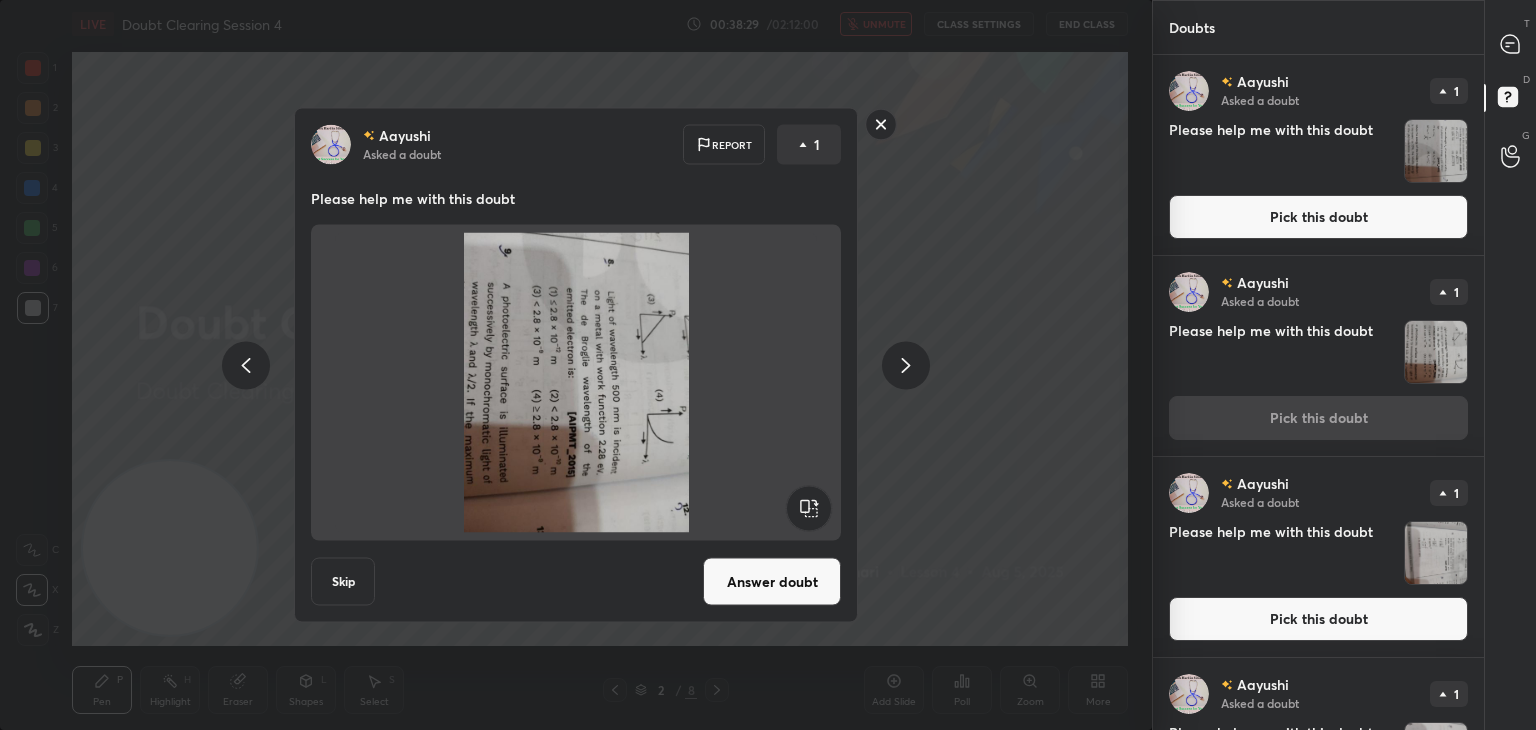 click 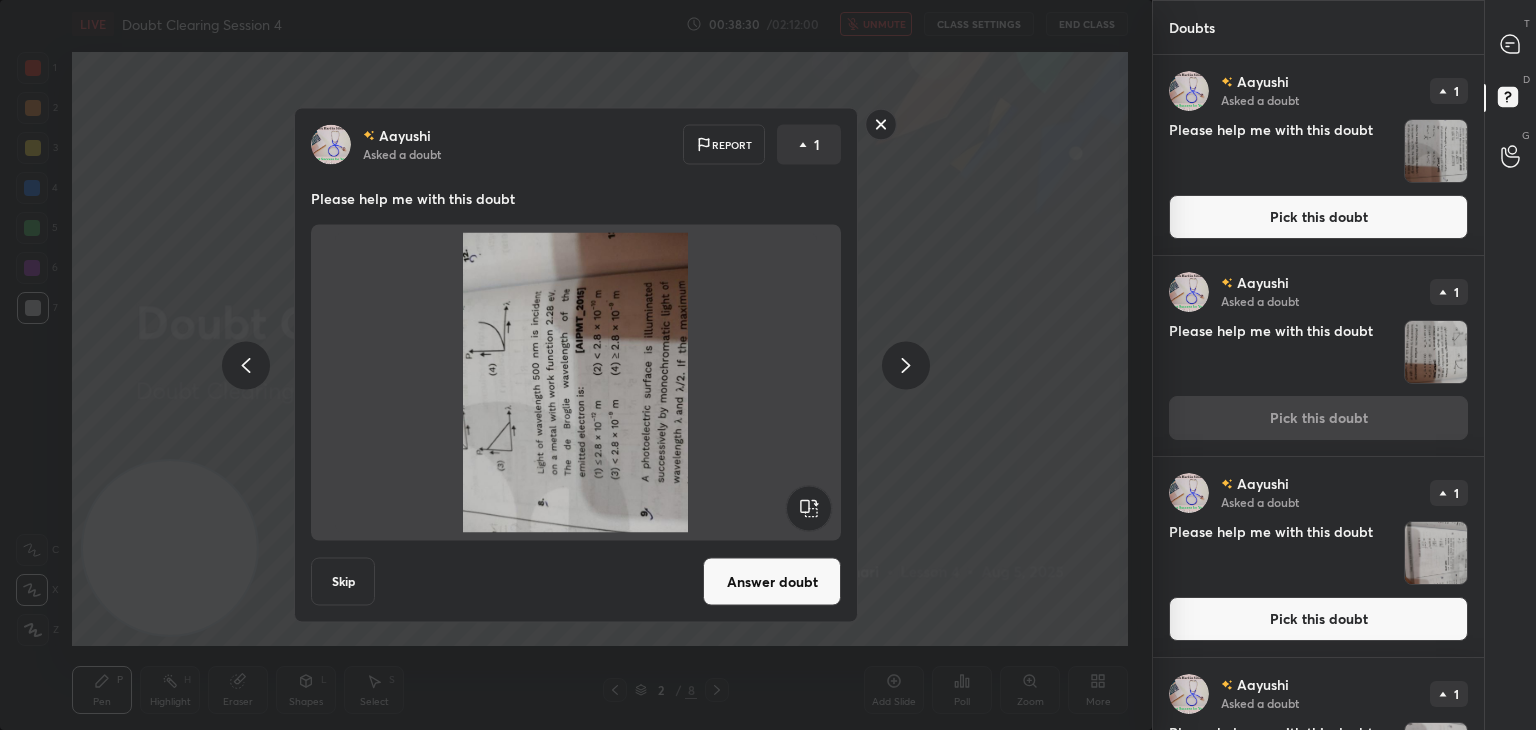 click 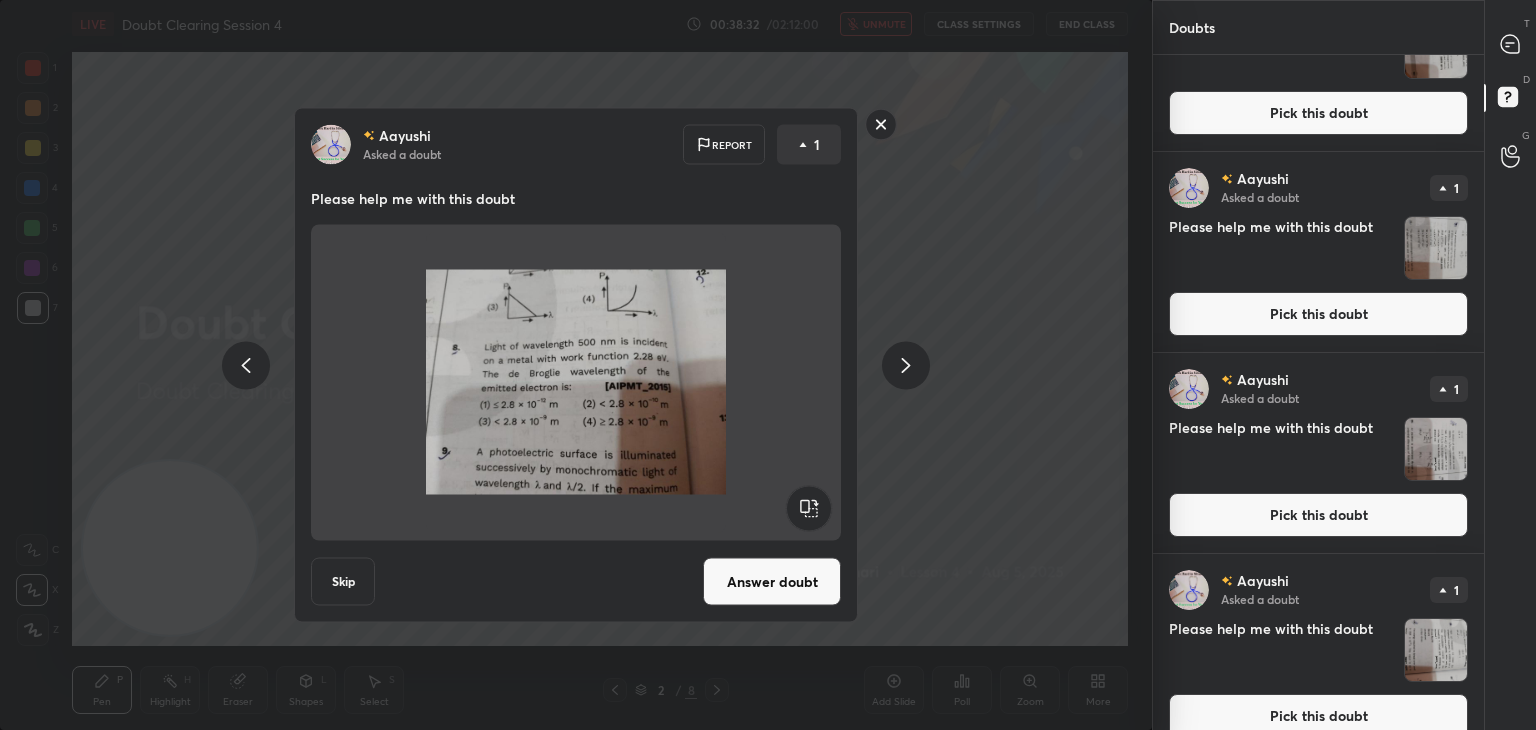 scroll, scrollTop: 932, scrollLeft: 0, axis: vertical 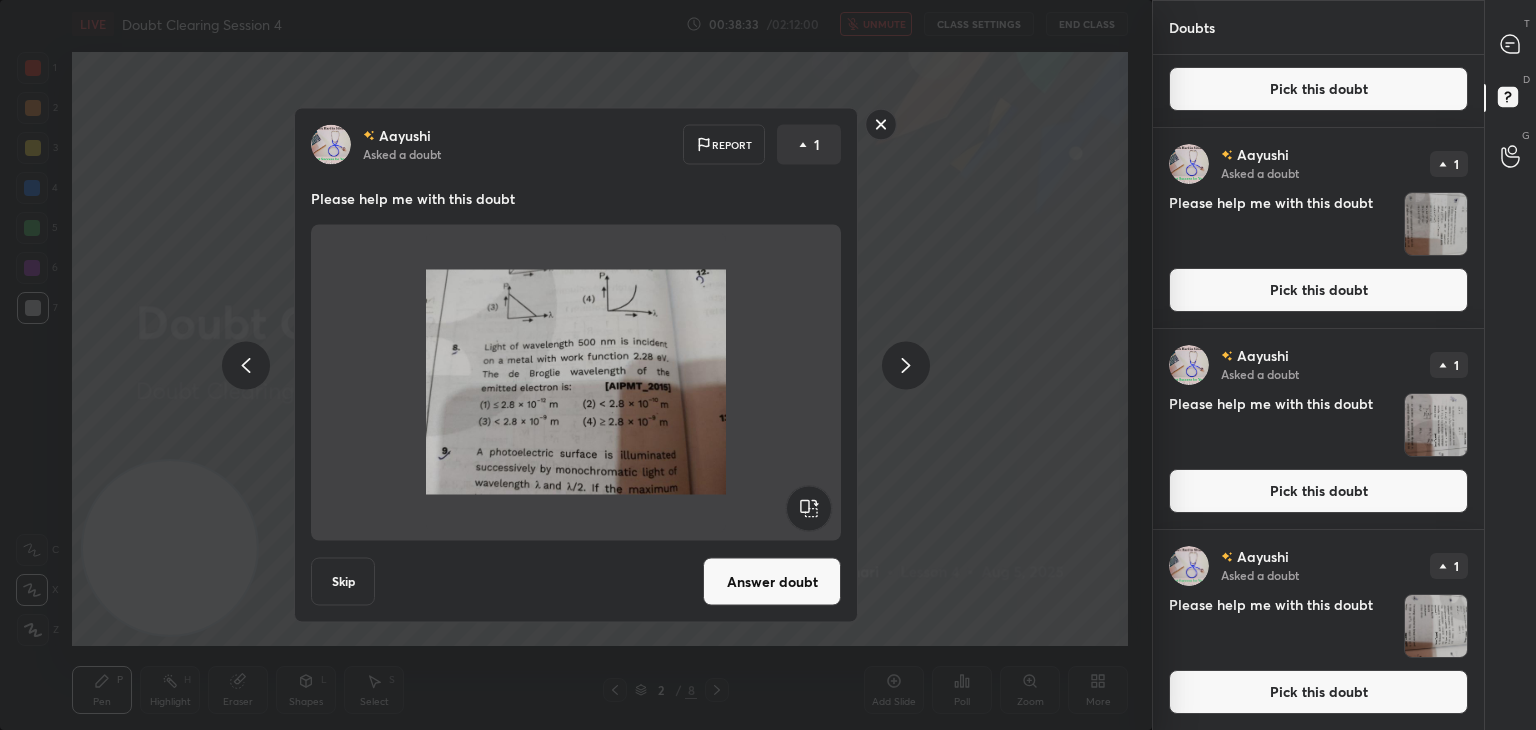 click at bounding box center (1436, 224) 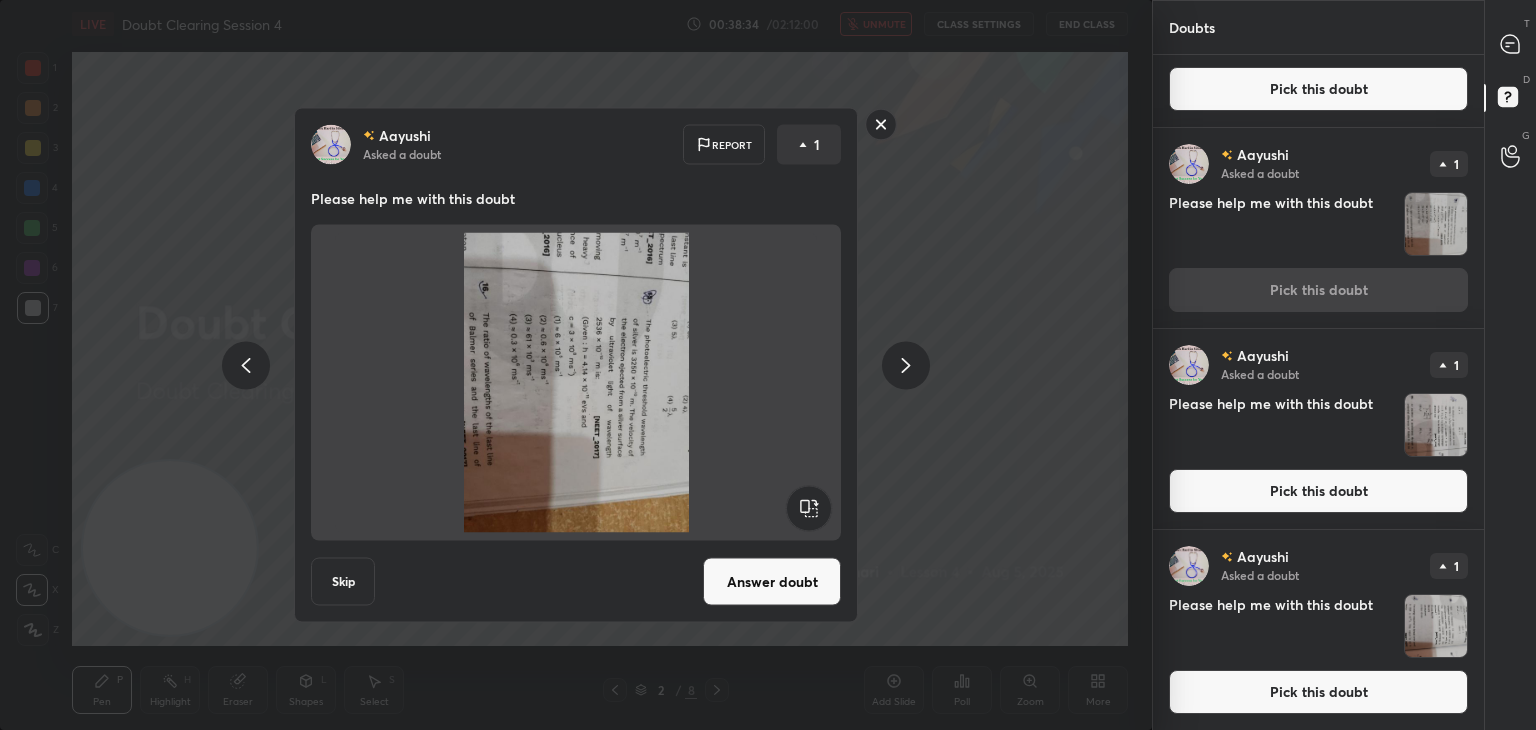 click 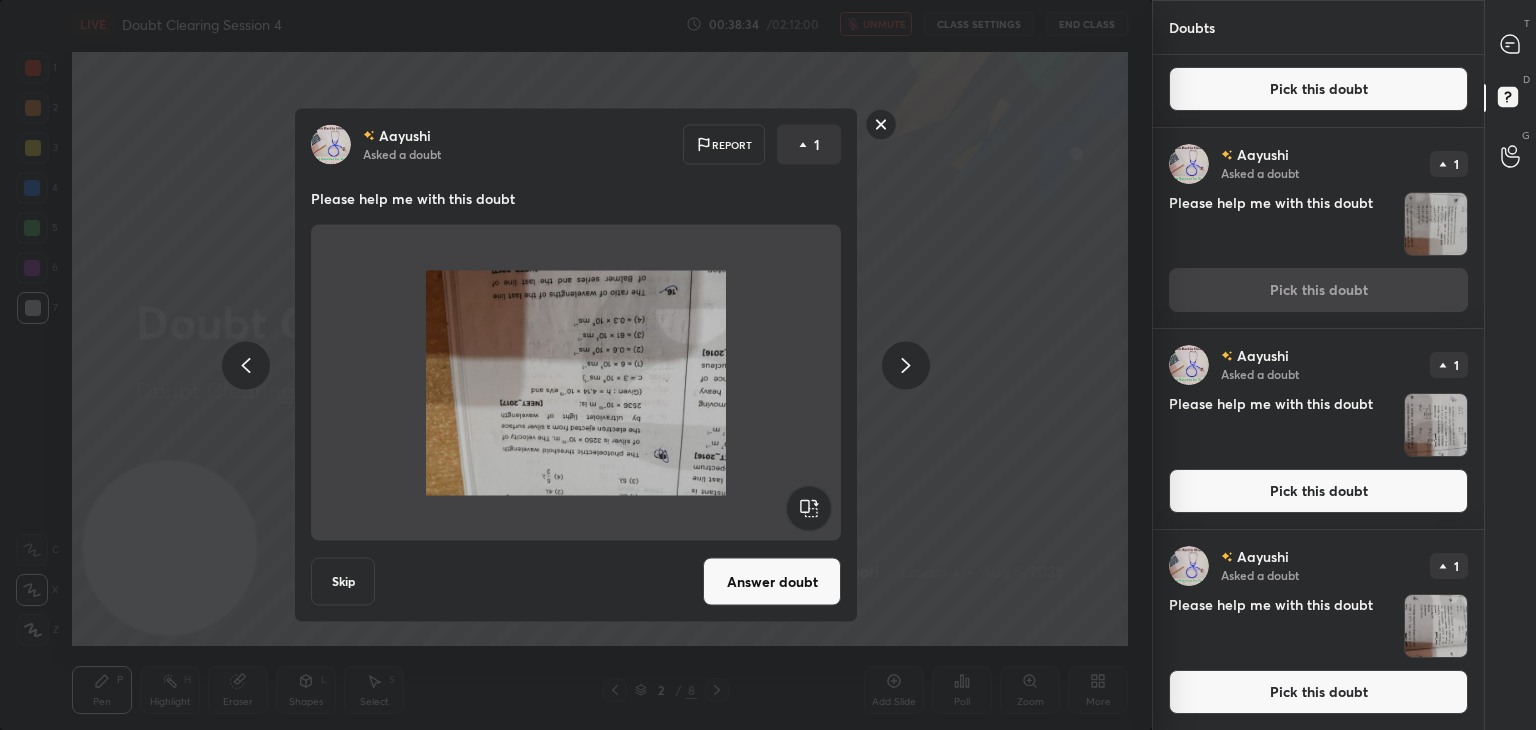 click 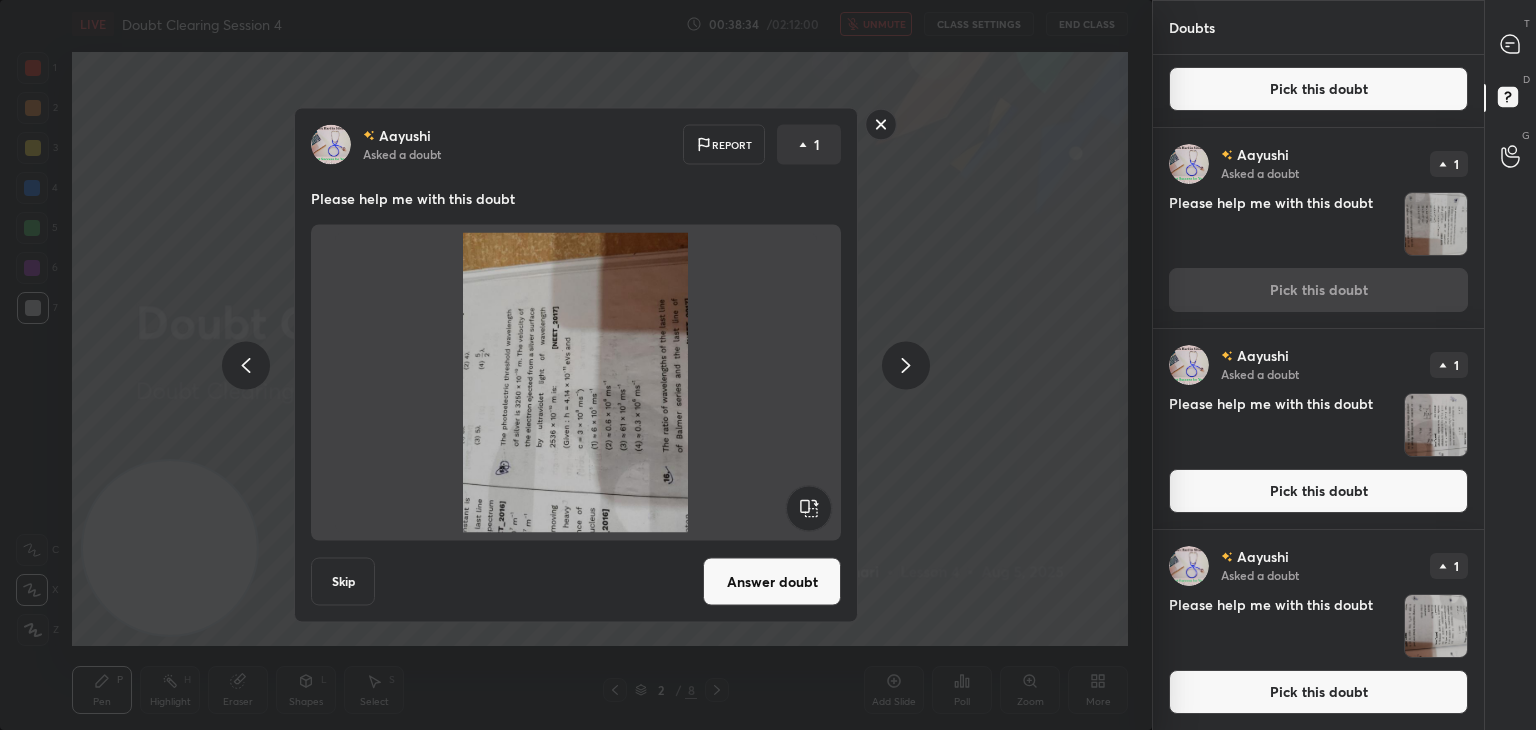 click 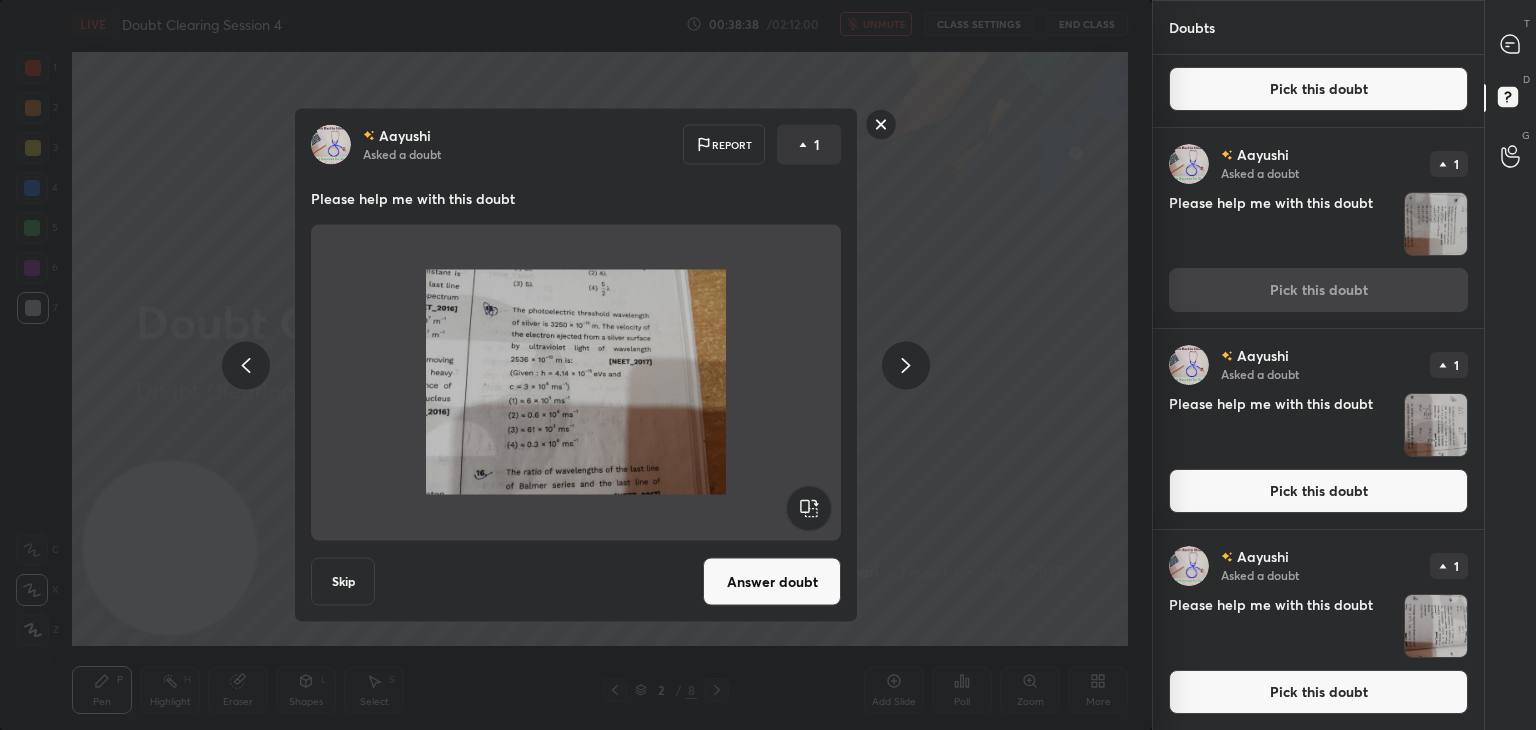 click at bounding box center [1436, 626] 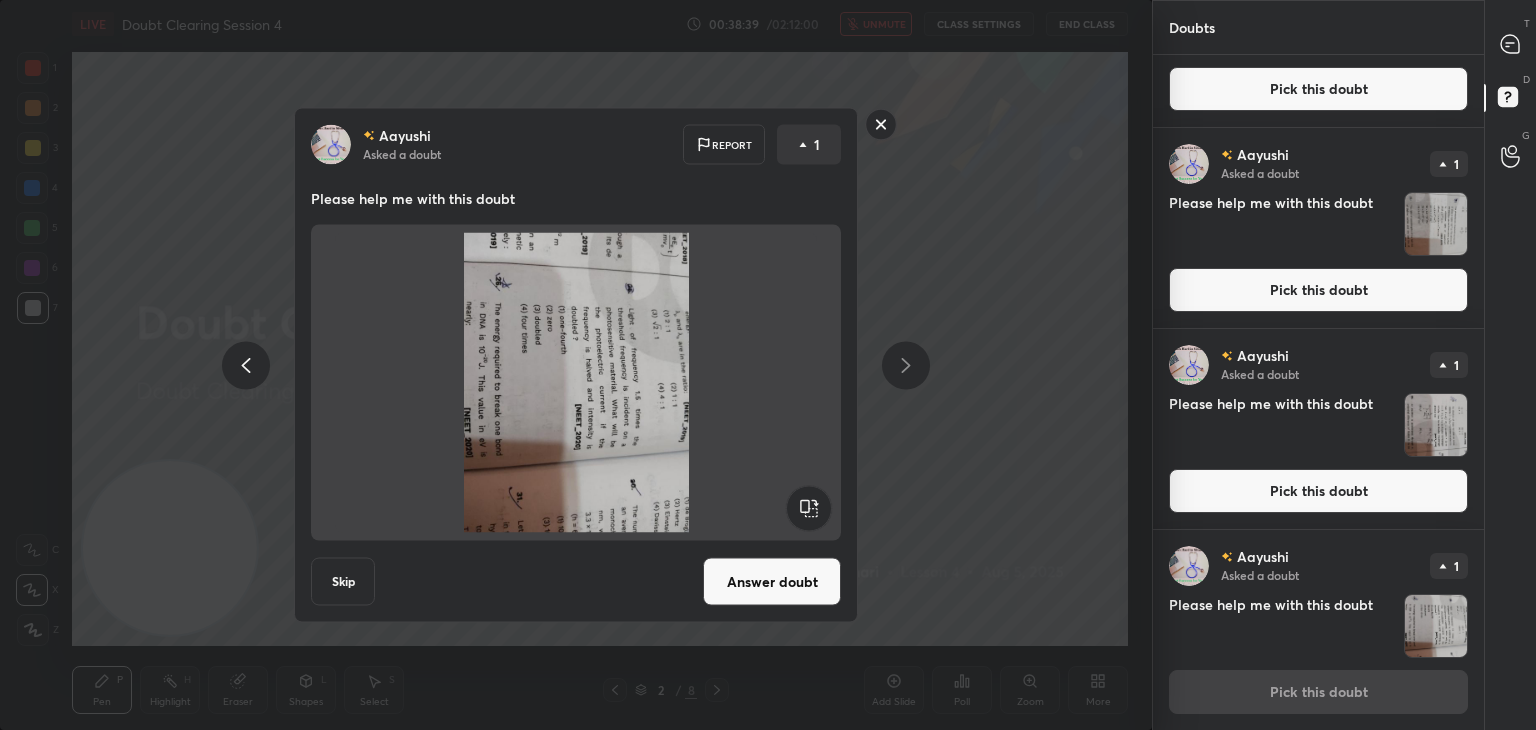click 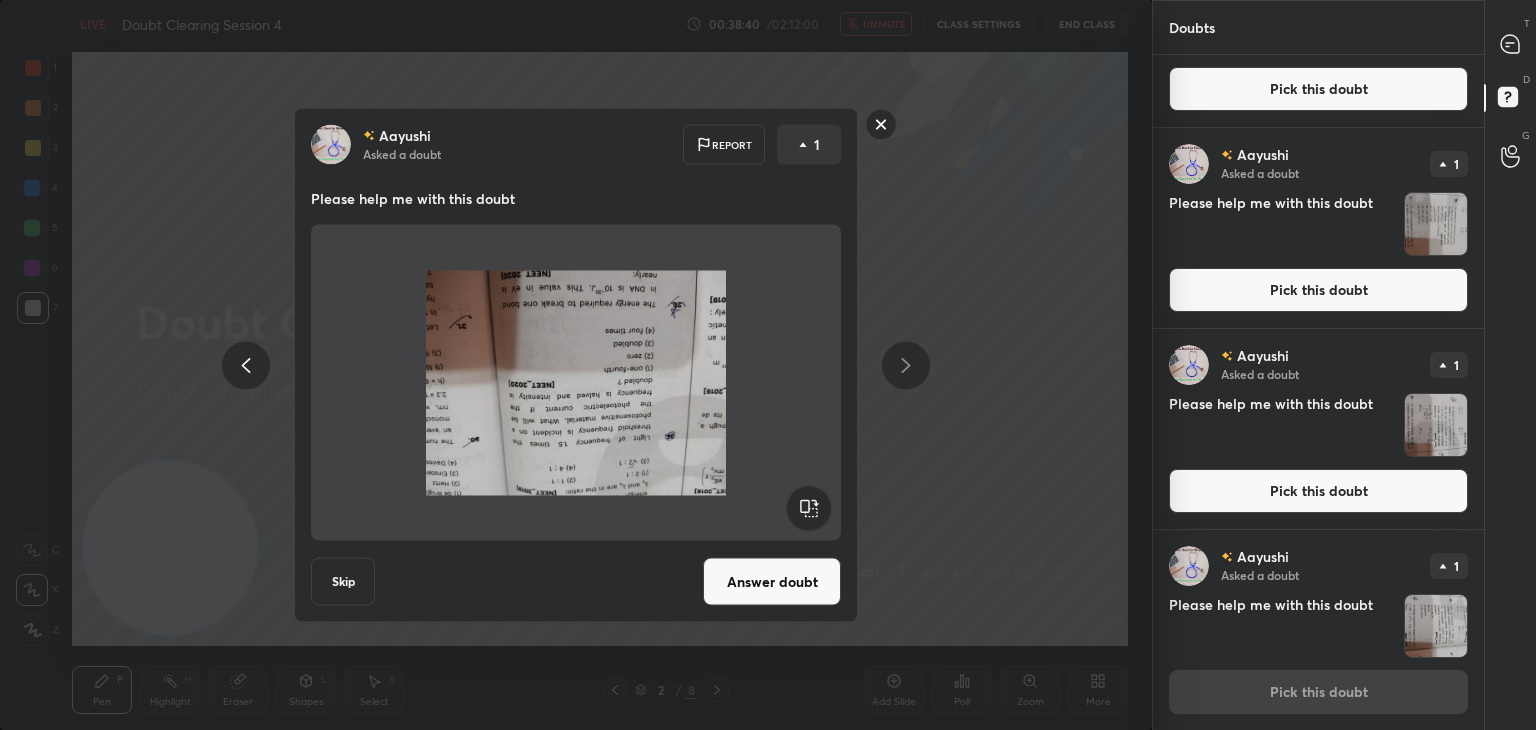click 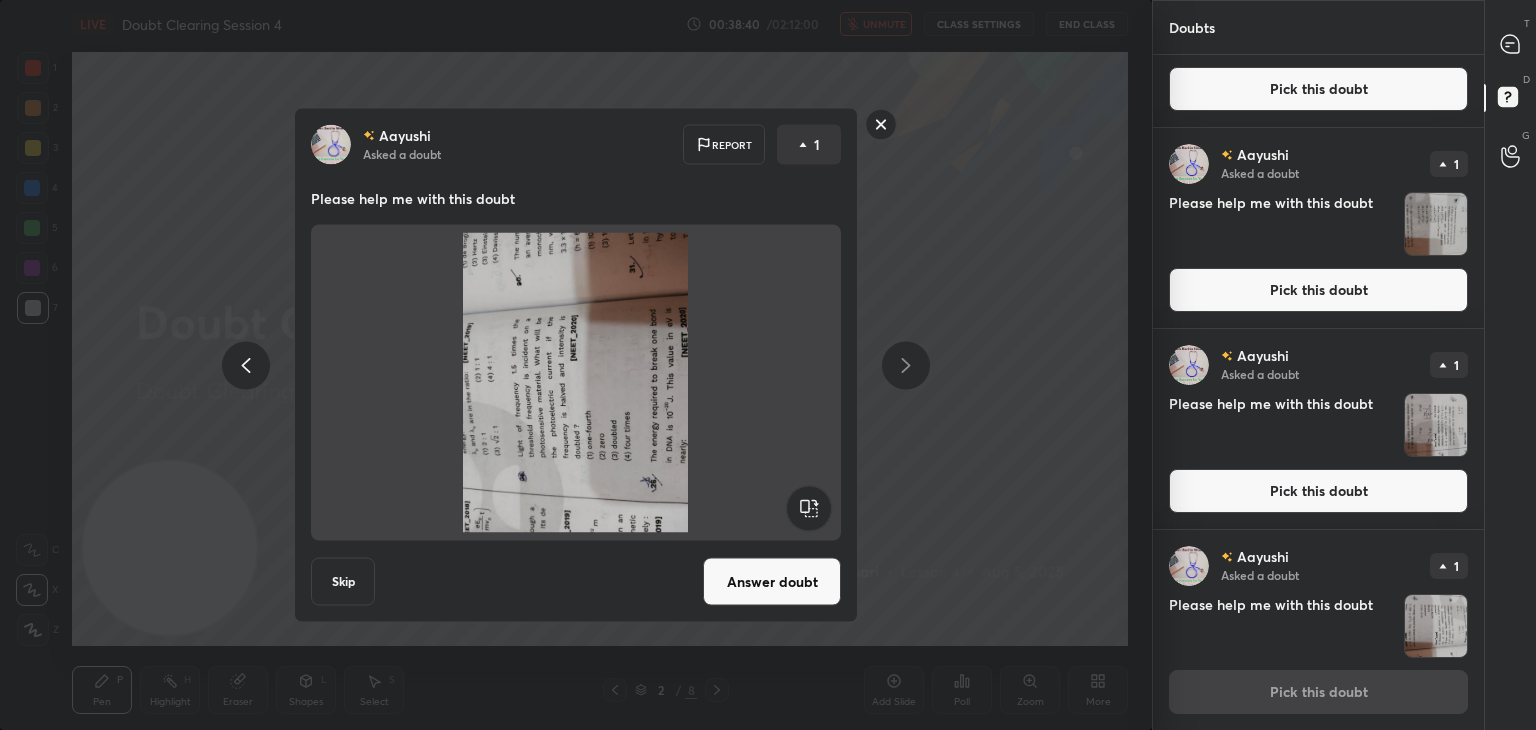 click 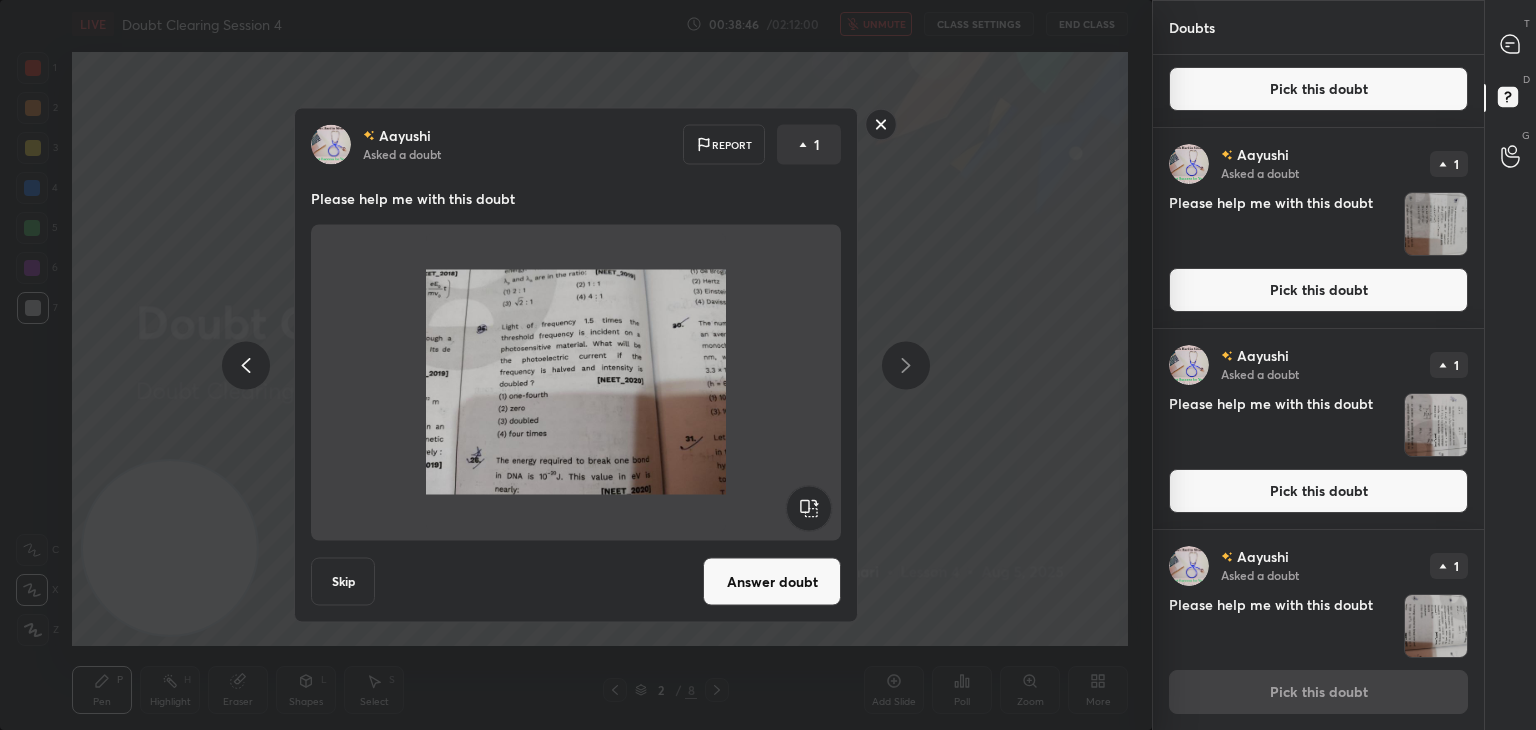 click at bounding box center [1436, 626] 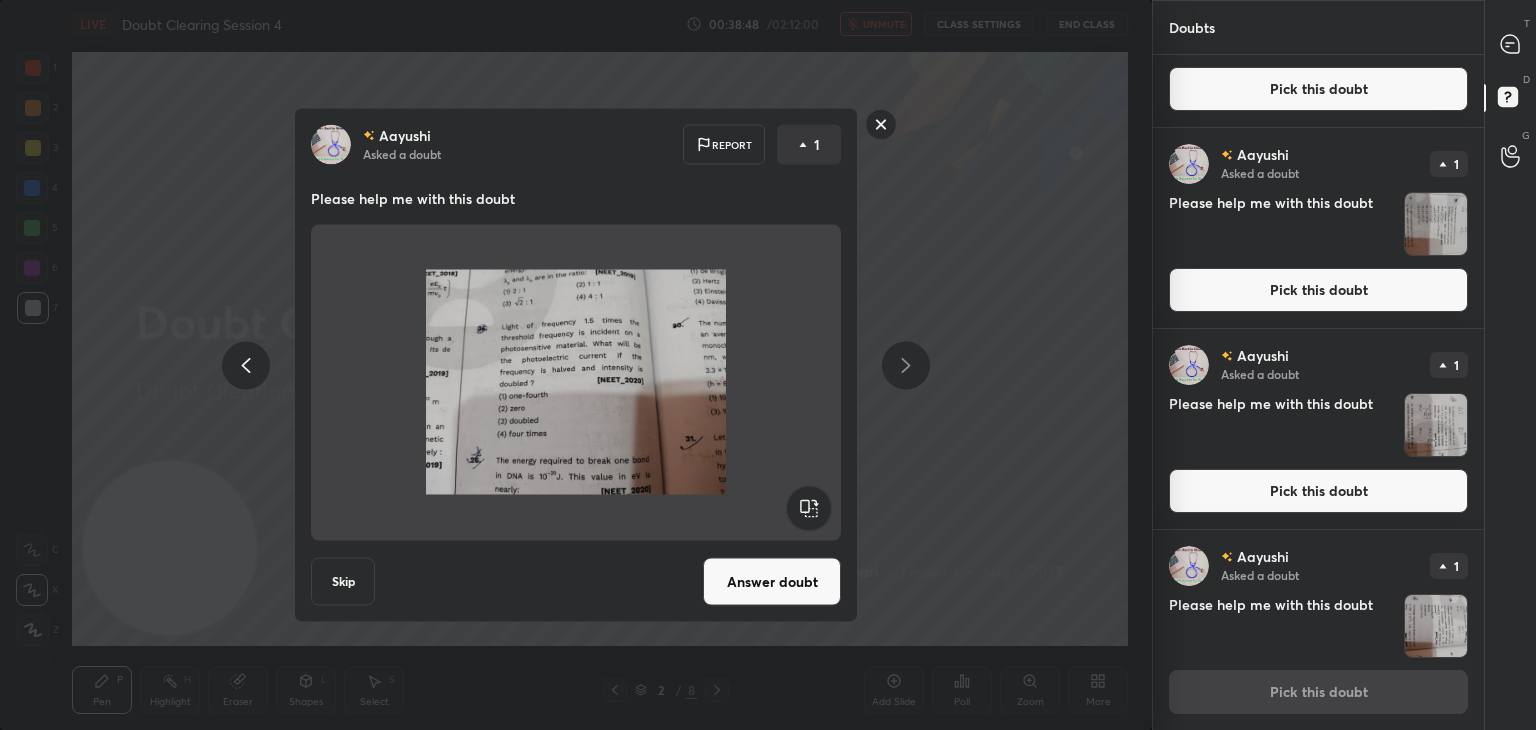 click at bounding box center [1436, 425] 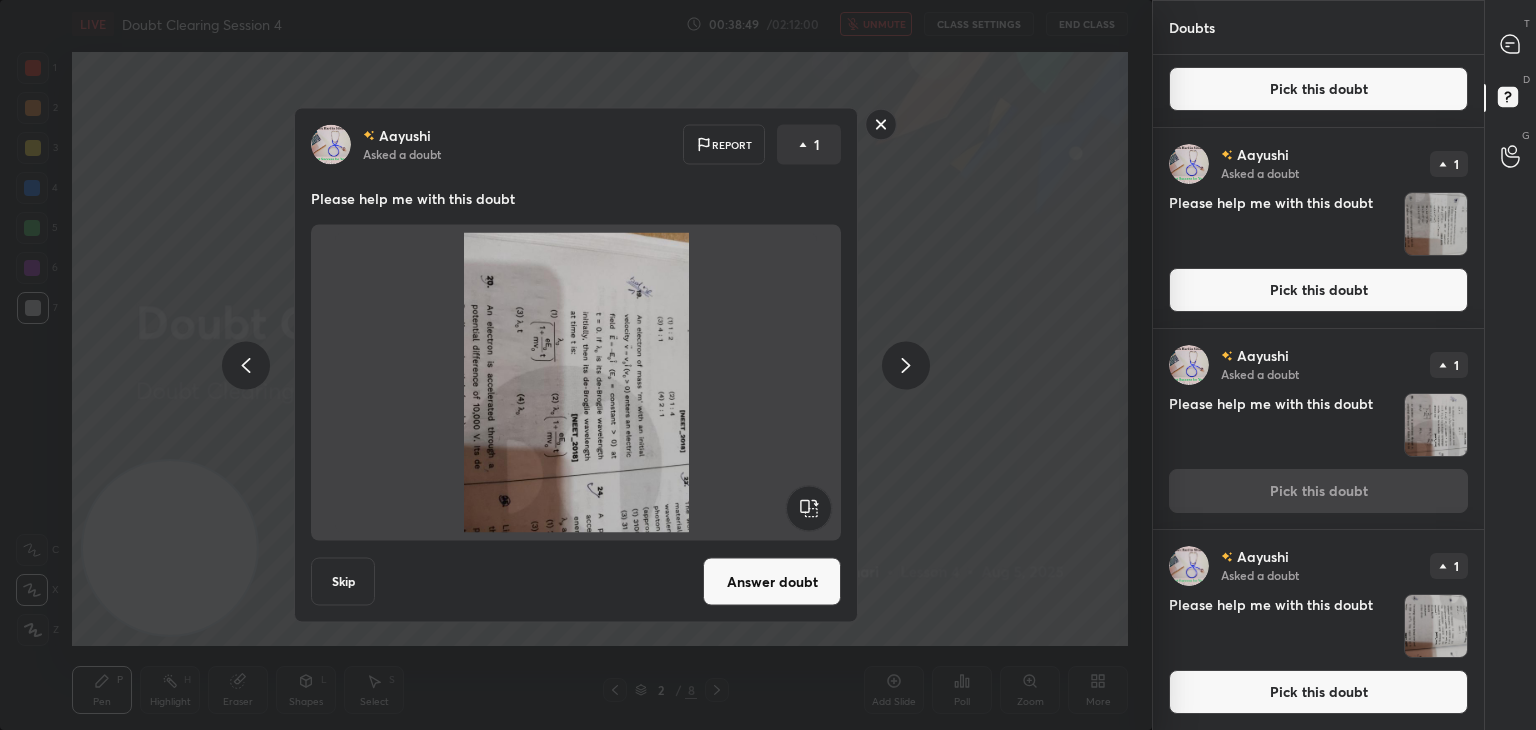 click 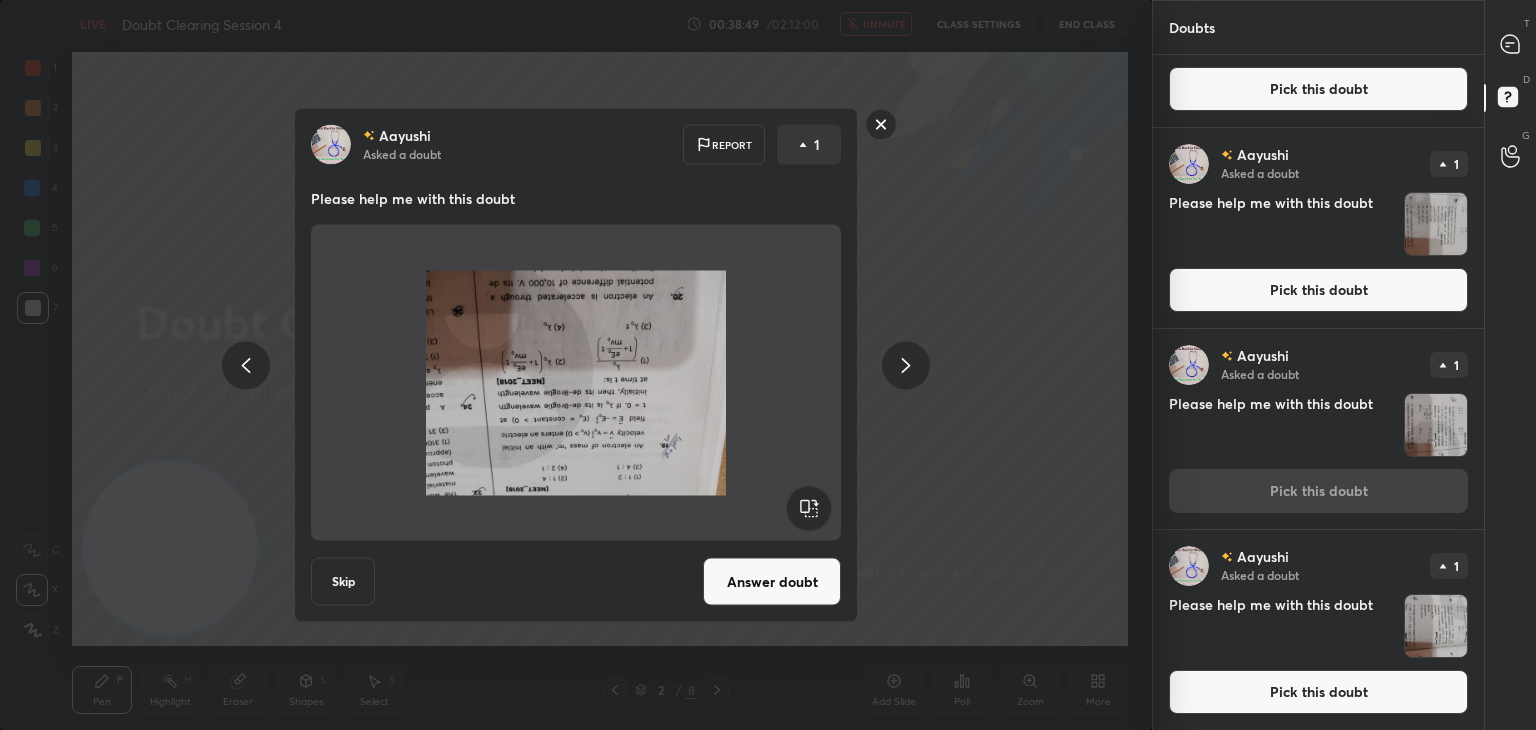 click 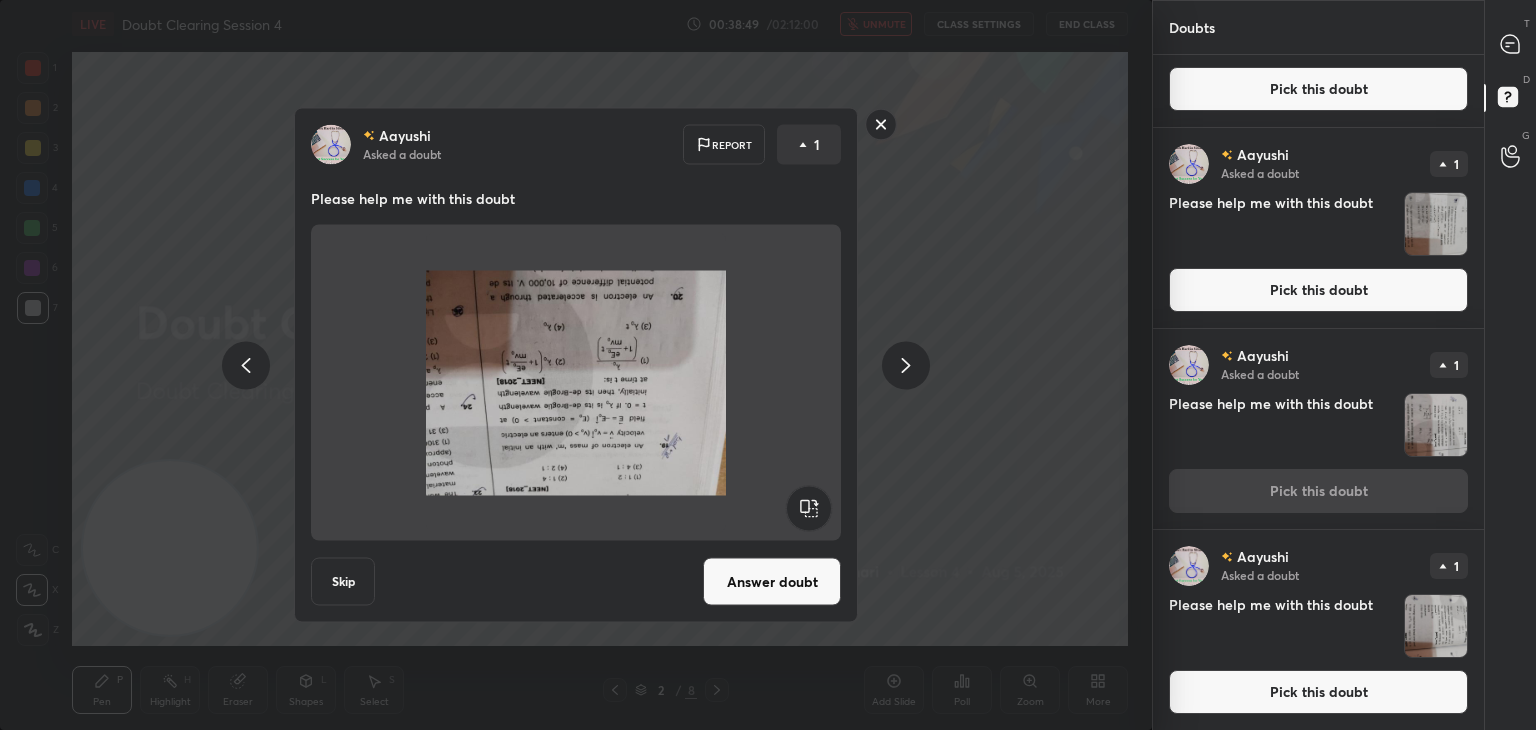 click 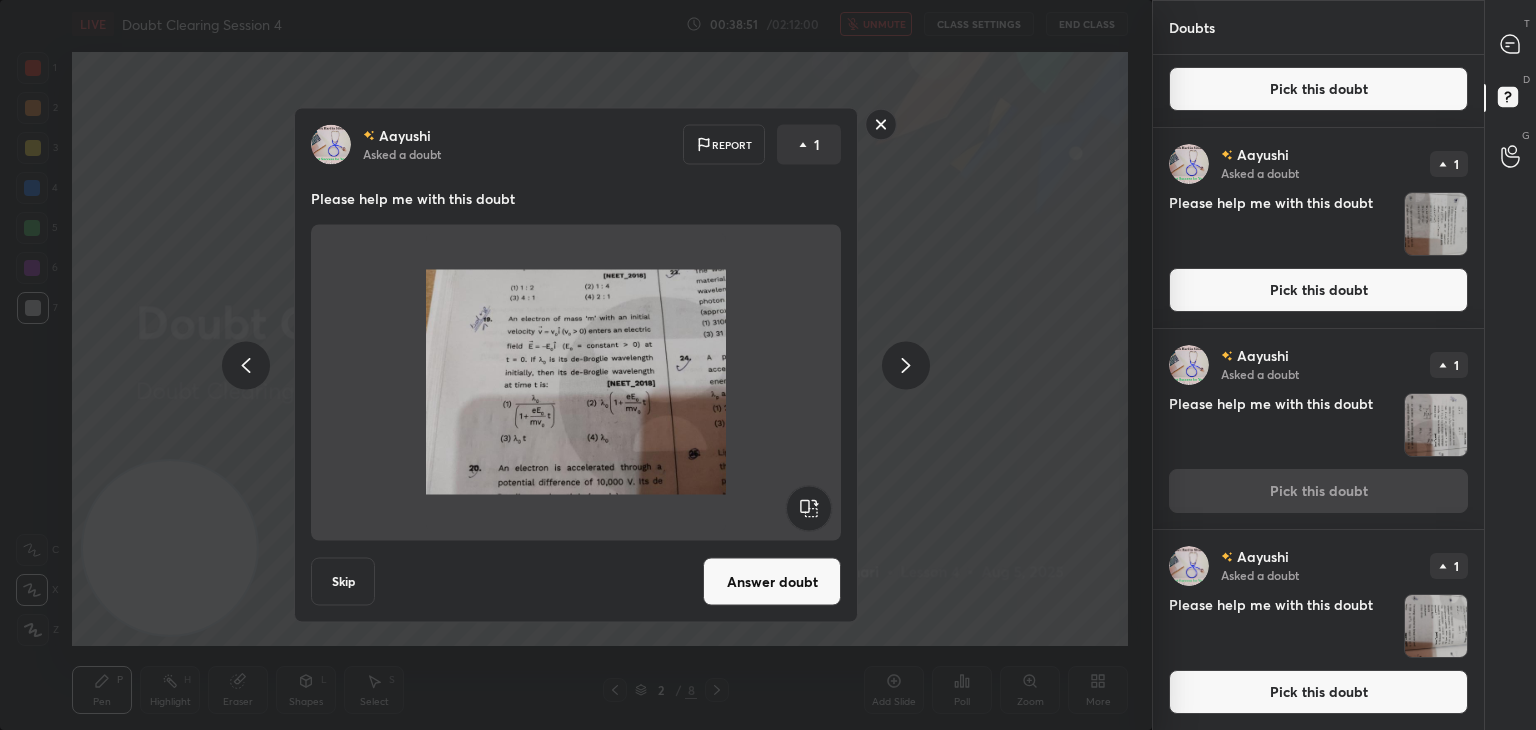 click at bounding box center [1436, 224] 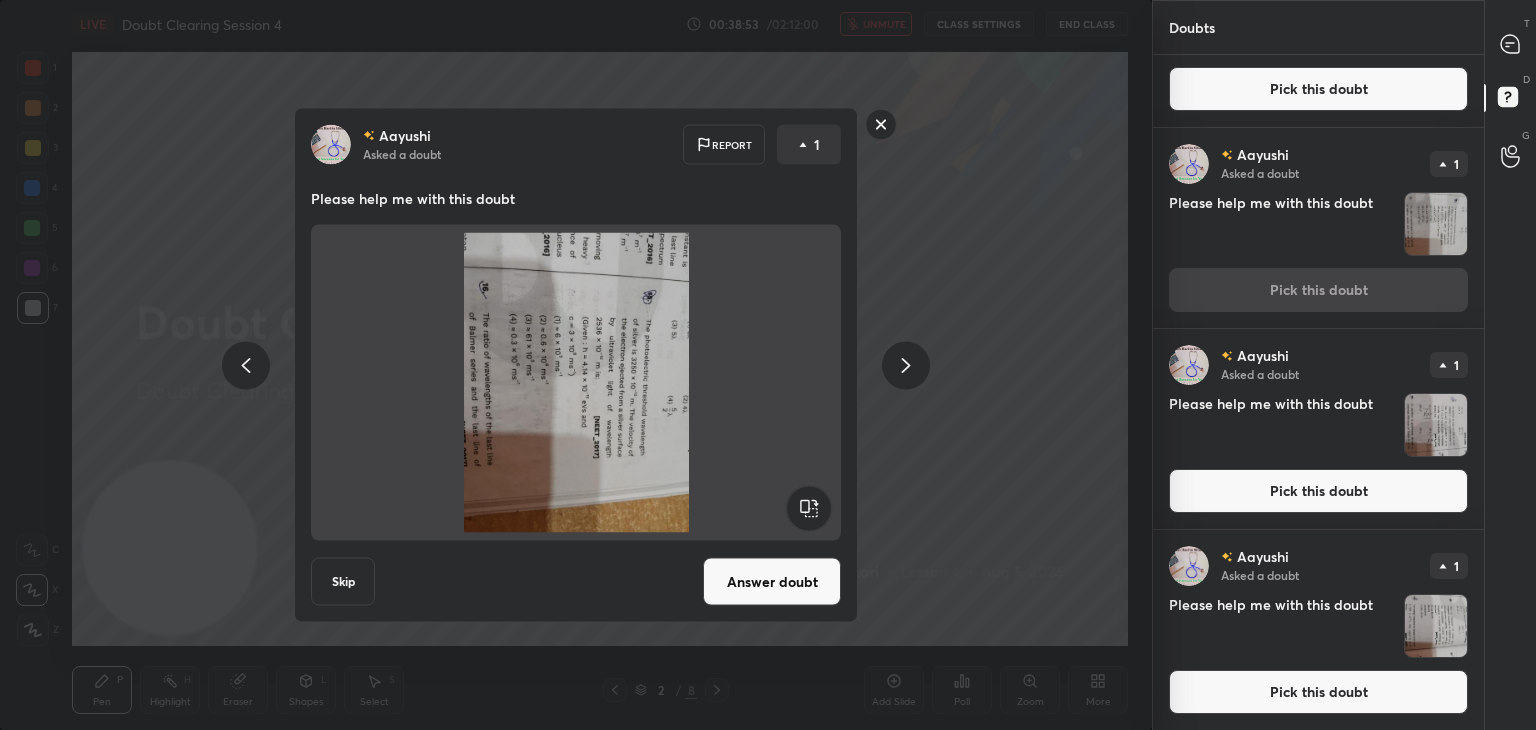 click 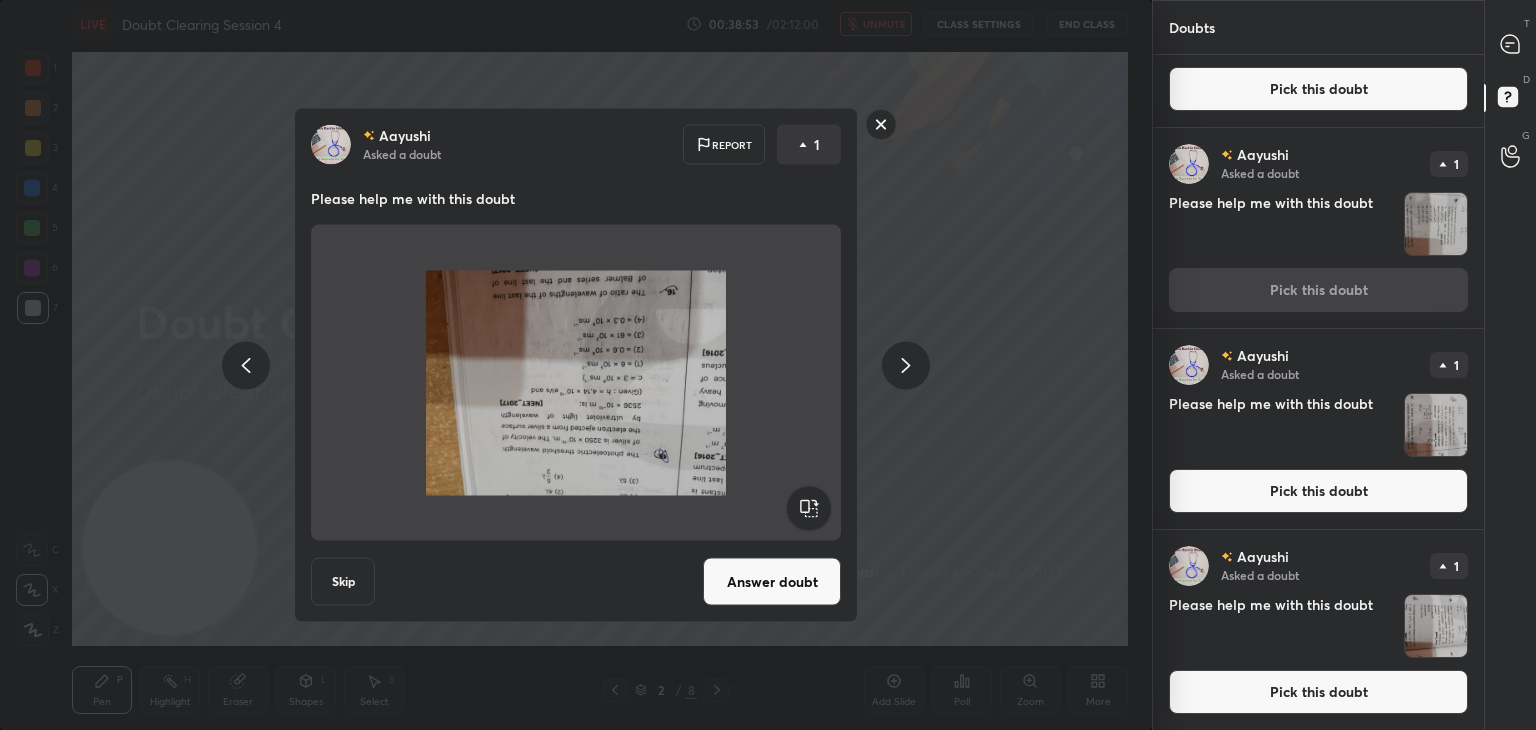click 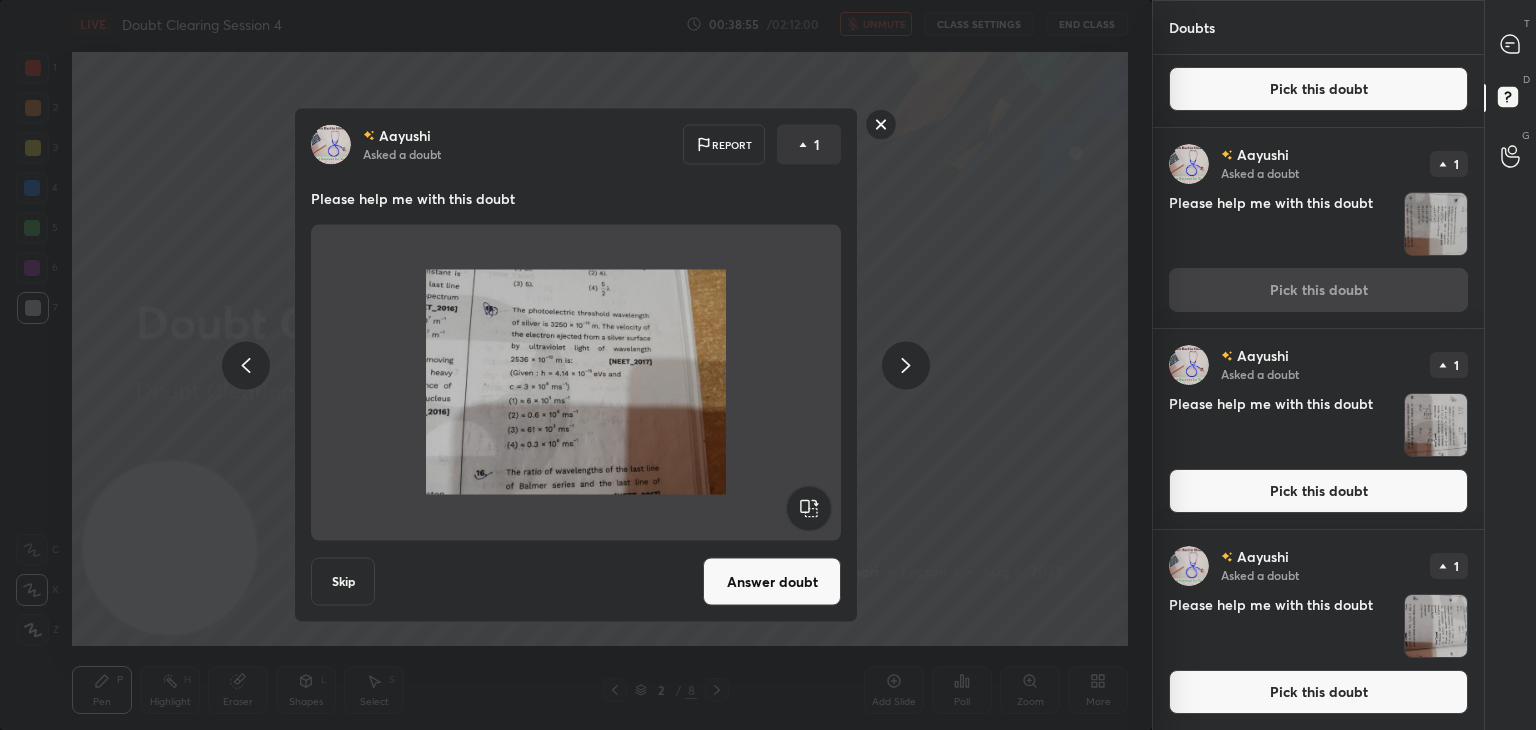 click at bounding box center (1436, 224) 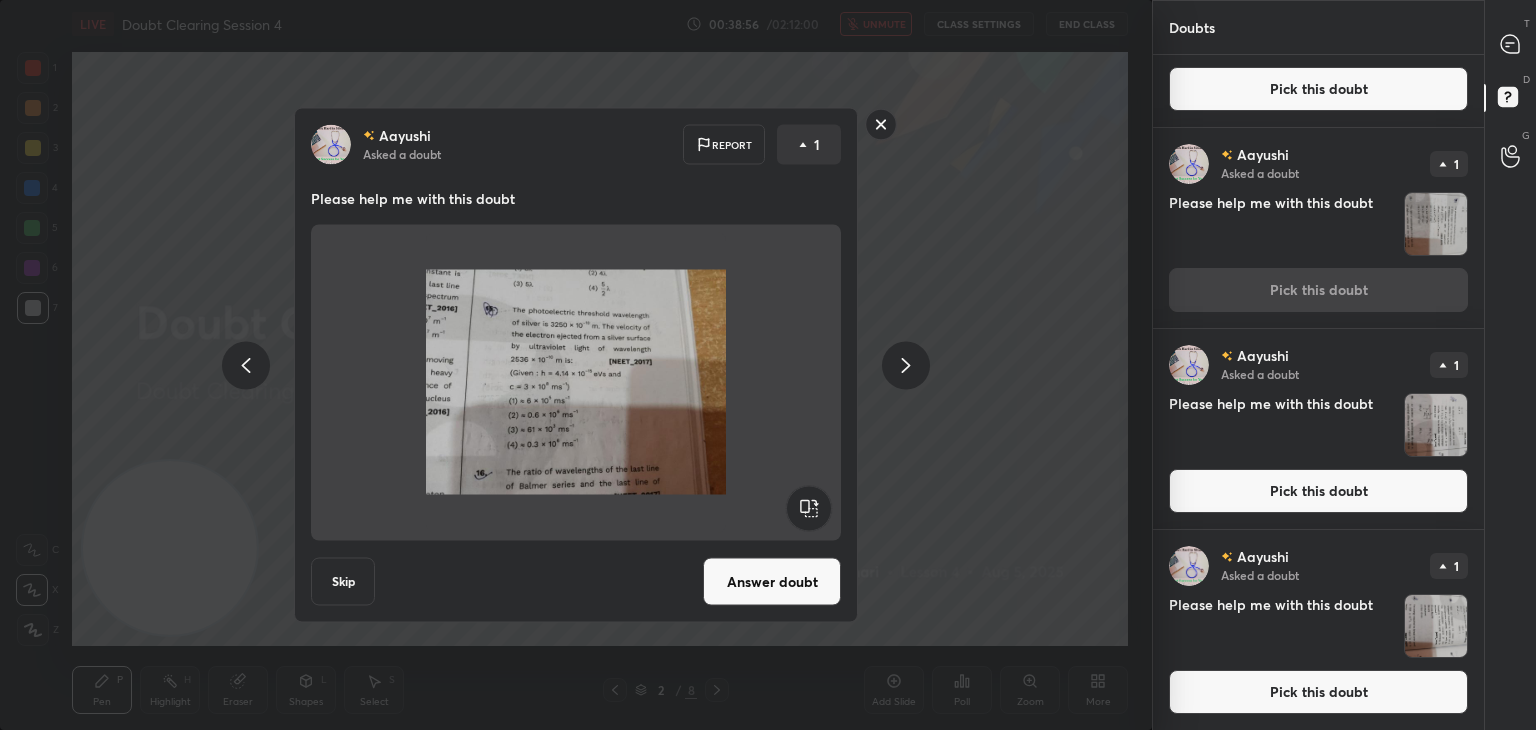 click 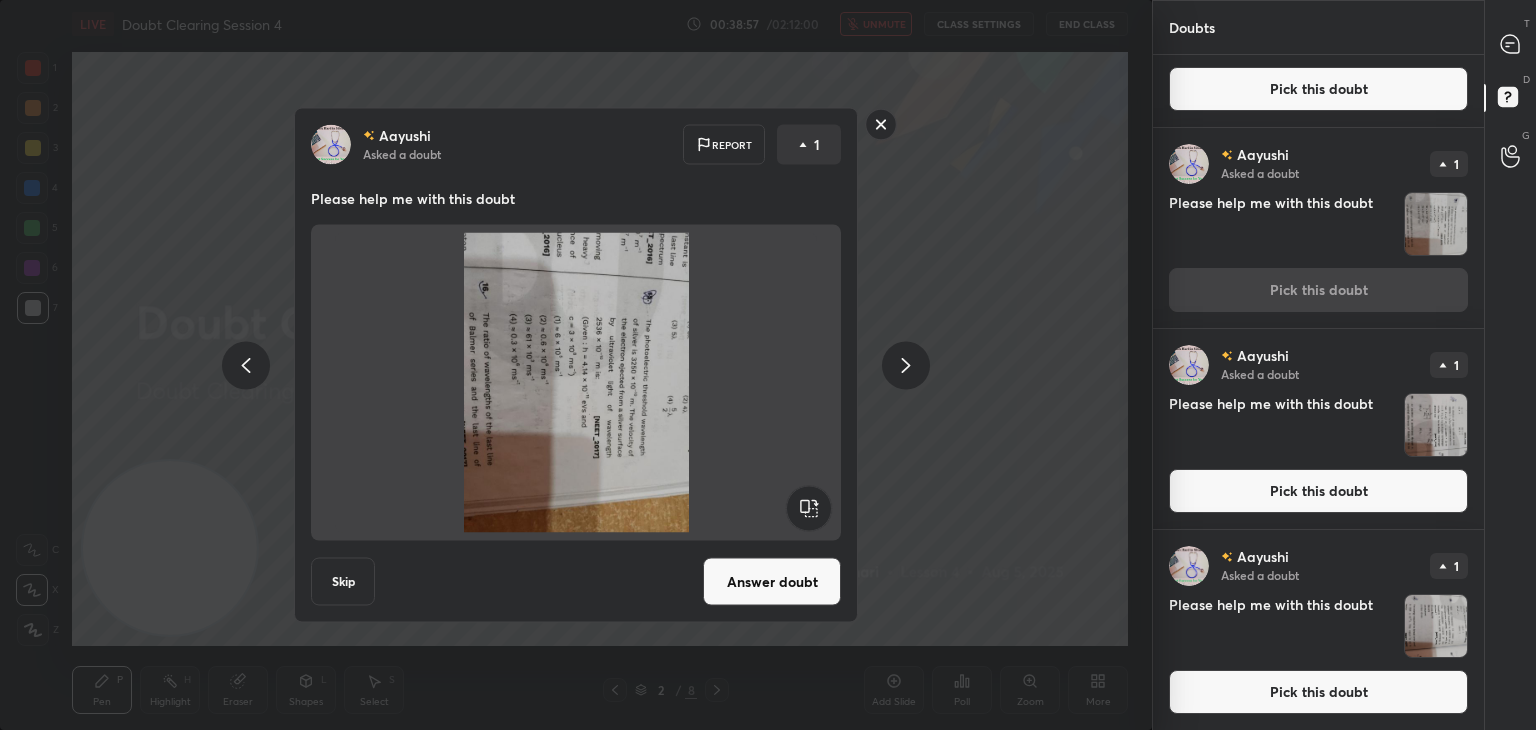 click 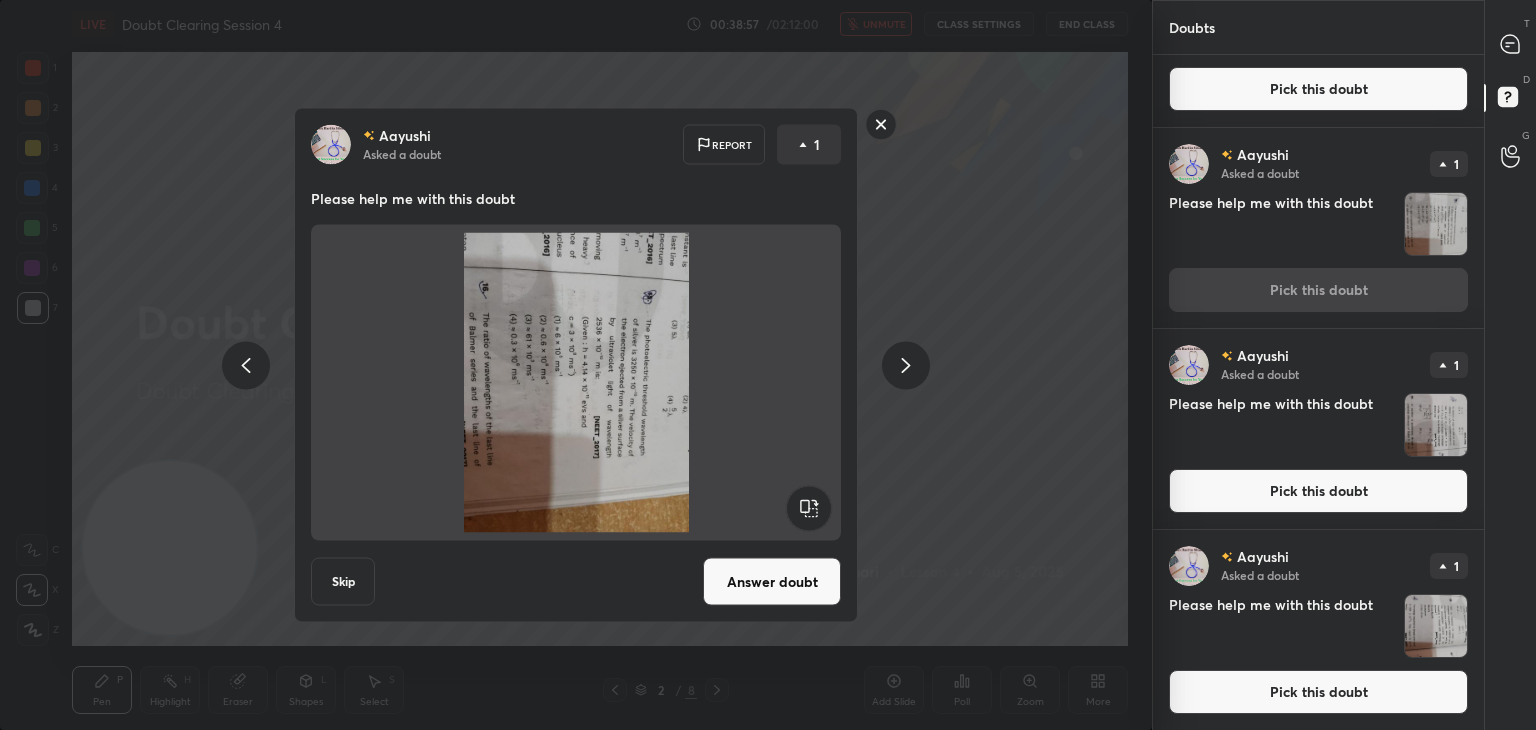 scroll, scrollTop: 0, scrollLeft: 0, axis: both 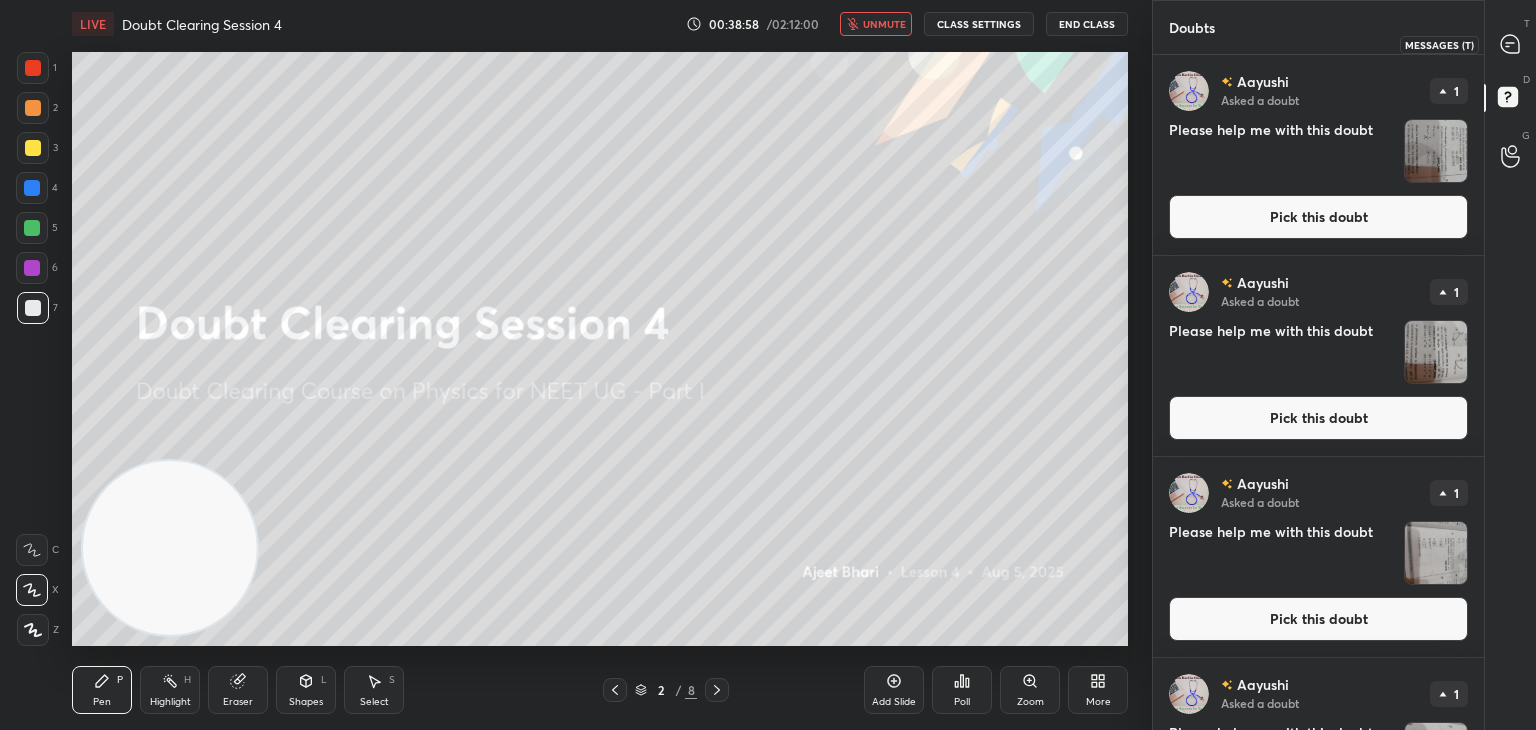 click at bounding box center (1511, 44) 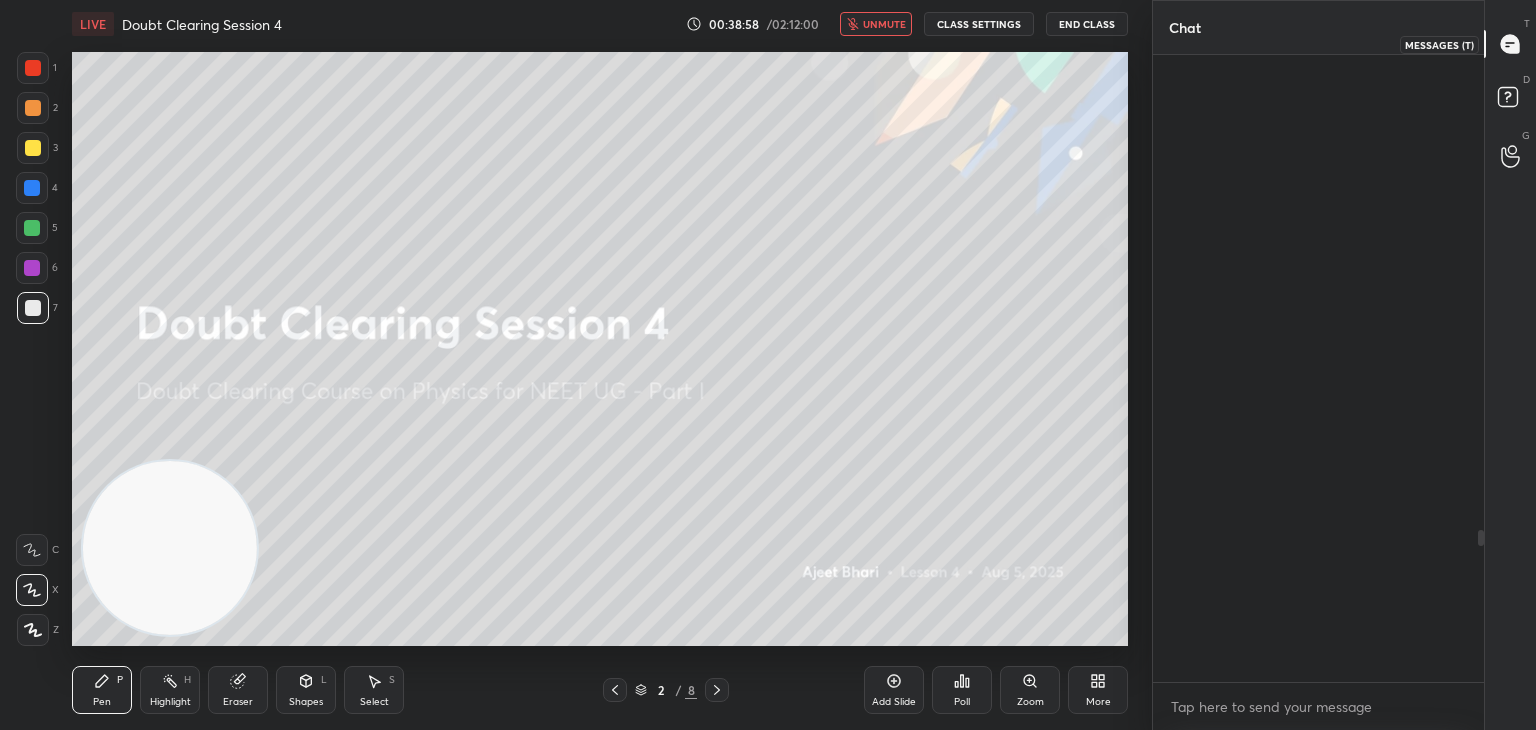 scroll, scrollTop: 1968, scrollLeft: 0, axis: vertical 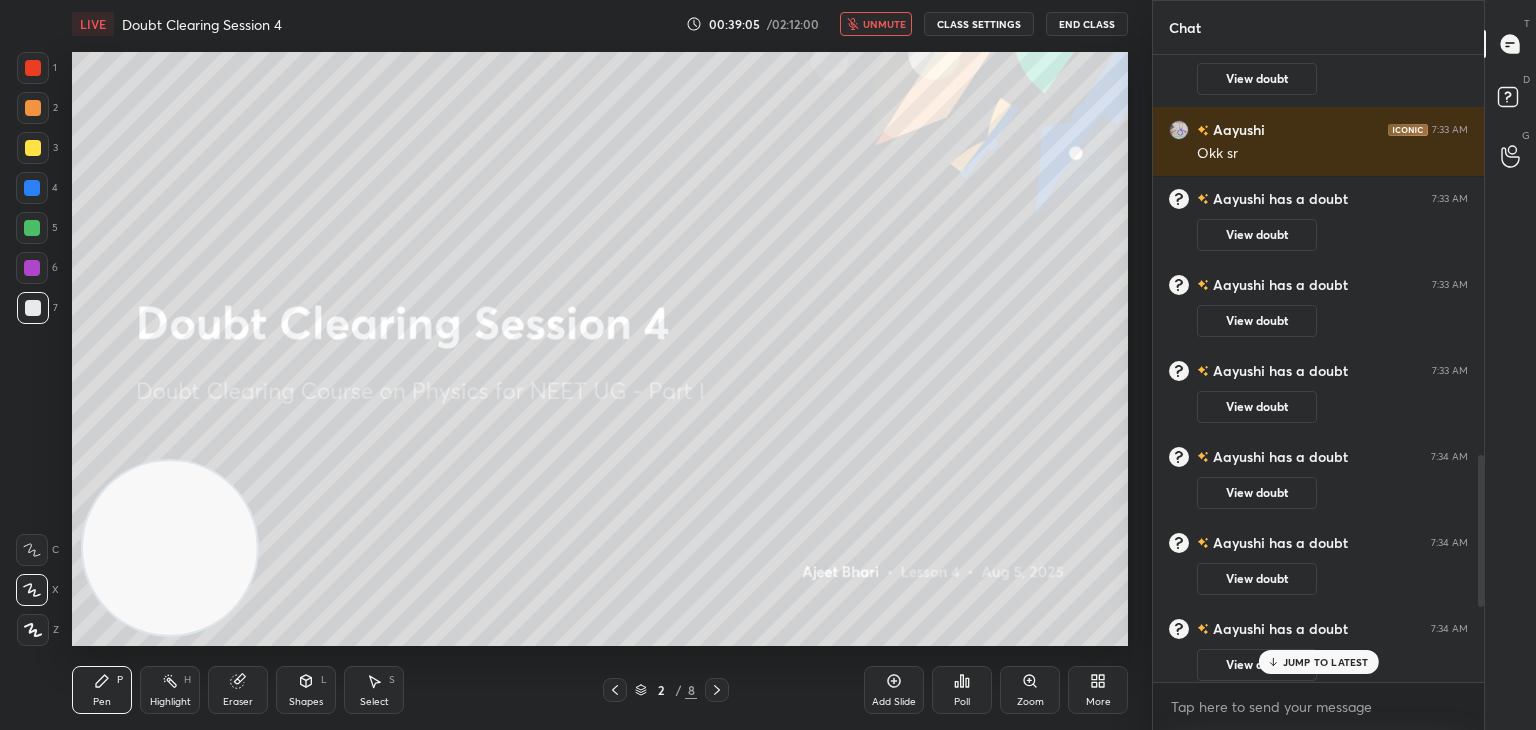 click on "Aayushi  joined Srishti 7:32 AM Ok ok formula based Q Aayushi 7:32 AM Gkod morning 🌅🌅🌄🌄🌄🌄 sr Srishti 7:32 AM Thank you sir Aayushi   has a doubt 7:32 AM View doubt Aayushi 7:33 AM Okk sr Aayushi   has a doubt 7:33 AM View doubt Aayushi   has a doubt 7:33 AM View doubt Aayushi   has a doubt 7:33 AM View doubt Aayushi   has a doubt 7:34 AM View doubt Aayushi   has a doubt 7:34 AM View doubt Aayushi   has a doubt 7:34 AM View doubt Aayushi   has a doubt 7:35 AM View doubt" at bounding box center (1318, 369) 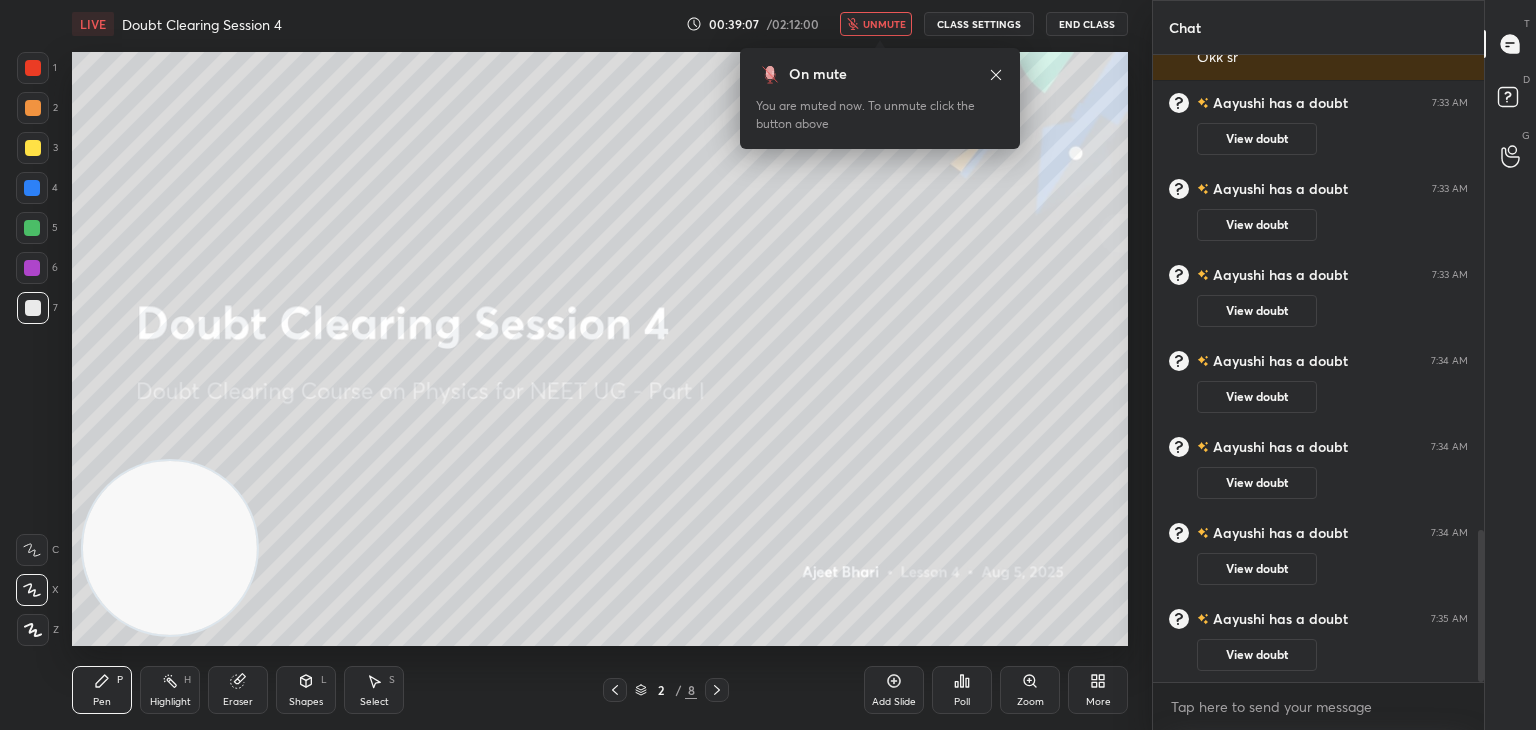 click 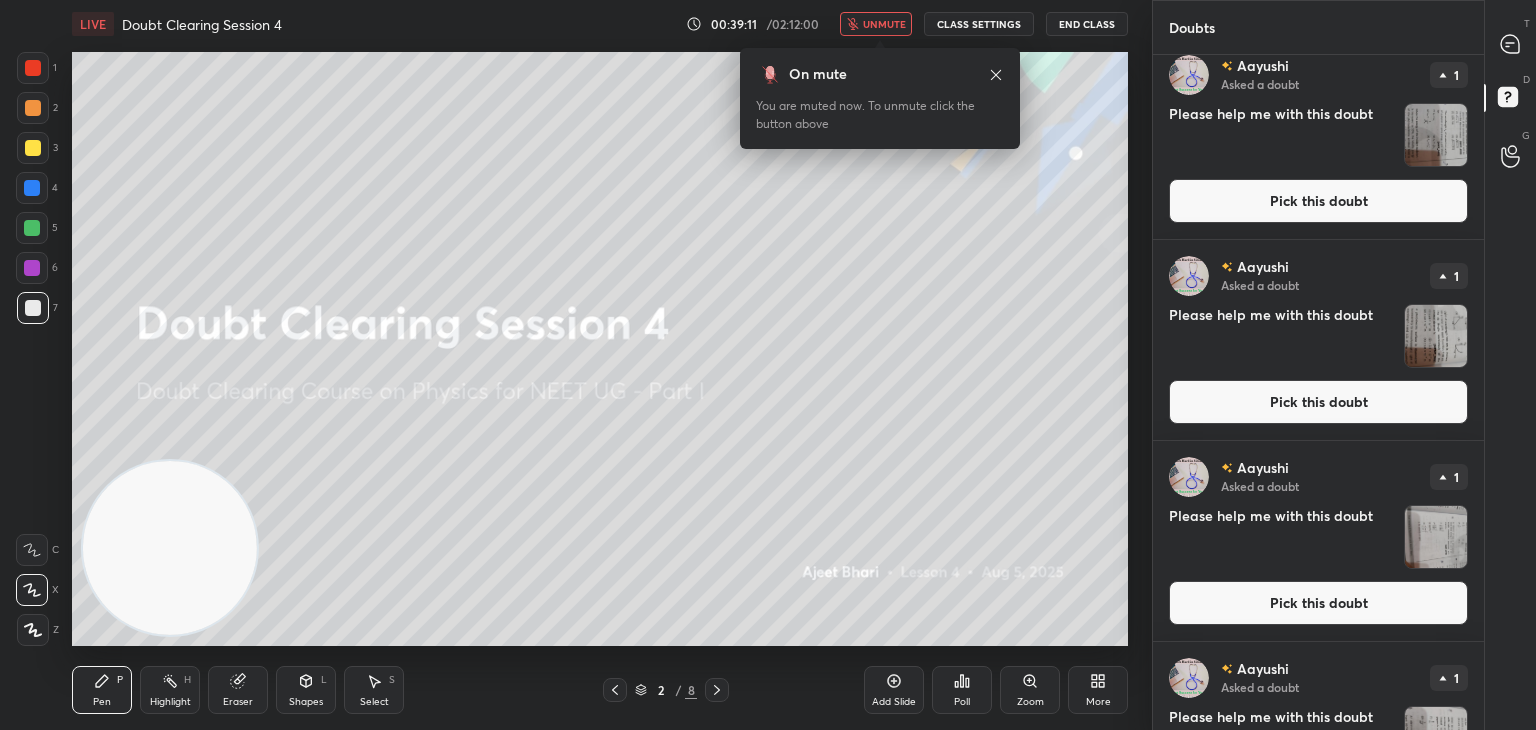 scroll, scrollTop: 0, scrollLeft: 0, axis: both 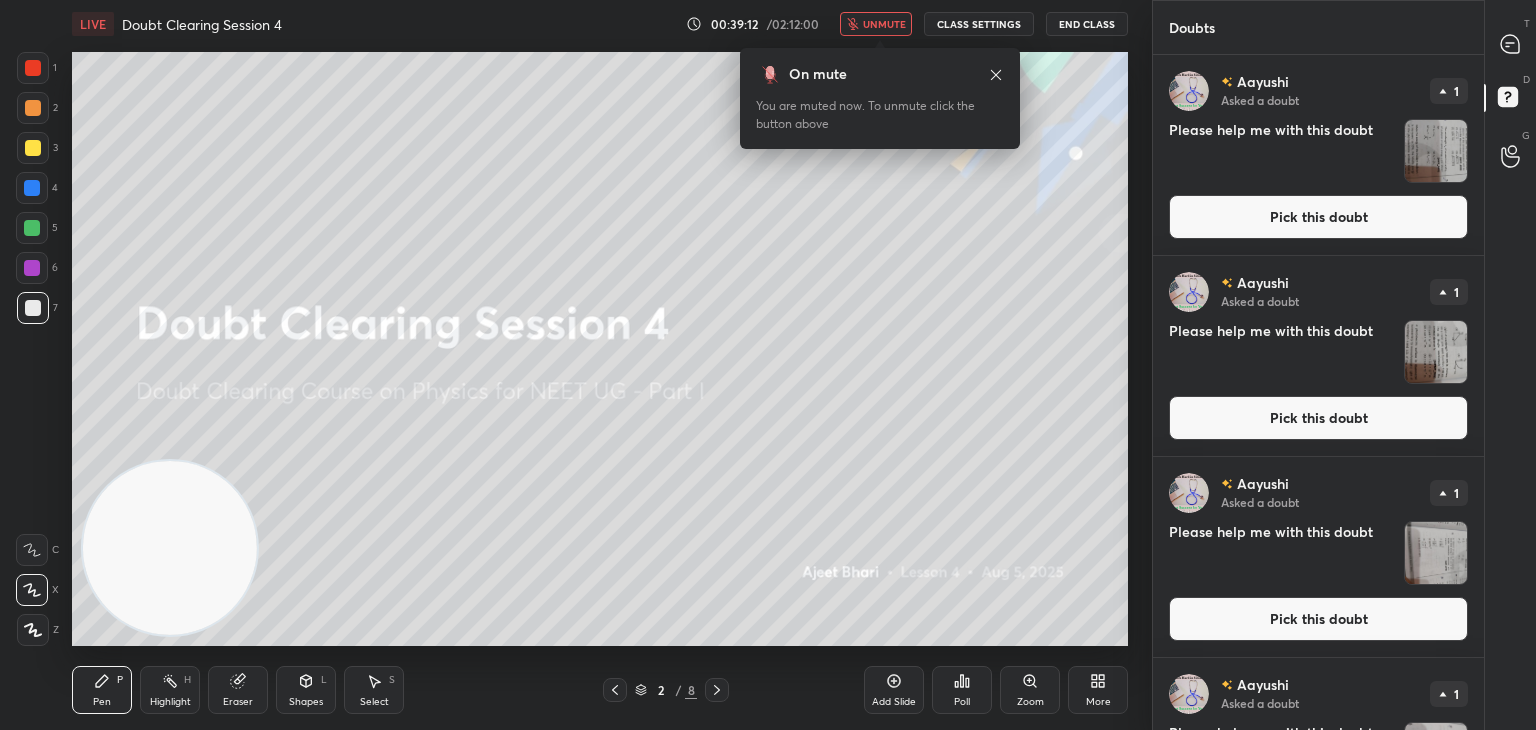 click on "Aayushi Asked a doubt 1 Please help me with this doubt Pick this doubt" at bounding box center [1318, 155] 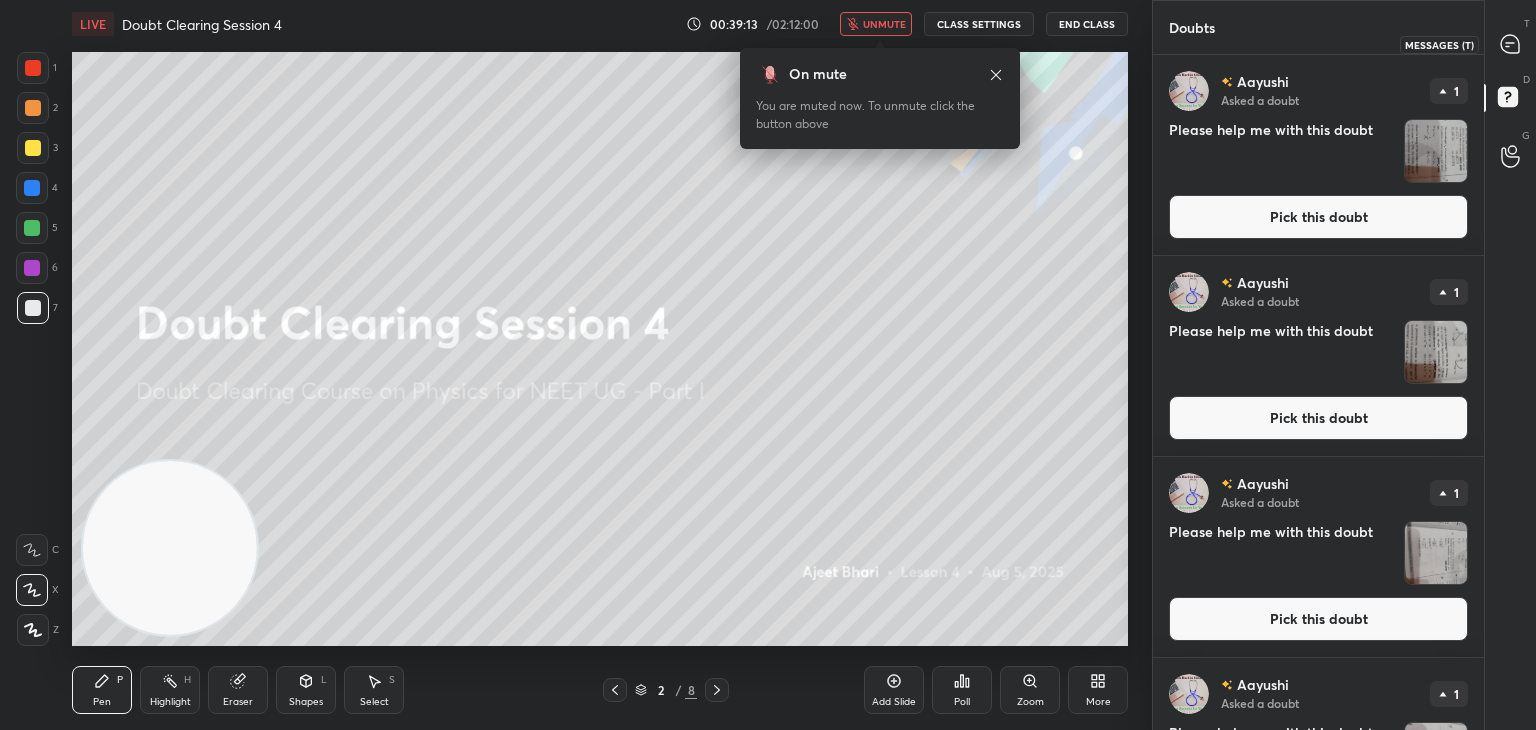 click at bounding box center [1511, 44] 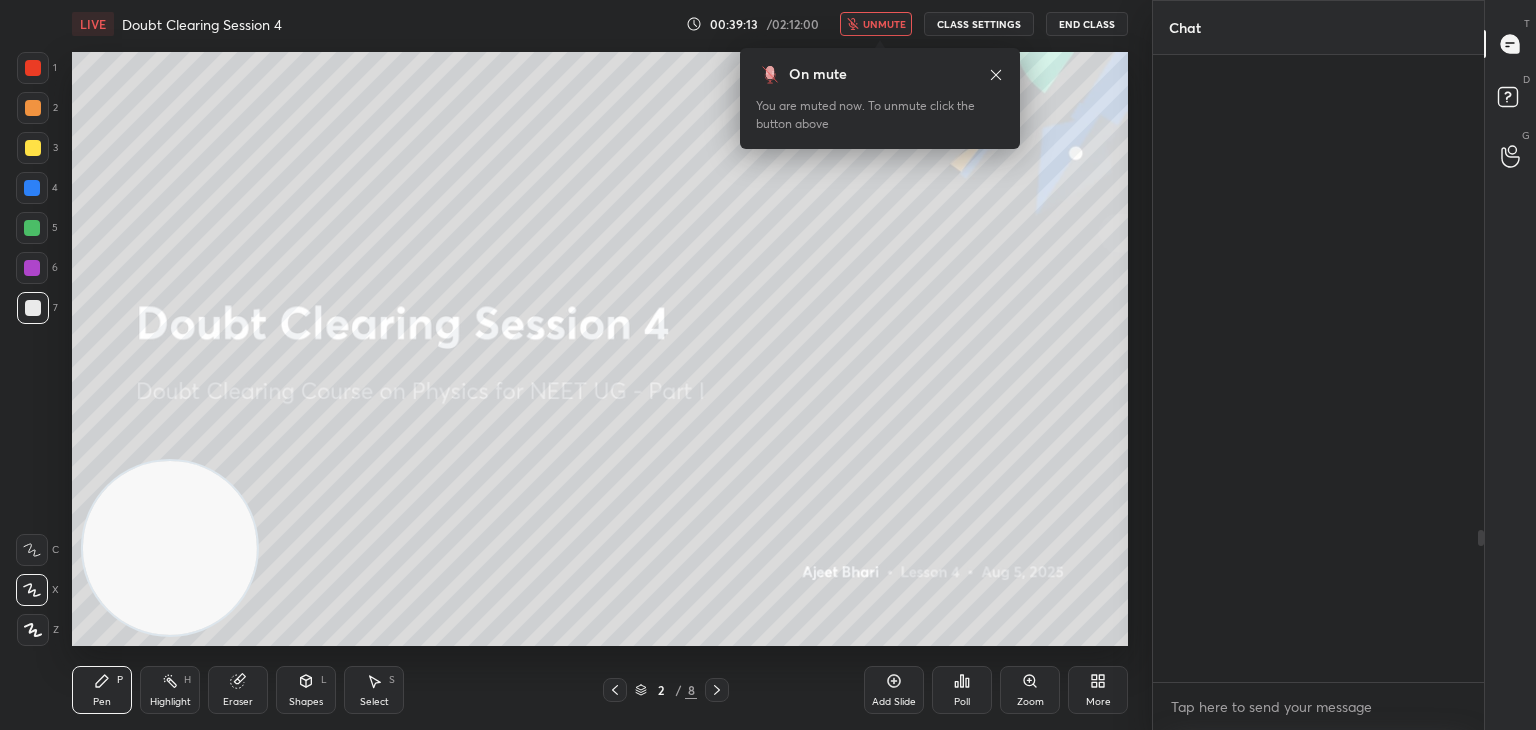 scroll, scrollTop: 1968, scrollLeft: 0, axis: vertical 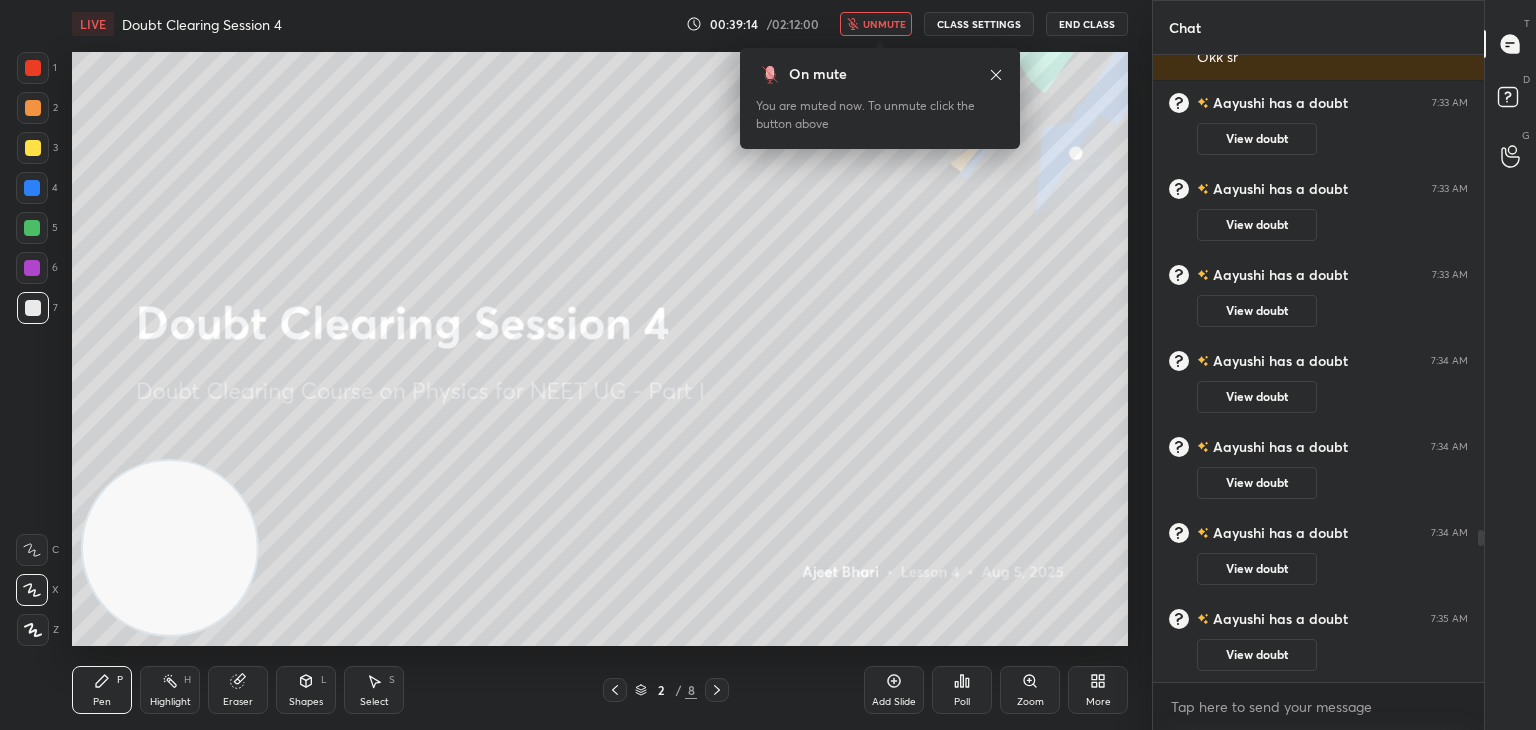 click on "On mute You are muted now. To unmute click the
button above" at bounding box center (880, 98) 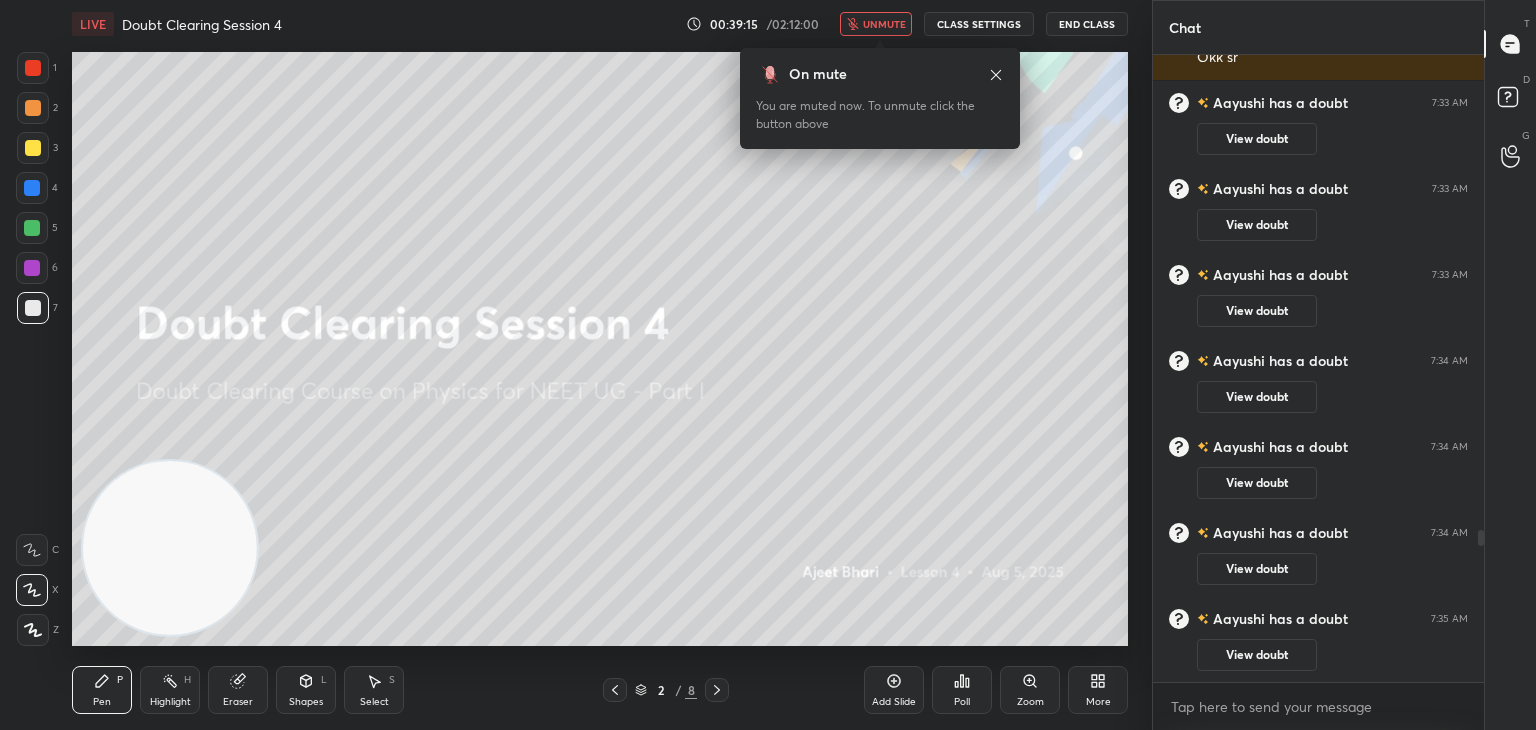 click 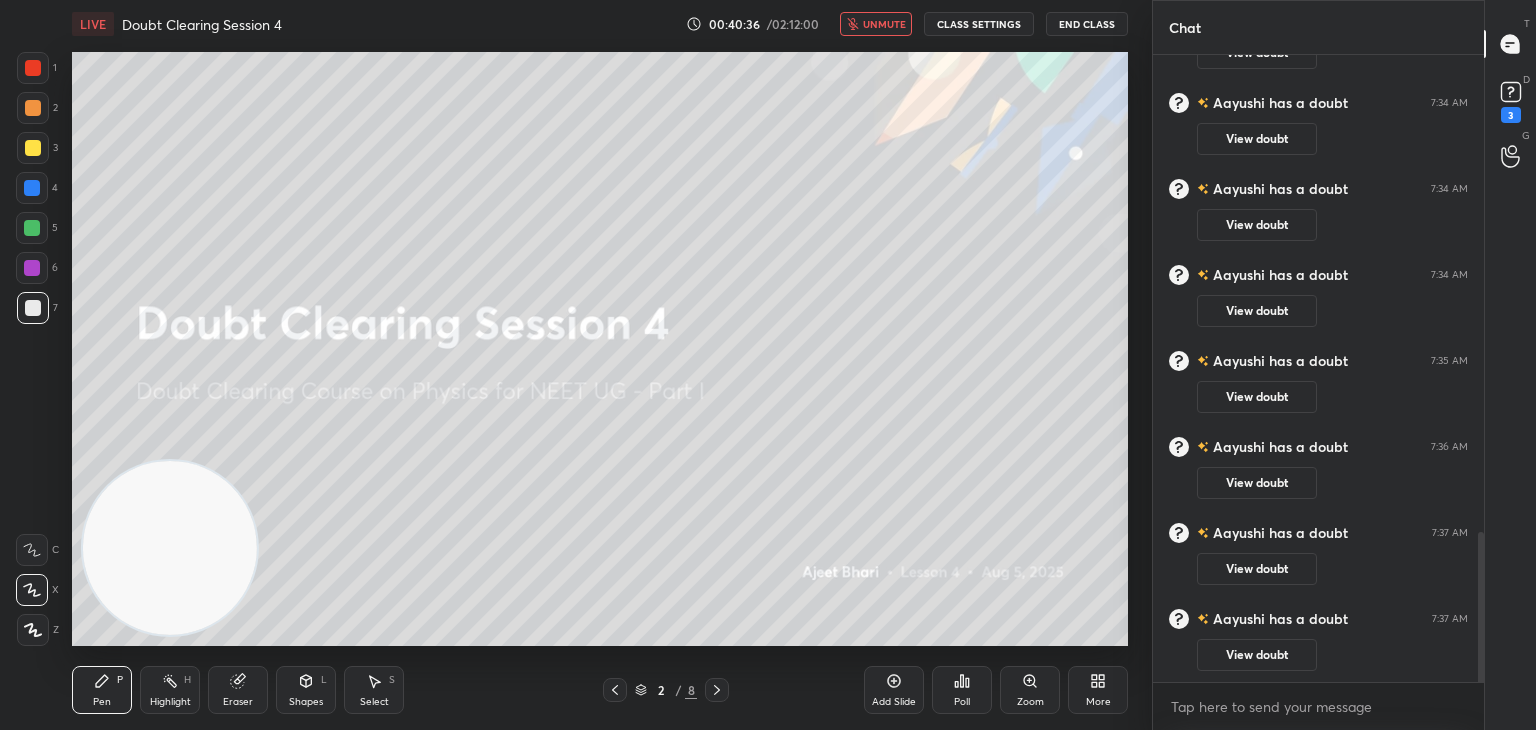 scroll, scrollTop: 1942, scrollLeft: 0, axis: vertical 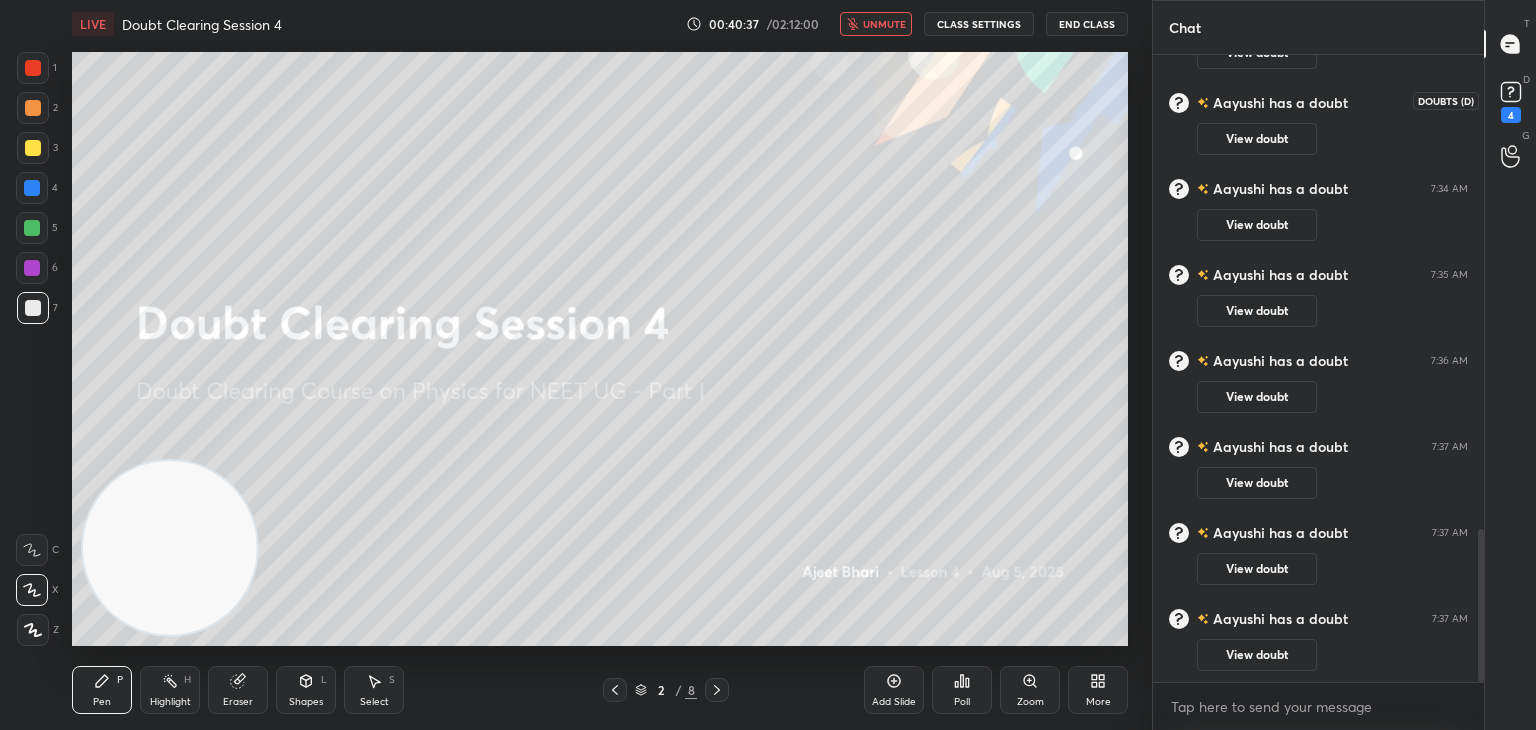 click 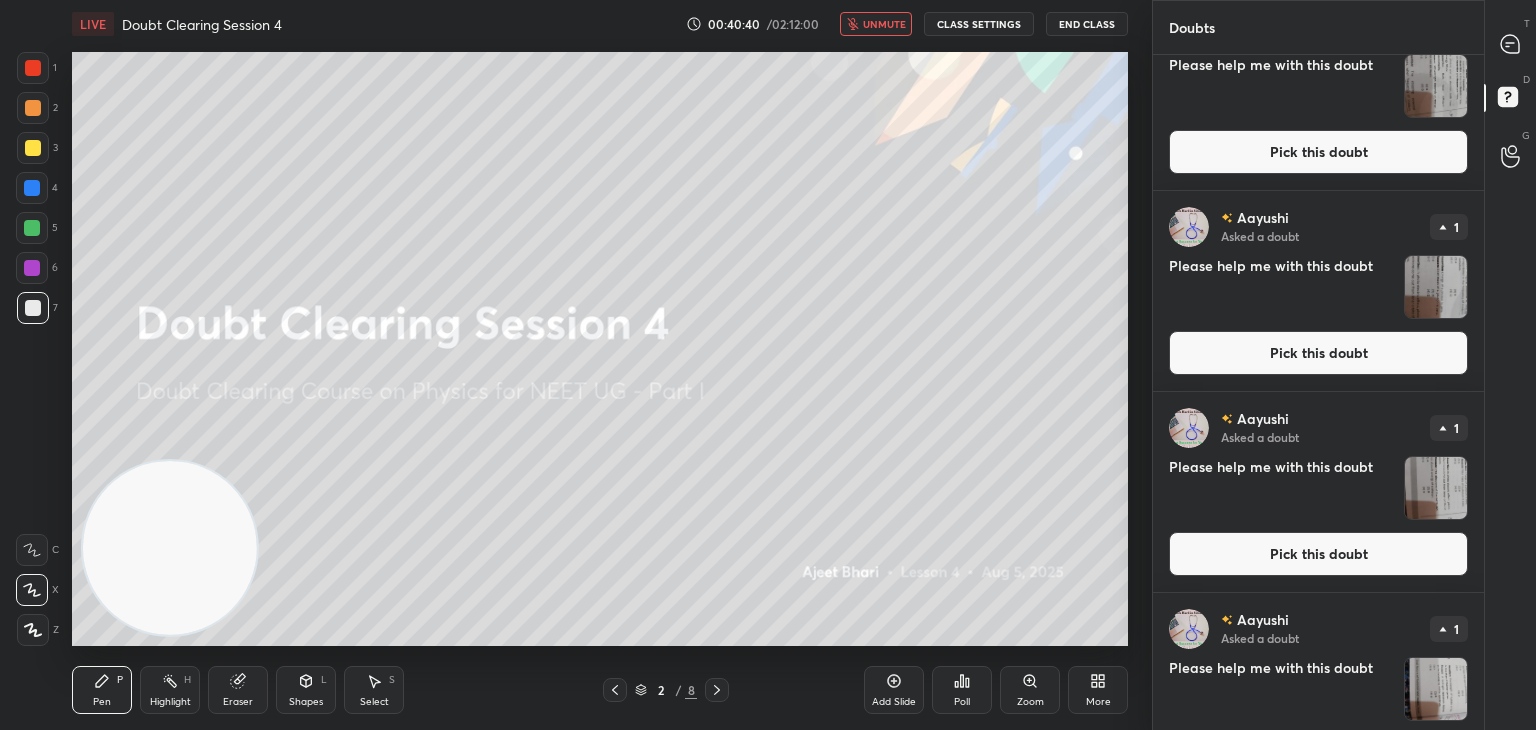 scroll, scrollTop: 0, scrollLeft: 0, axis: both 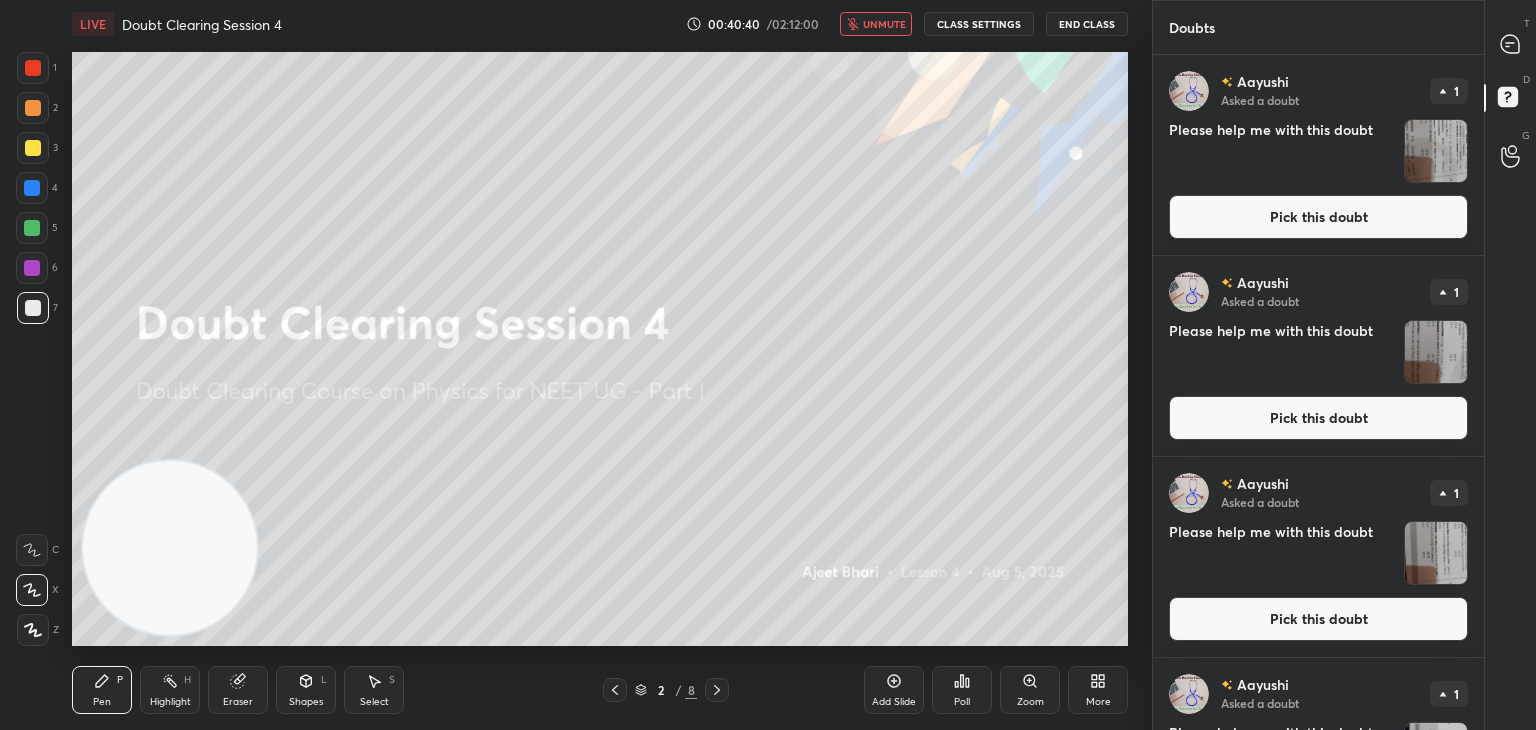 click at bounding box center (1436, 151) 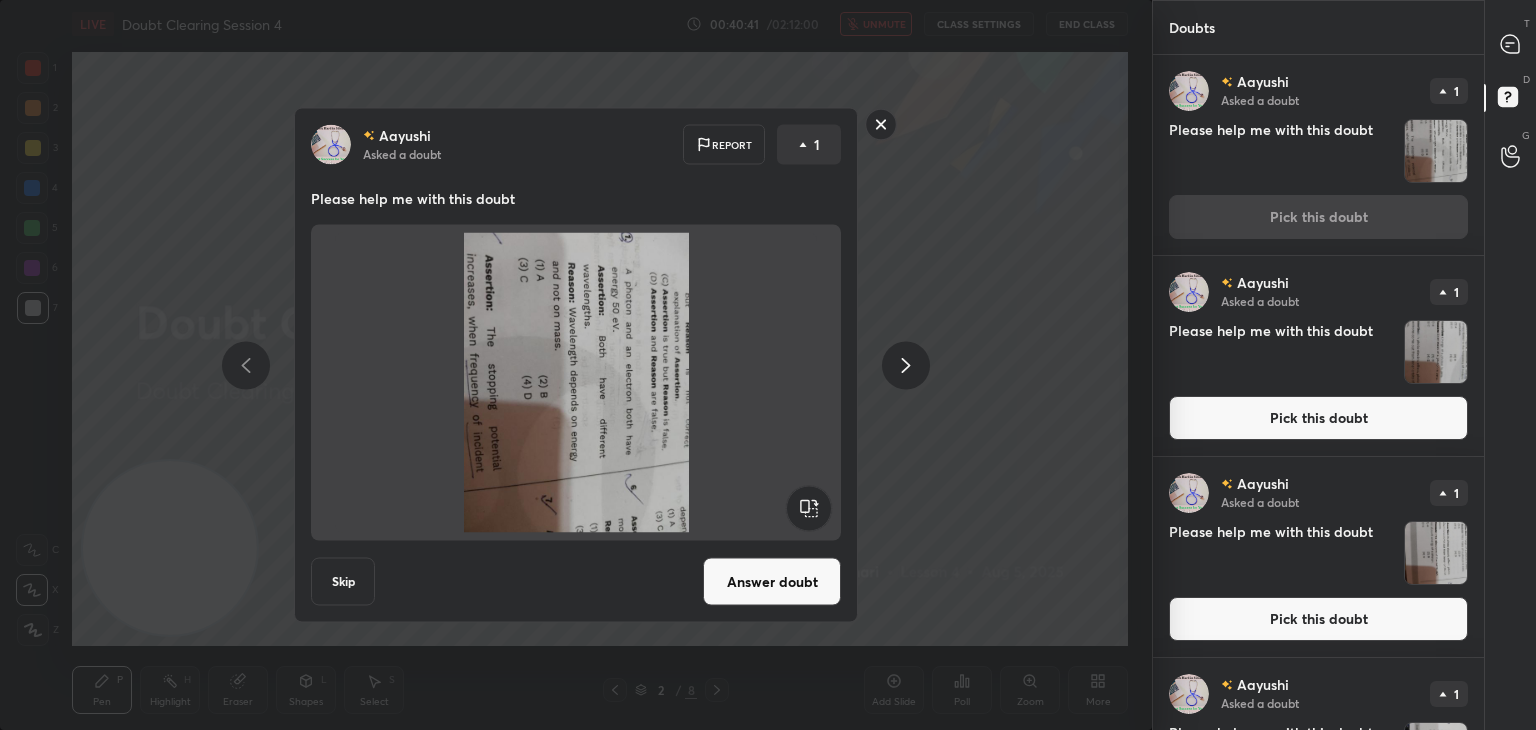 click 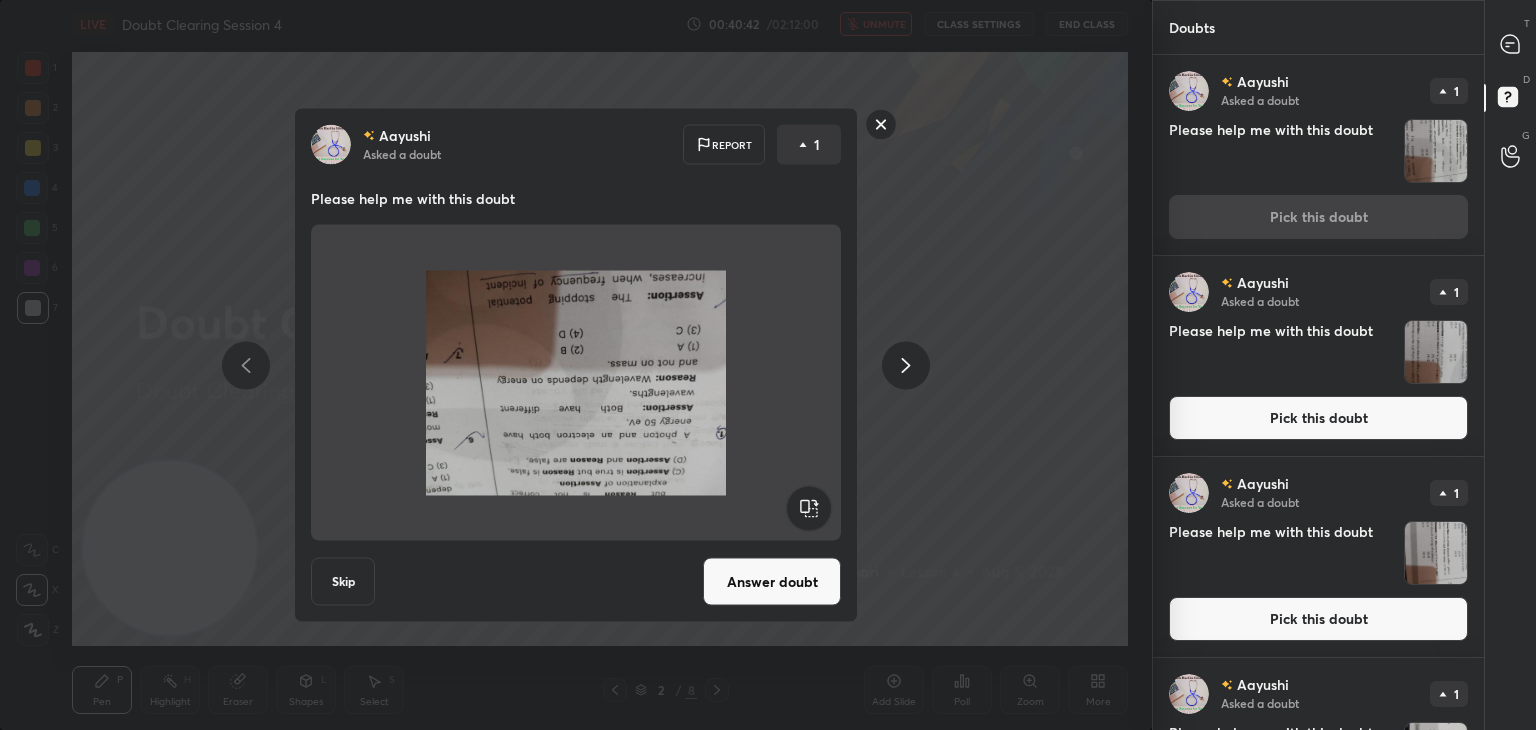 click 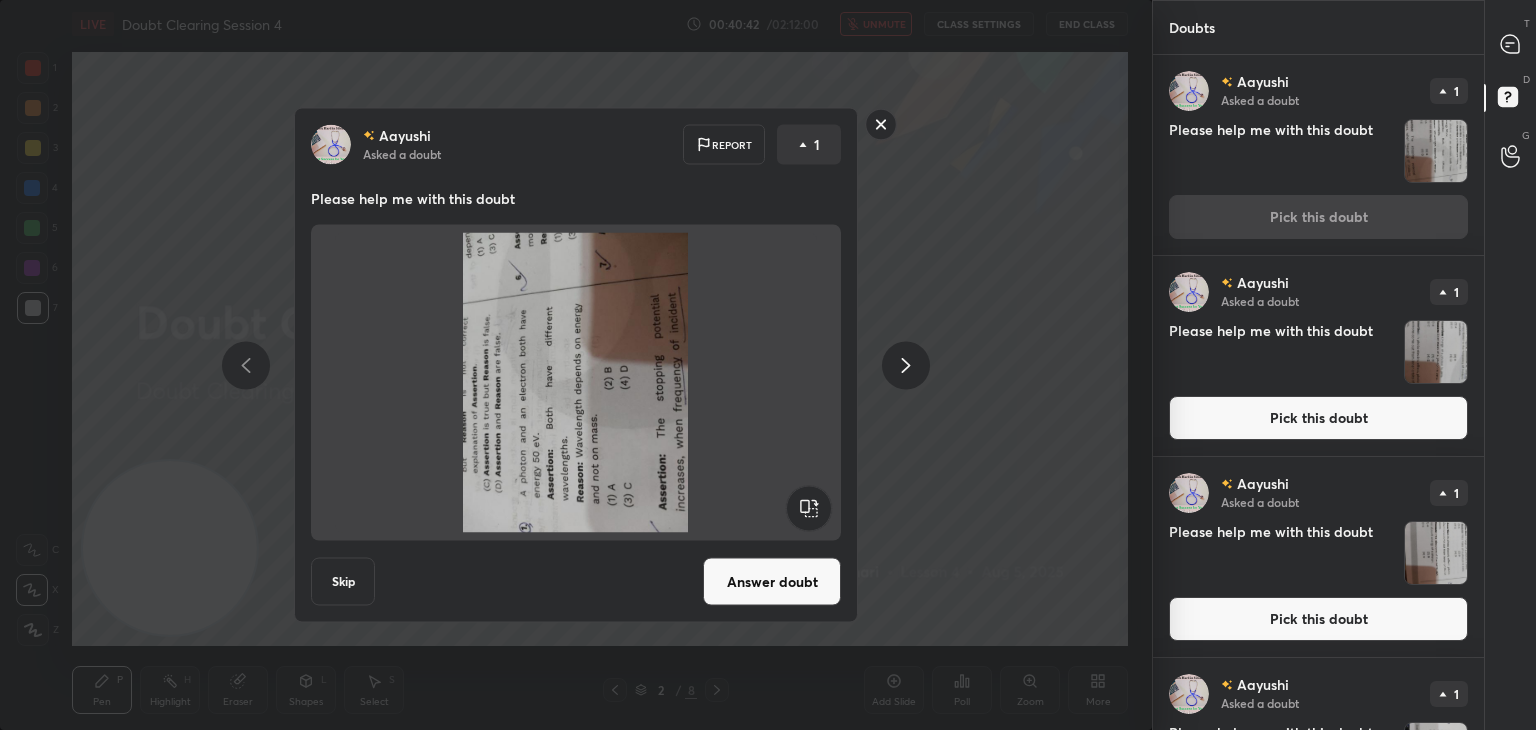 click 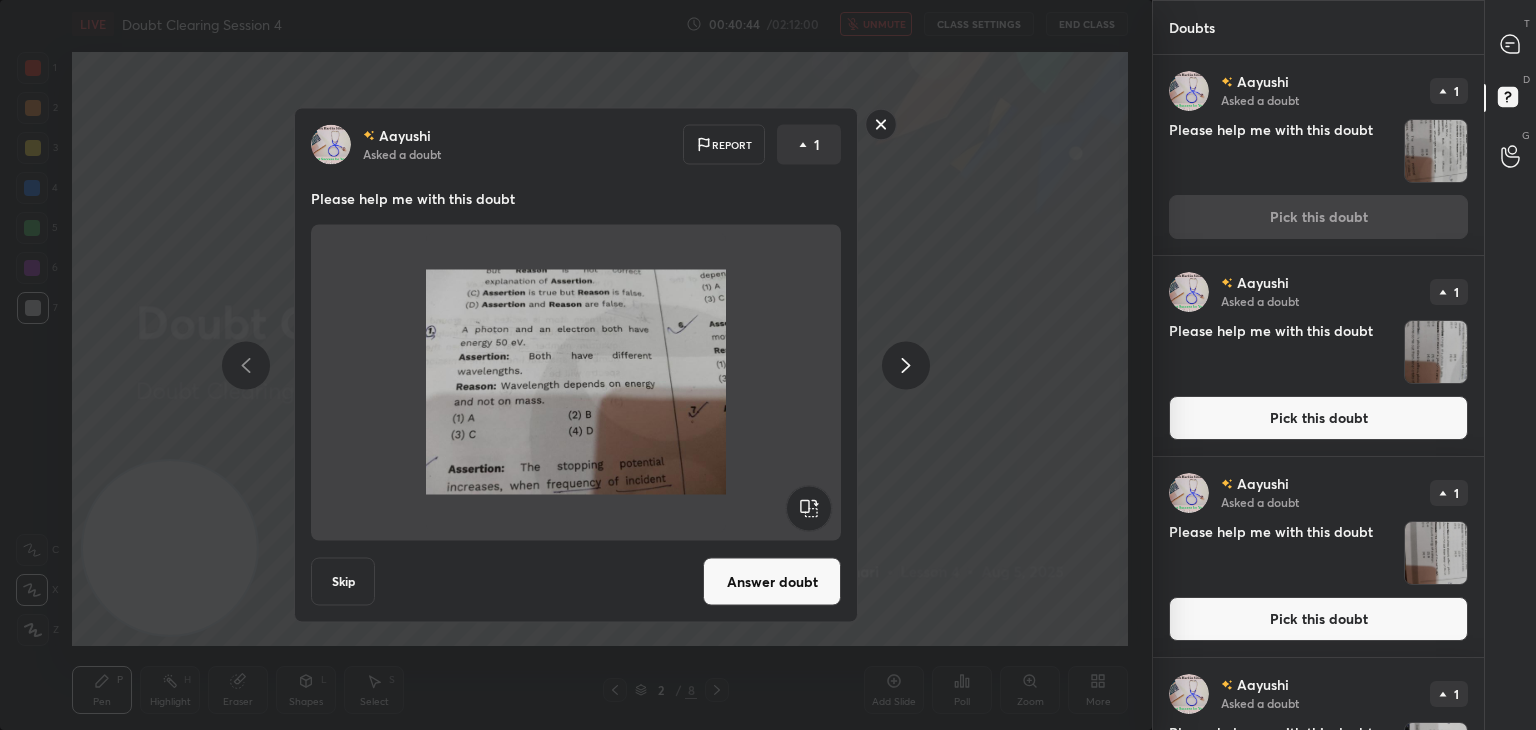 click at bounding box center (1436, 352) 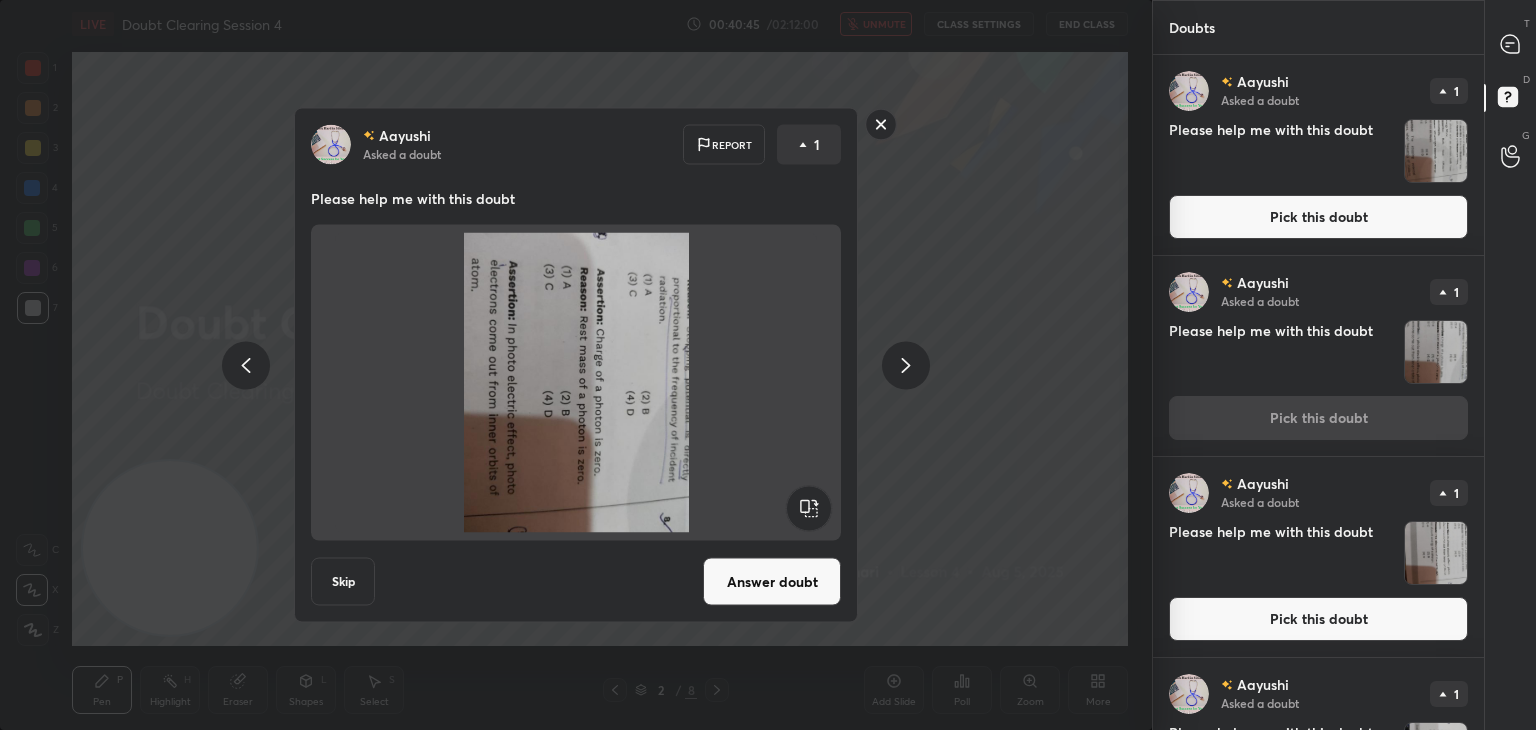 click 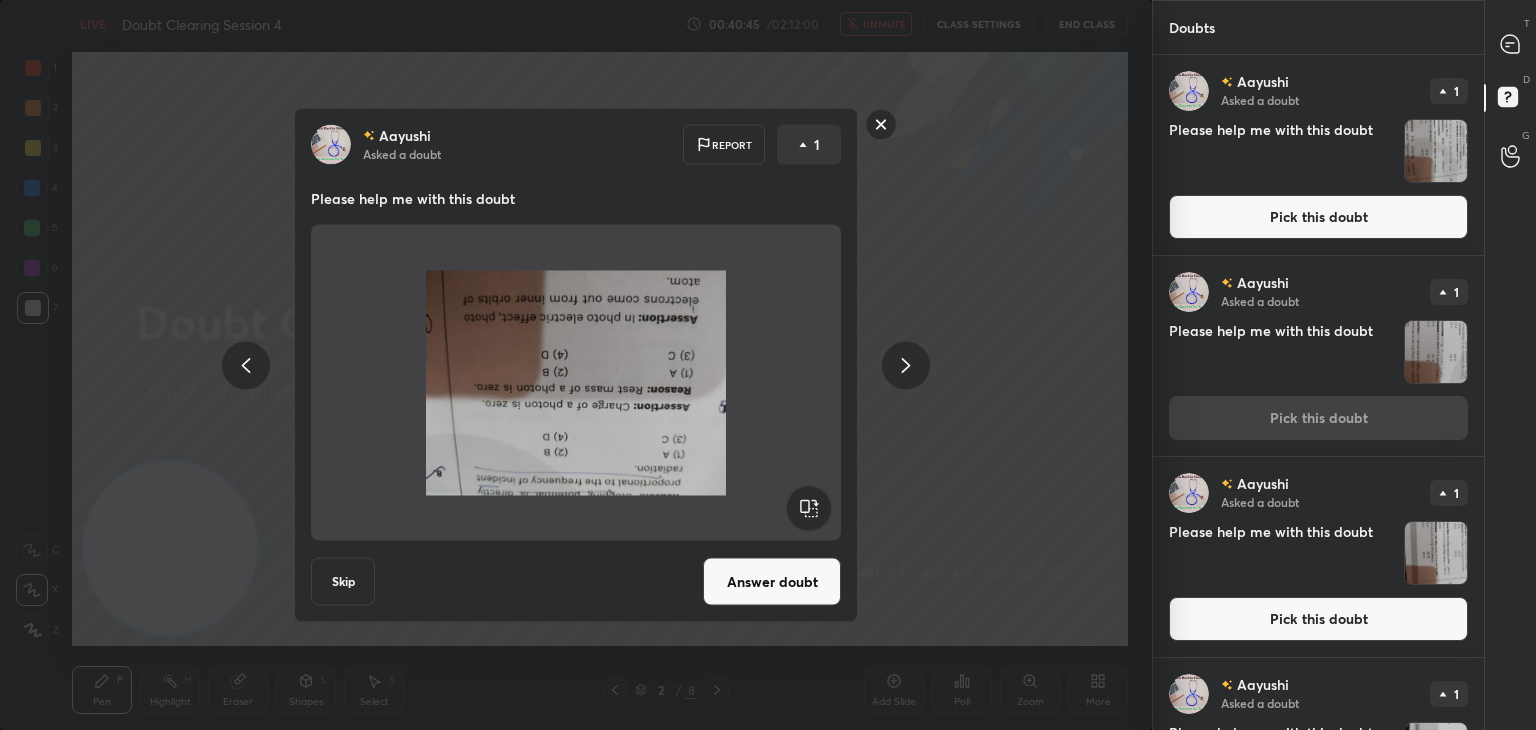 click 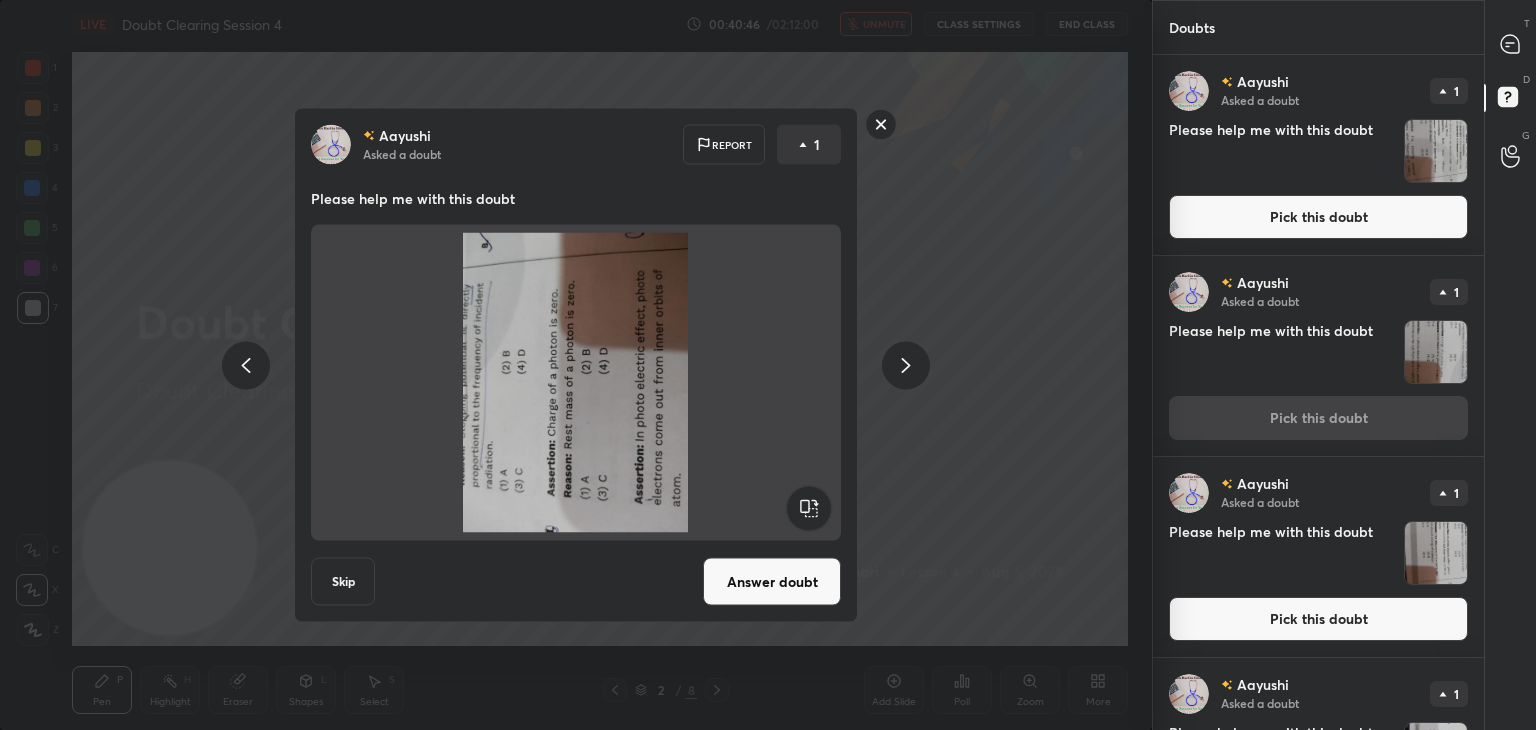 click 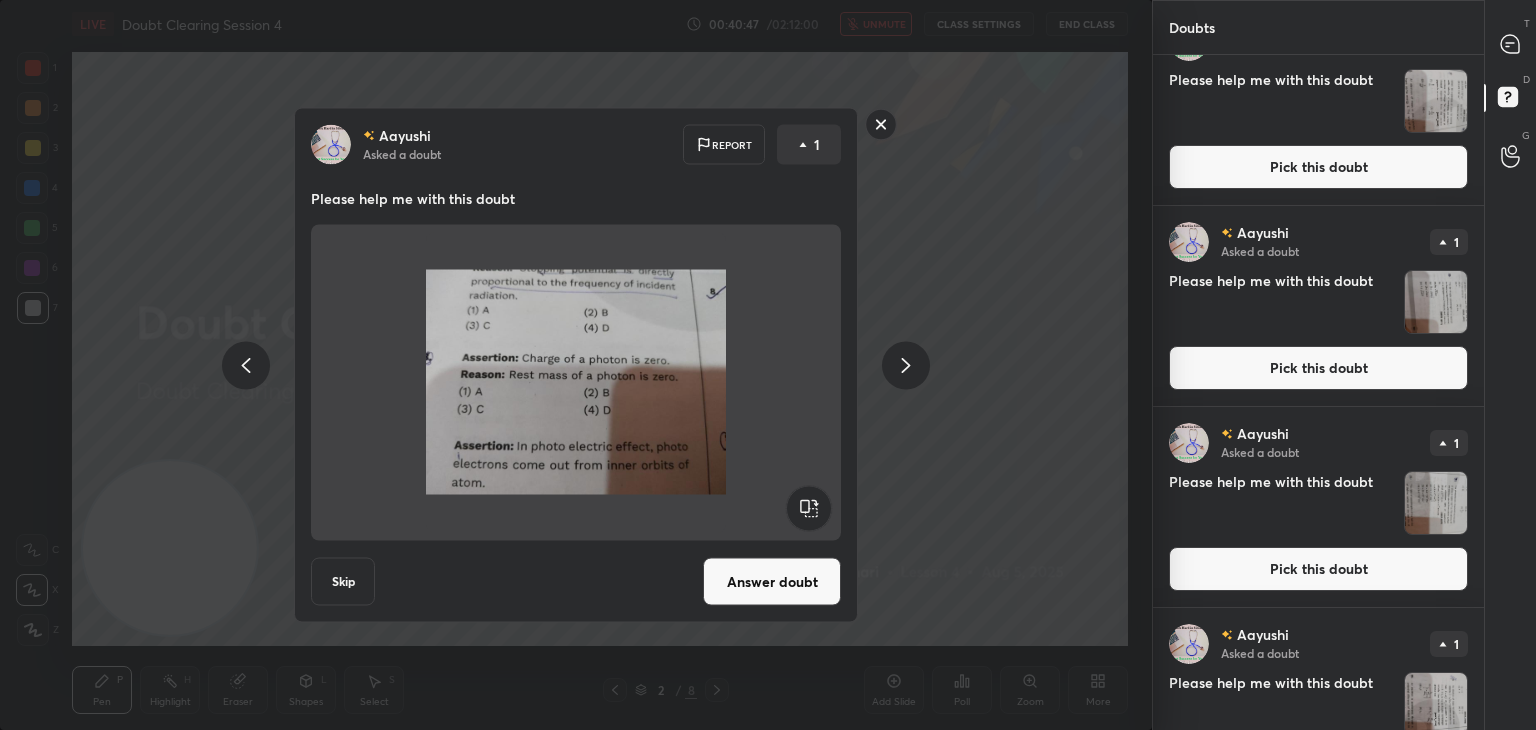 scroll, scrollTop: 1736, scrollLeft: 0, axis: vertical 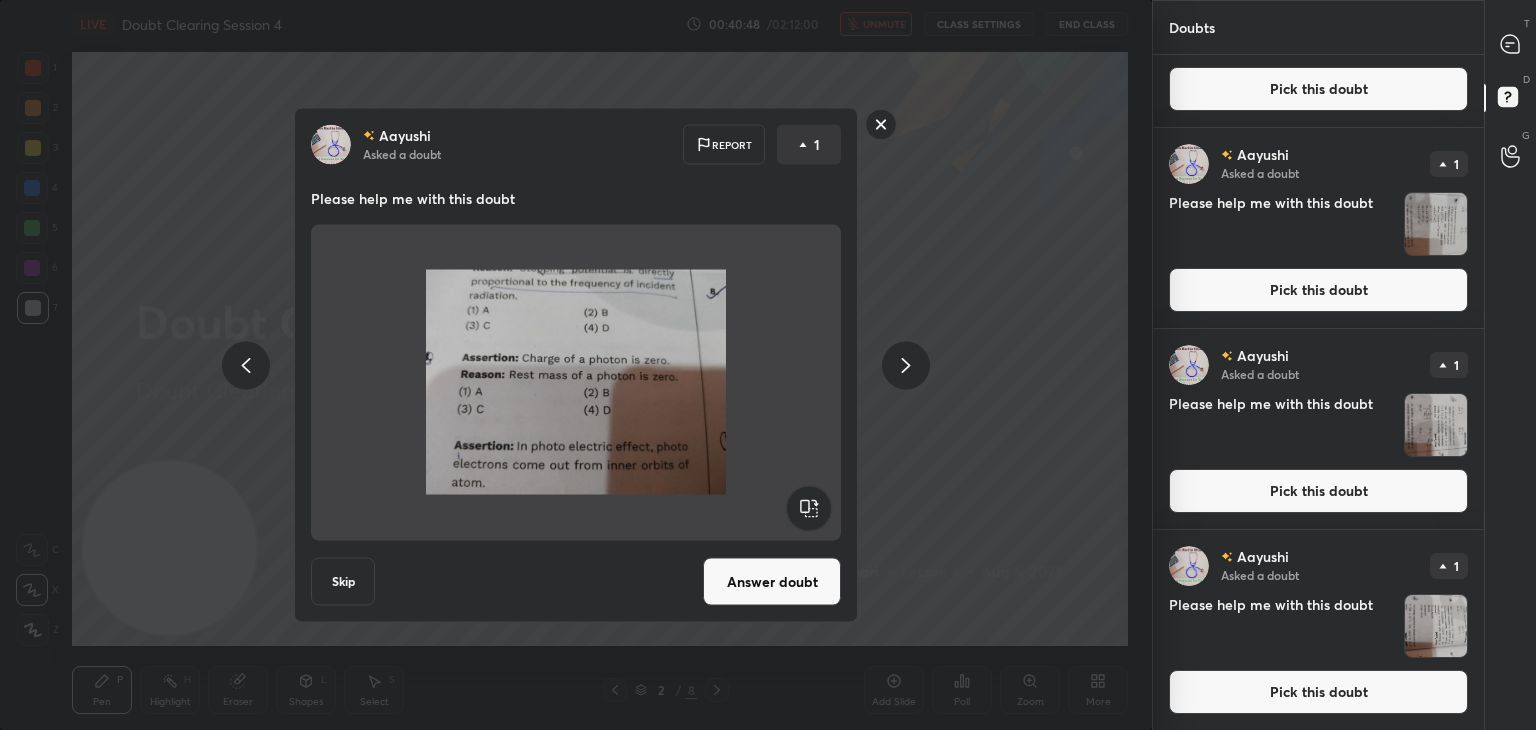click on "Aayushi Asked a doubt Report 1 Please help me with this doubt Skip Answer doubt" at bounding box center [576, 365] 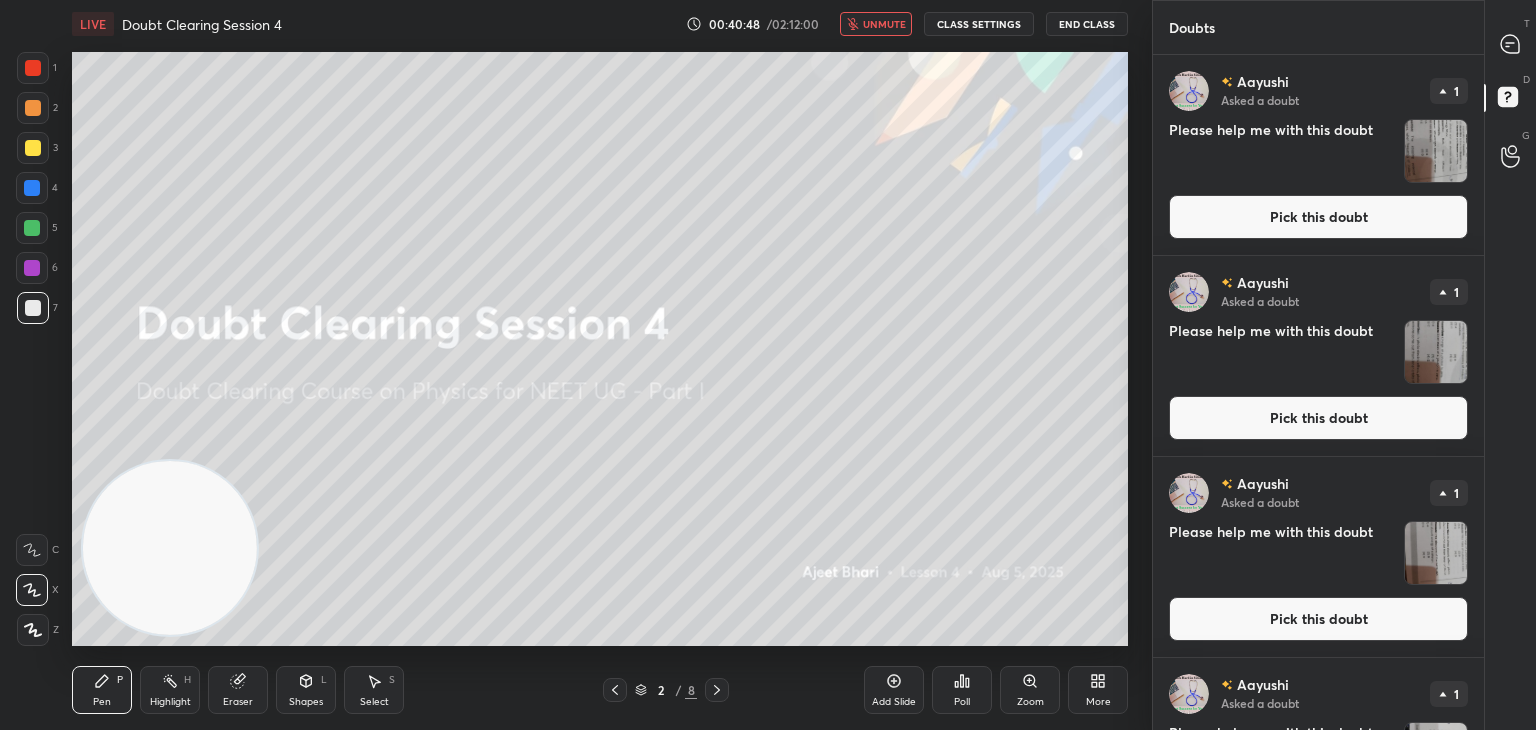 click on "unmute" at bounding box center (884, 24) 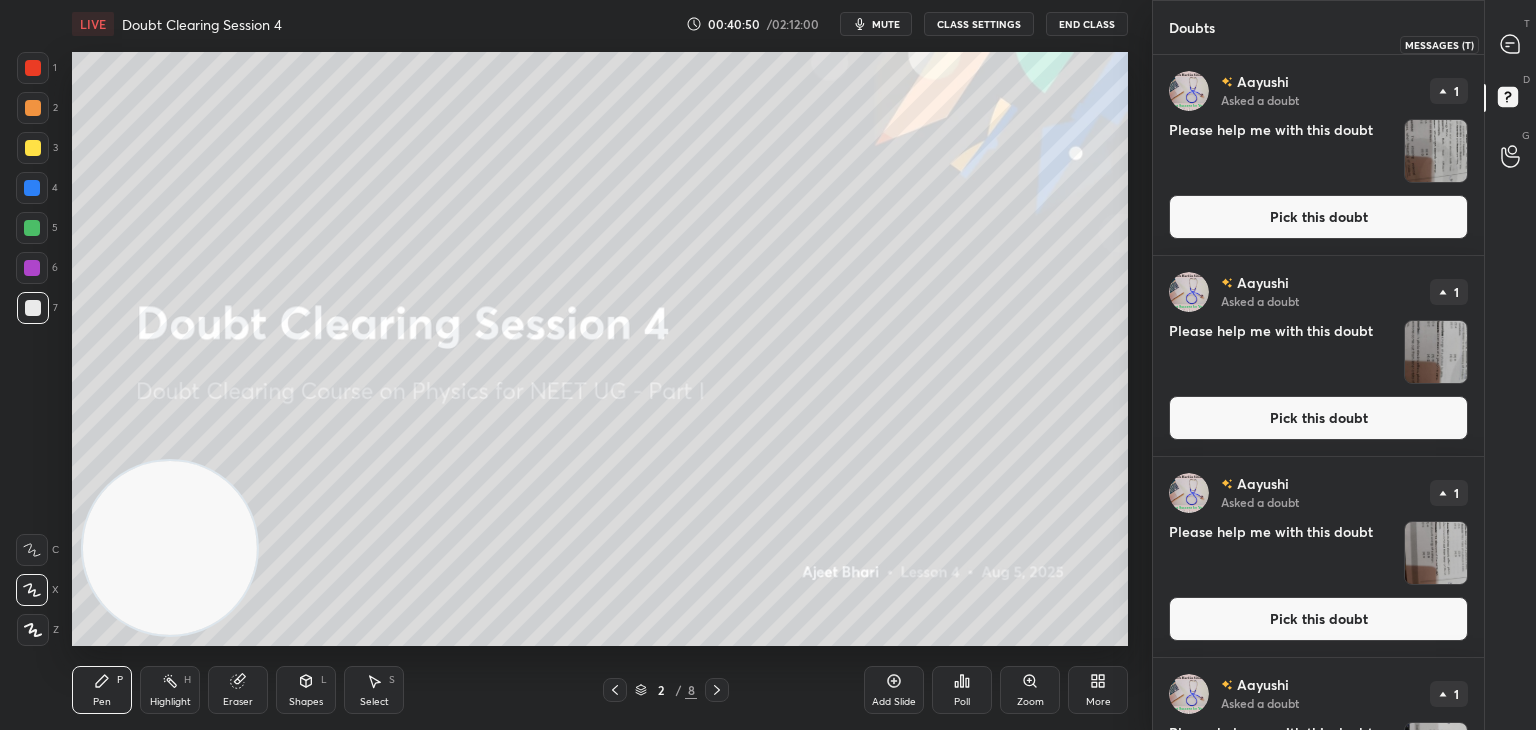 click at bounding box center [1511, 44] 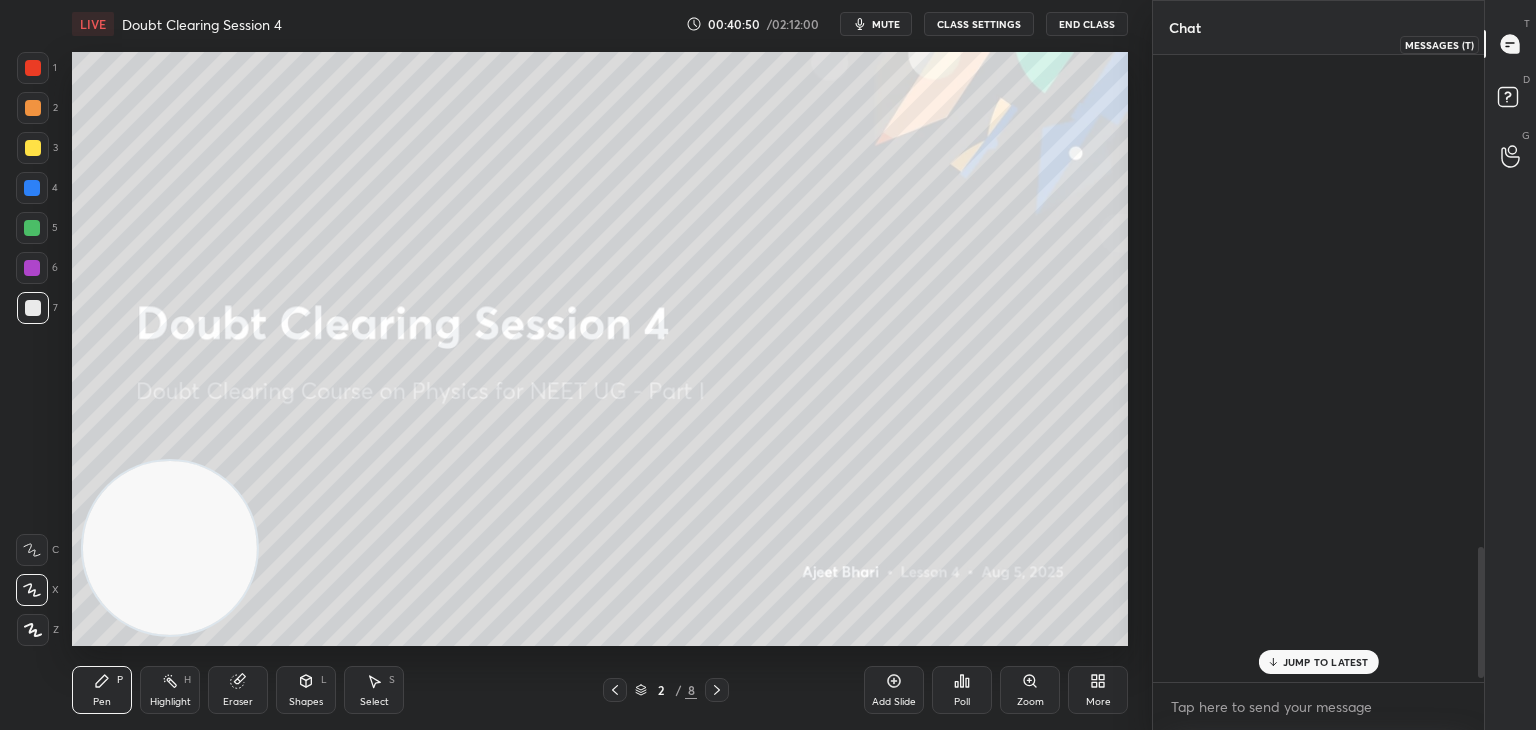 scroll, scrollTop: 2362, scrollLeft: 0, axis: vertical 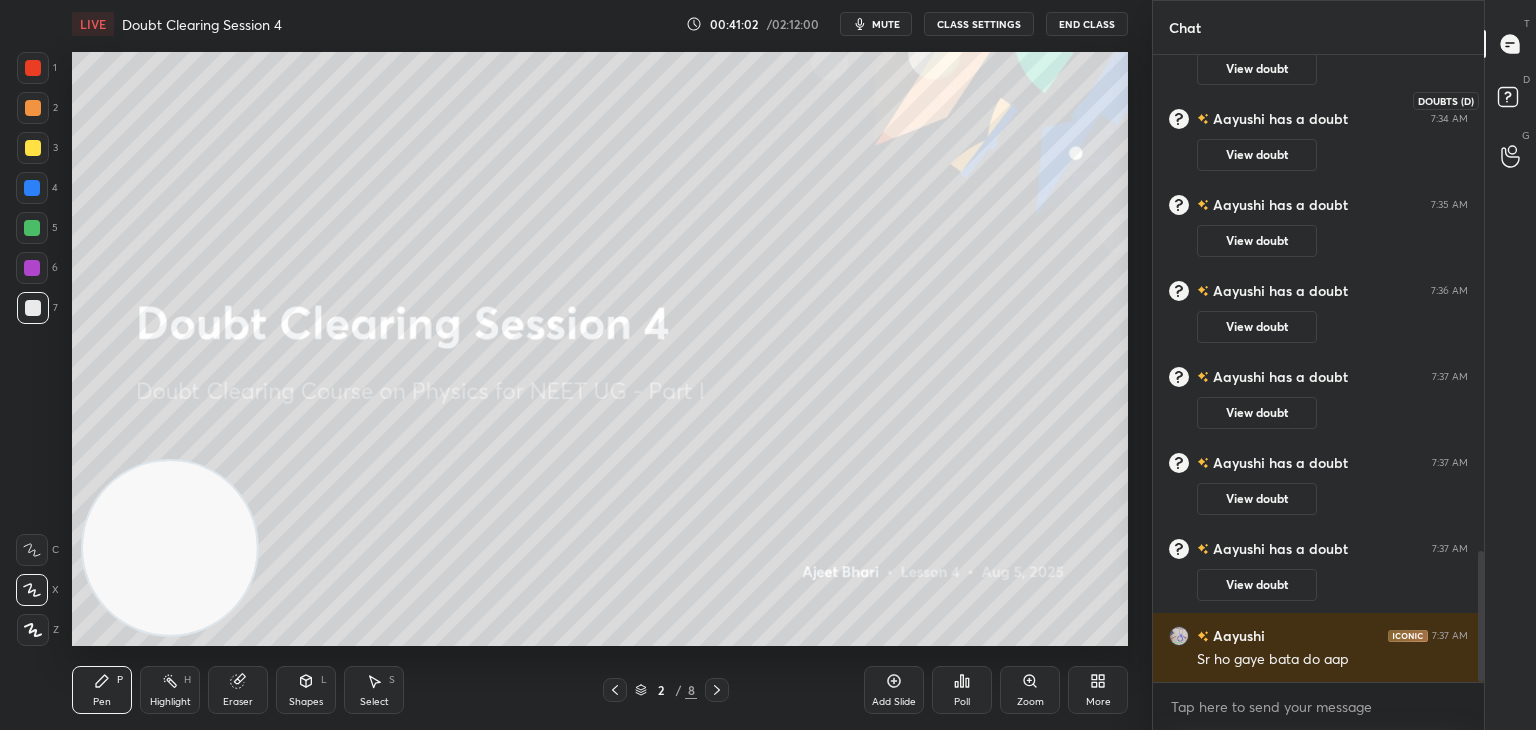click 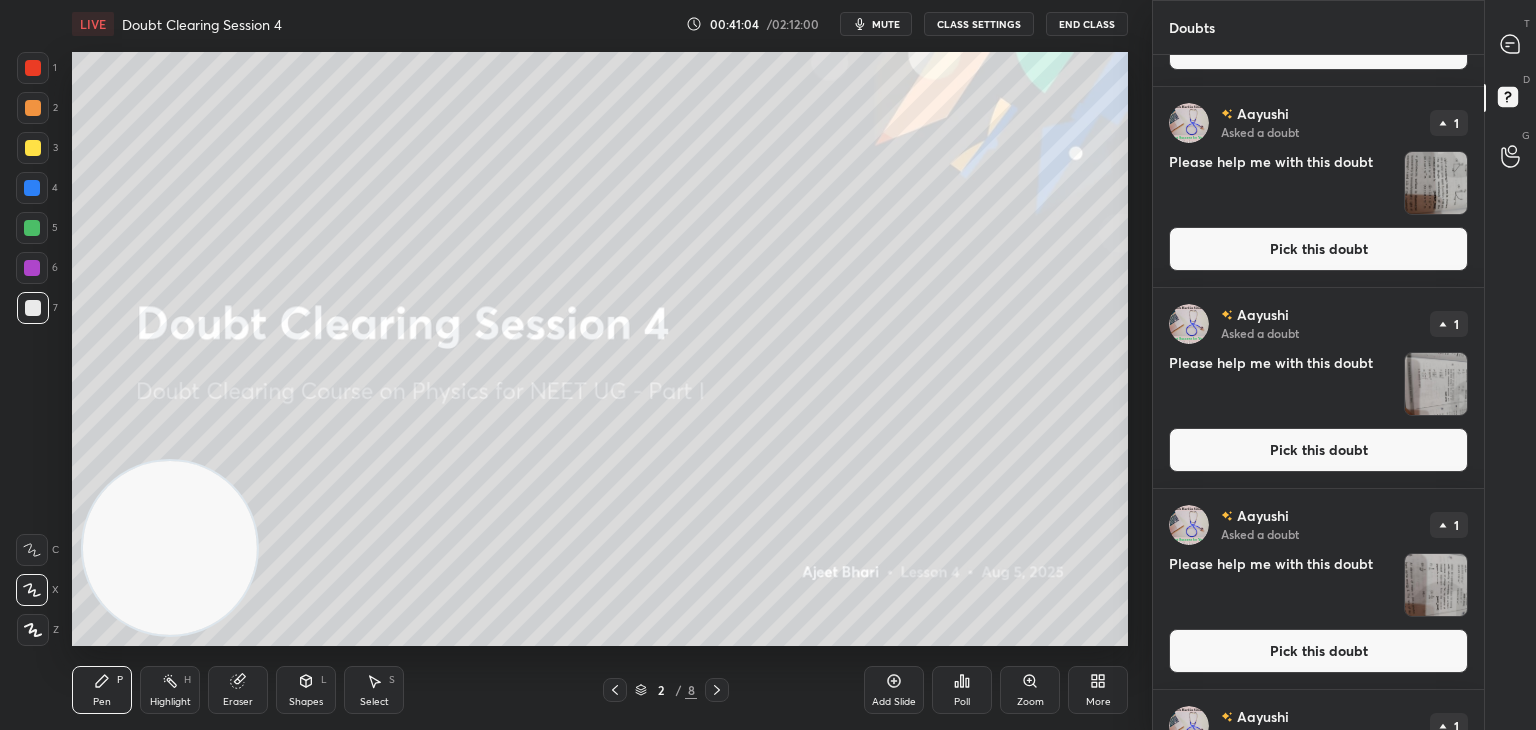 scroll, scrollTop: 1736, scrollLeft: 0, axis: vertical 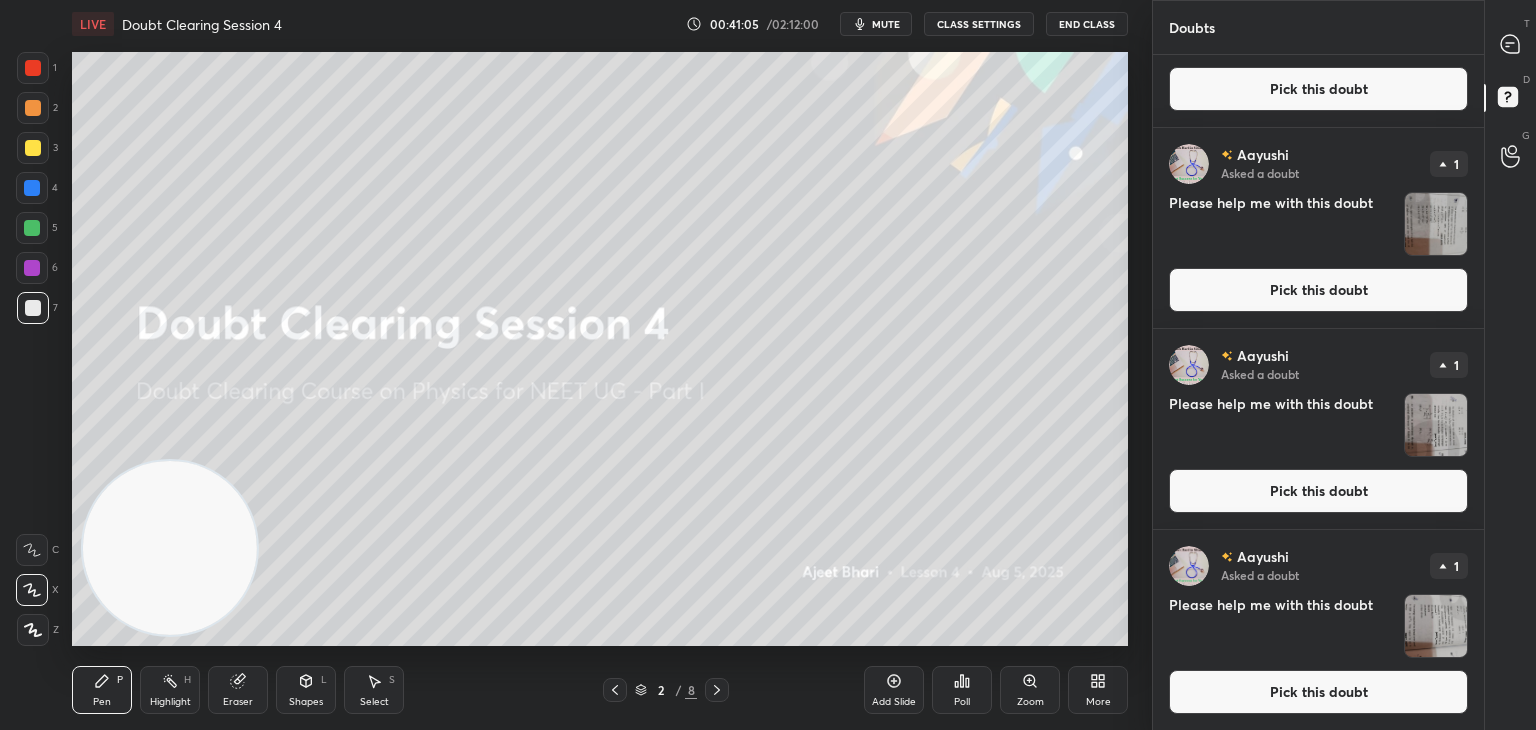 click at bounding box center [1436, 626] 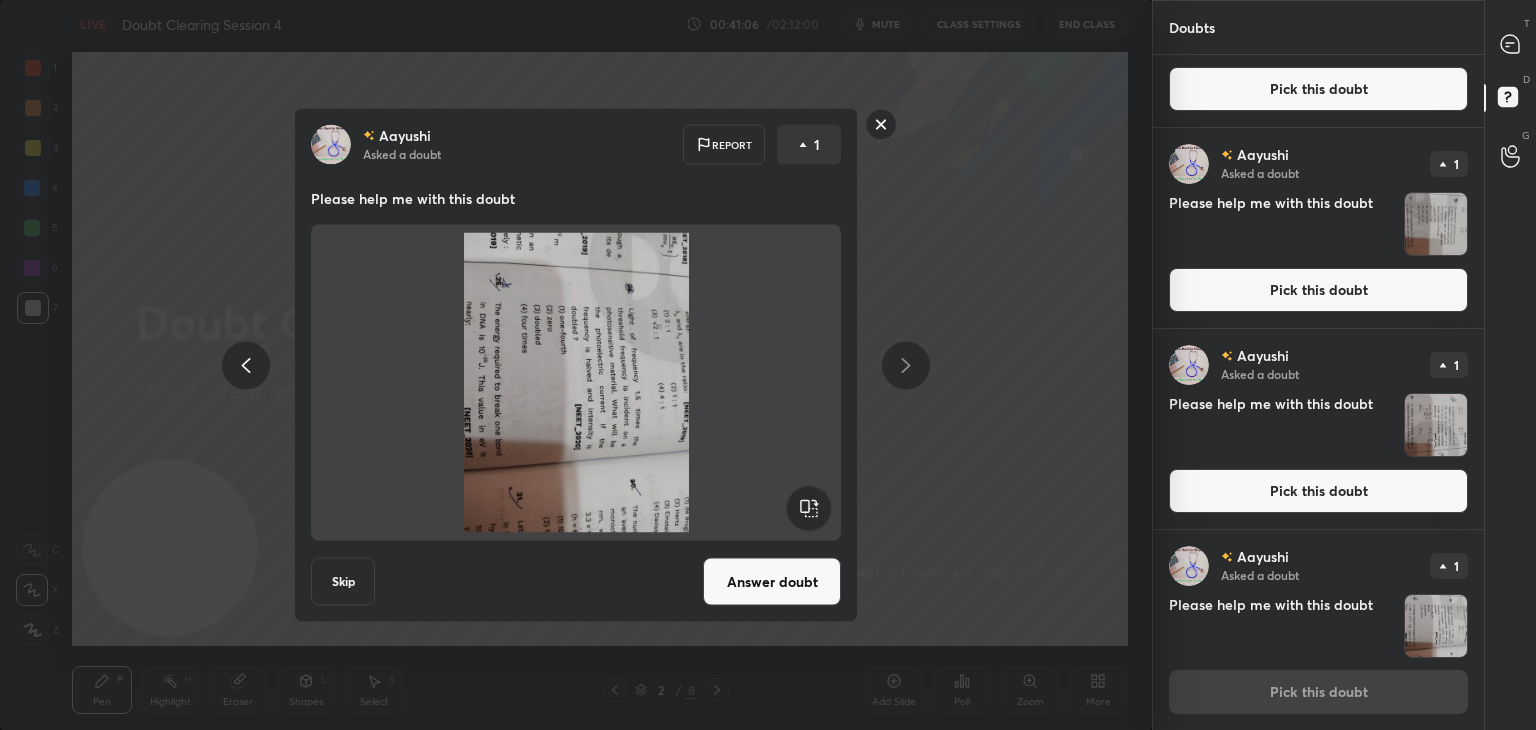 click 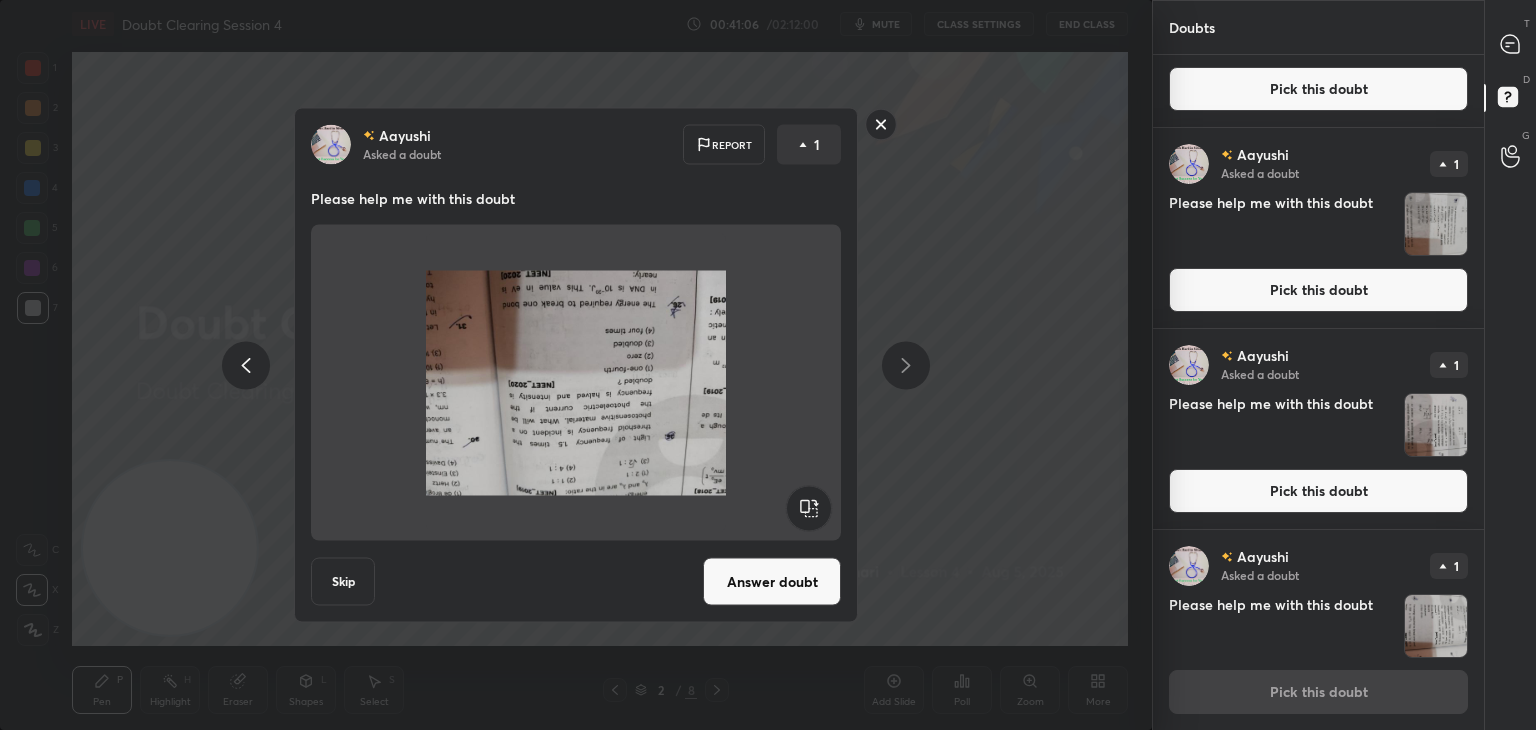 click 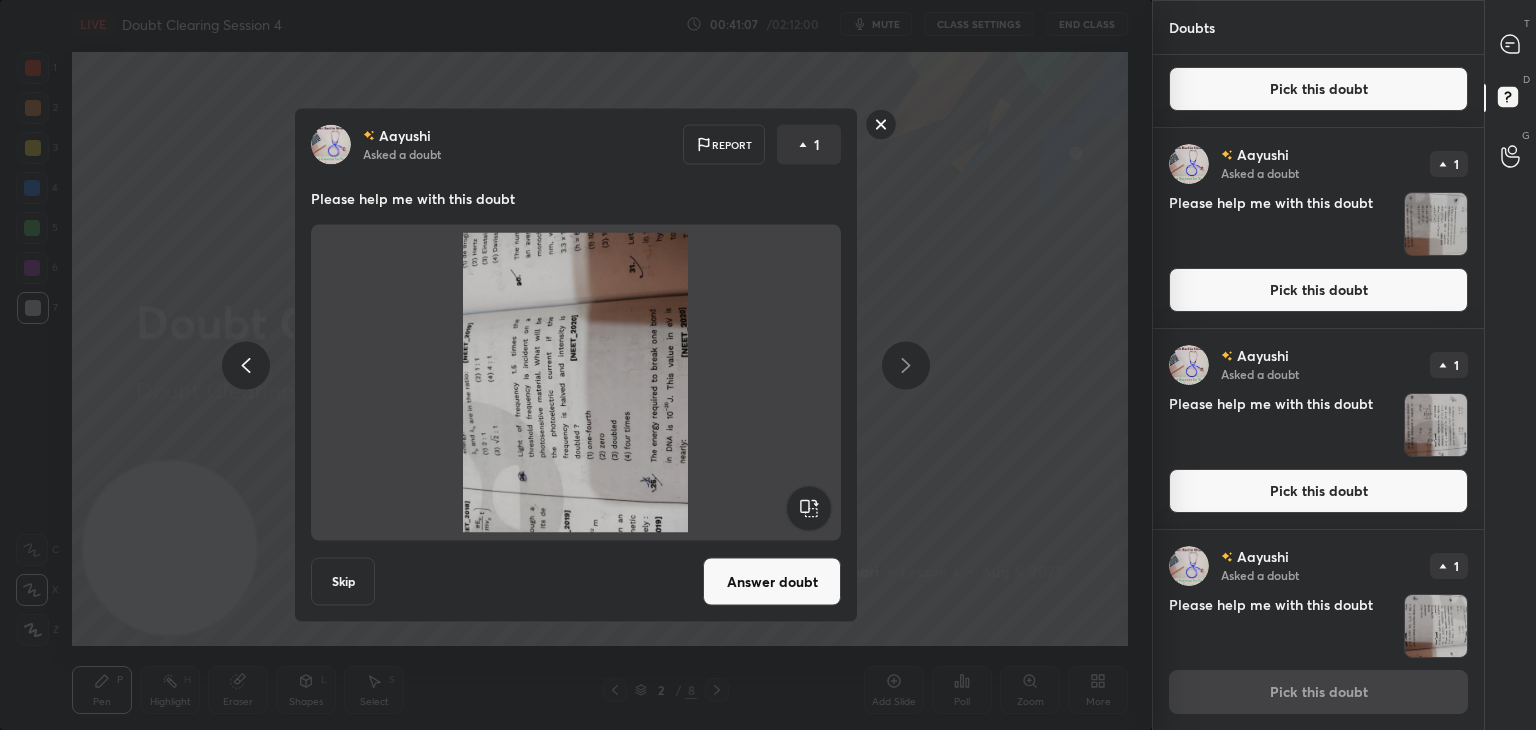 click 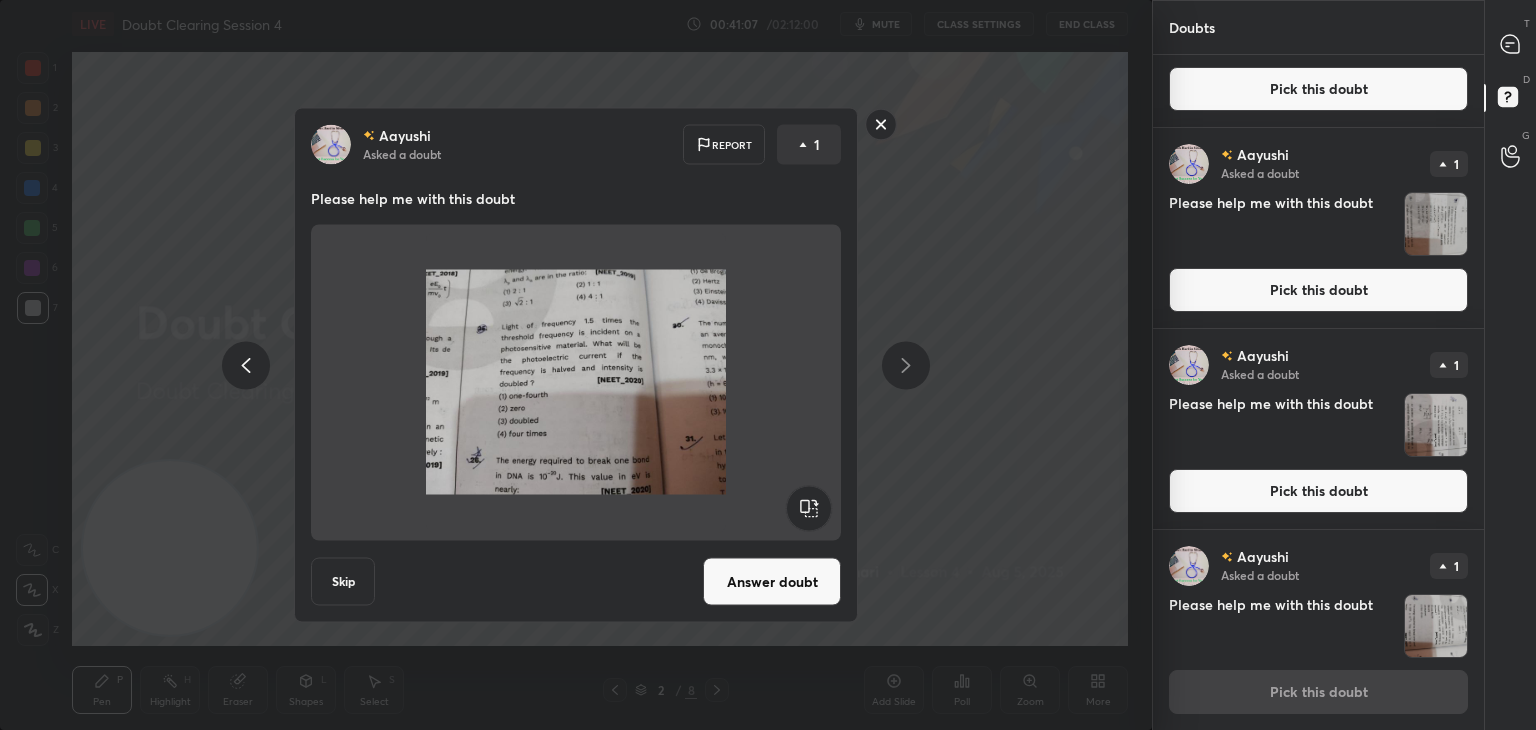 click on "Answer doubt" at bounding box center (772, 582) 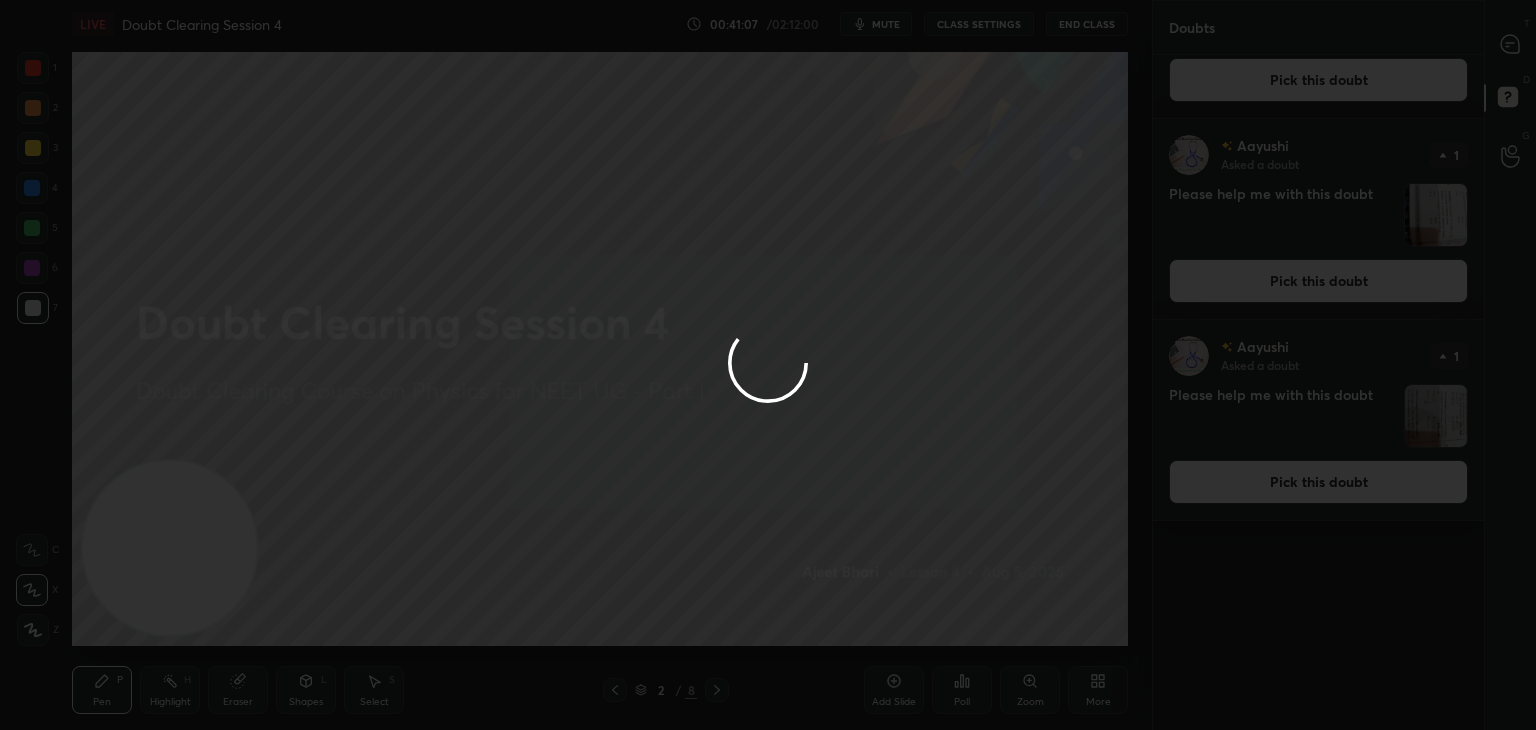 scroll, scrollTop: 0, scrollLeft: 0, axis: both 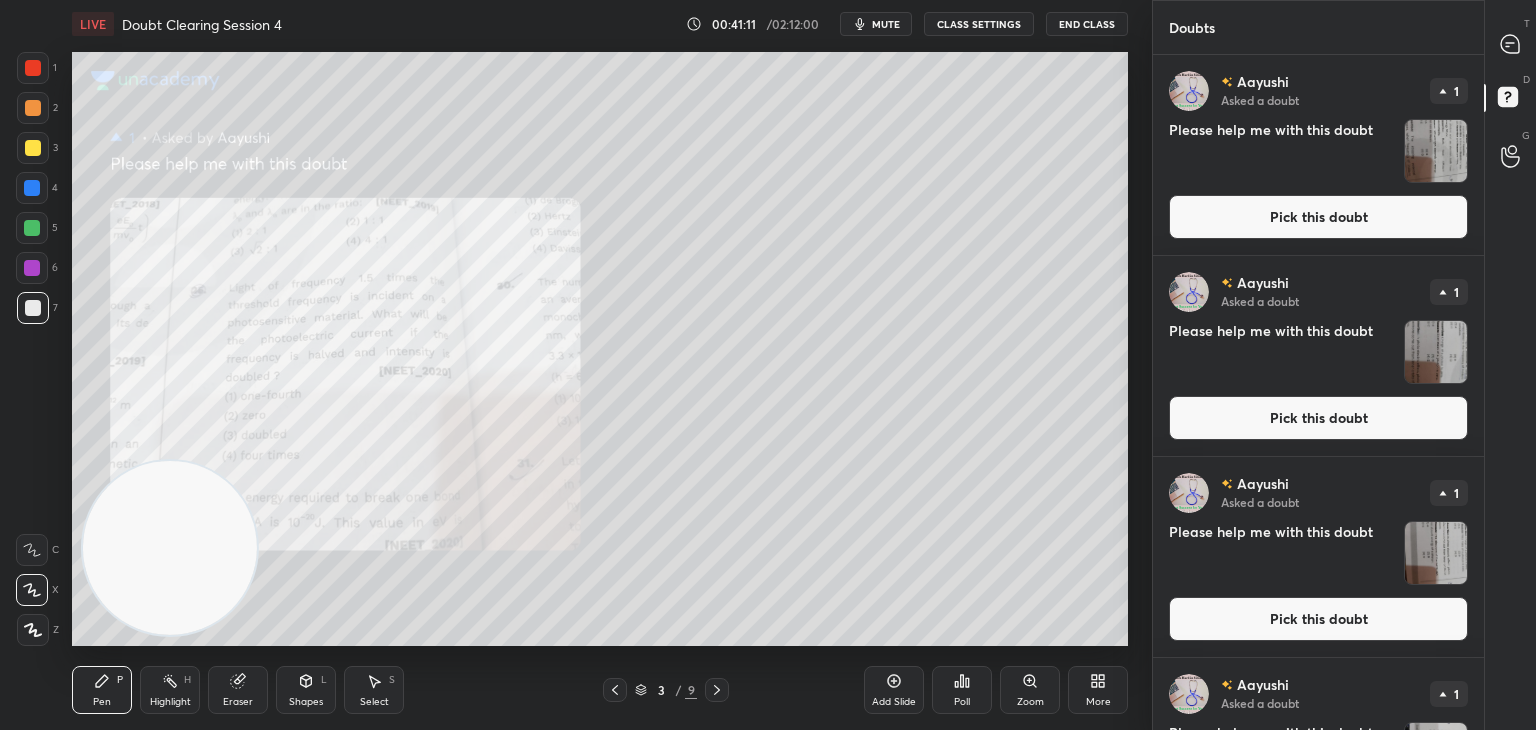 click on "T Messages (T)" at bounding box center [1510, 44] 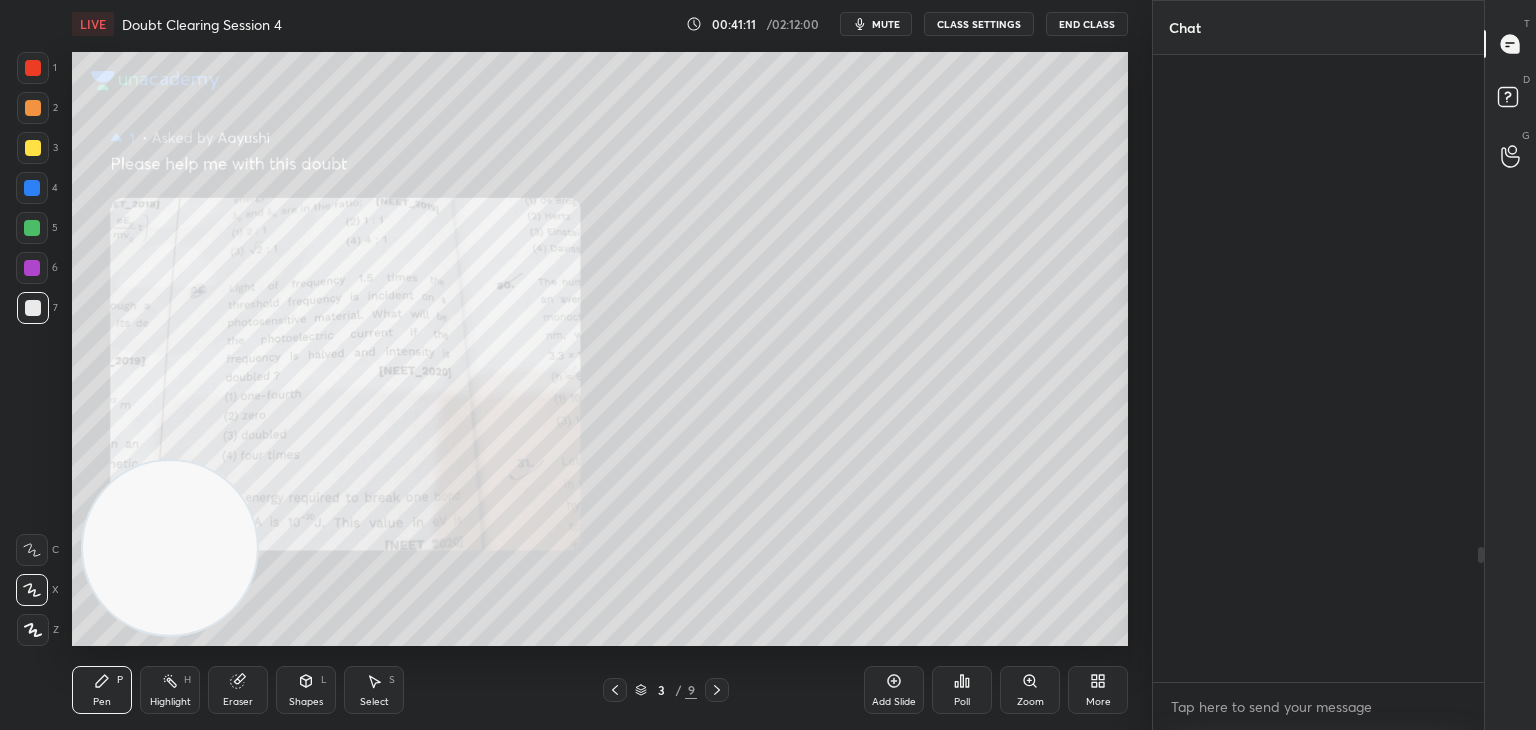 scroll, scrollTop: 2296, scrollLeft: 0, axis: vertical 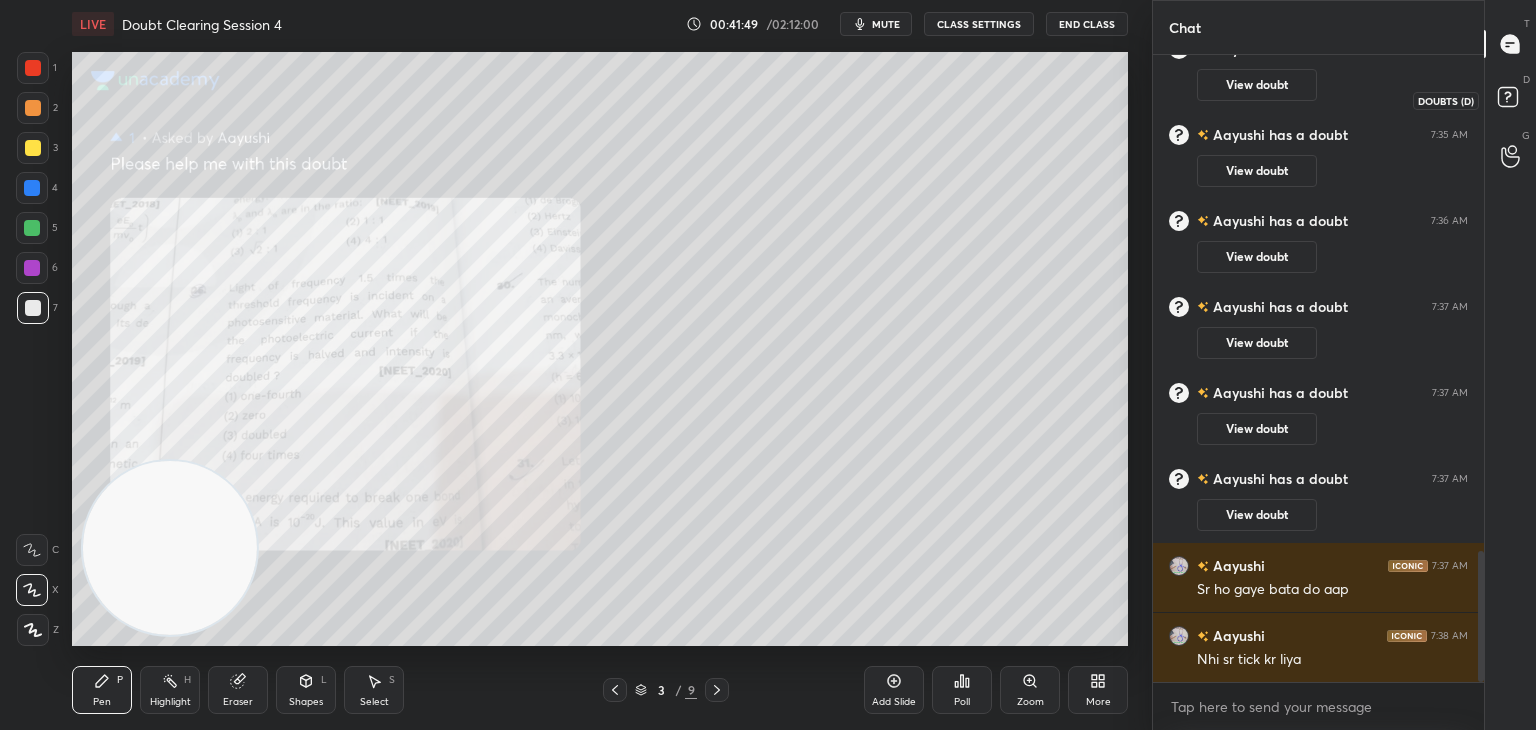 click on "D Doubts (D)" at bounding box center (1510, 100) 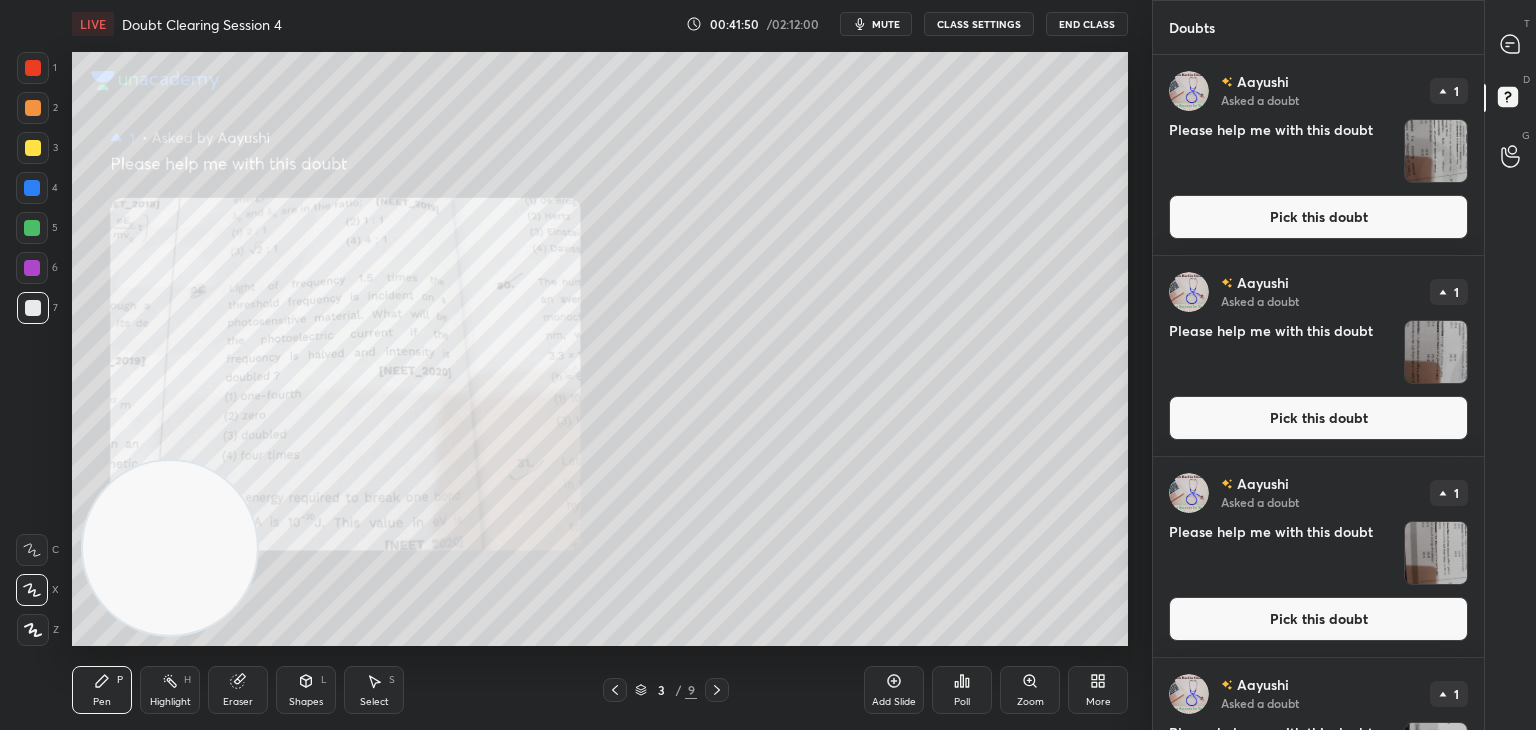 click at bounding box center [1436, 151] 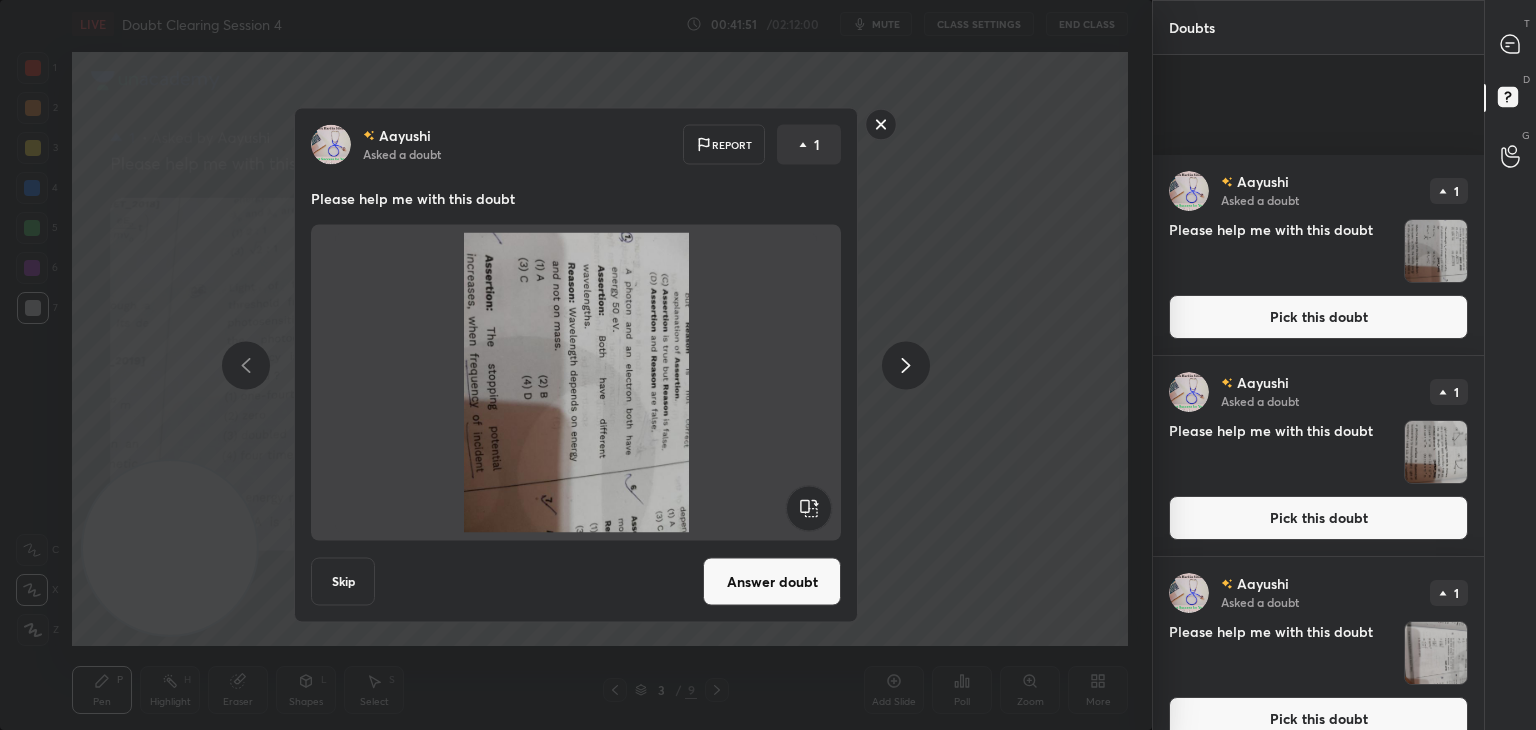 scroll, scrollTop: 1535, scrollLeft: 0, axis: vertical 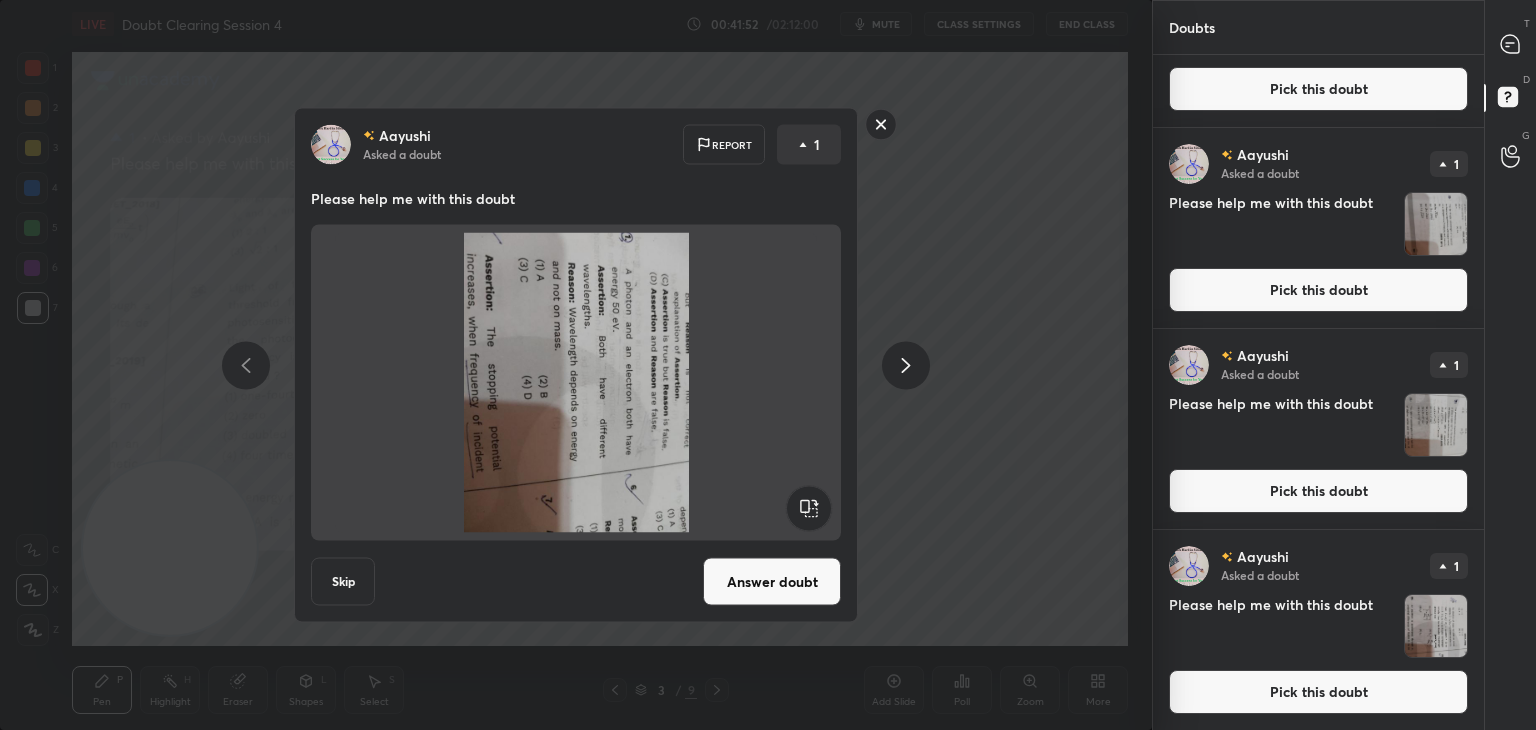 click at bounding box center (1436, 224) 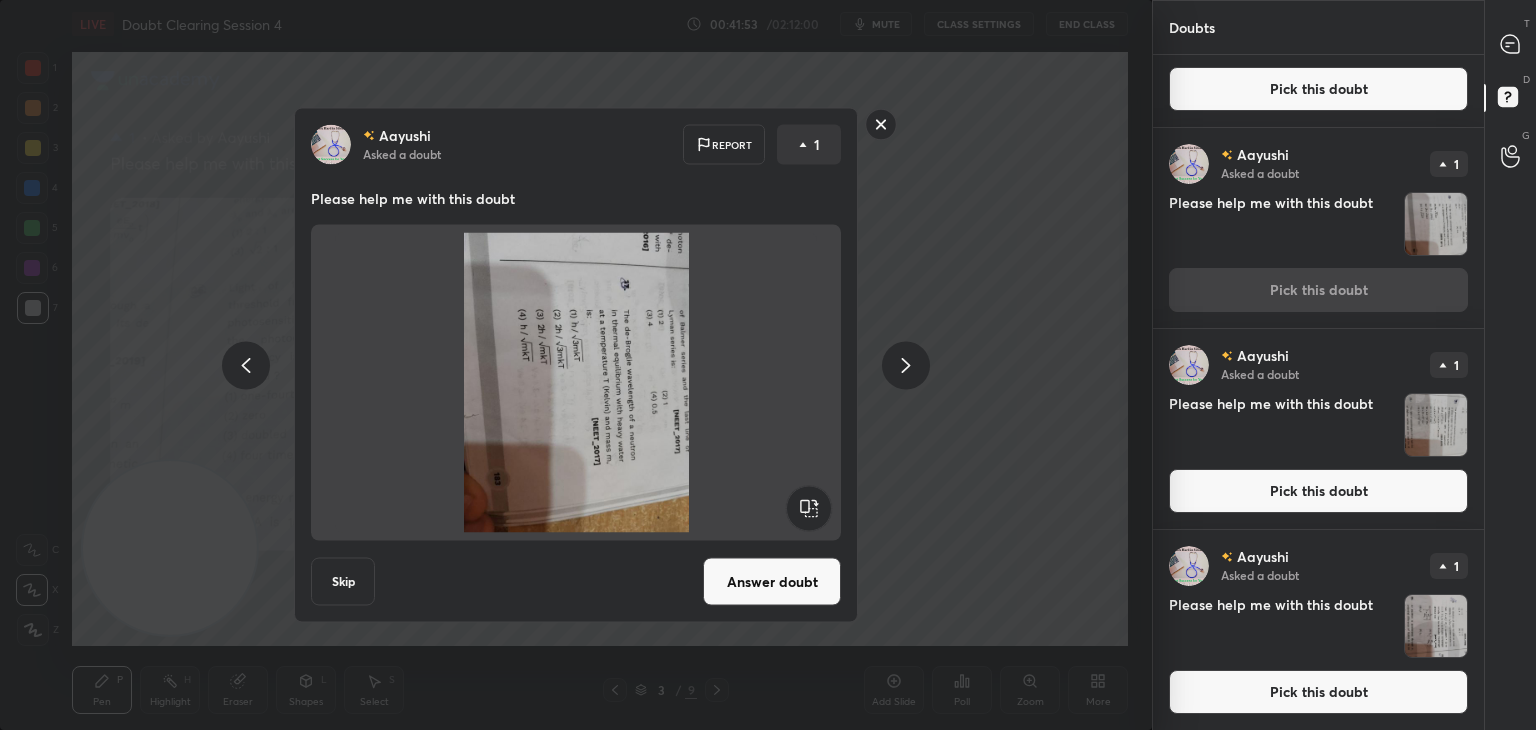 click 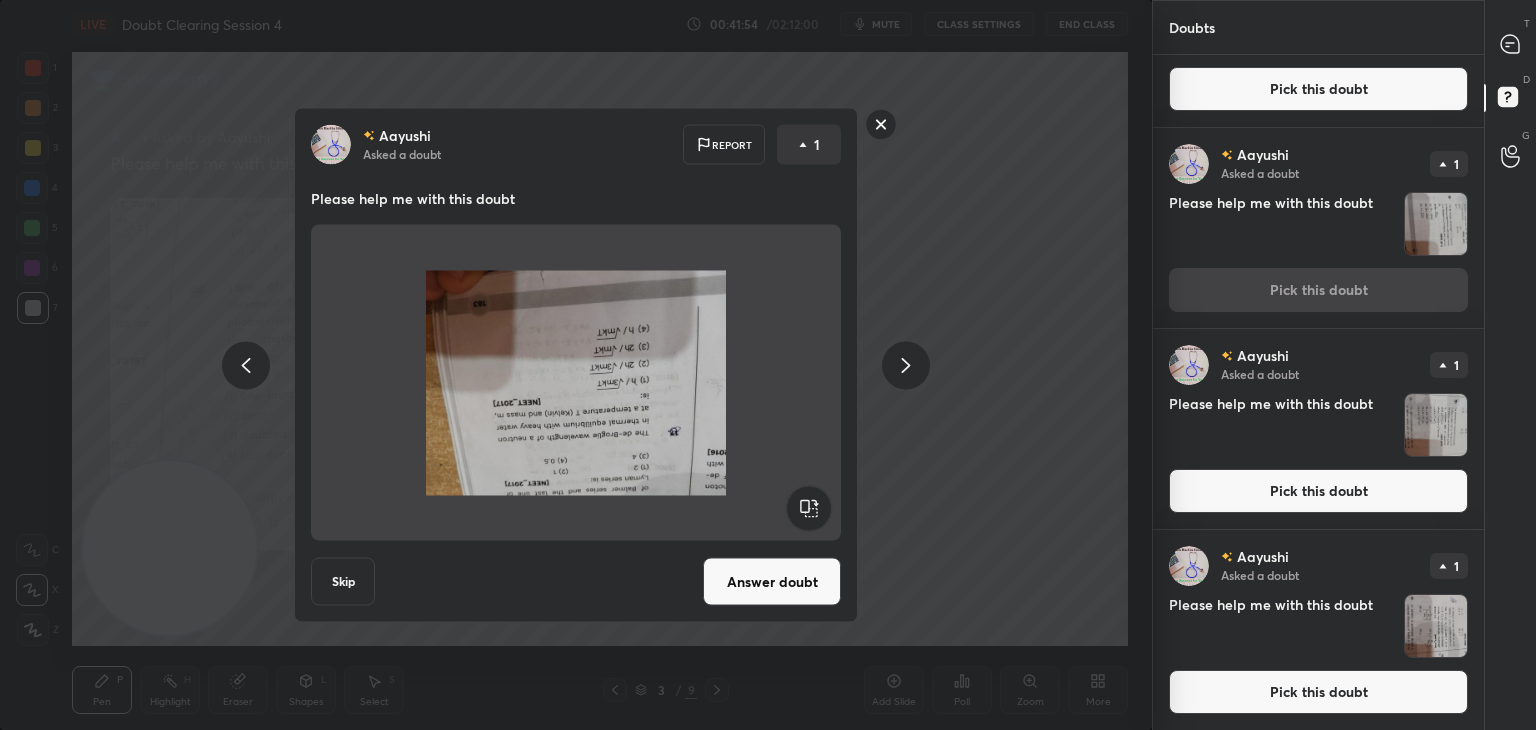 click 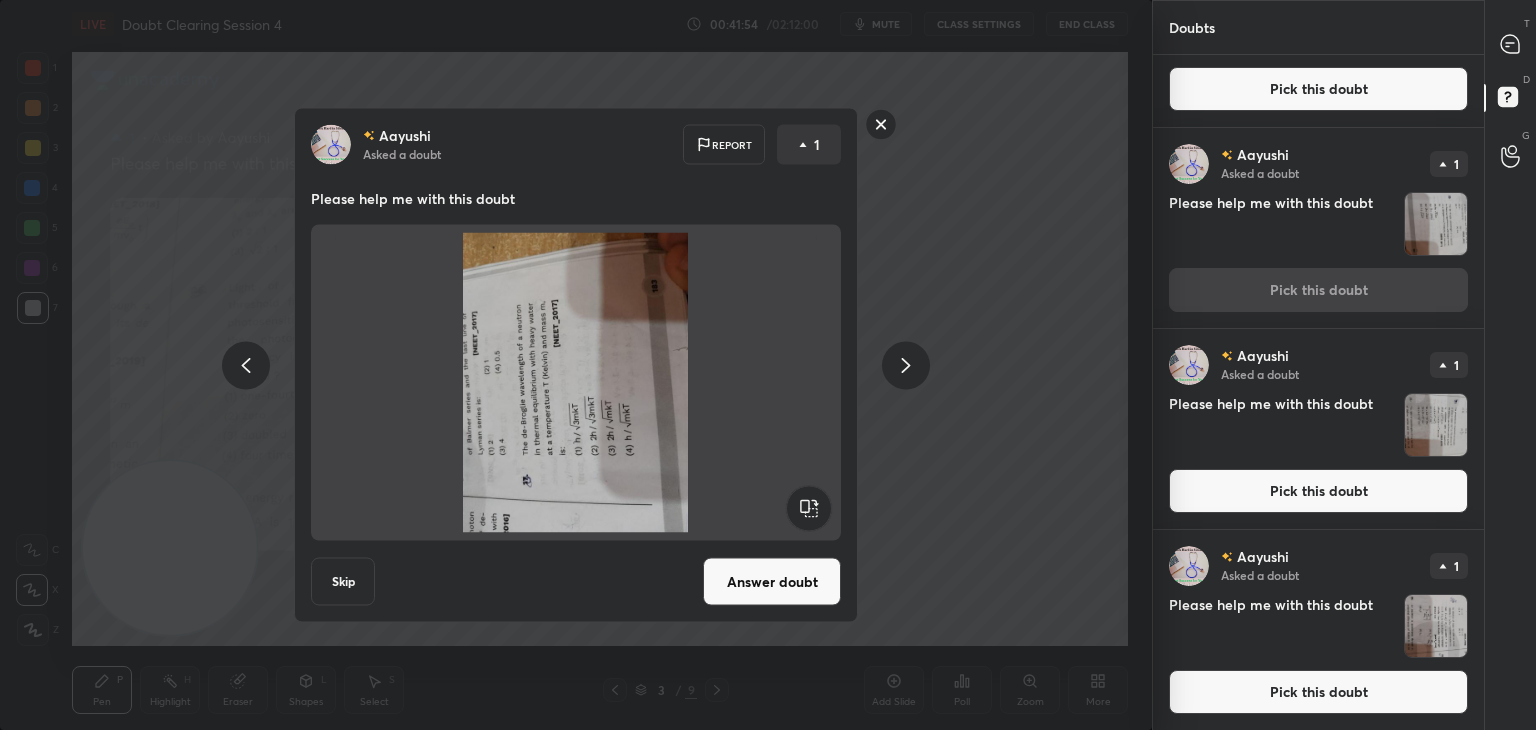 click 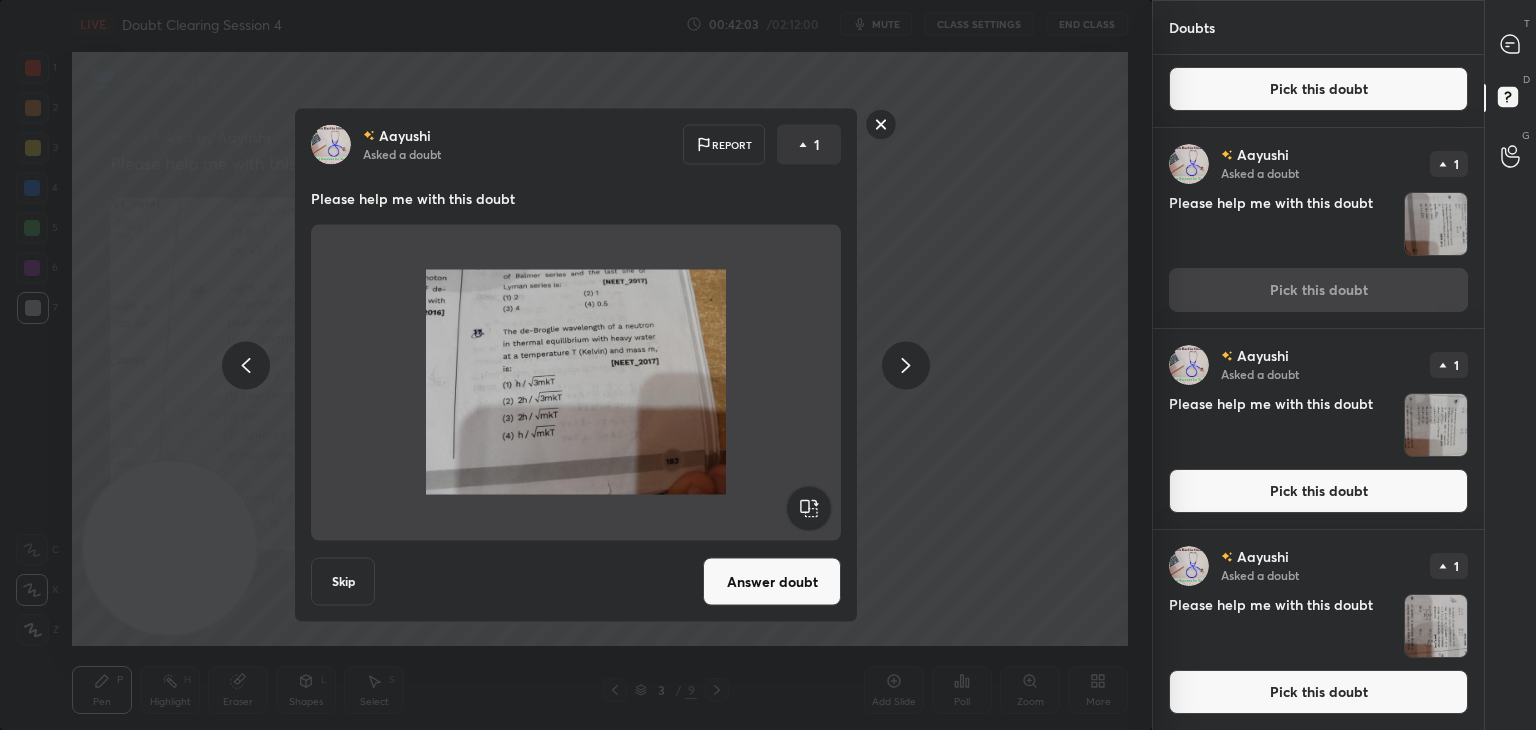 click on "Aayushi Asked a doubt Report 1 Please help me with this doubt Skip Answer doubt" at bounding box center [576, 365] 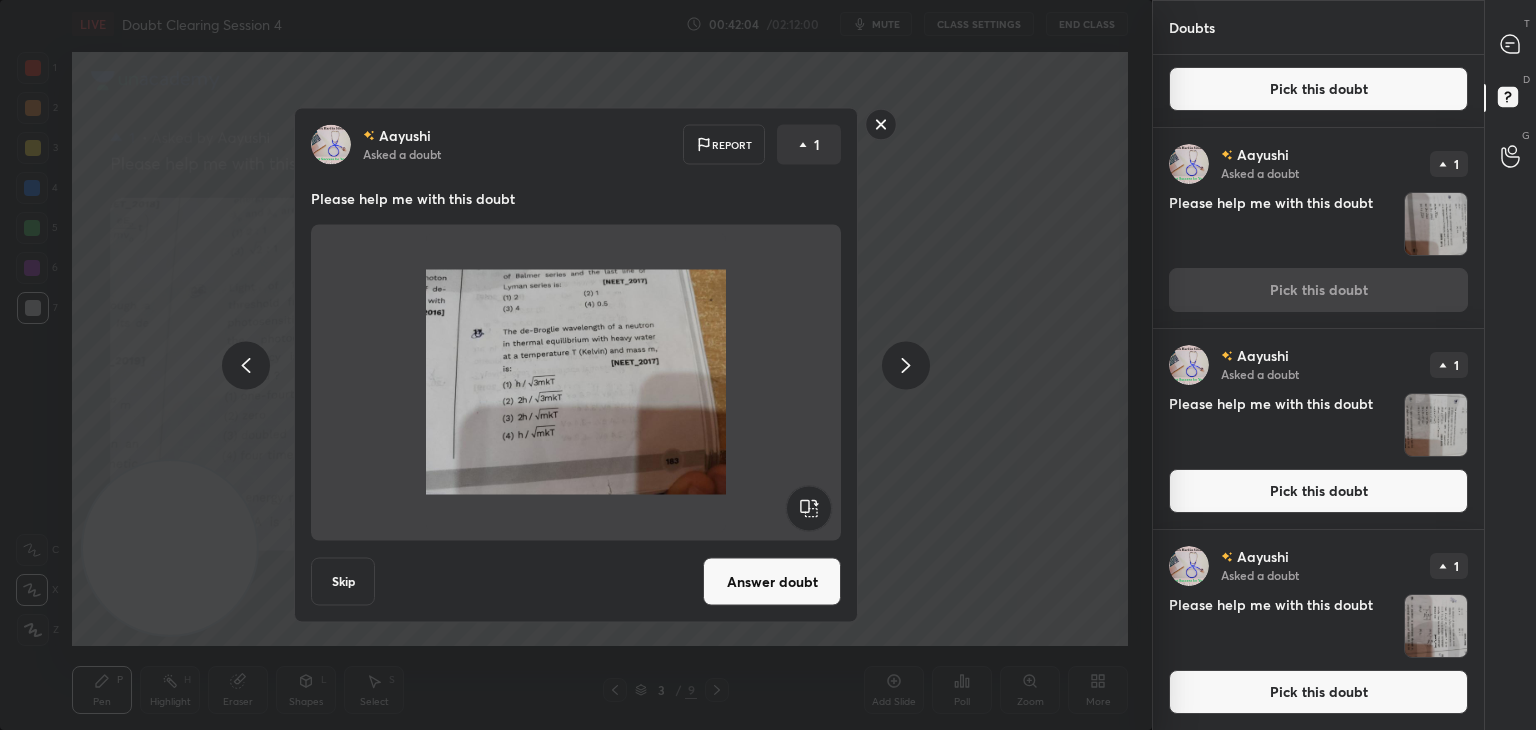 click 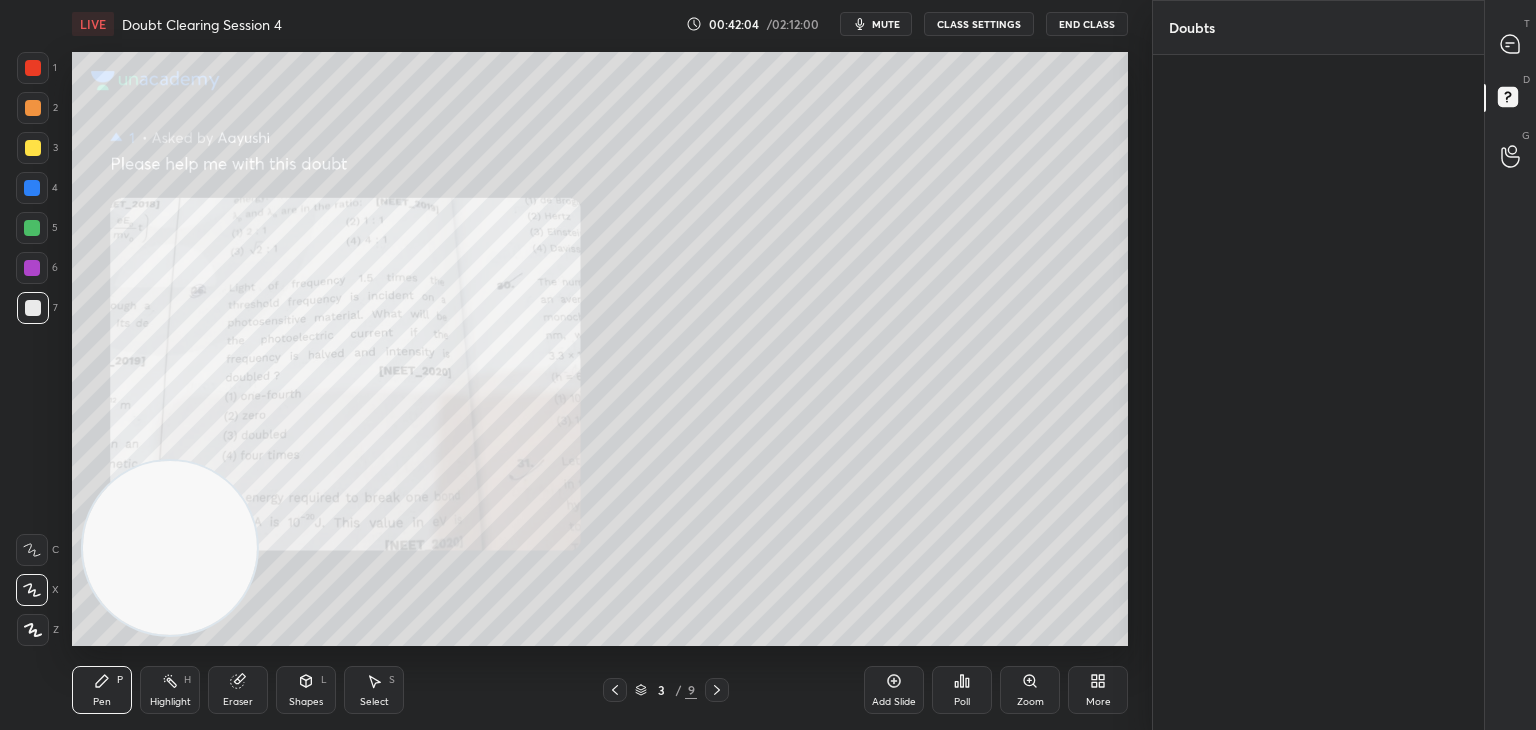 scroll, scrollTop: 0, scrollLeft: 0, axis: both 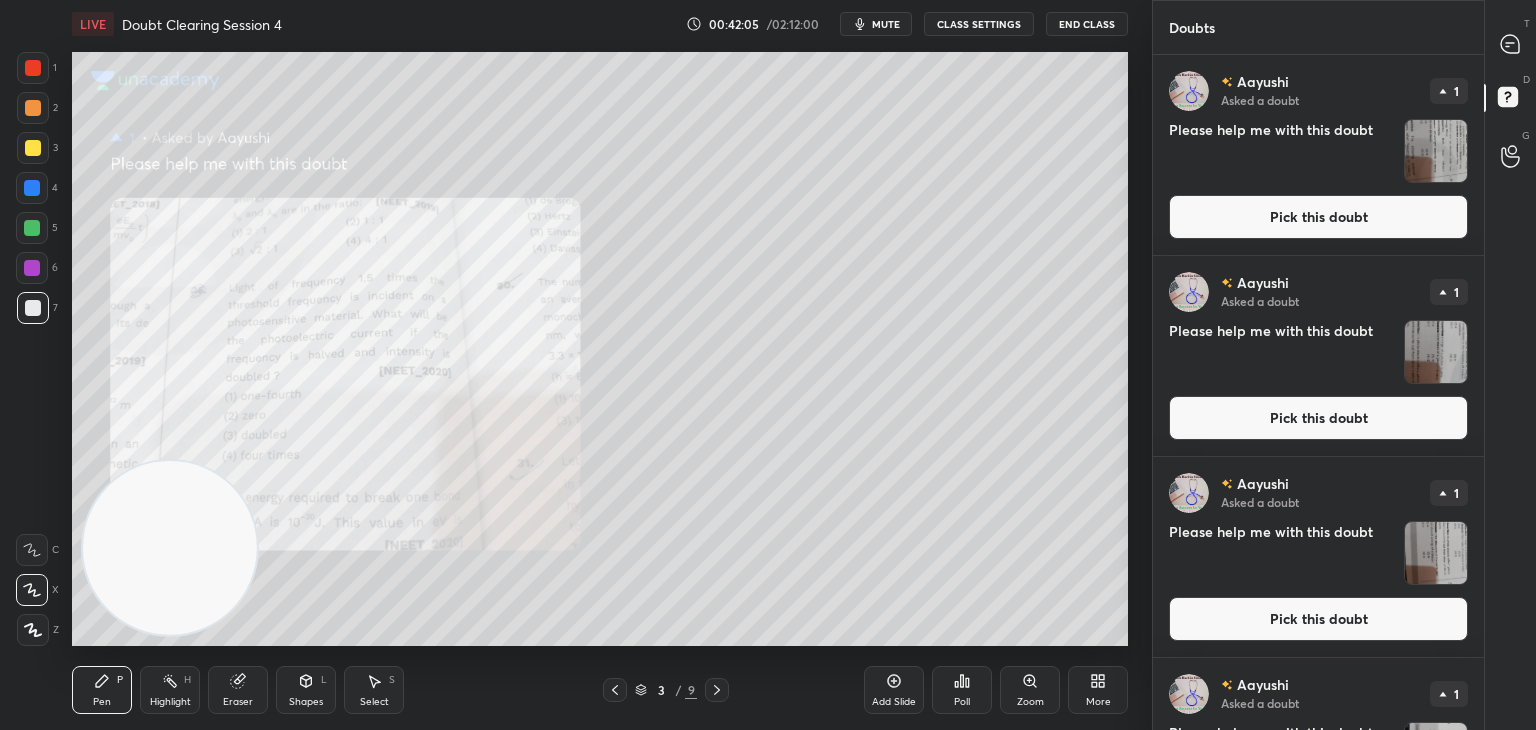 click at bounding box center (1511, 44) 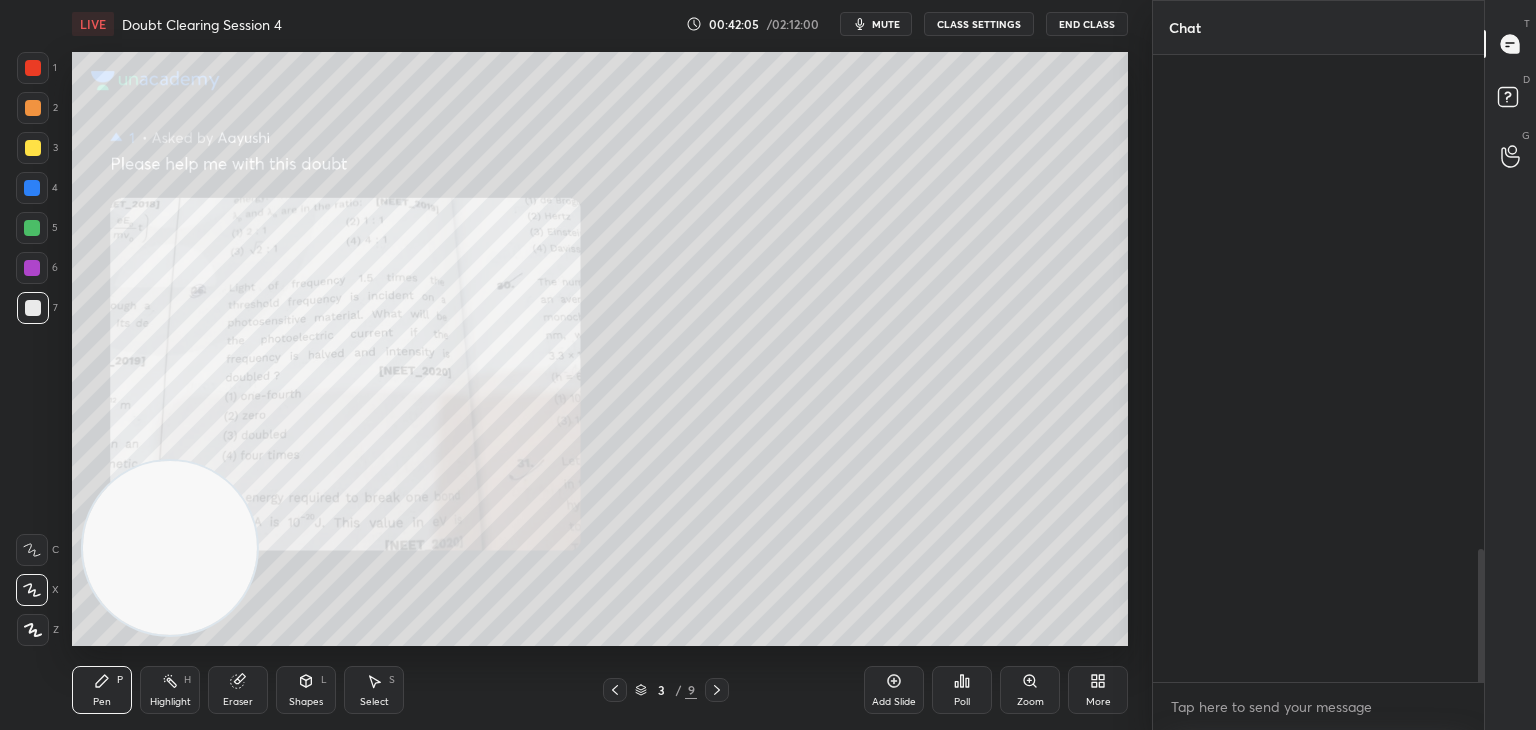 scroll, scrollTop: 2416, scrollLeft: 0, axis: vertical 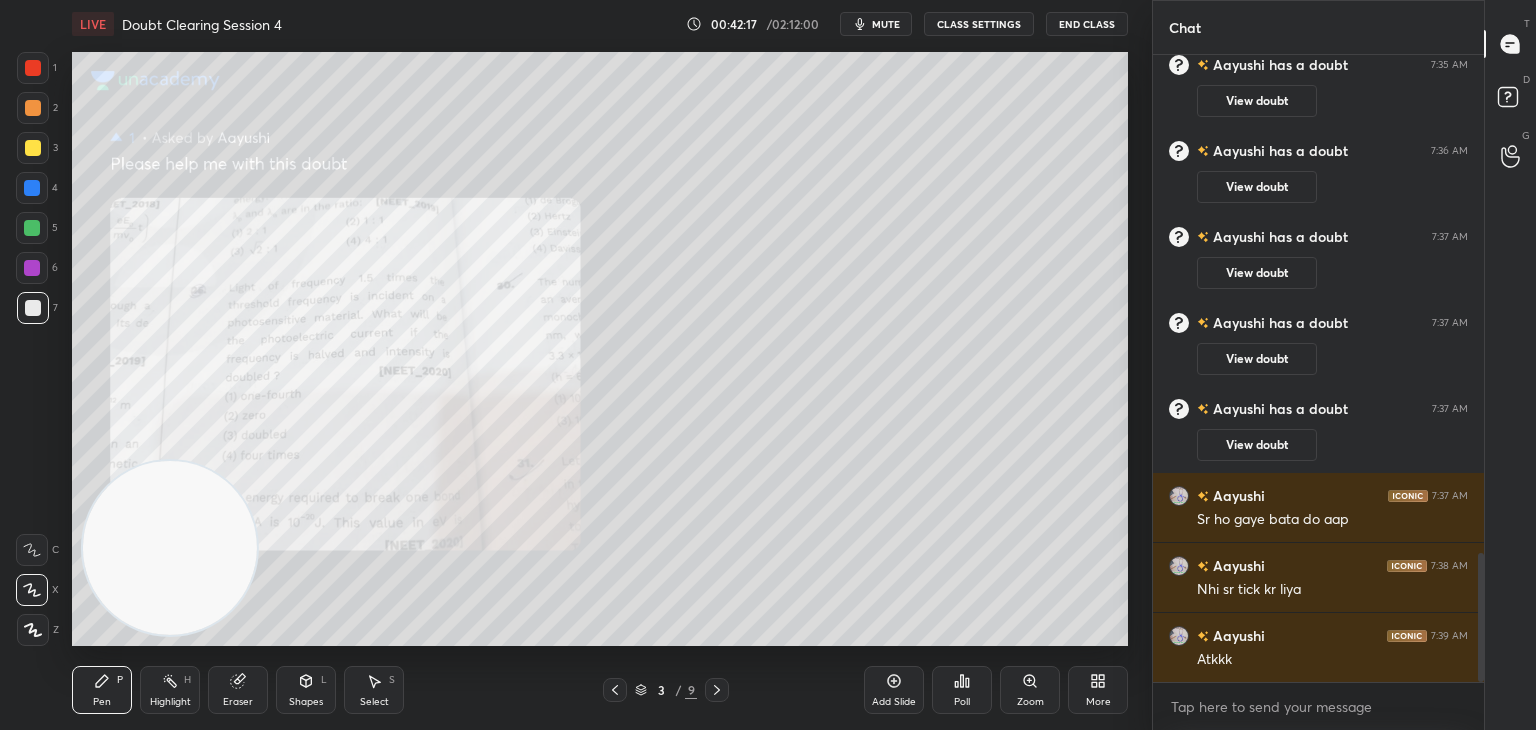 click 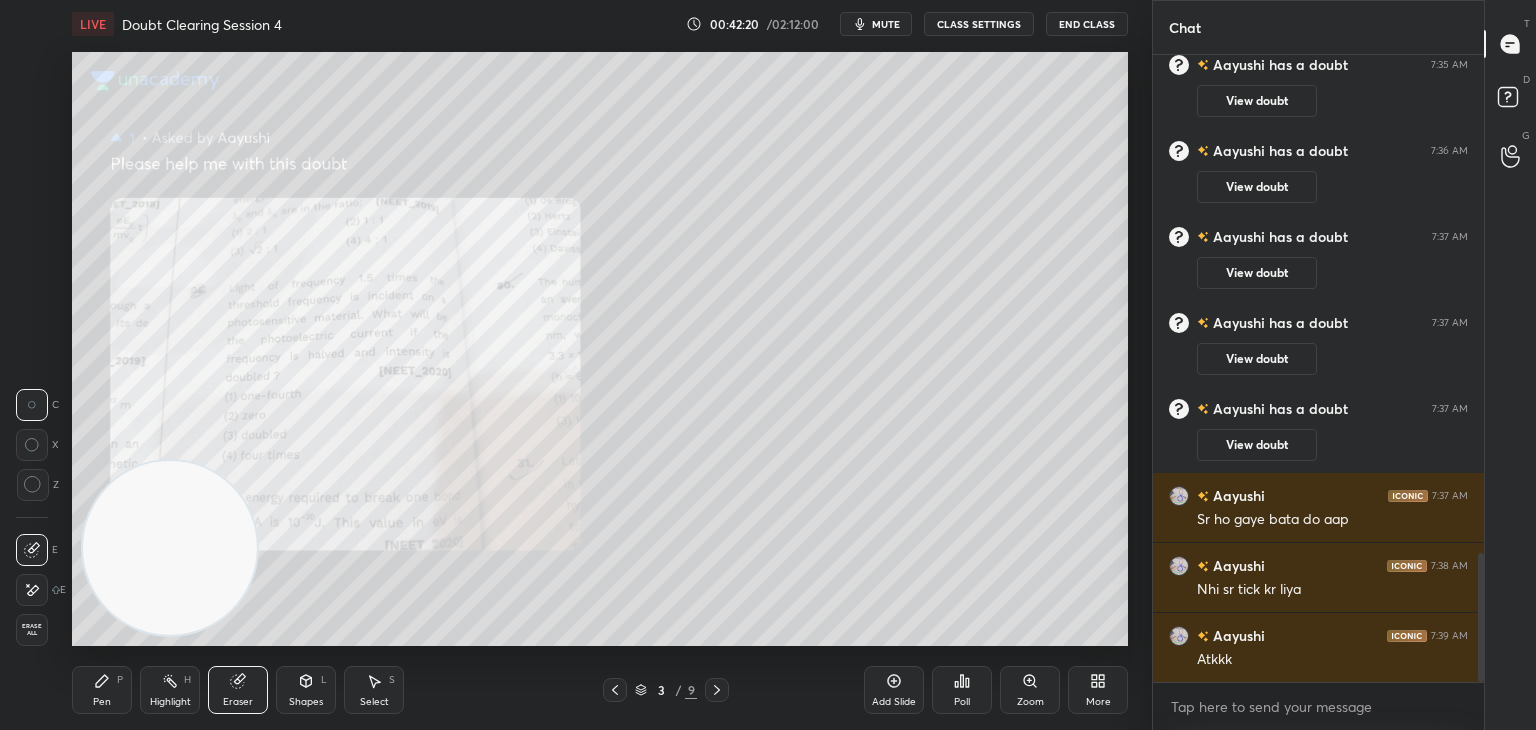 click at bounding box center [170, 548] 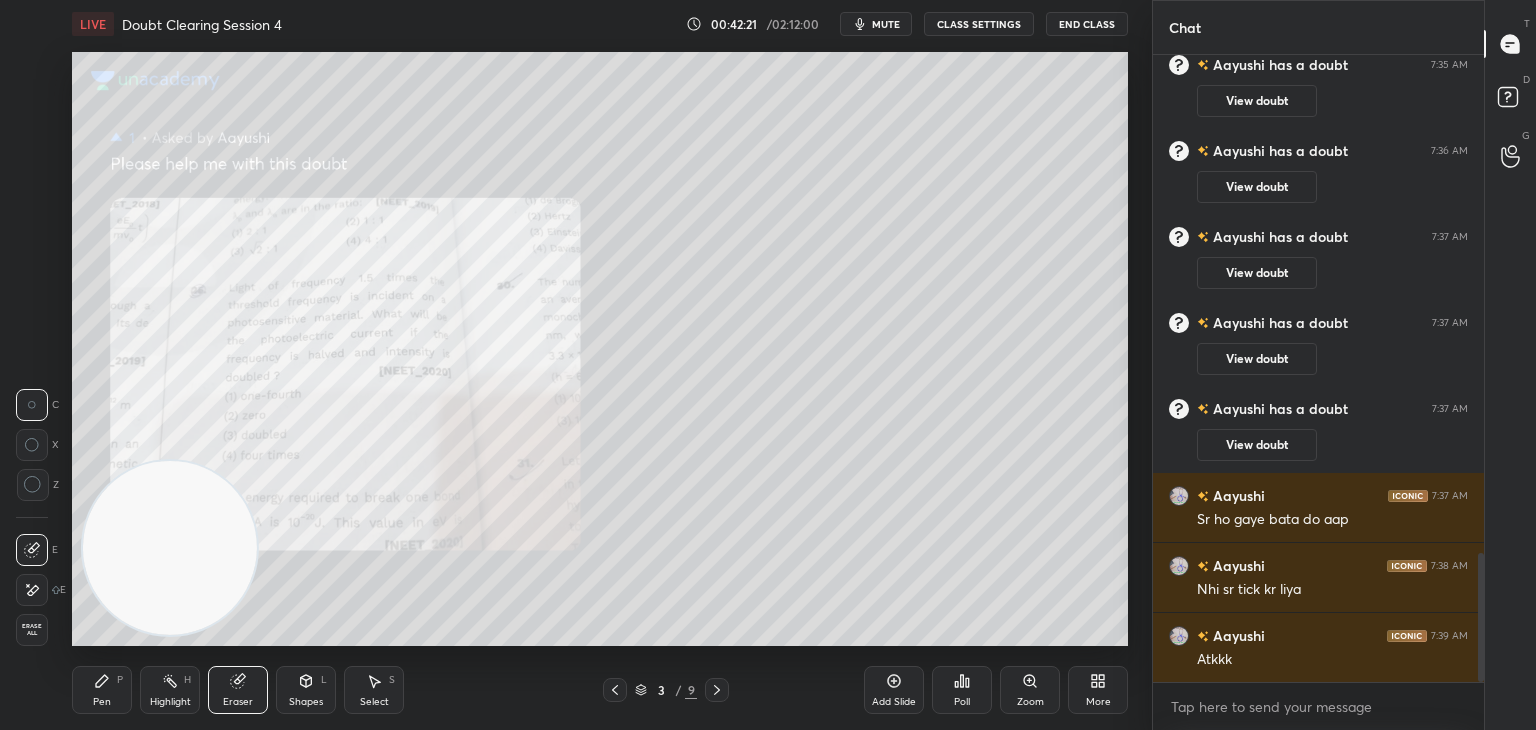 click on "Pen P" at bounding box center [102, 690] 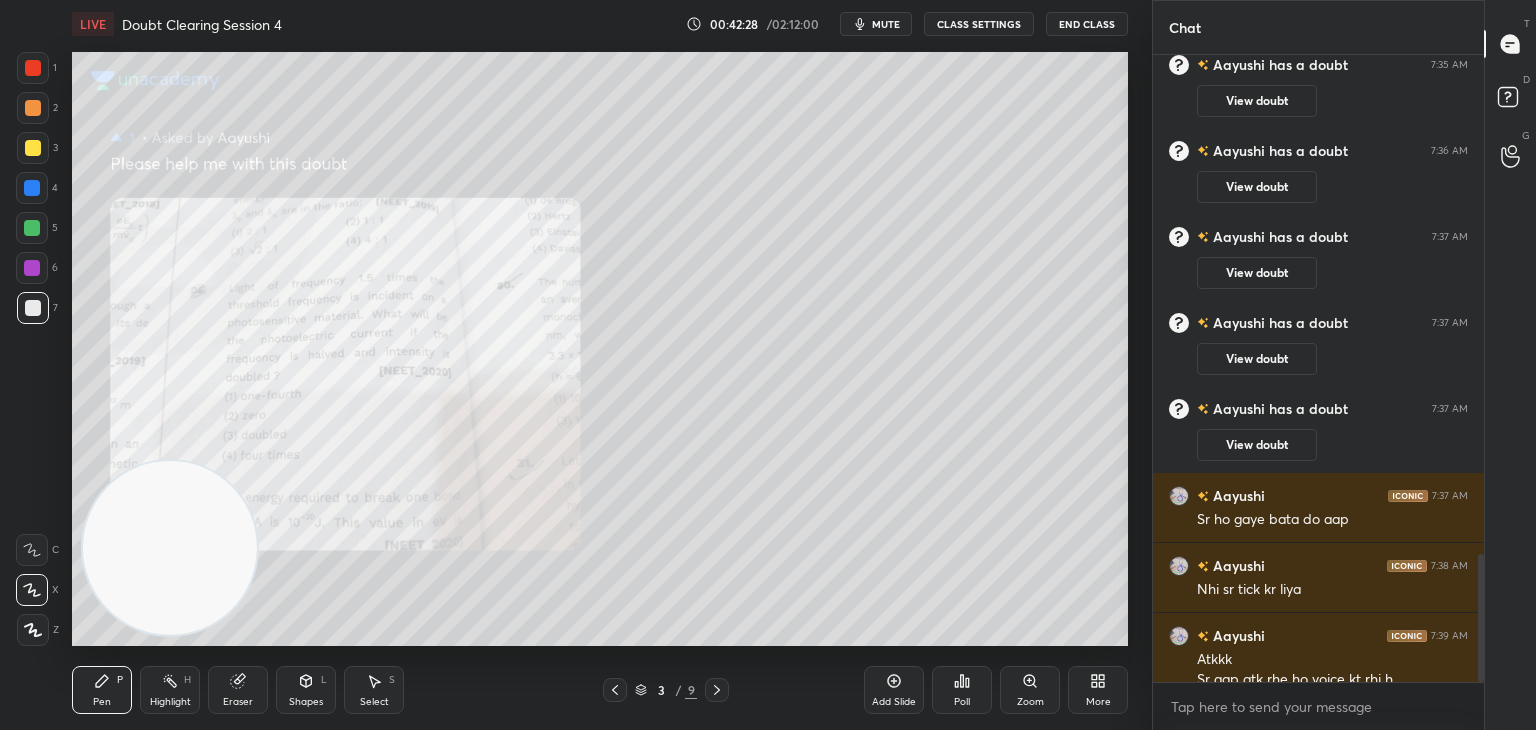 scroll, scrollTop: 2456, scrollLeft: 0, axis: vertical 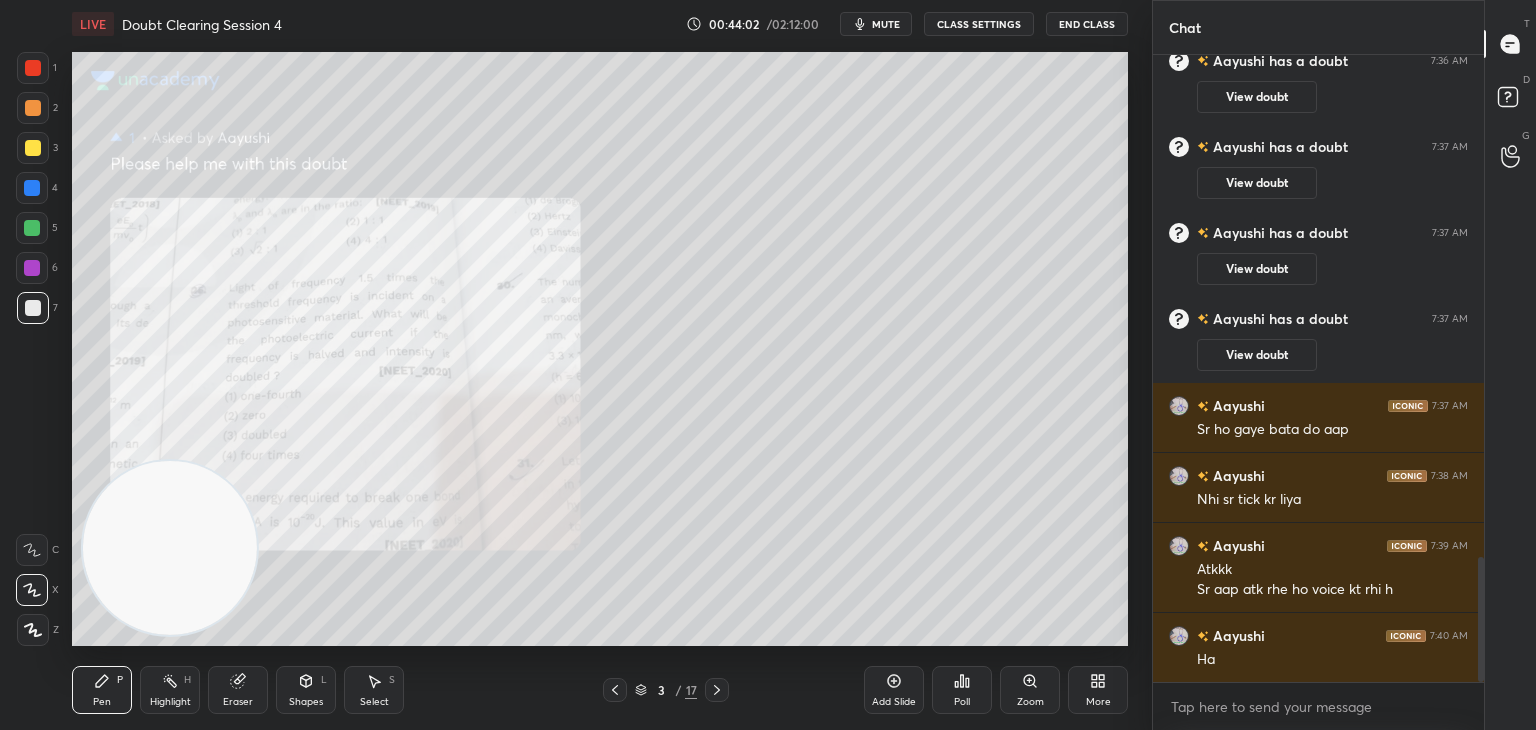 click 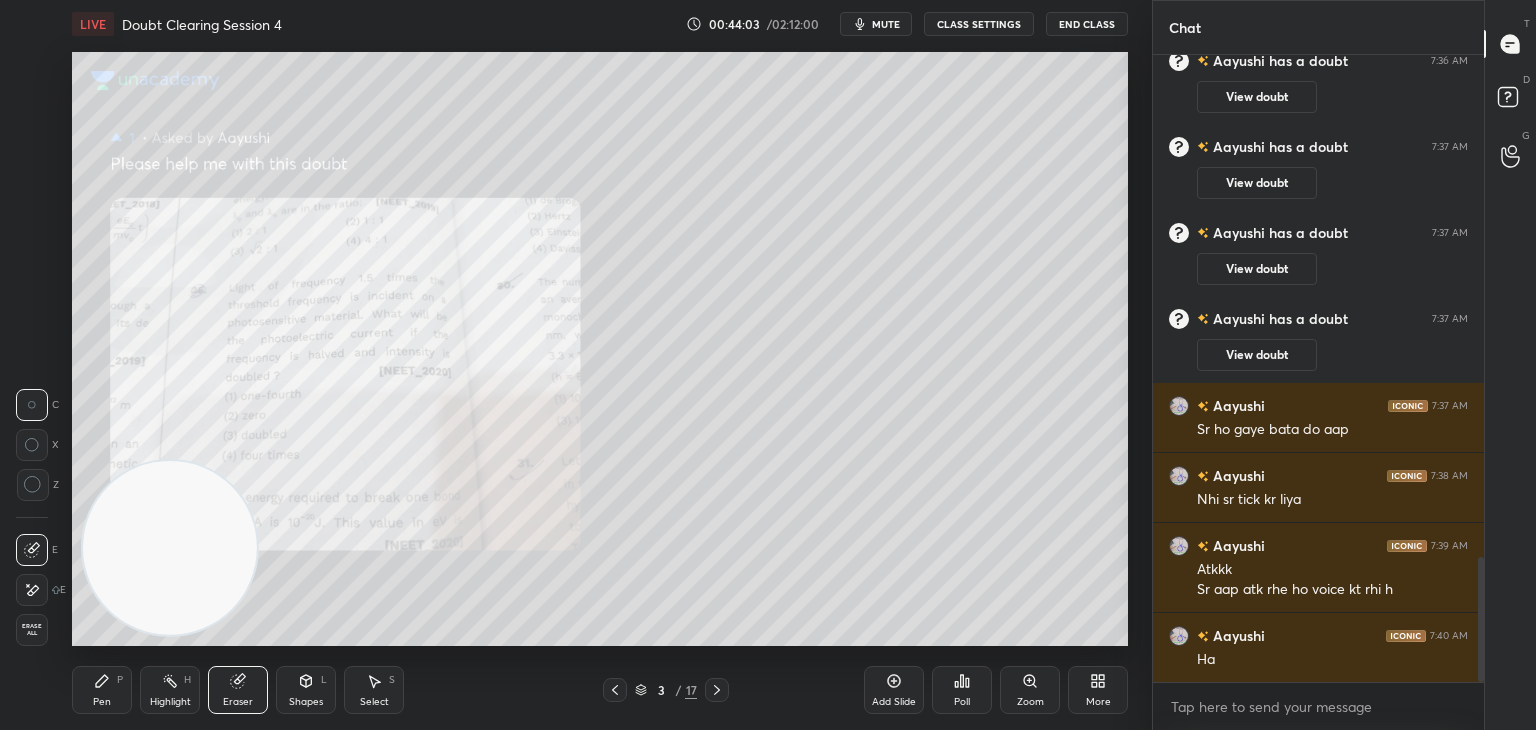 click on "Erase all" at bounding box center (32, 630) 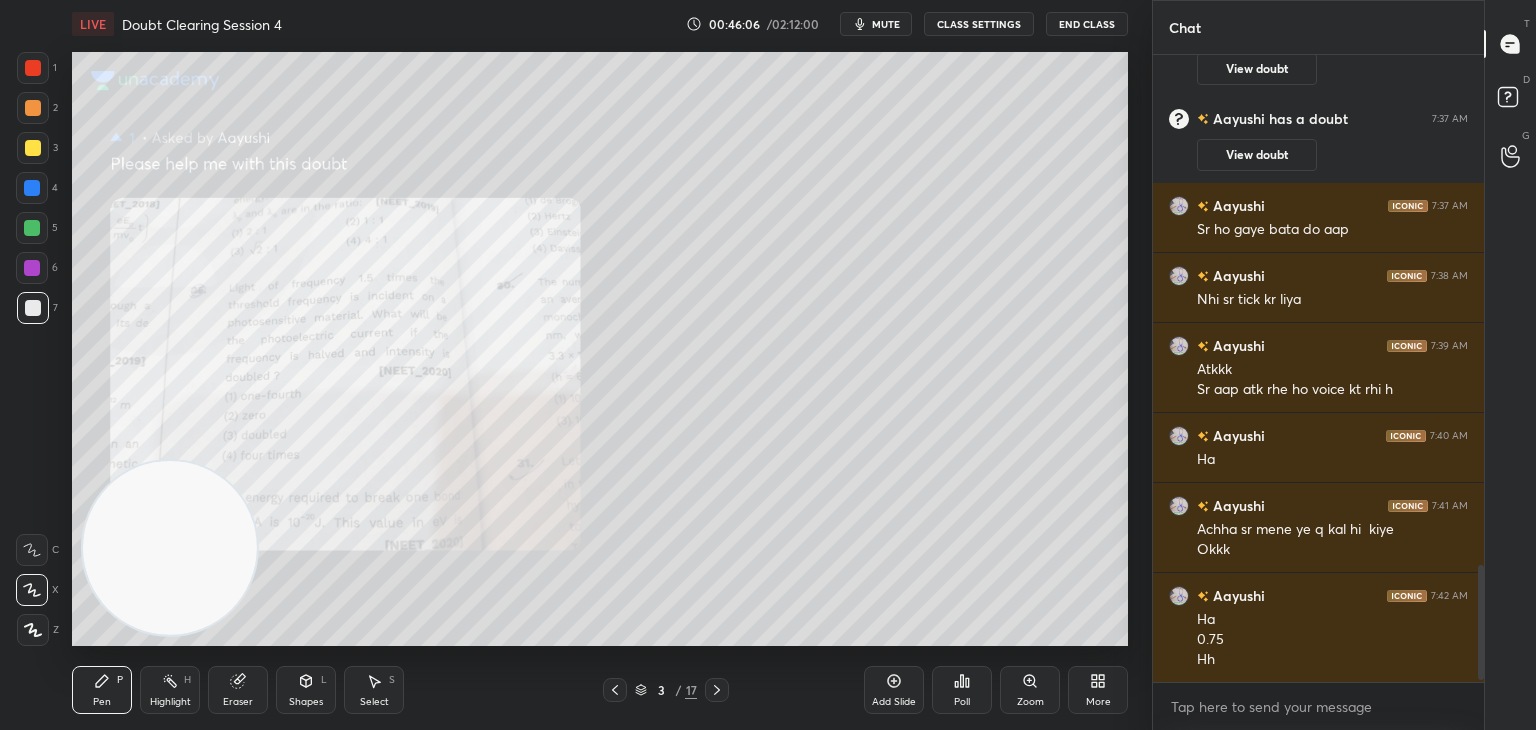 scroll, scrollTop: 2796, scrollLeft: 0, axis: vertical 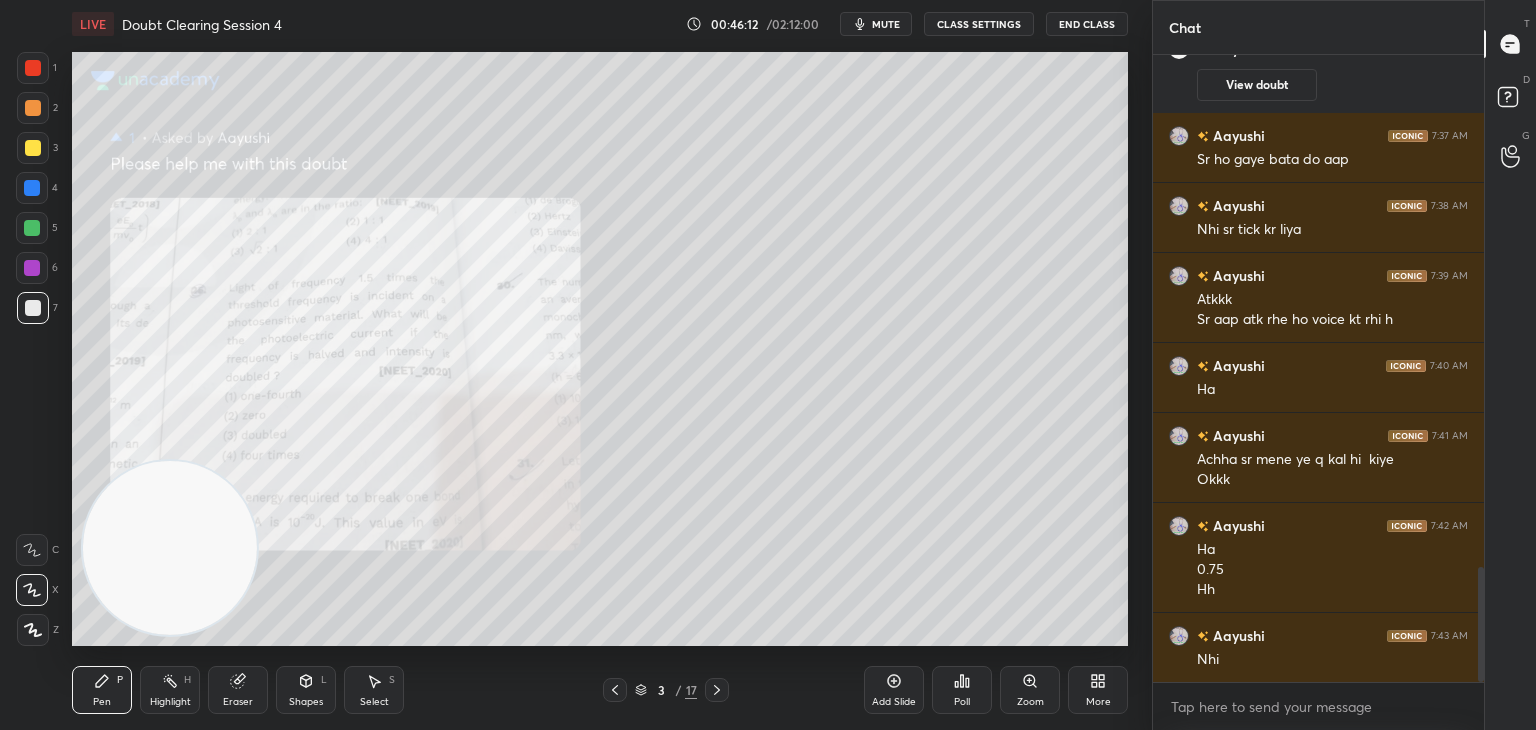 click at bounding box center [33, 68] 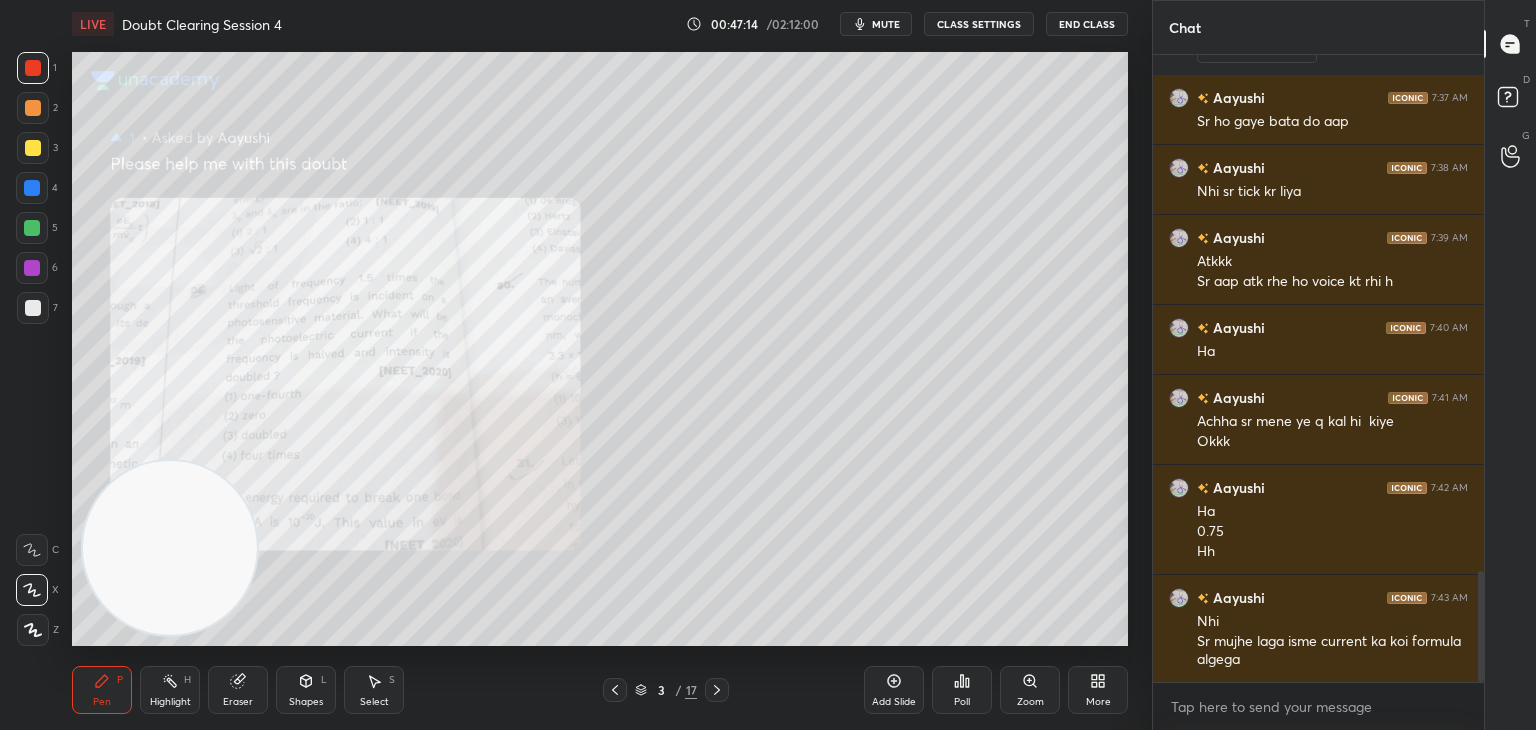 scroll, scrollTop: 2904, scrollLeft: 0, axis: vertical 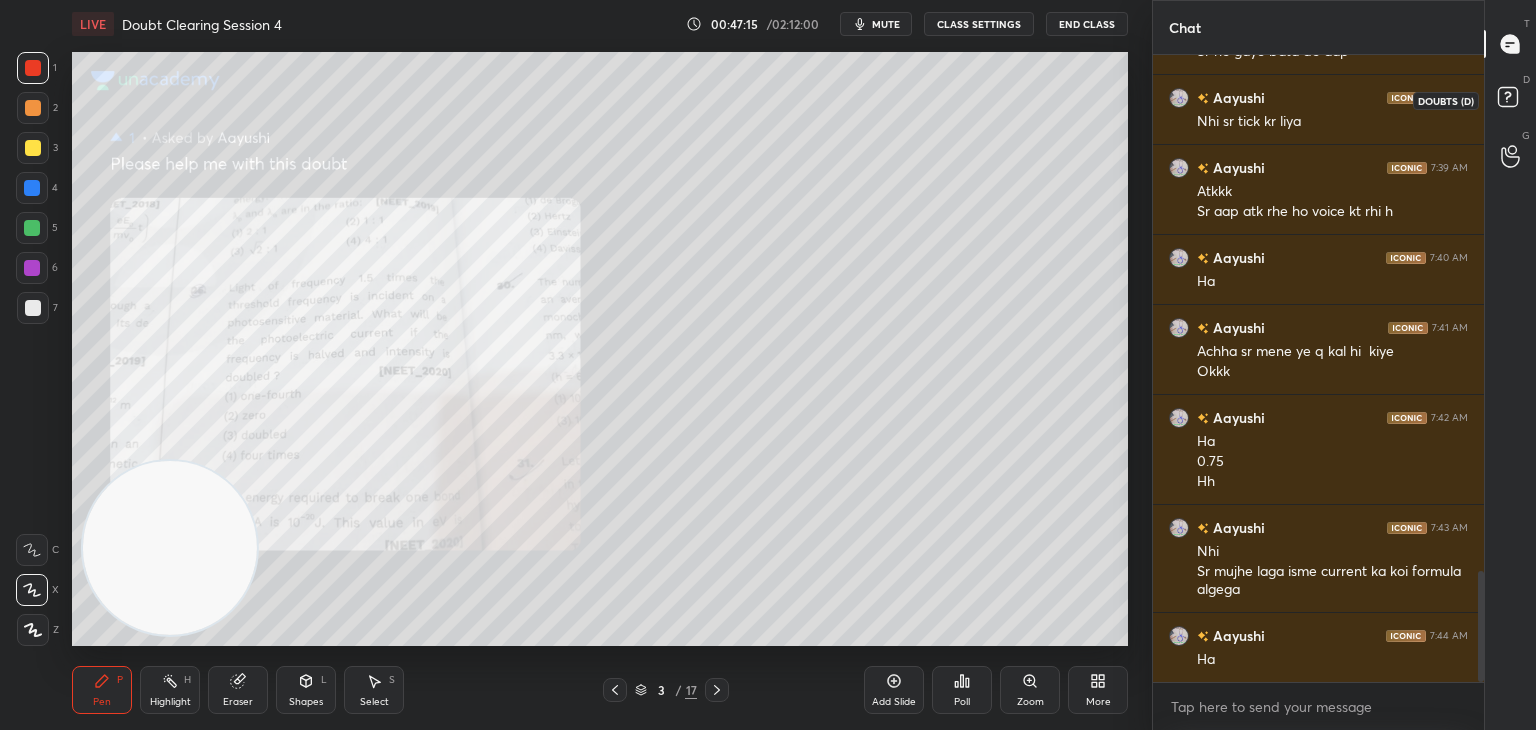 click 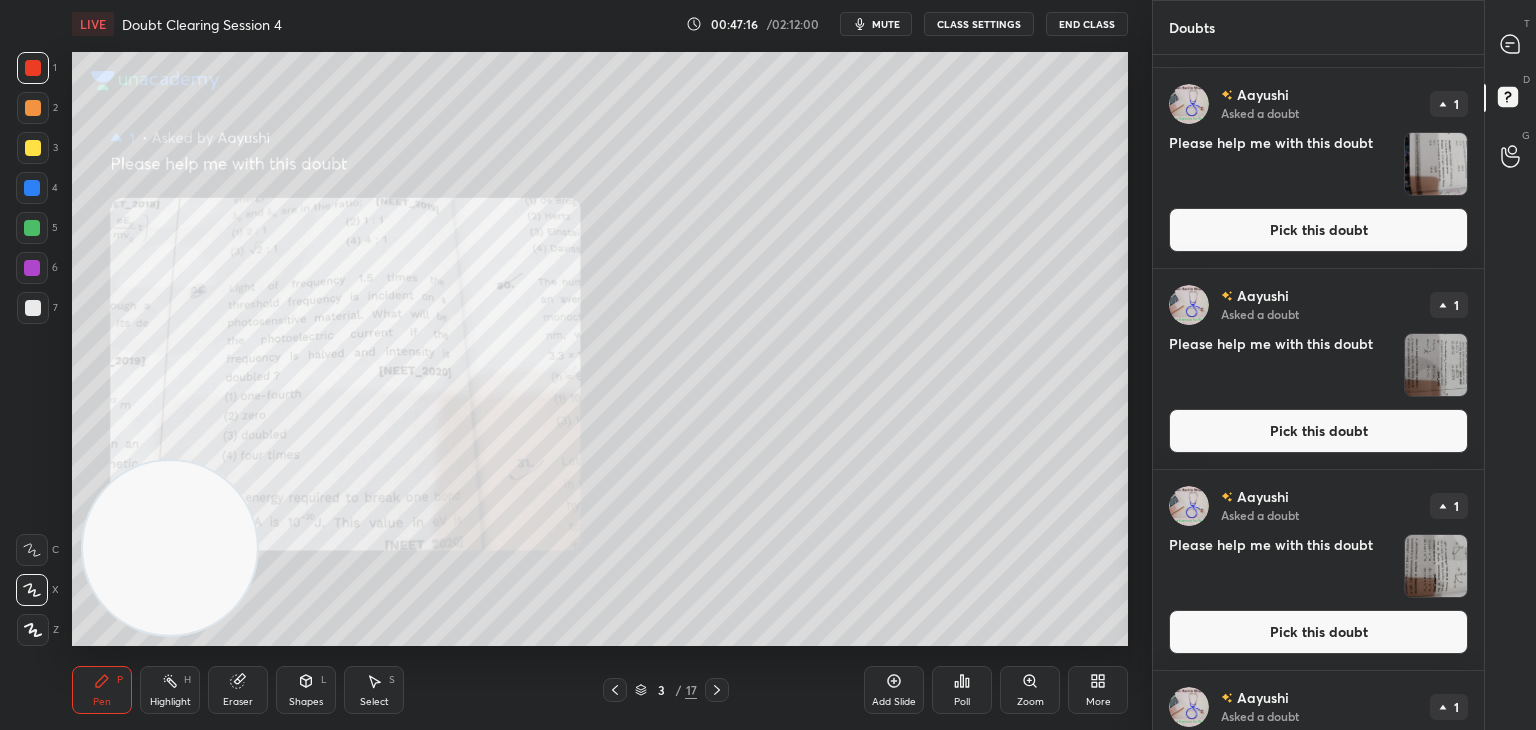 scroll, scrollTop: 940, scrollLeft: 0, axis: vertical 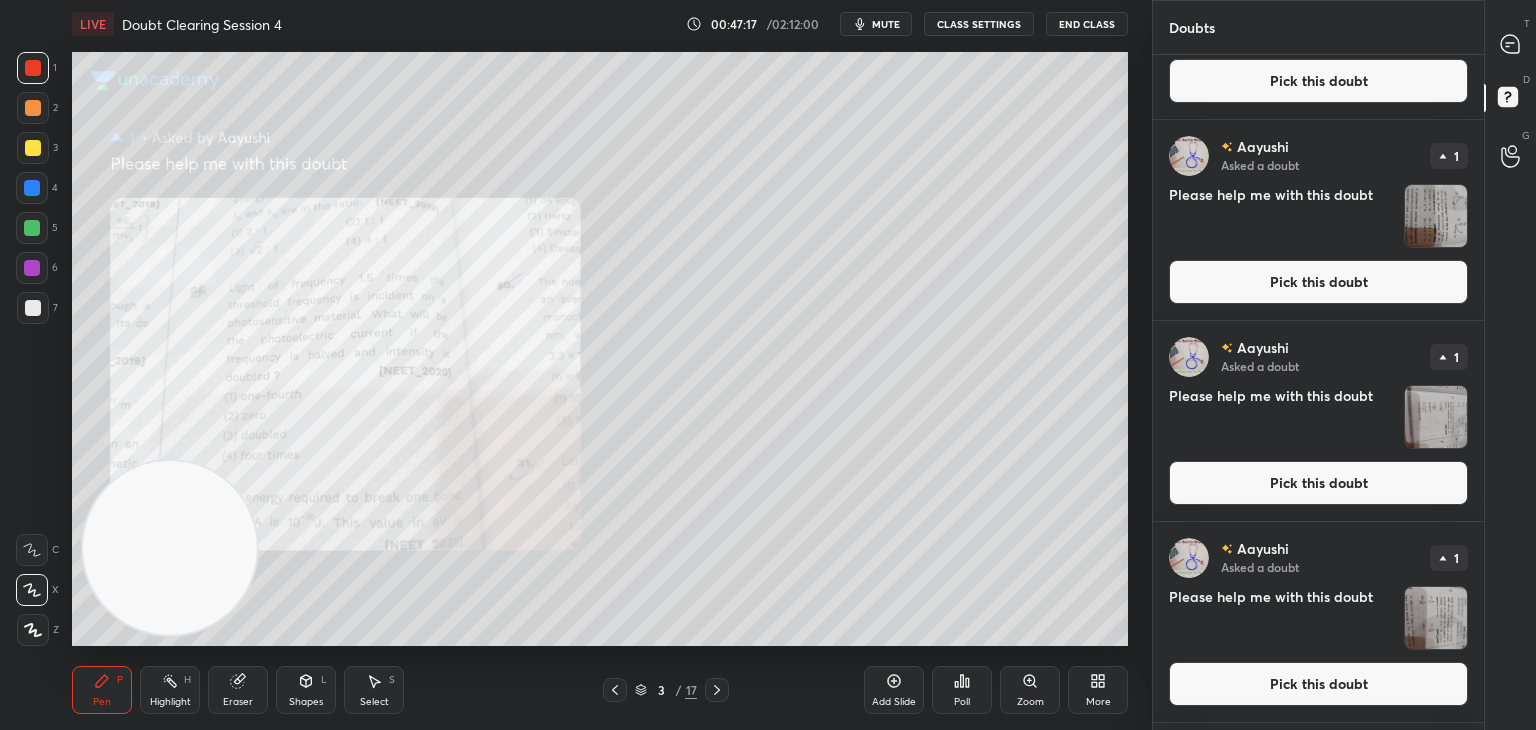 click at bounding box center (1436, 618) 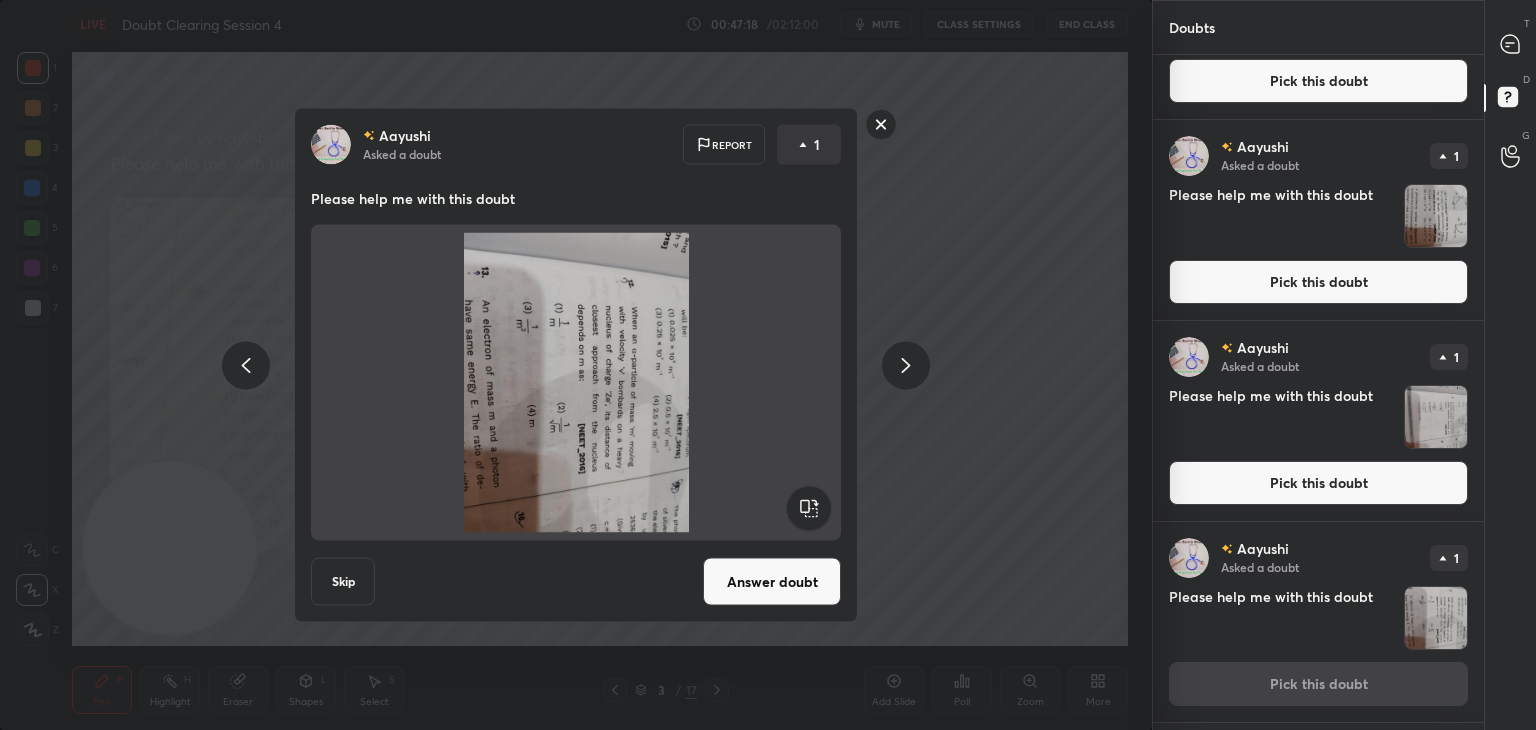click 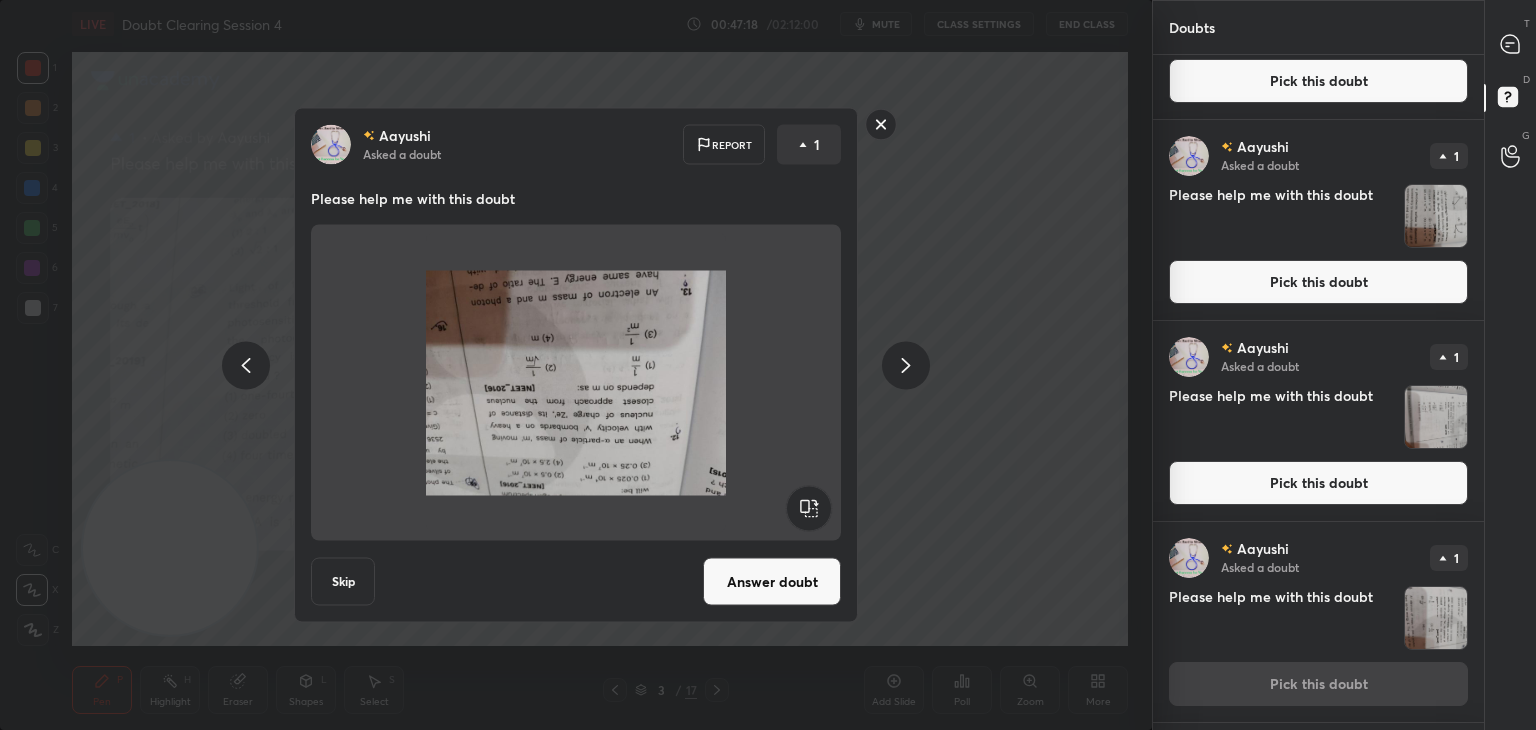 click 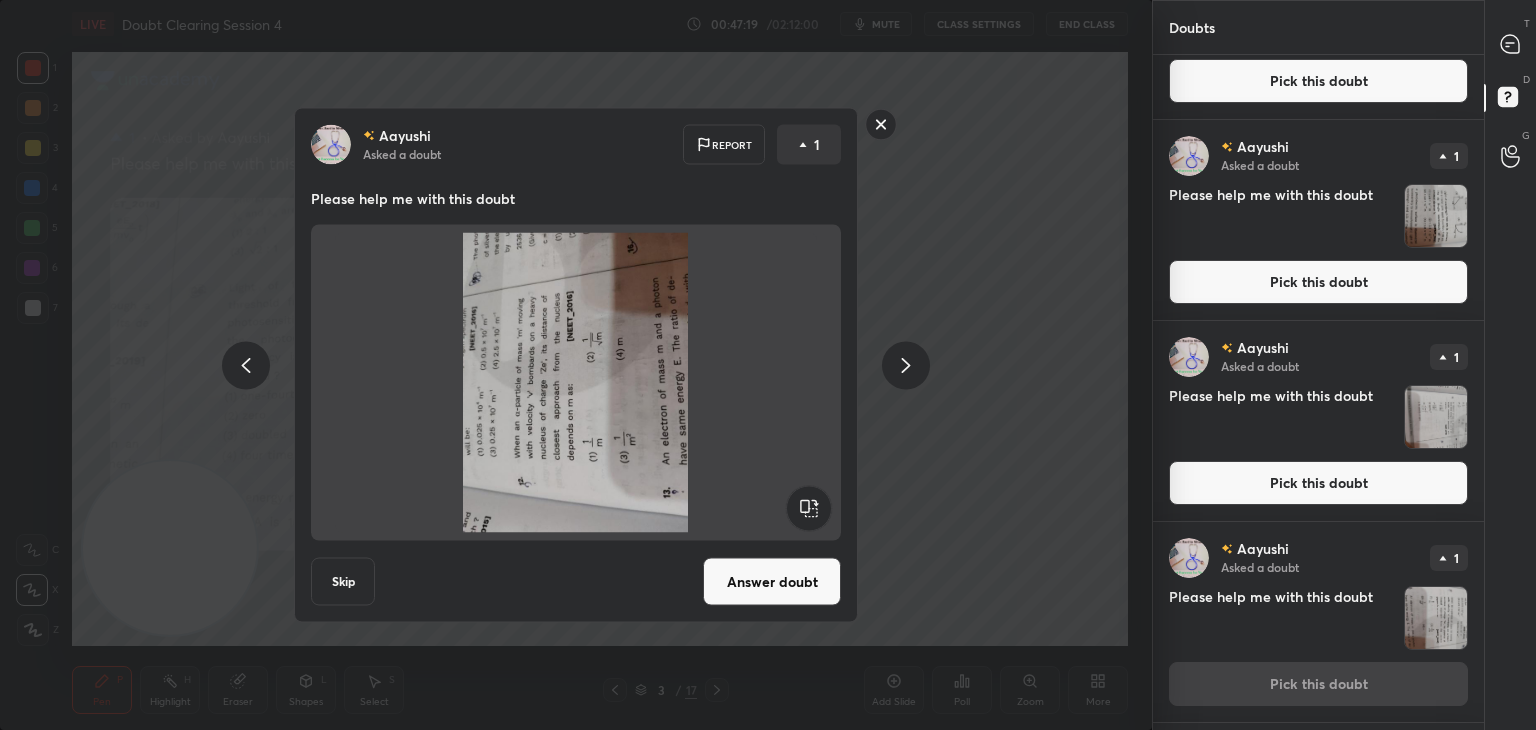 click 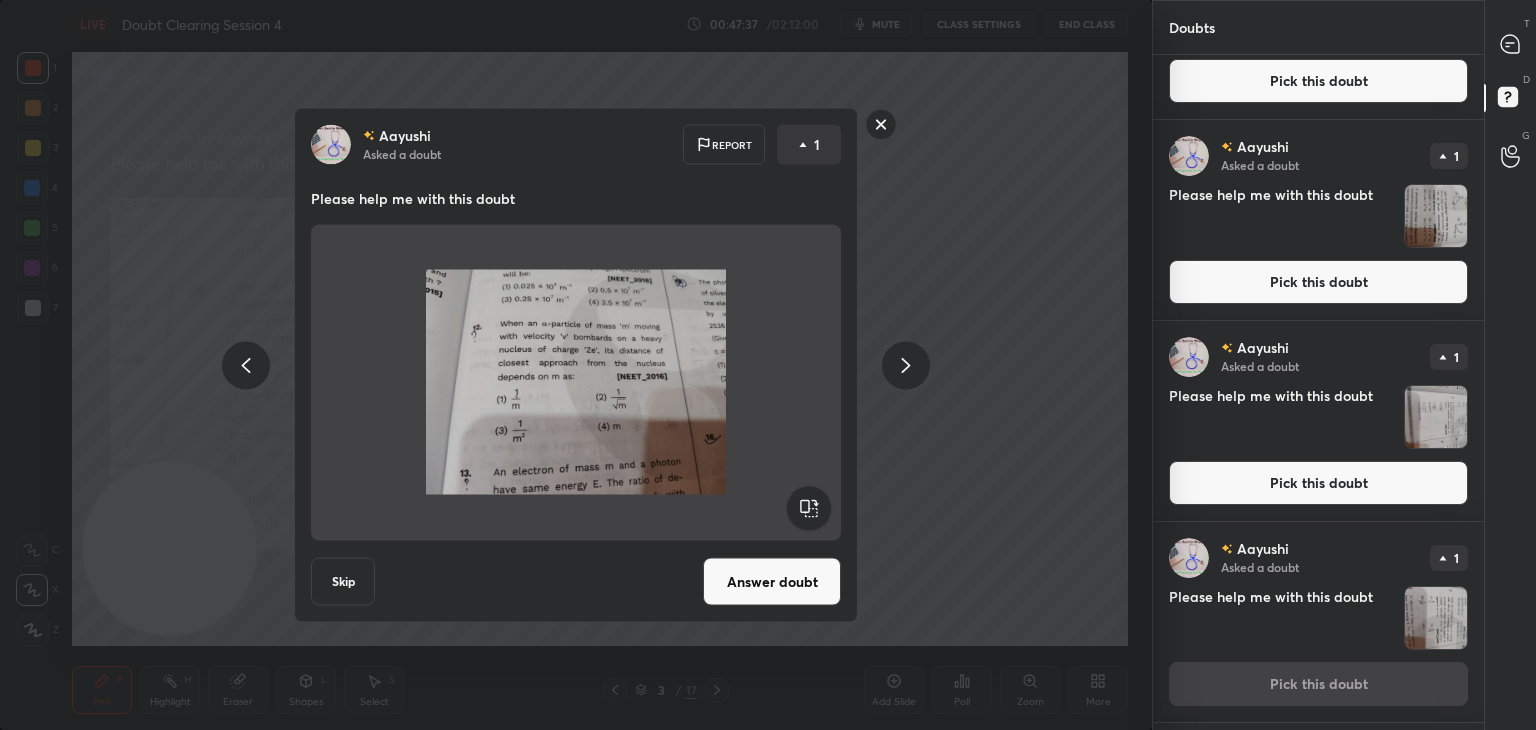 click at bounding box center [576, 383] 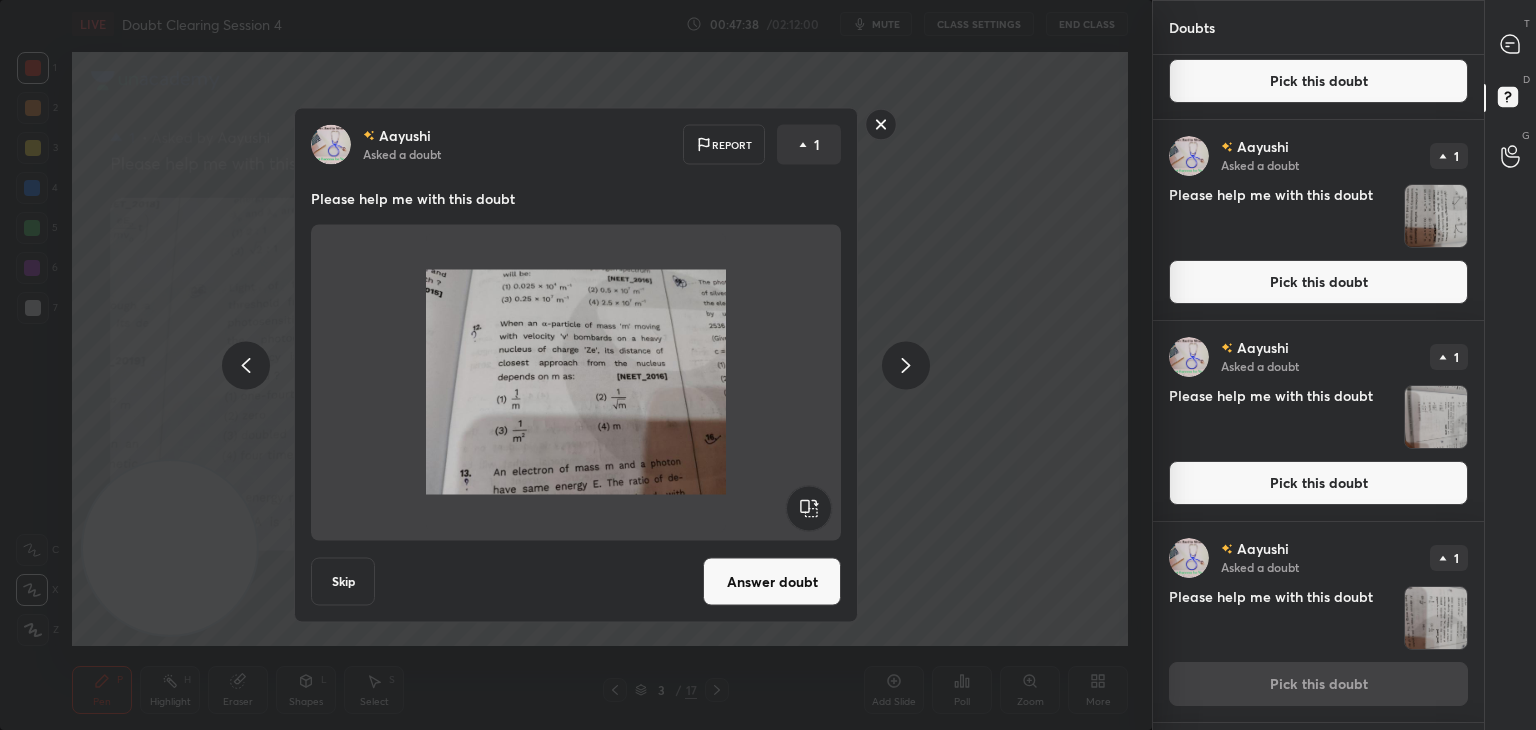 click on "Answer doubt" at bounding box center (772, 582) 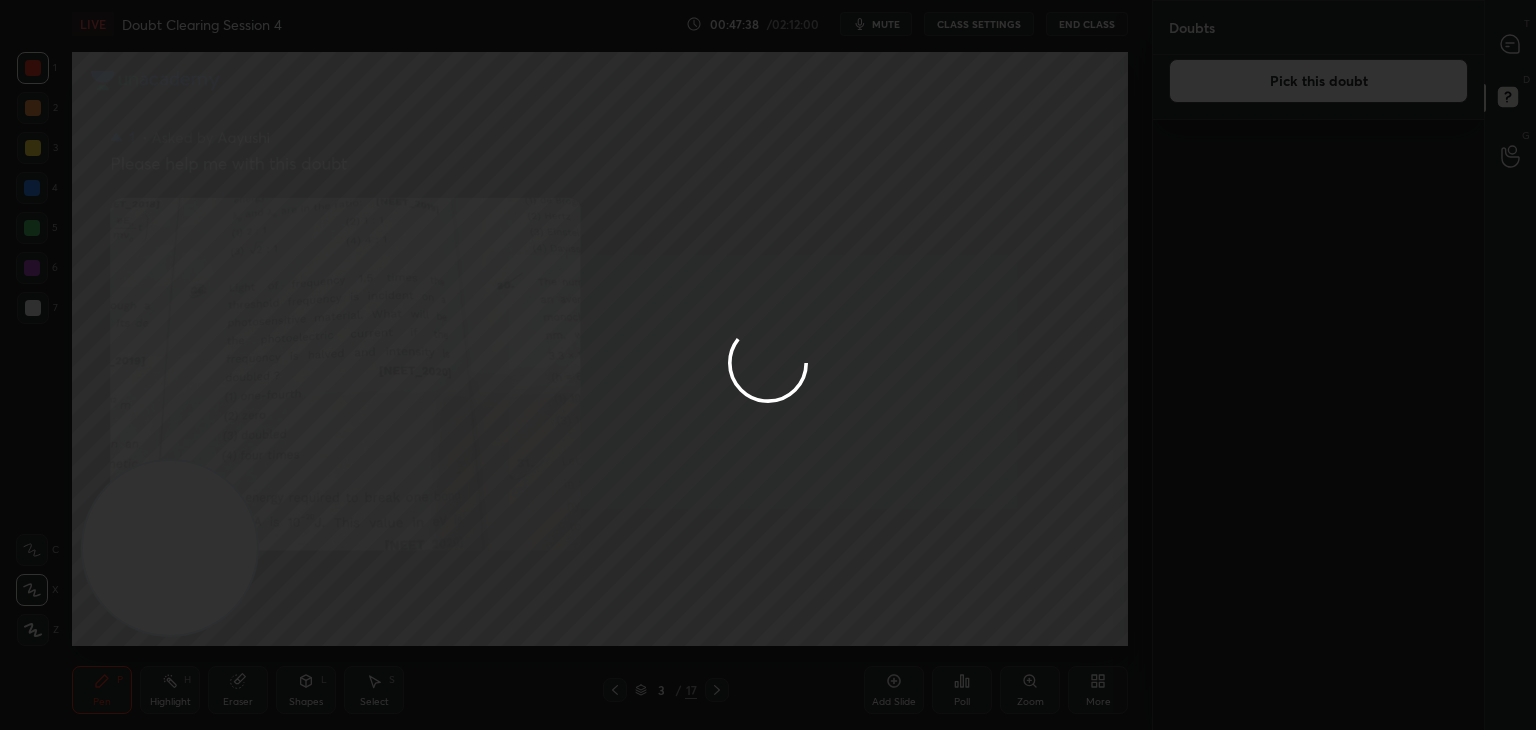 scroll, scrollTop: 0, scrollLeft: 0, axis: both 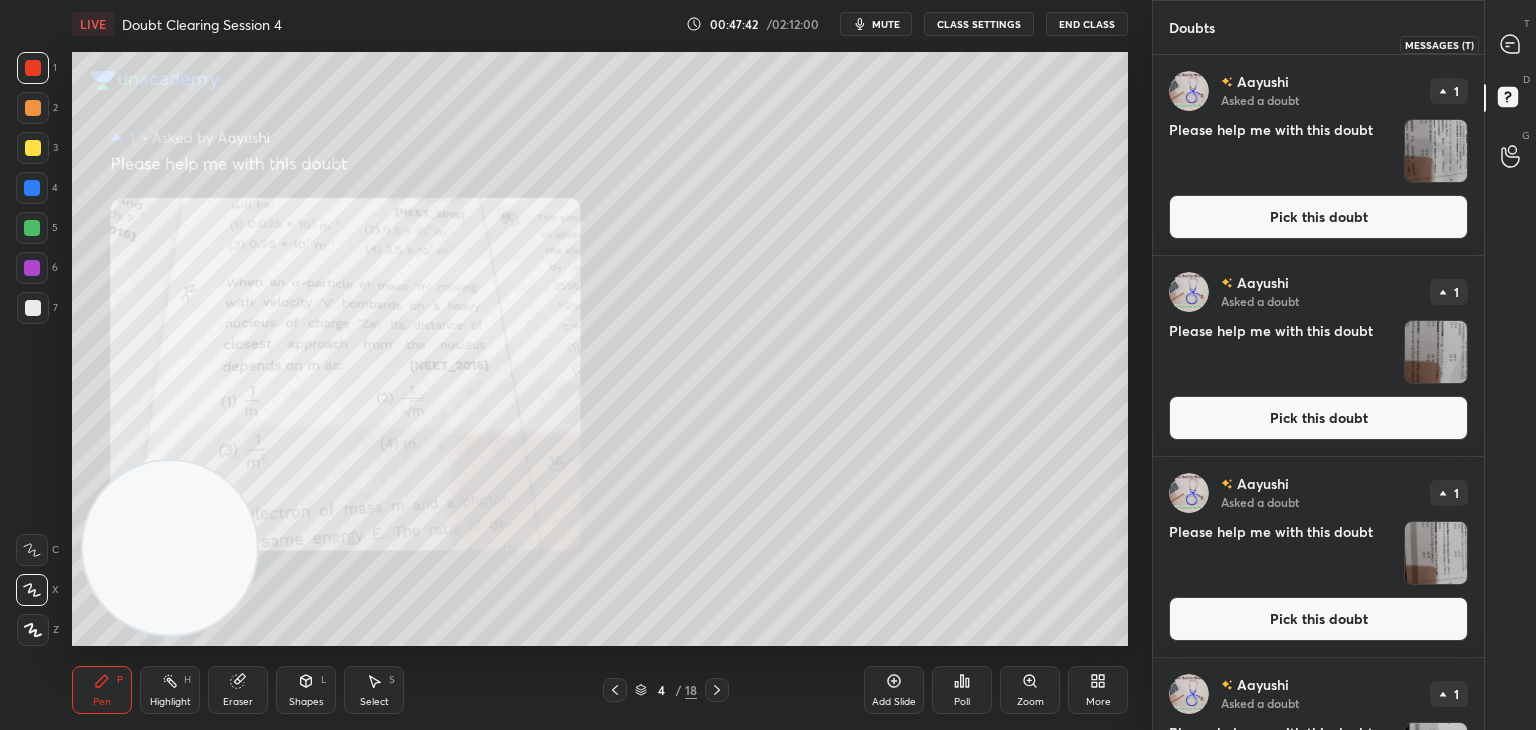 click 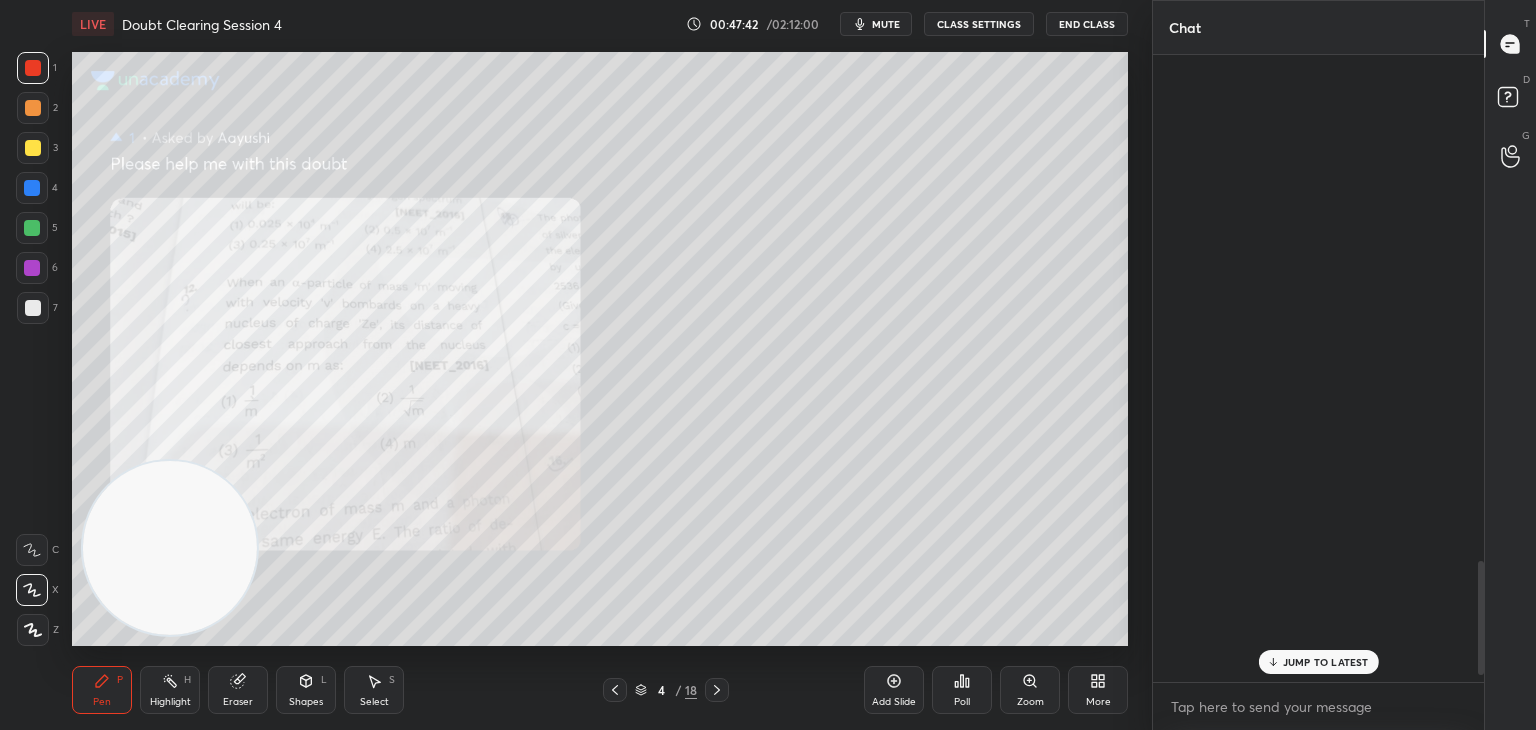 scroll, scrollTop: 2798, scrollLeft: 0, axis: vertical 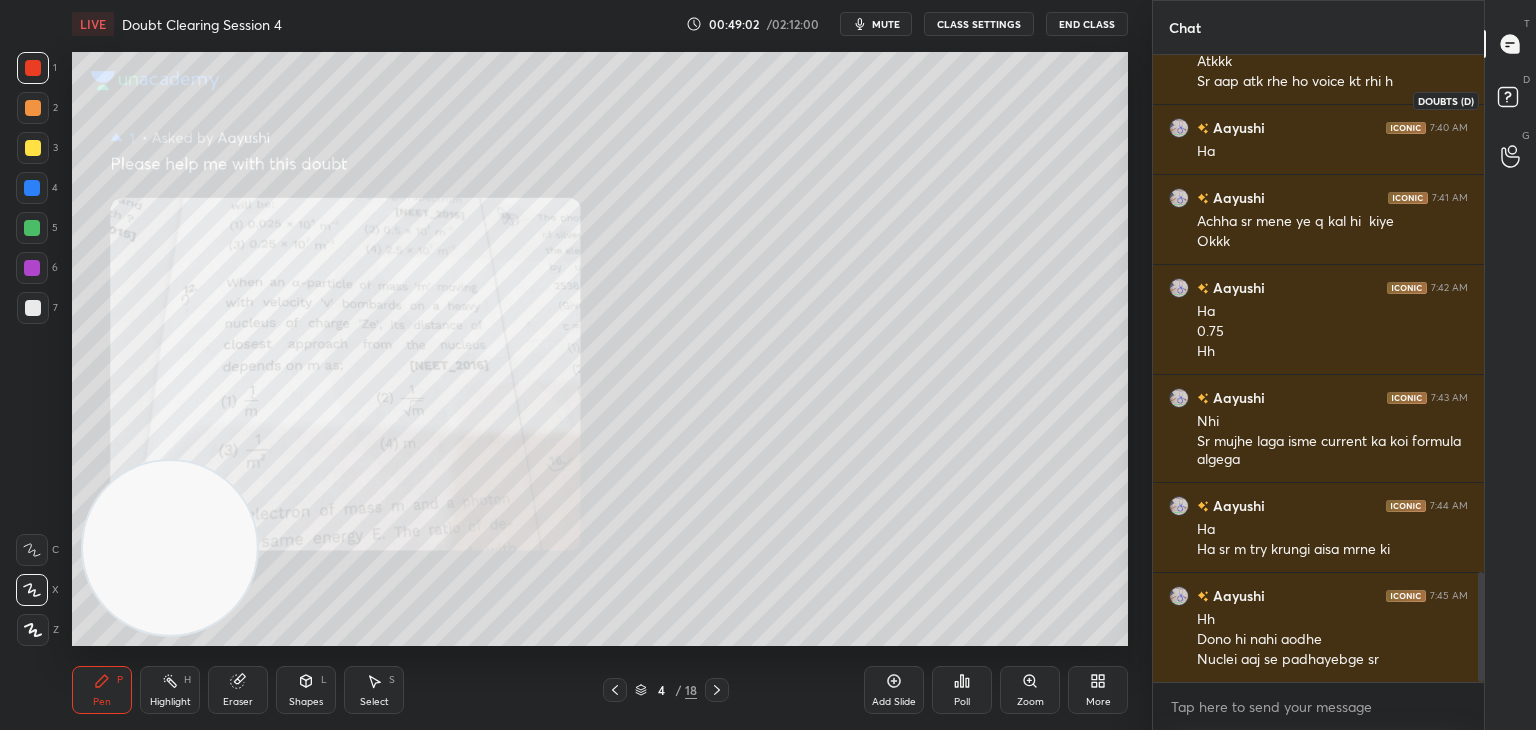 click 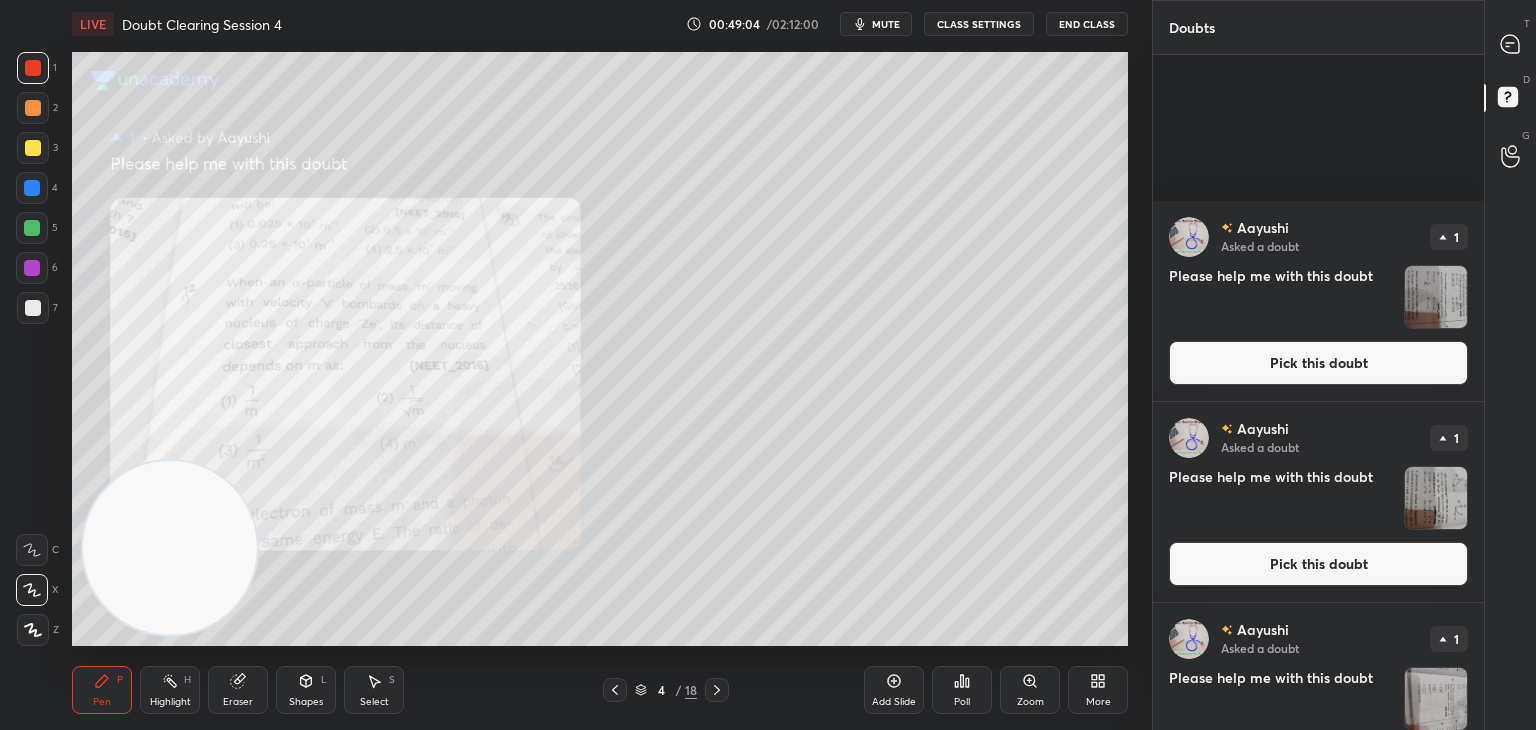 scroll, scrollTop: 1334, scrollLeft: 0, axis: vertical 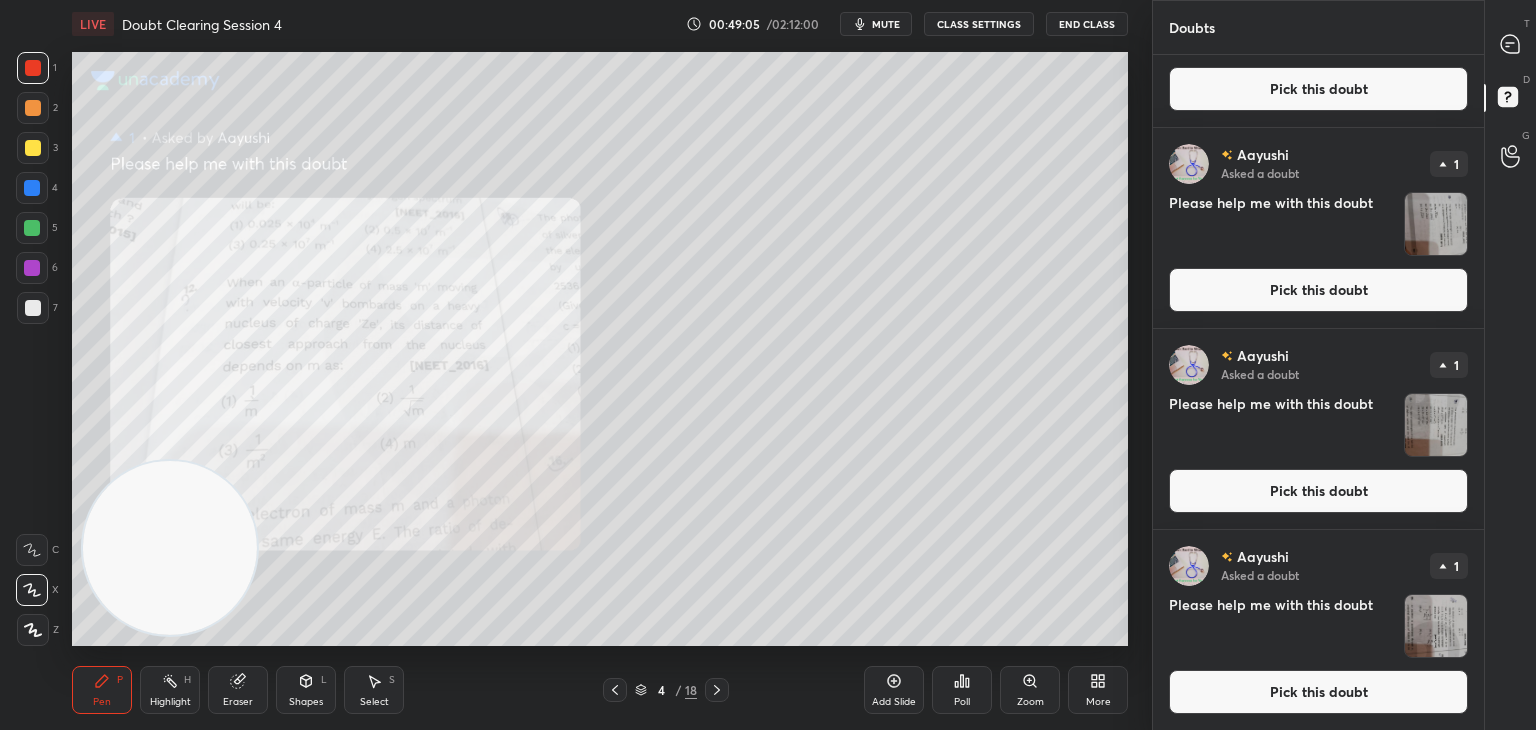 click at bounding box center (1436, 626) 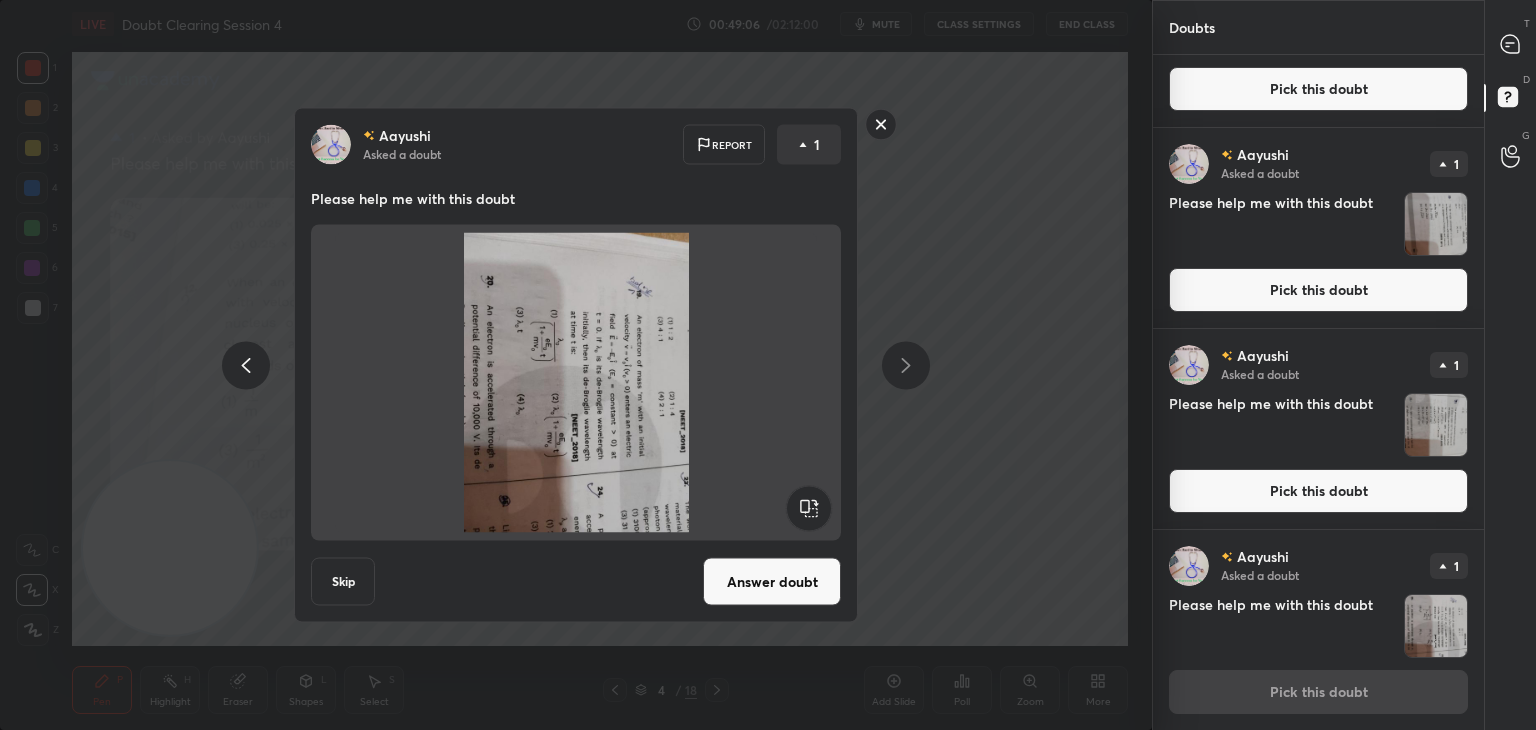 click 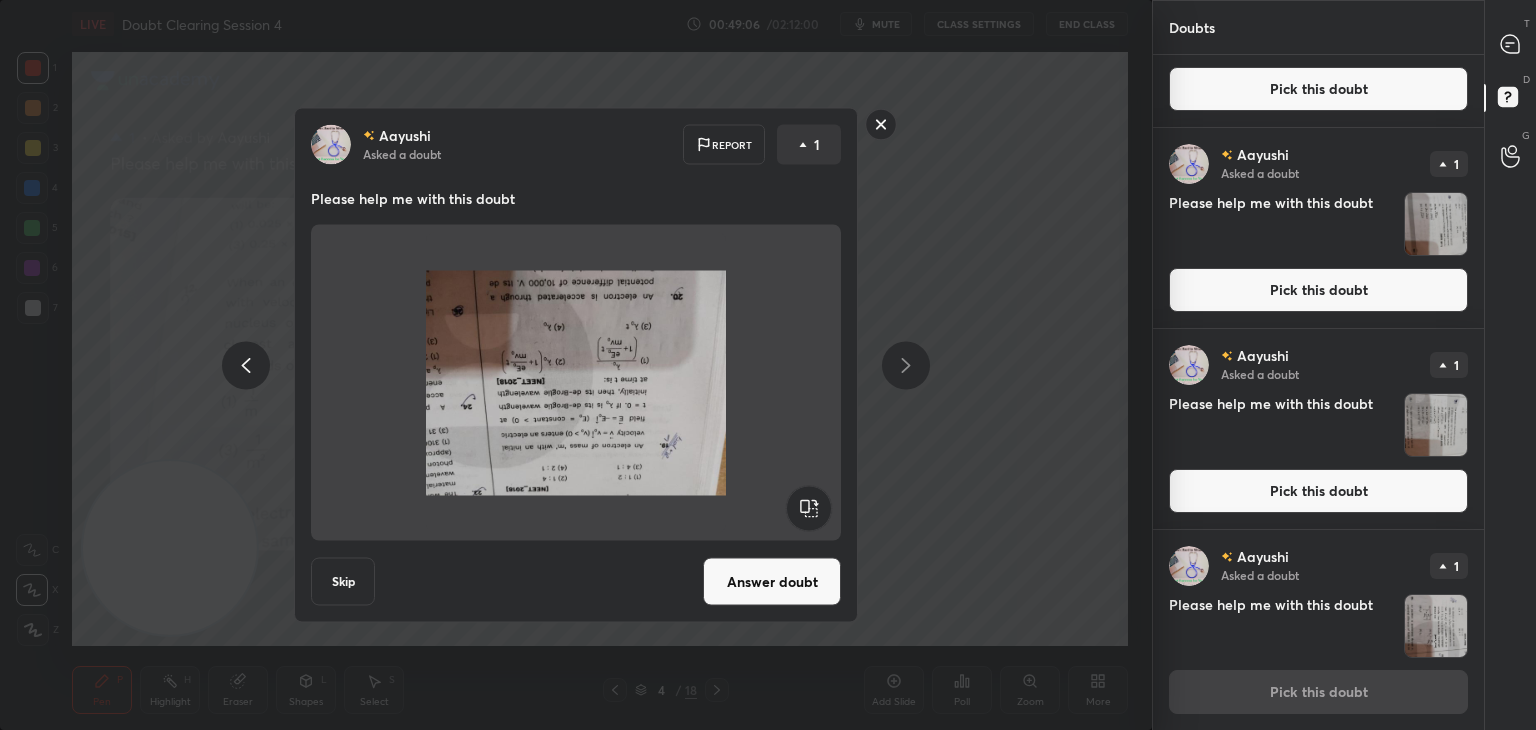 click 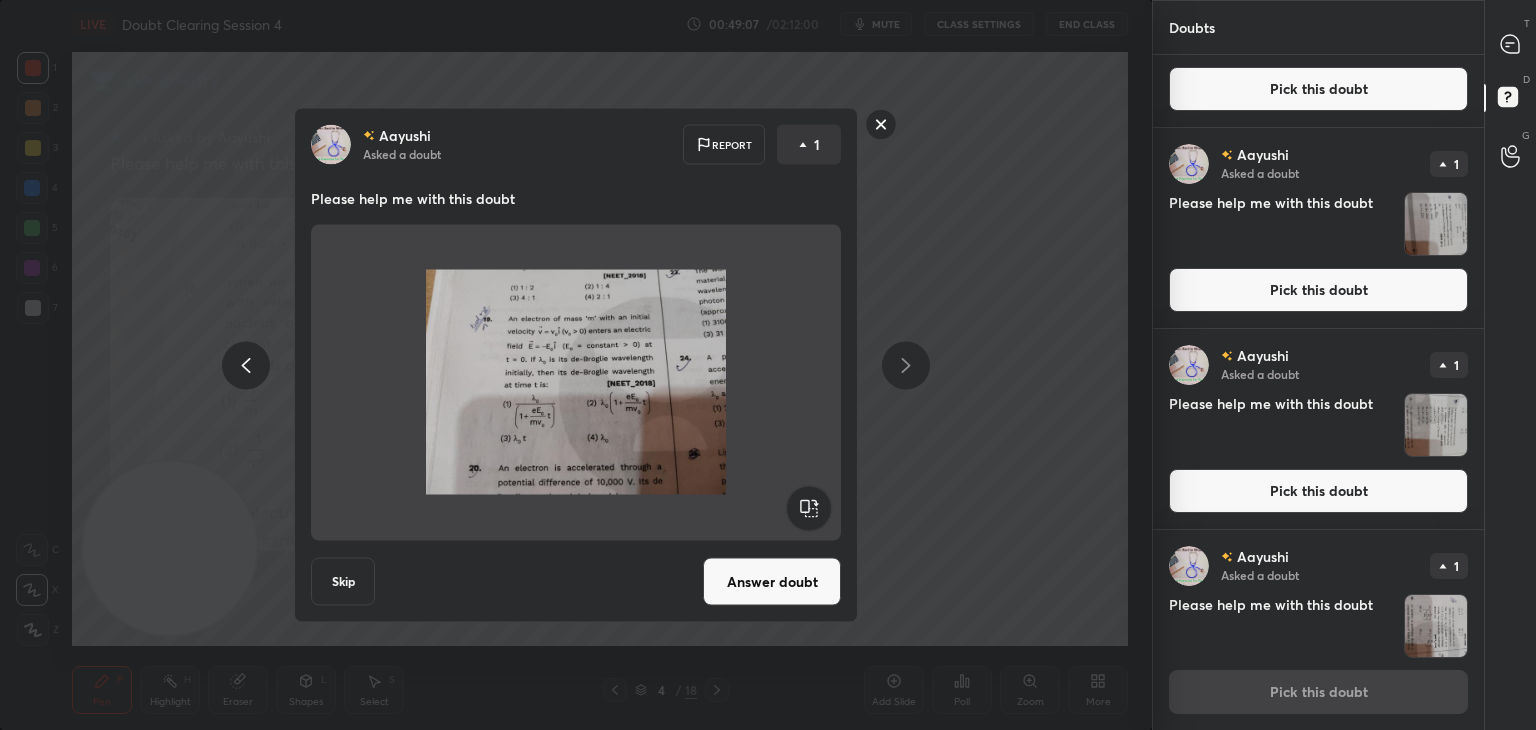 click 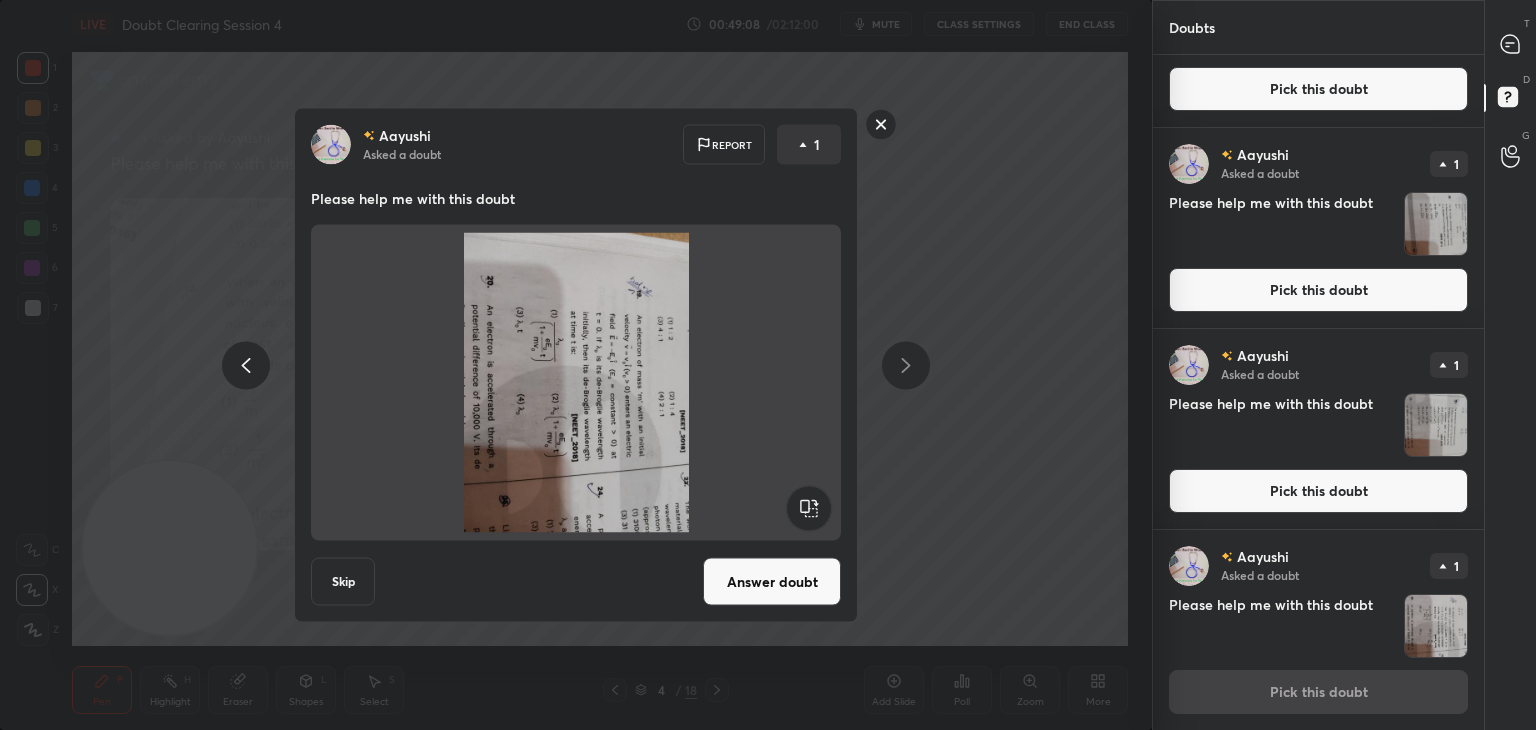 click 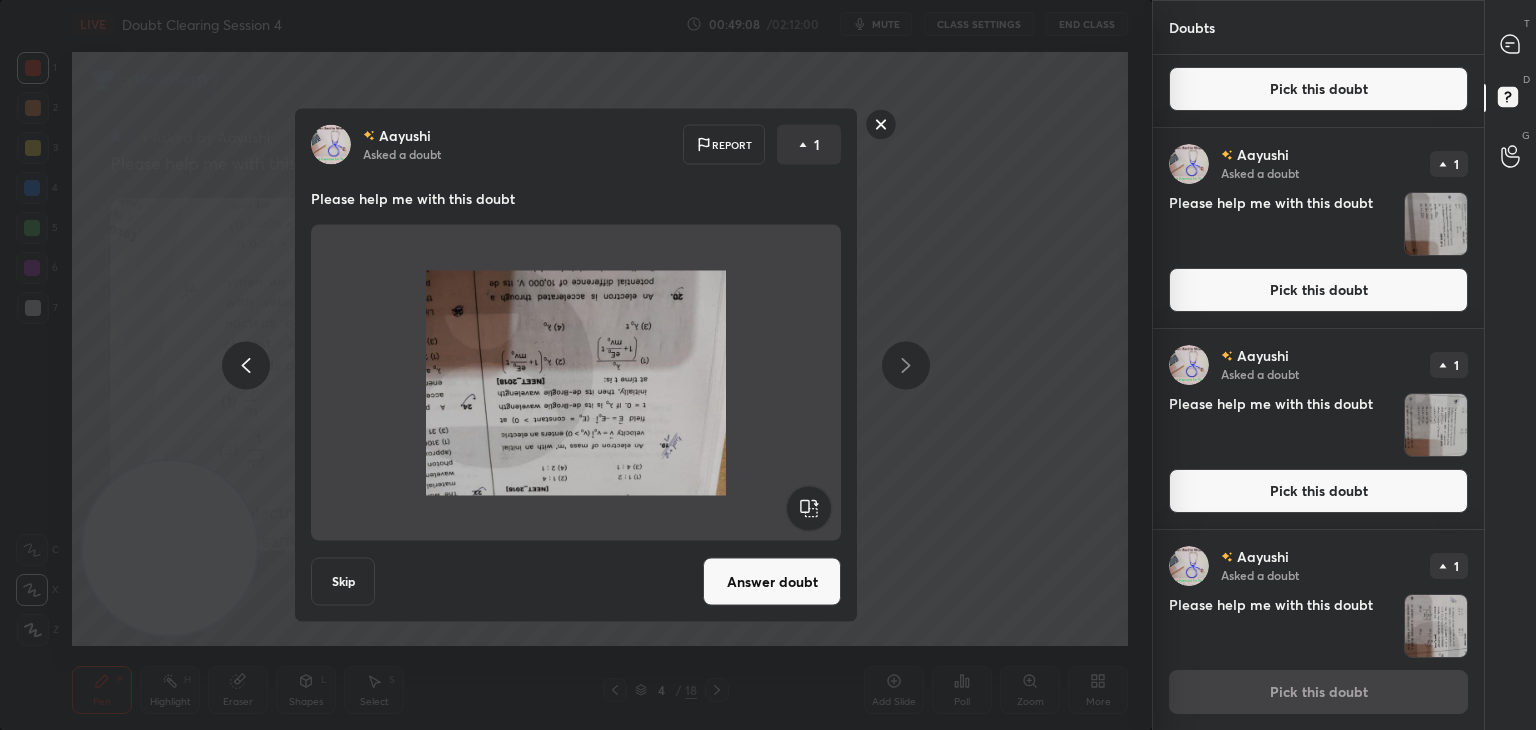 click 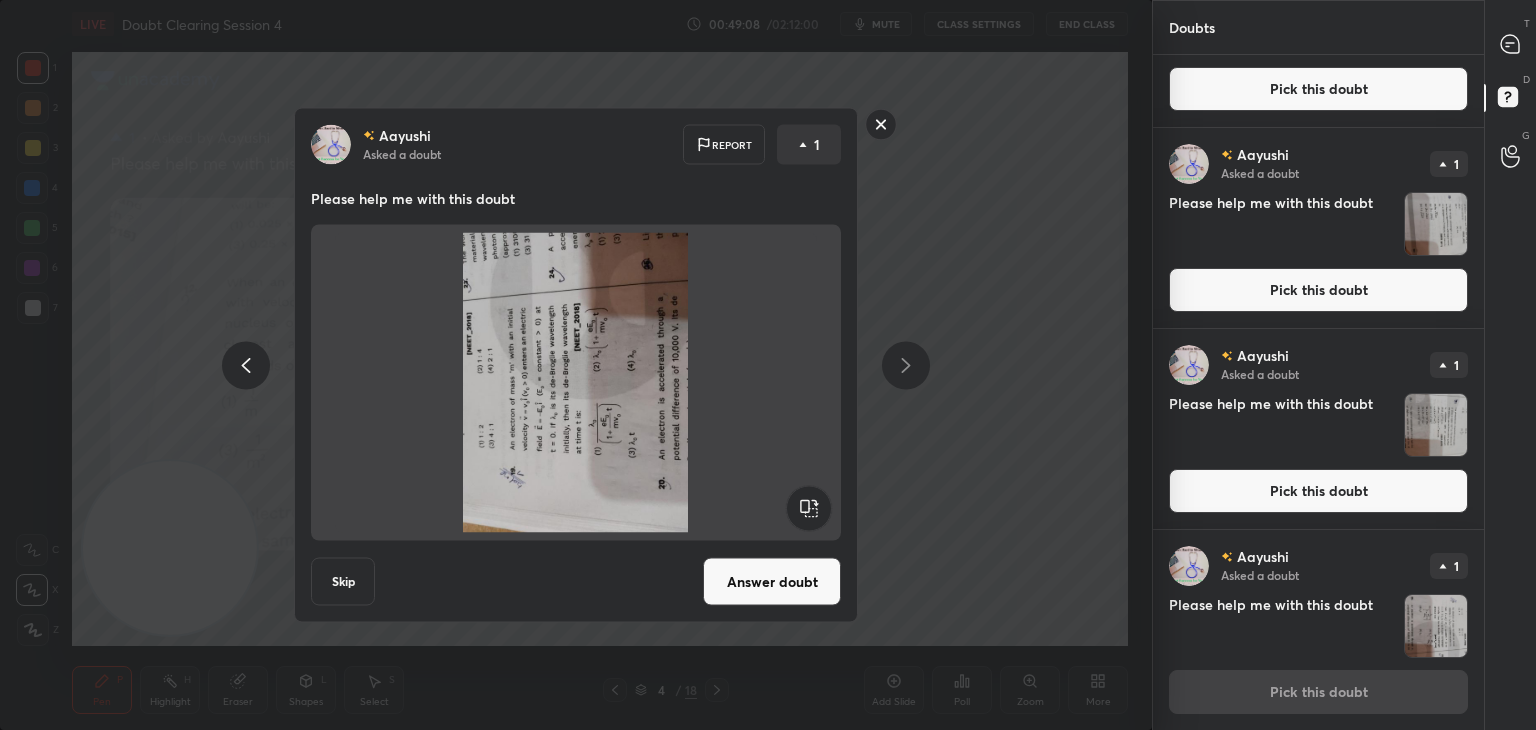click 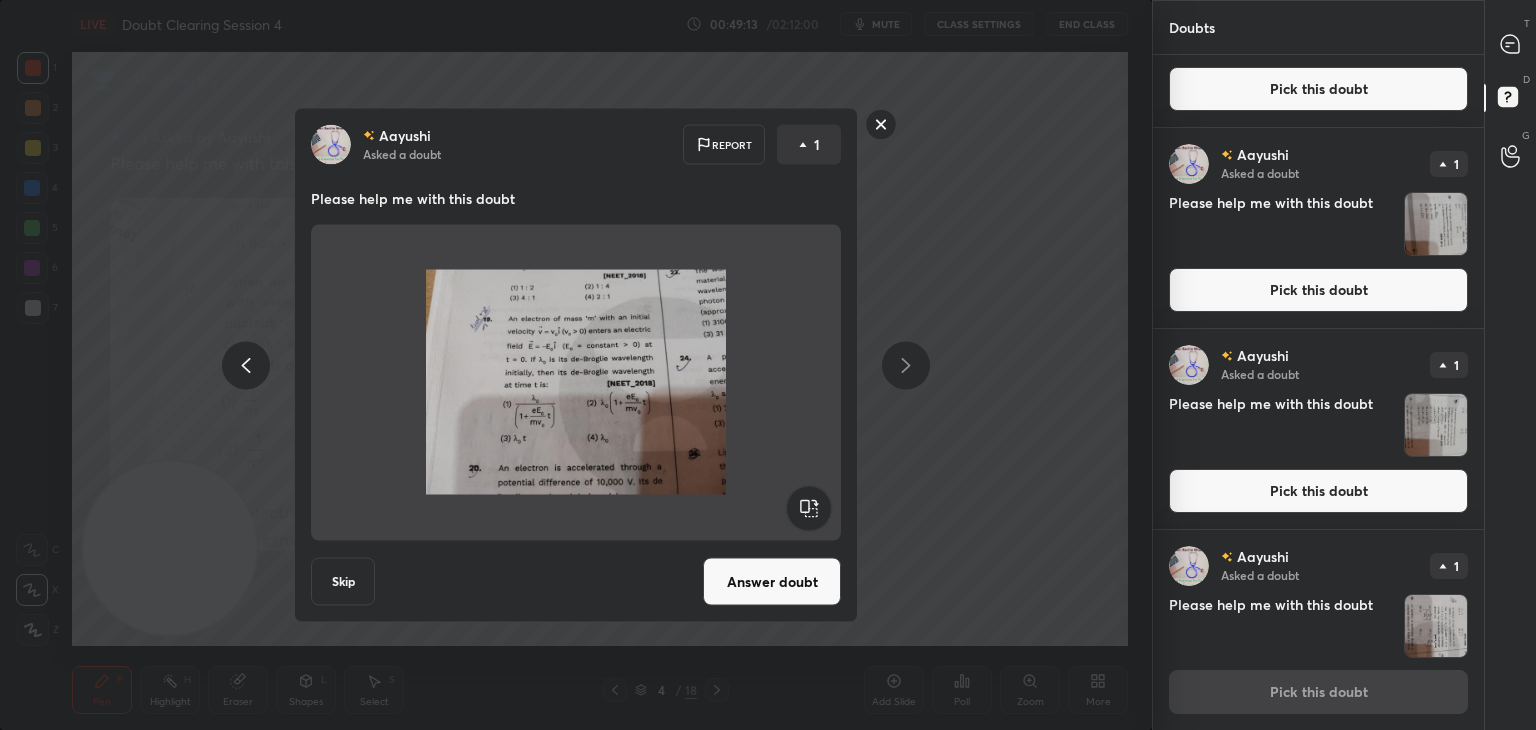 click on "Answer doubt" at bounding box center (772, 582) 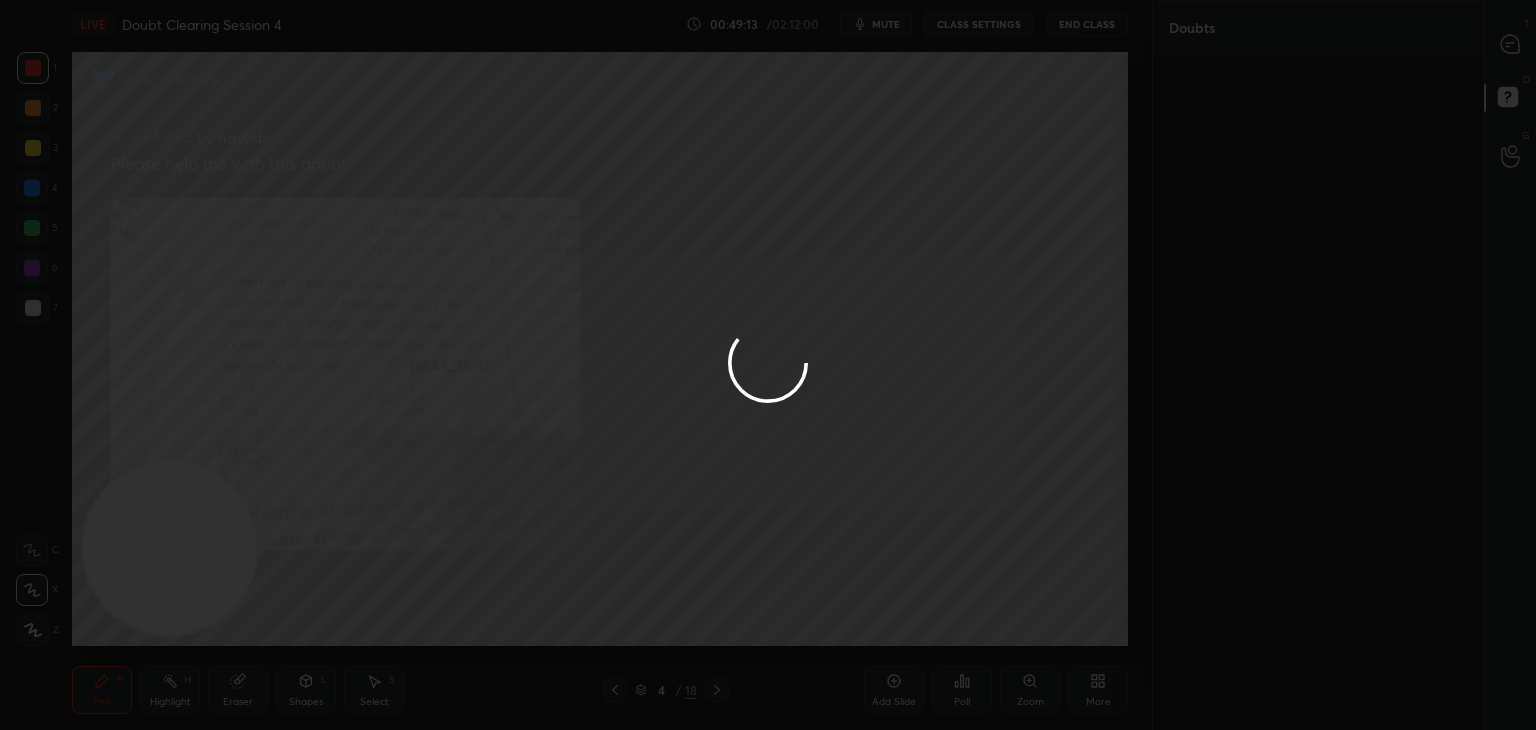 scroll, scrollTop: 0, scrollLeft: 0, axis: both 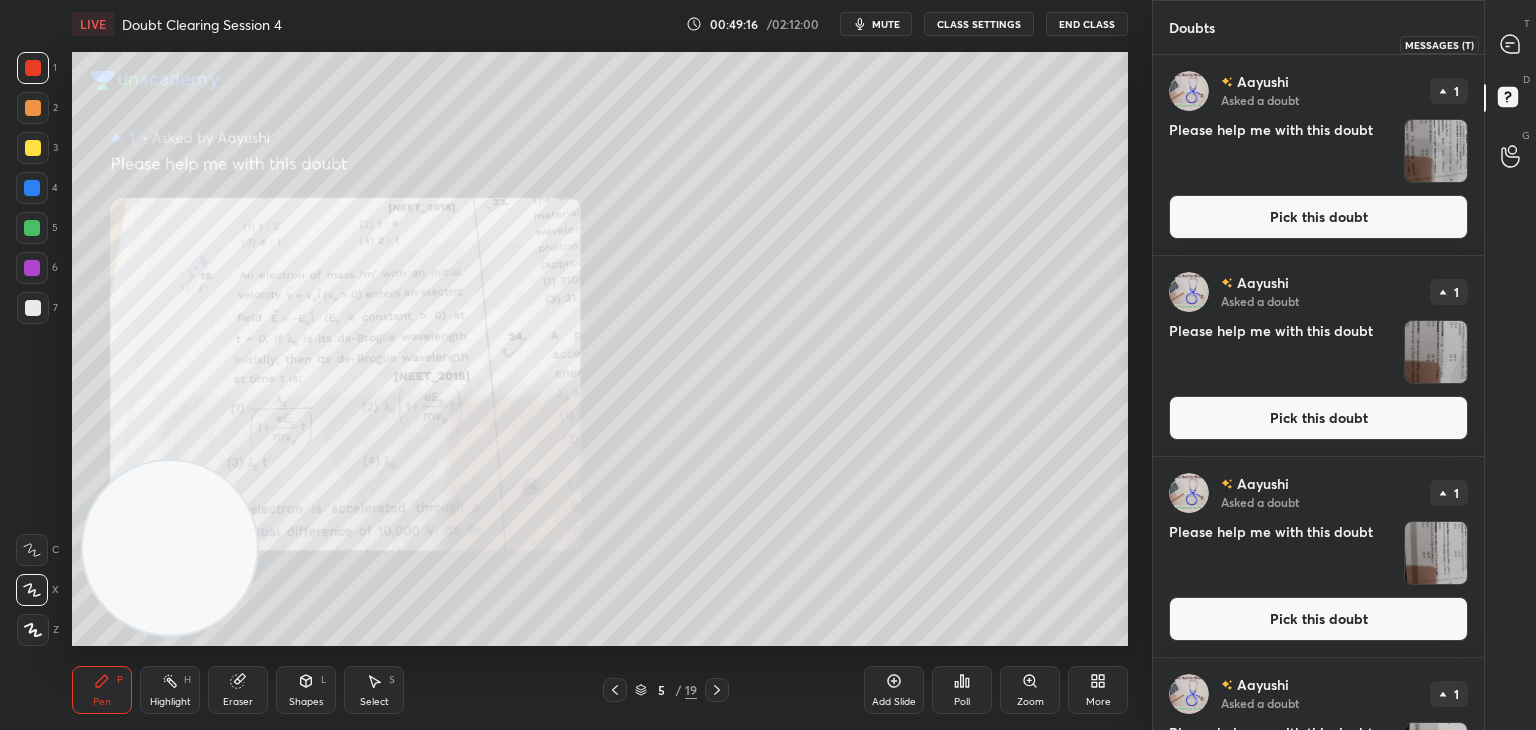 click 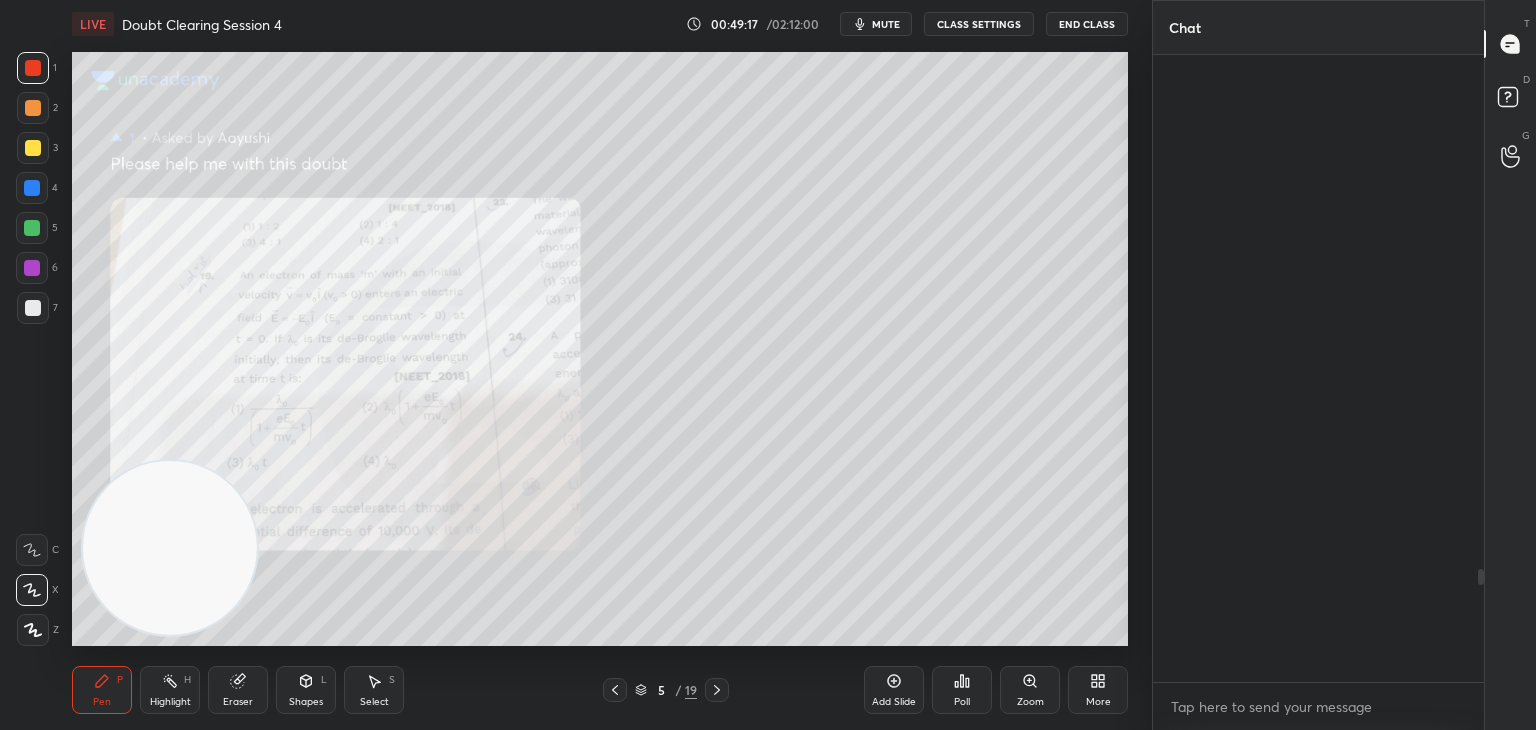 scroll, scrollTop: 2862, scrollLeft: 0, axis: vertical 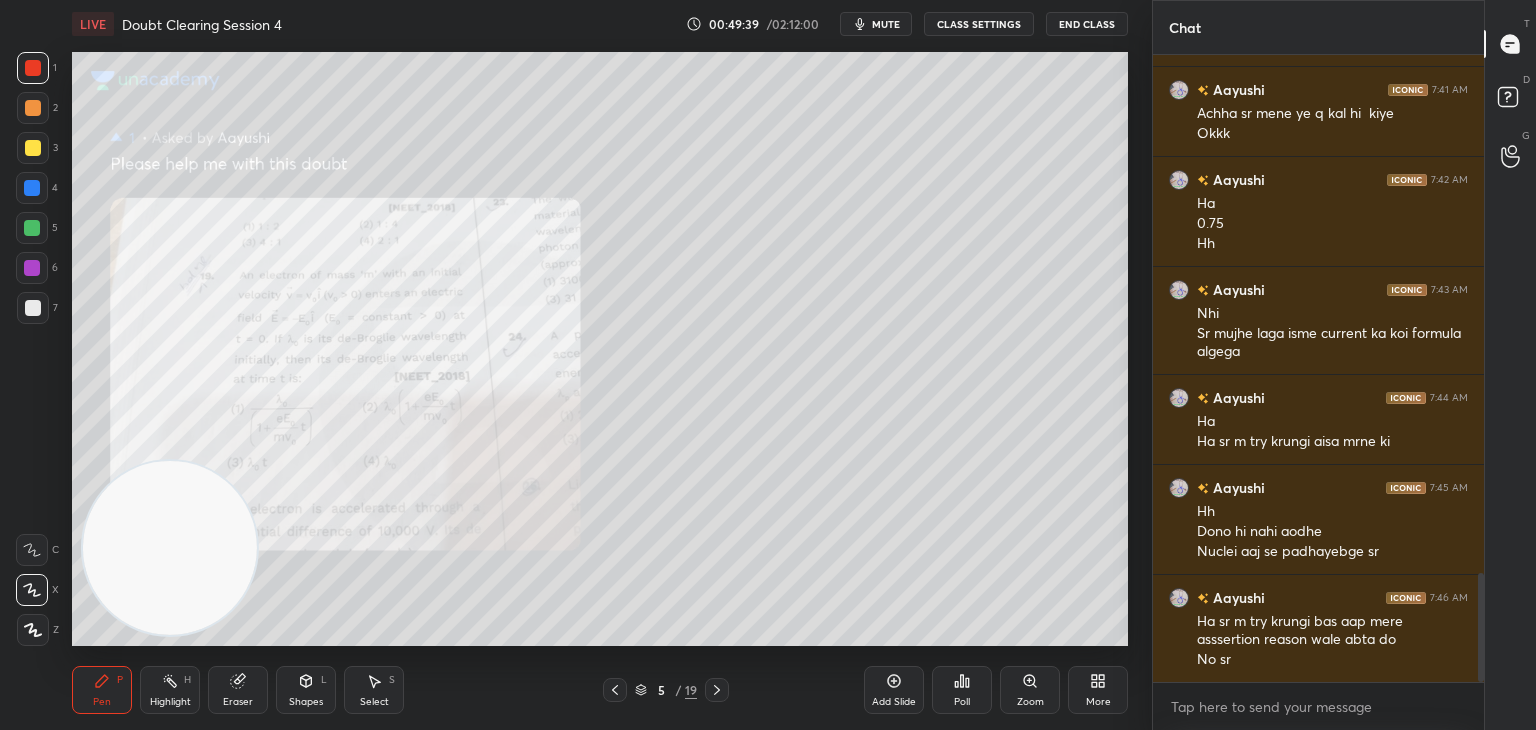 click on "D Doubts (D)" at bounding box center (1510, 100) 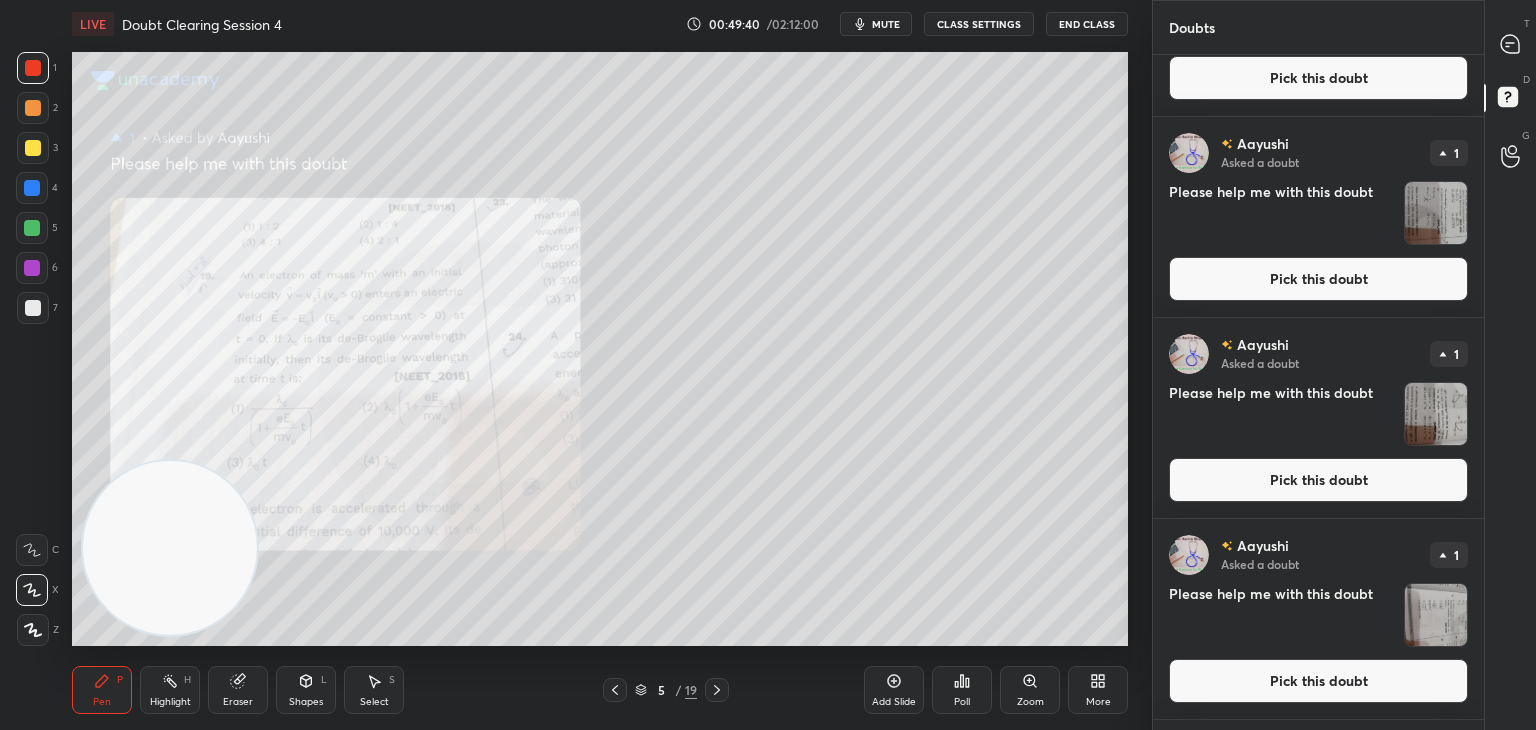 scroll, scrollTop: 1132, scrollLeft: 0, axis: vertical 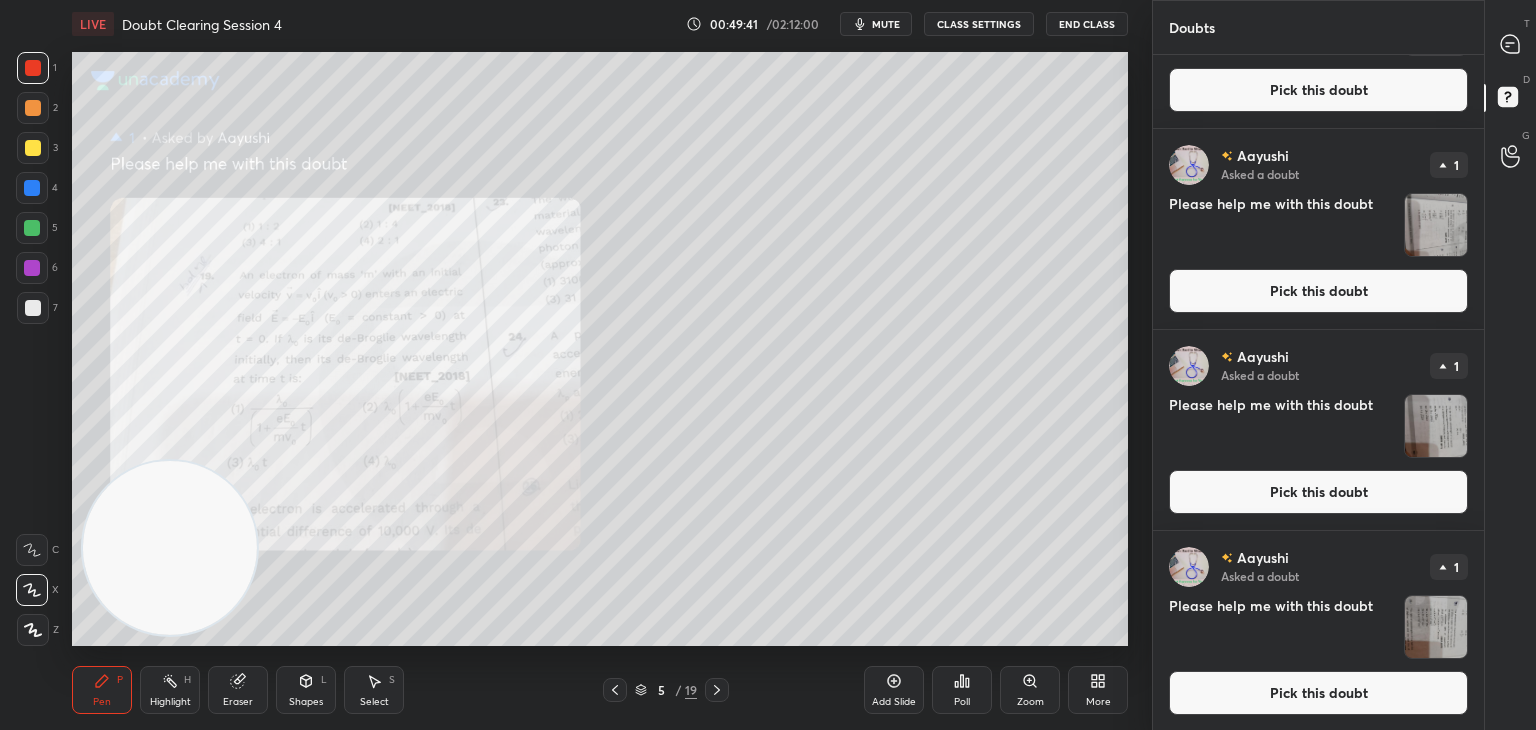 click at bounding box center (1436, 627) 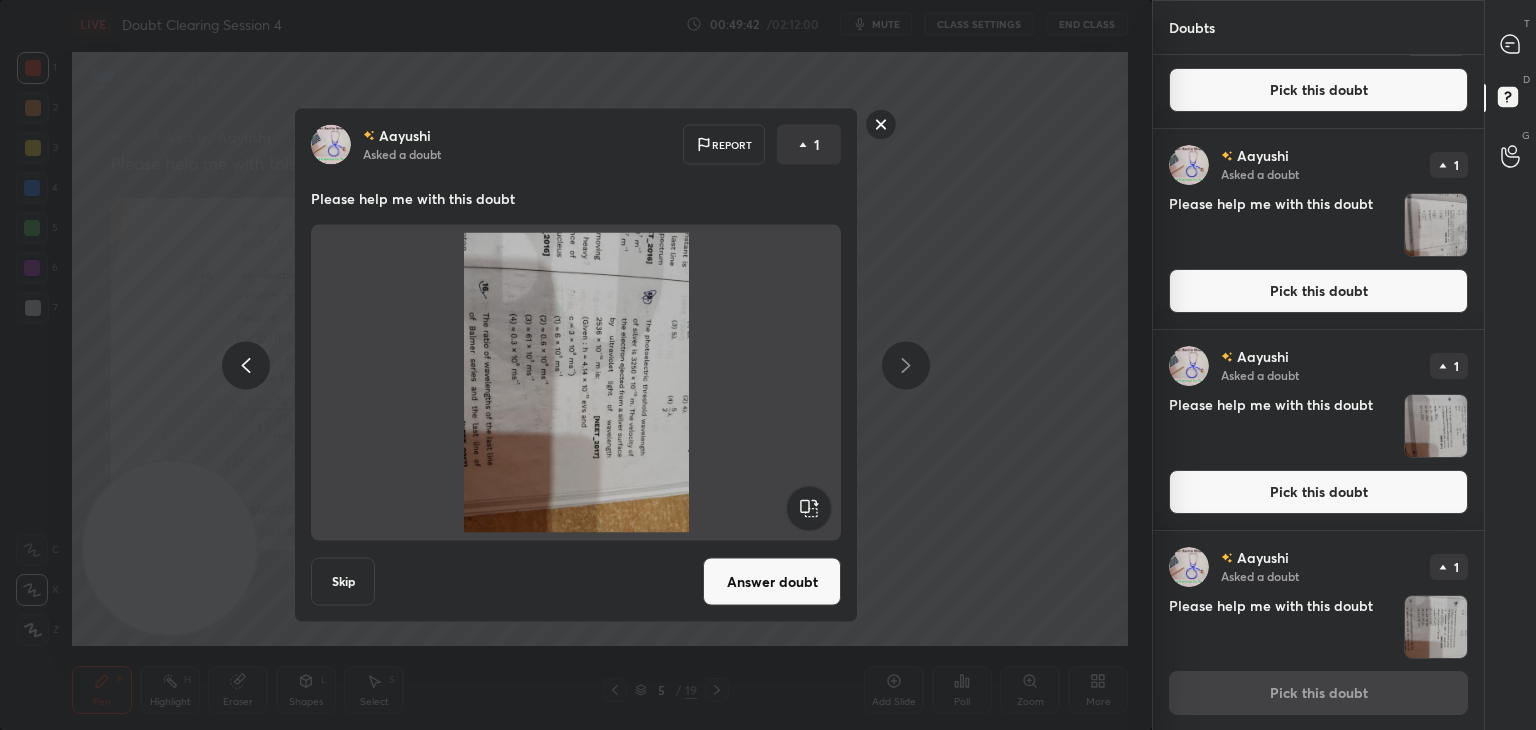 click 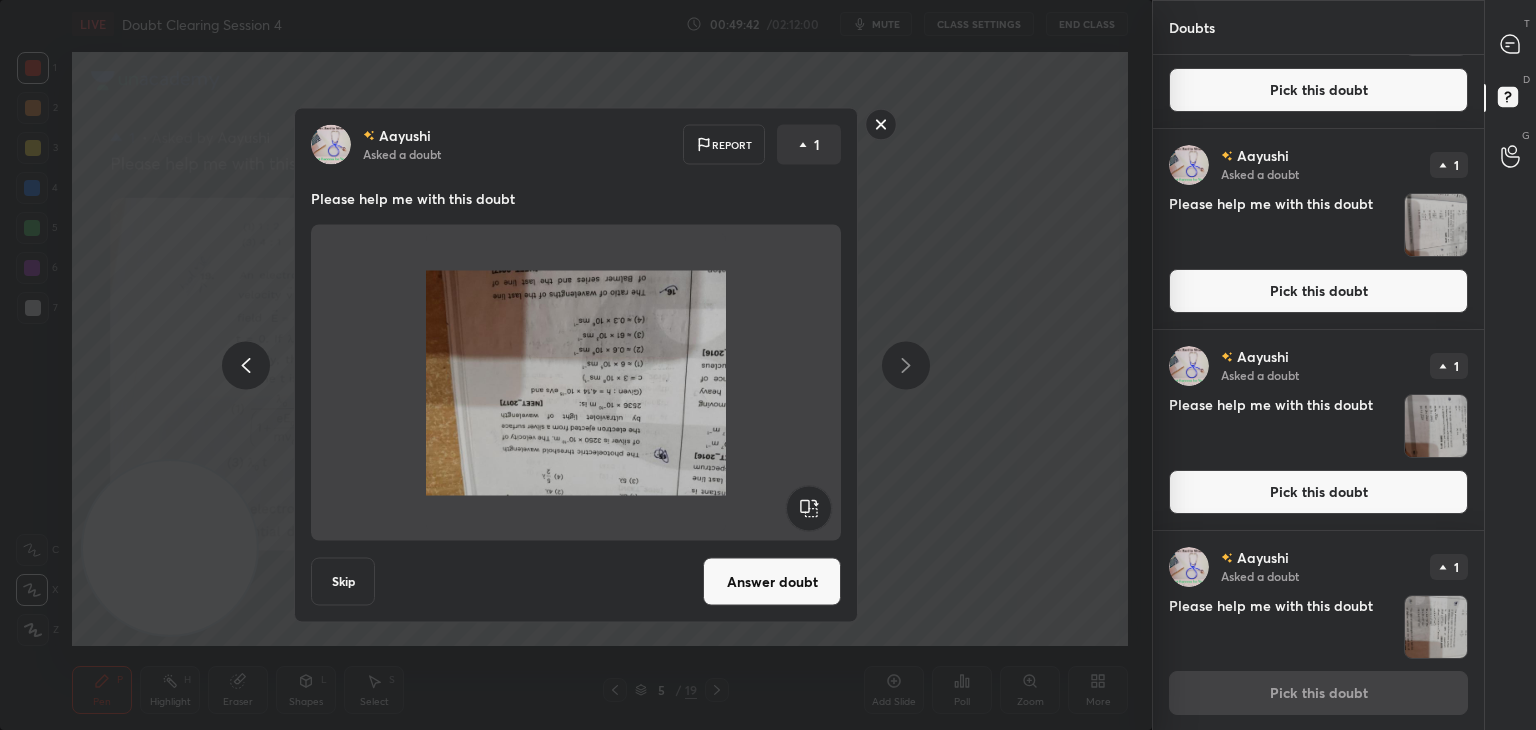 click 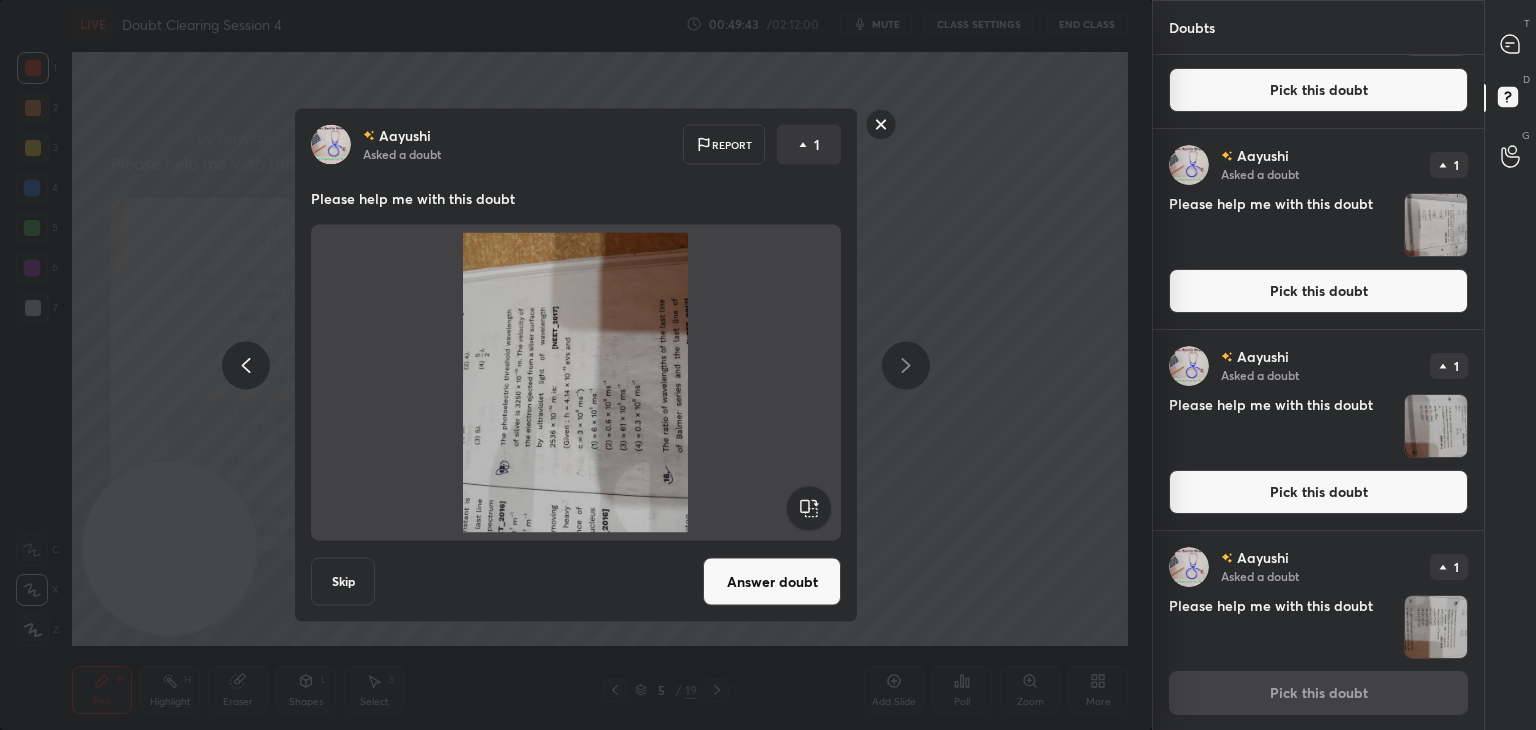 click 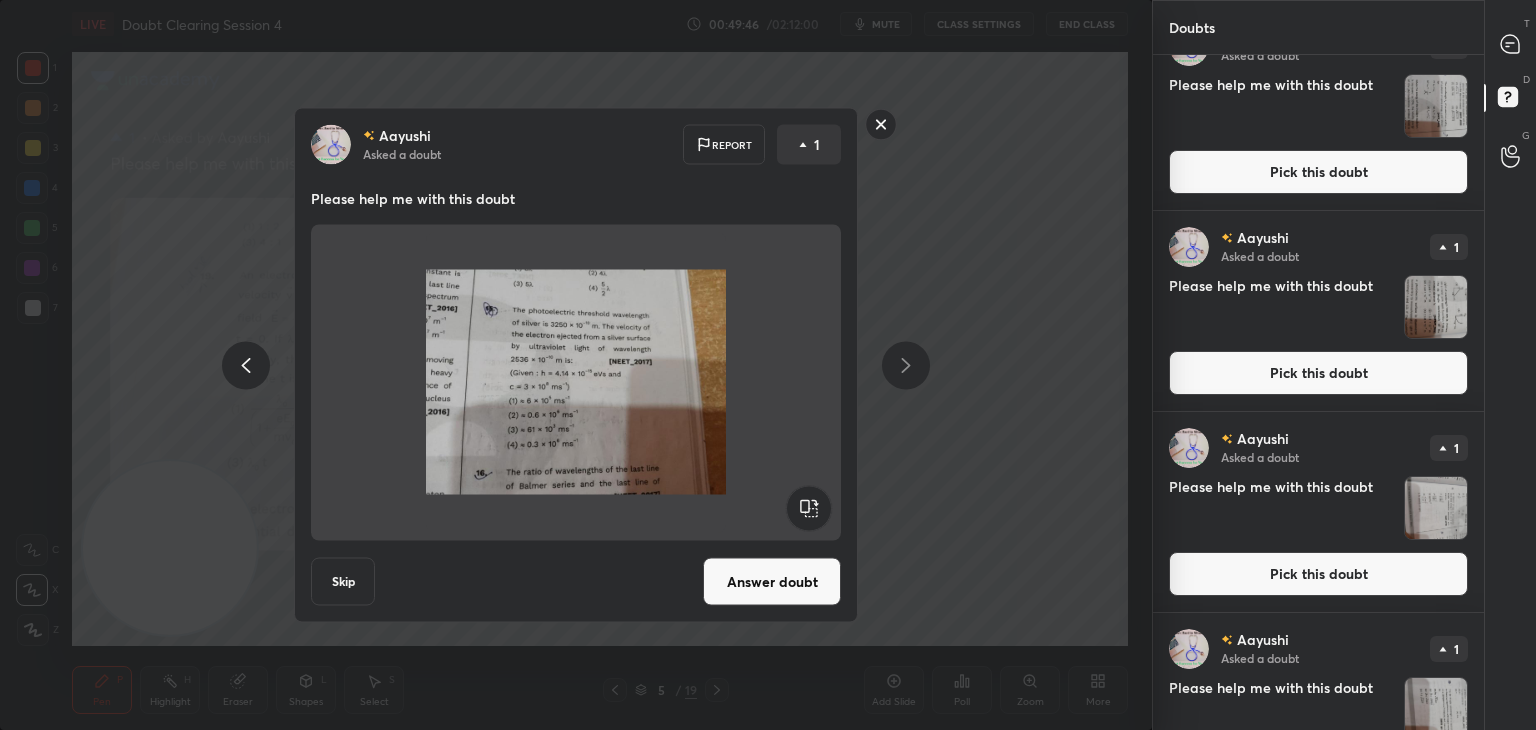 scroll, scrollTop: 817, scrollLeft: 0, axis: vertical 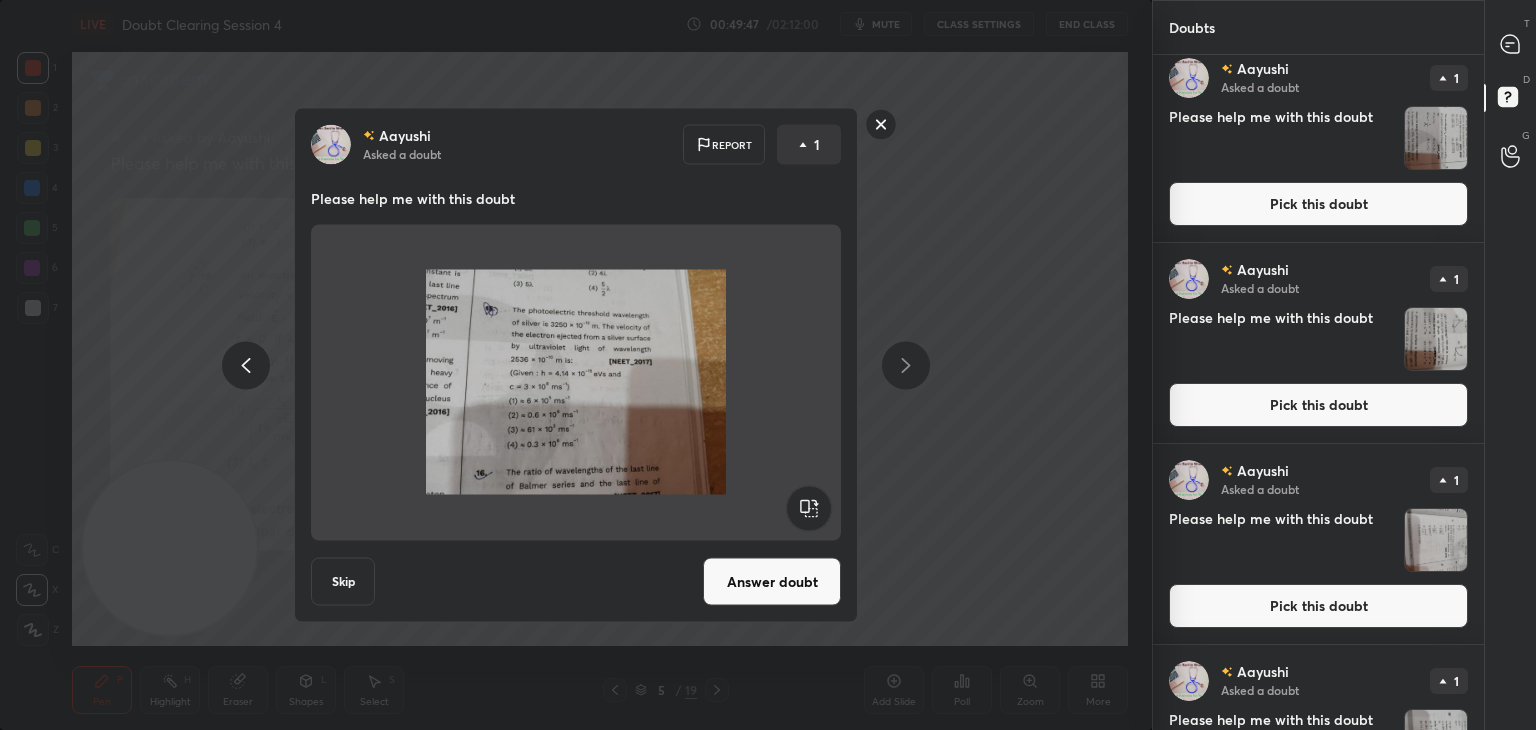 click at bounding box center (1436, 339) 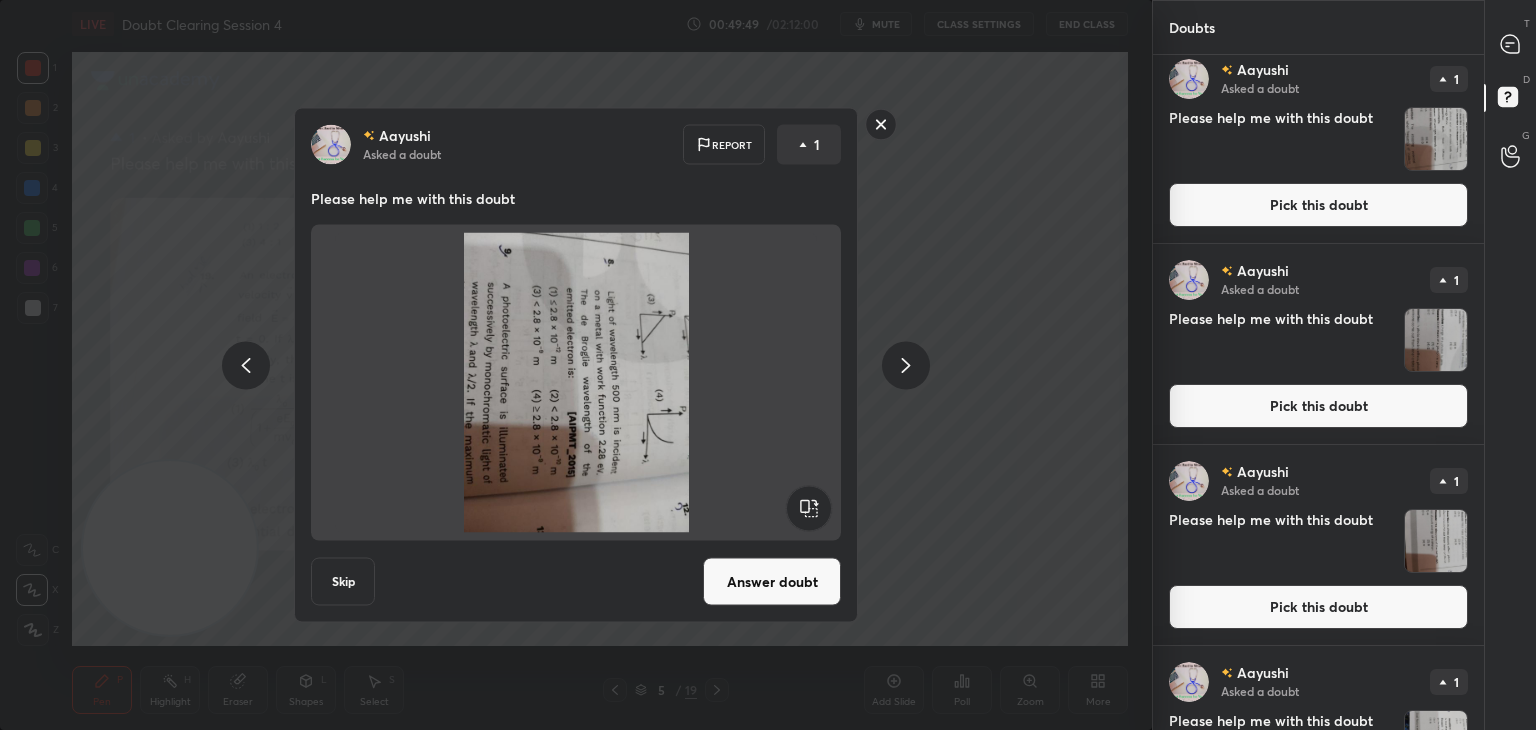 scroll, scrollTop: 0, scrollLeft: 0, axis: both 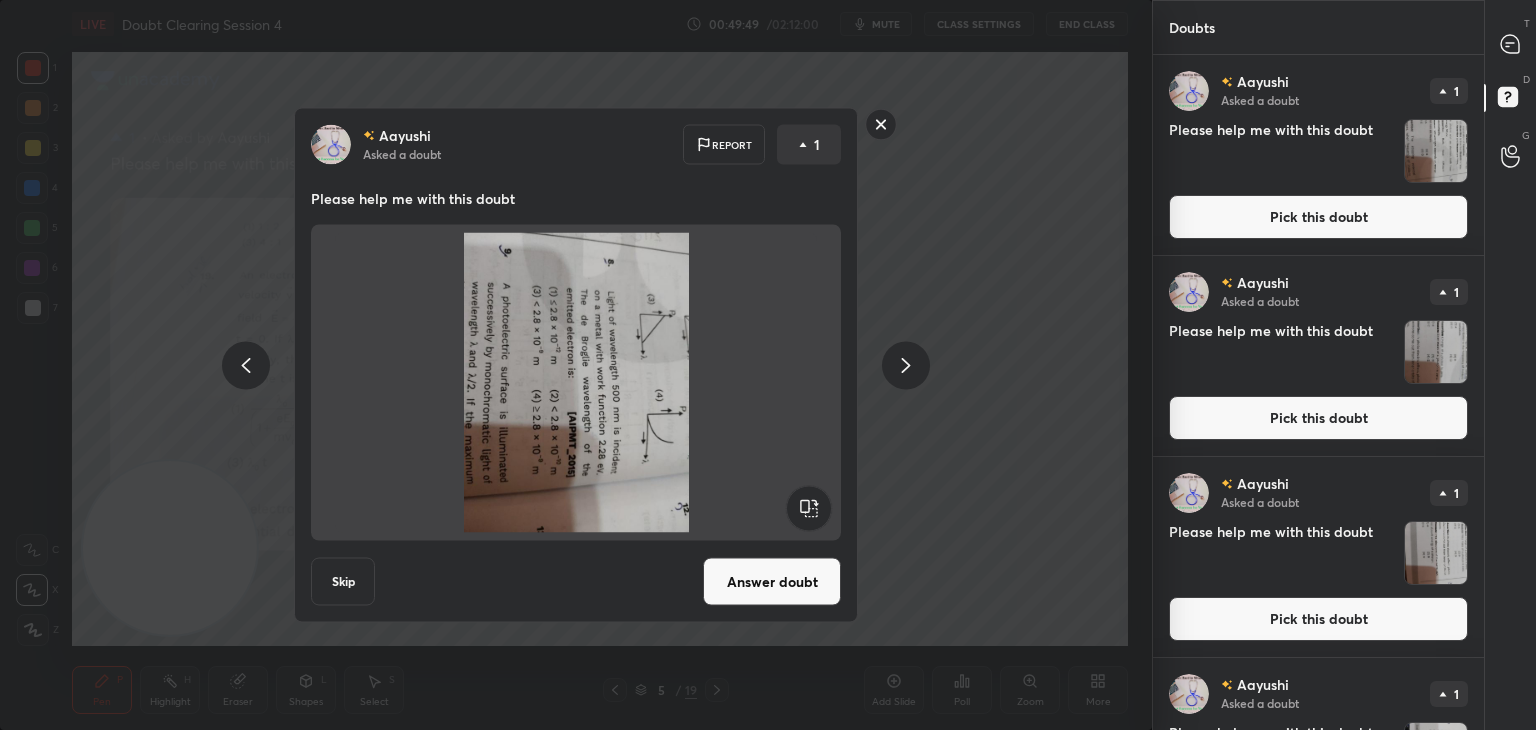click on "[PERSON] Asked a doubt 1 Please help me with this doubt Pick this doubt [PERSON] Asked a doubt 1 Please help me with this doubt Pick this doubt [PERSON] Asked a doubt 1 Please help me with this doubt Pick this doubt [PERSON] Asked a doubt 1 Please help me with this doubt Pick this doubt [PERSON] Asked a doubt 1 Please help me with this doubt Pick this doubt" at bounding box center [1318, 393] 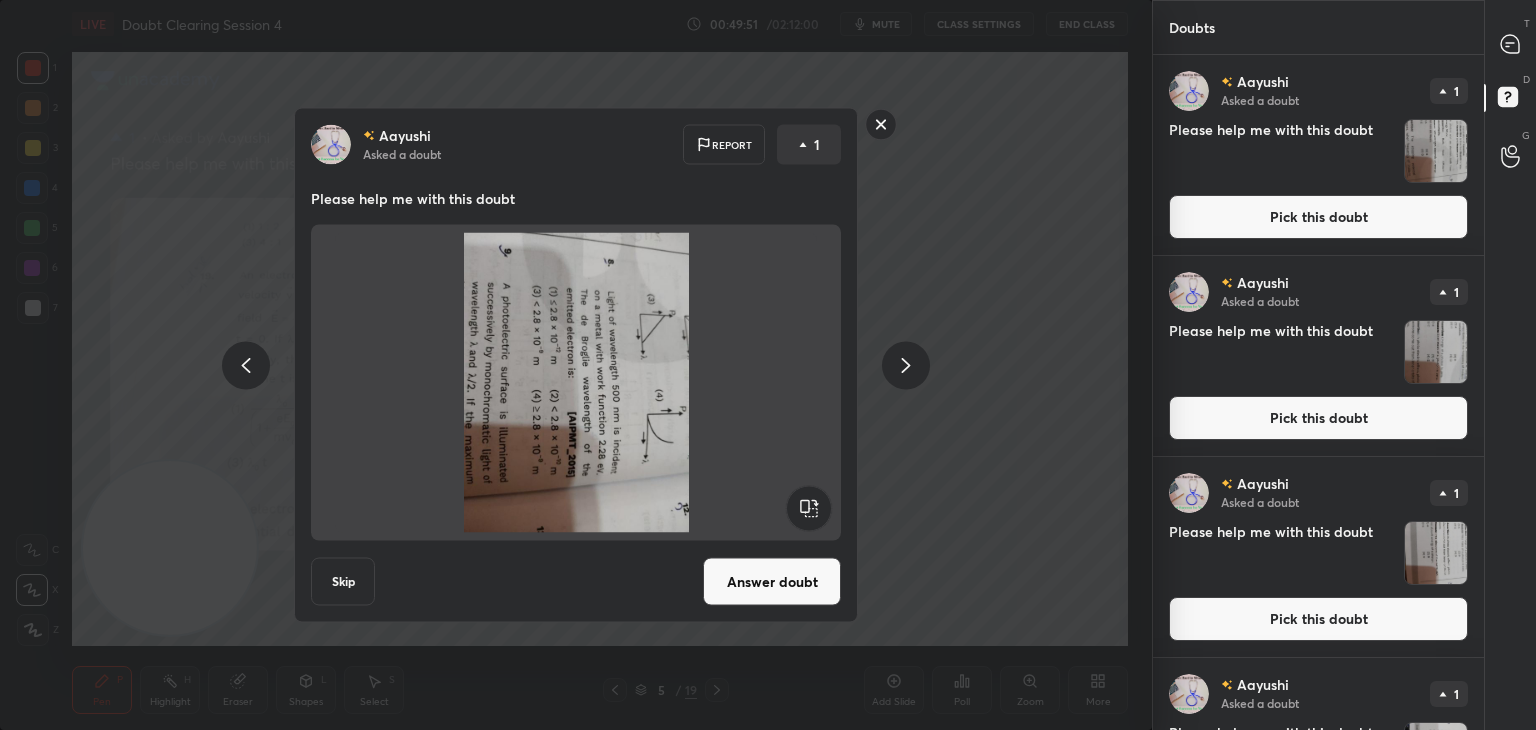 click at bounding box center [1436, 553] 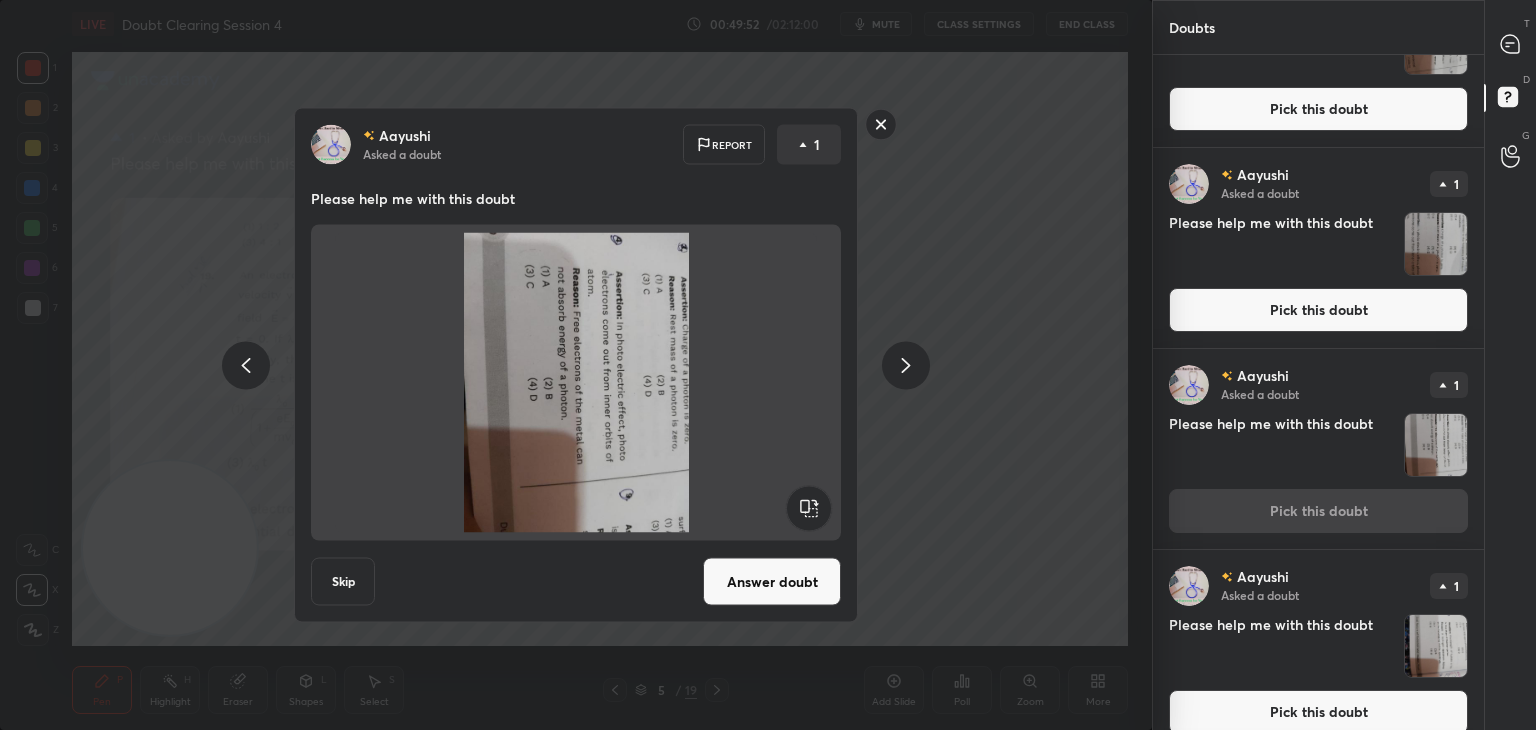 scroll, scrollTop: 136, scrollLeft: 0, axis: vertical 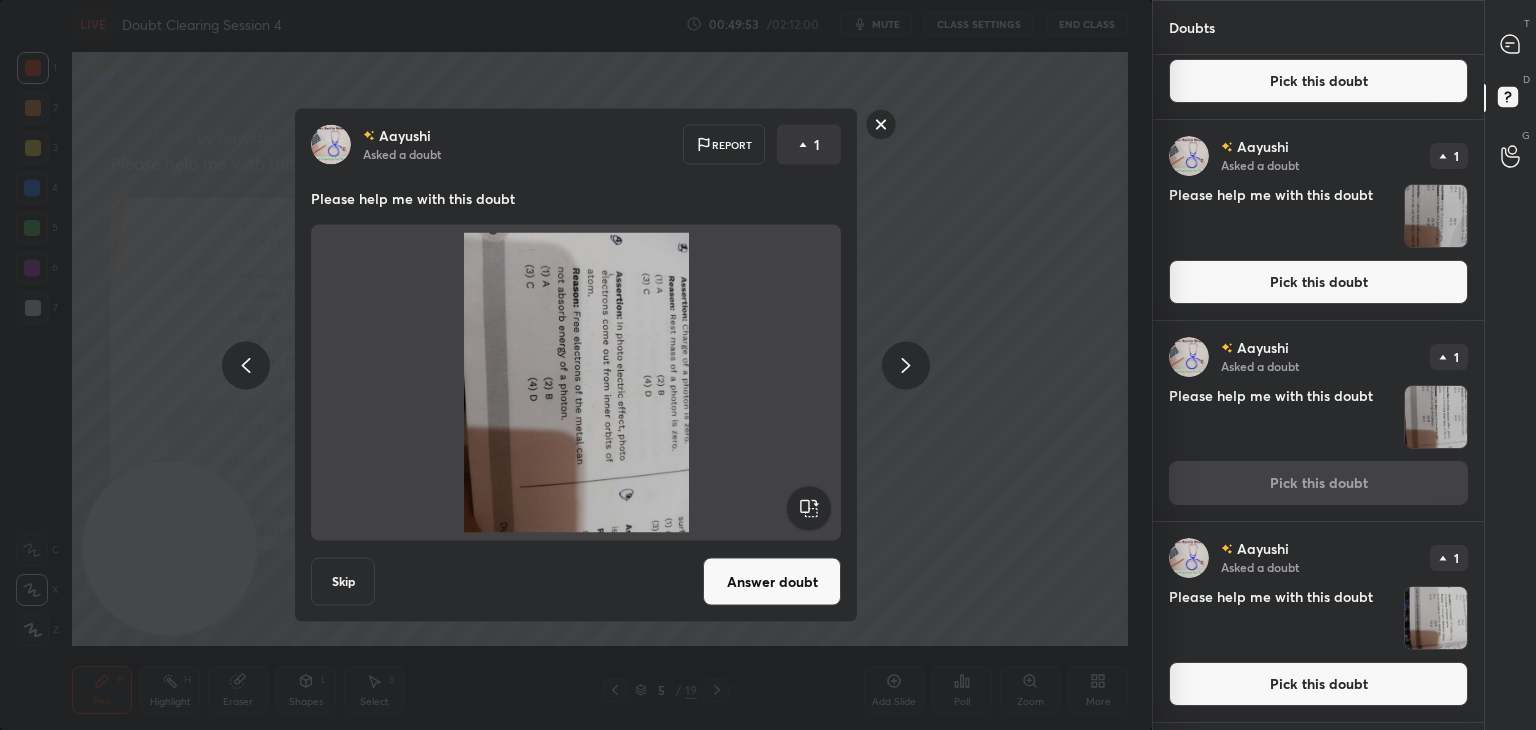 click at bounding box center [1436, 618] 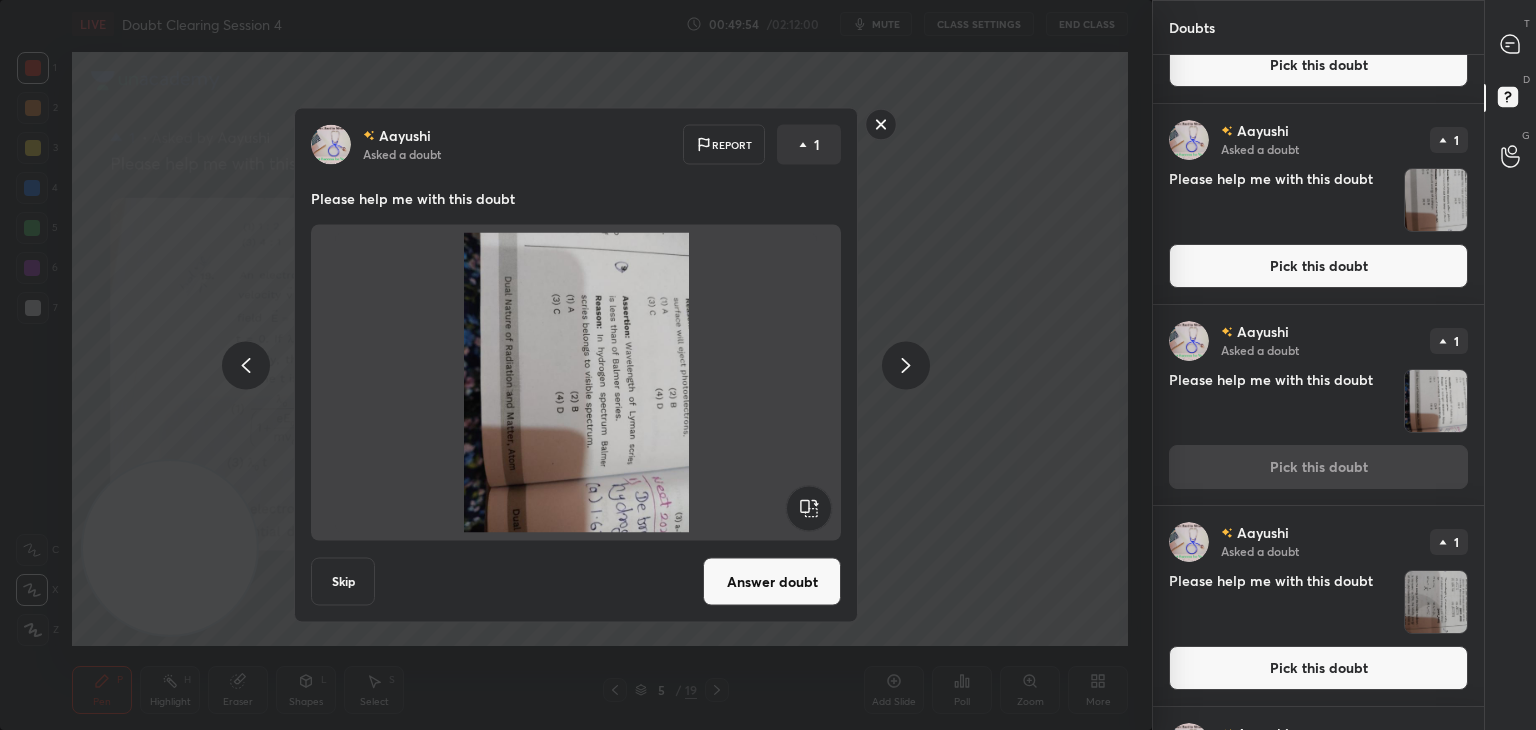 click at bounding box center [1436, 602] 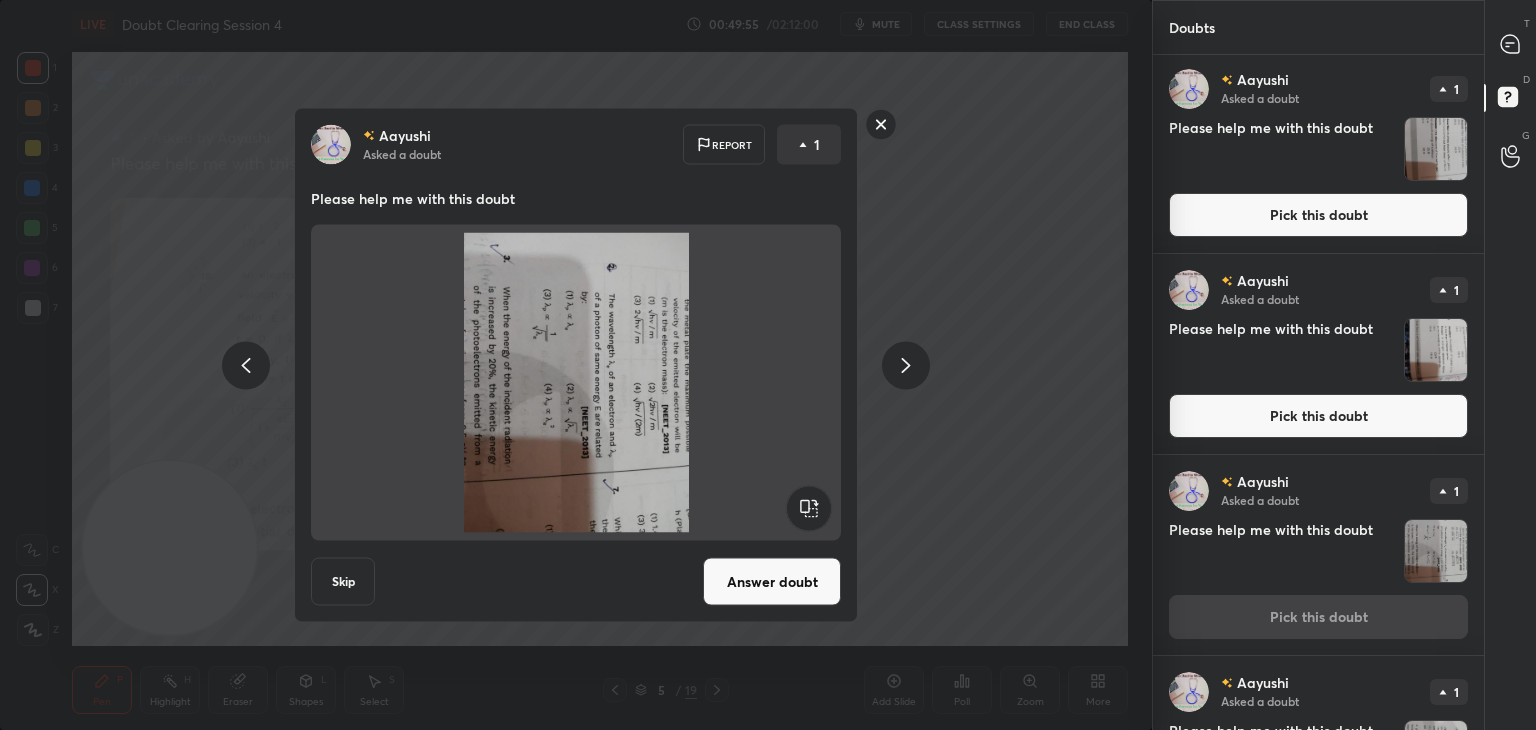 scroll, scrollTop: 416, scrollLeft: 0, axis: vertical 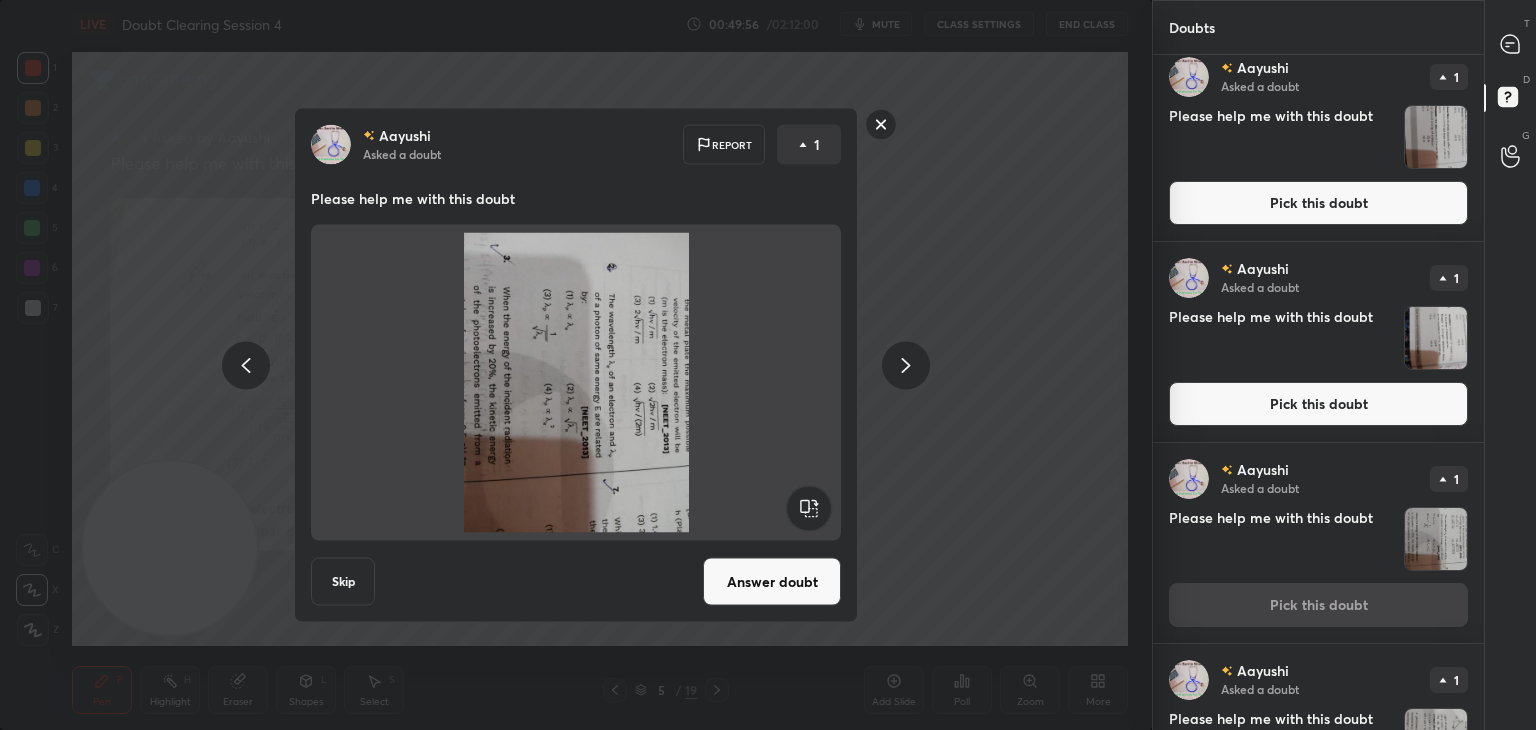 click at bounding box center [1436, 338] 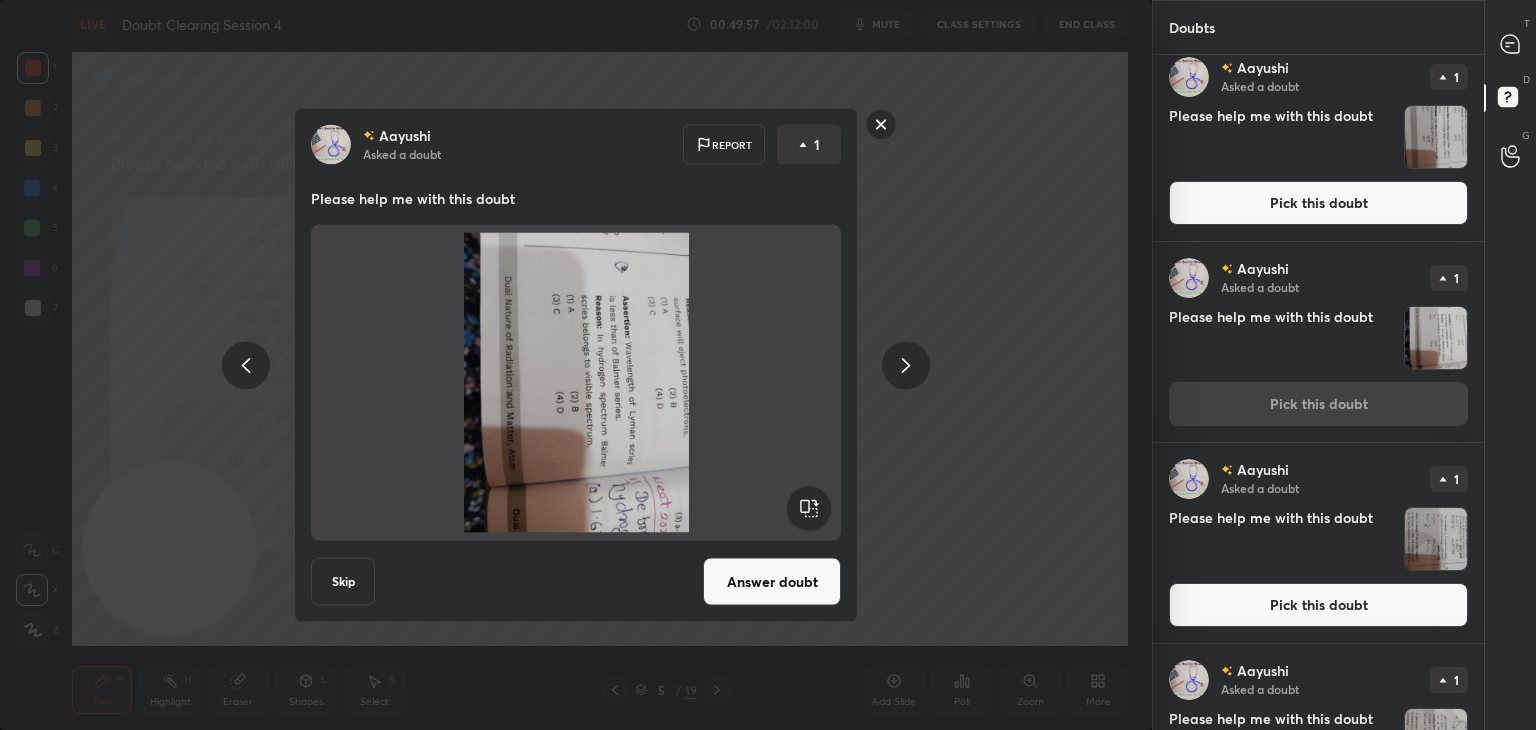 click 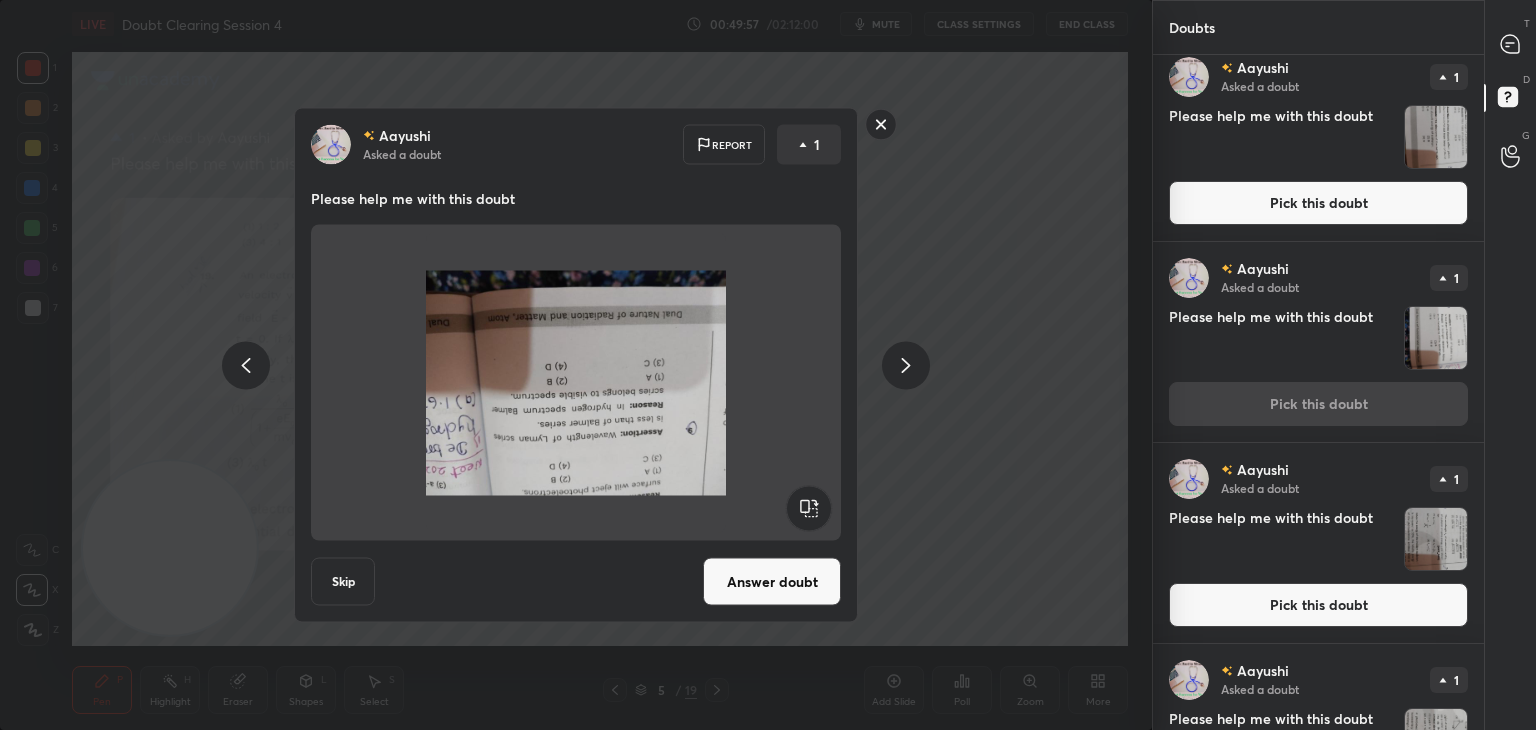 click 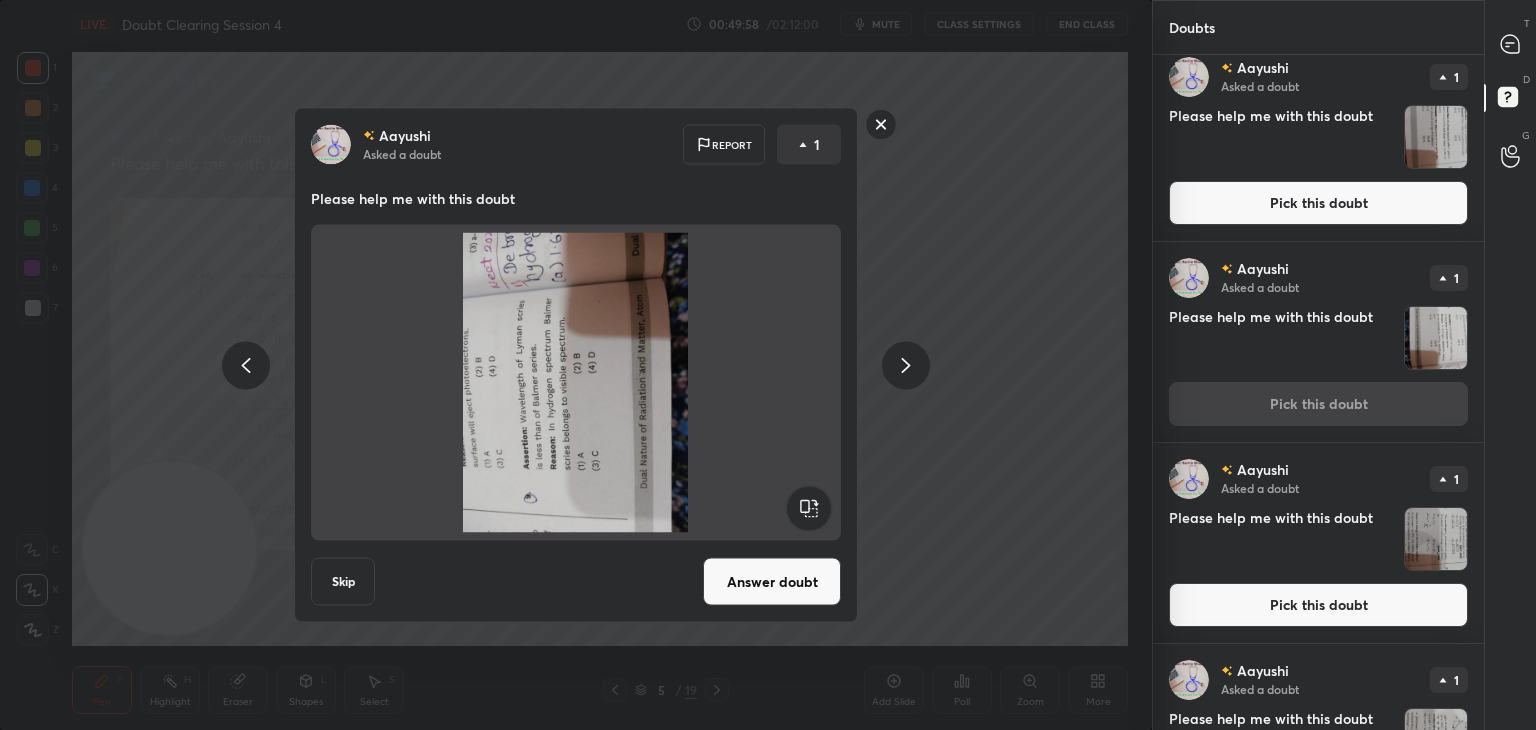 click 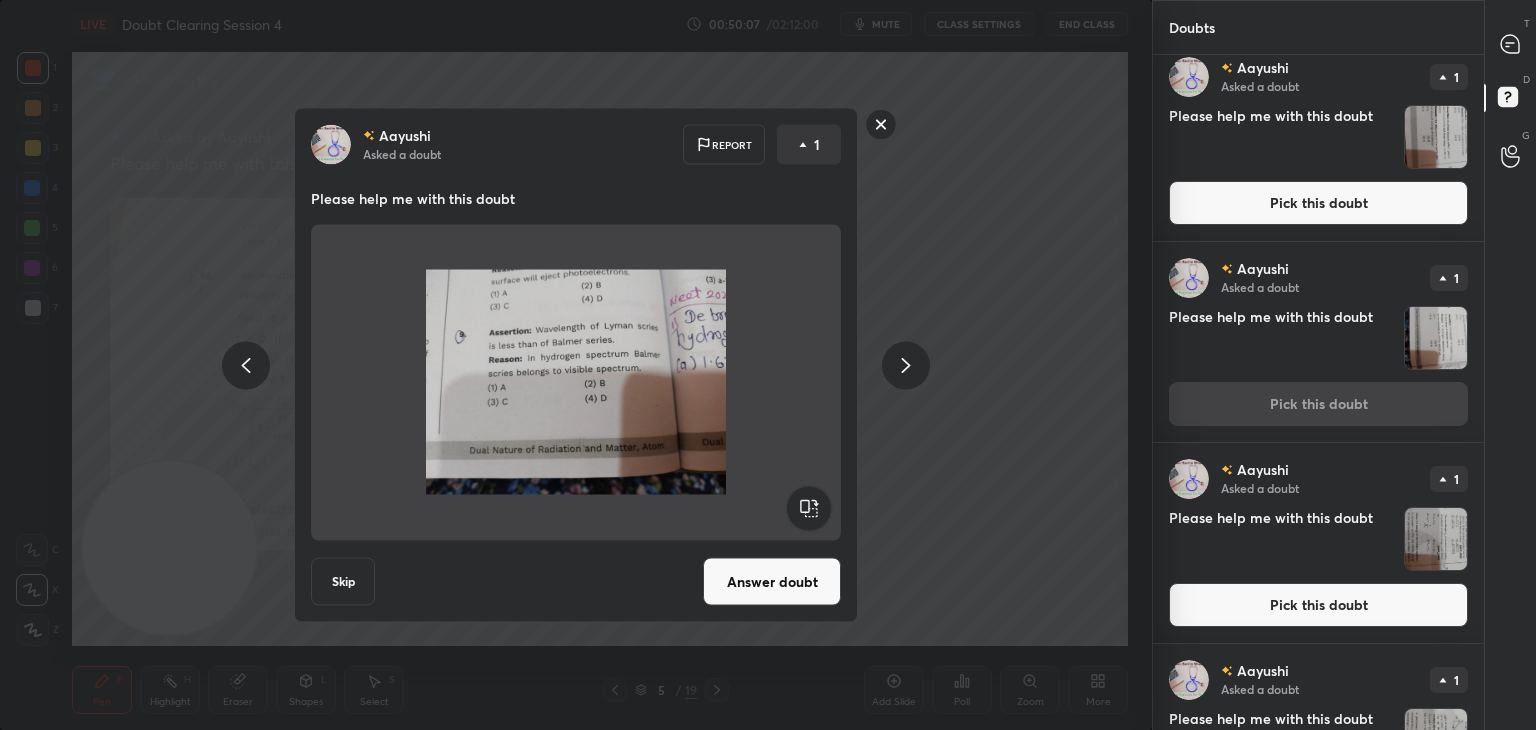click at bounding box center [576, 383] 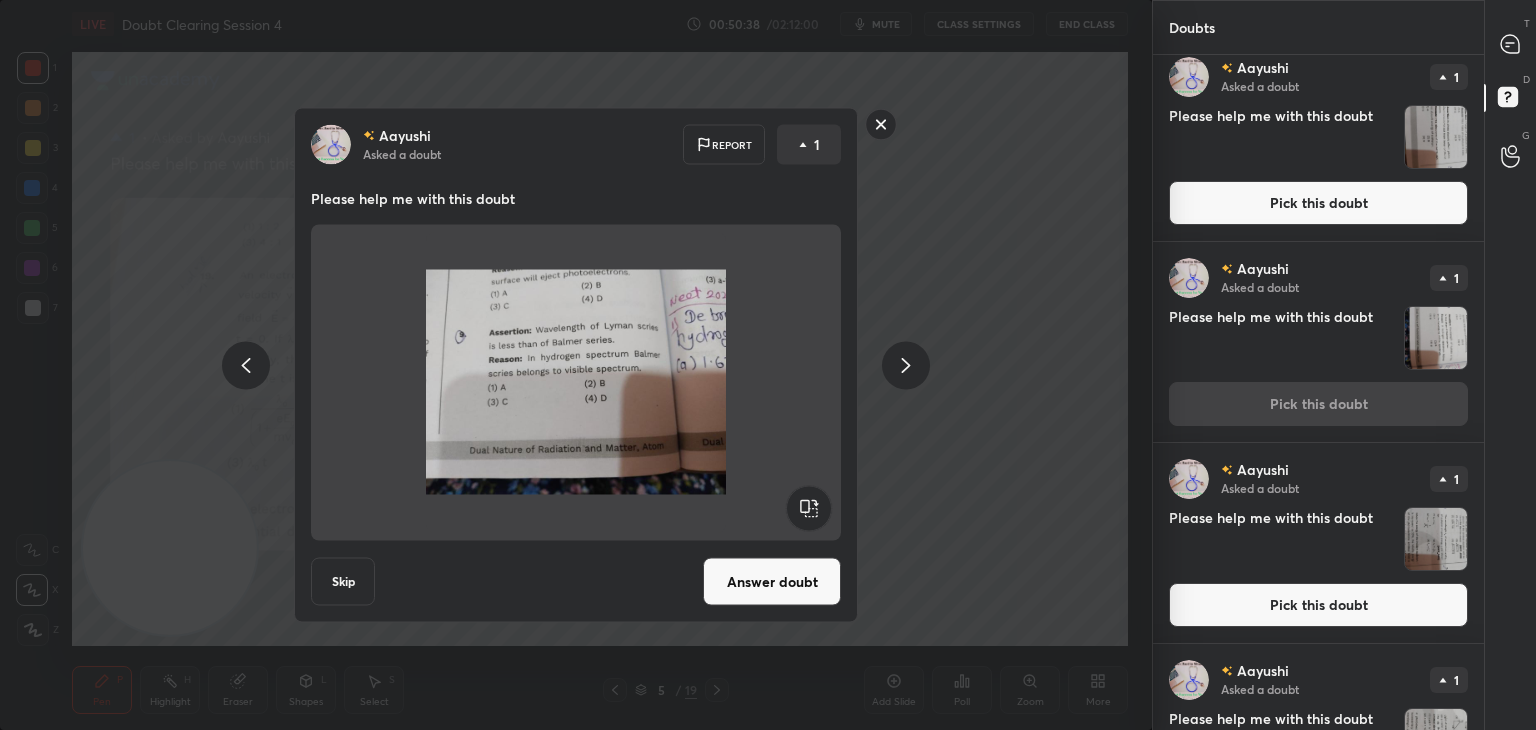 click at bounding box center [576, 383] 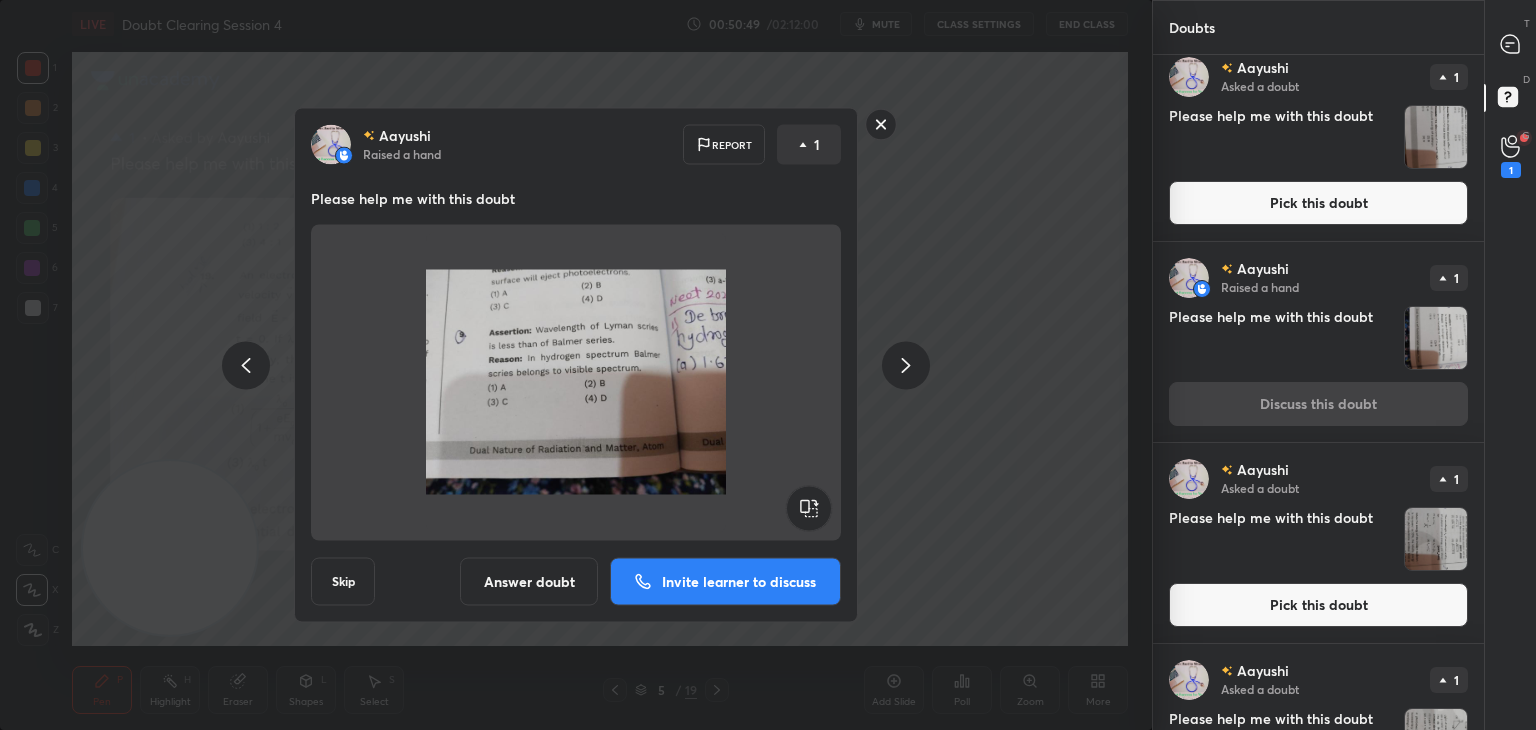 click on "T Messages (T)" at bounding box center [1510, 44] 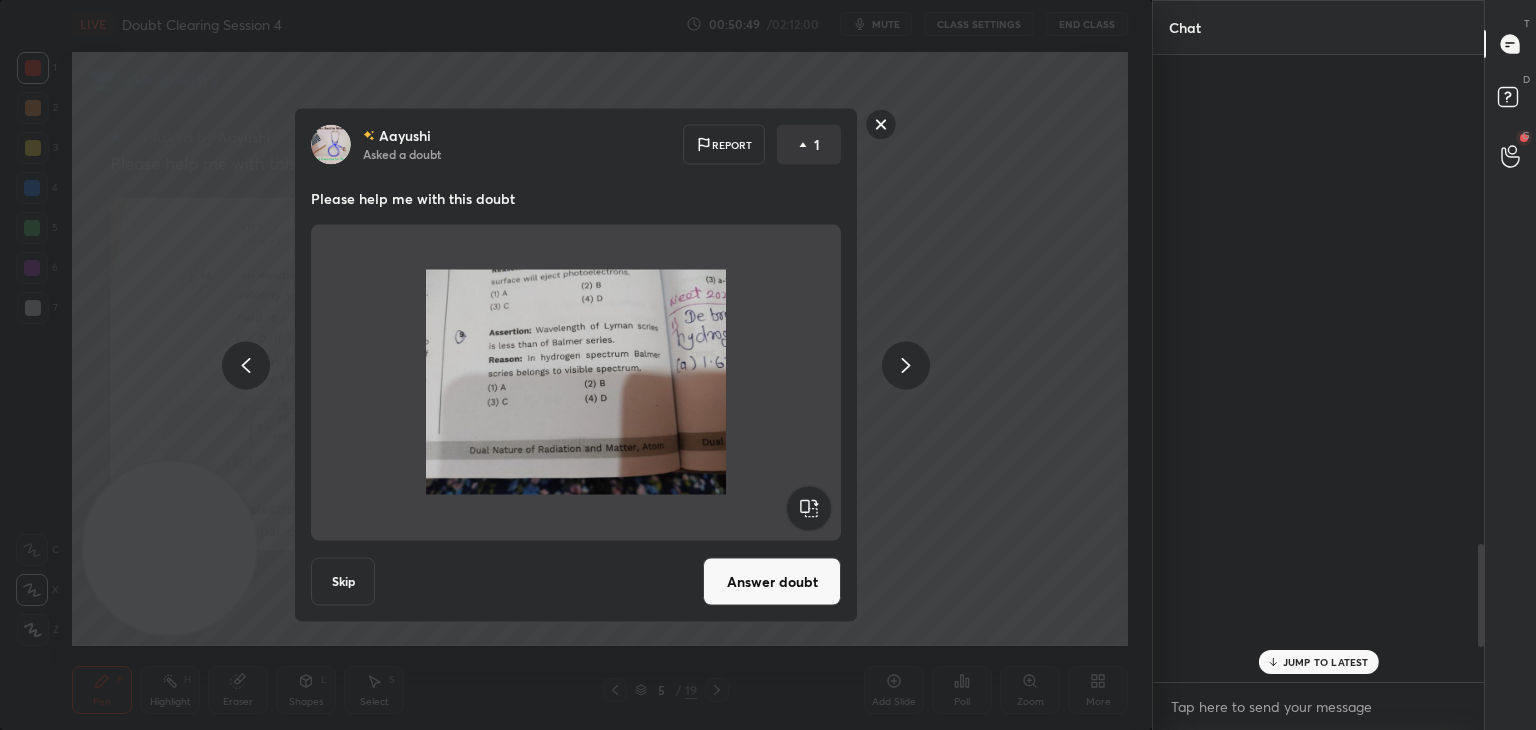 scroll, scrollTop: 2962, scrollLeft: 0, axis: vertical 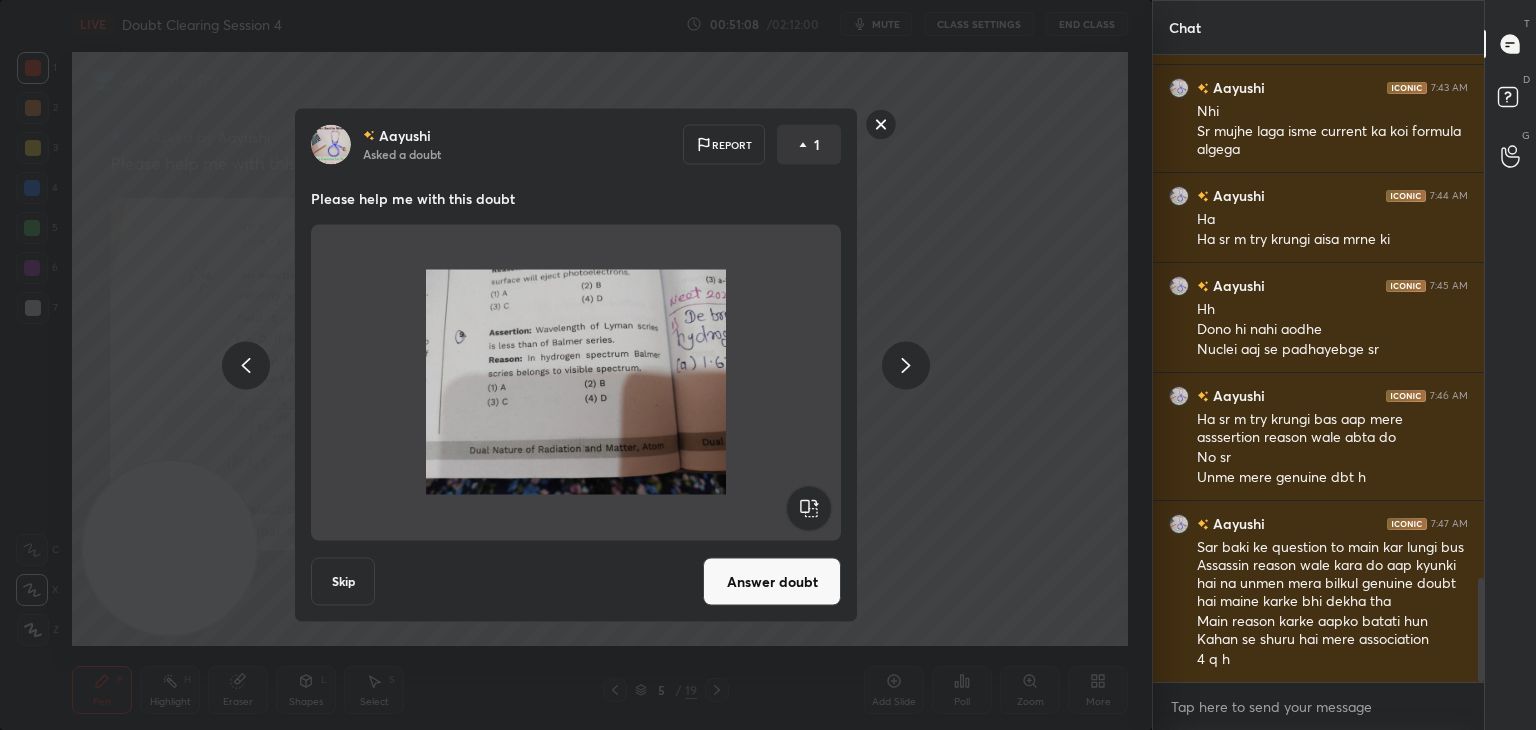 click on "Aayushi Asked a doubt Report 1 Please help me with this doubt Skip Answer doubt" at bounding box center [576, 365] 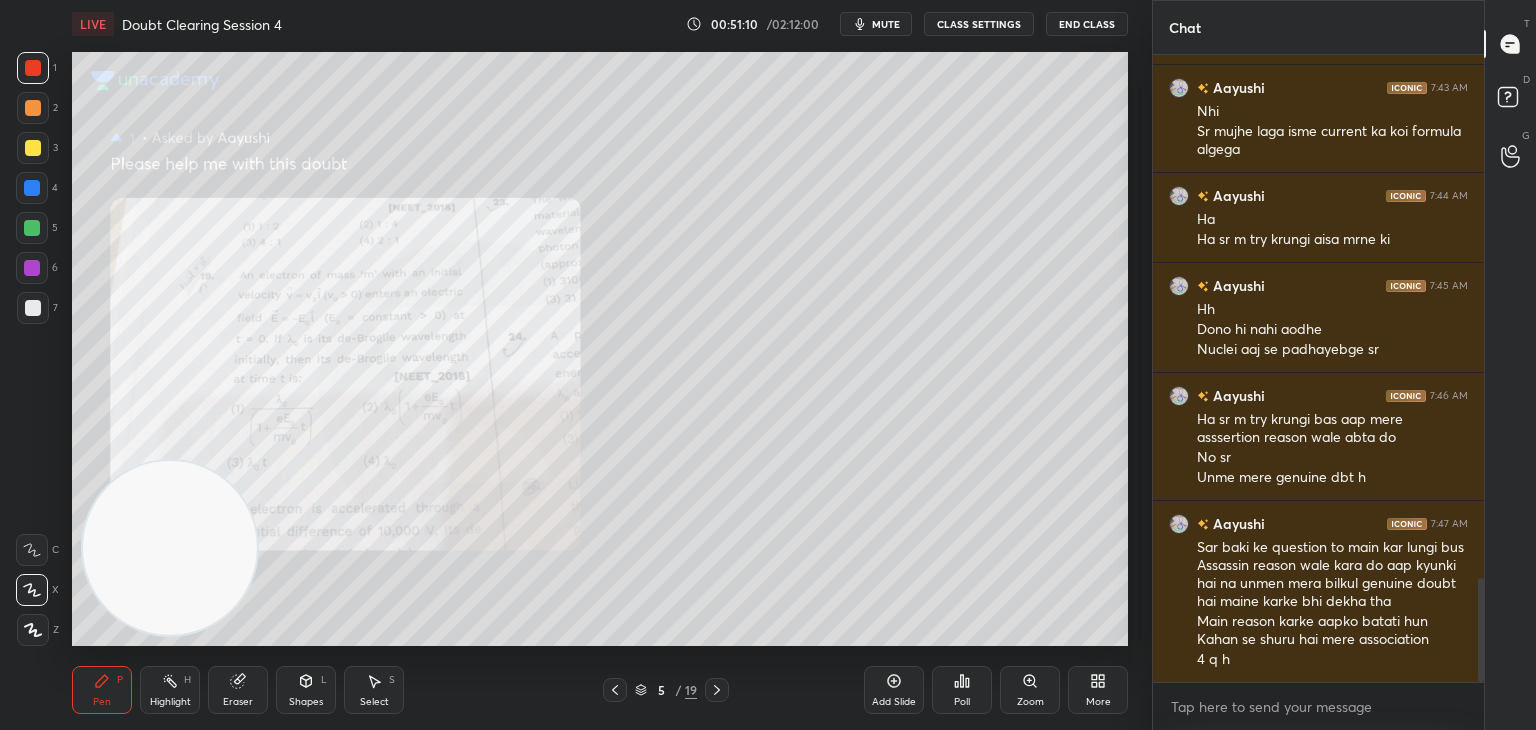 click on "D Doubts (D)" at bounding box center [1510, 100] 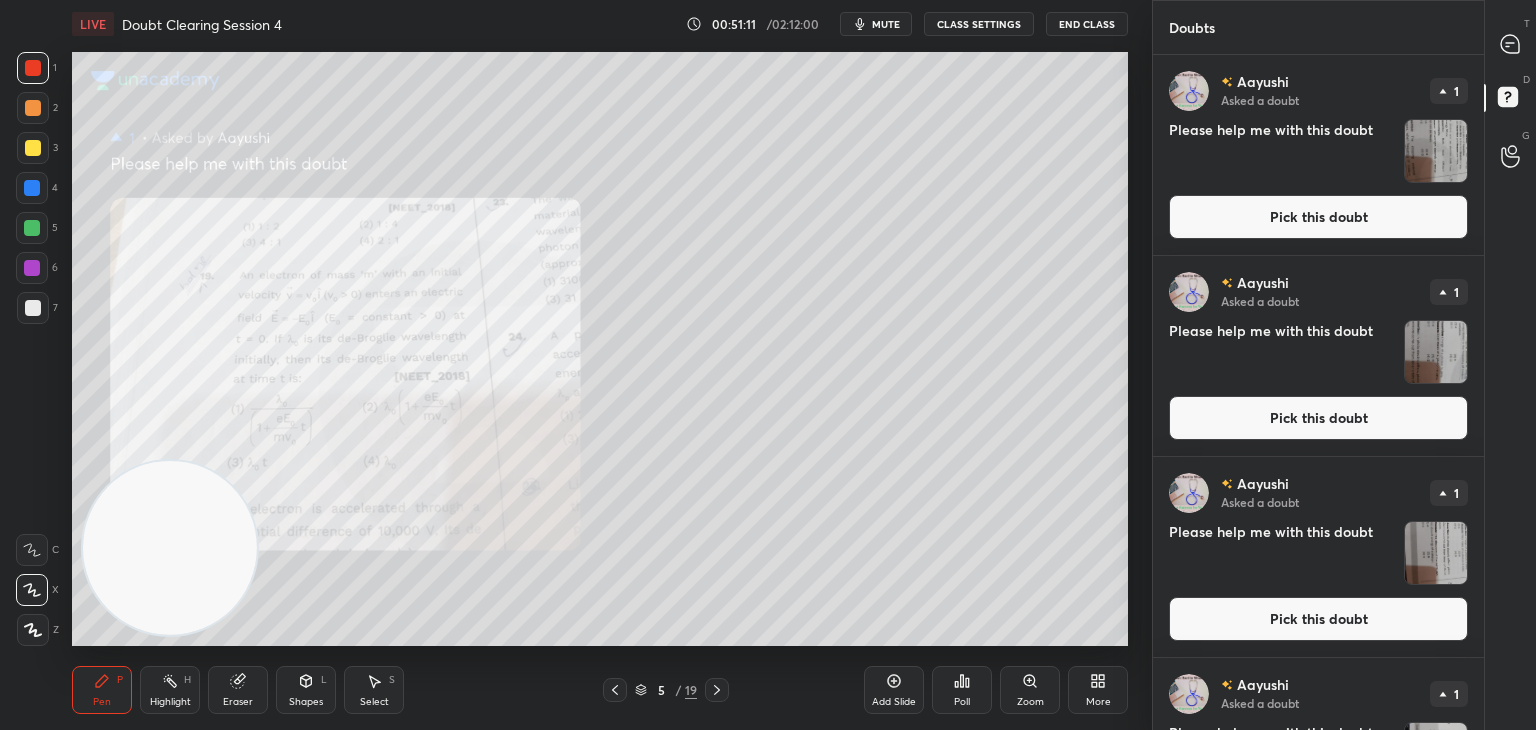 click at bounding box center (1436, 151) 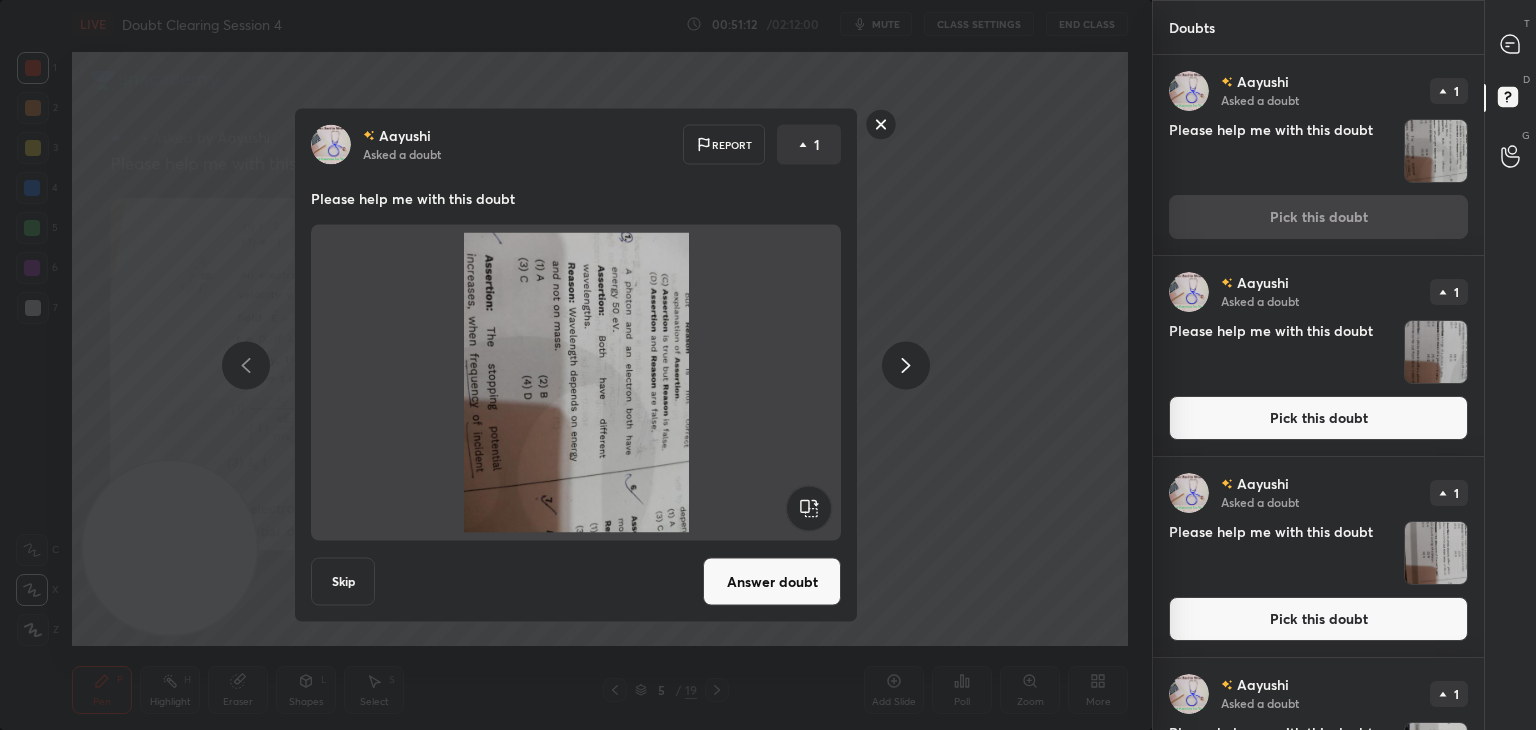 click 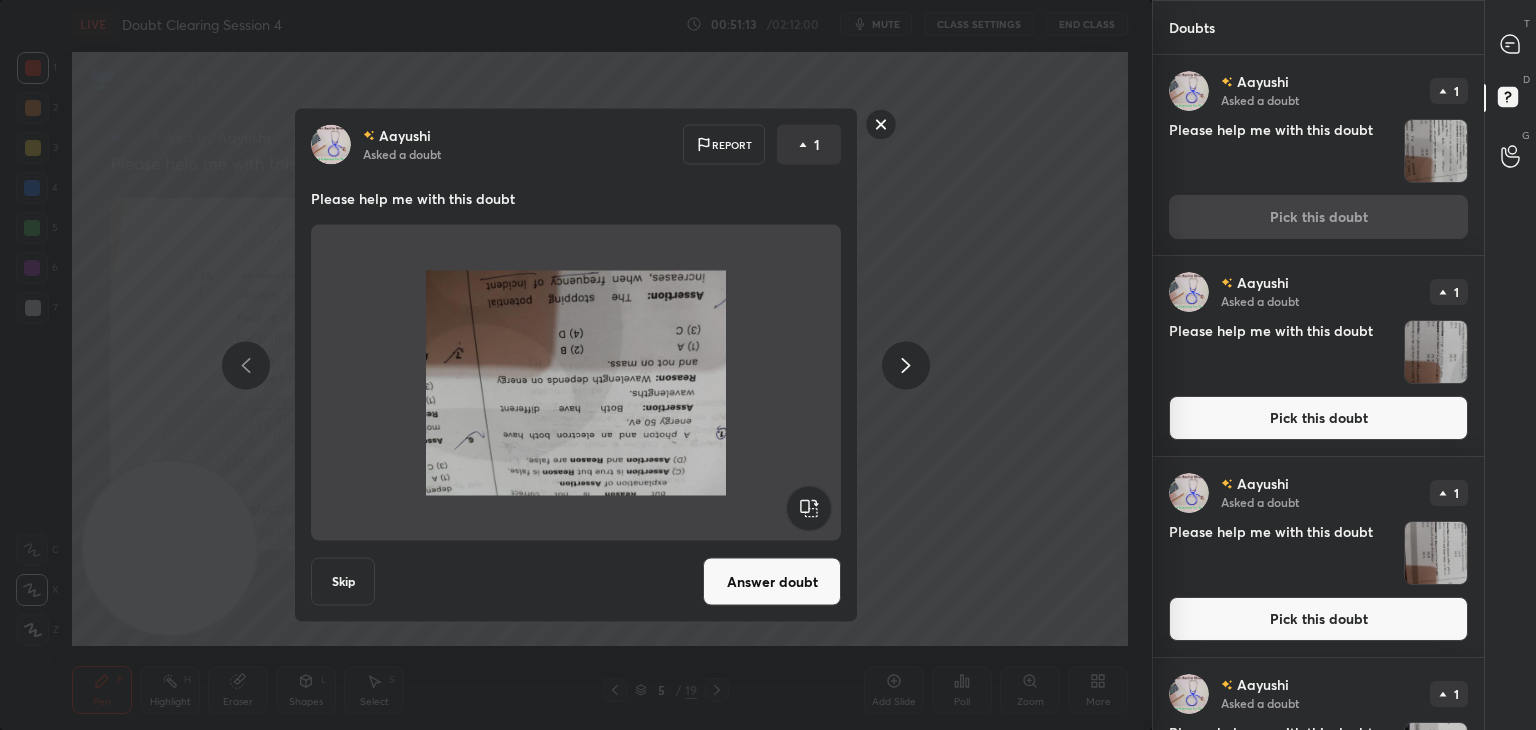 click 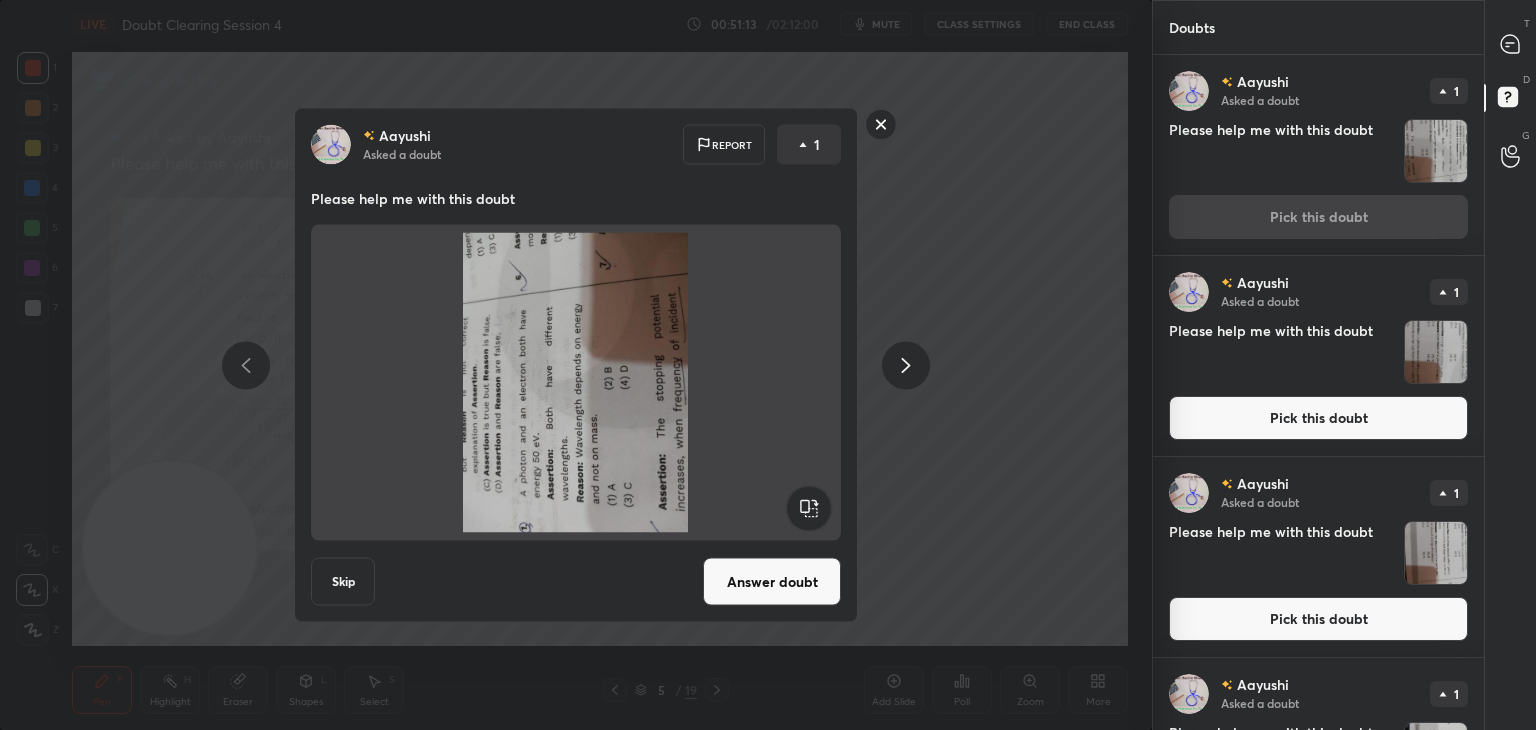 click 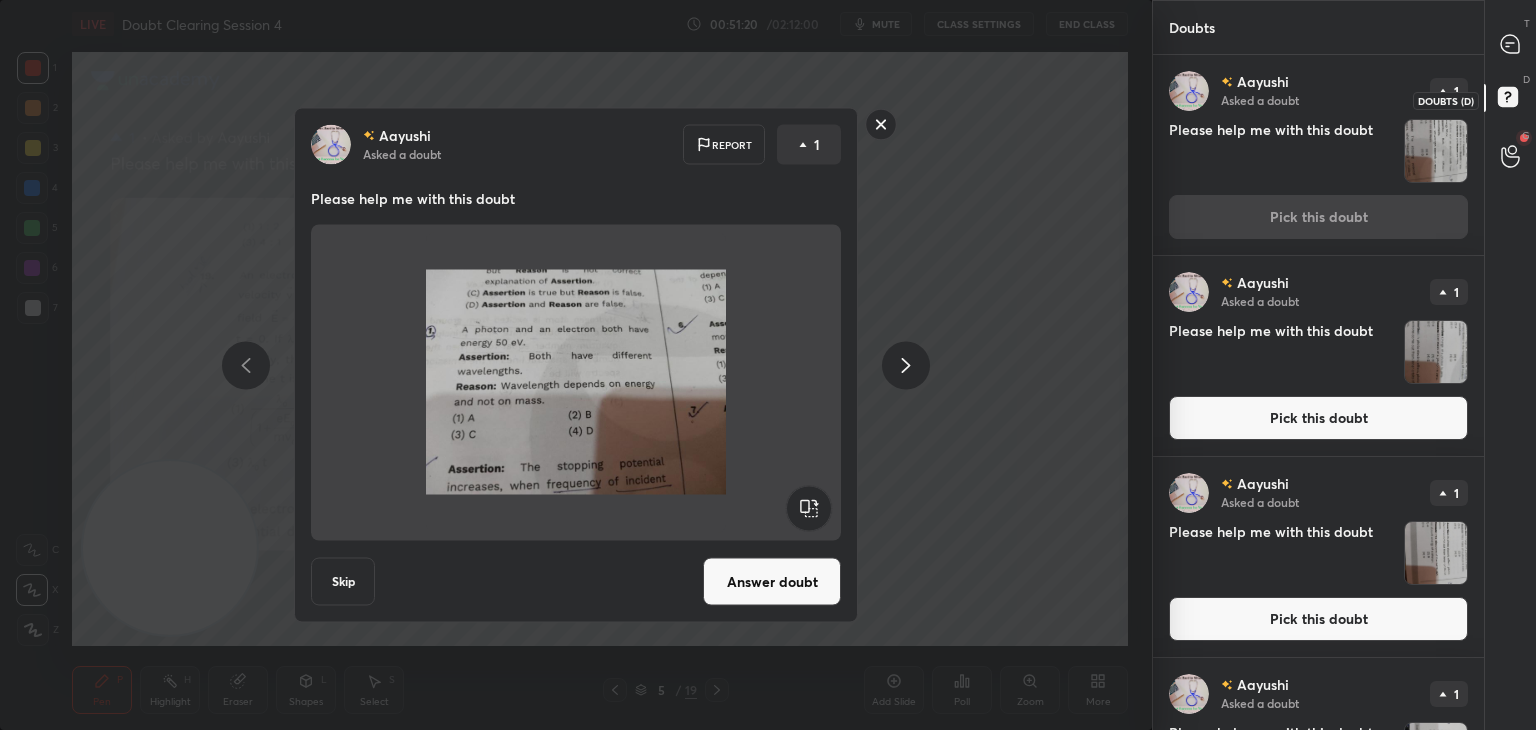 click 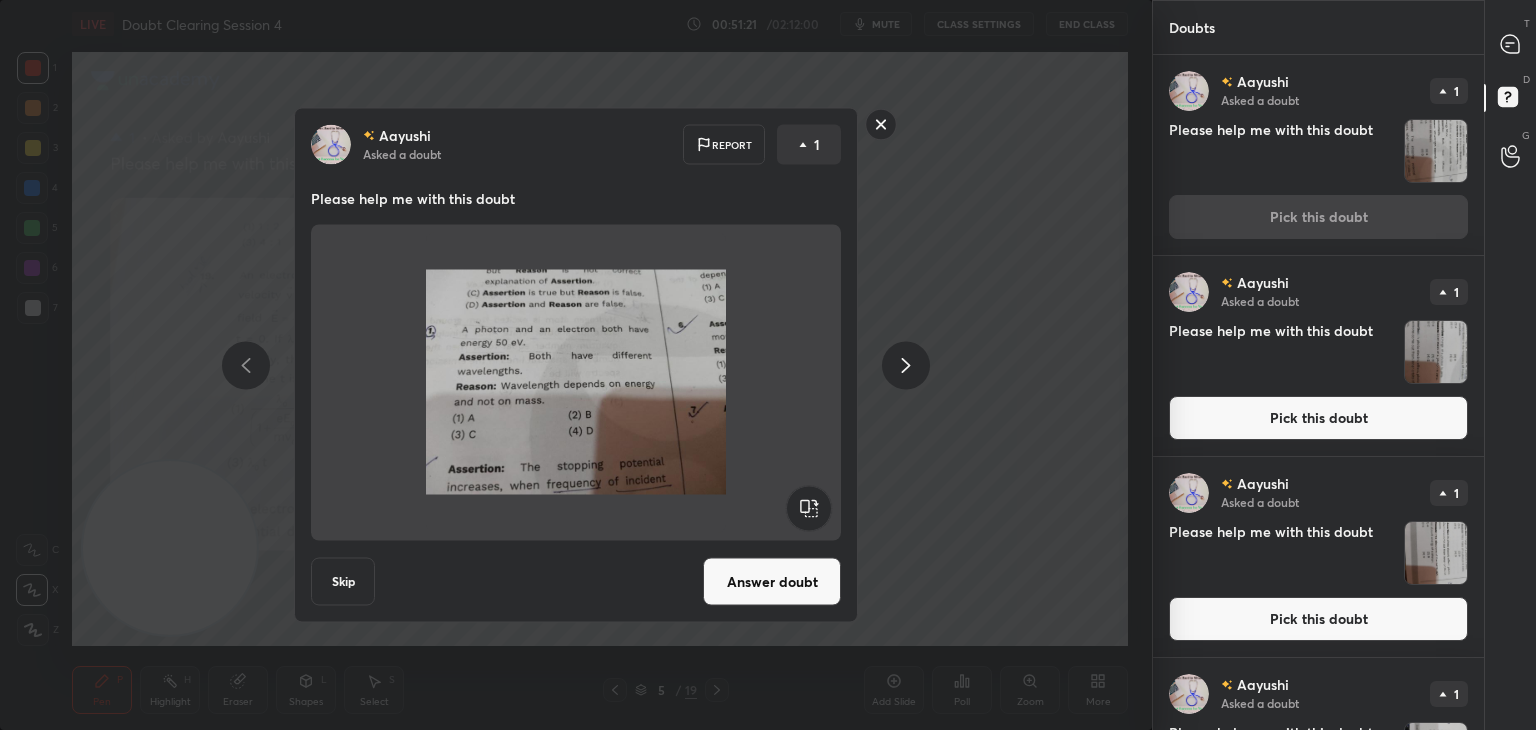 click at bounding box center [1511, 44] 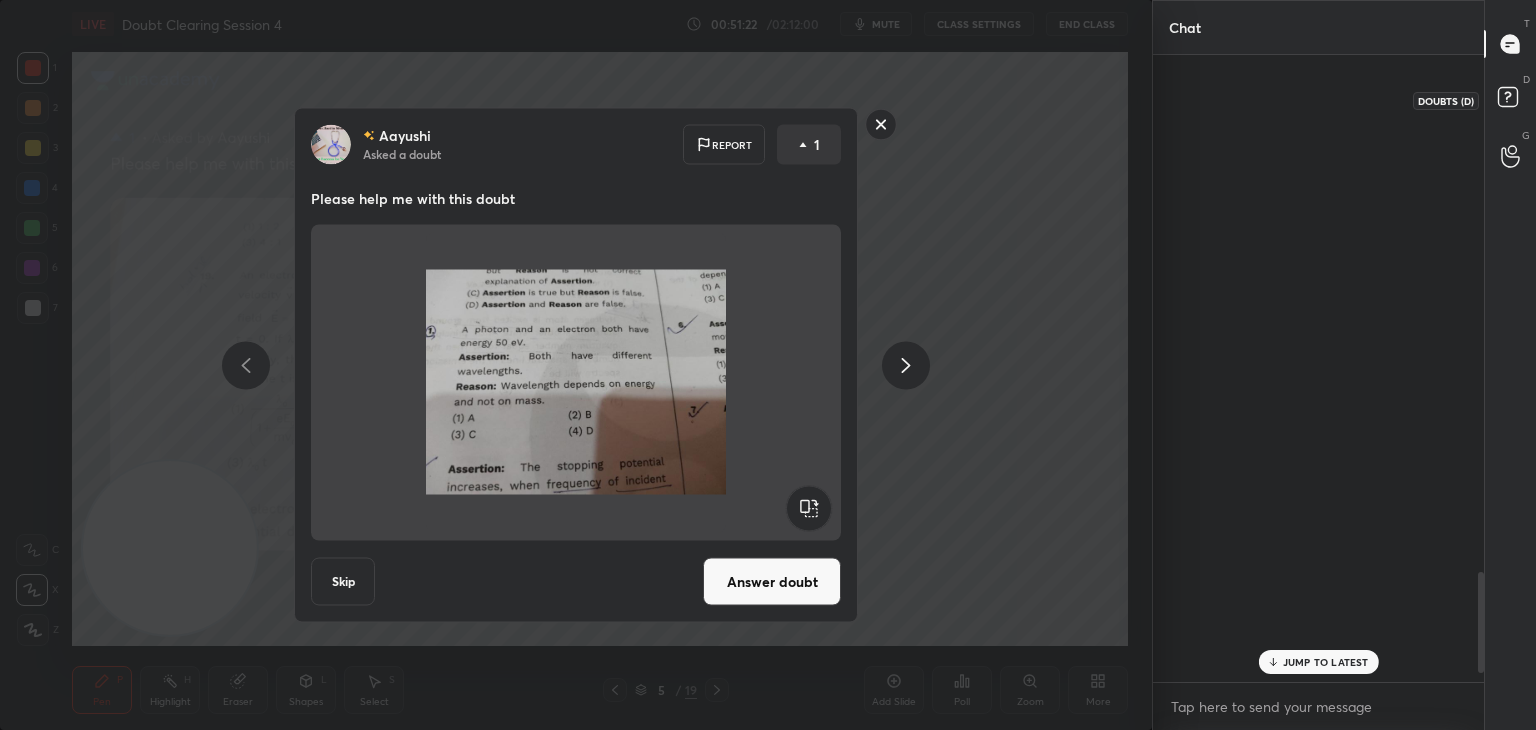 scroll, scrollTop: 3222, scrollLeft: 0, axis: vertical 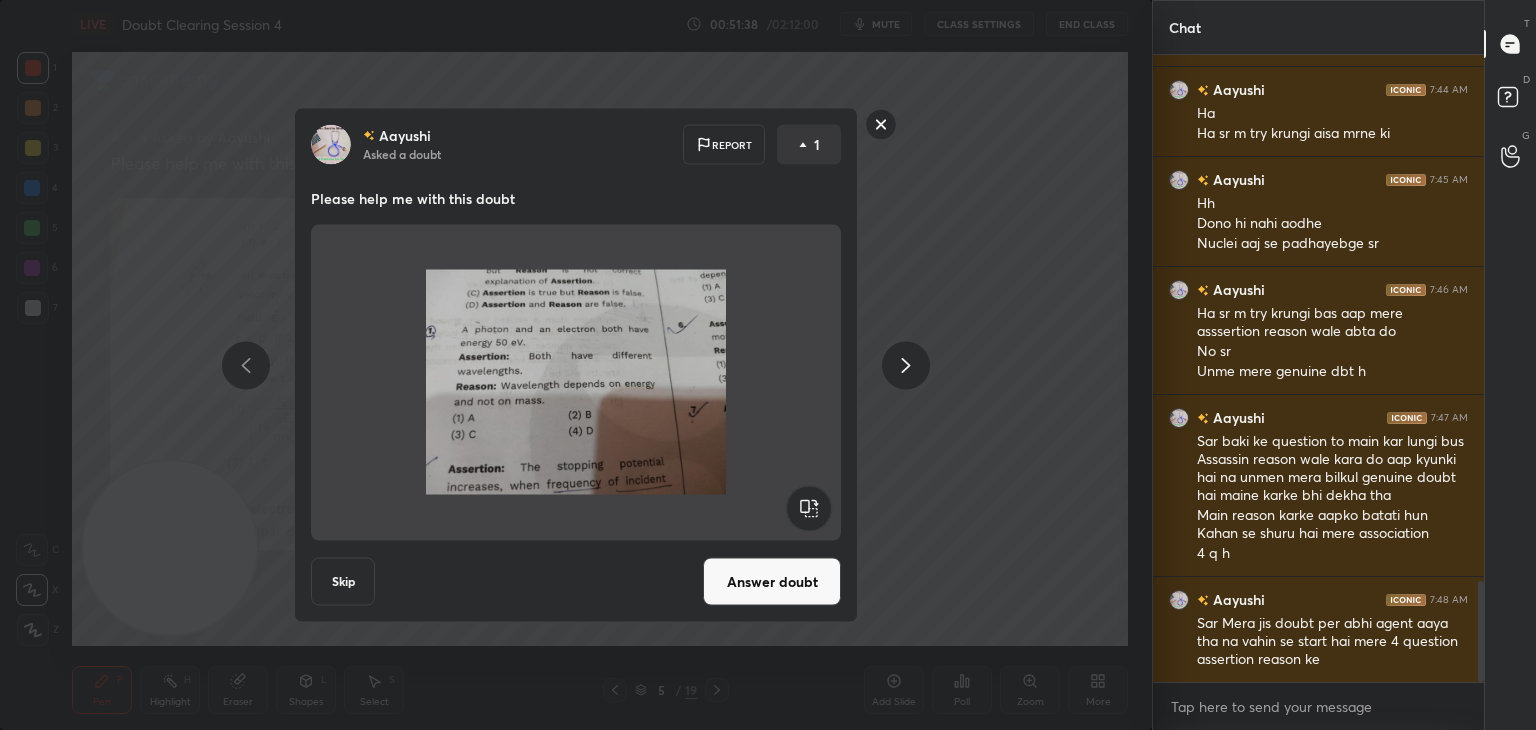 click at bounding box center (576, 383) 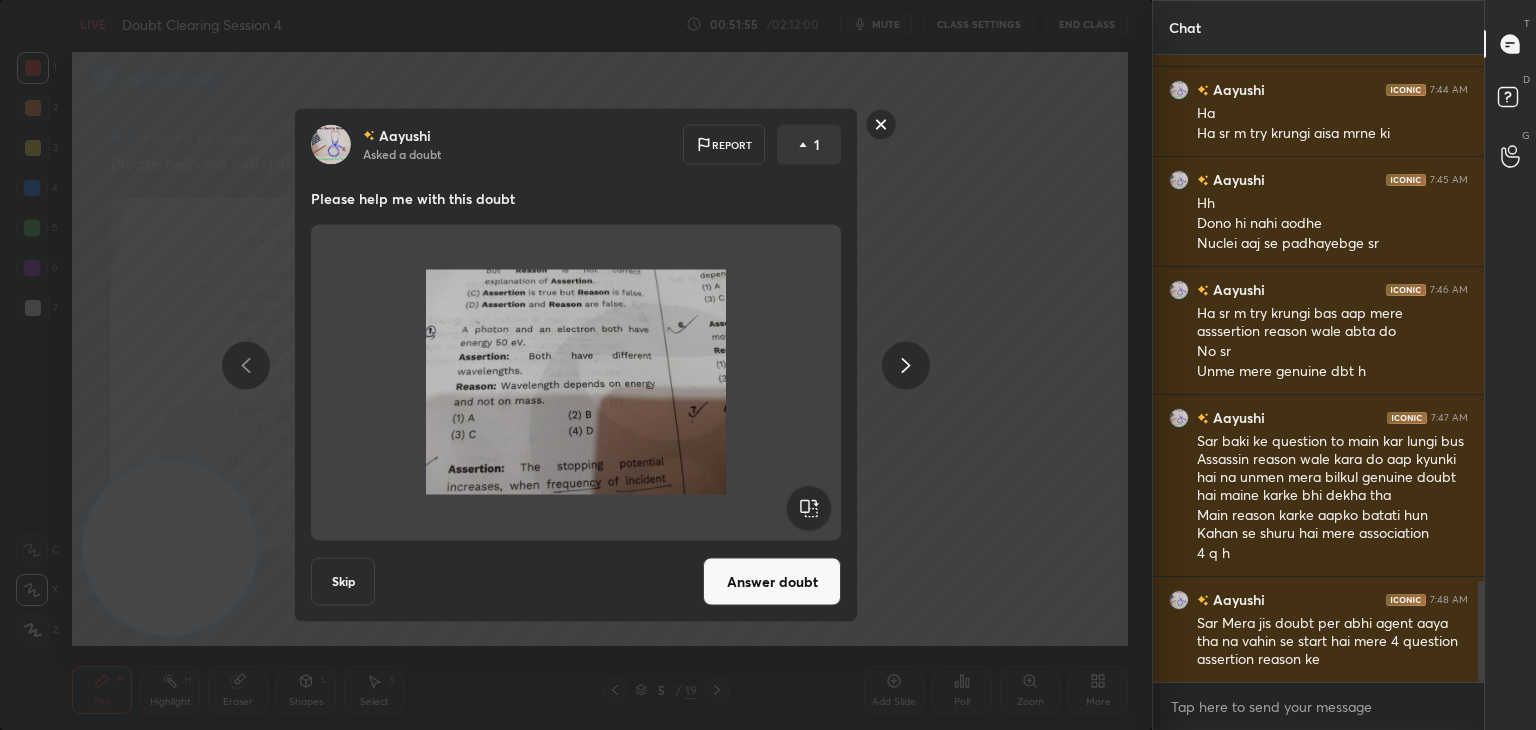 click on "Answer doubt" at bounding box center [772, 582] 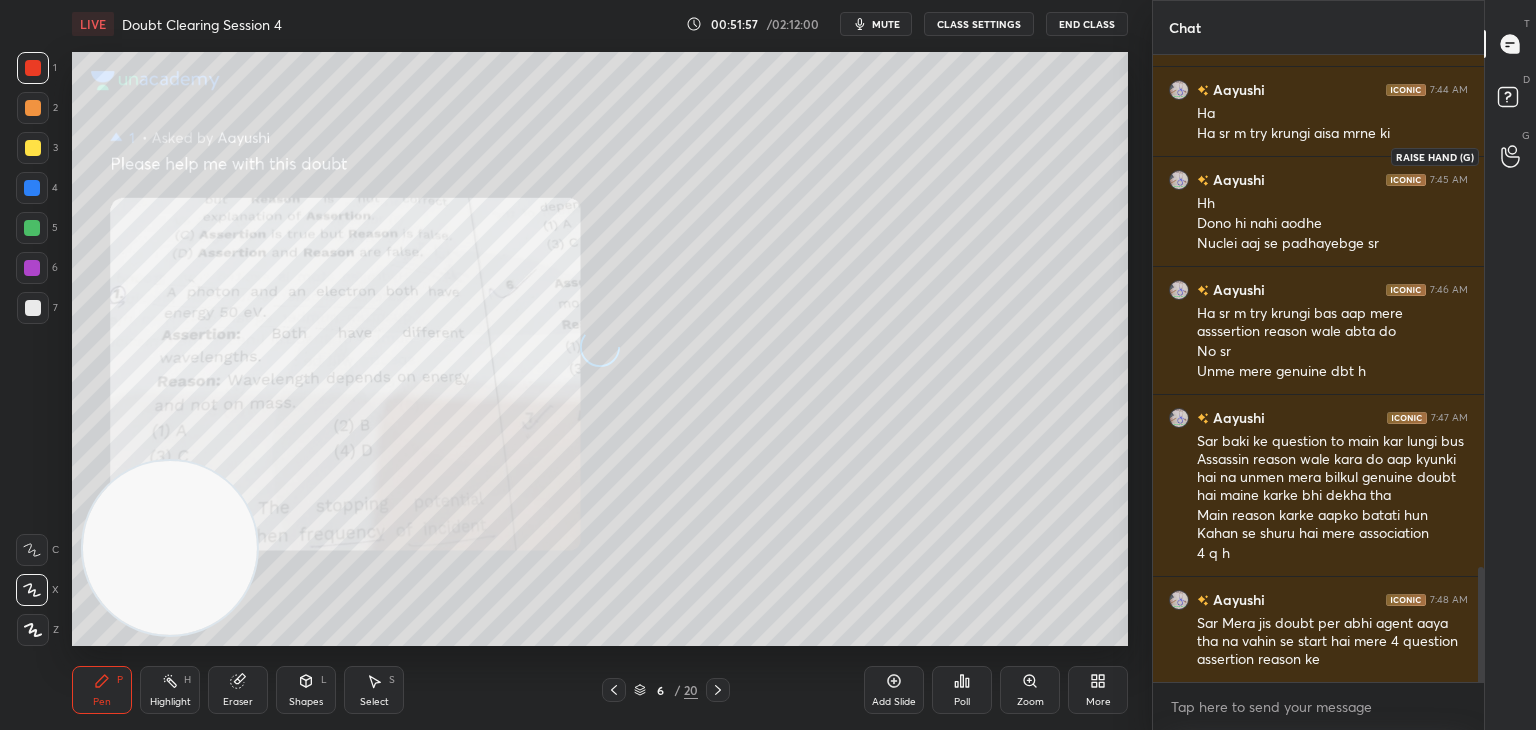 scroll, scrollTop: 2794, scrollLeft: 0, axis: vertical 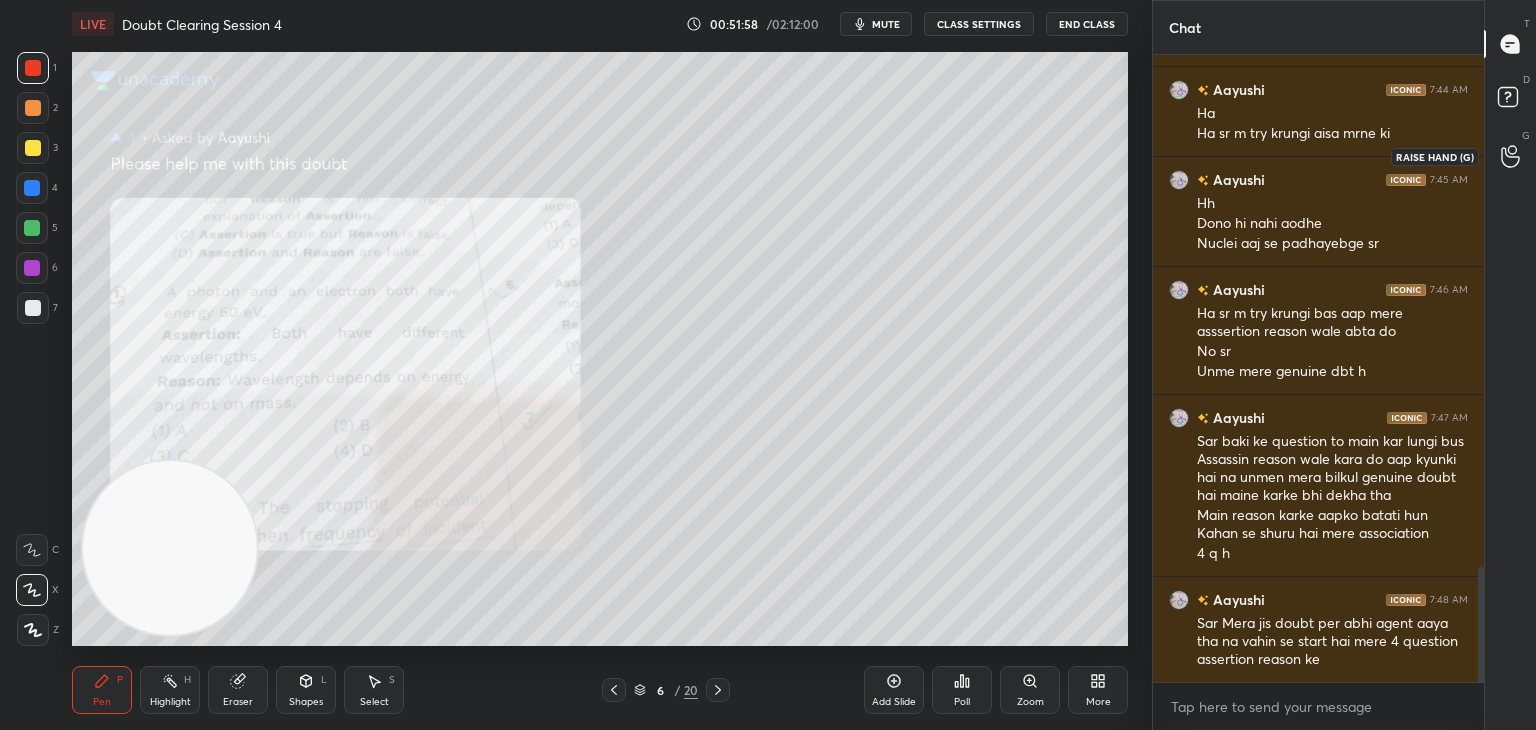 click 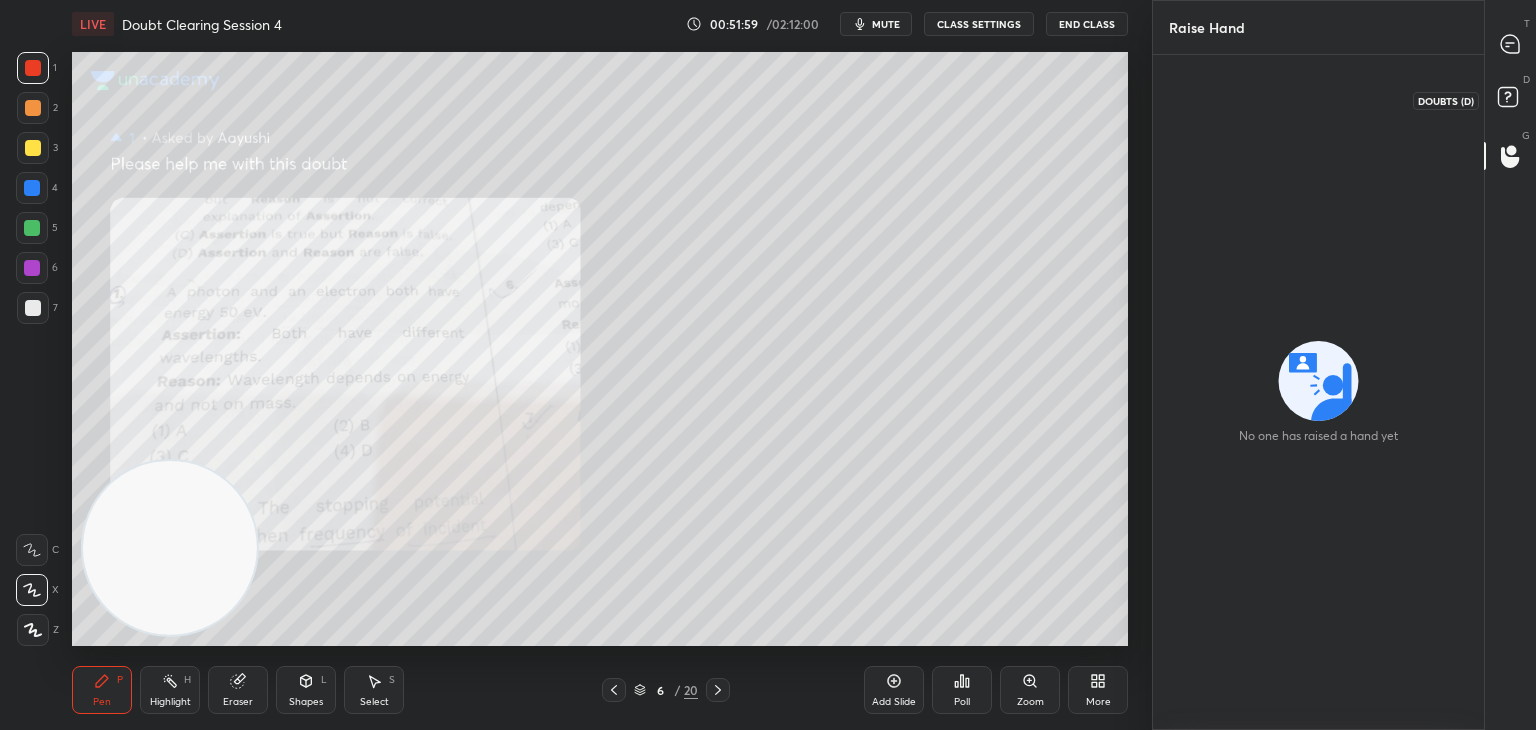 click 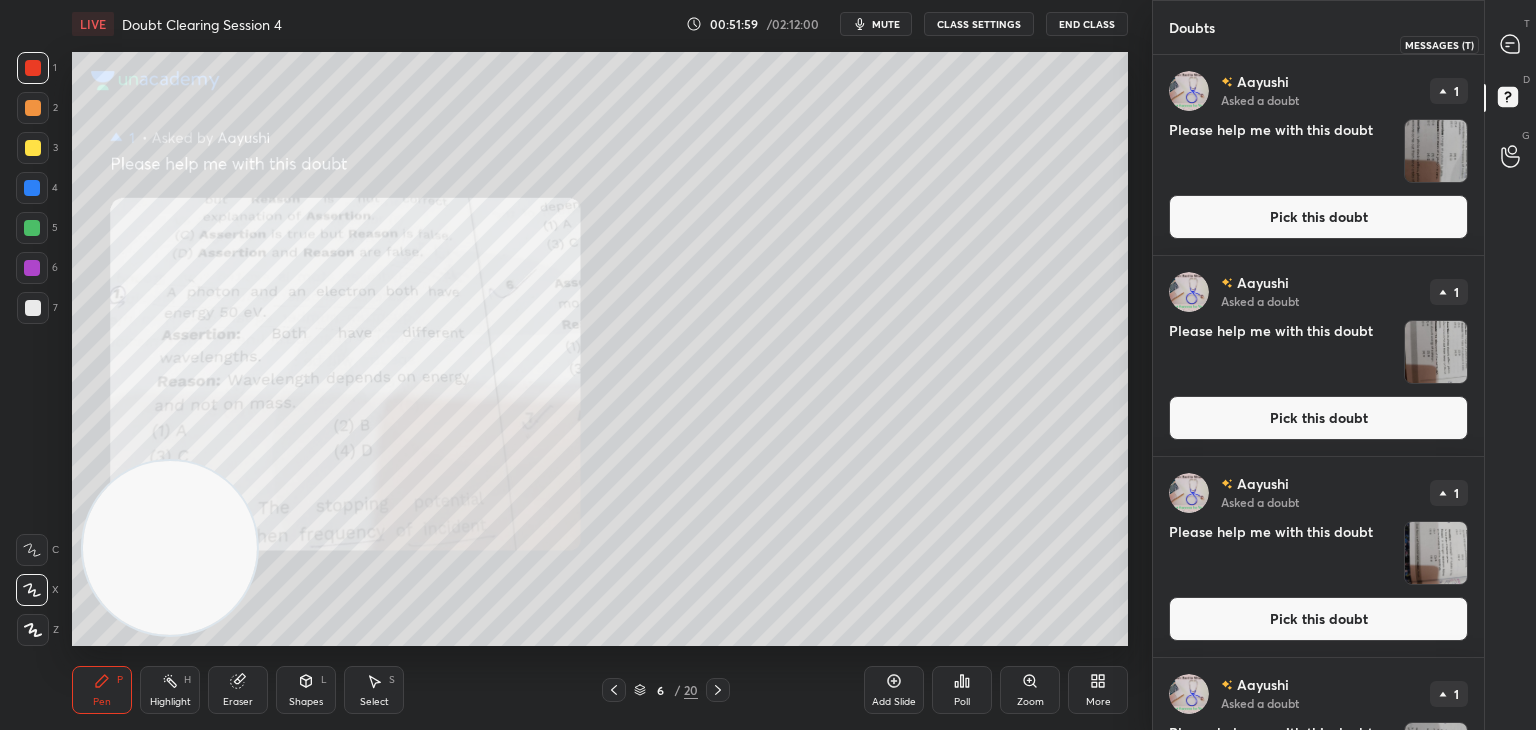click 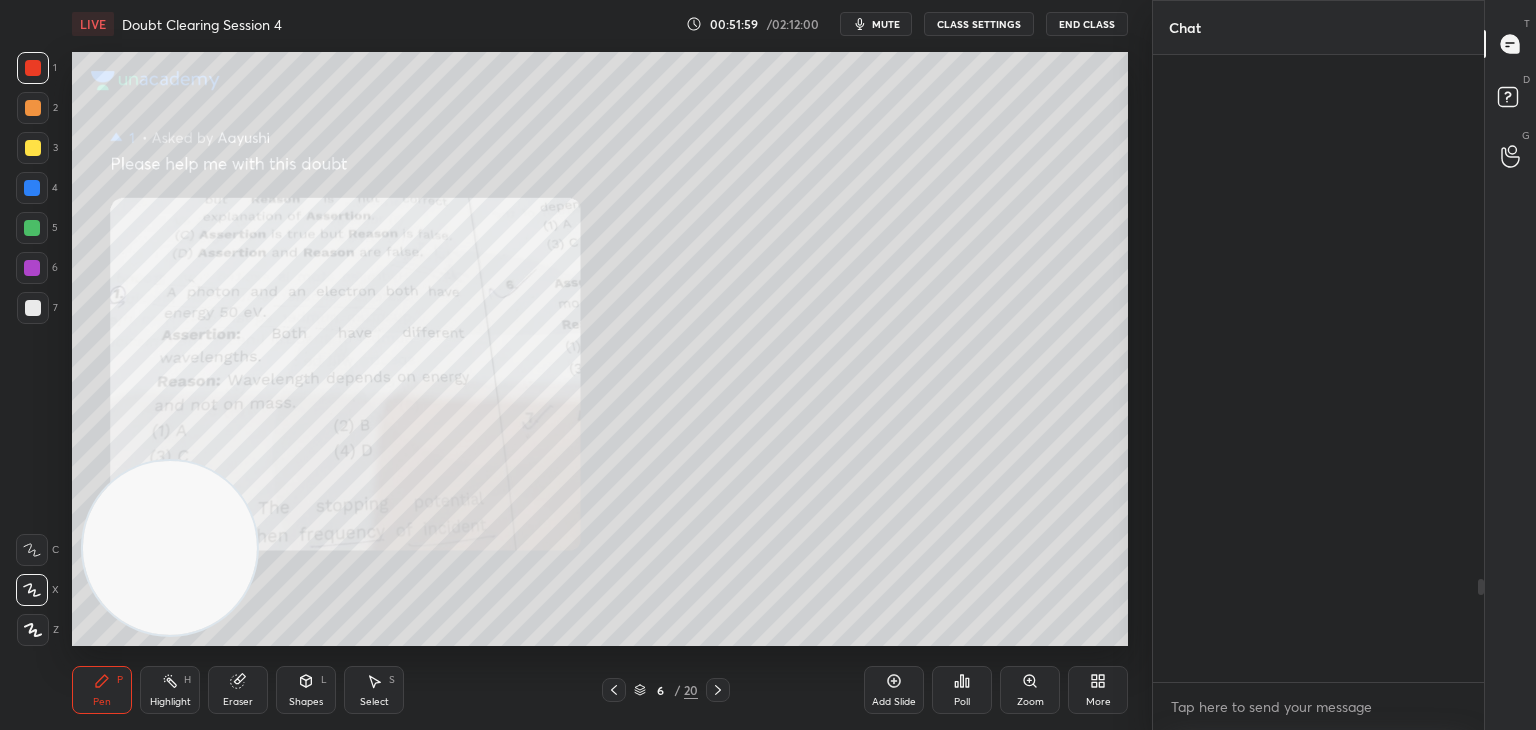 scroll, scrollTop: 3174, scrollLeft: 0, axis: vertical 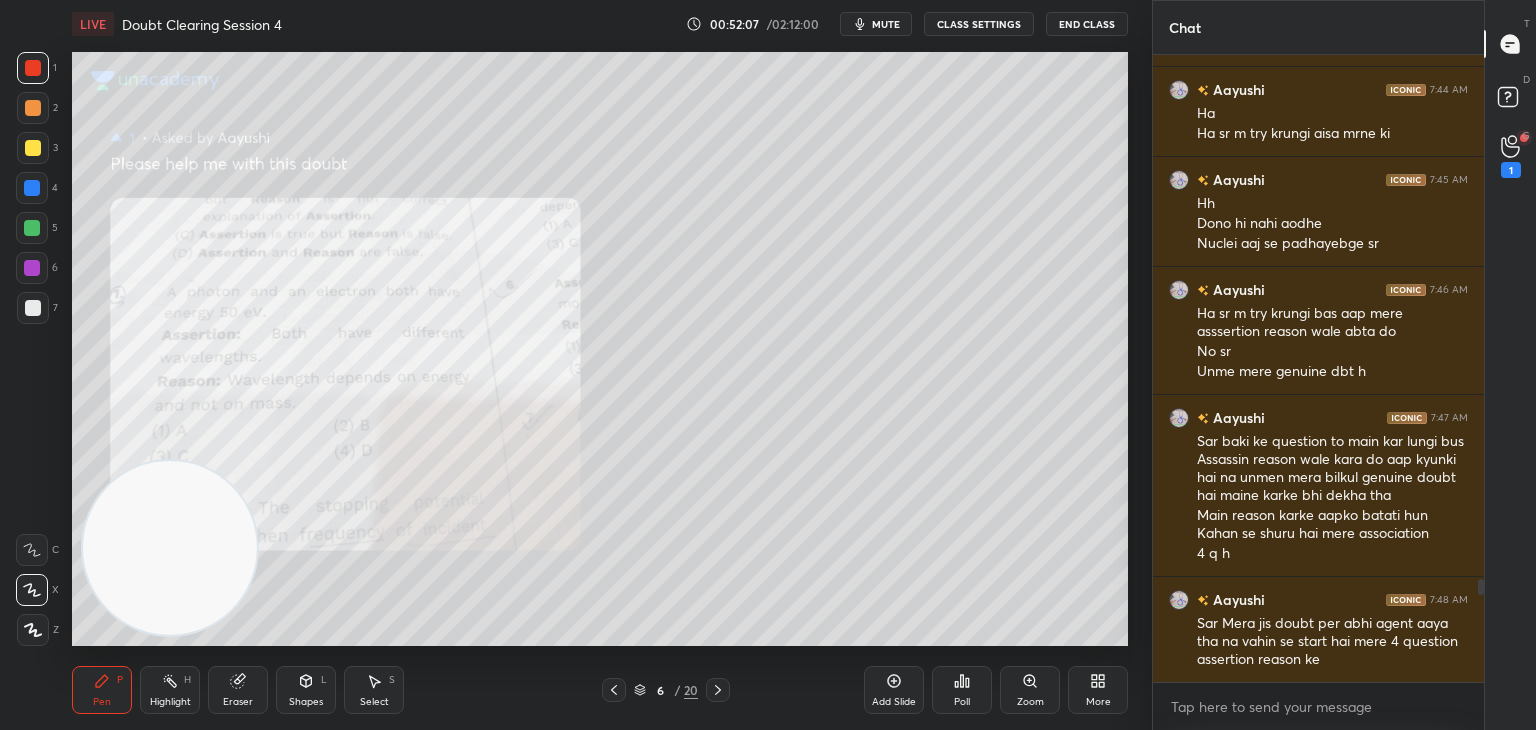 click on "1" at bounding box center [1511, 156] 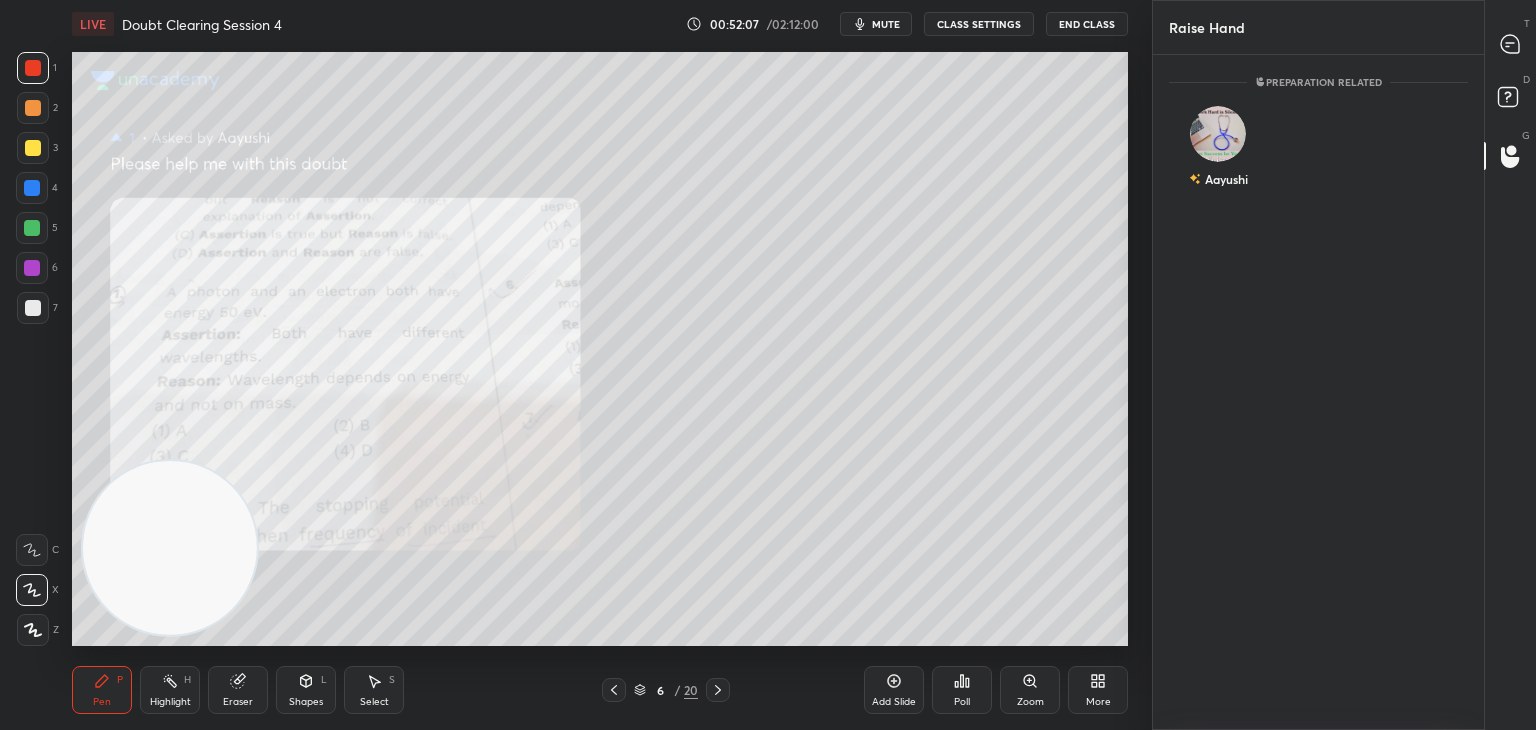 scroll, scrollTop: 669, scrollLeft: 325, axis: both 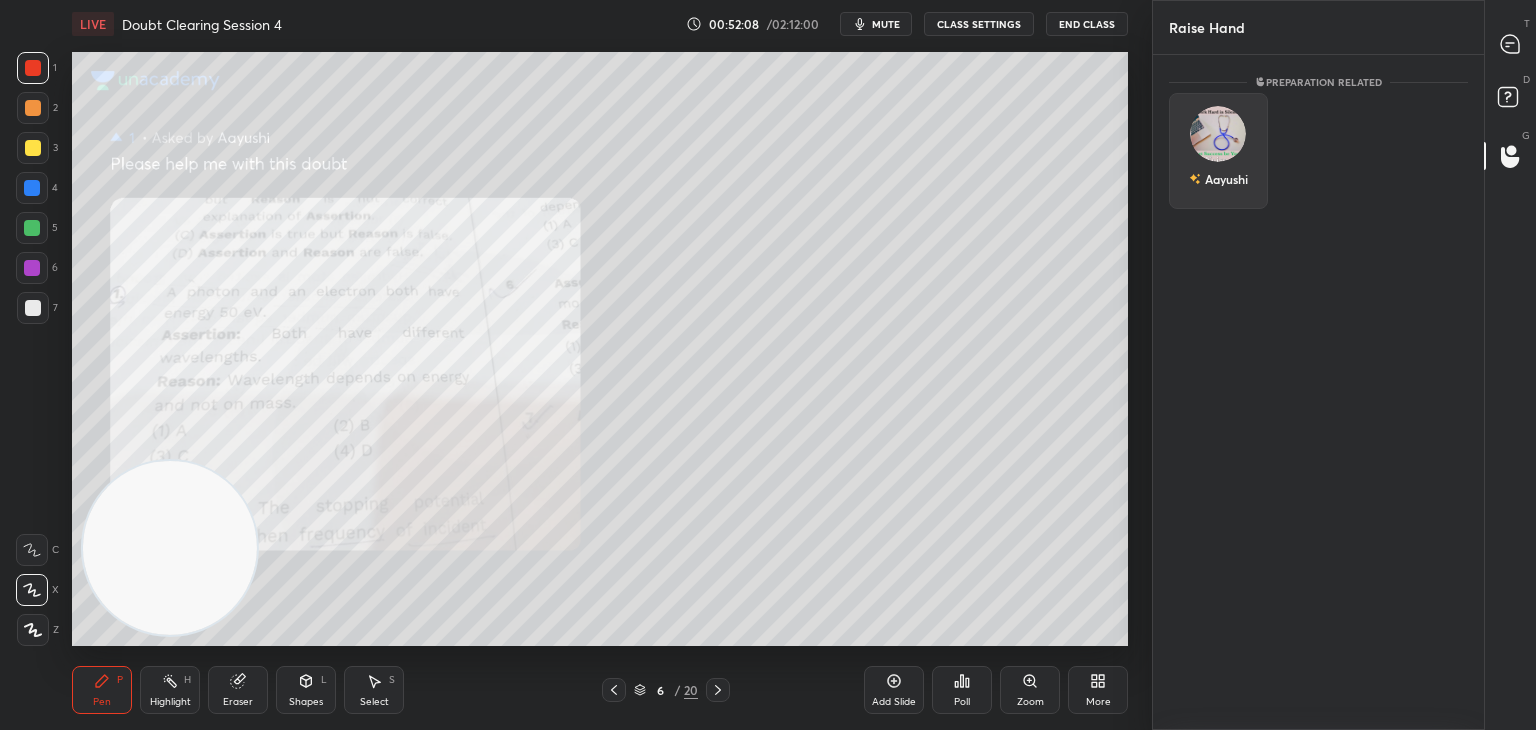 click on "Aayushi" at bounding box center (1218, 151) 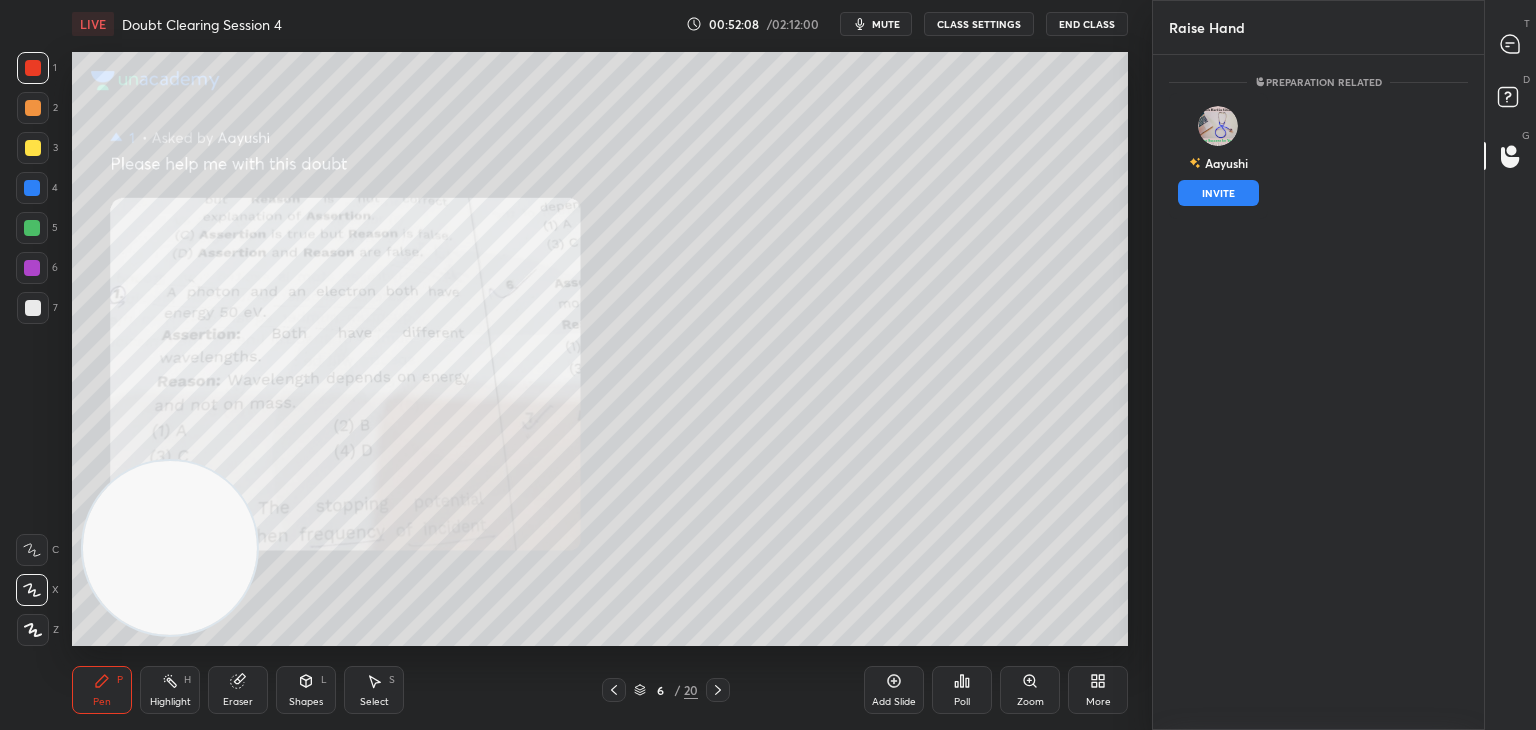 click on "INVITE" at bounding box center [1218, 193] 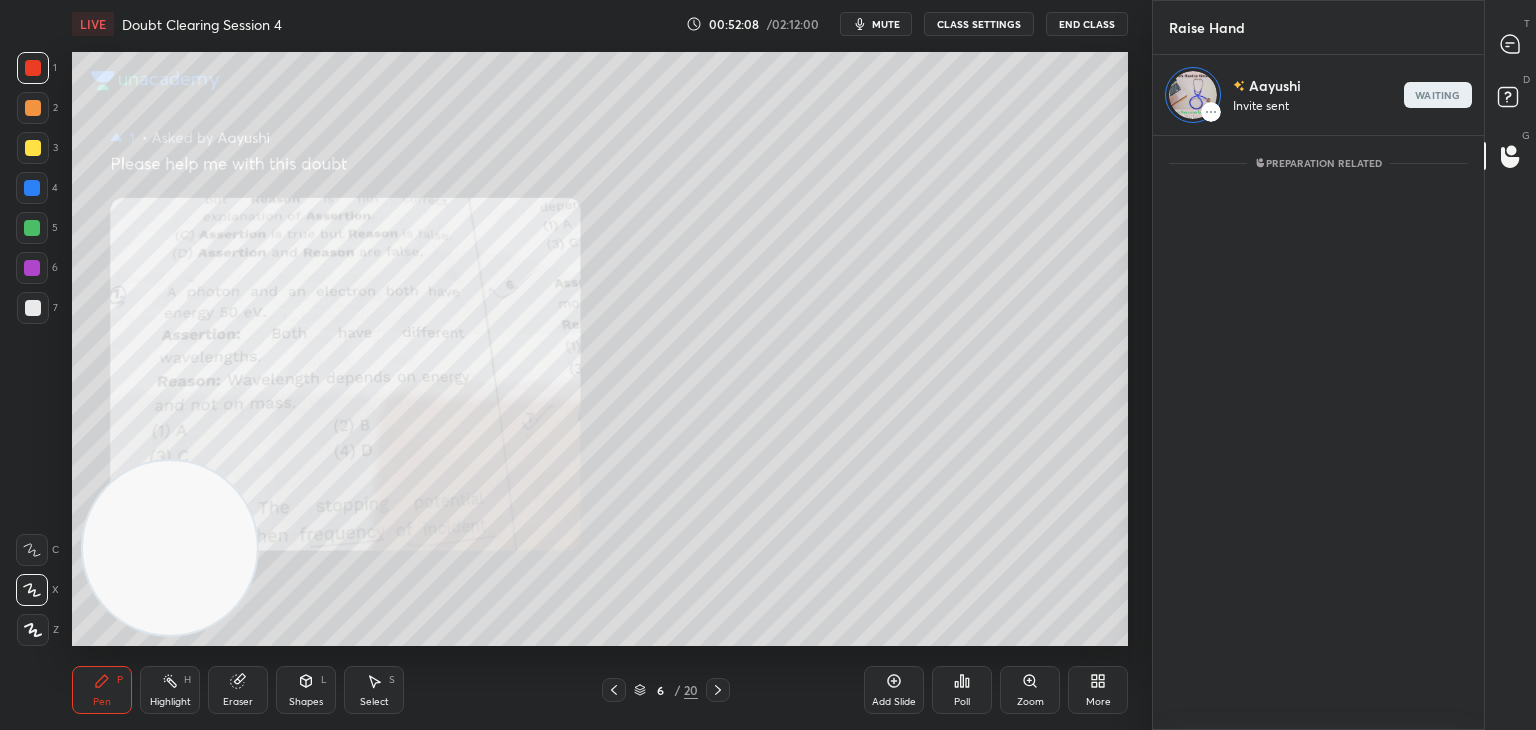 scroll, scrollTop: 589, scrollLeft: 325, axis: both 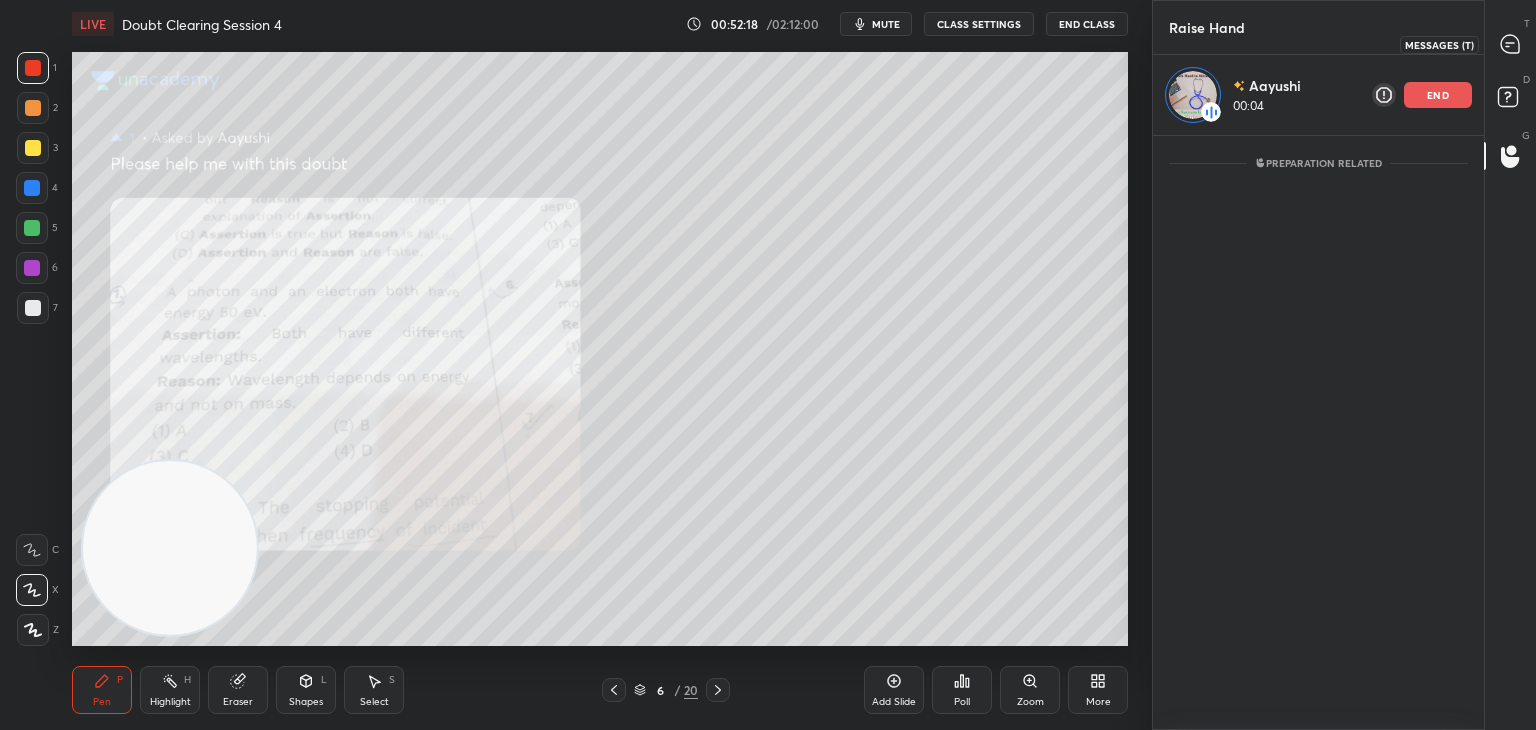 click at bounding box center (1511, 44) 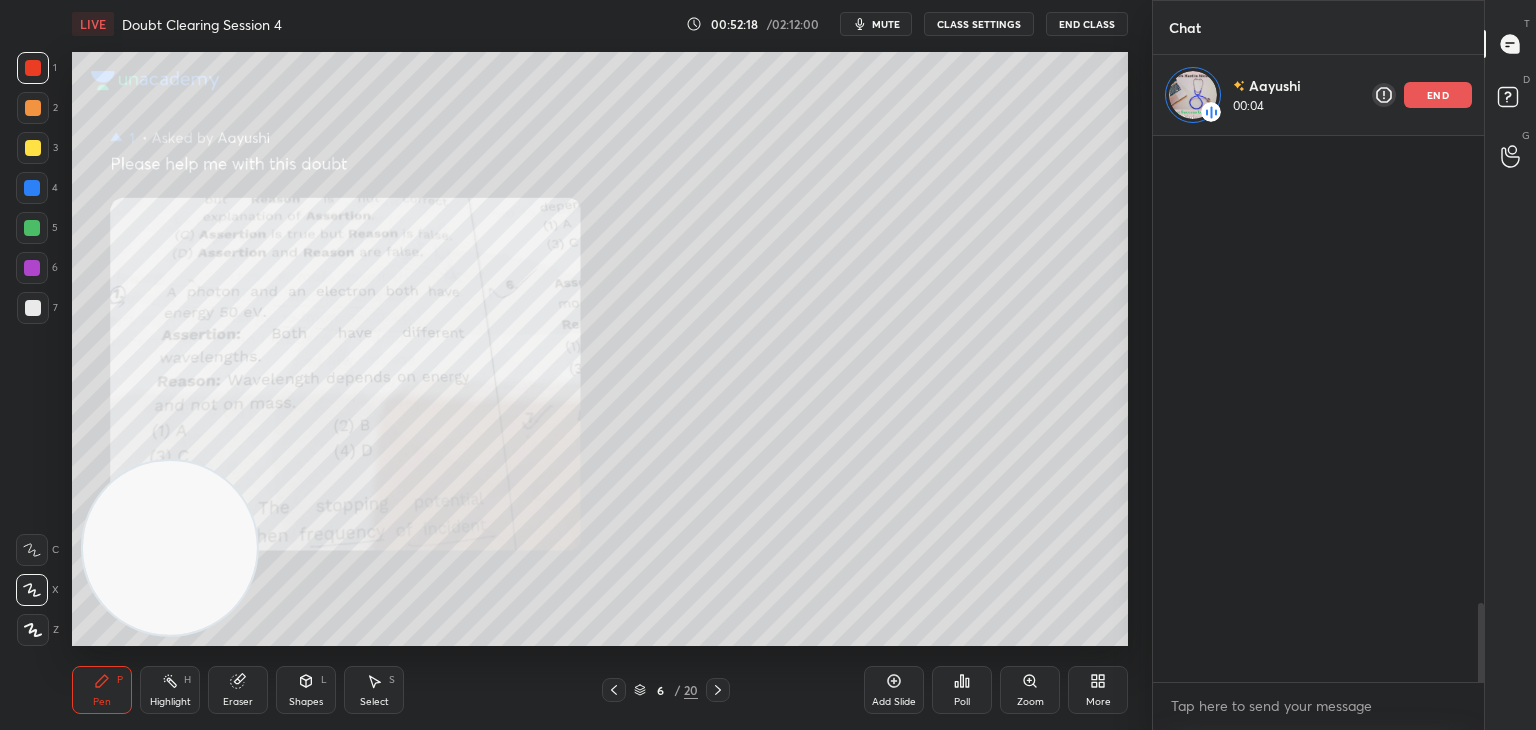 scroll, scrollTop: 3255, scrollLeft: 0, axis: vertical 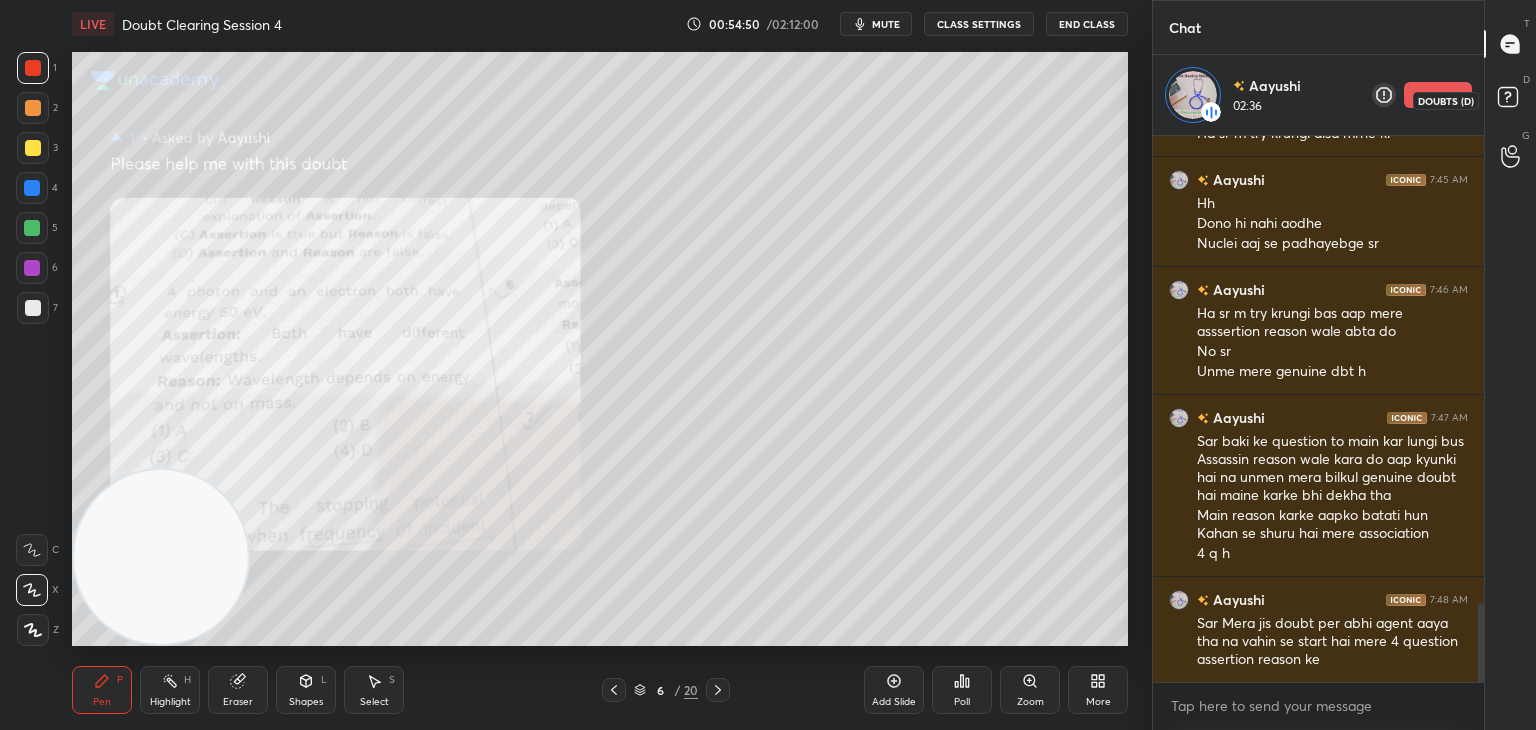 click 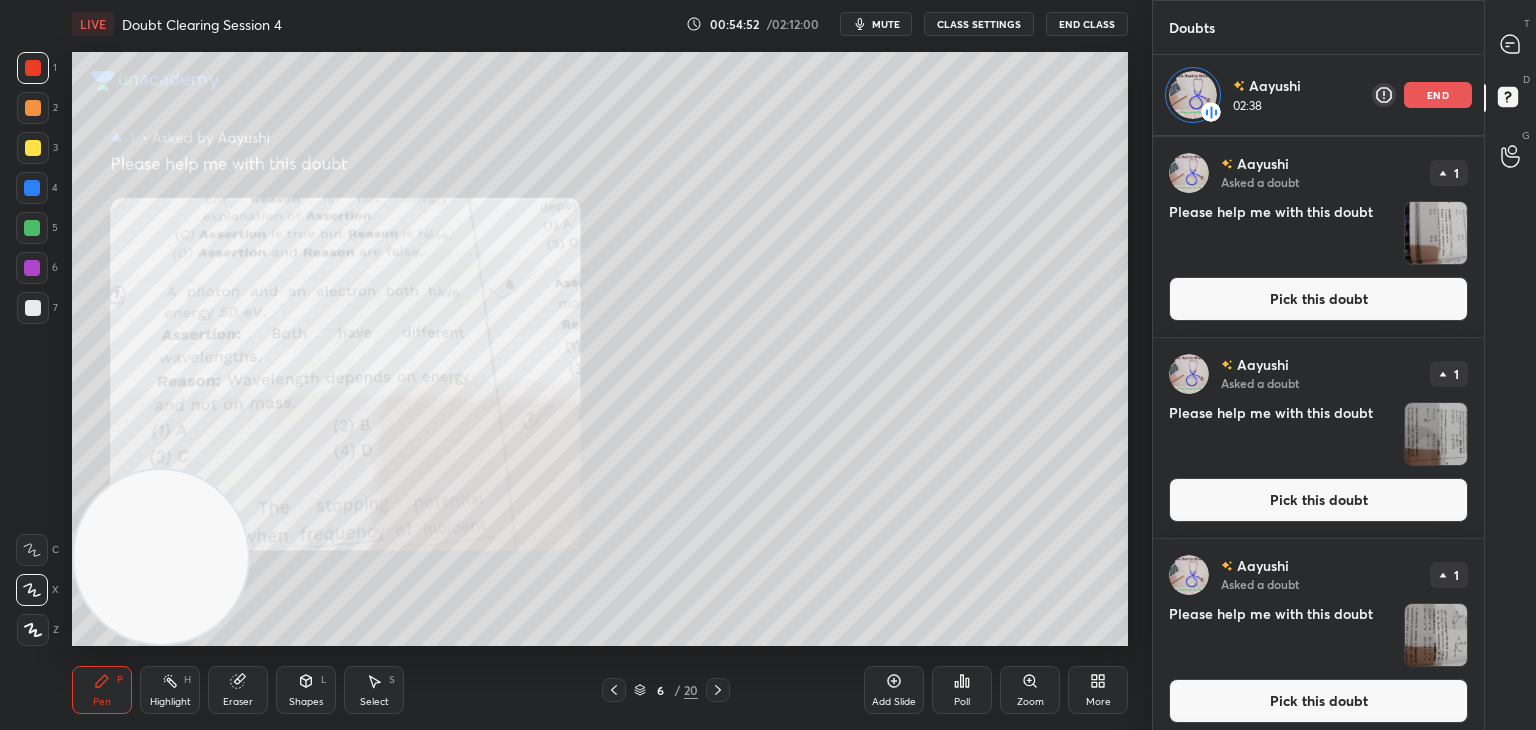 scroll, scrollTop: 0, scrollLeft: 0, axis: both 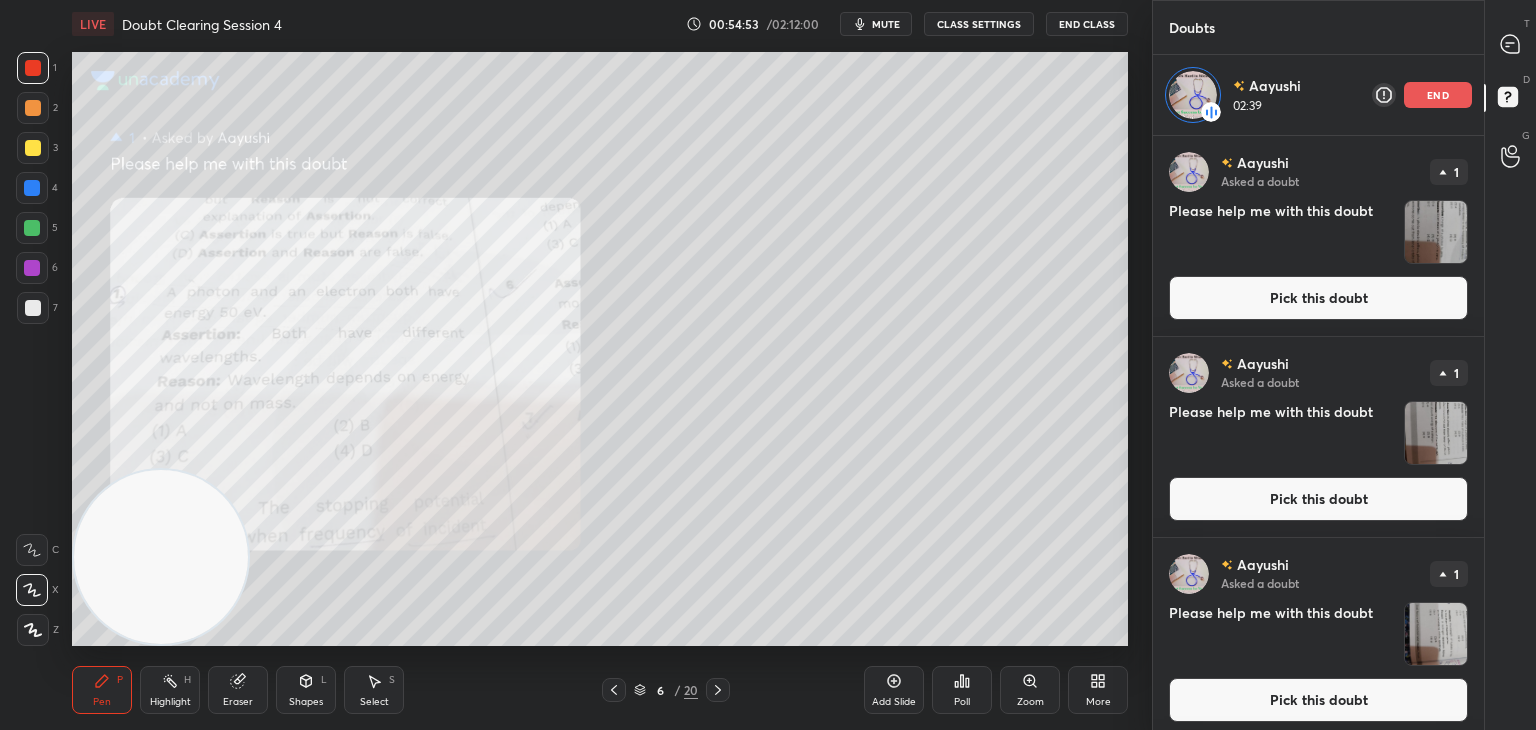 click at bounding box center [1436, 232] 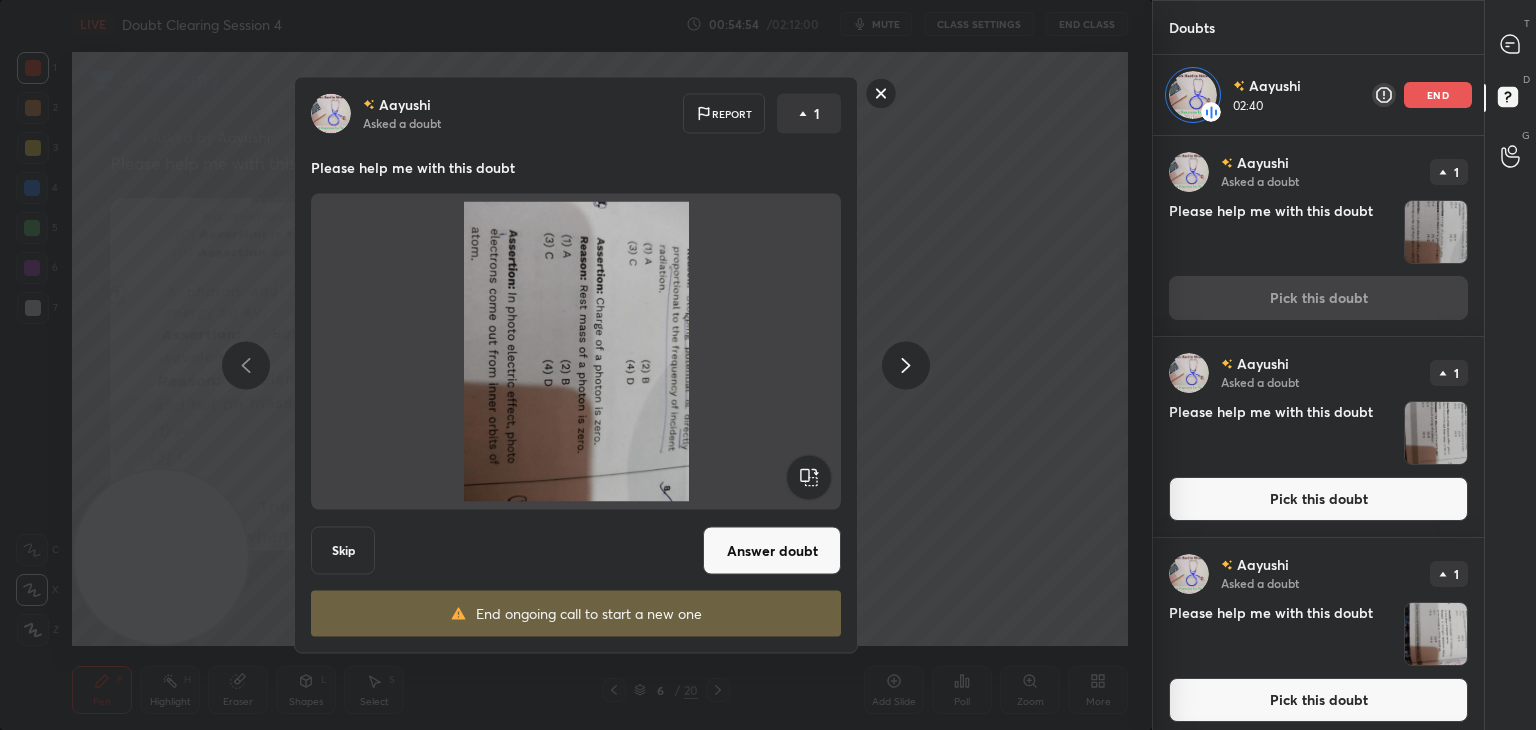 click 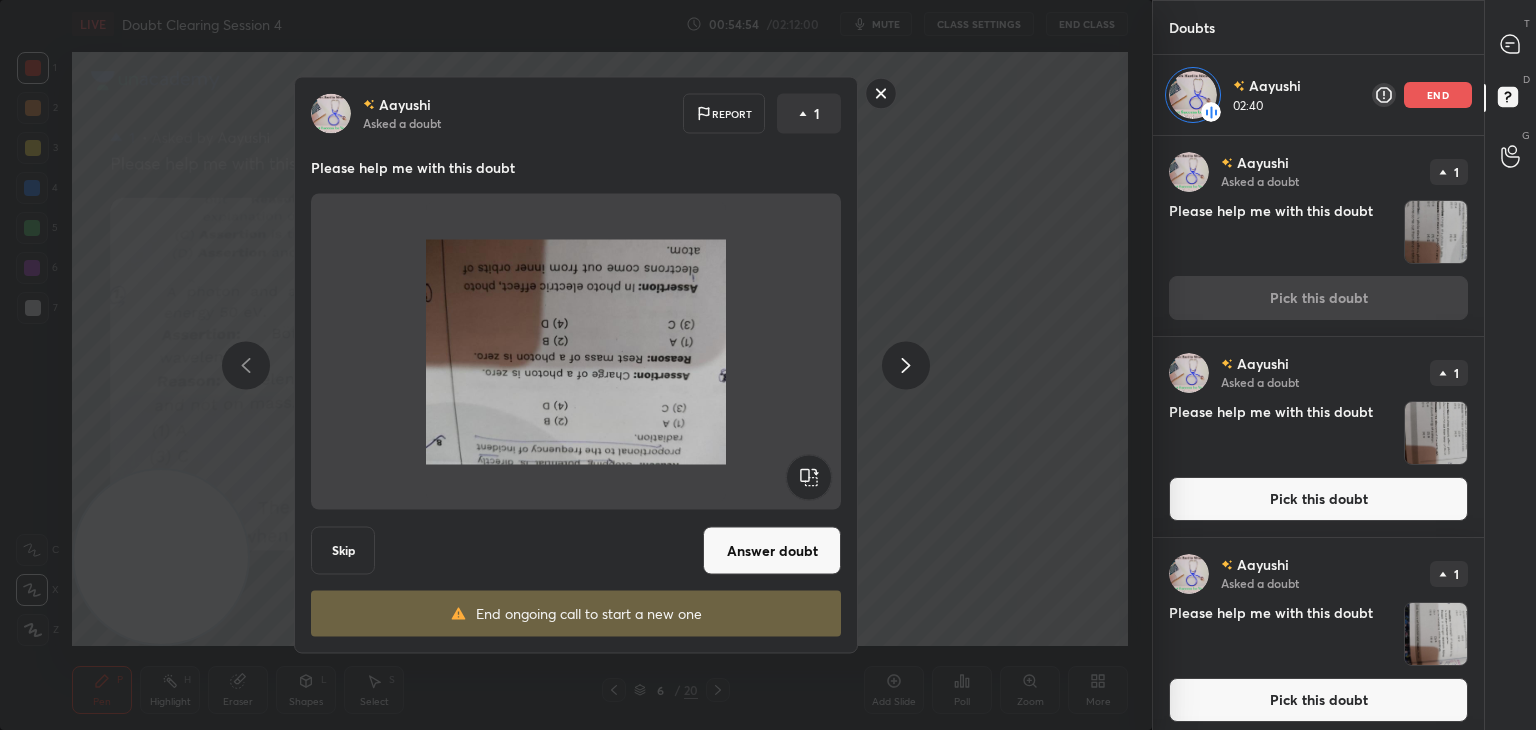 click 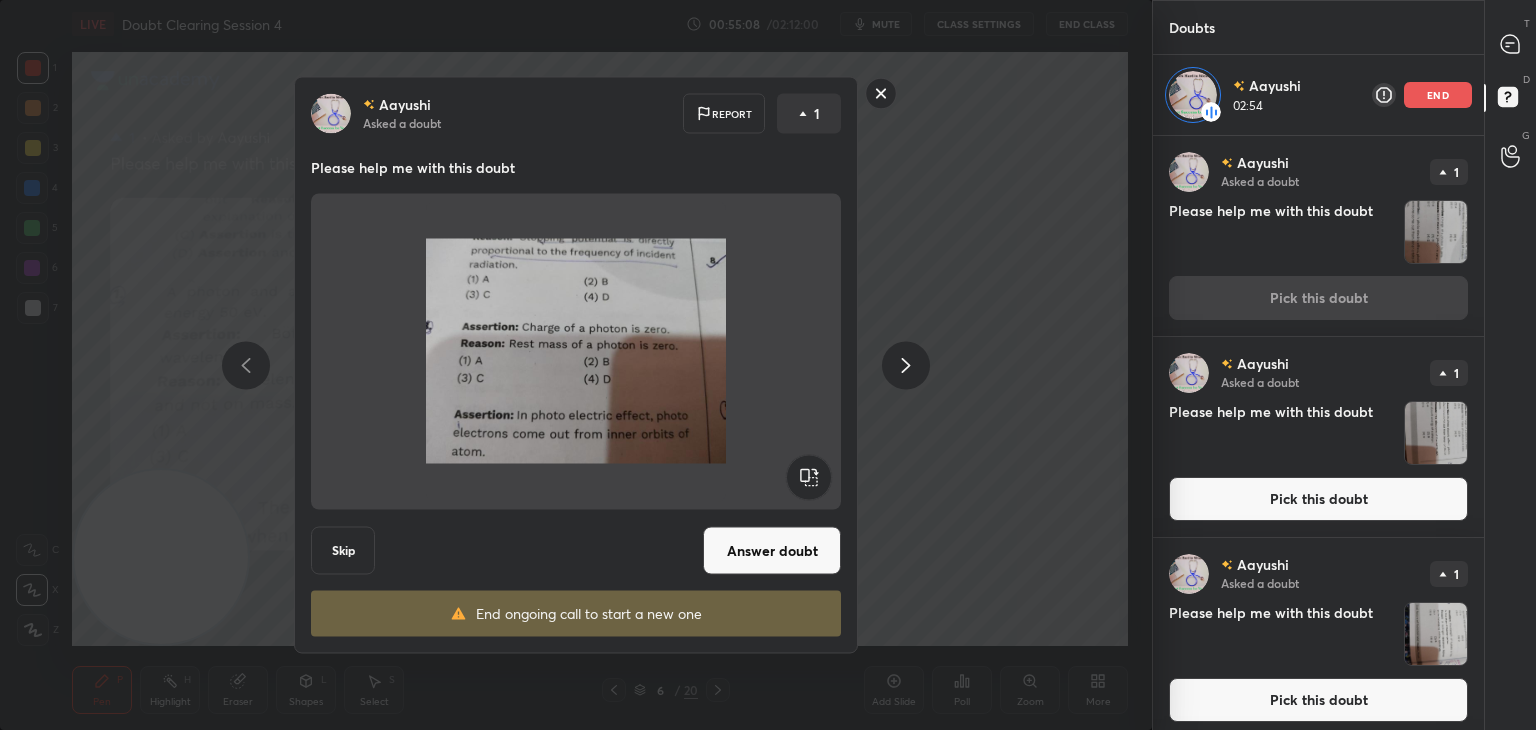 click at bounding box center [576, 352] 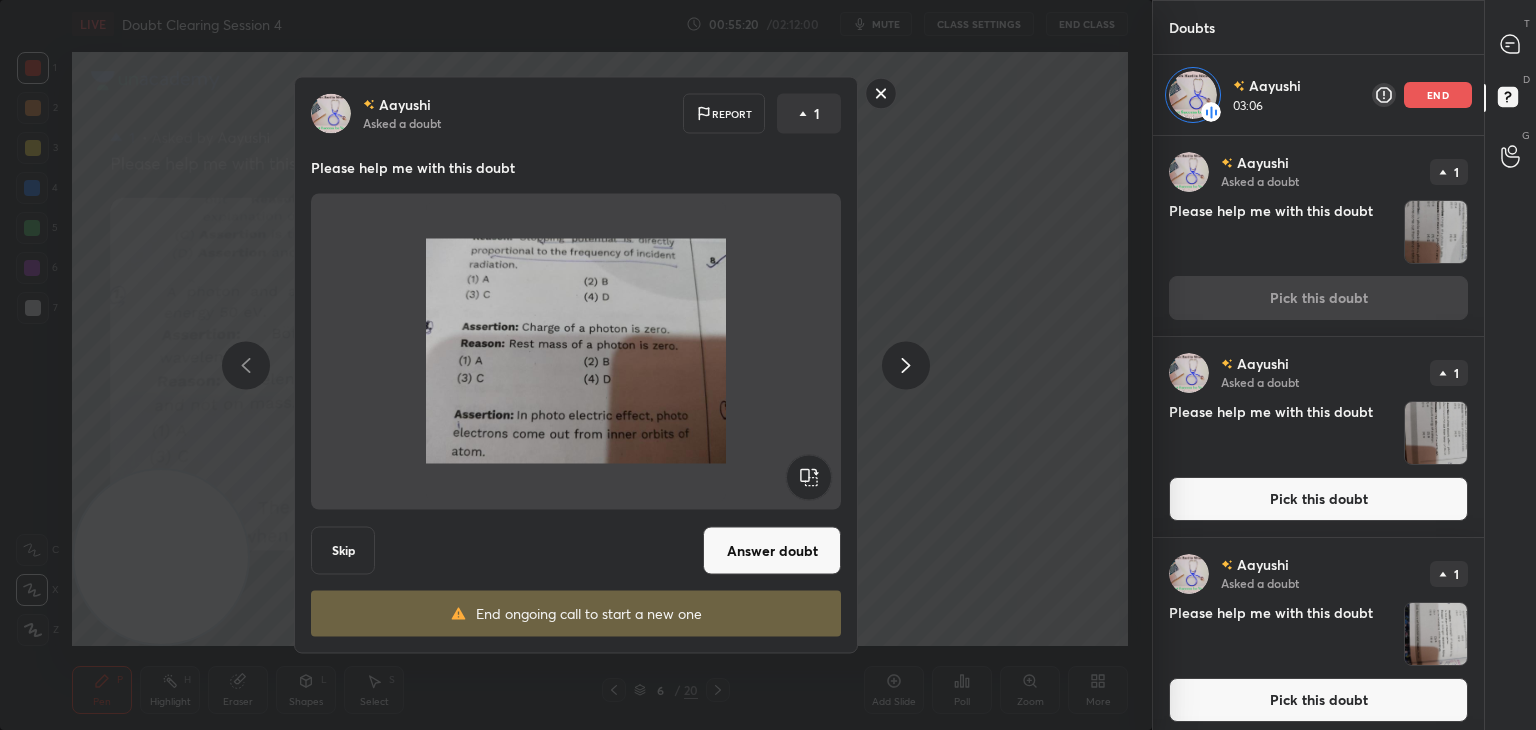 click on "Answer doubt" at bounding box center (772, 551) 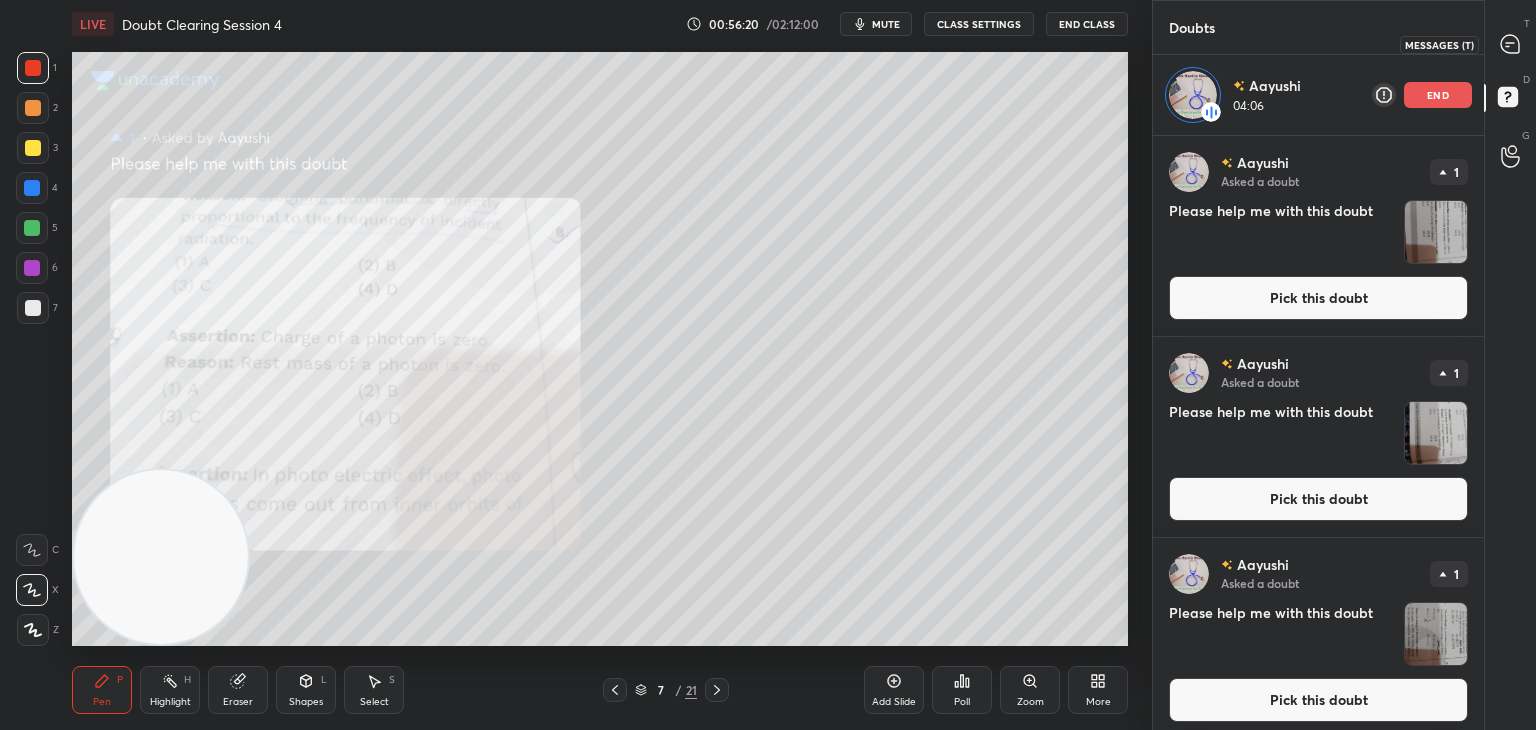 click 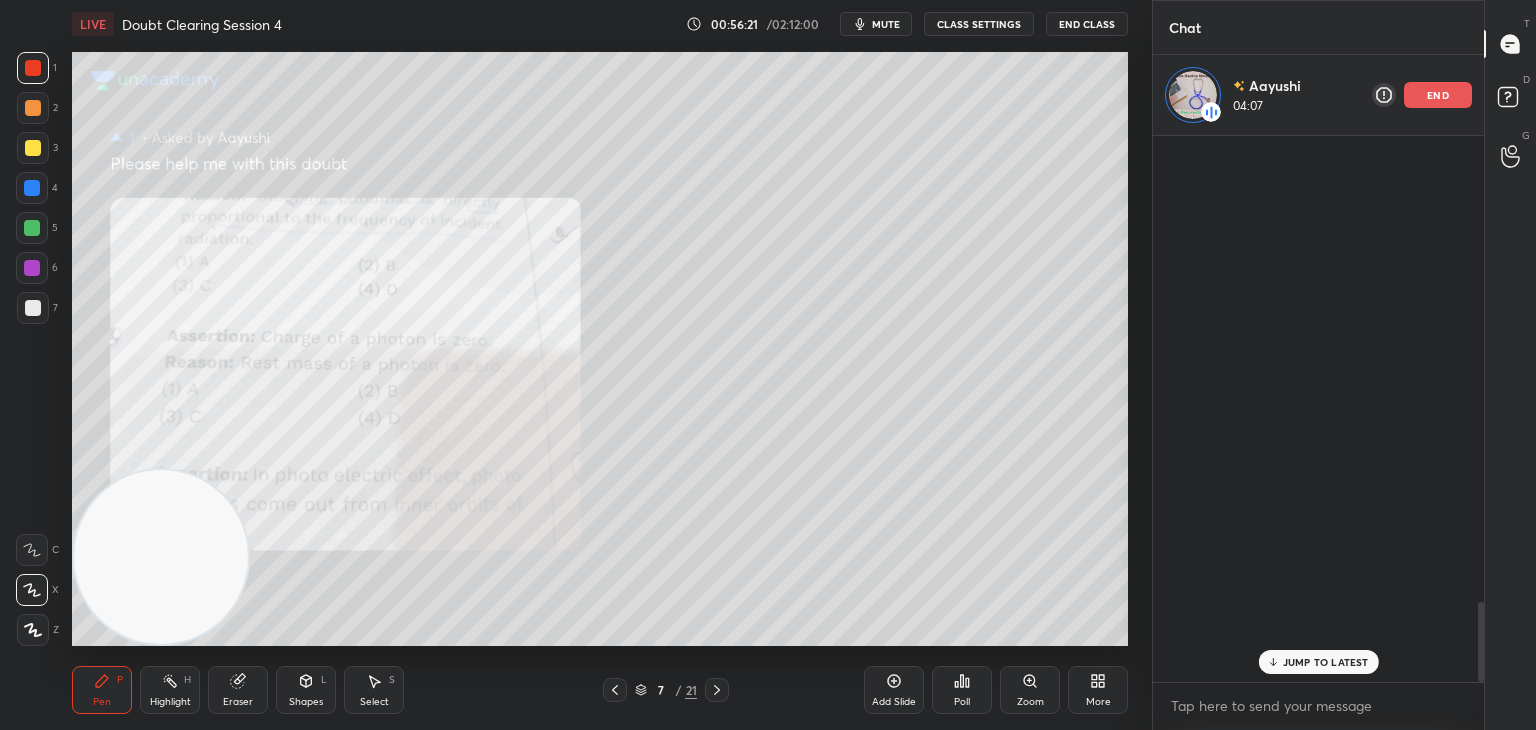 scroll, scrollTop: 3168, scrollLeft: 0, axis: vertical 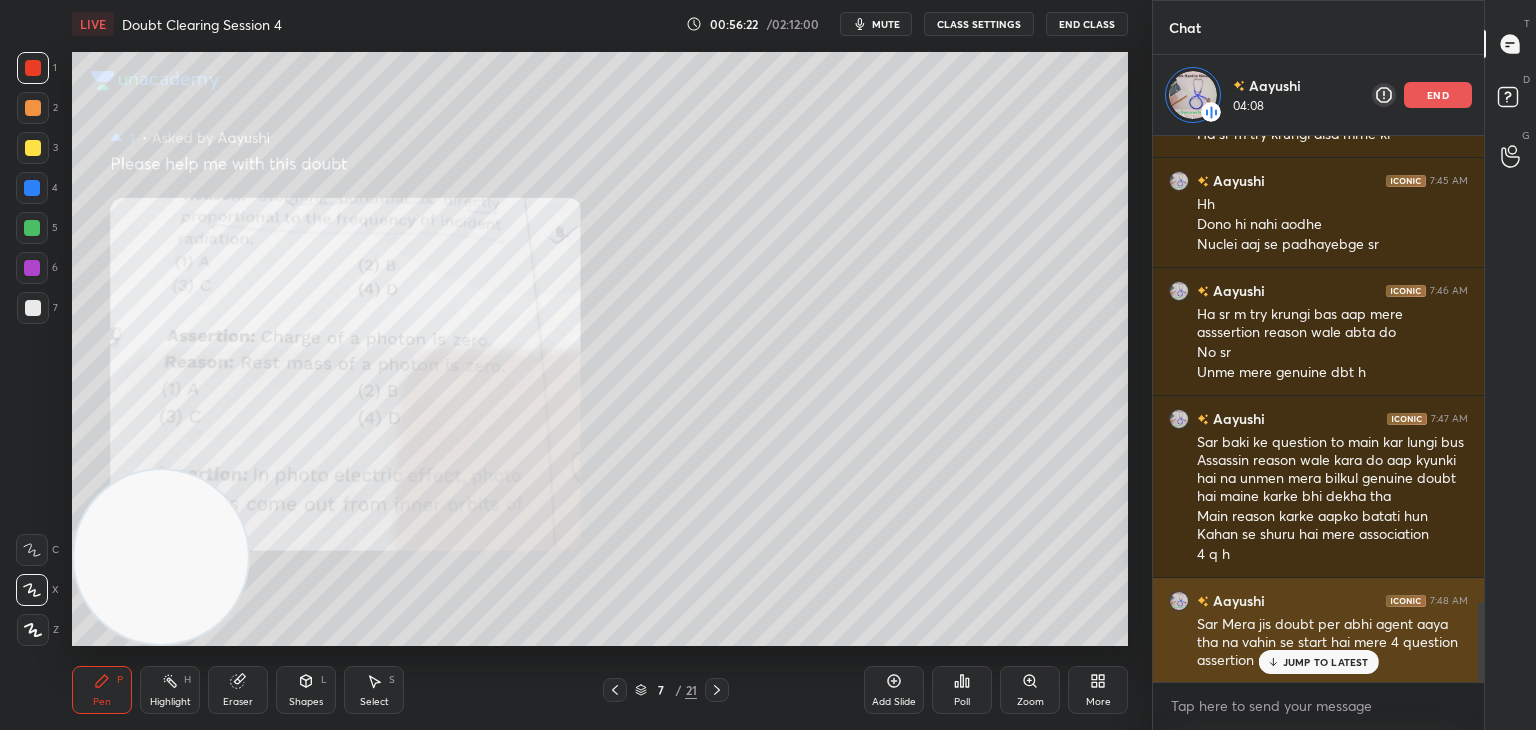 click on "JUMP TO LATEST" at bounding box center (1326, 662) 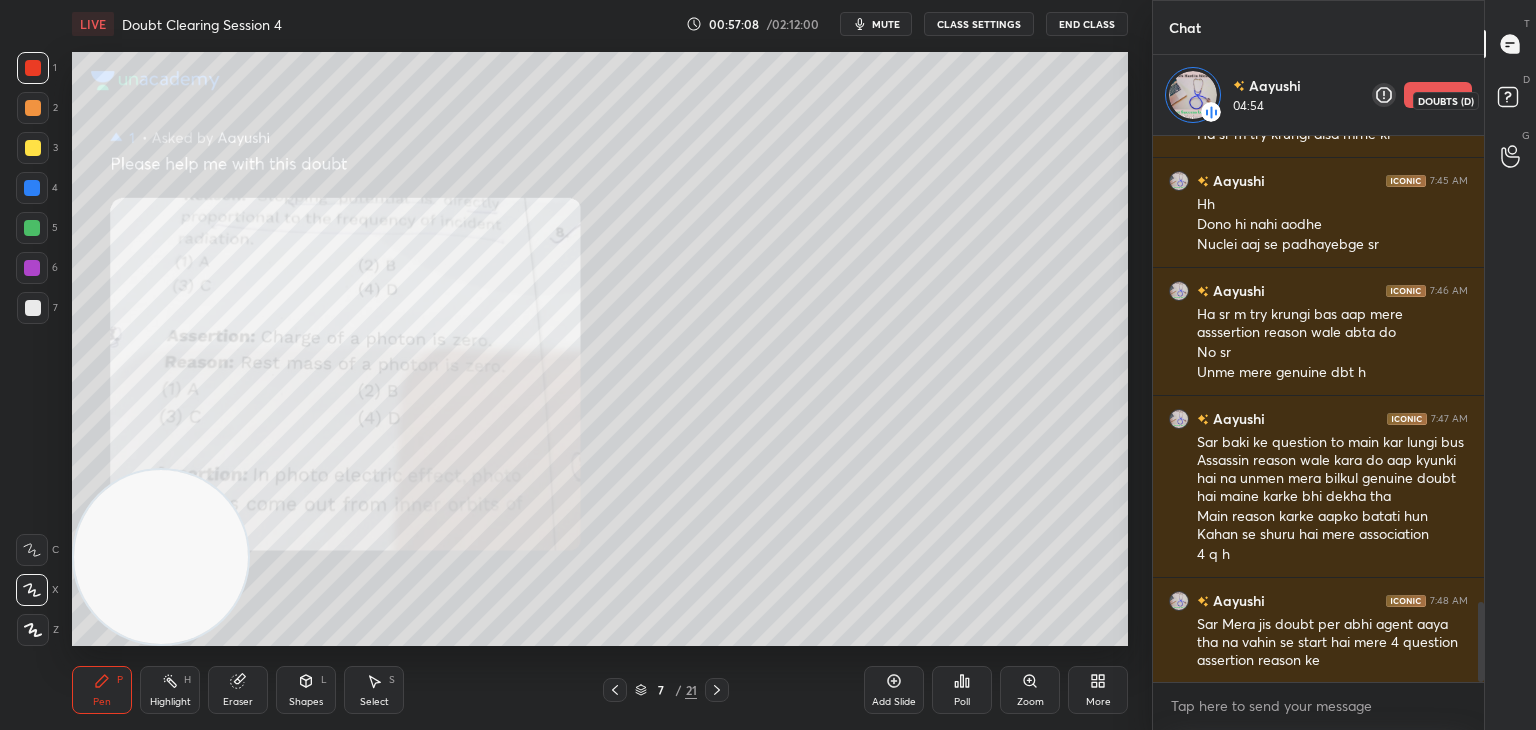 click 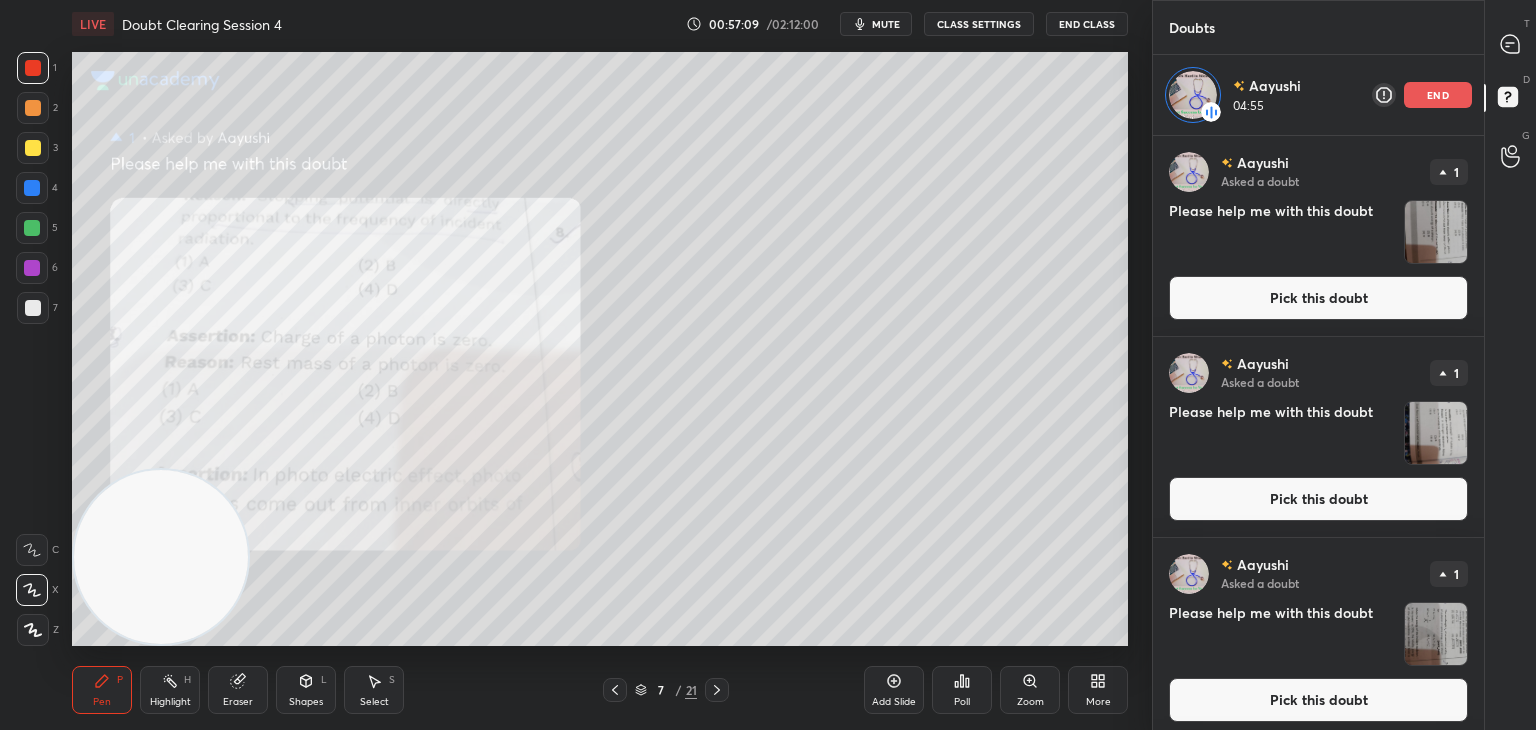 click at bounding box center [1436, 232] 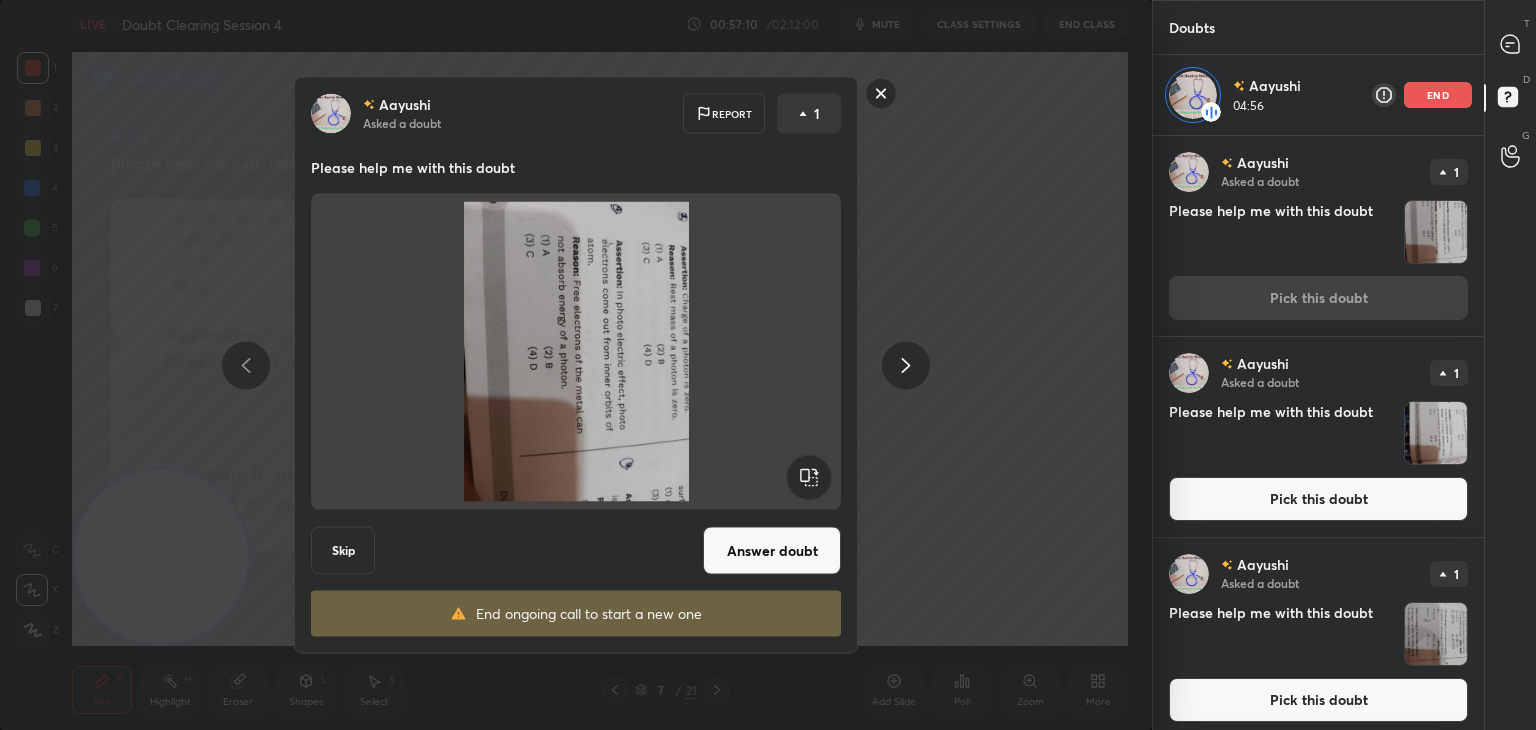 click 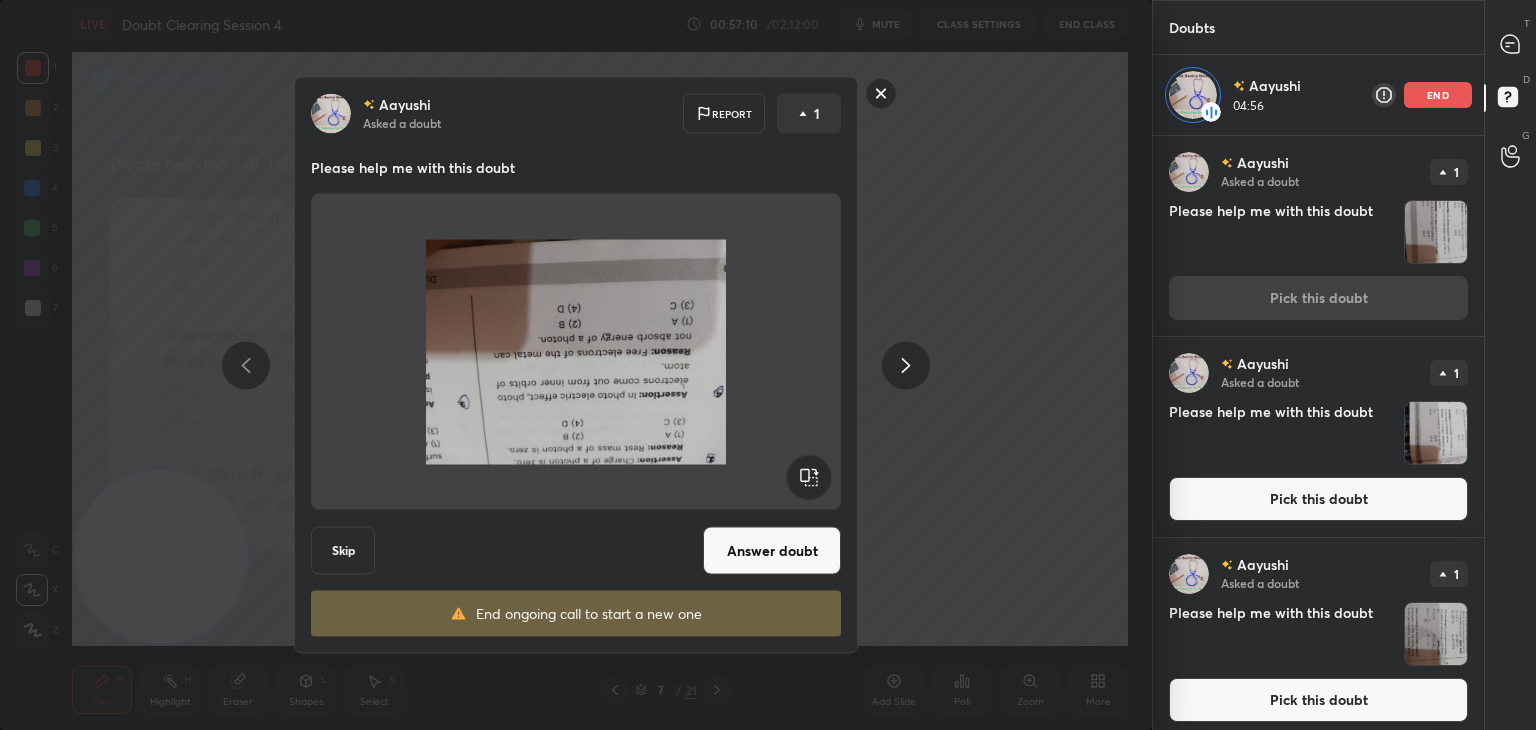 click 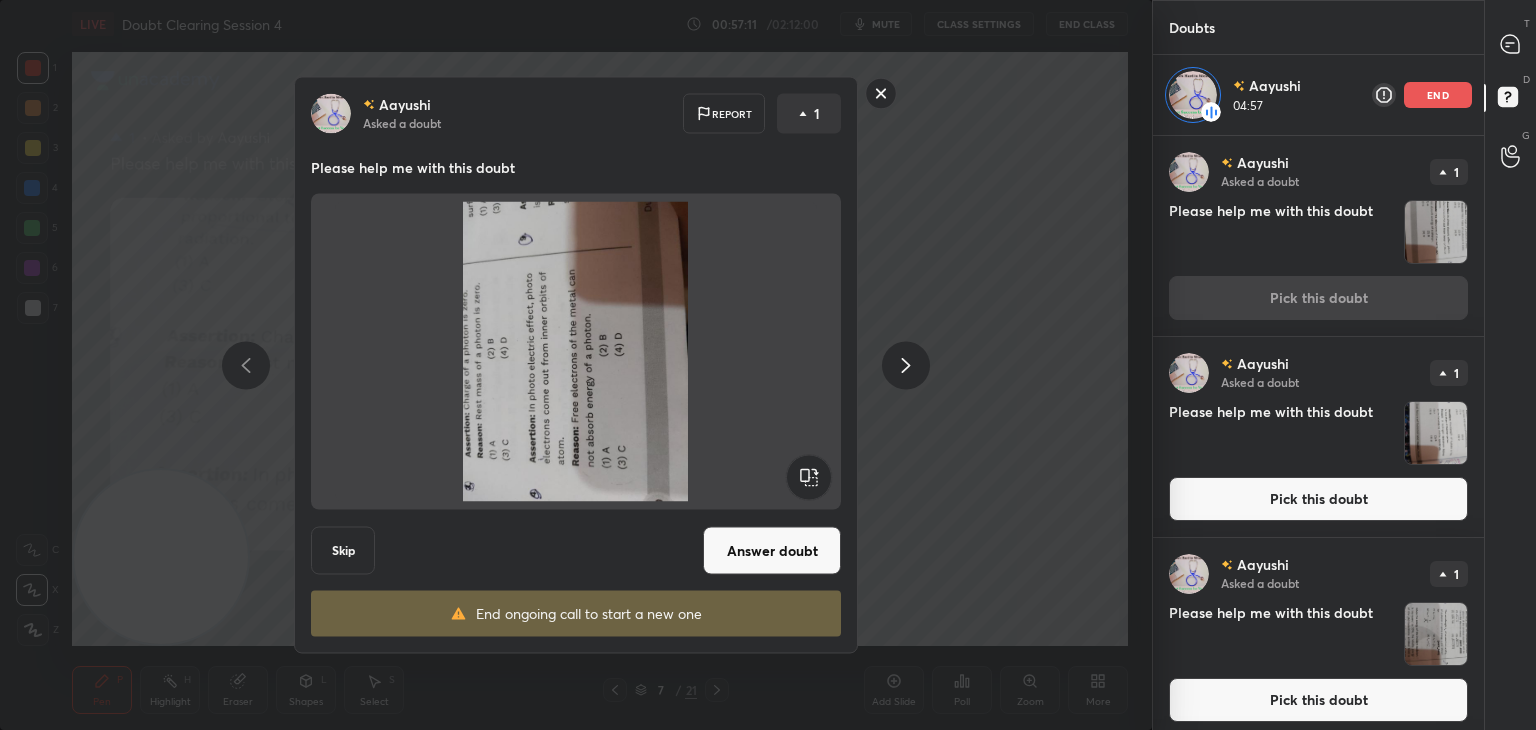 click 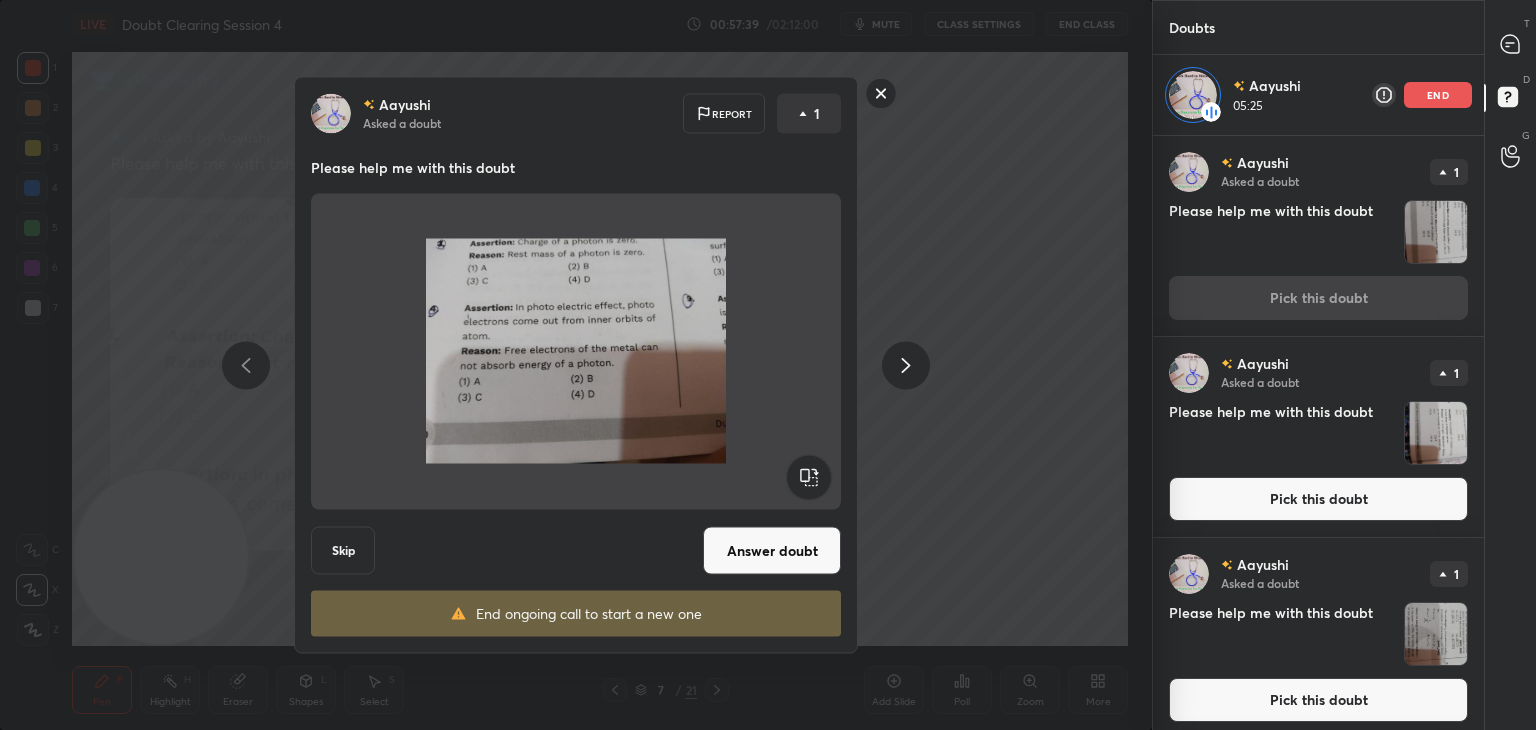 click at bounding box center [576, 352] 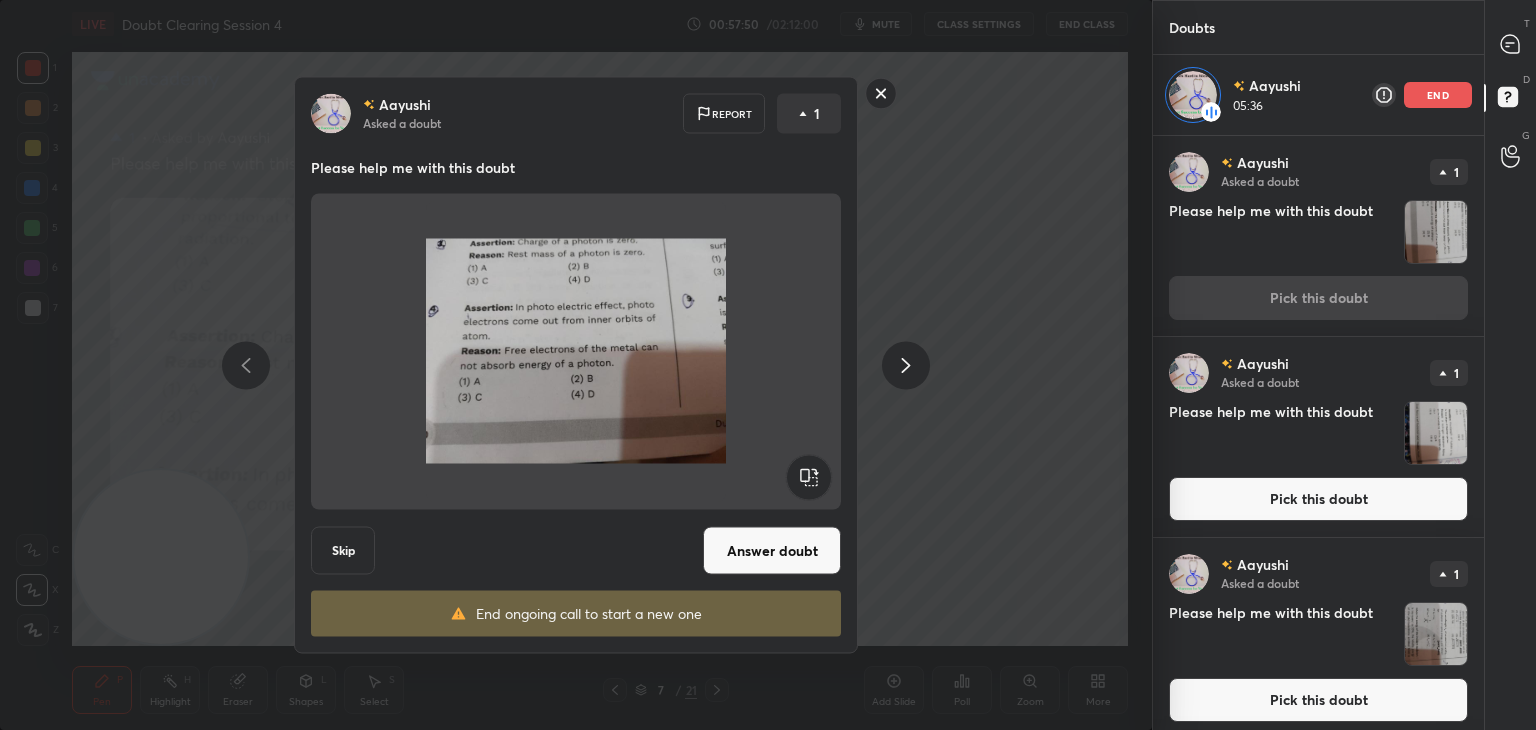 click 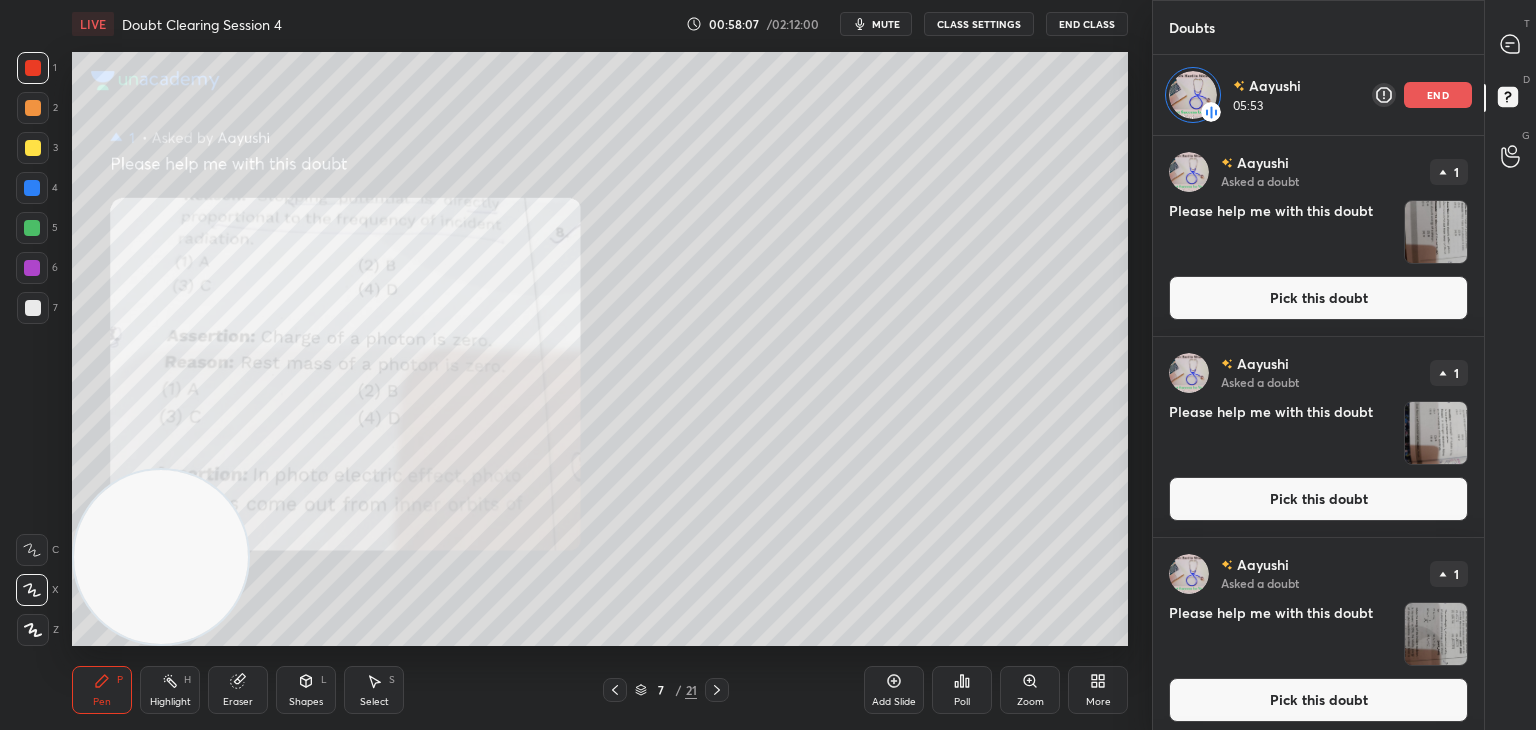 click at bounding box center (1436, 232) 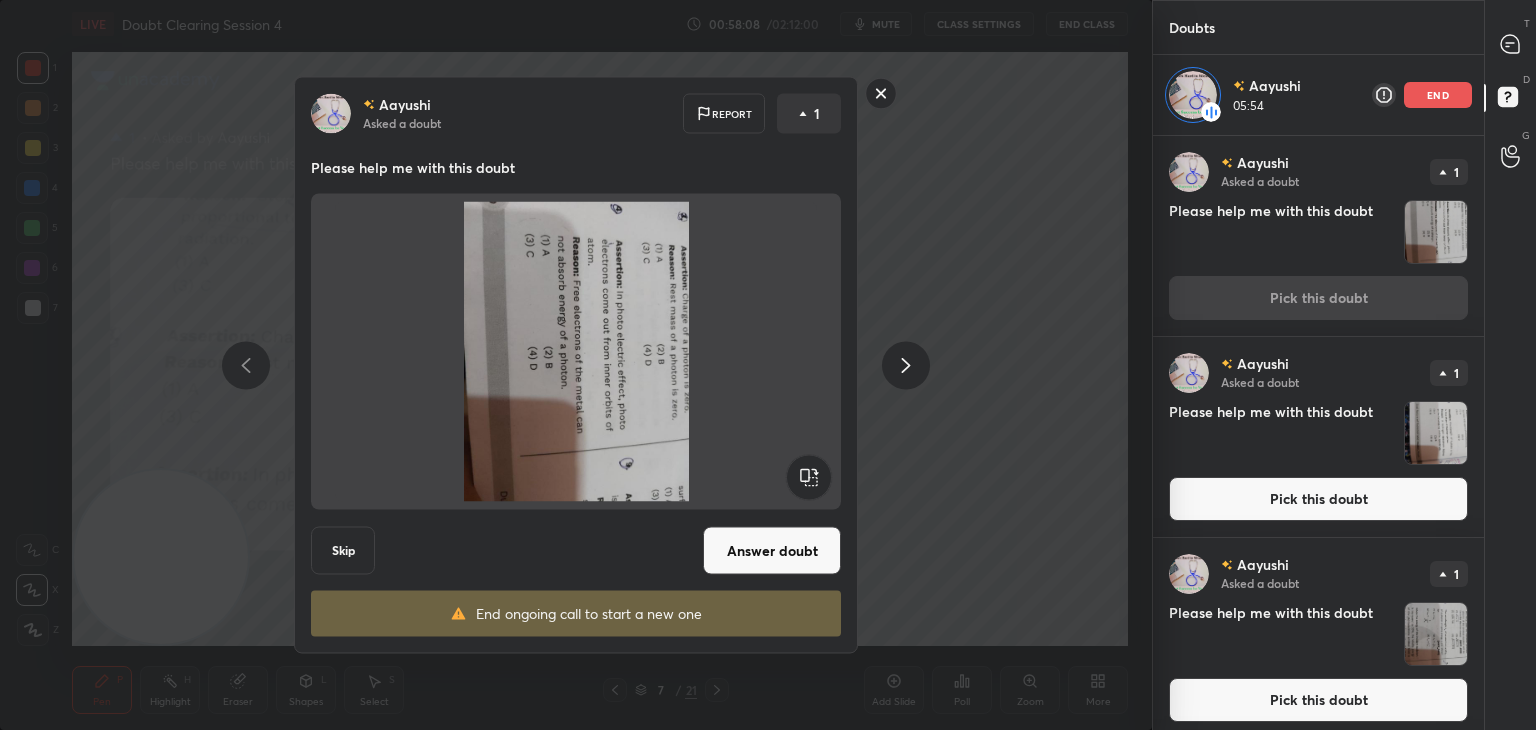 click 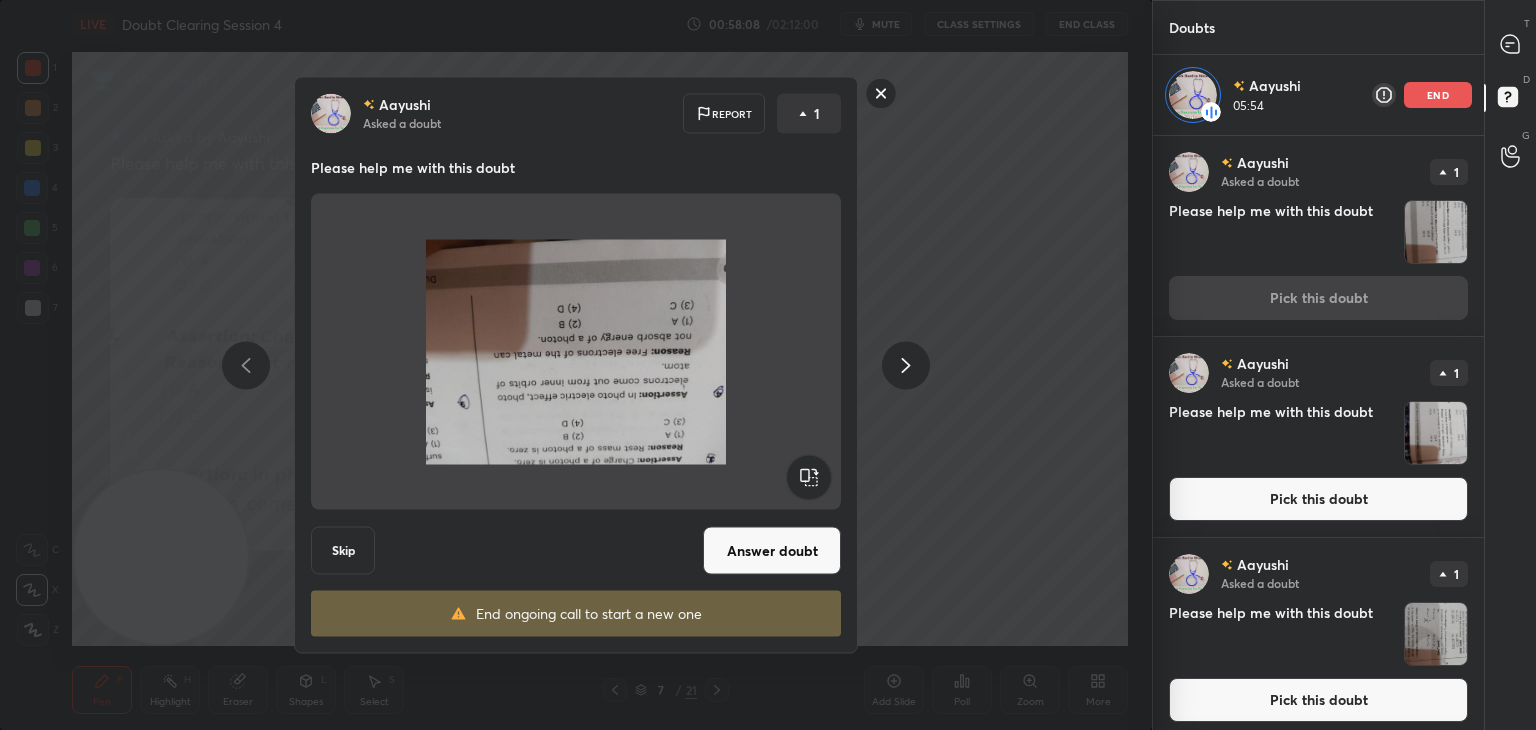 click 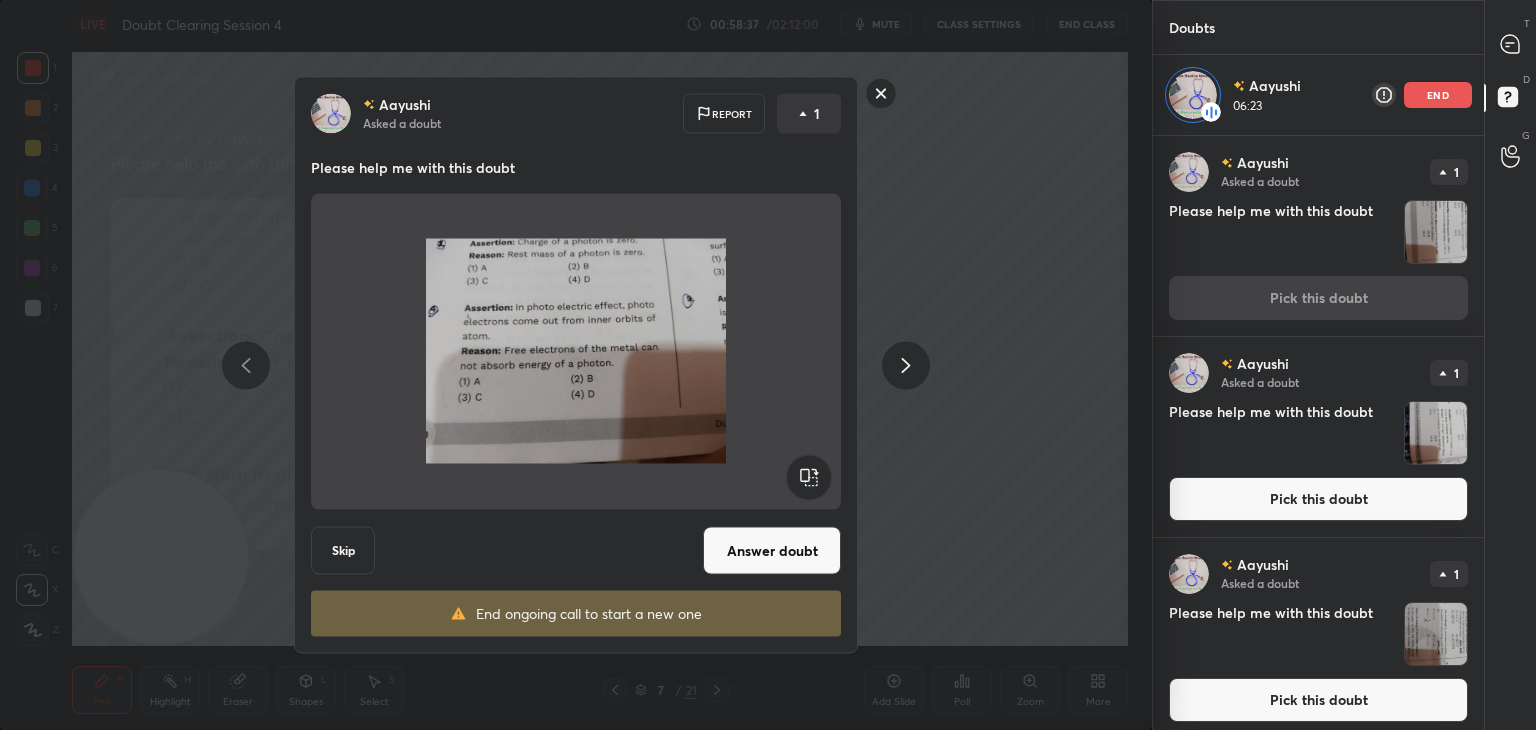 click at bounding box center (1436, 433) 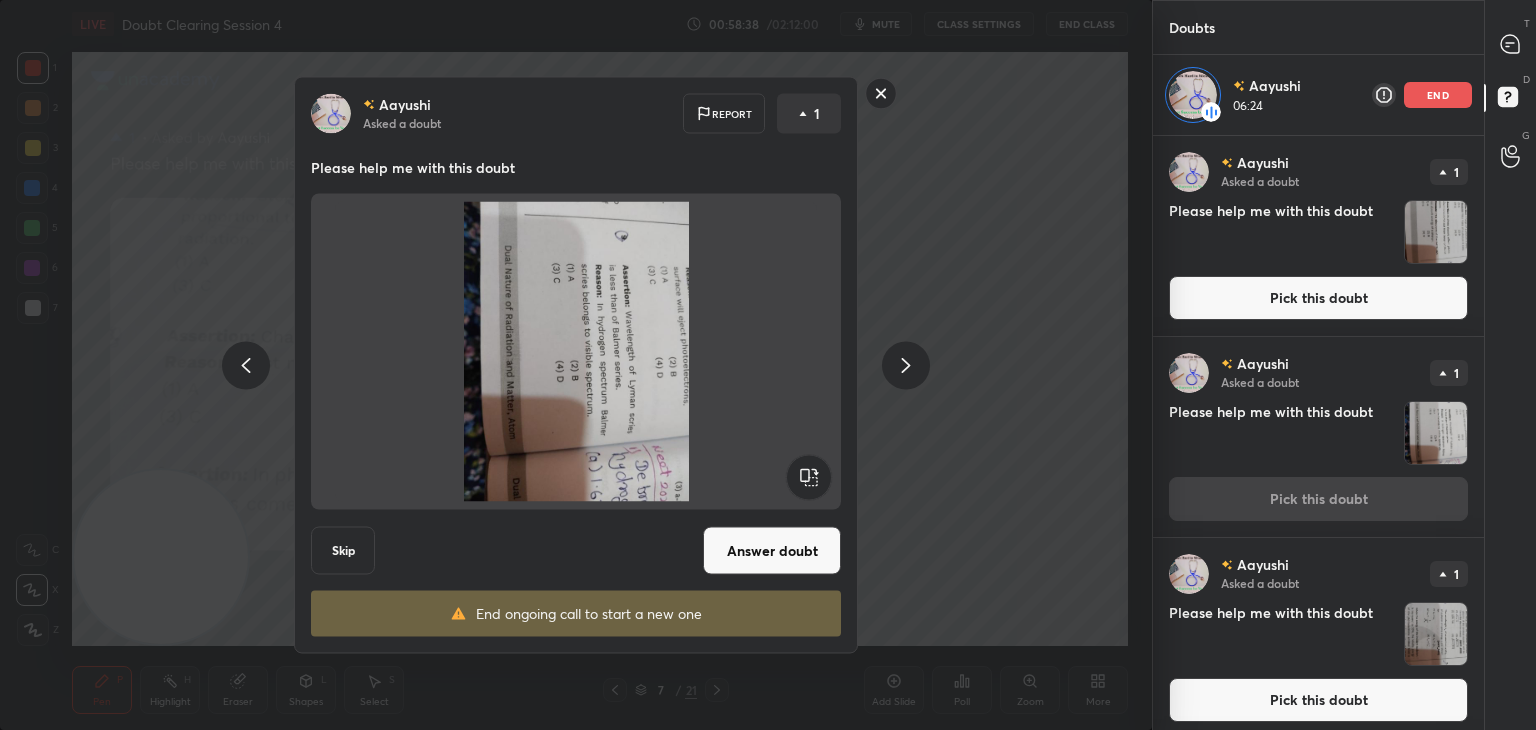 click 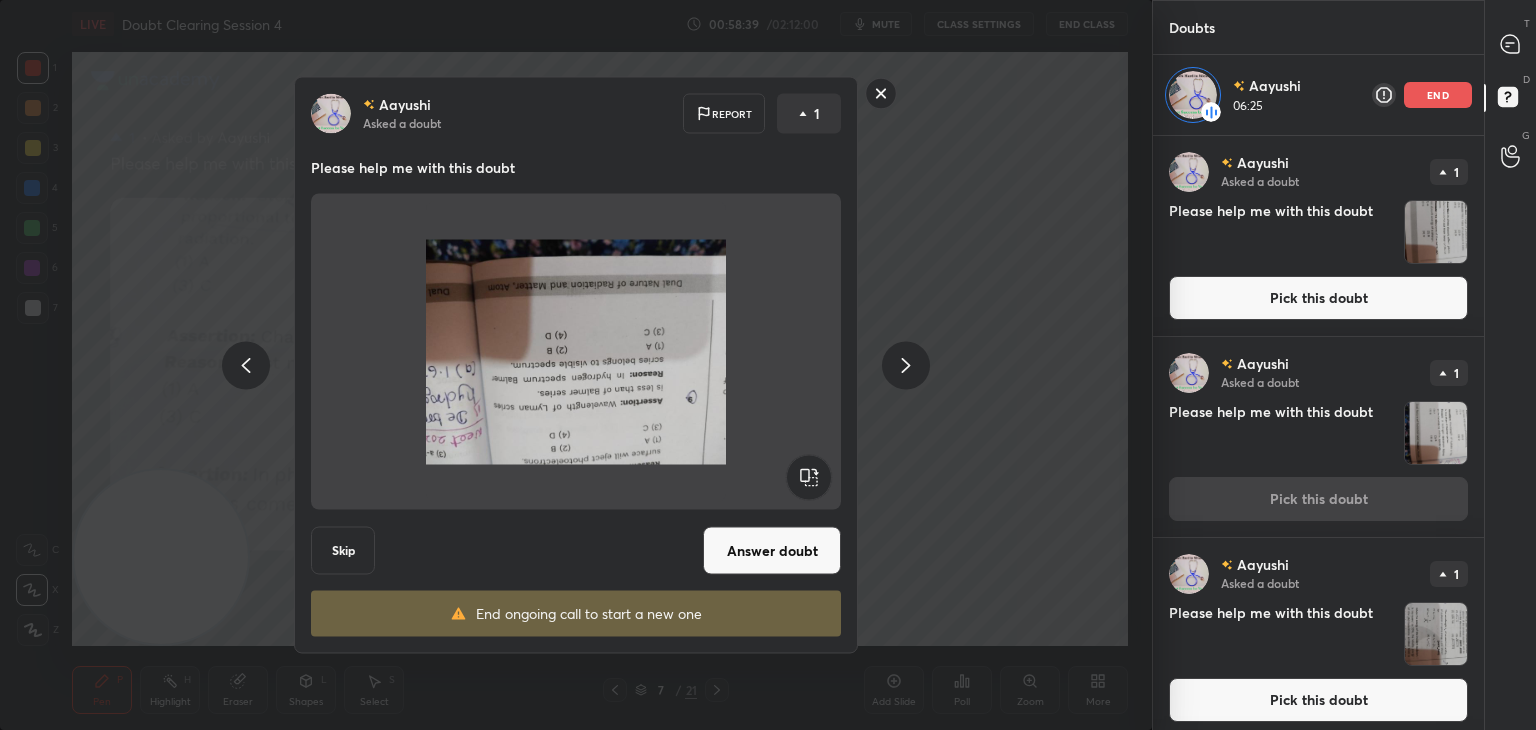 click 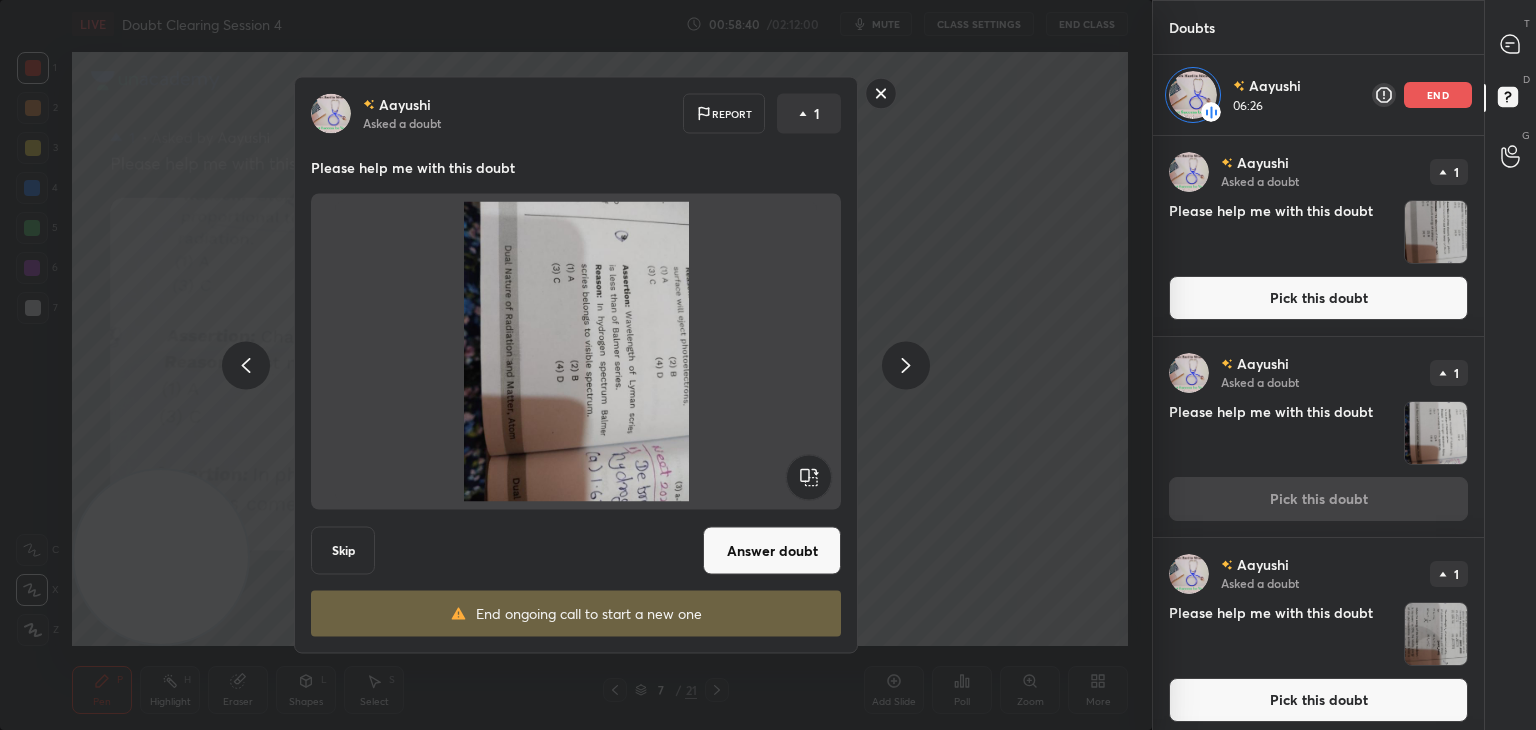 click 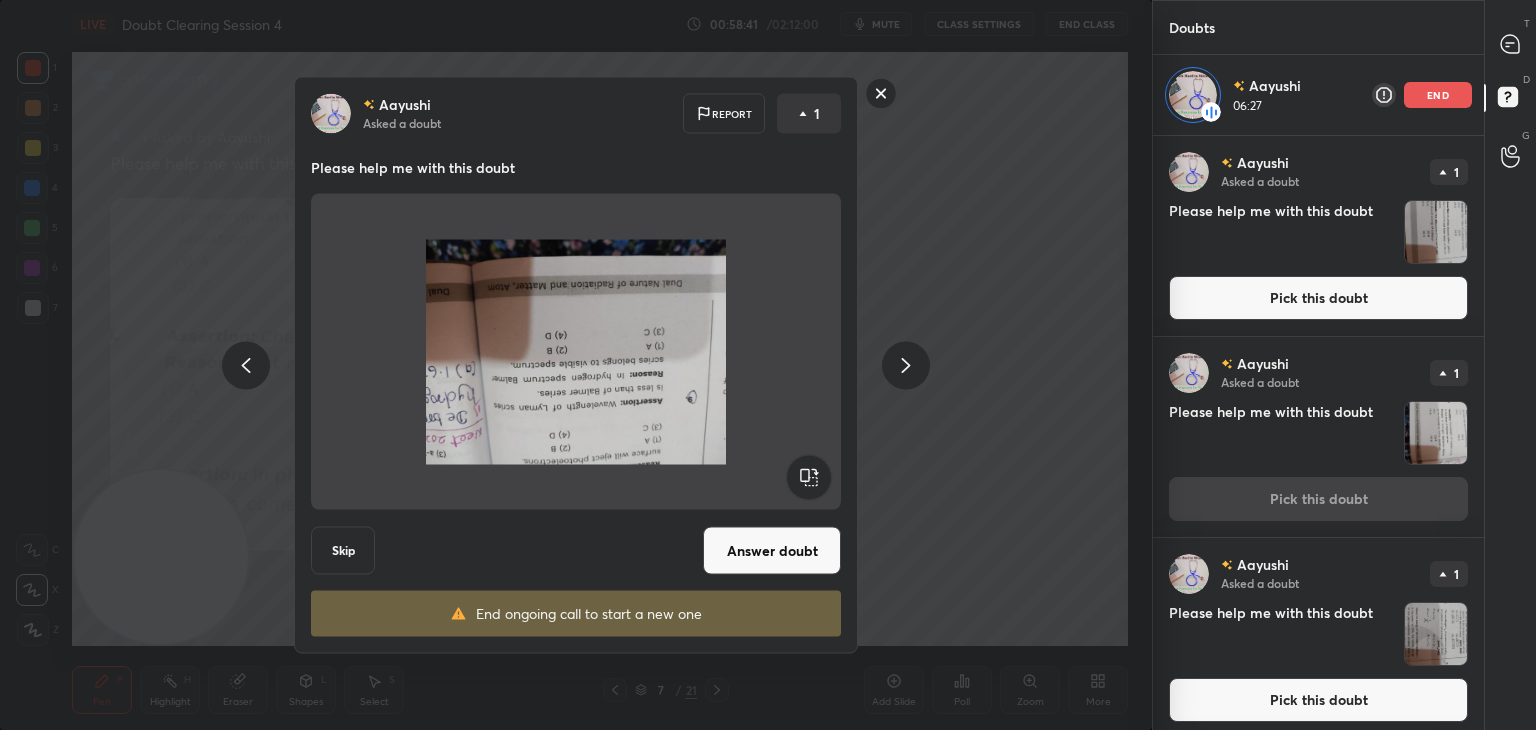click 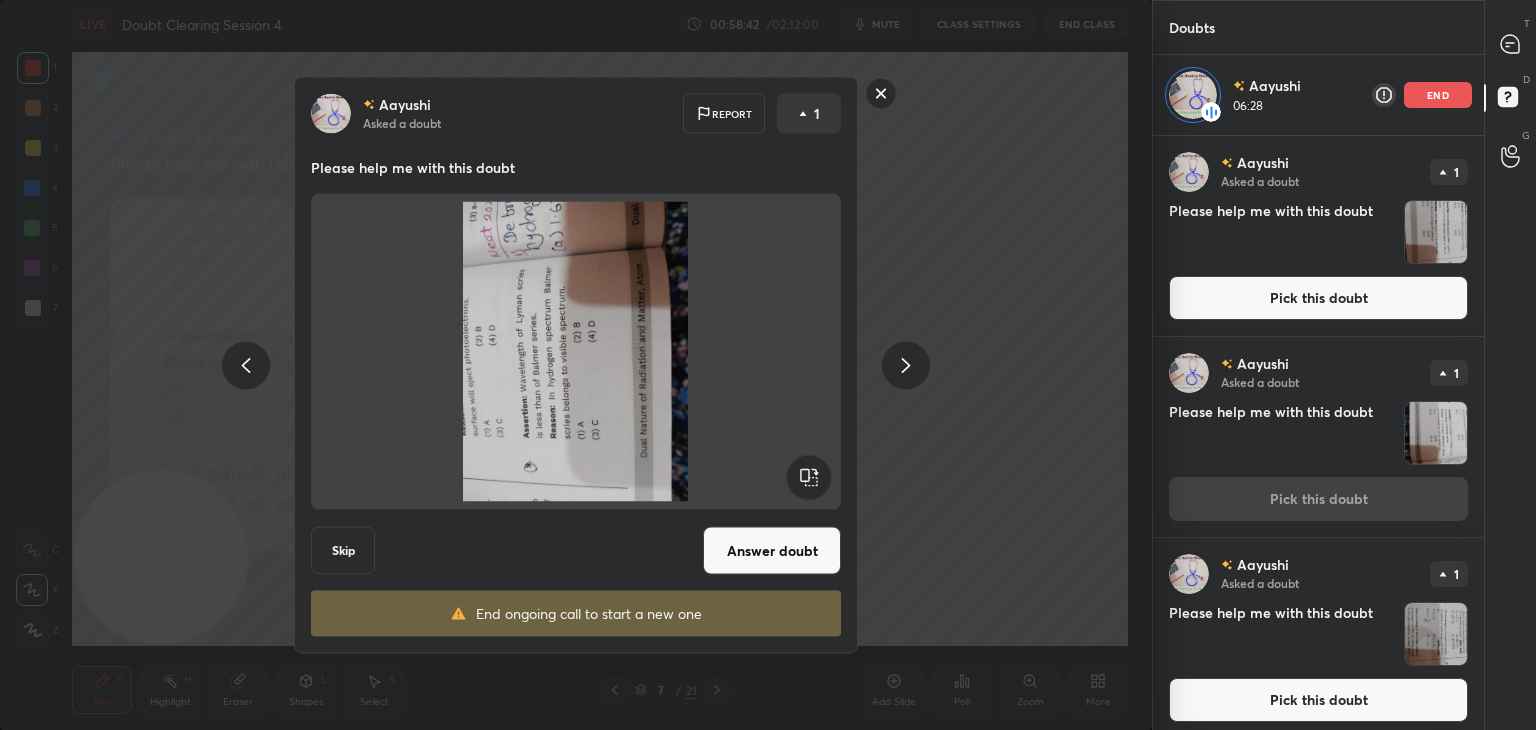 click 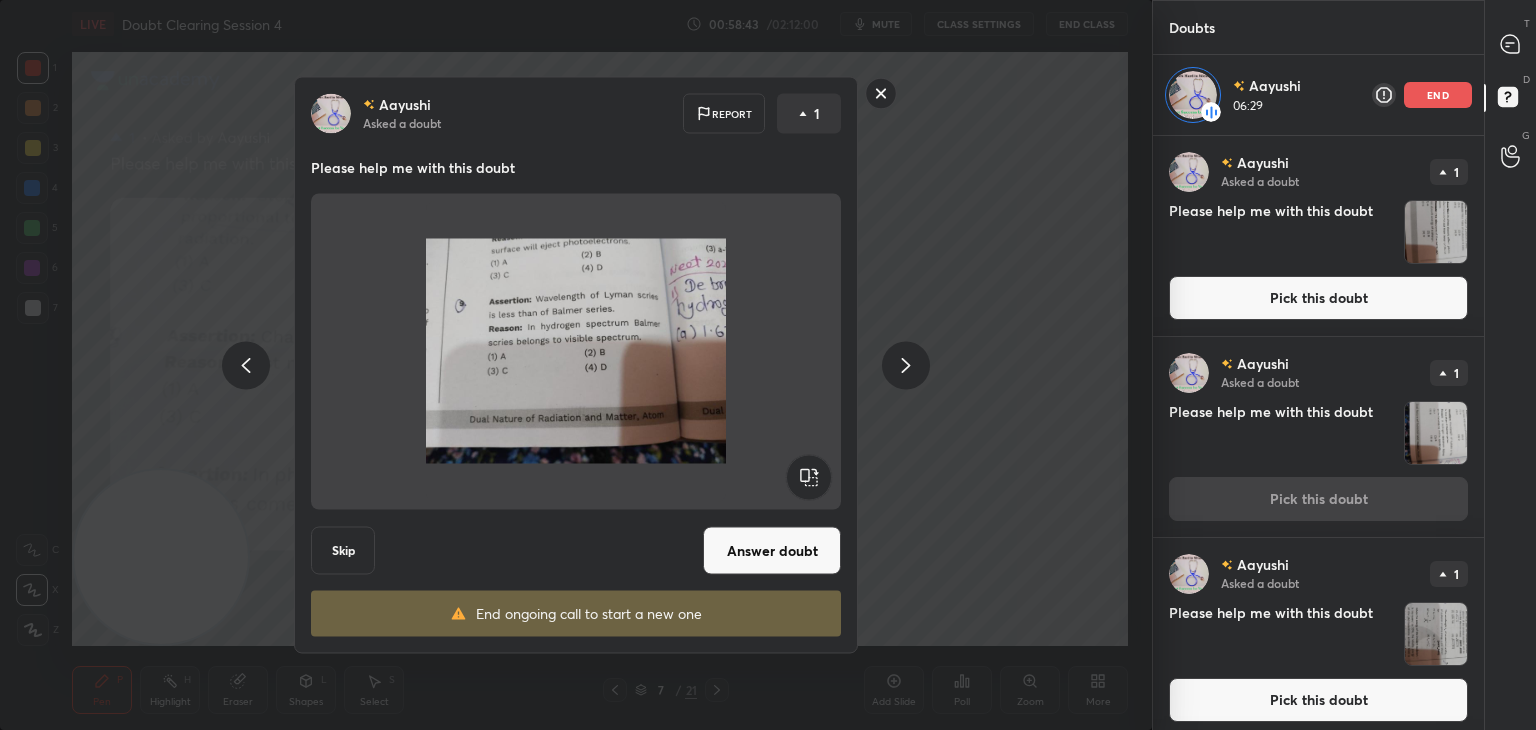 click on "Answer doubt" at bounding box center (772, 551) 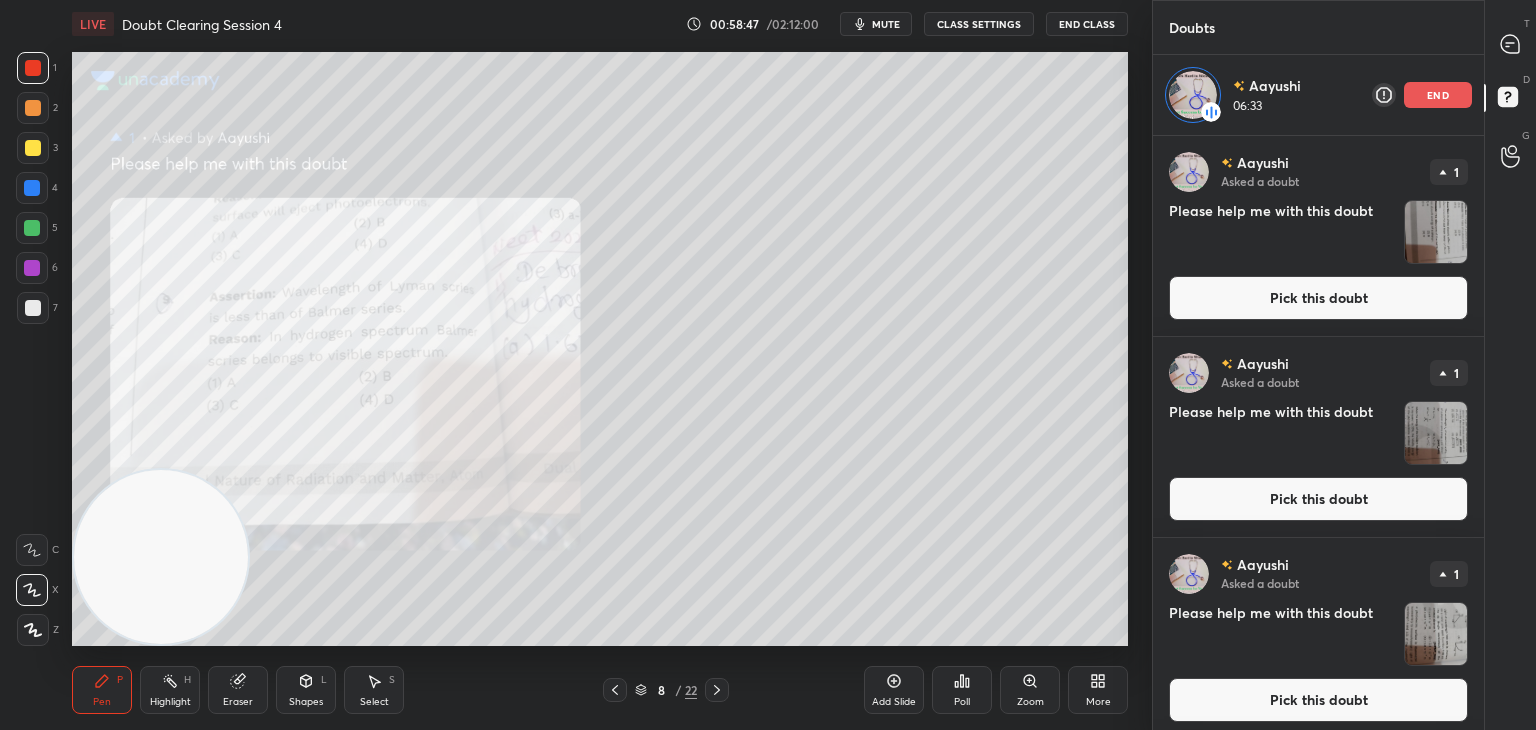 click on "T Messages (T)" at bounding box center (1510, 44) 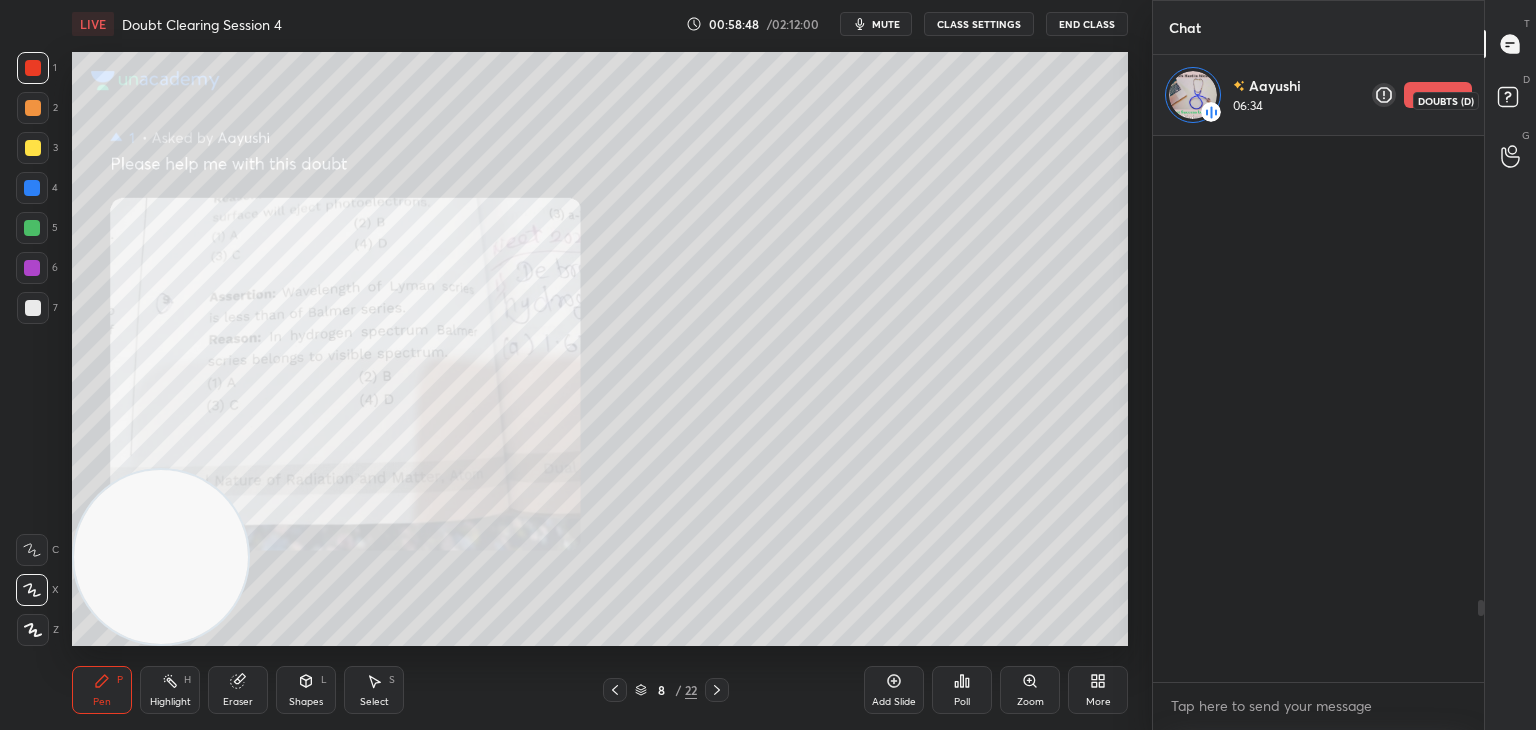 scroll, scrollTop: 3083, scrollLeft: 0, axis: vertical 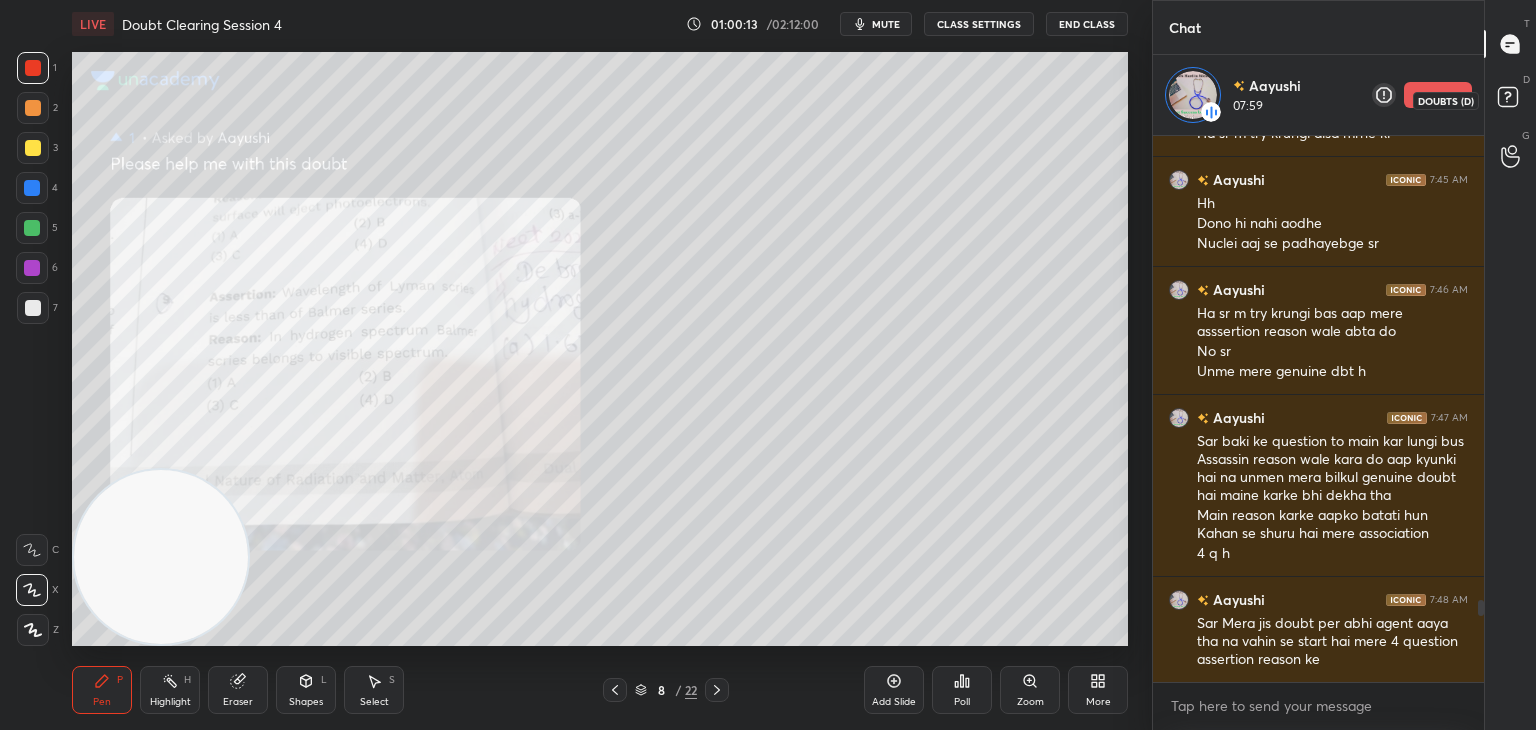 click 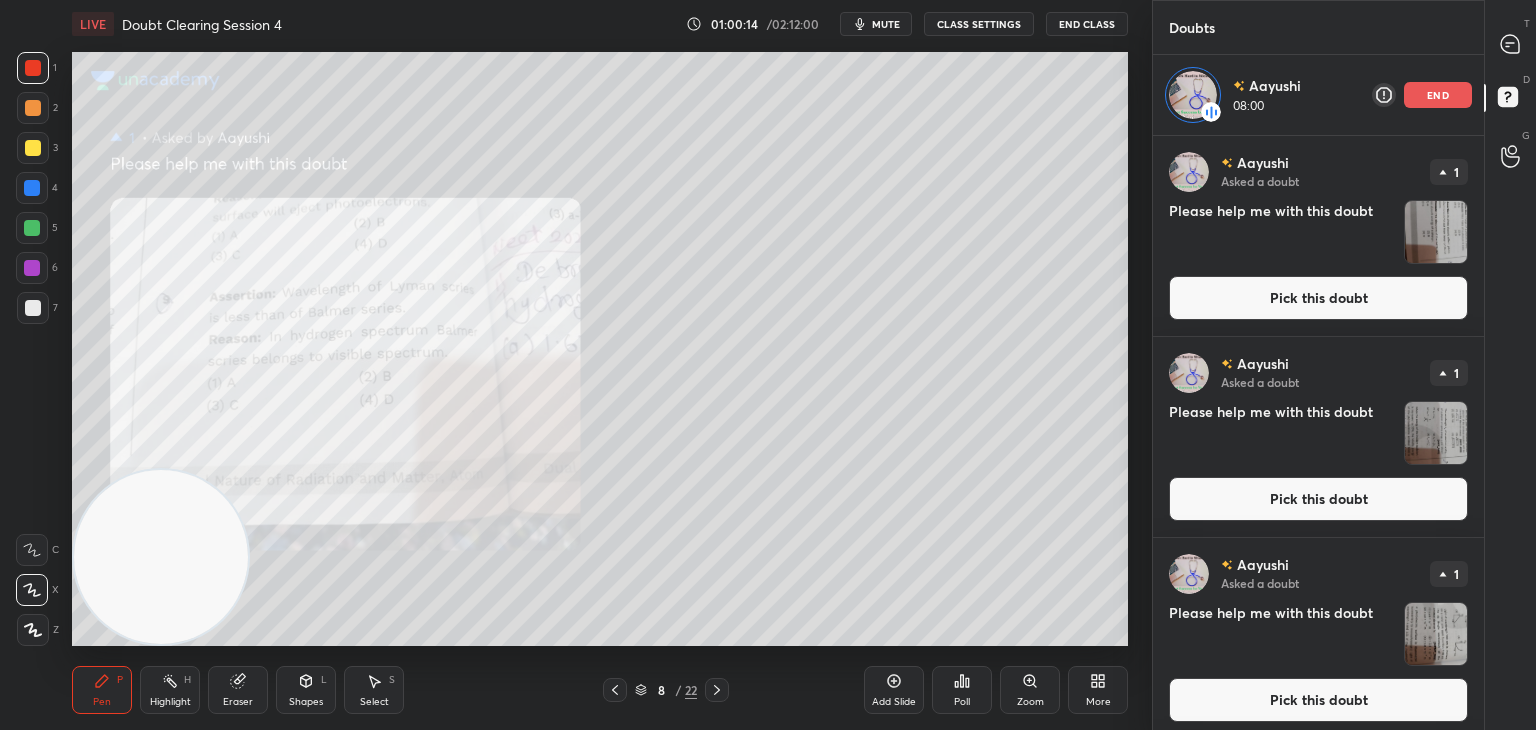 click at bounding box center (1436, 232) 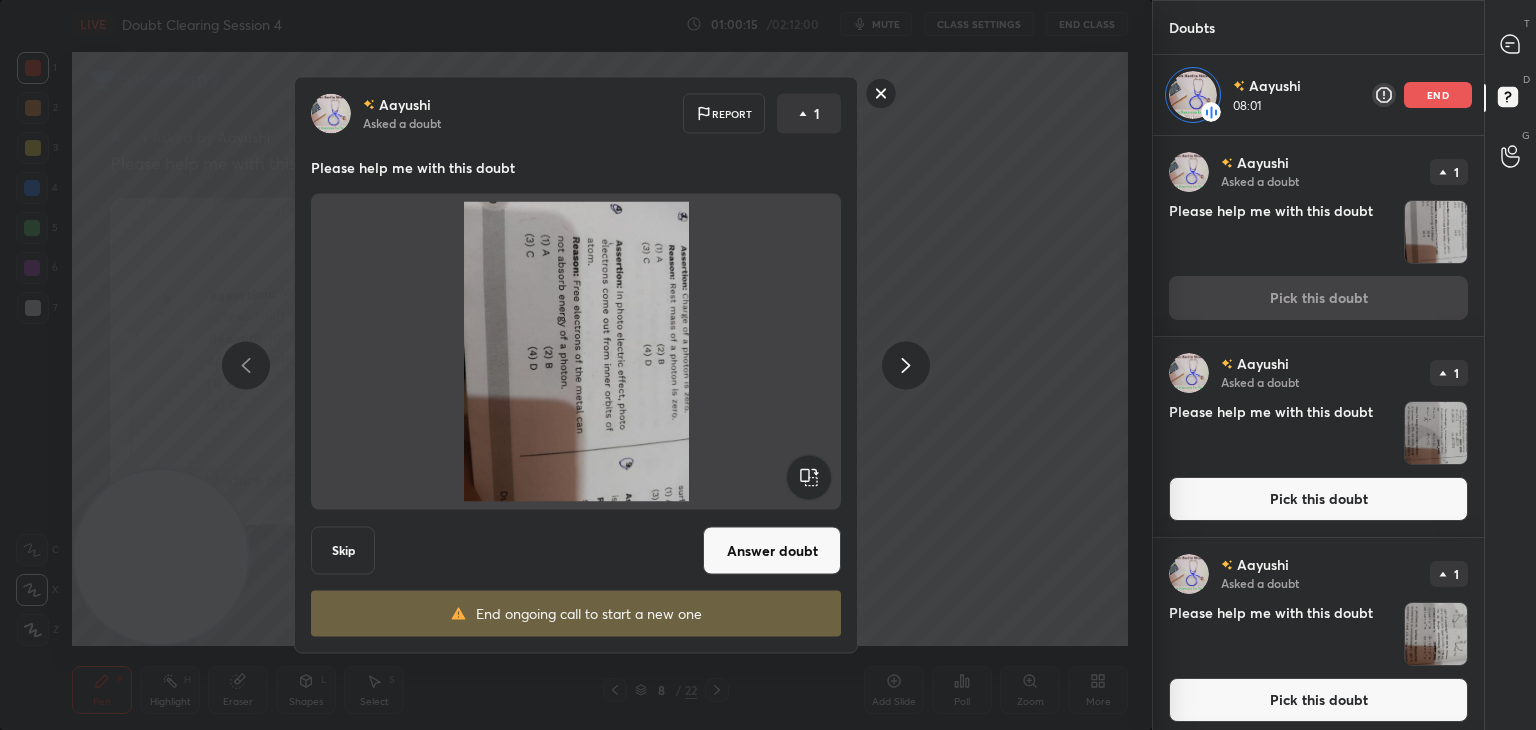 click 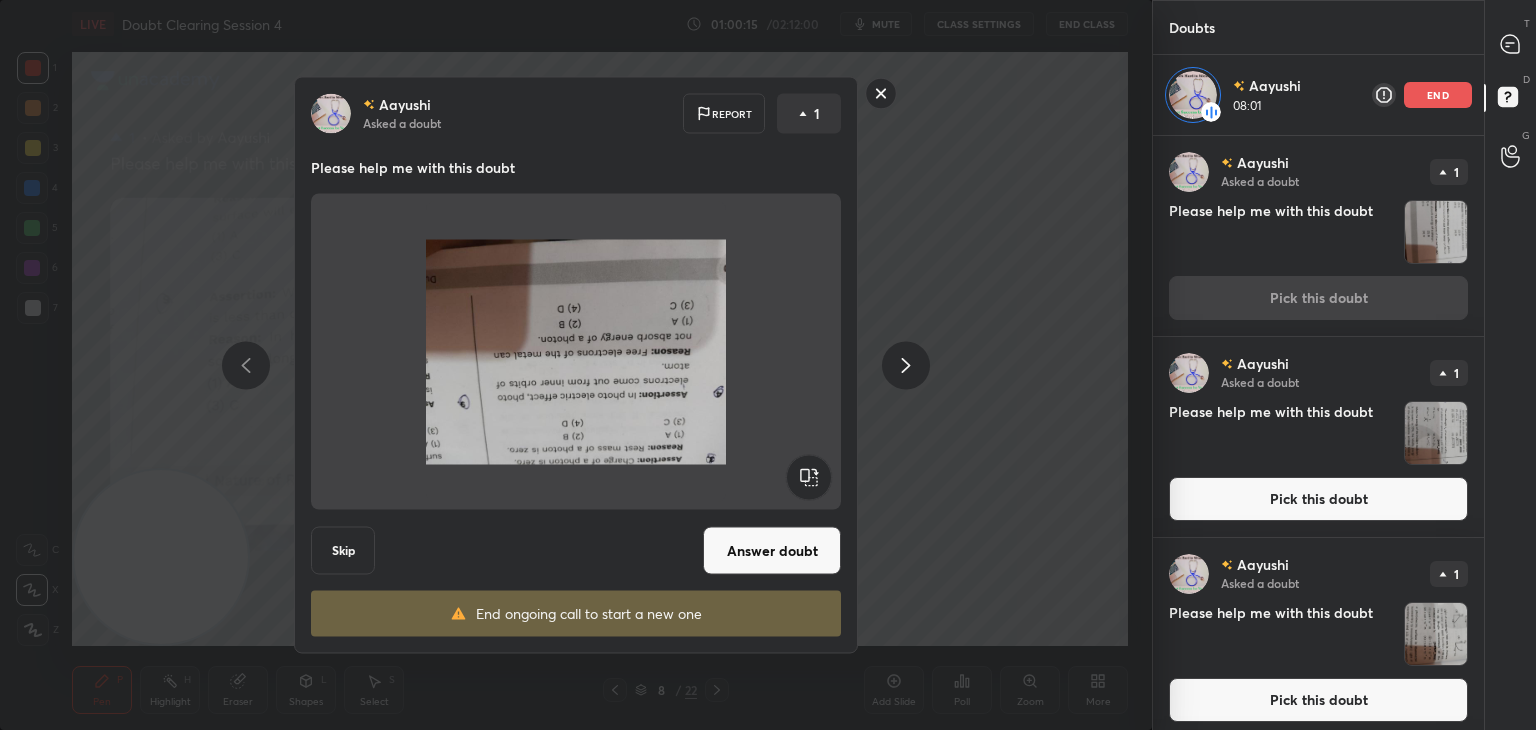 click 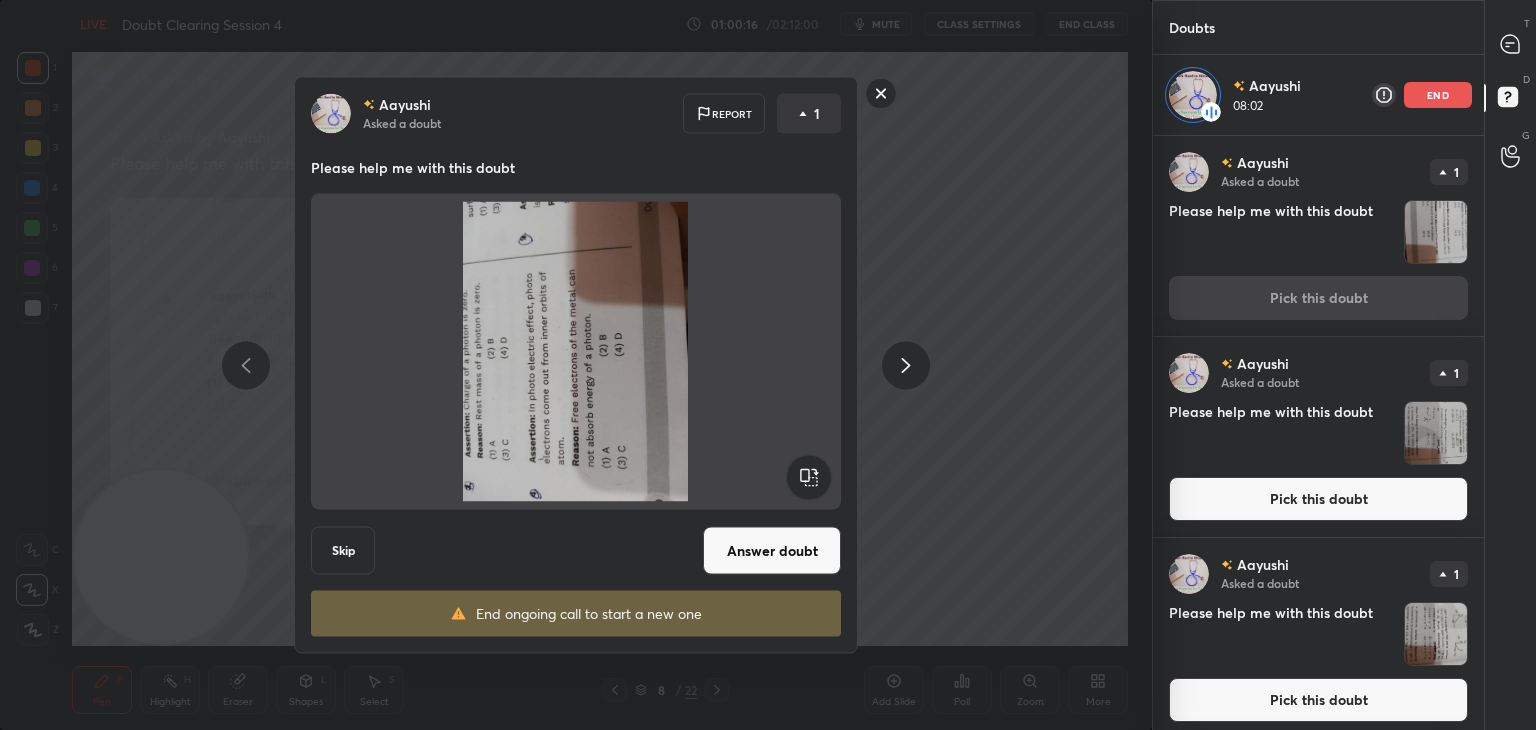click 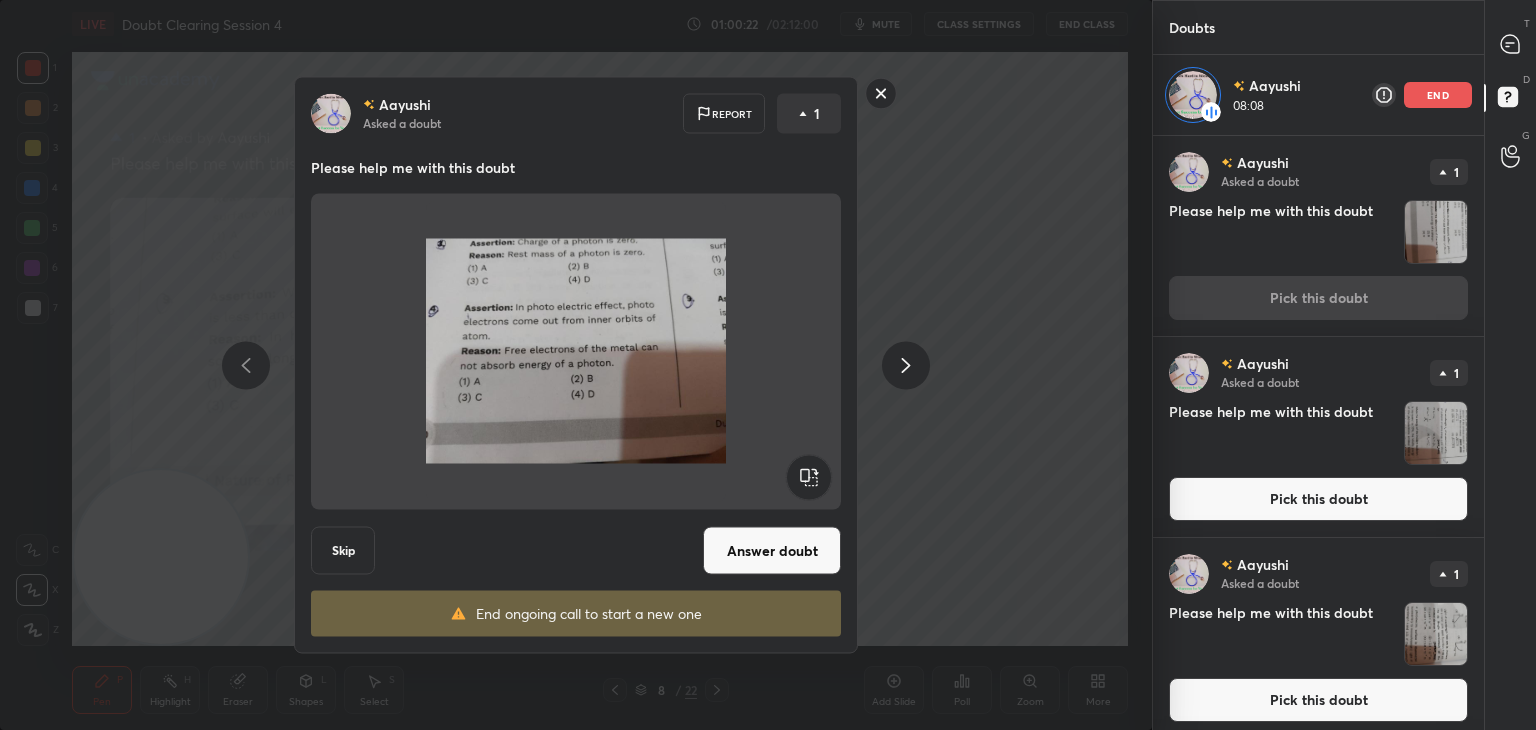 click on "Answer doubt" at bounding box center (772, 551) 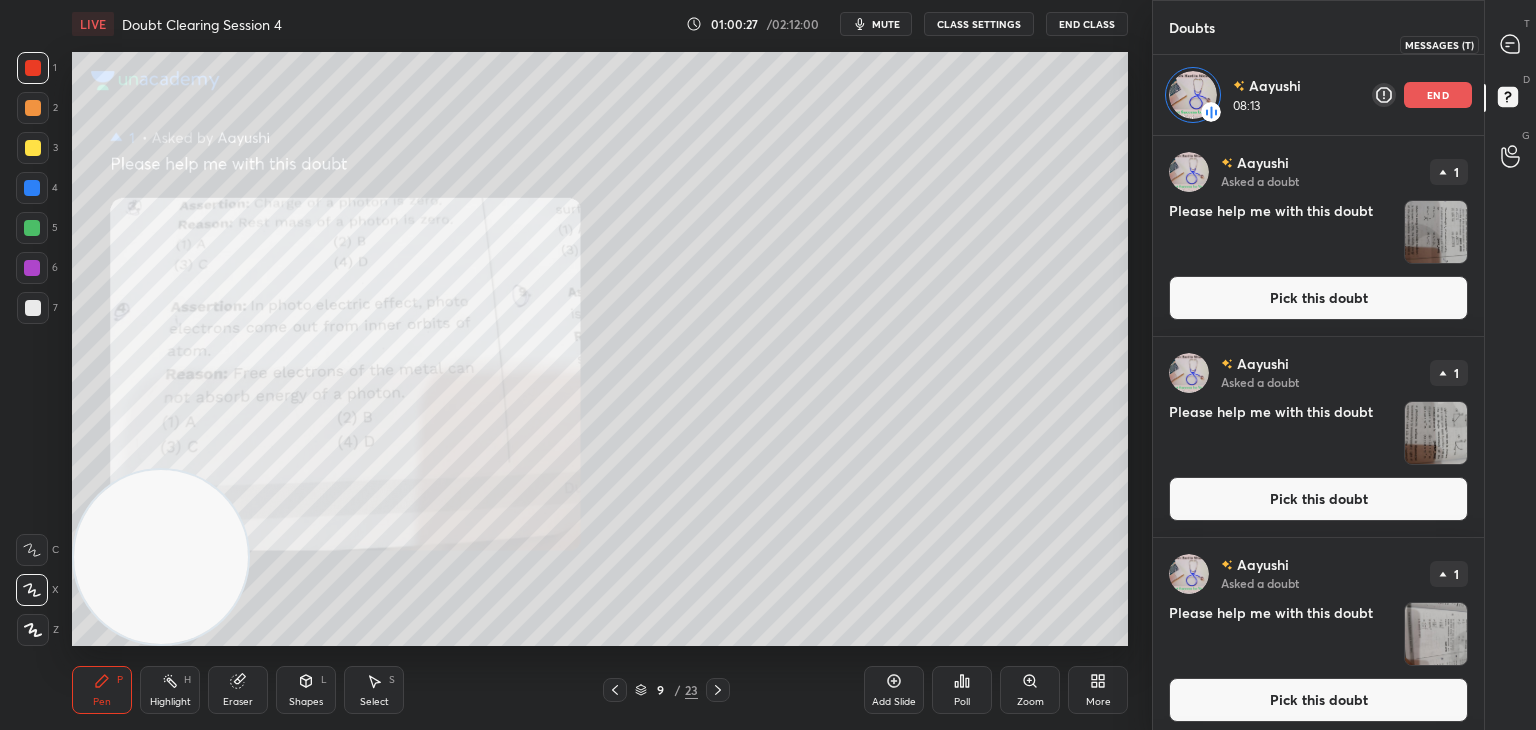 click 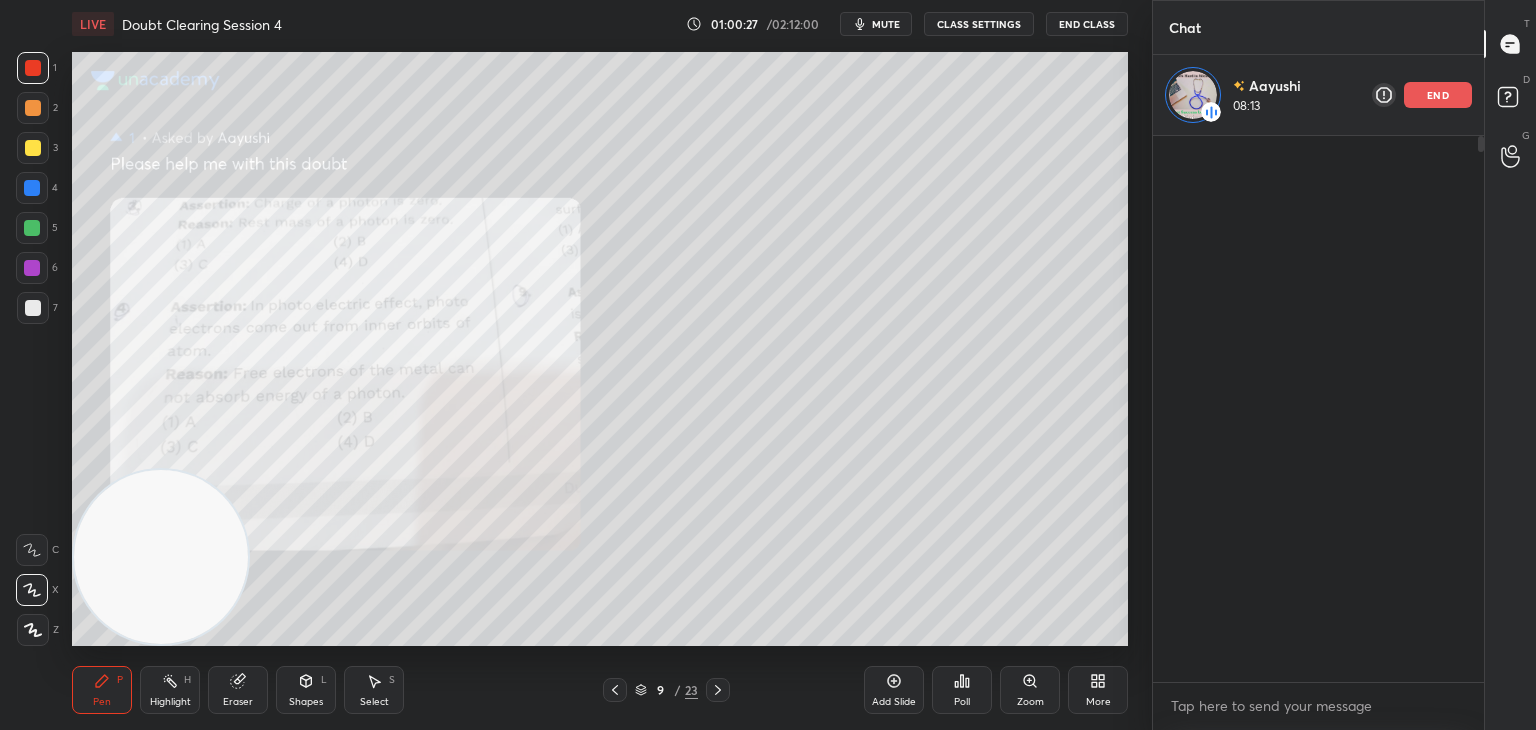 scroll, scrollTop: 2996, scrollLeft: 0, axis: vertical 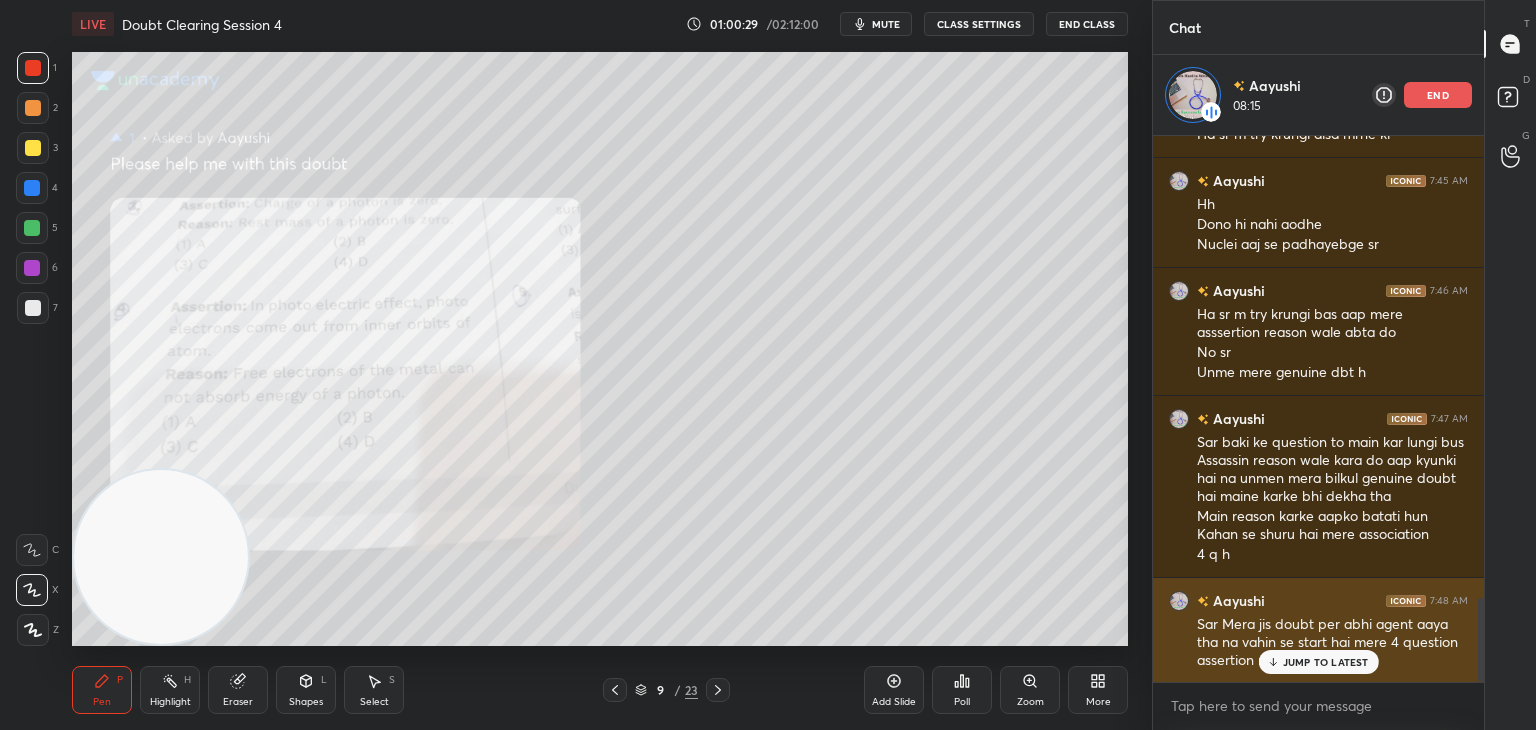 click on "Sar Mera jis doubt per abhi agent aaya tha na vahin se start hai mere 4 question assertion reason ke" at bounding box center [1332, 643] 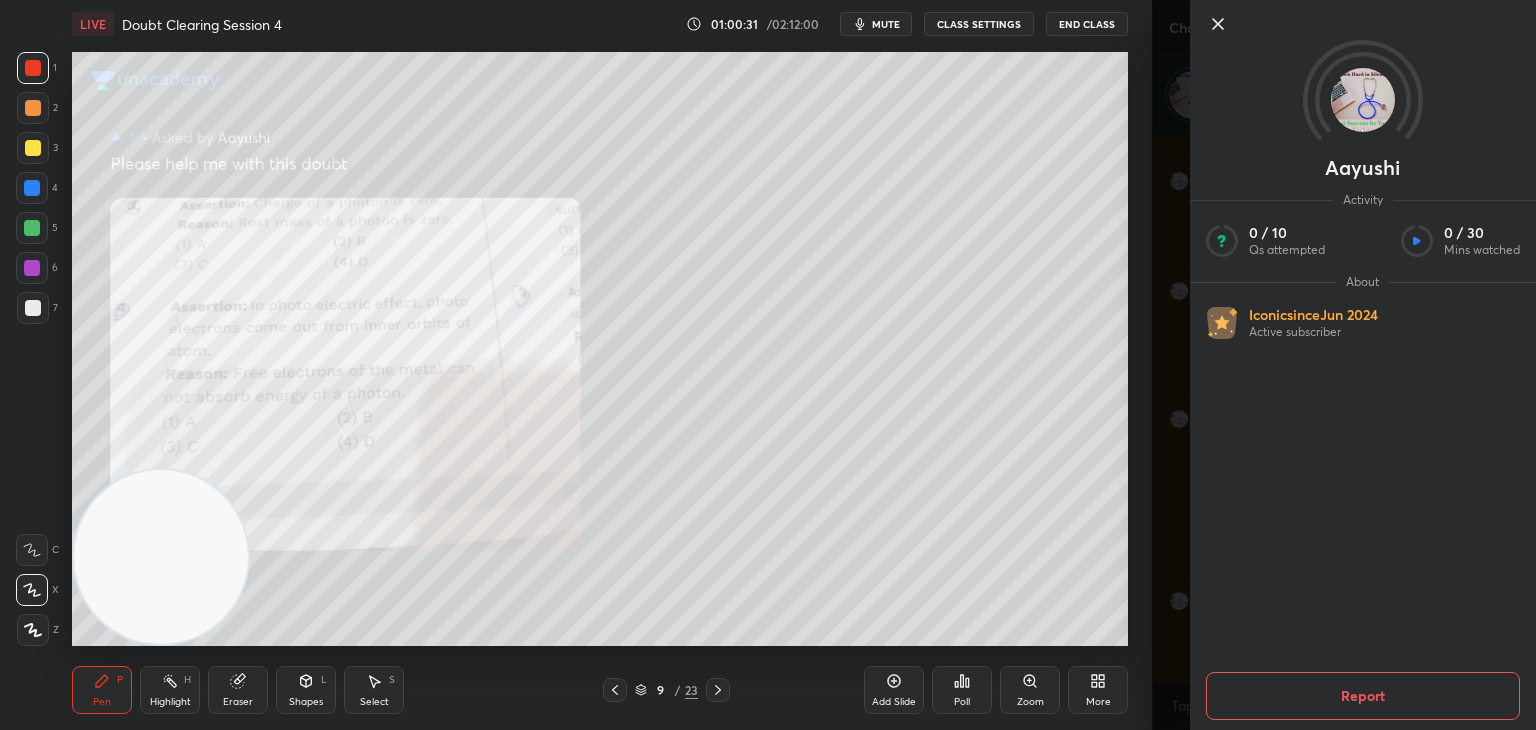 click at bounding box center [1363, 57] 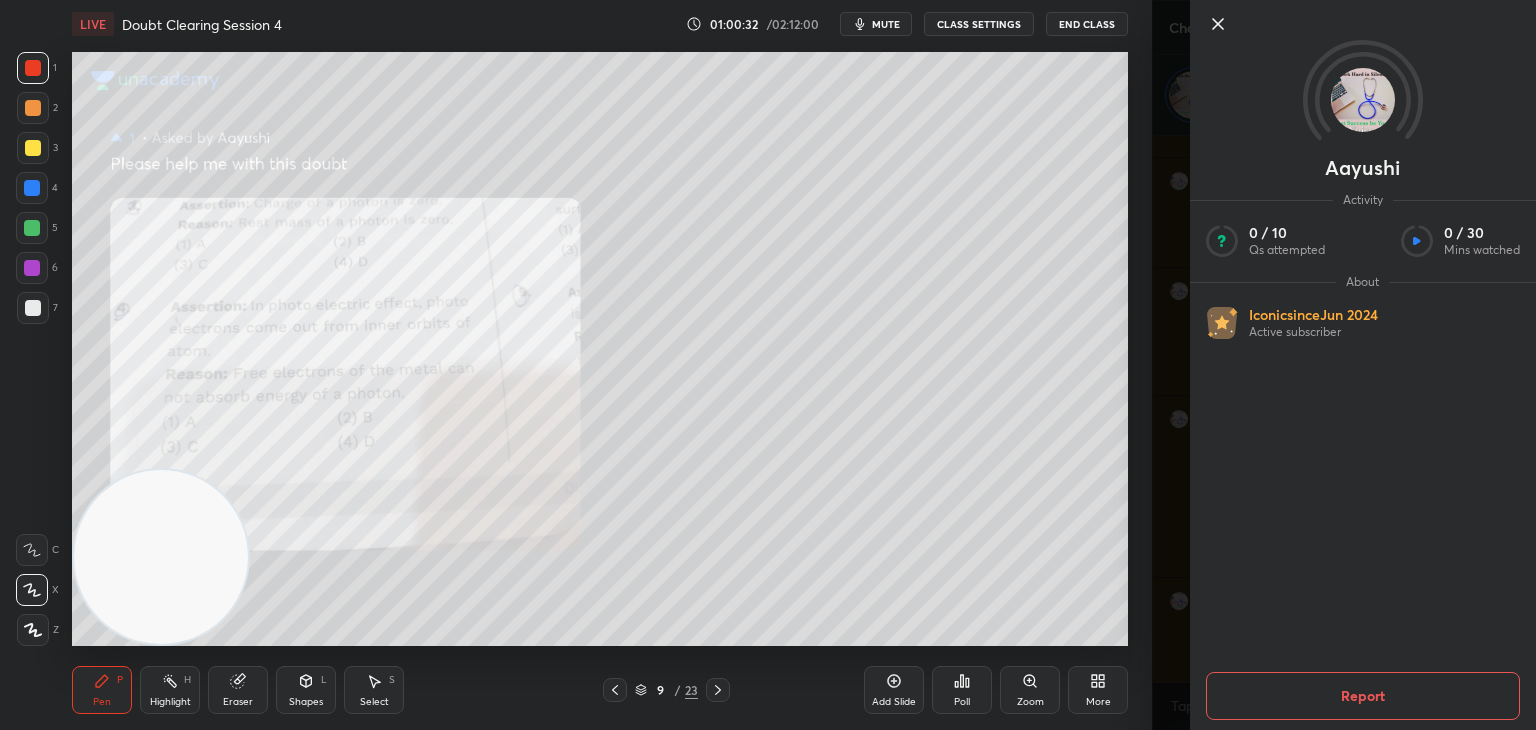 click 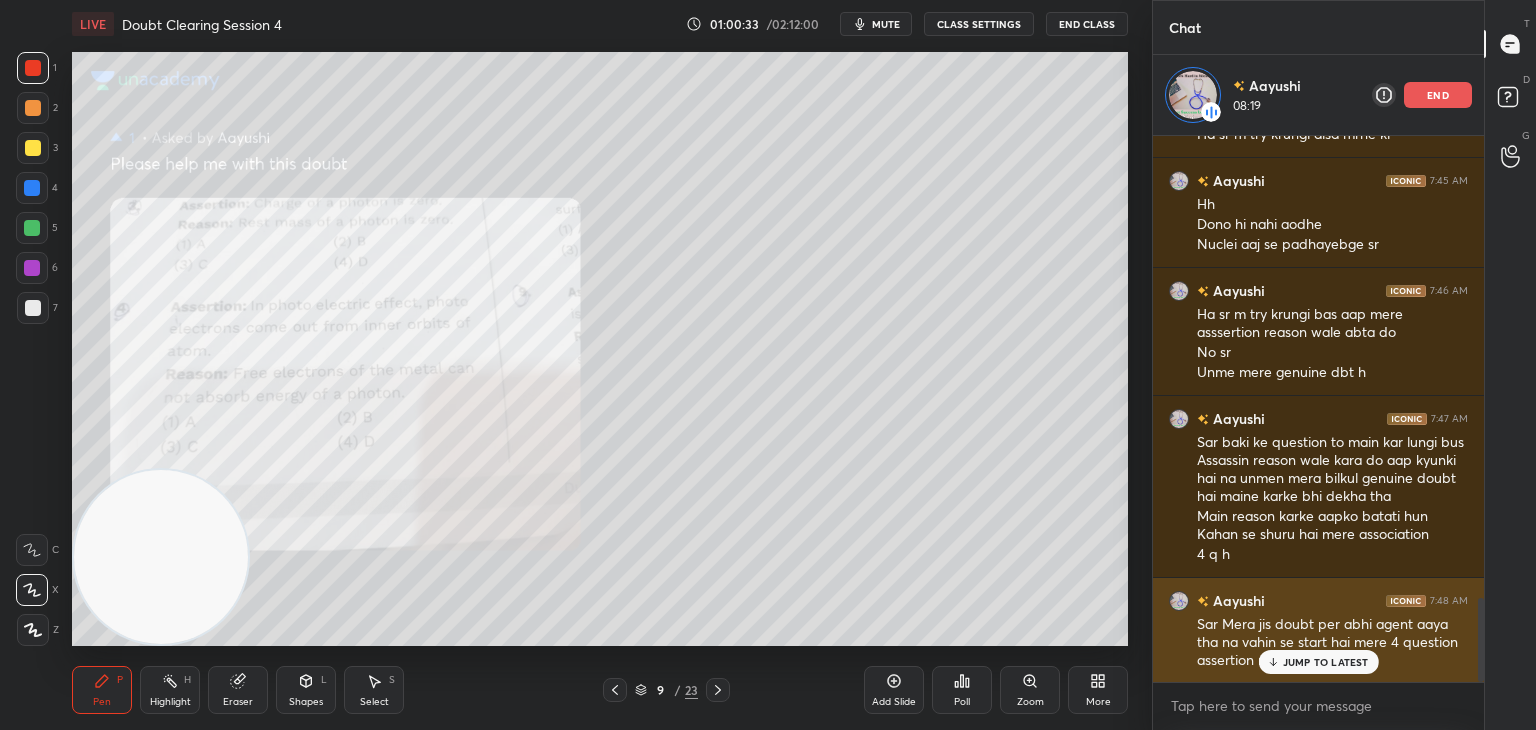 click on "JUMP TO LATEST" at bounding box center (1326, 662) 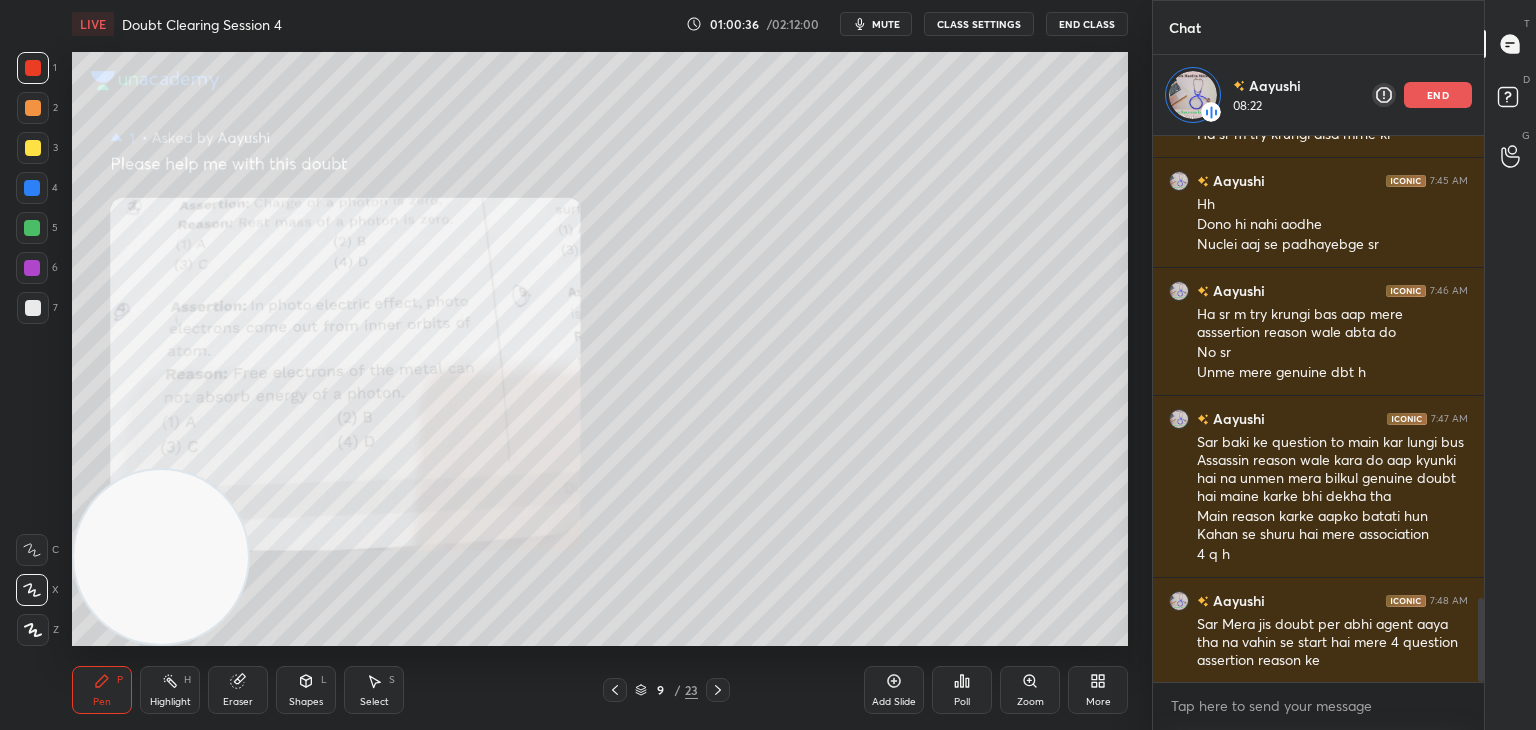 click 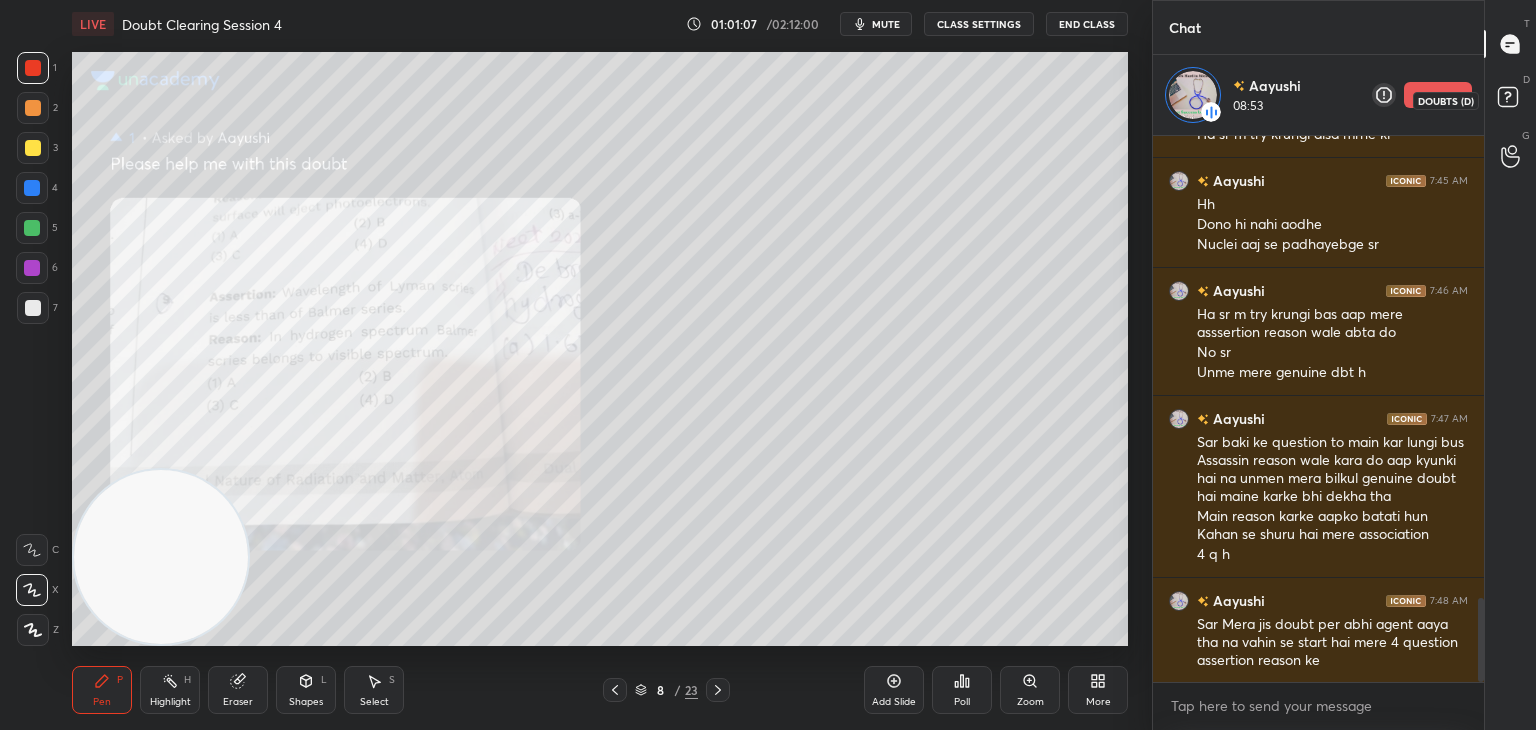 click 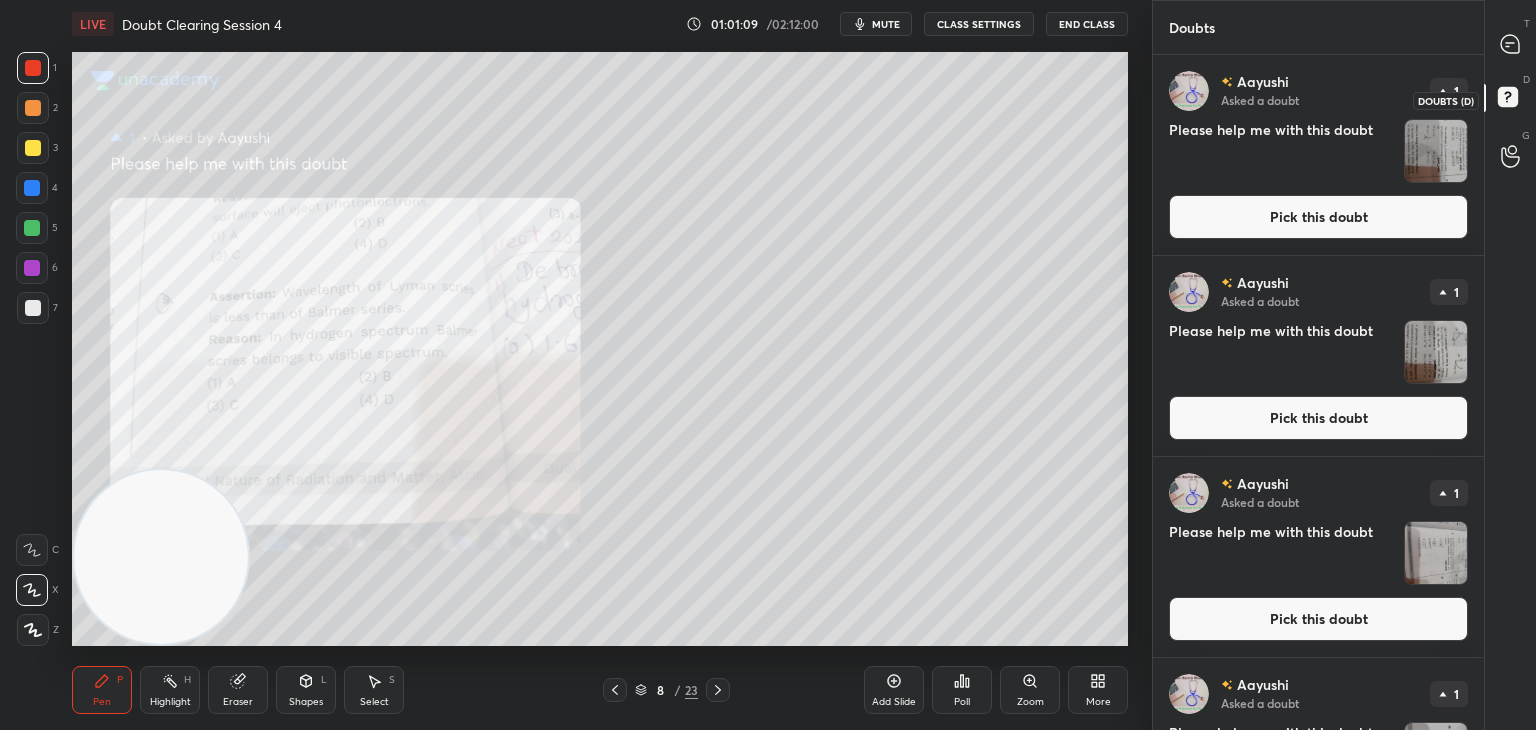 scroll, scrollTop: 6, scrollLeft: 6, axis: both 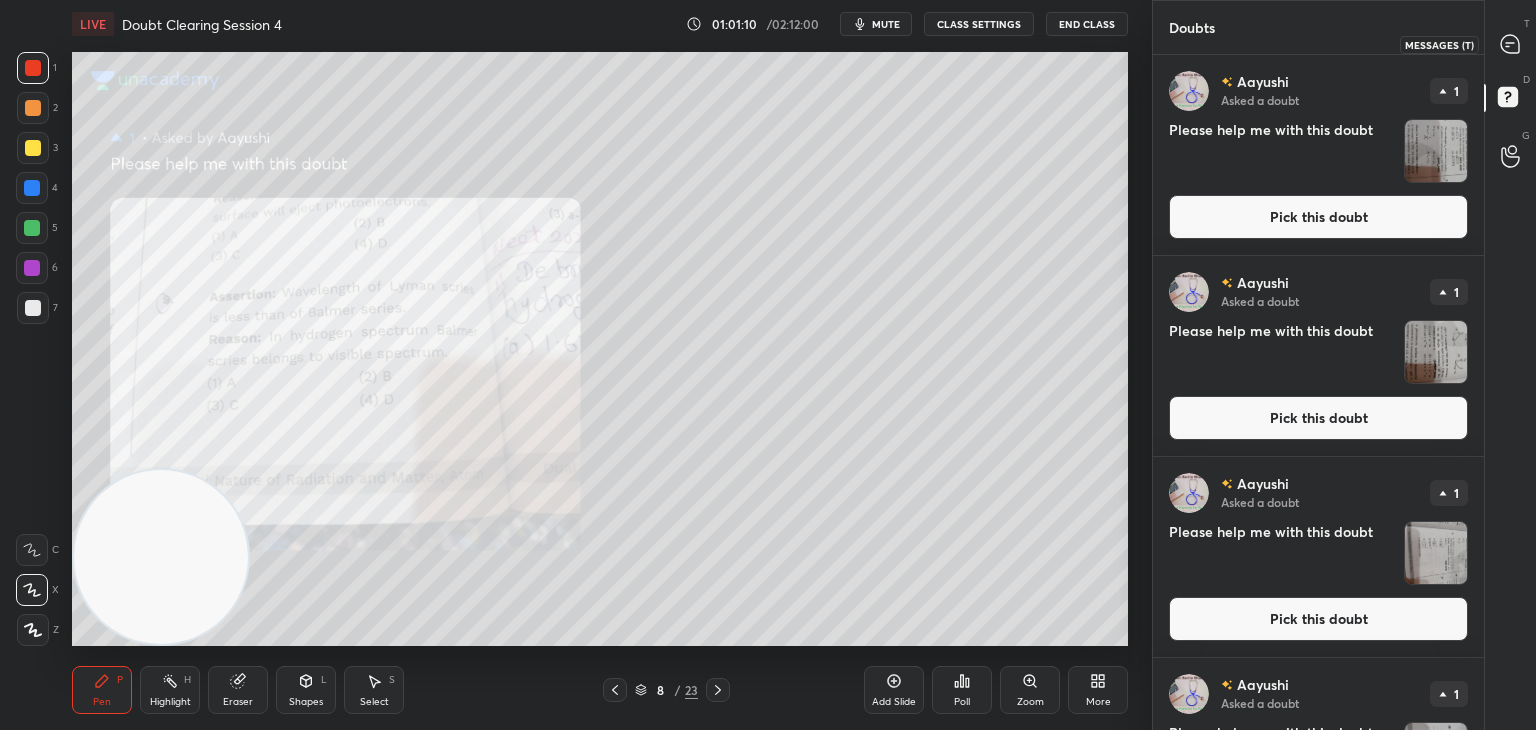 click at bounding box center [1511, 44] 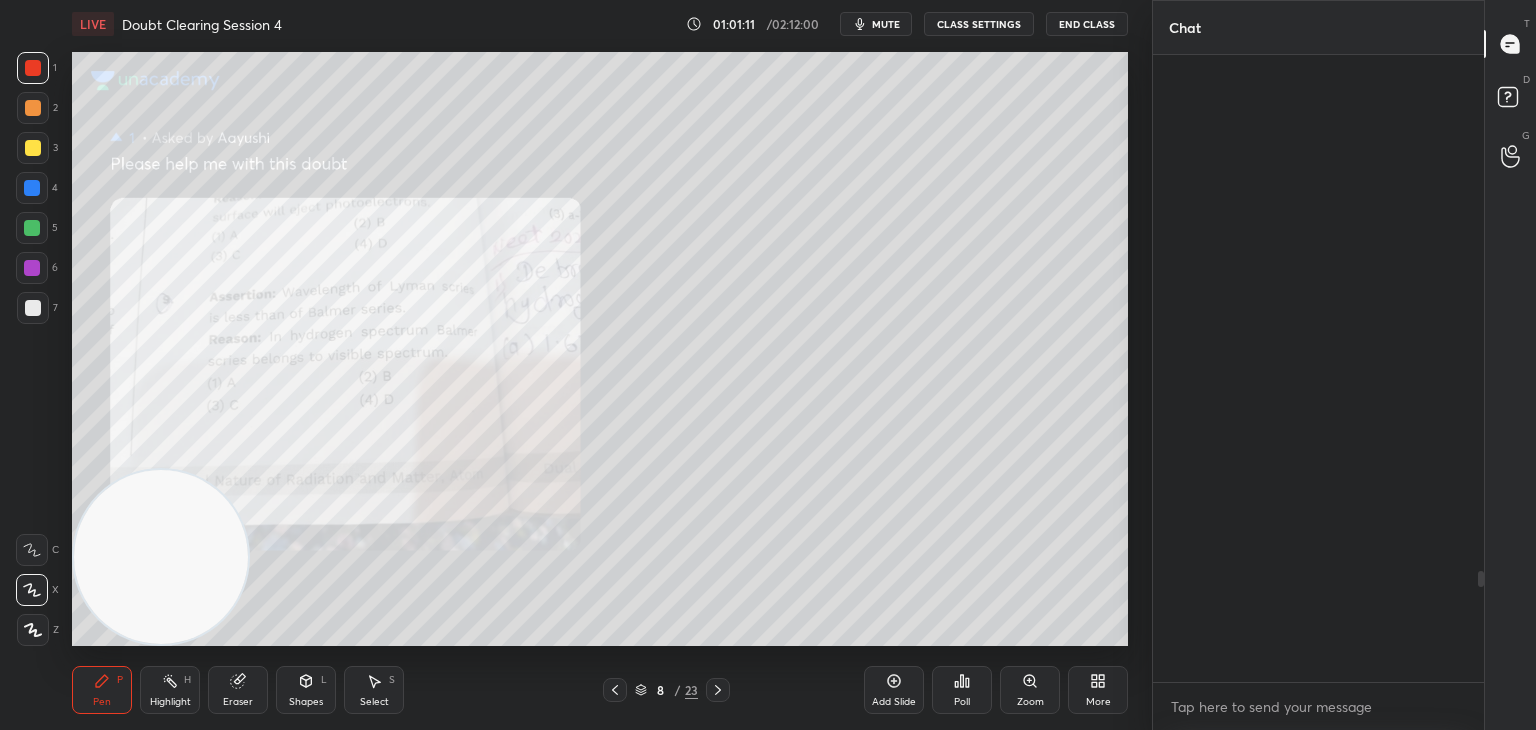 scroll, scrollTop: 2916, scrollLeft: 0, axis: vertical 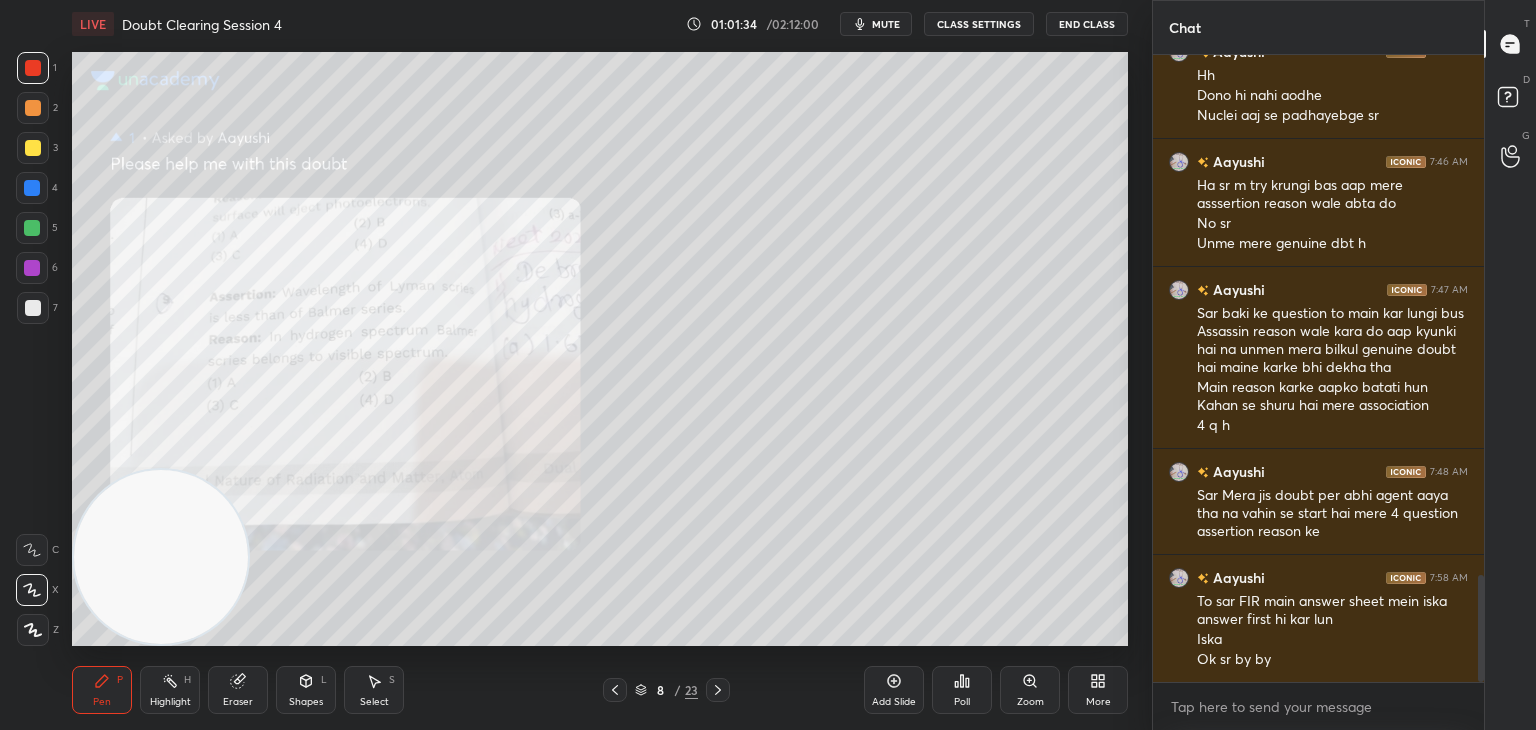 click 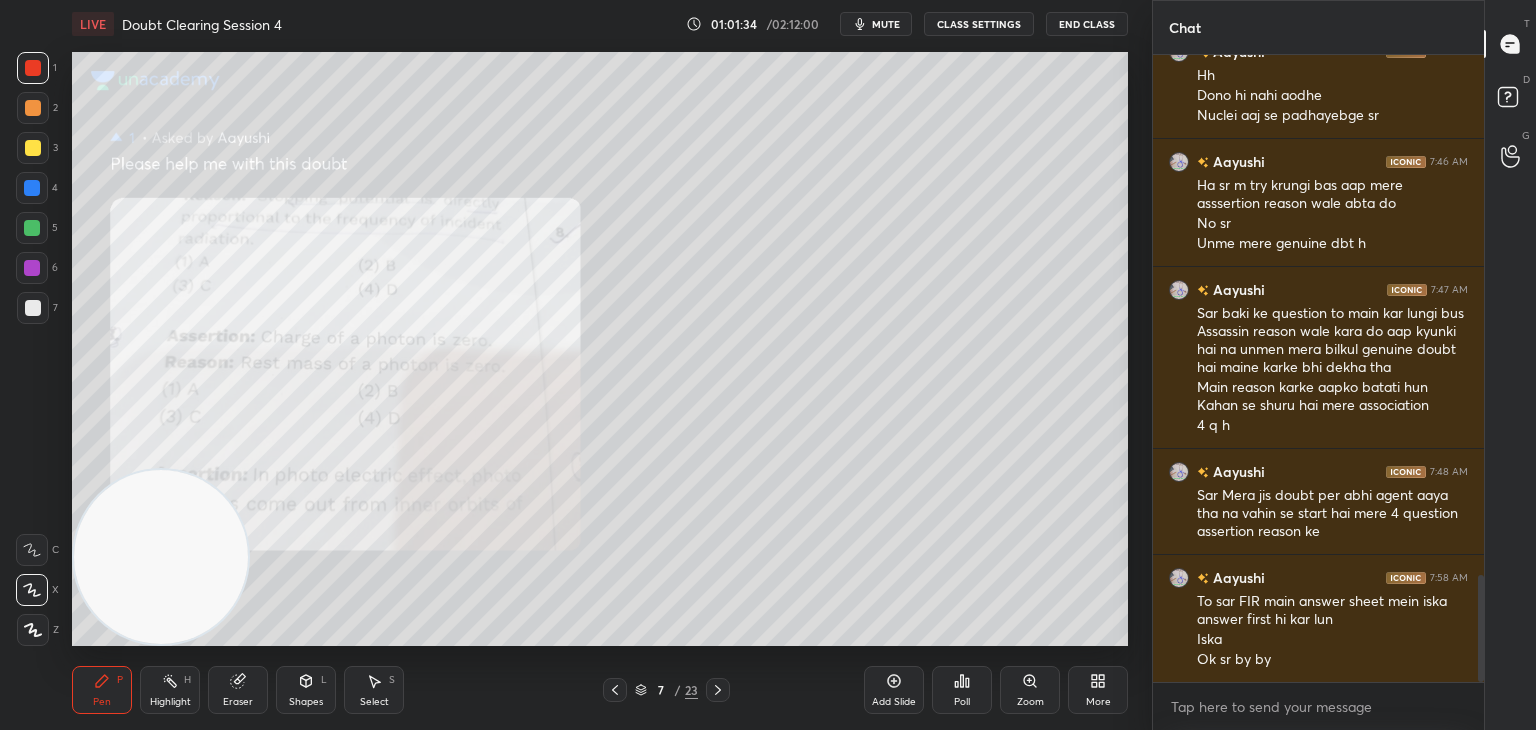 click 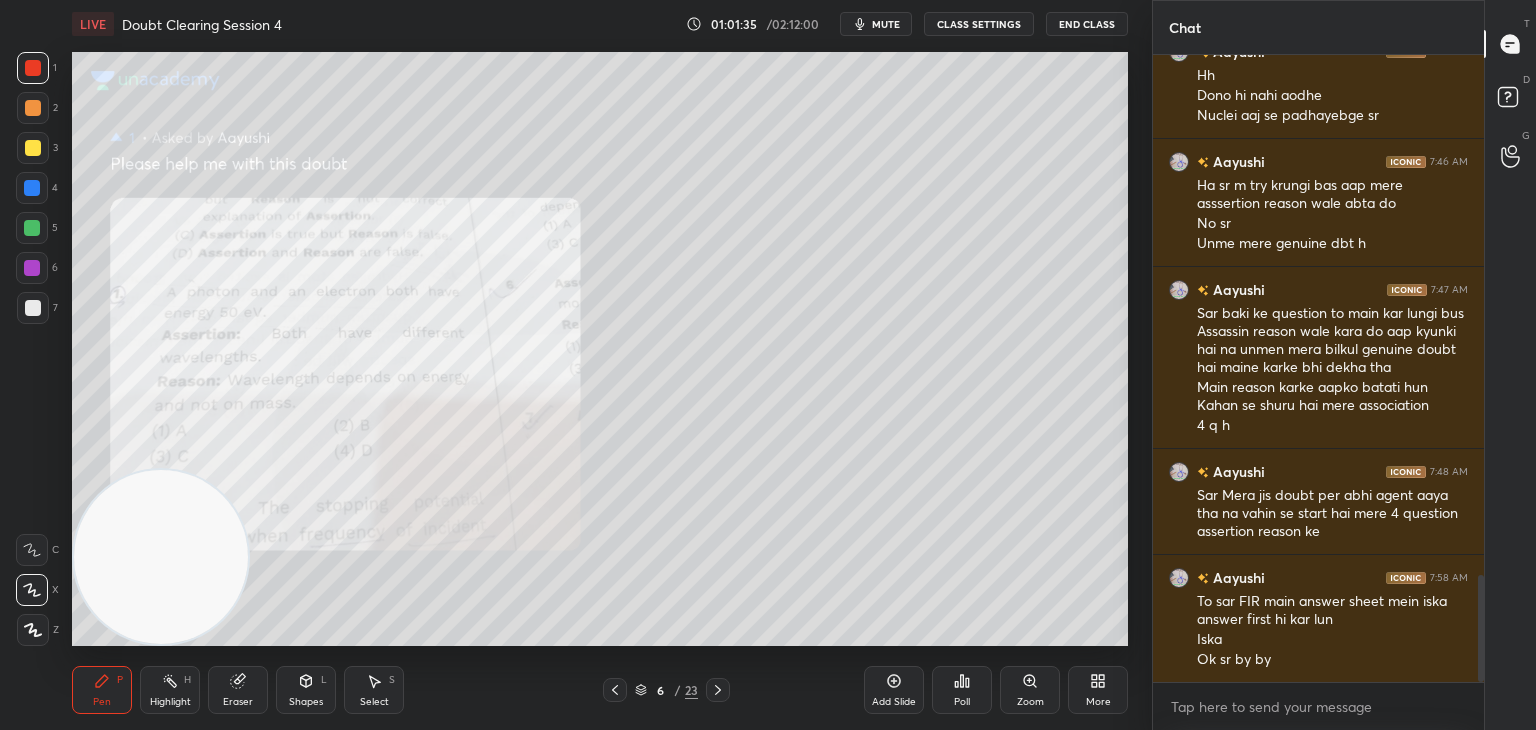 click 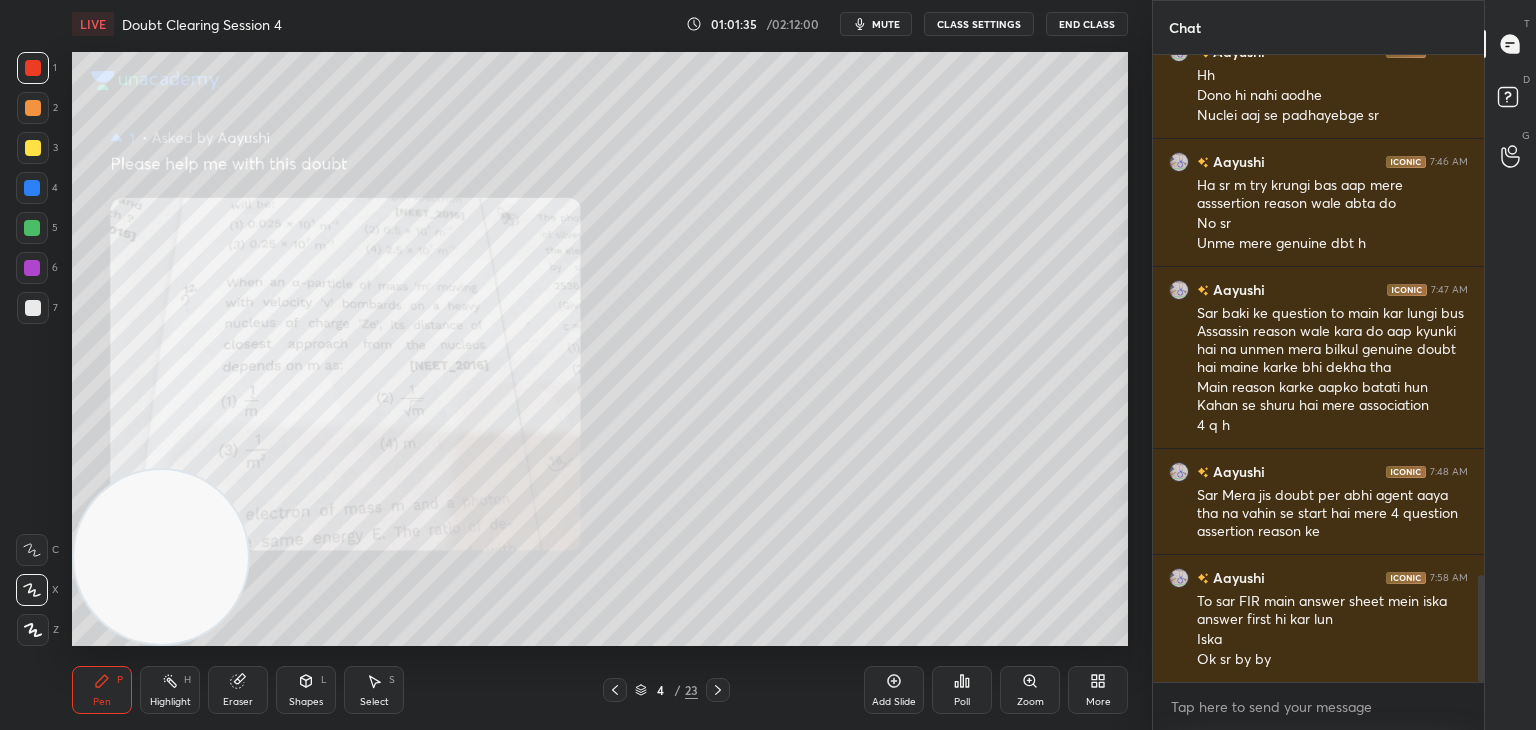 click 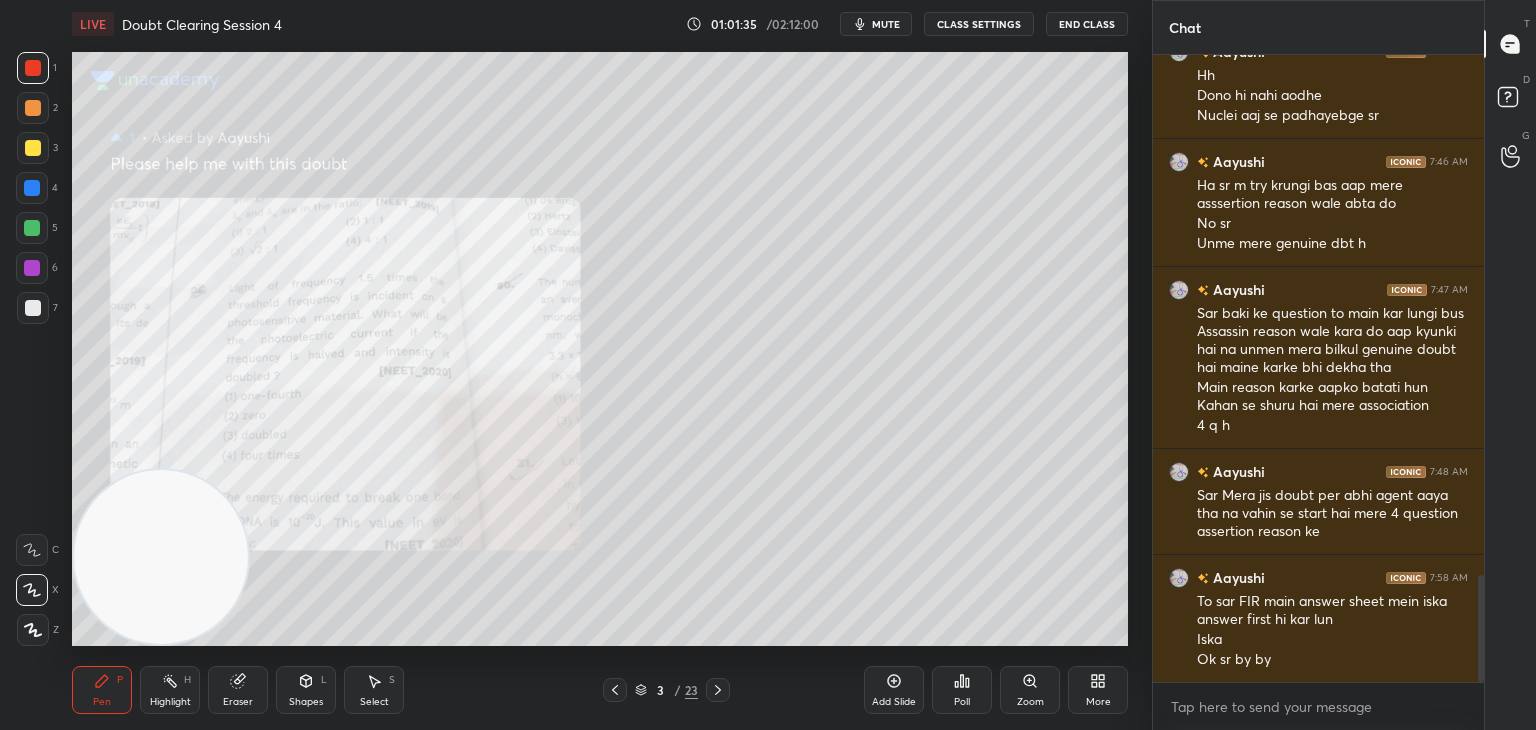 click 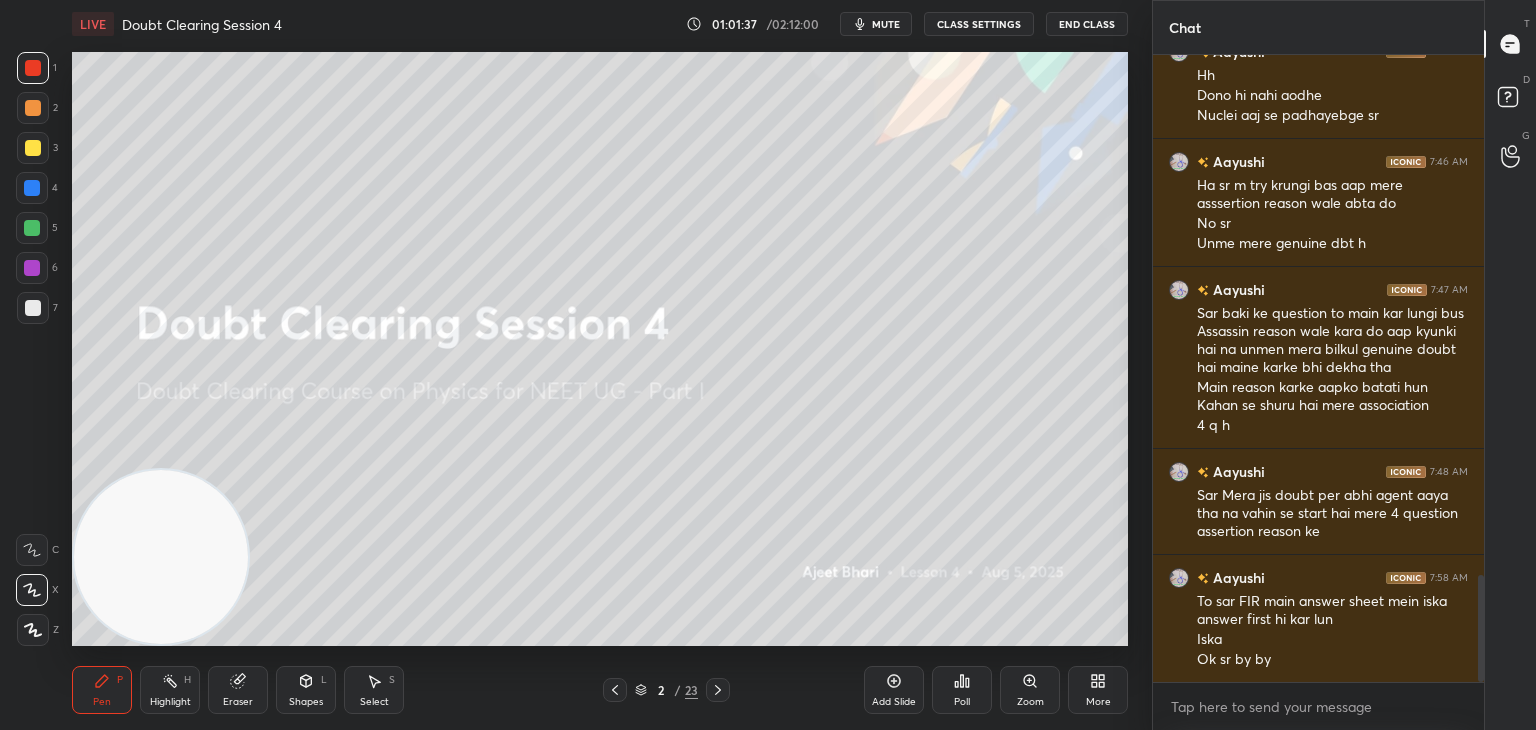 click on "mute" at bounding box center (876, 24) 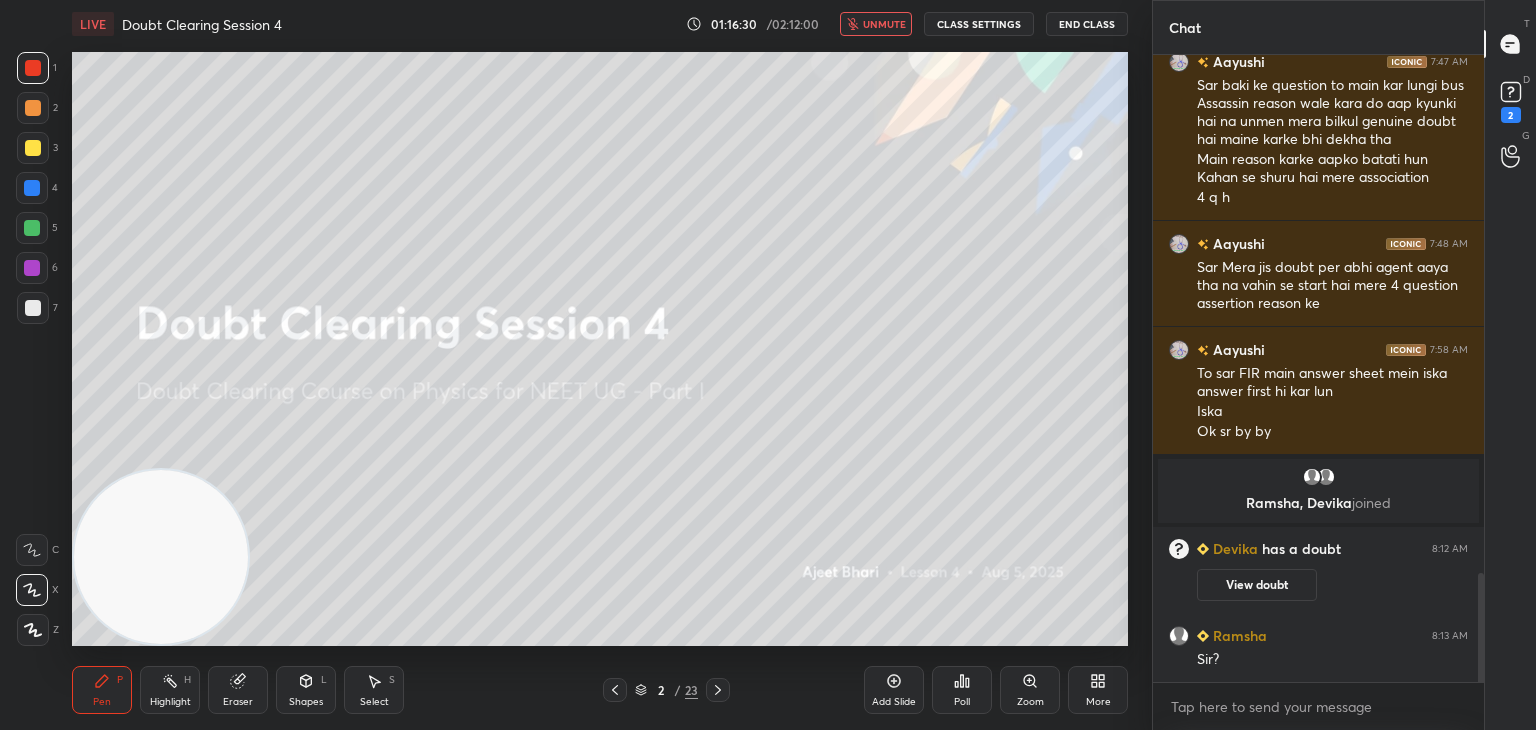 scroll, scrollTop: 2968, scrollLeft: 0, axis: vertical 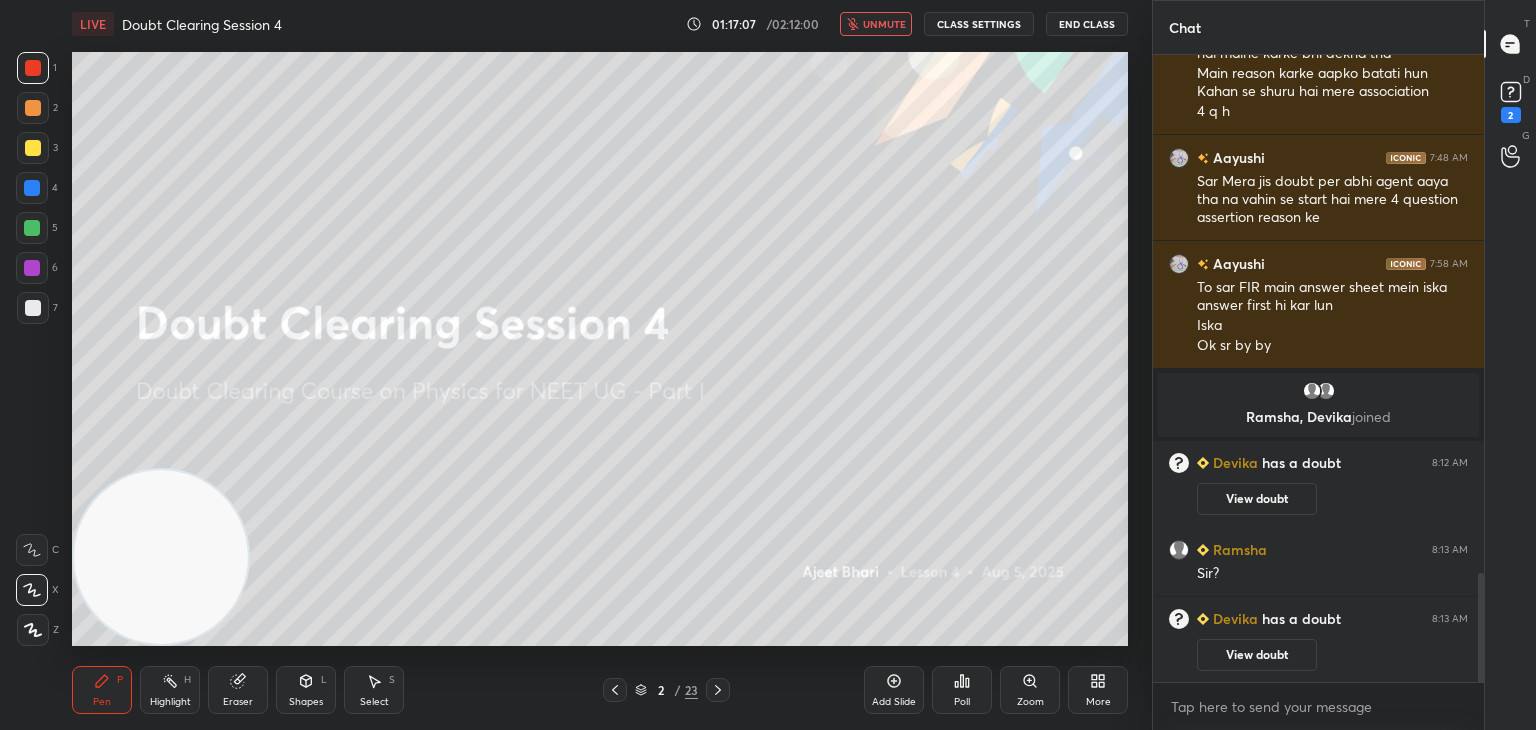 click on "2" at bounding box center (1511, 100) 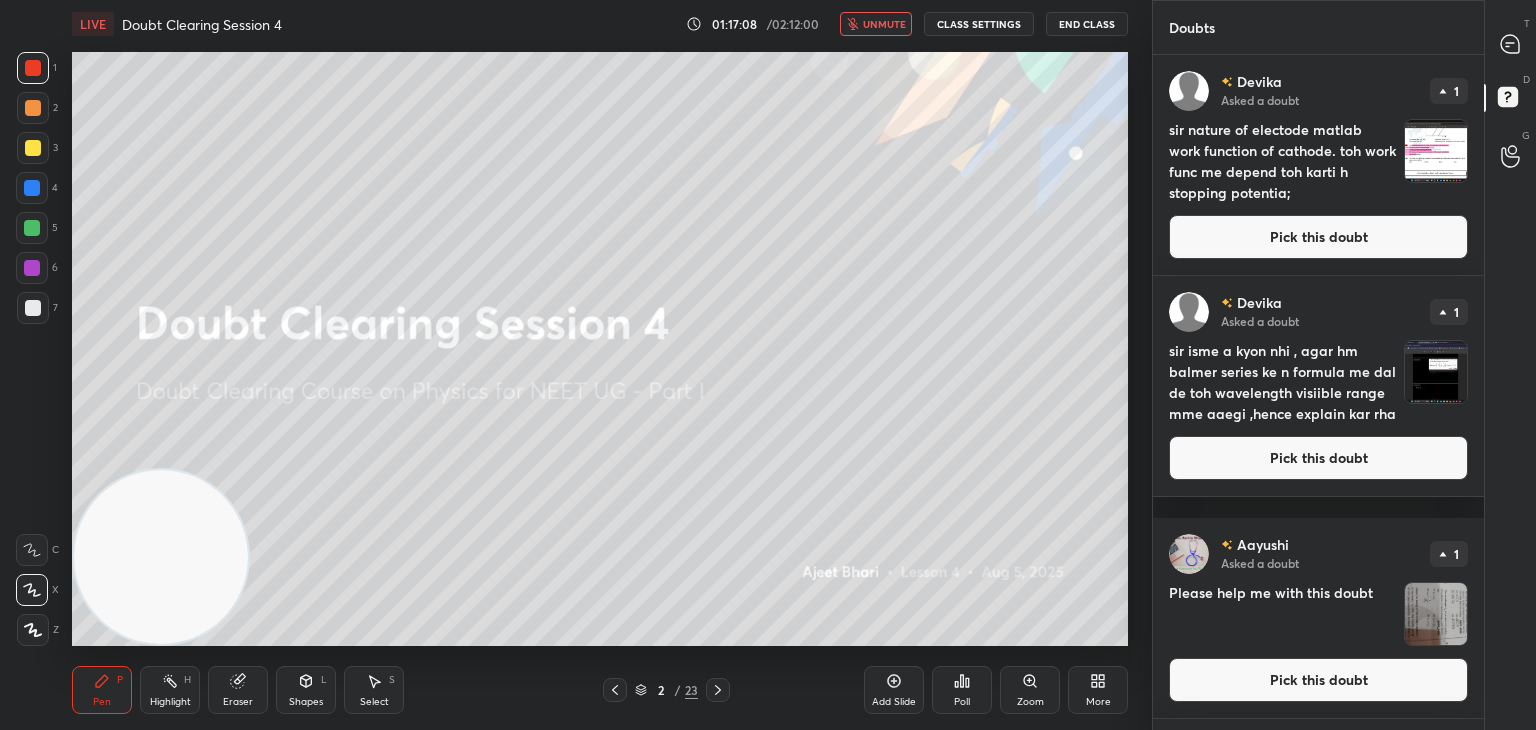 click at bounding box center [1436, 151] 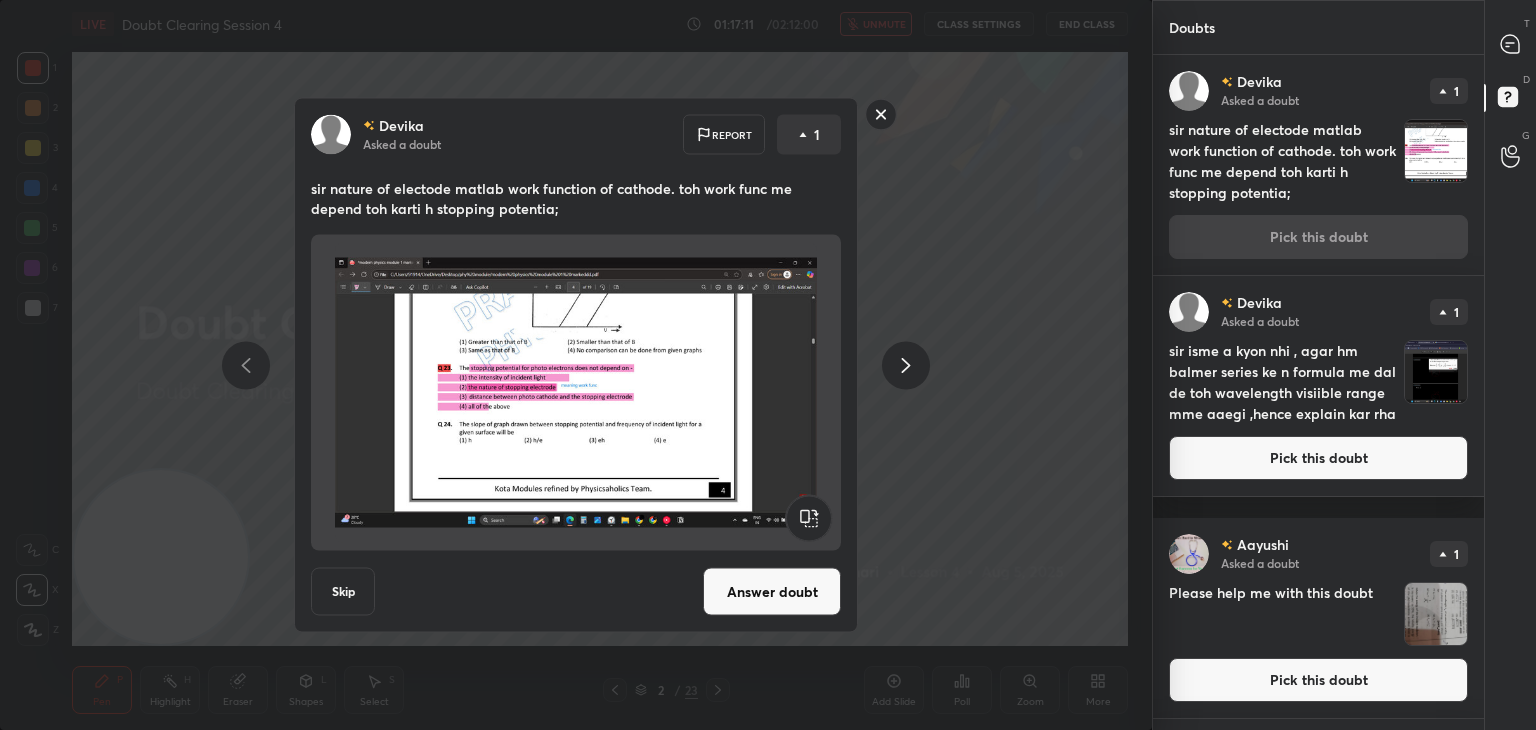 click on "Devika Asked a doubt Report 1 sir nature of electode matlab work function of cathode. toh work func me depend toh karti h stopping potentia; Skip Answer doubt" at bounding box center [576, 365] 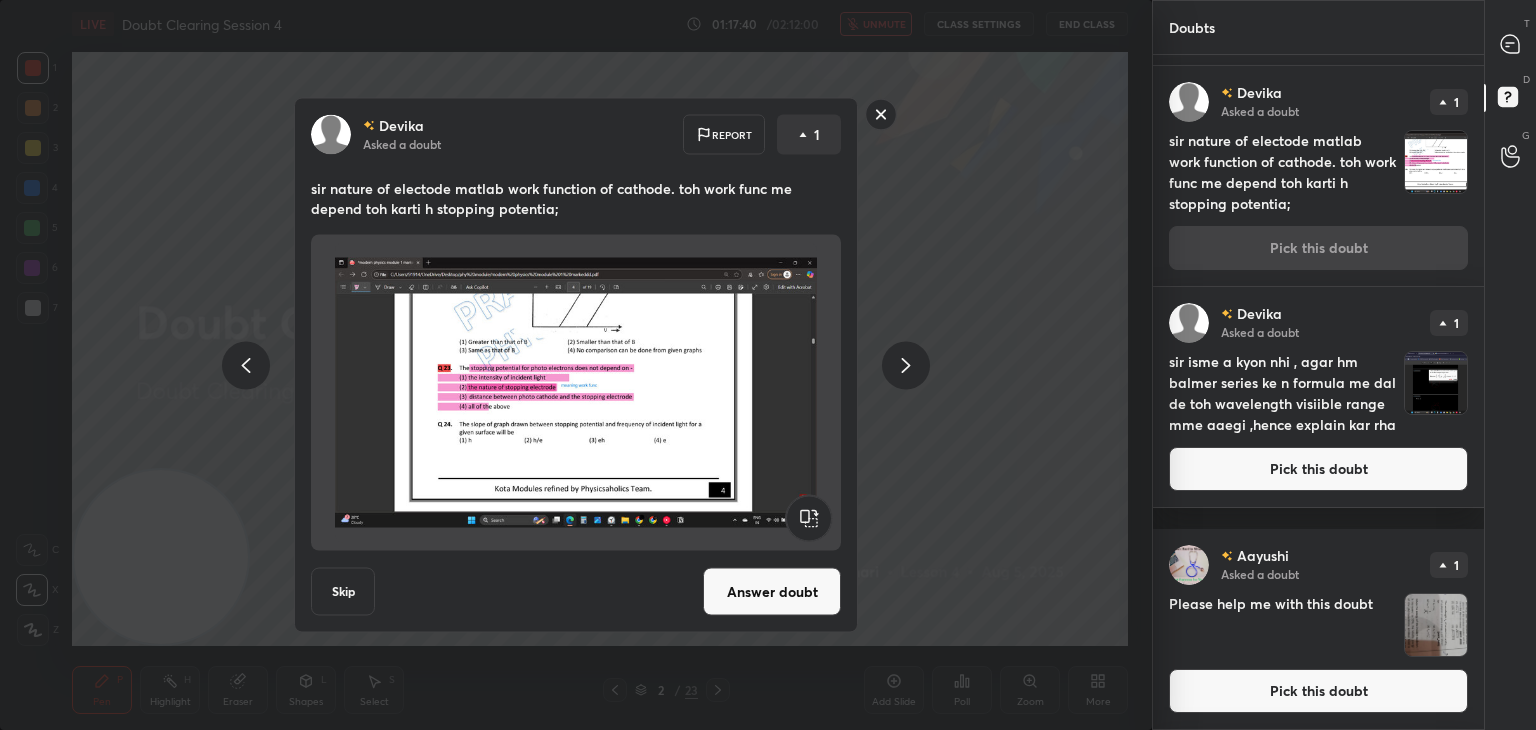 scroll, scrollTop: 224, scrollLeft: 0, axis: vertical 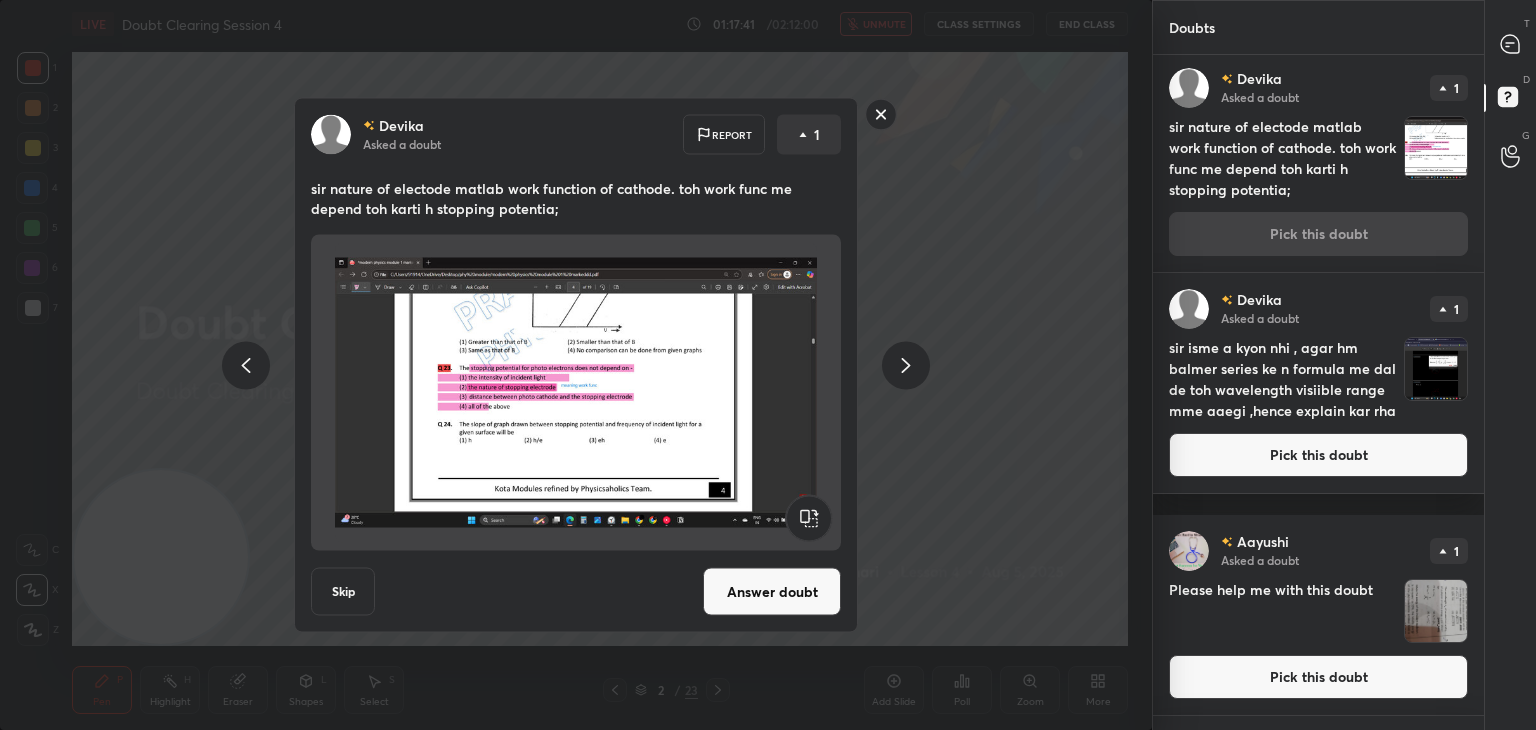 click on "T Messages (T)" at bounding box center [1510, 44] 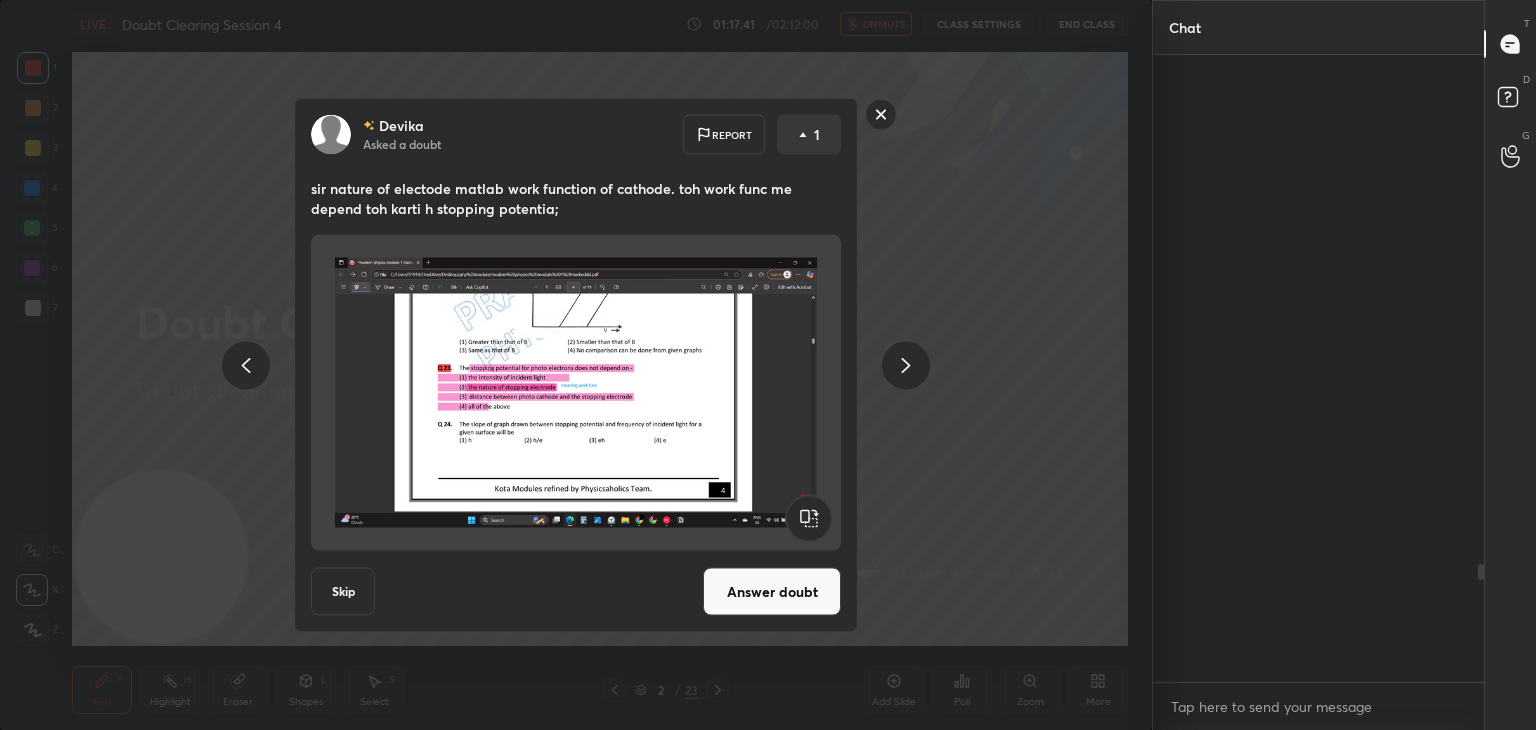 scroll, scrollTop: 2860, scrollLeft: 0, axis: vertical 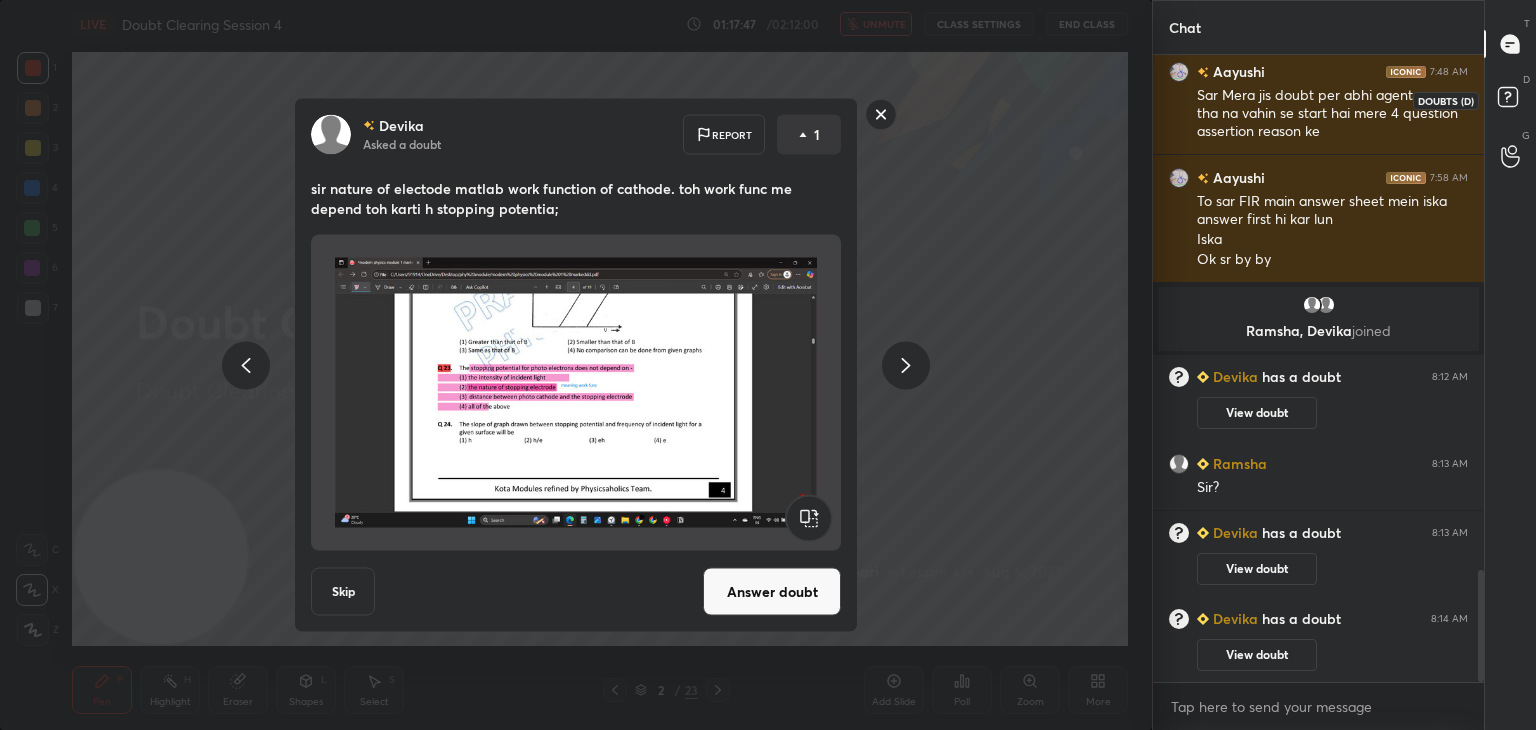 click 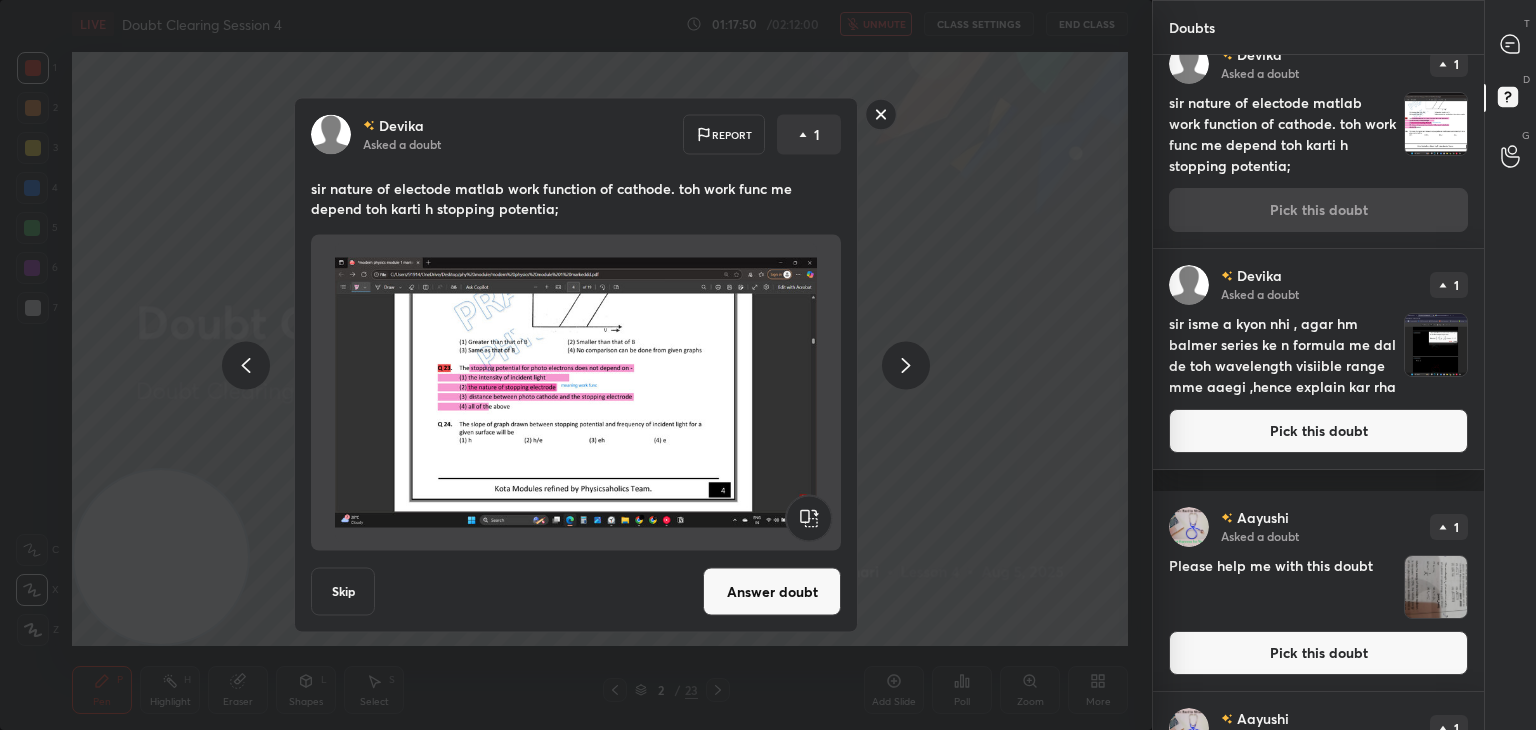 scroll, scrollTop: 0, scrollLeft: 0, axis: both 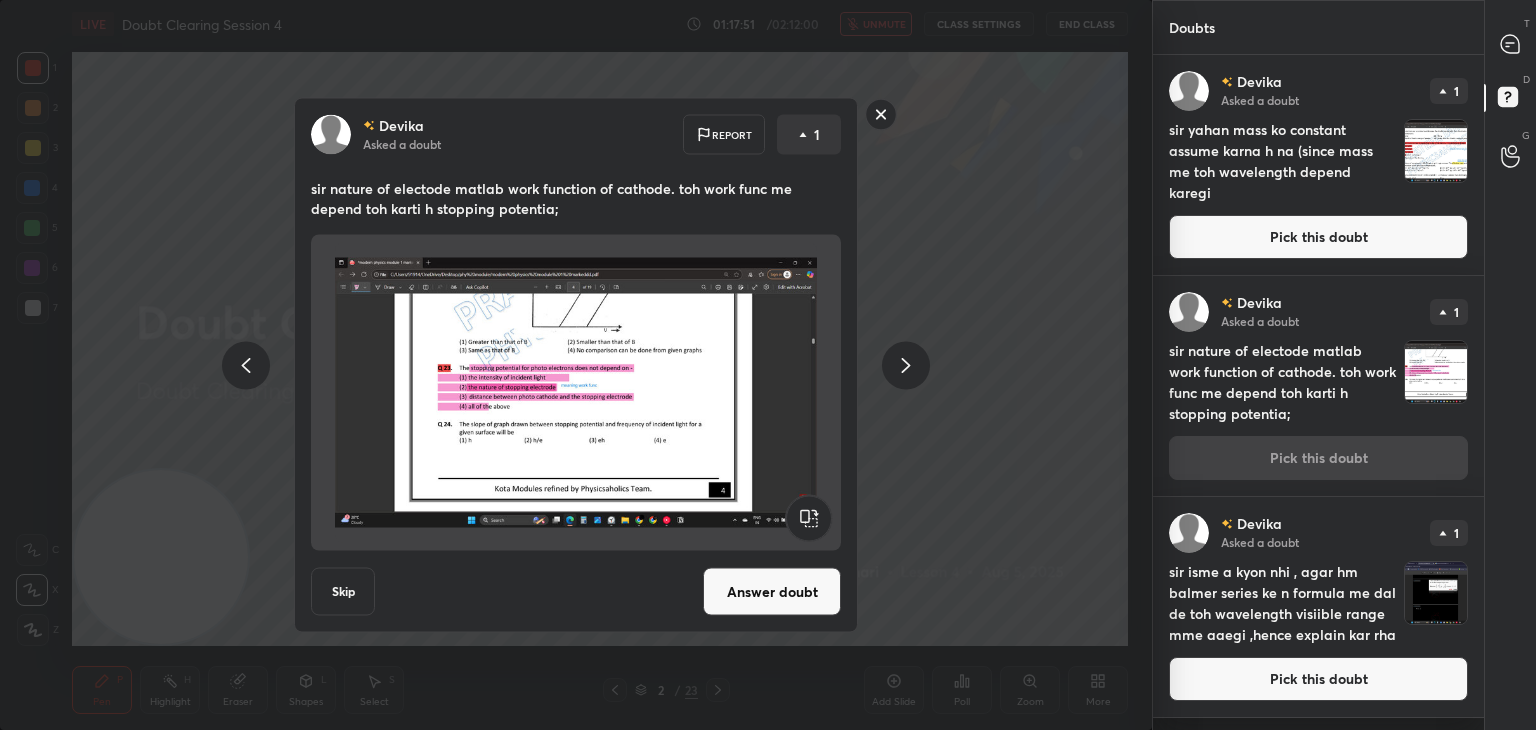 click at bounding box center (1436, 151) 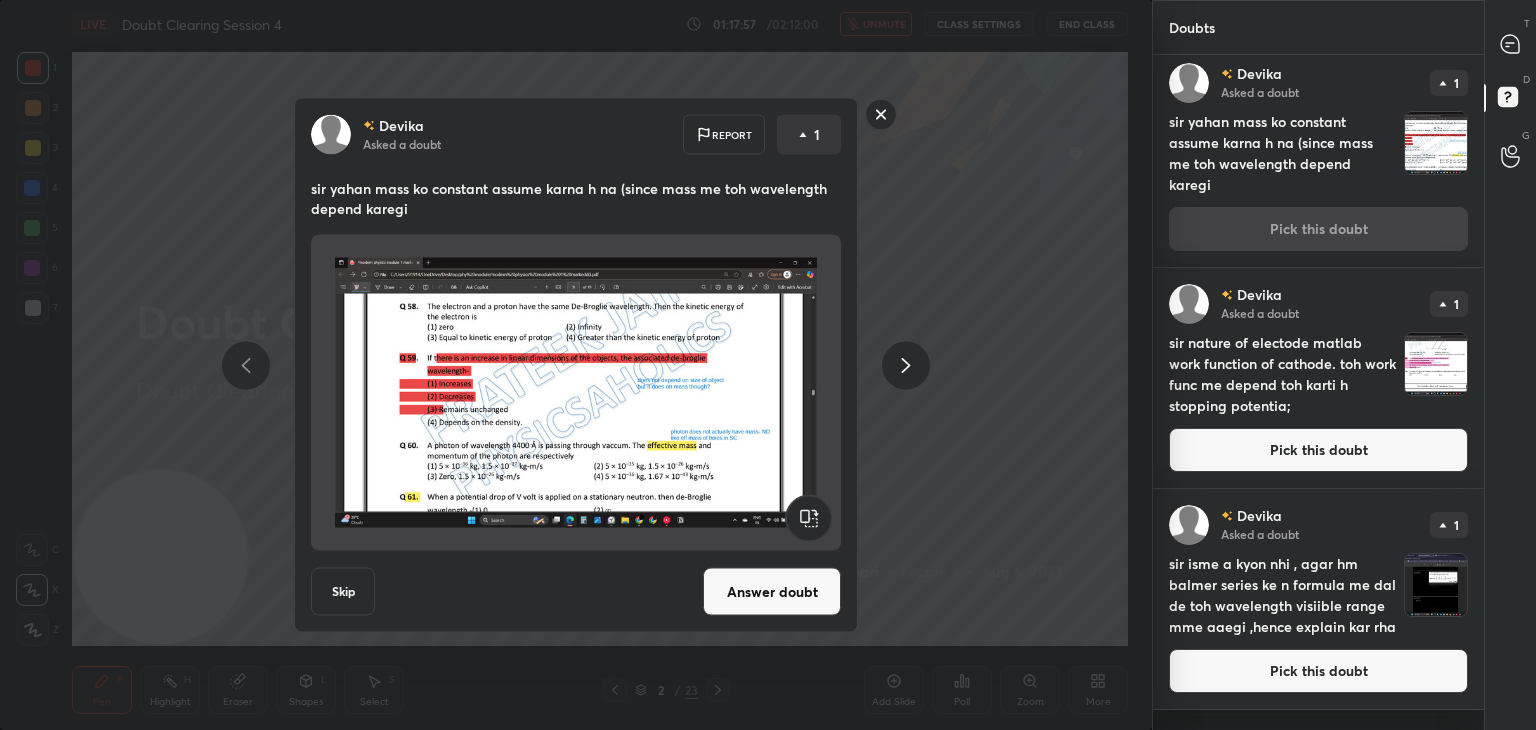 scroll, scrollTop: 0, scrollLeft: 0, axis: both 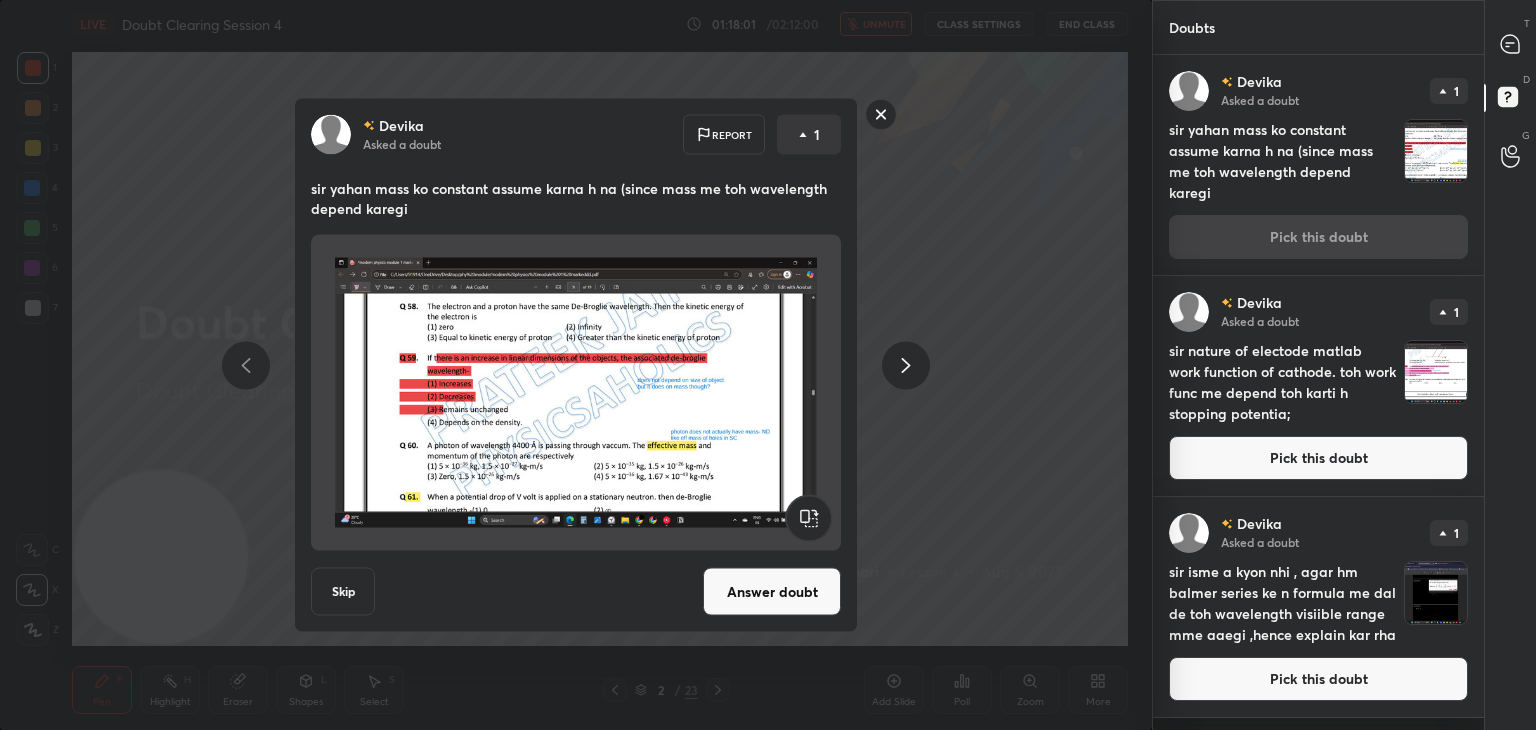 click at bounding box center [1436, 151] 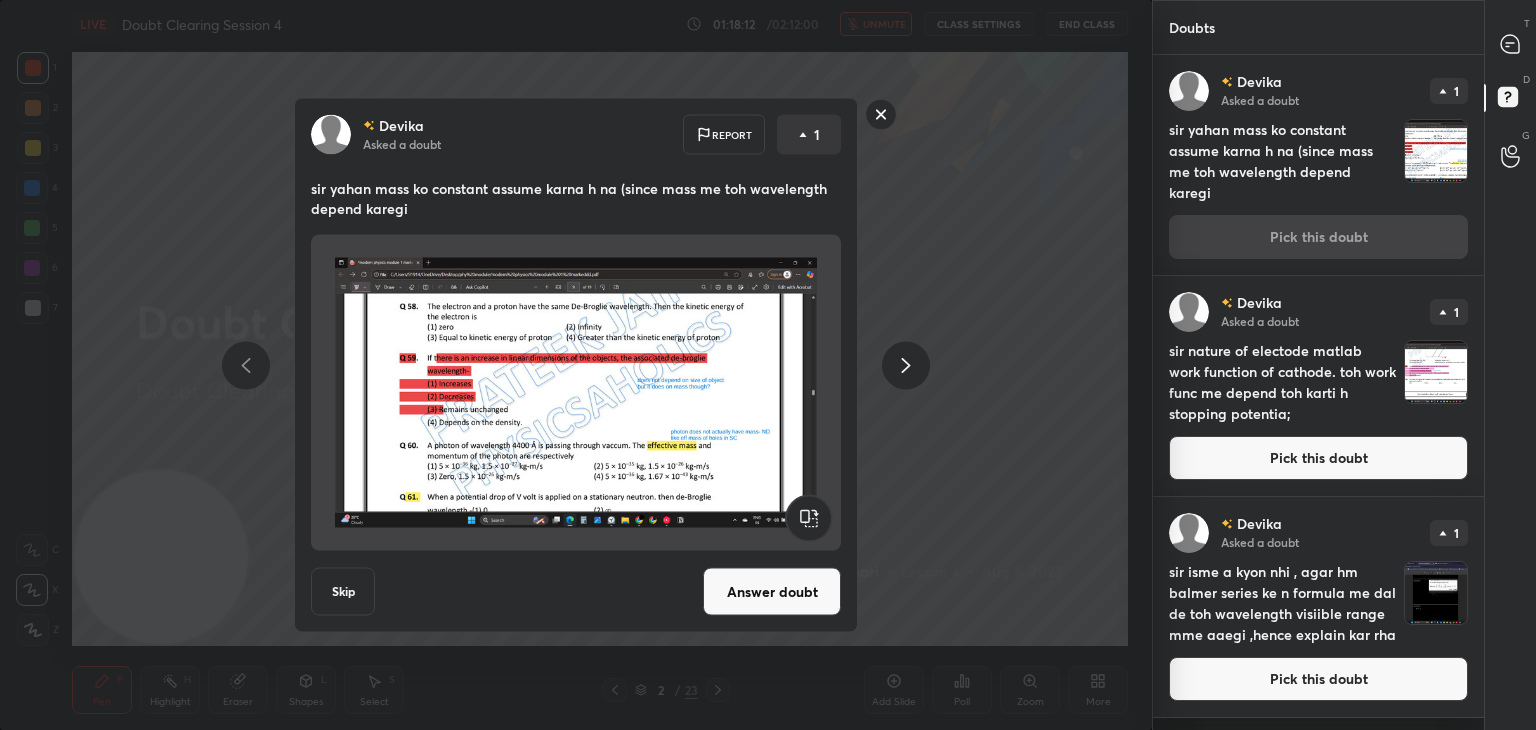 click at bounding box center (576, 393) 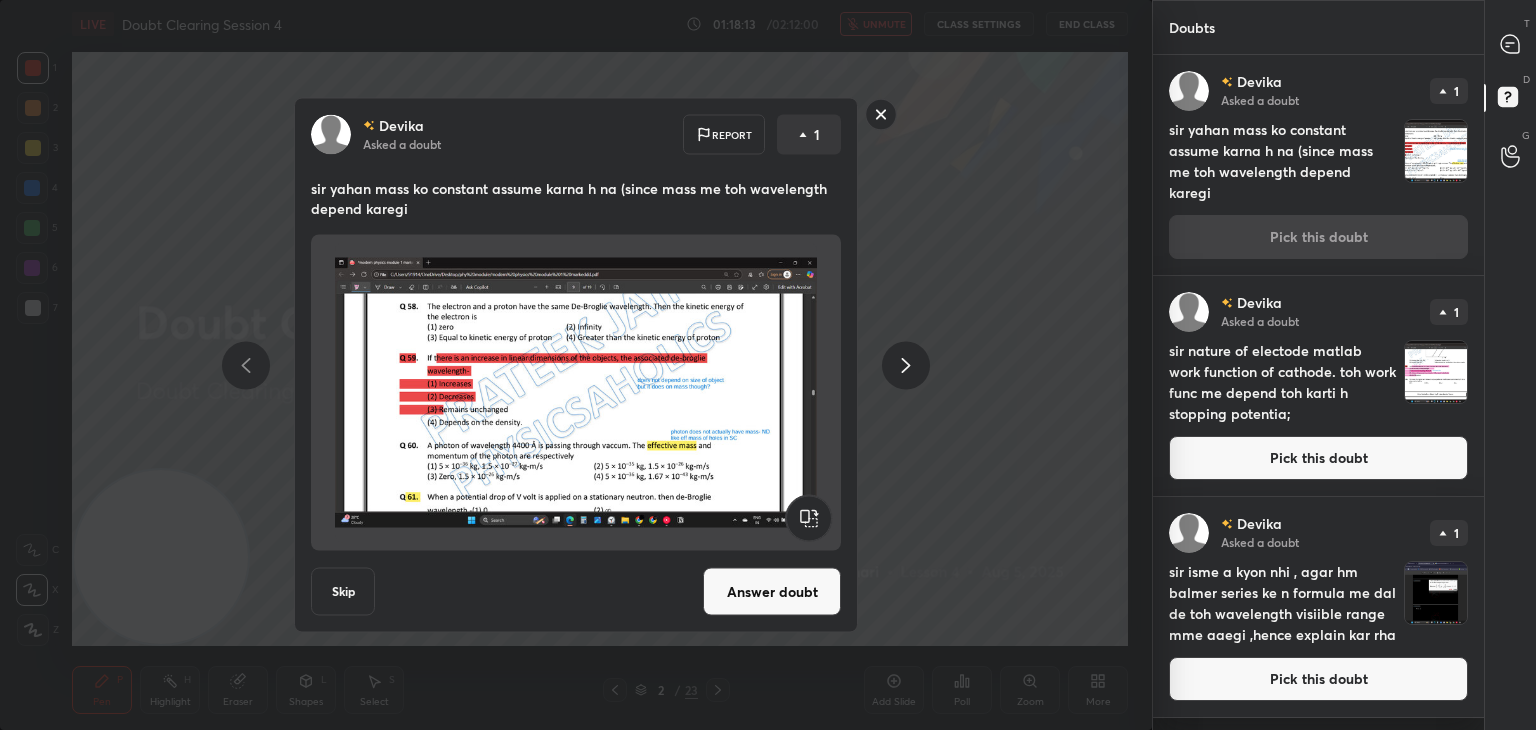 click on "Answer doubt" at bounding box center [772, 592] 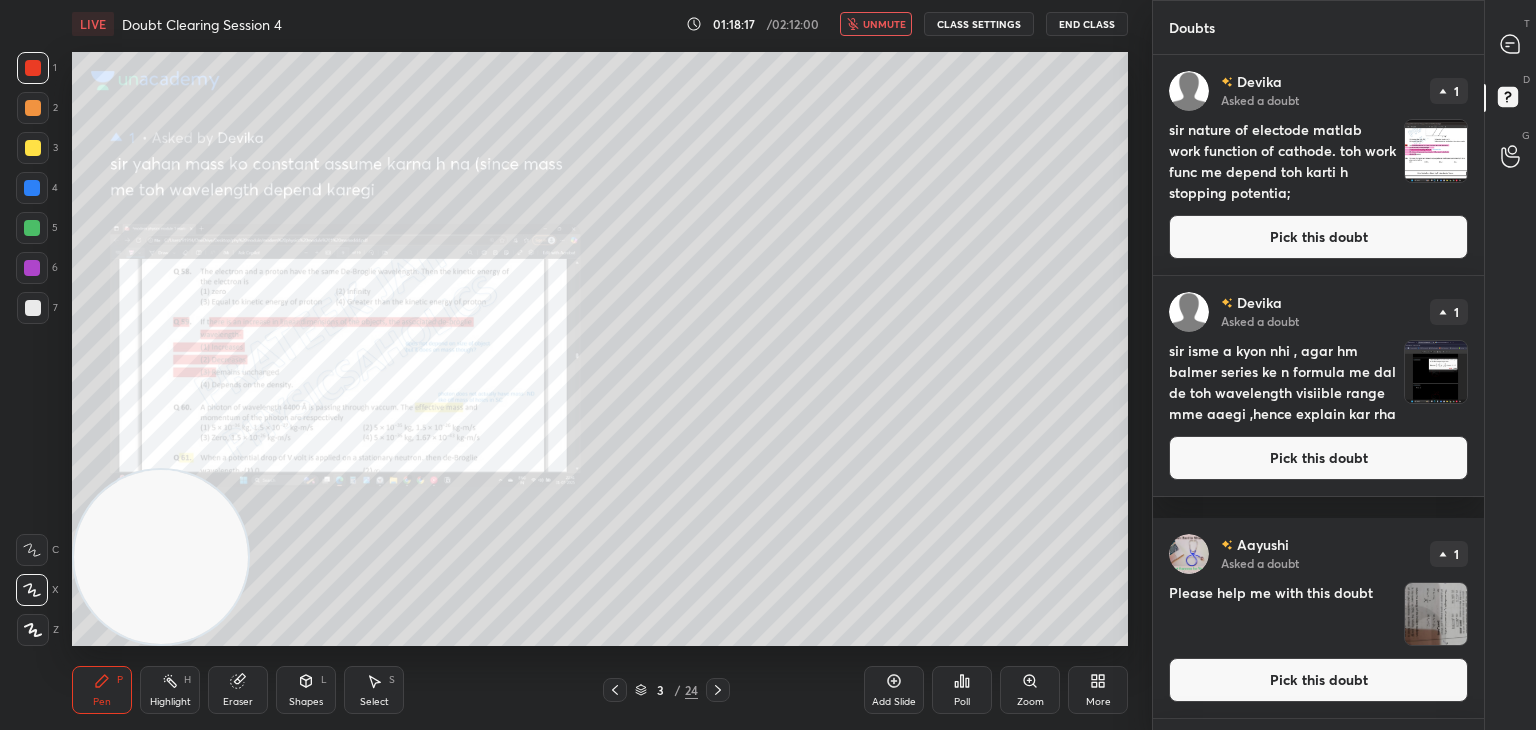 click on "unmute" at bounding box center (884, 24) 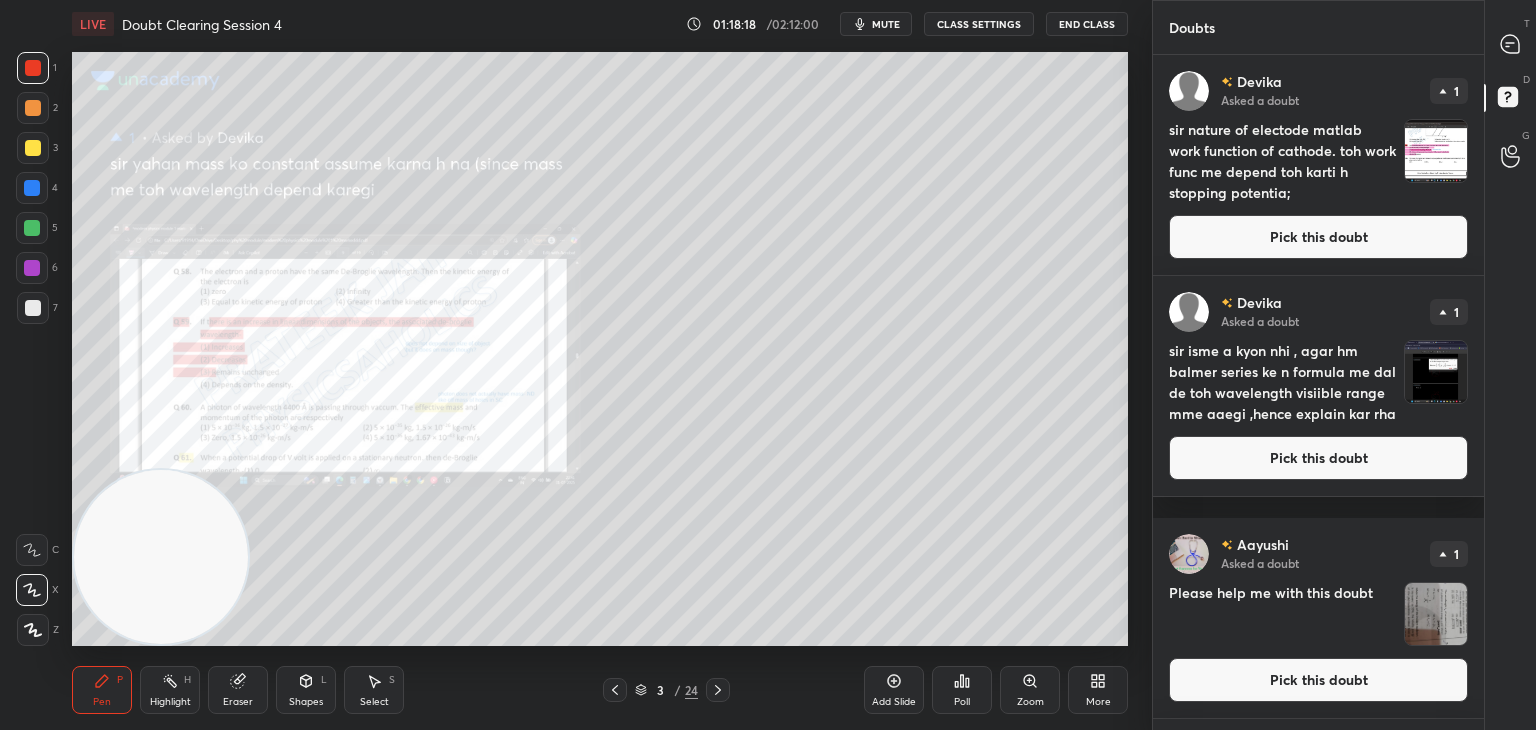 click 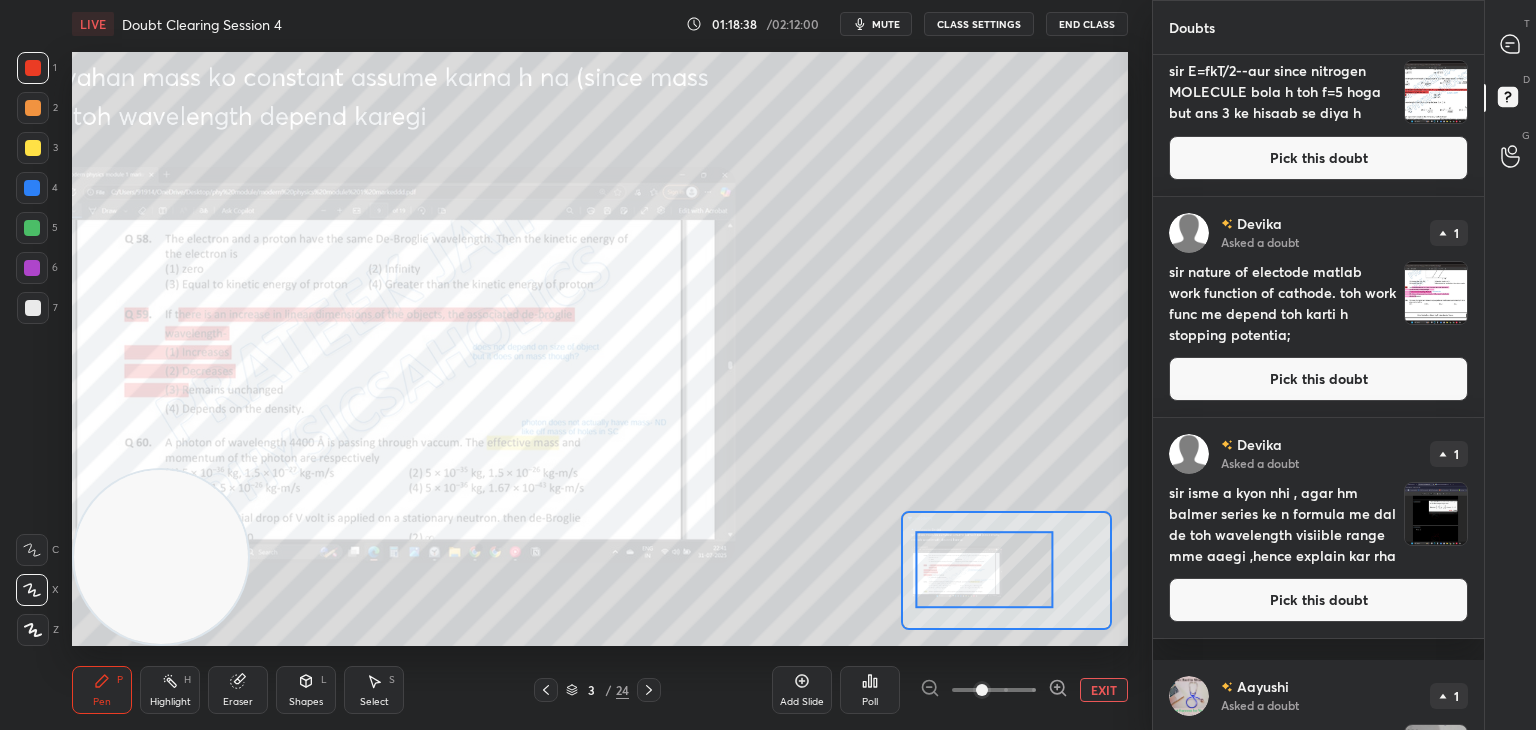 scroll, scrollTop: 289, scrollLeft: 0, axis: vertical 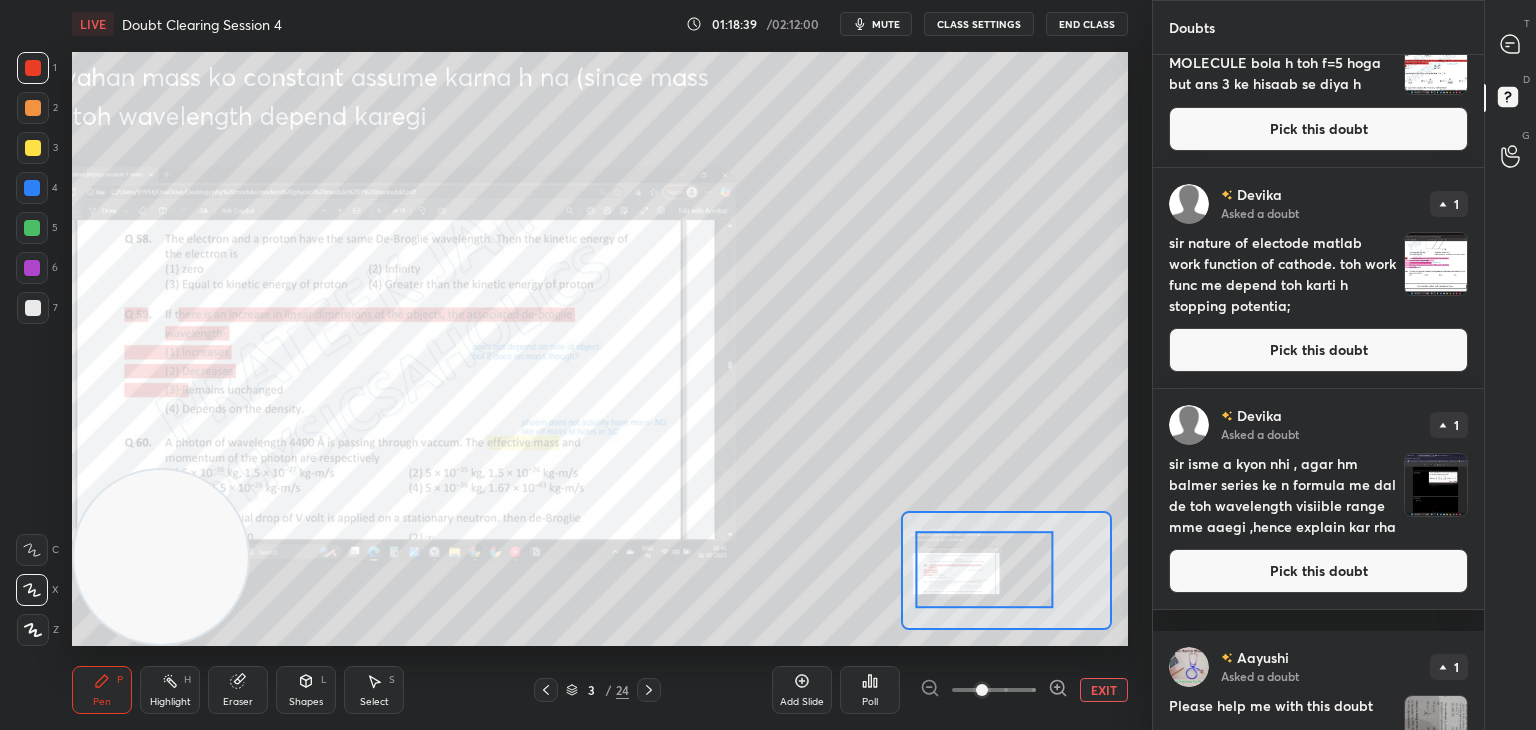 click on "sir isme a kyon nhi , agar hm balmer series ke  n formula me dal de toh wavelength visiible range mme aaegi ,hence explain kar rha" at bounding box center [1318, 495] 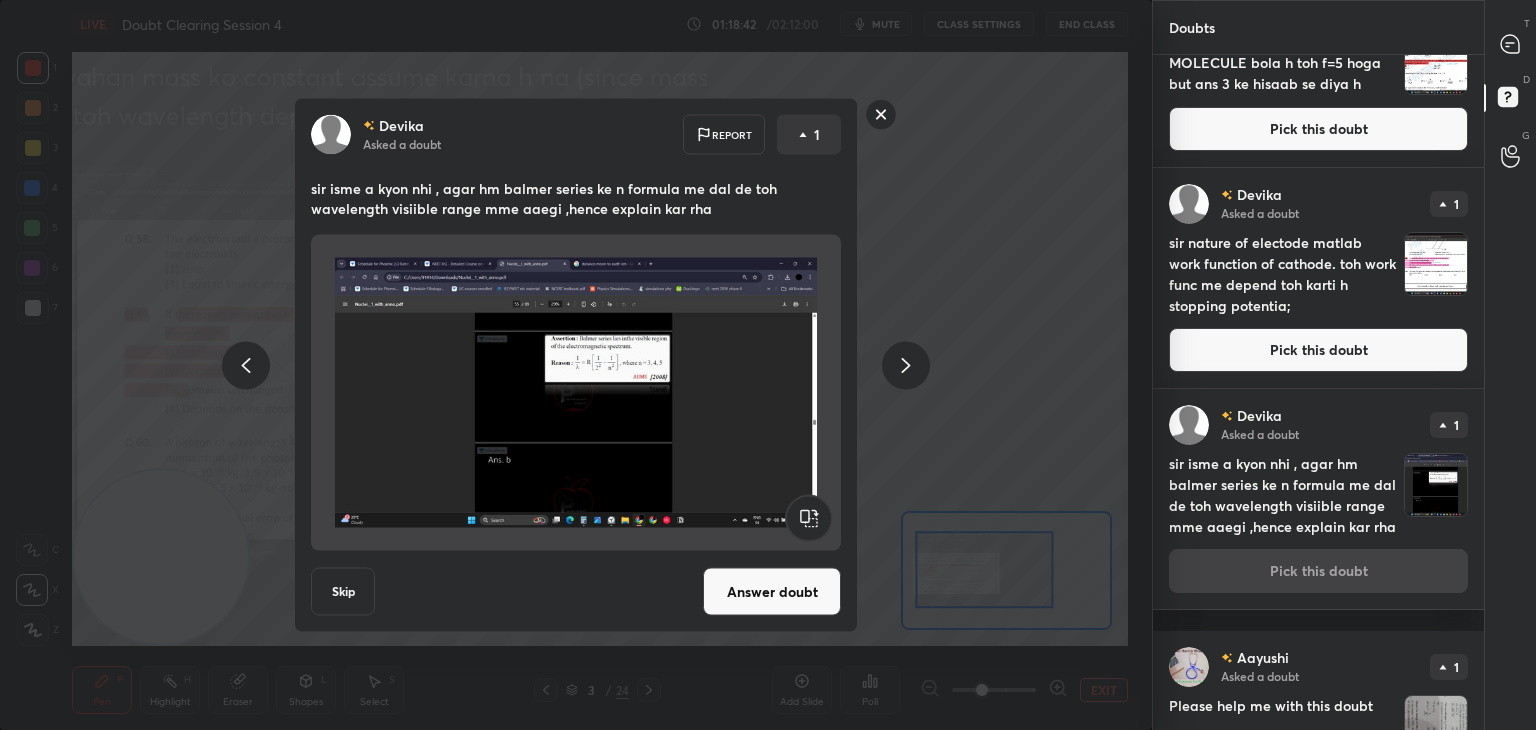click on "[PERSON] Asked a doubt 1 sir isme a kyon nhi , agar hm balmer series ke  n formula me dal de toh wavelength visiible range mme aaegi ,hence explain kar rha Skip Answer doubt" at bounding box center [576, 365] 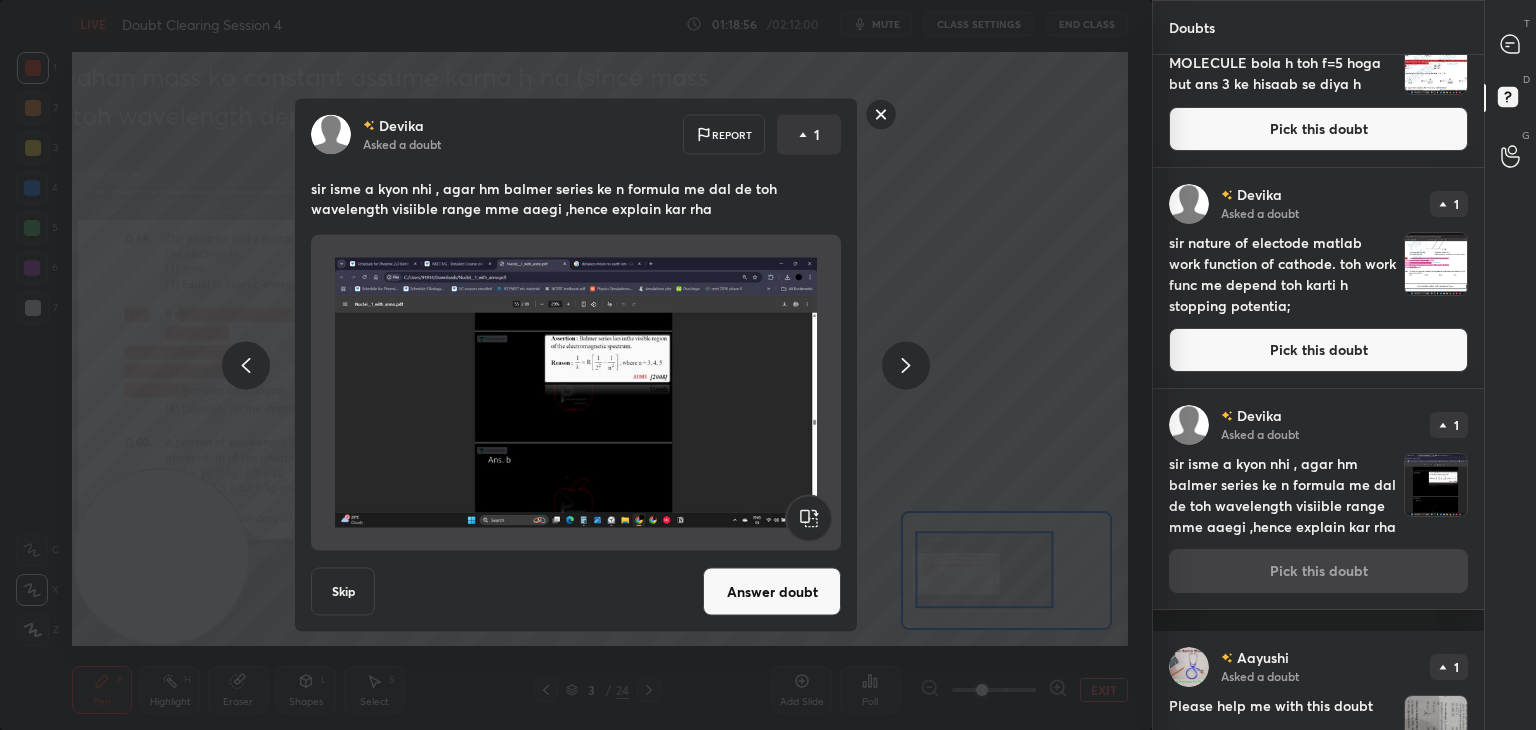 click on "Answer doubt" at bounding box center [772, 592] 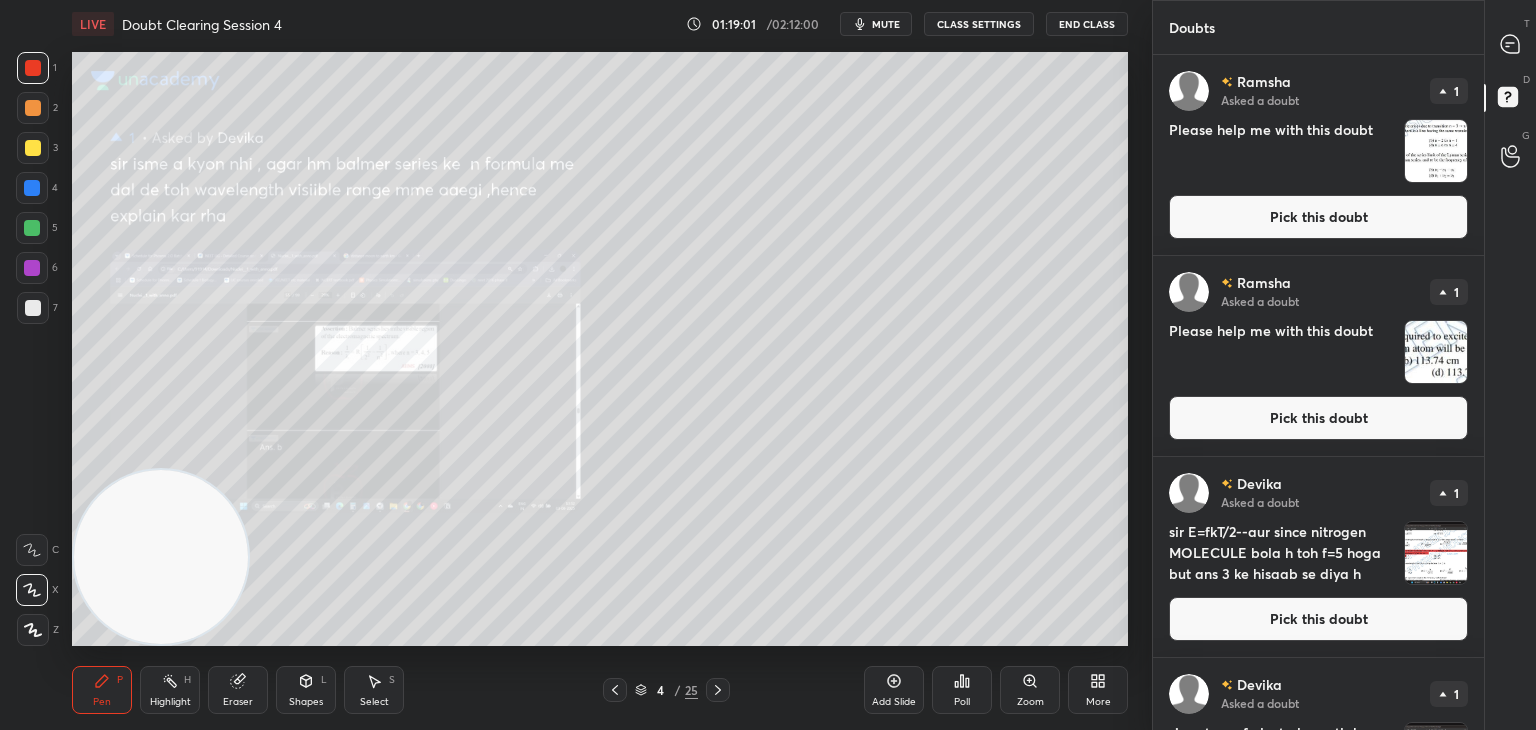click 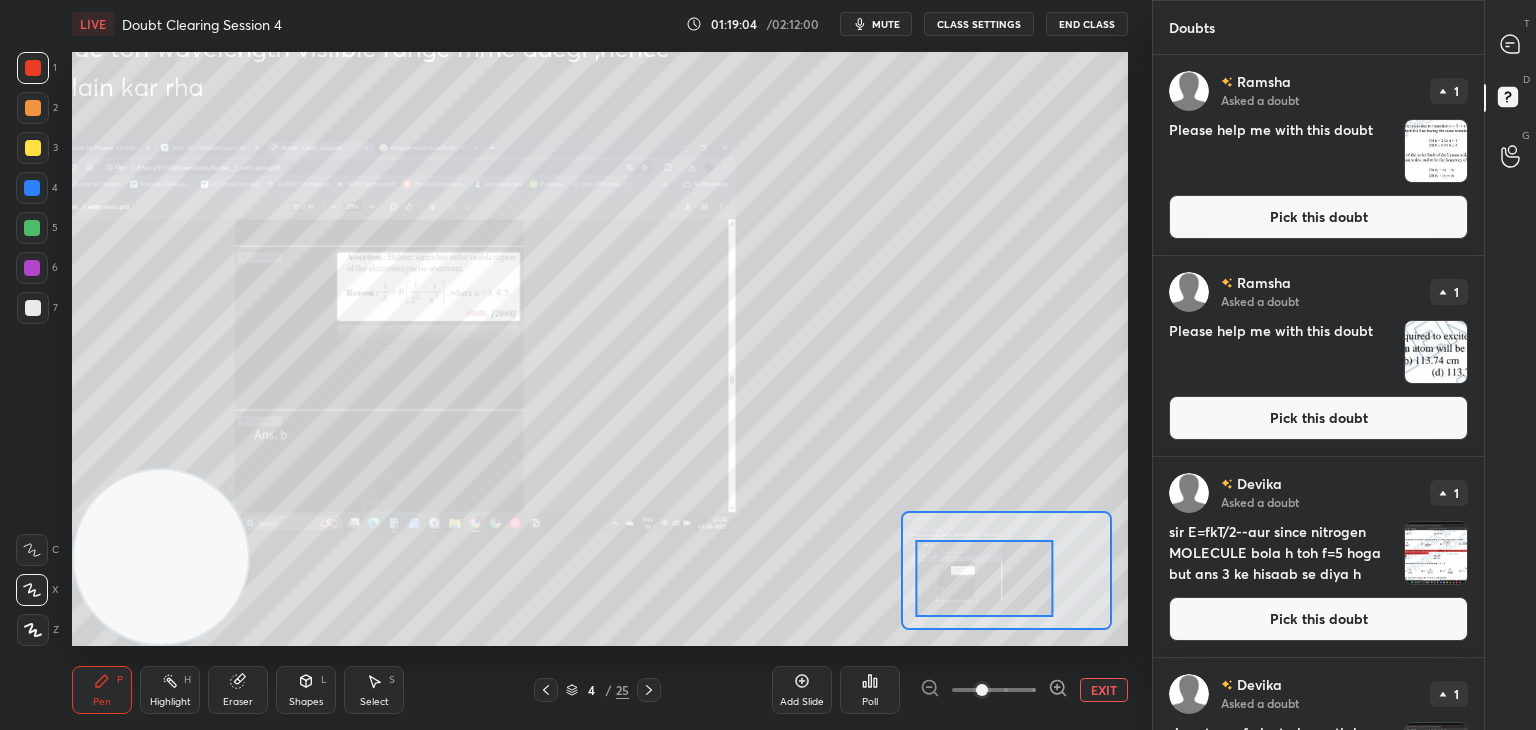 click 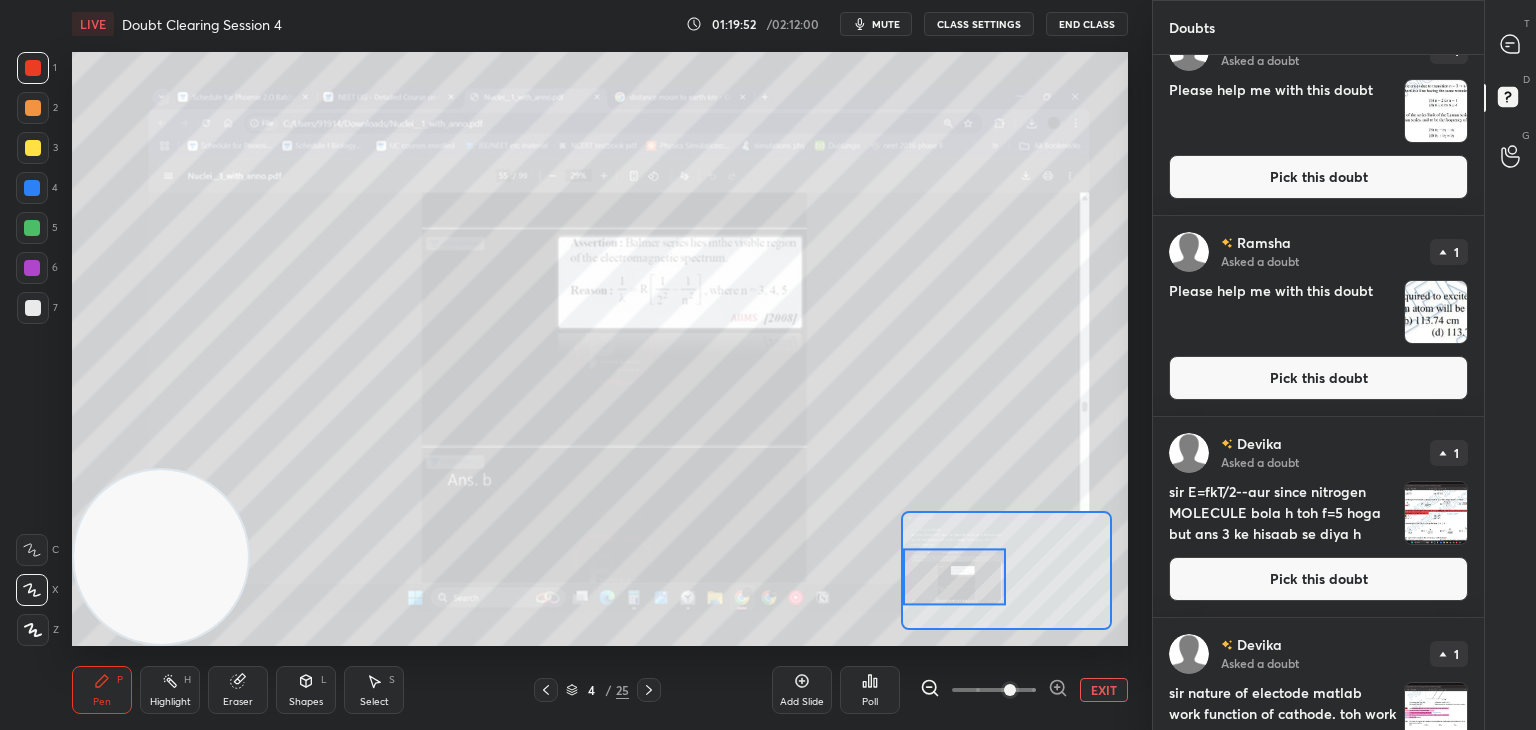 scroll, scrollTop: 0, scrollLeft: 0, axis: both 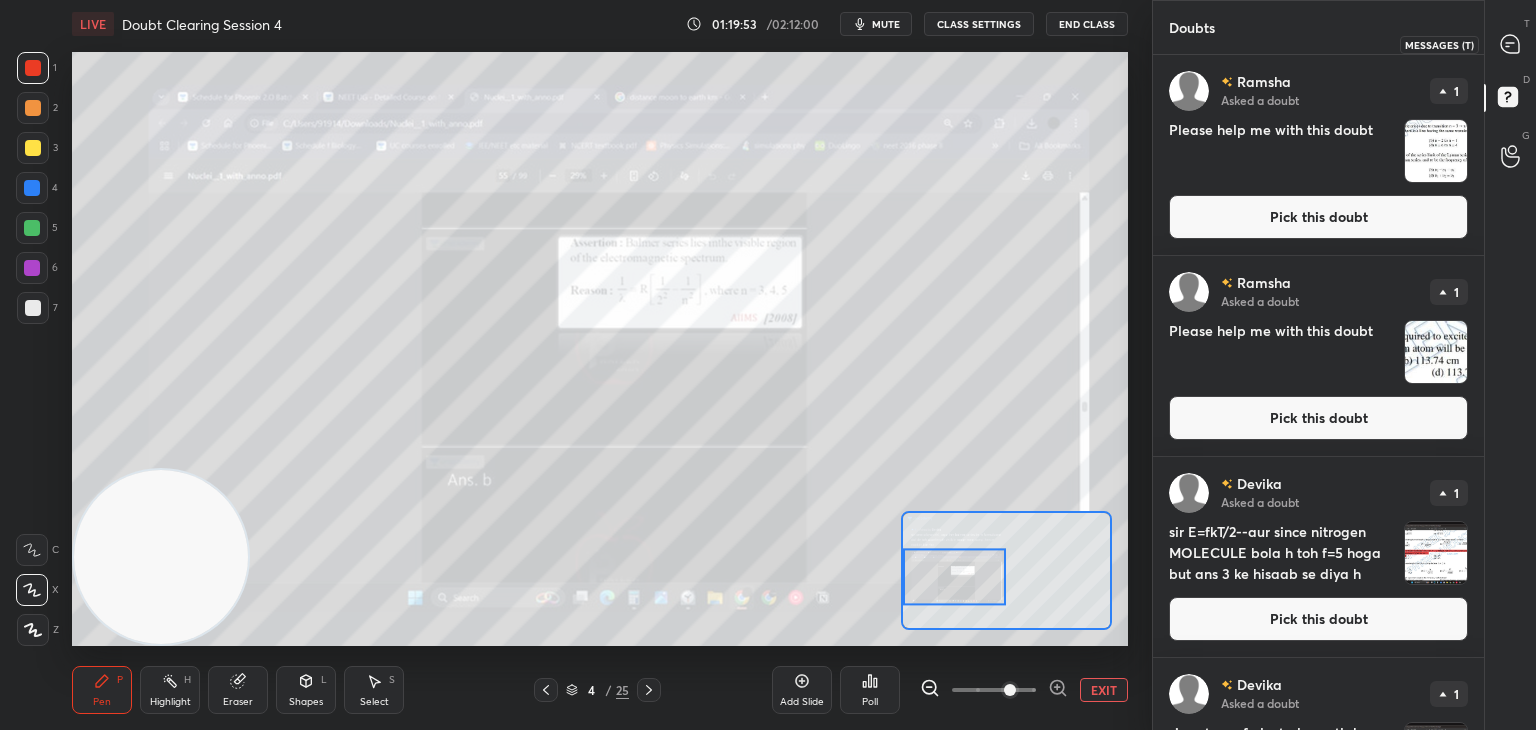 click at bounding box center [1511, 44] 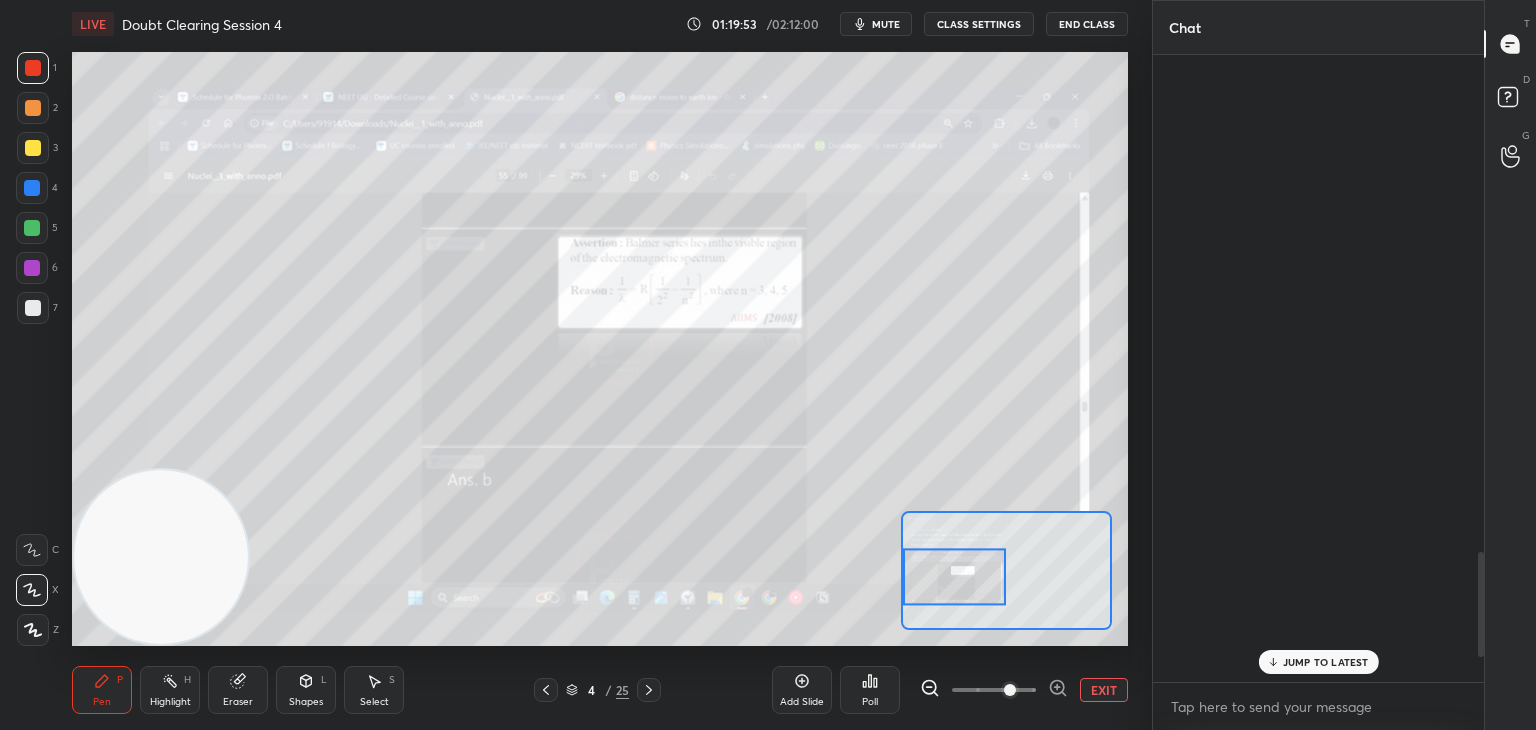 scroll, scrollTop: 2974, scrollLeft: 0, axis: vertical 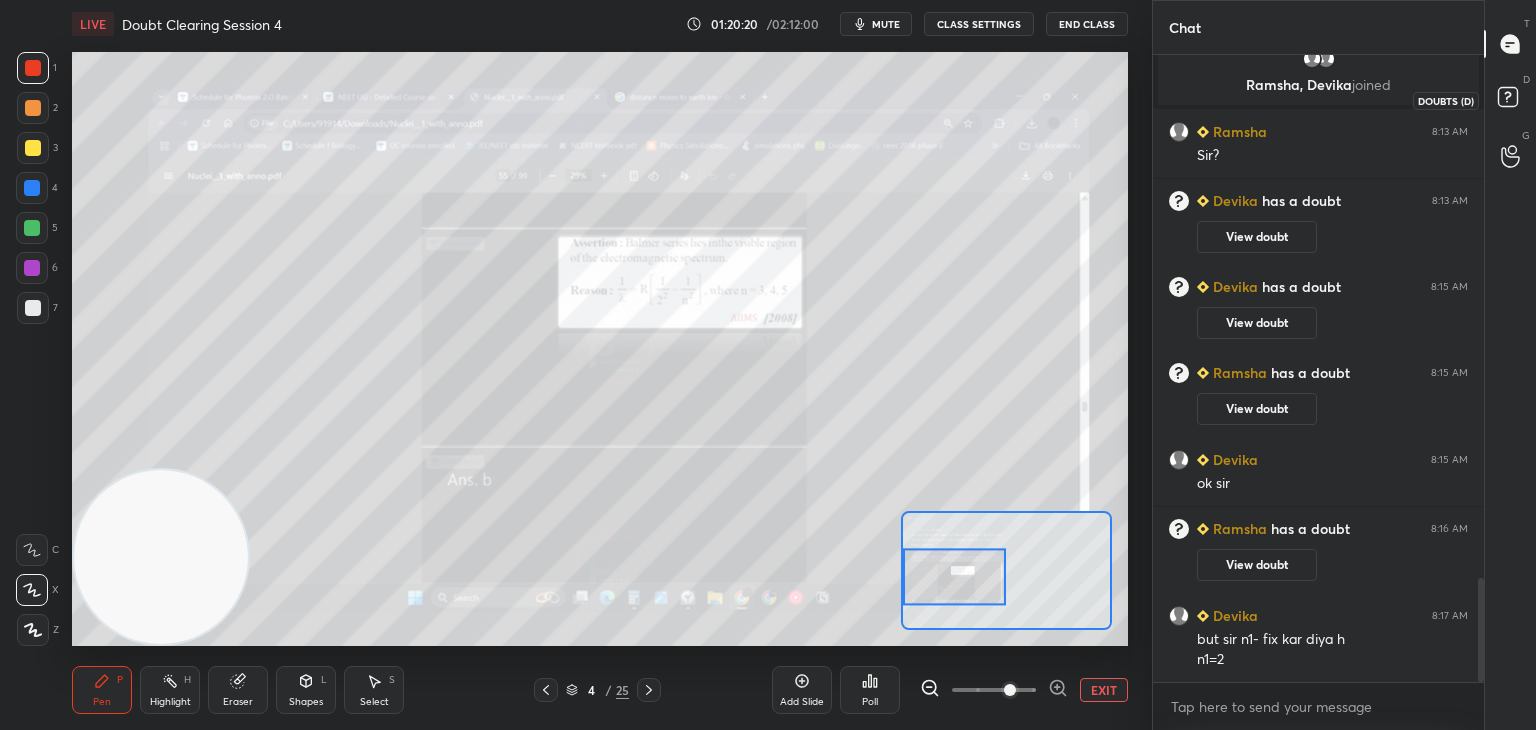 click 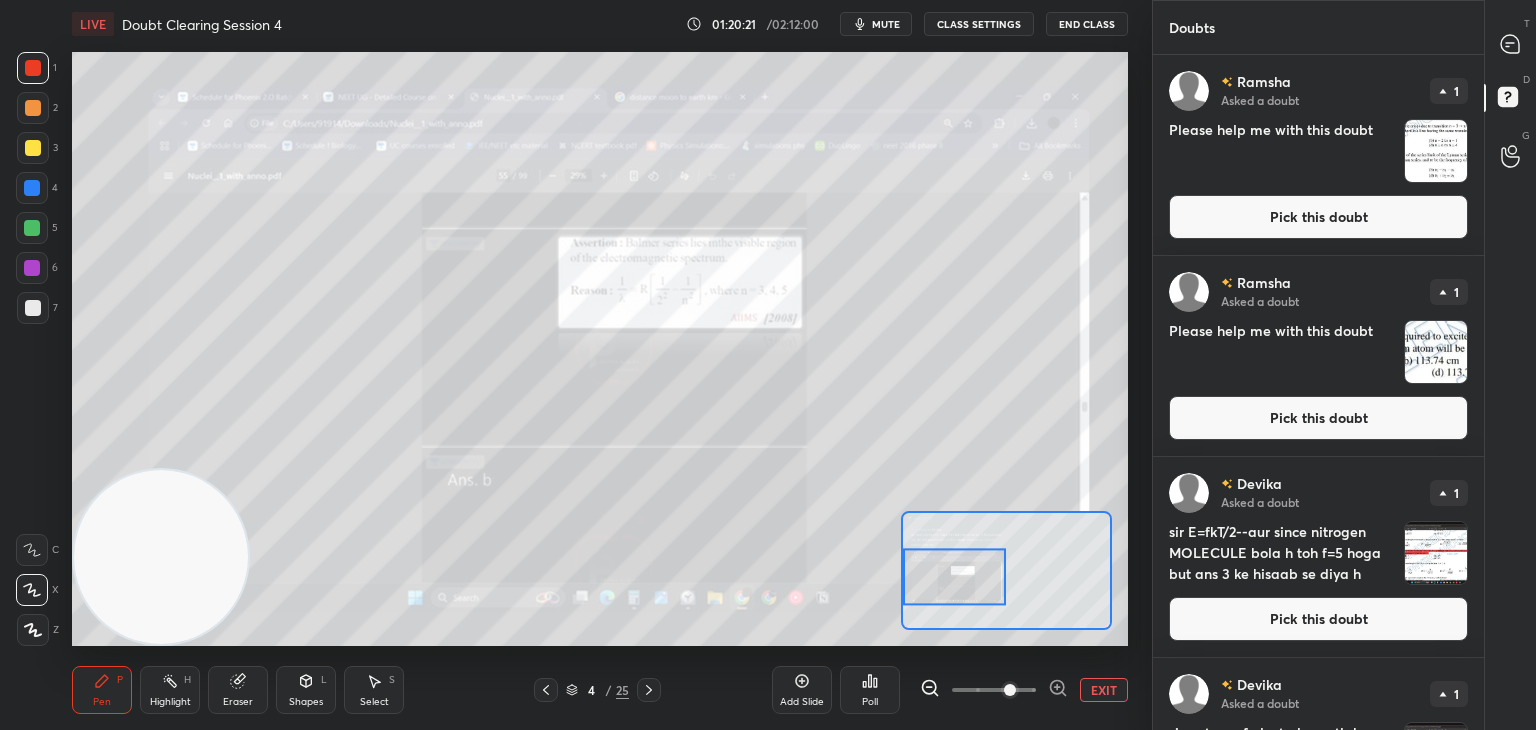 click at bounding box center (1436, 151) 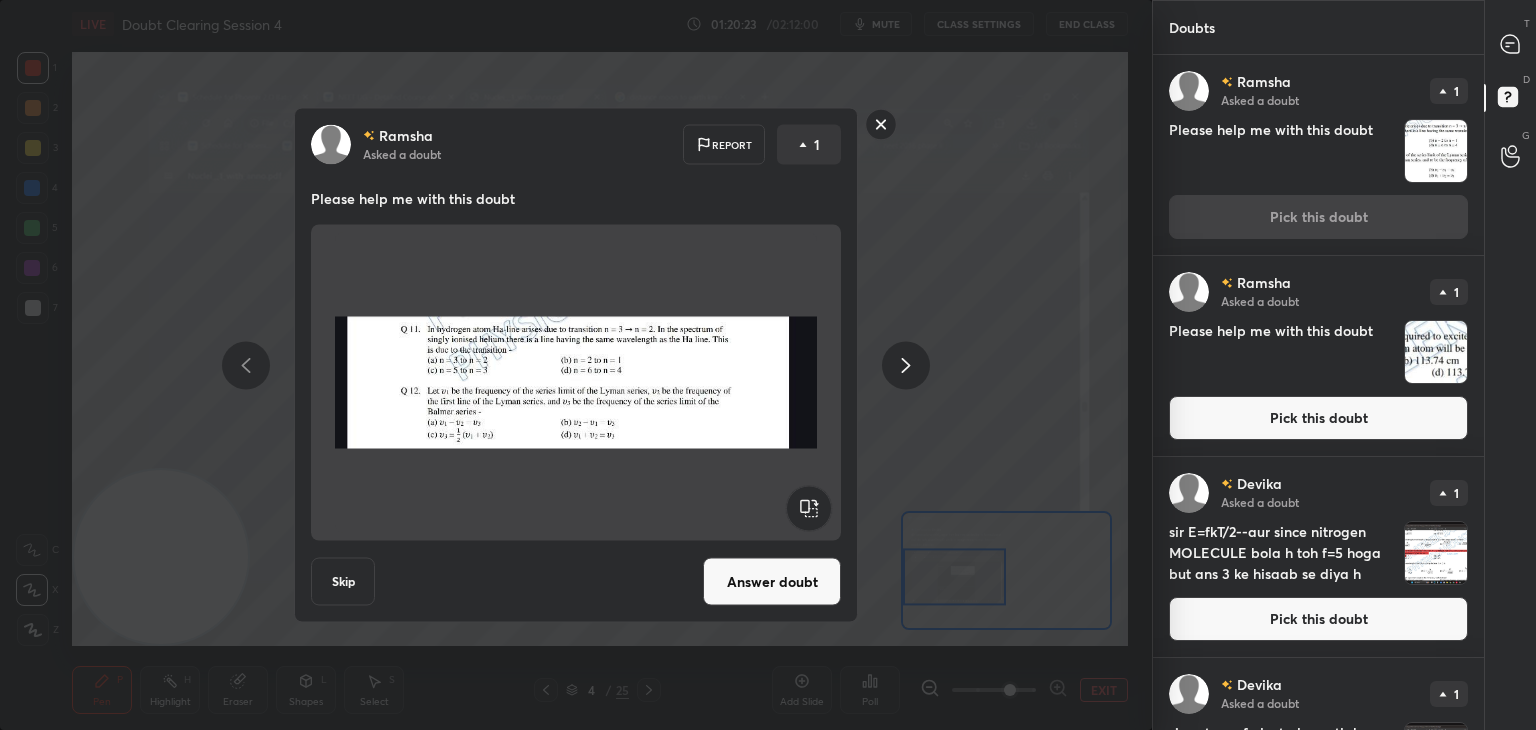 click at bounding box center [1436, 352] 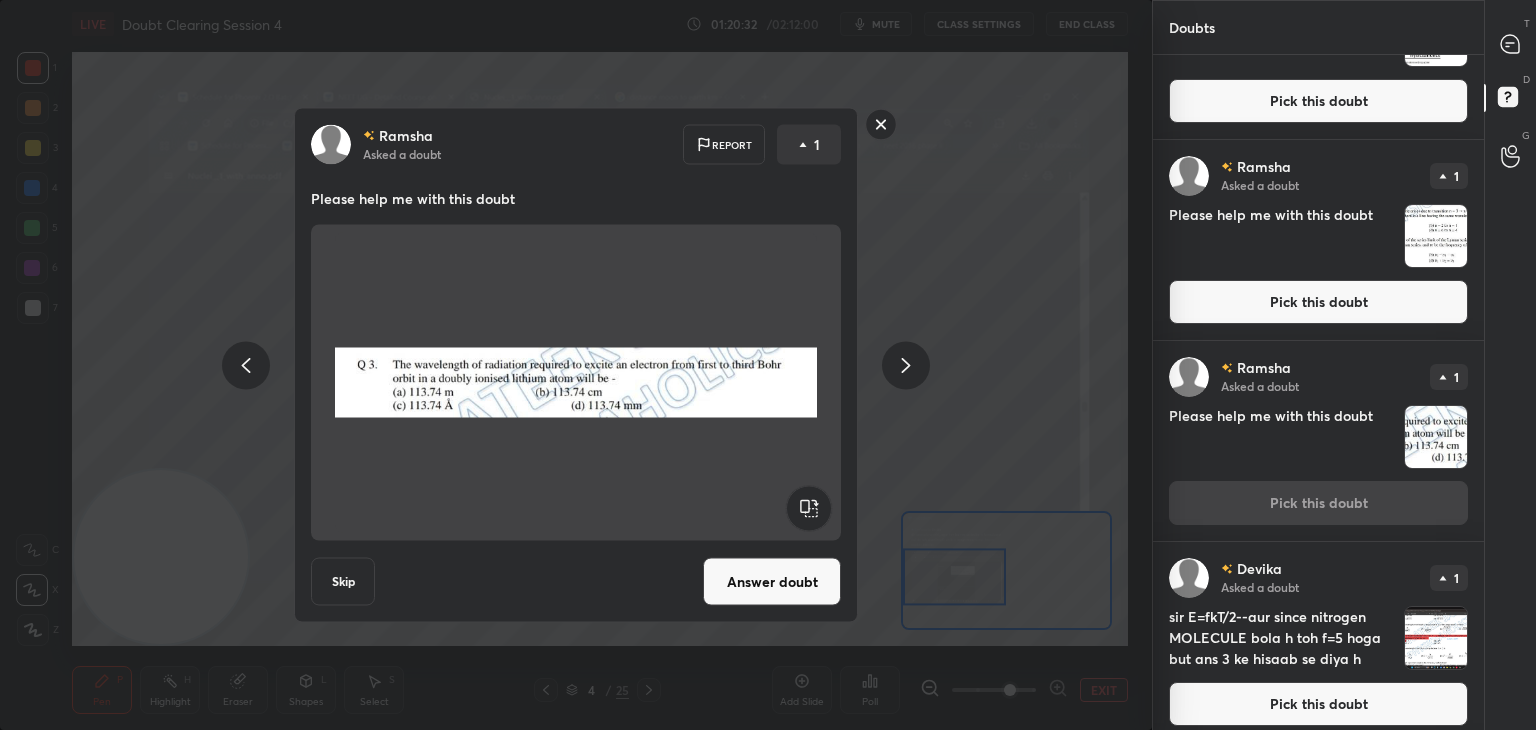 scroll, scrollTop: 0, scrollLeft: 0, axis: both 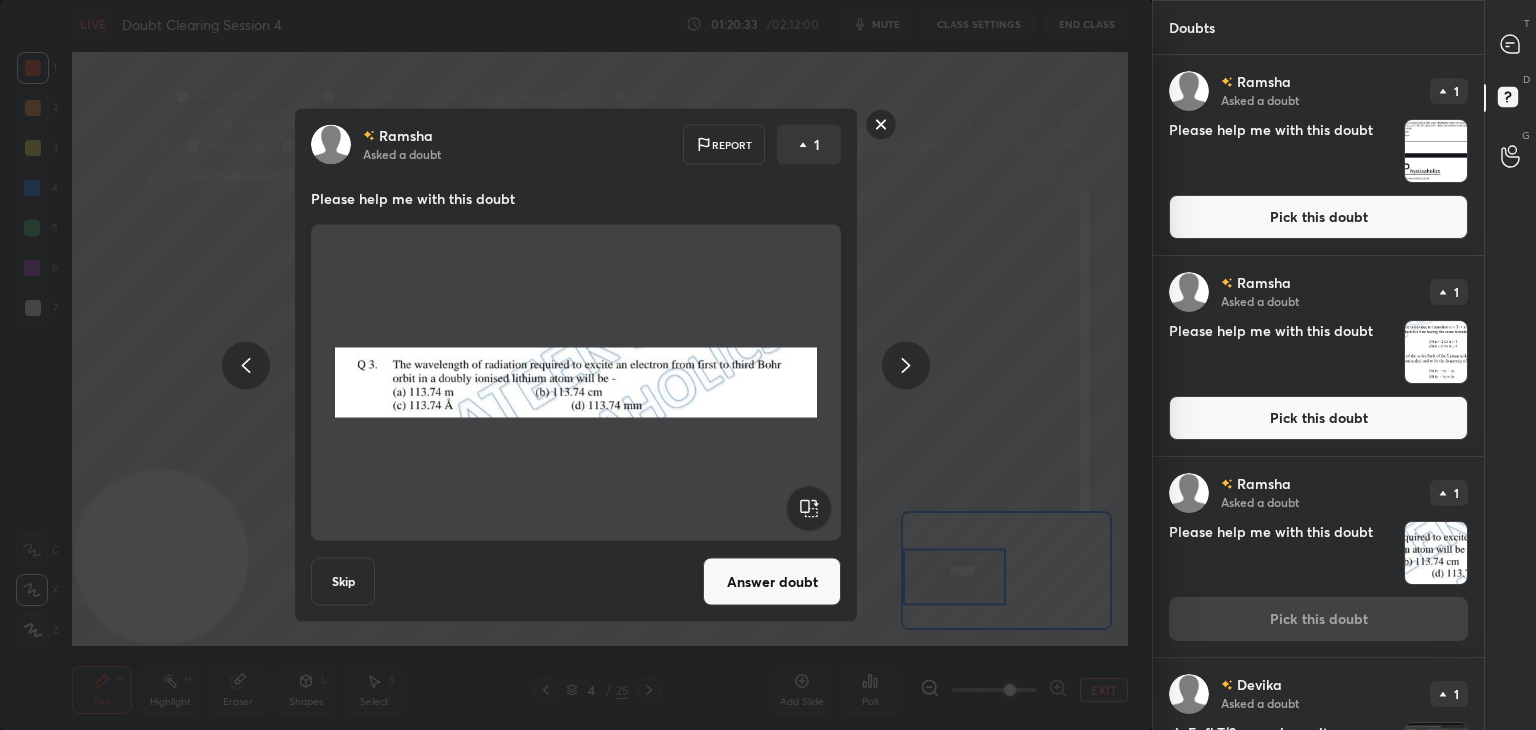 click at bounding box center (1436, 151) 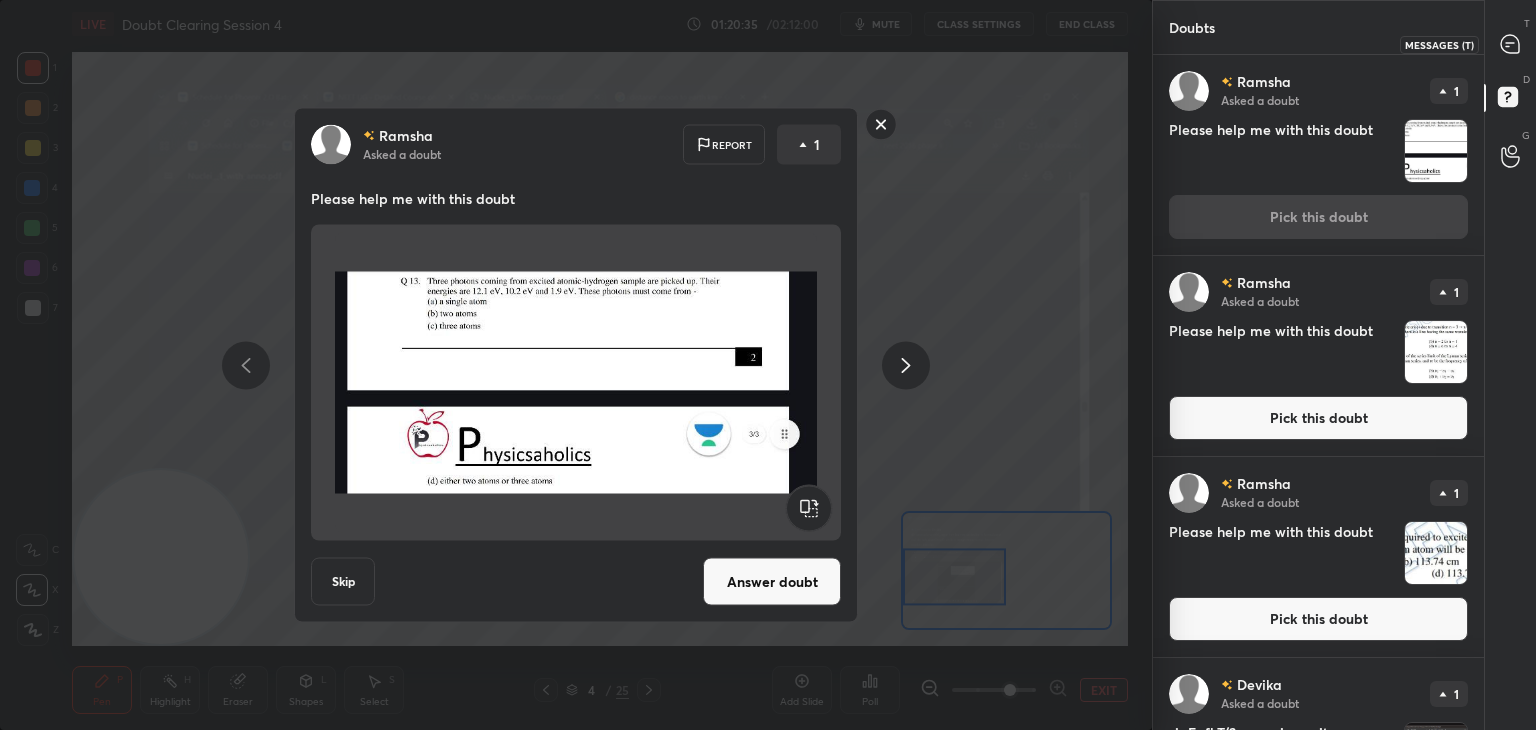 click 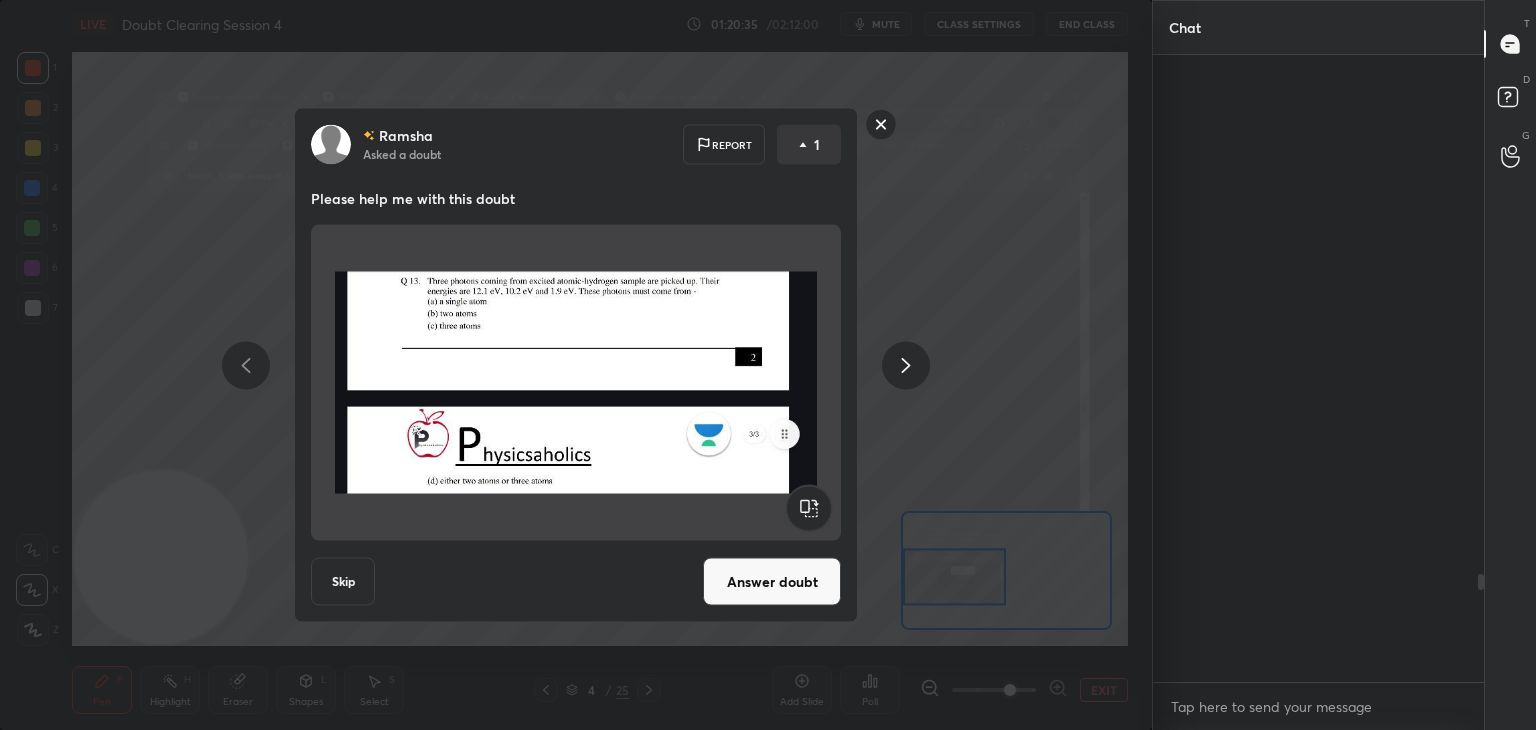 scroll, scrollTop: 3192, scrollLeft: 0, axis: vertical 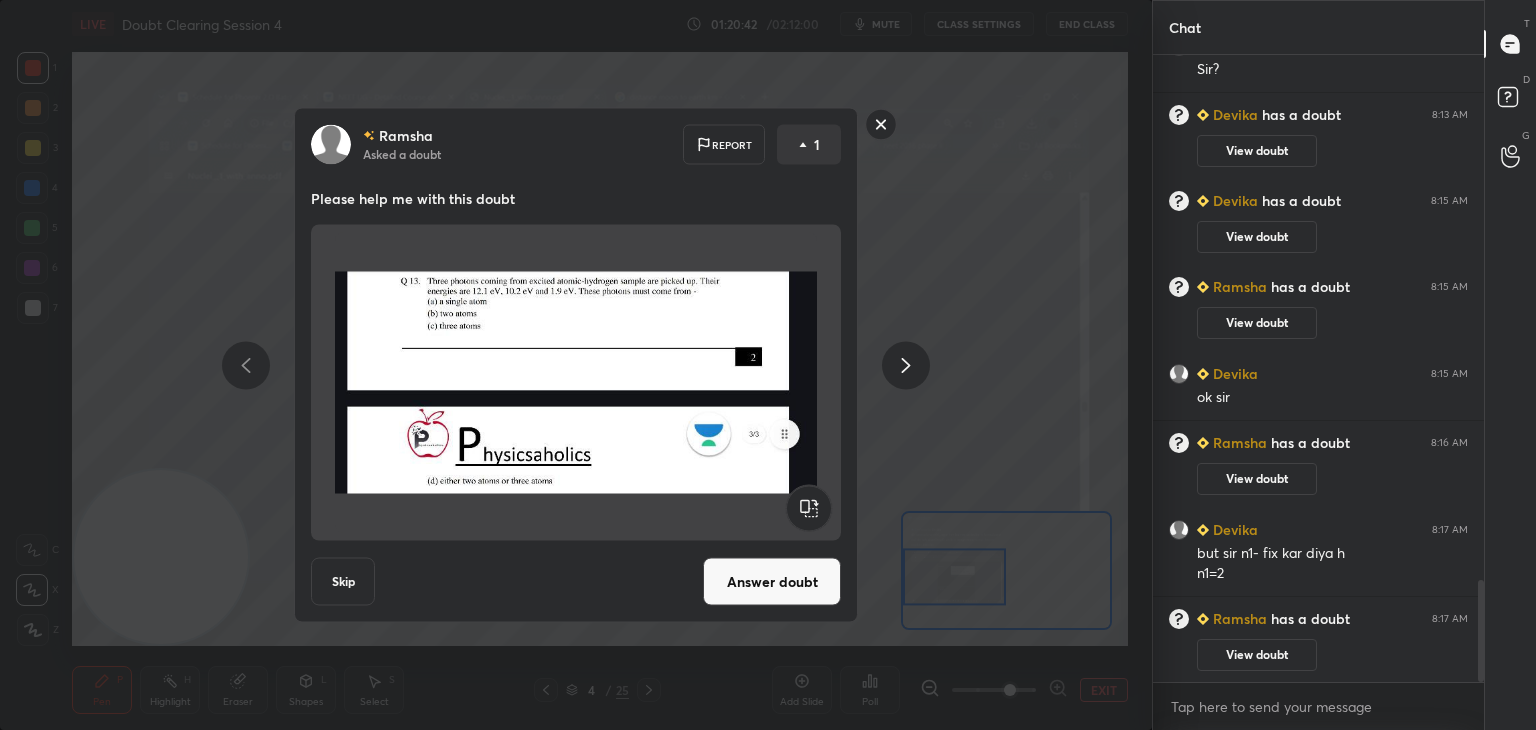 click on "[NAME] Asked a doubt Report 1 Please help me with this doubt Skip Answer doubt" at bounding box center (576, 365) 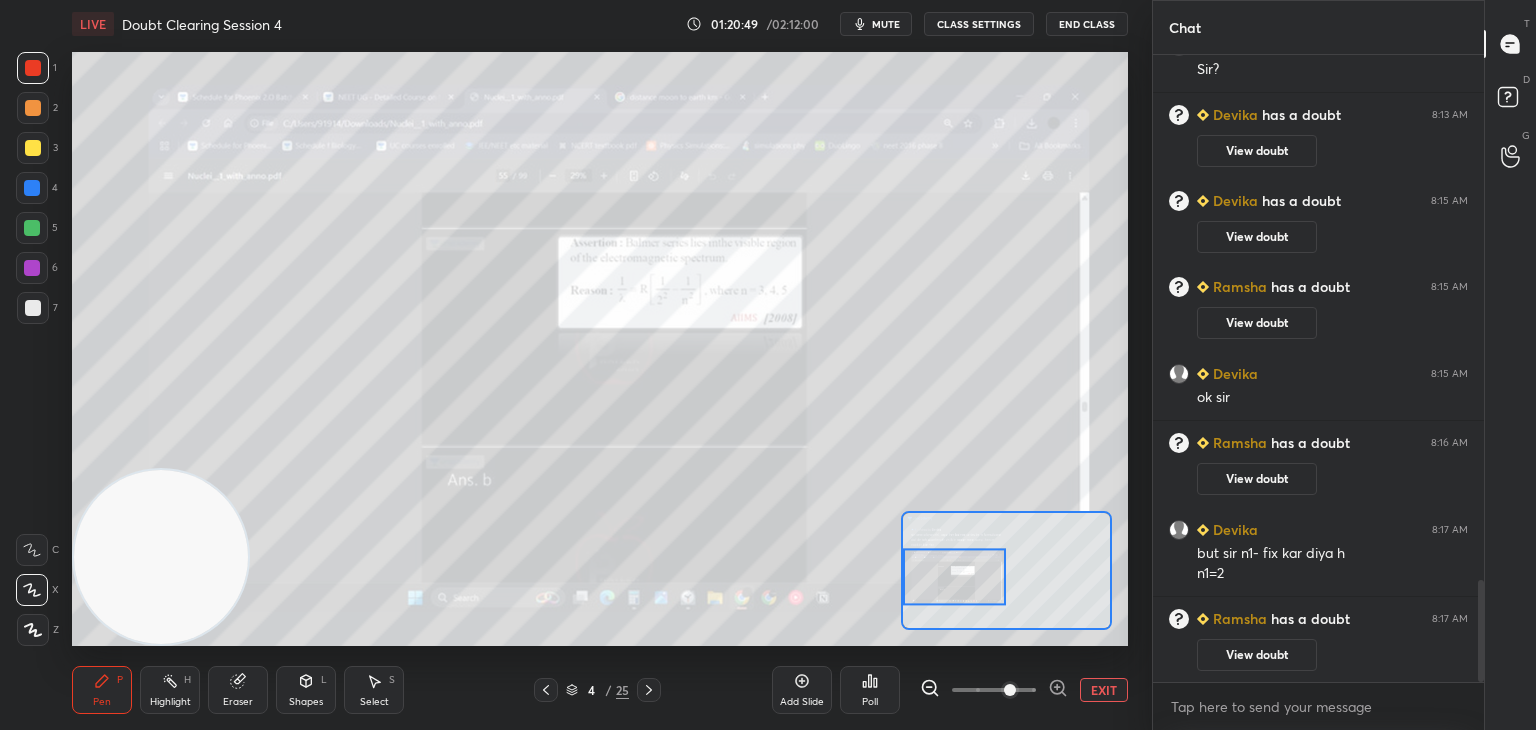 click on "D Doubts (D)" at bounding box center (1510, 100) 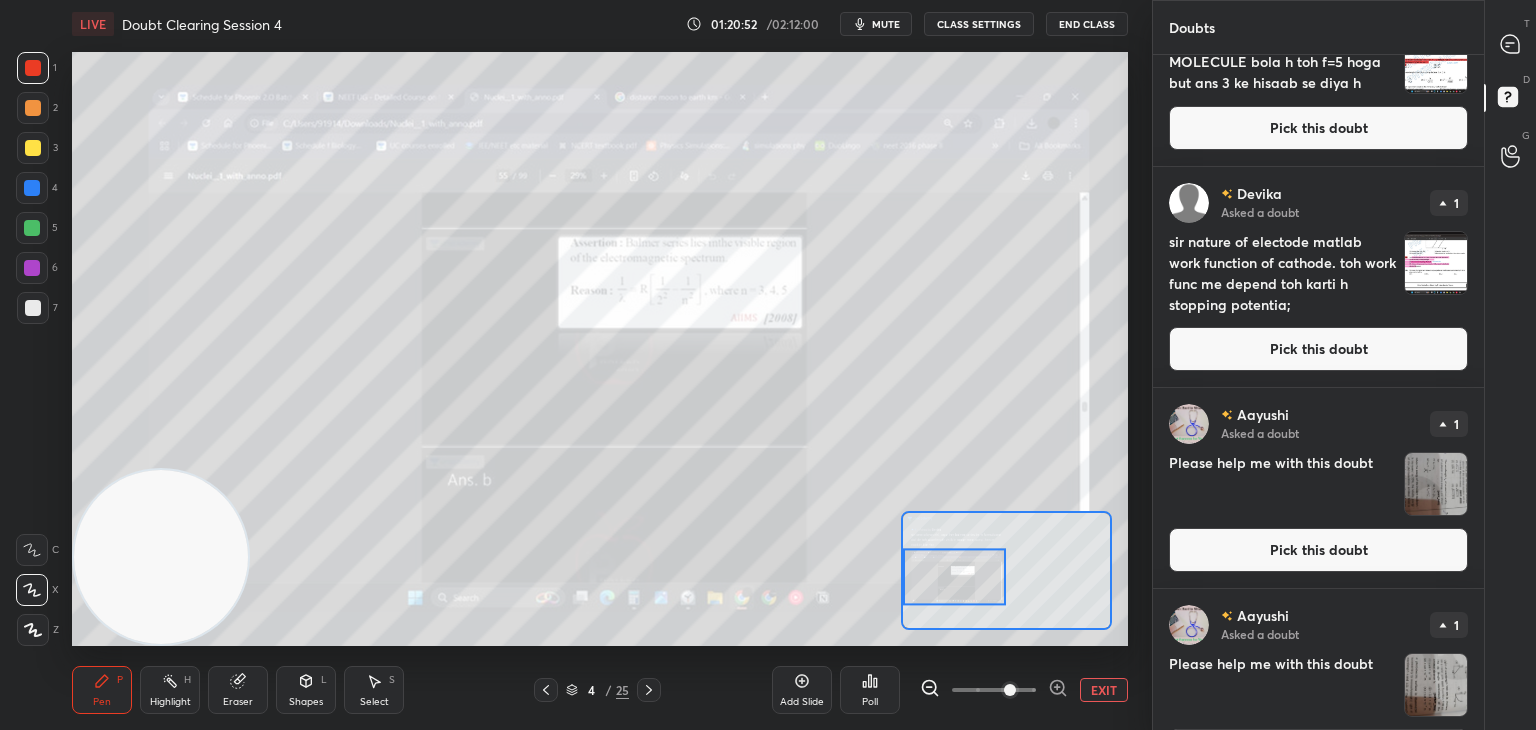 scroll, scrollTop: 698, scrollLeft: 0, axis: vertical 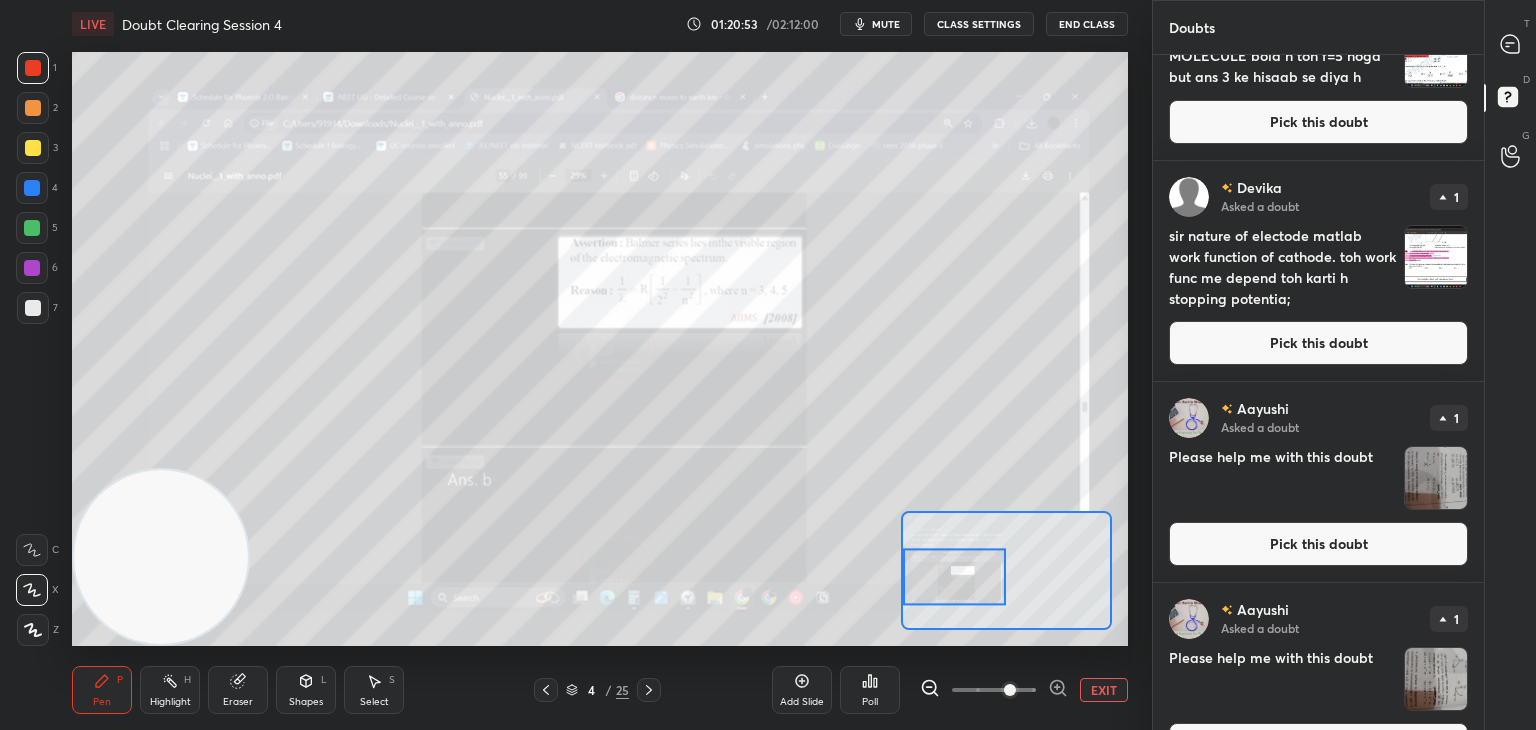 click at bounding box center (1436, 257) 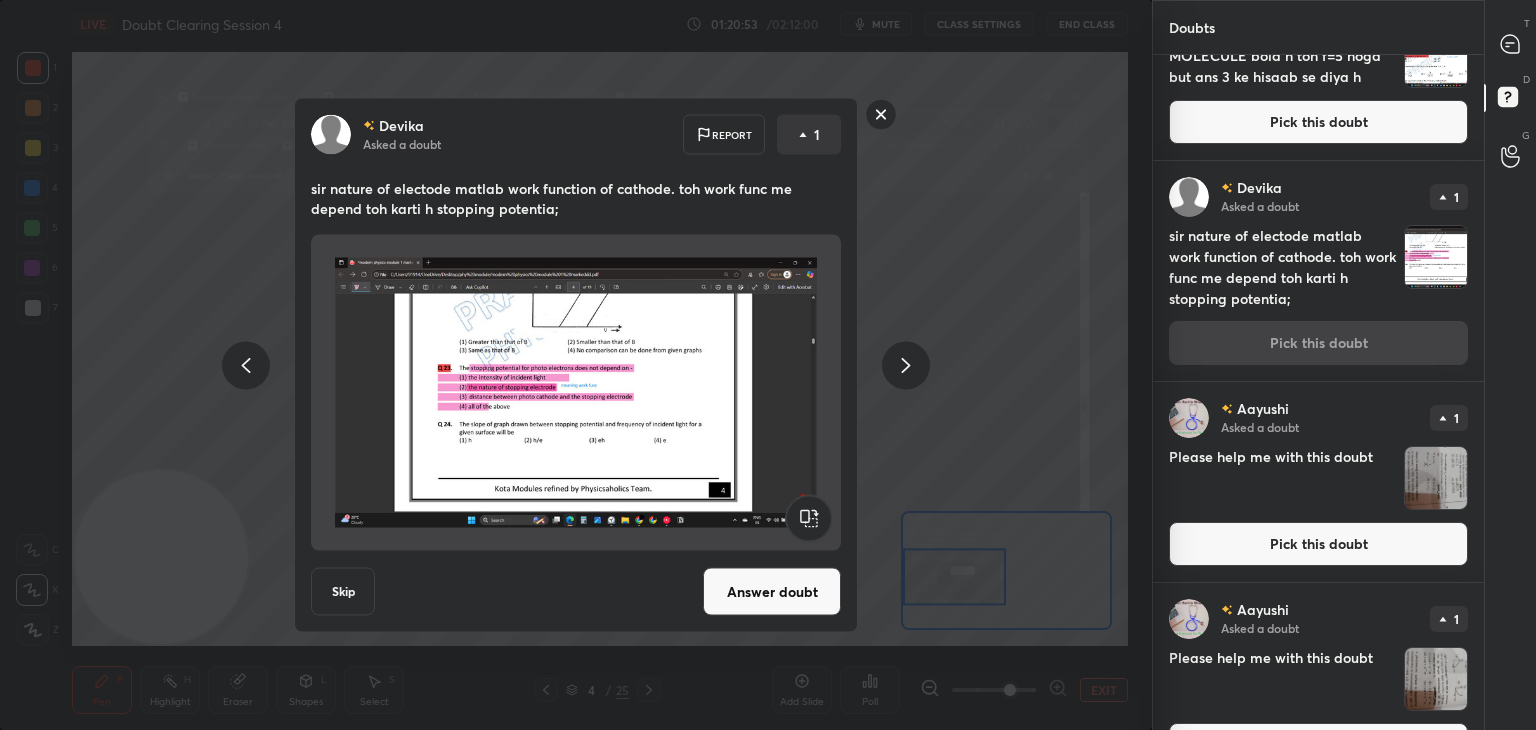 click on "Devika Asked a doubt Report 1 sir nature of electode matlab work function of cathode. toh work func me depend toh karti h stopping potentia; Skip Answer doubt" at bounding box center (576, 365) 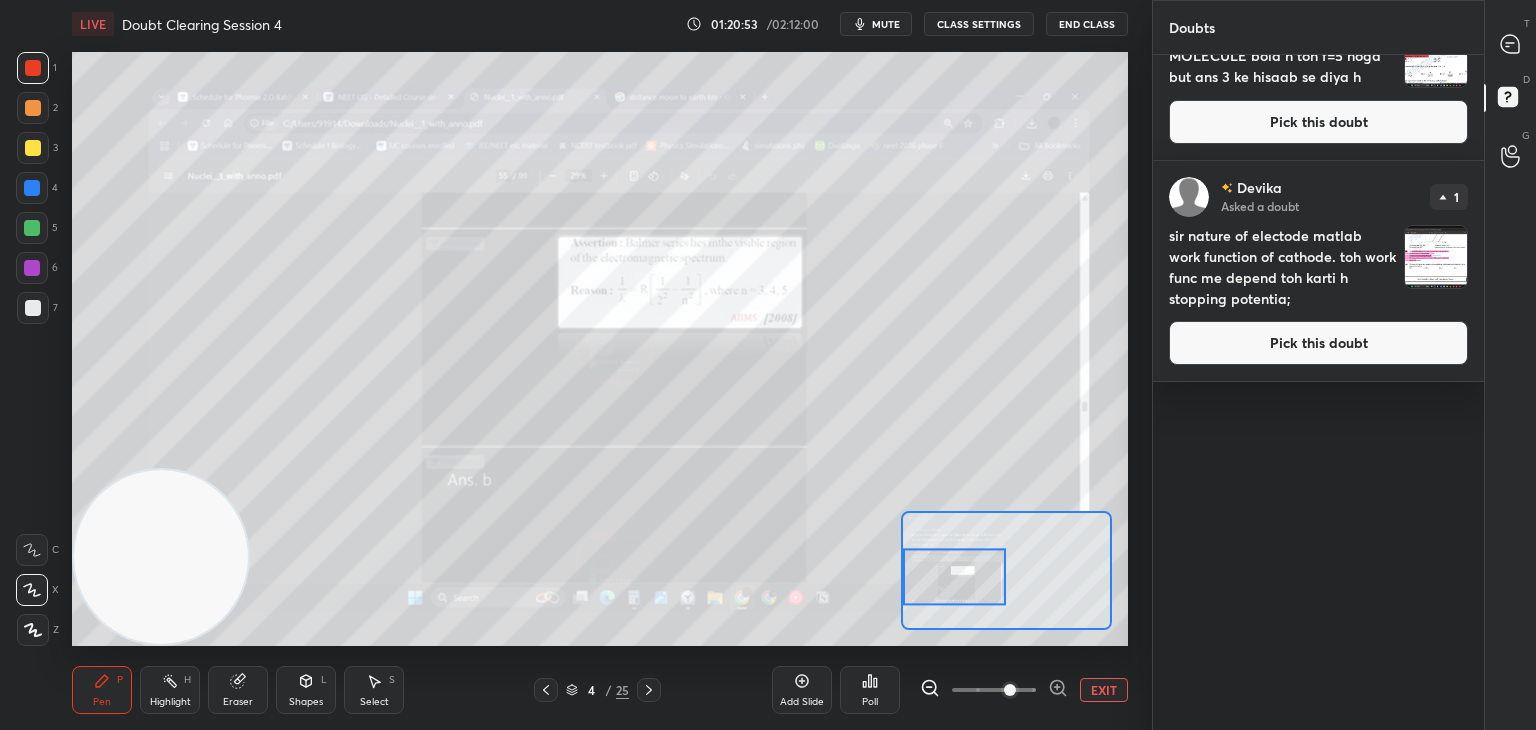 scroll, scrollTop: 0, scrollLeft: 0, axis: both 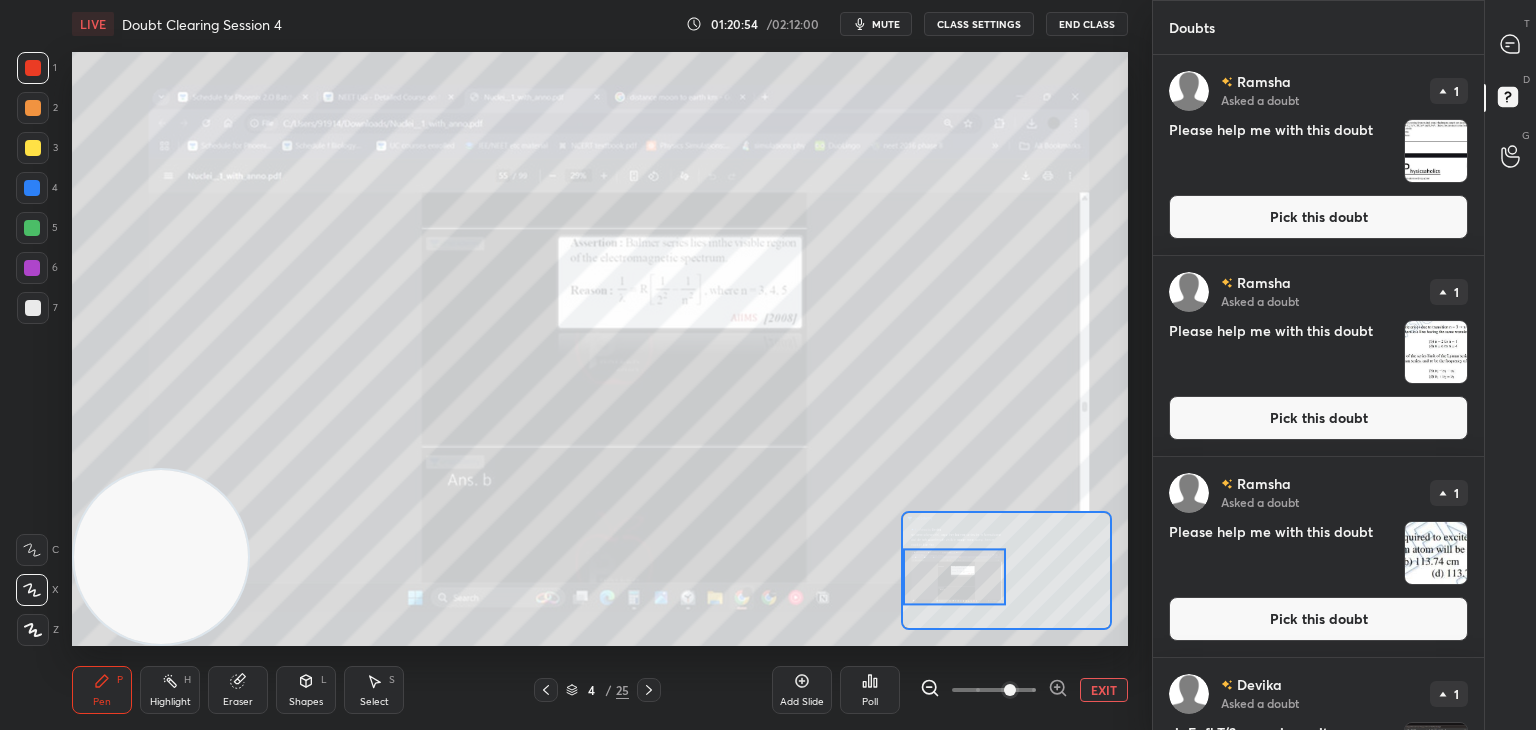 click on "Ramsha Asked a doubt 1 Please help me with this doubt Pick this doubt" at bounding box center [1318, 356] 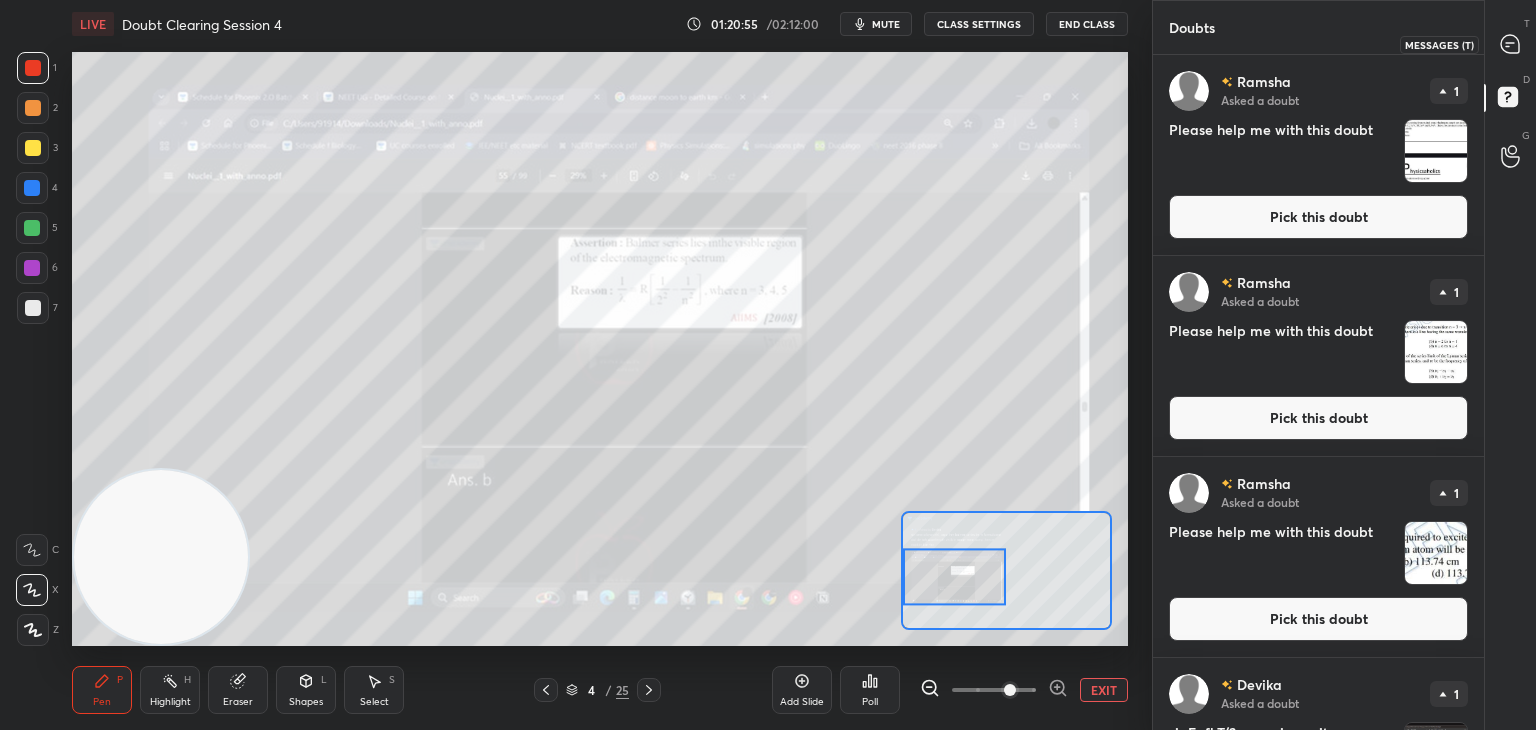 click 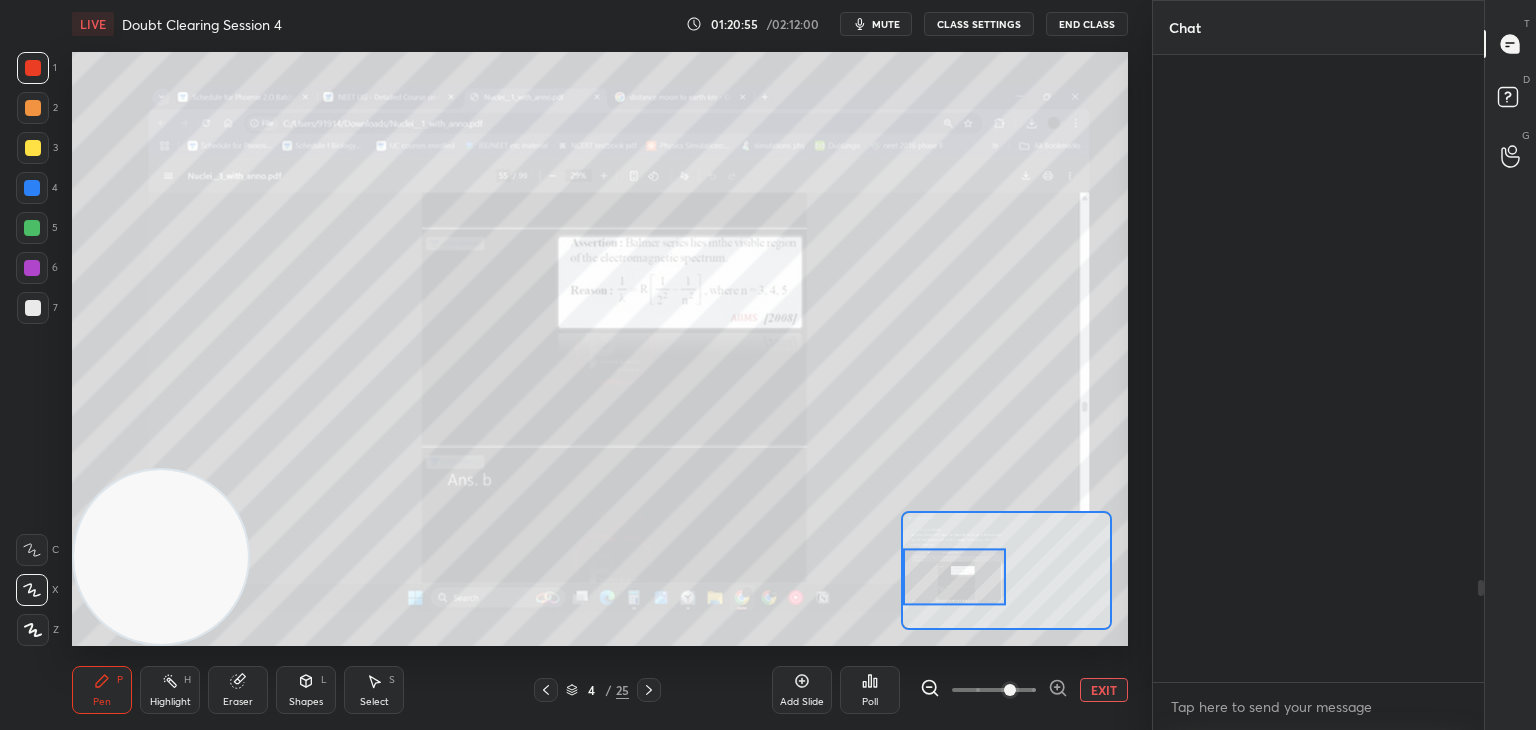 scroll, scrollTop: 3228, scrollLeft: 0, axis: vertical 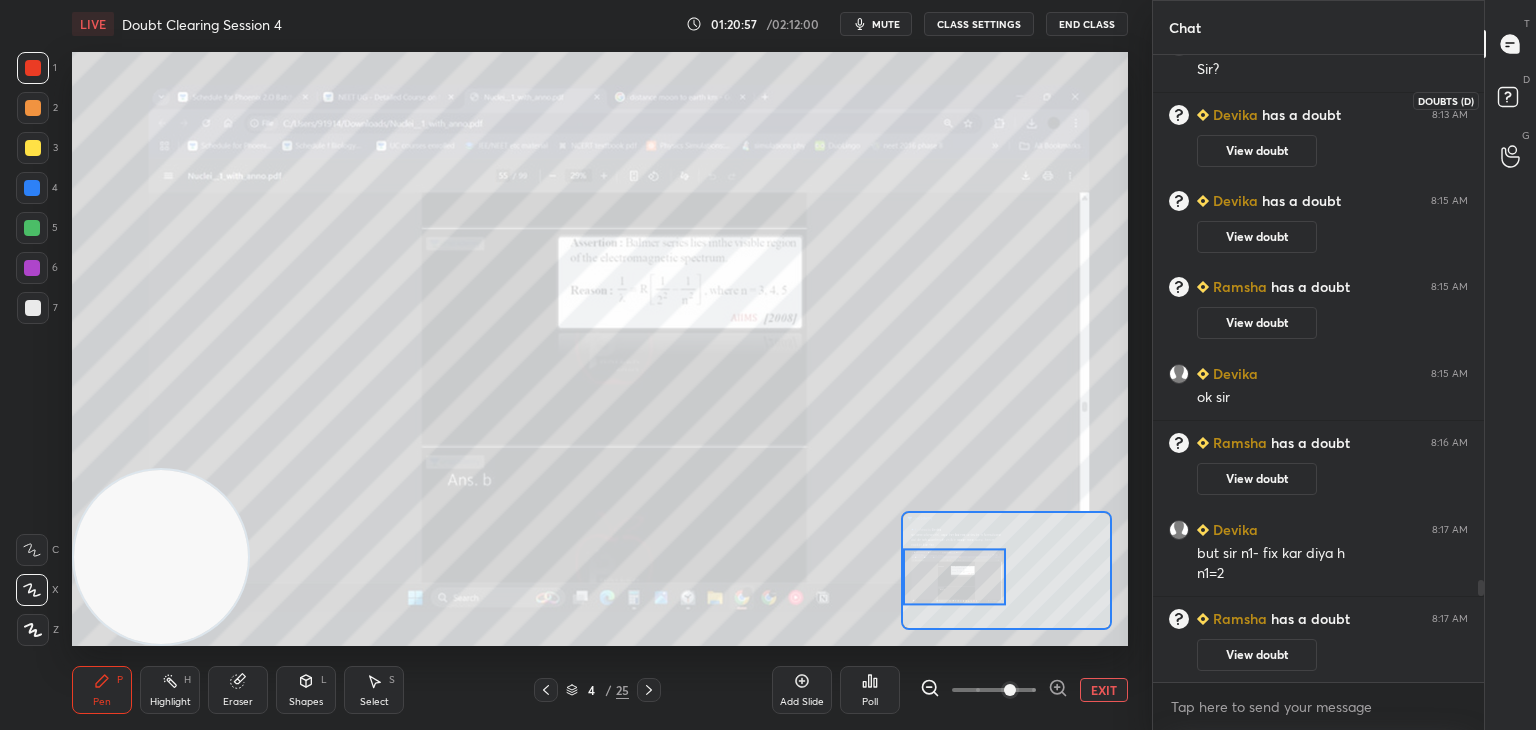 click 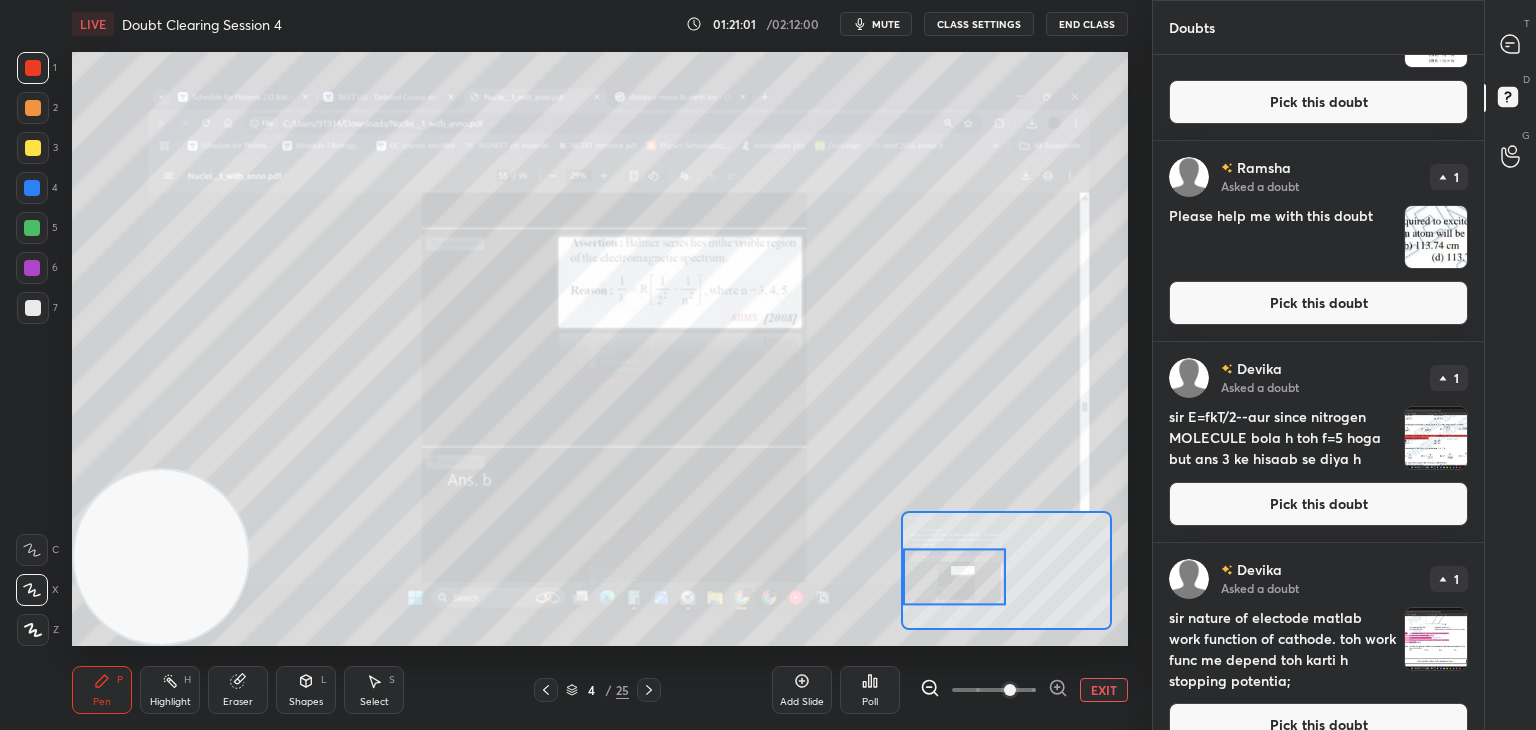scroll, scrollTop: 388, scrollLeft: 0, axis: vertical 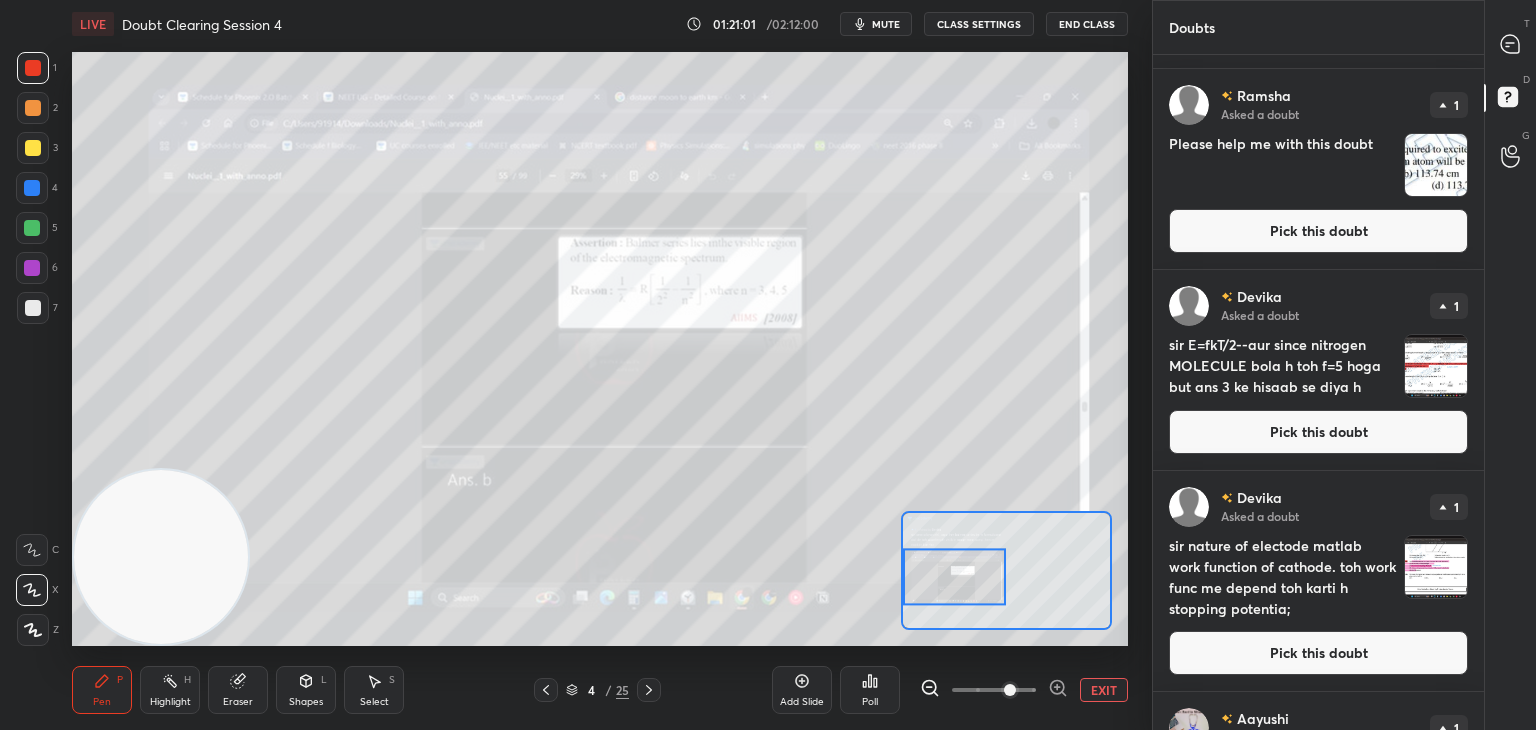 click at bounding box center (1436, 366) 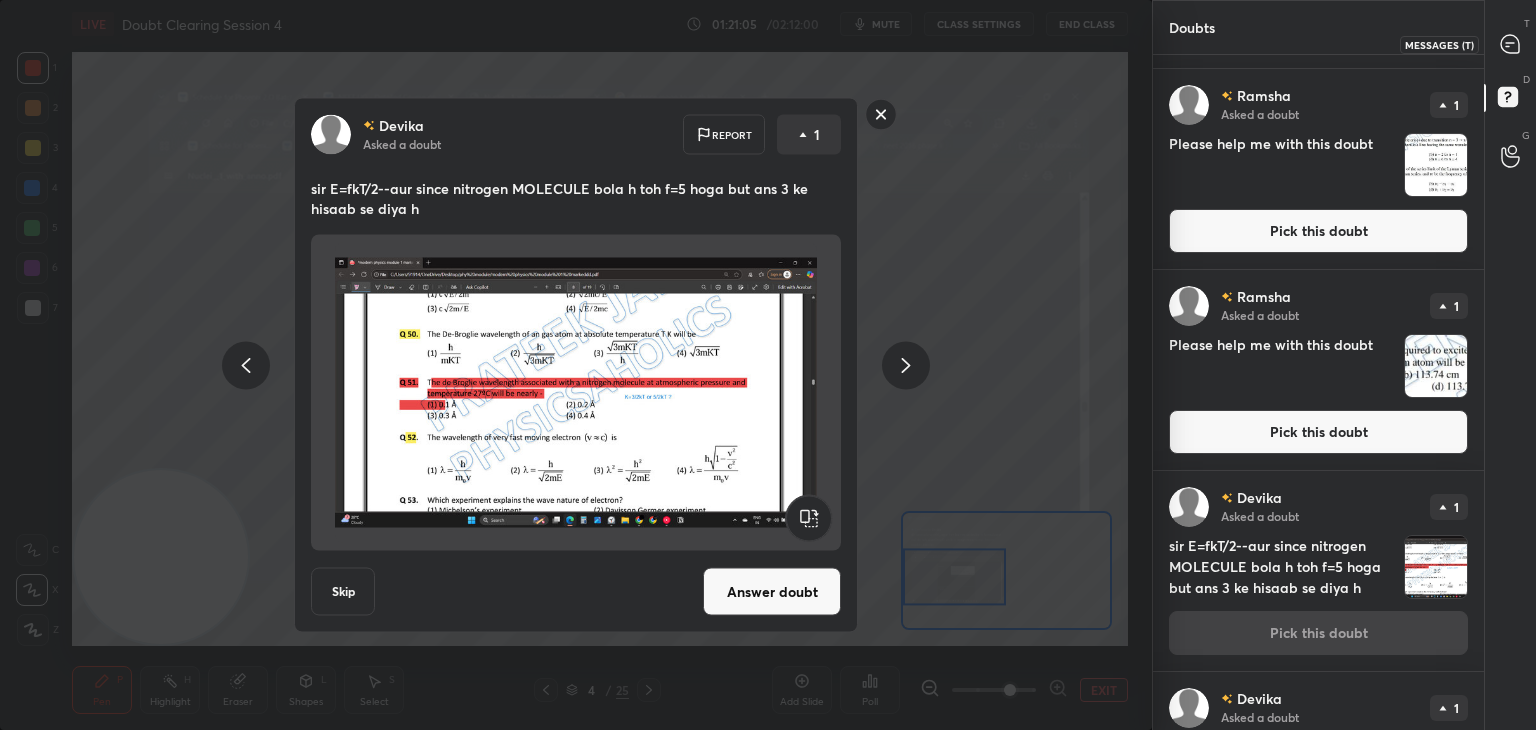 click 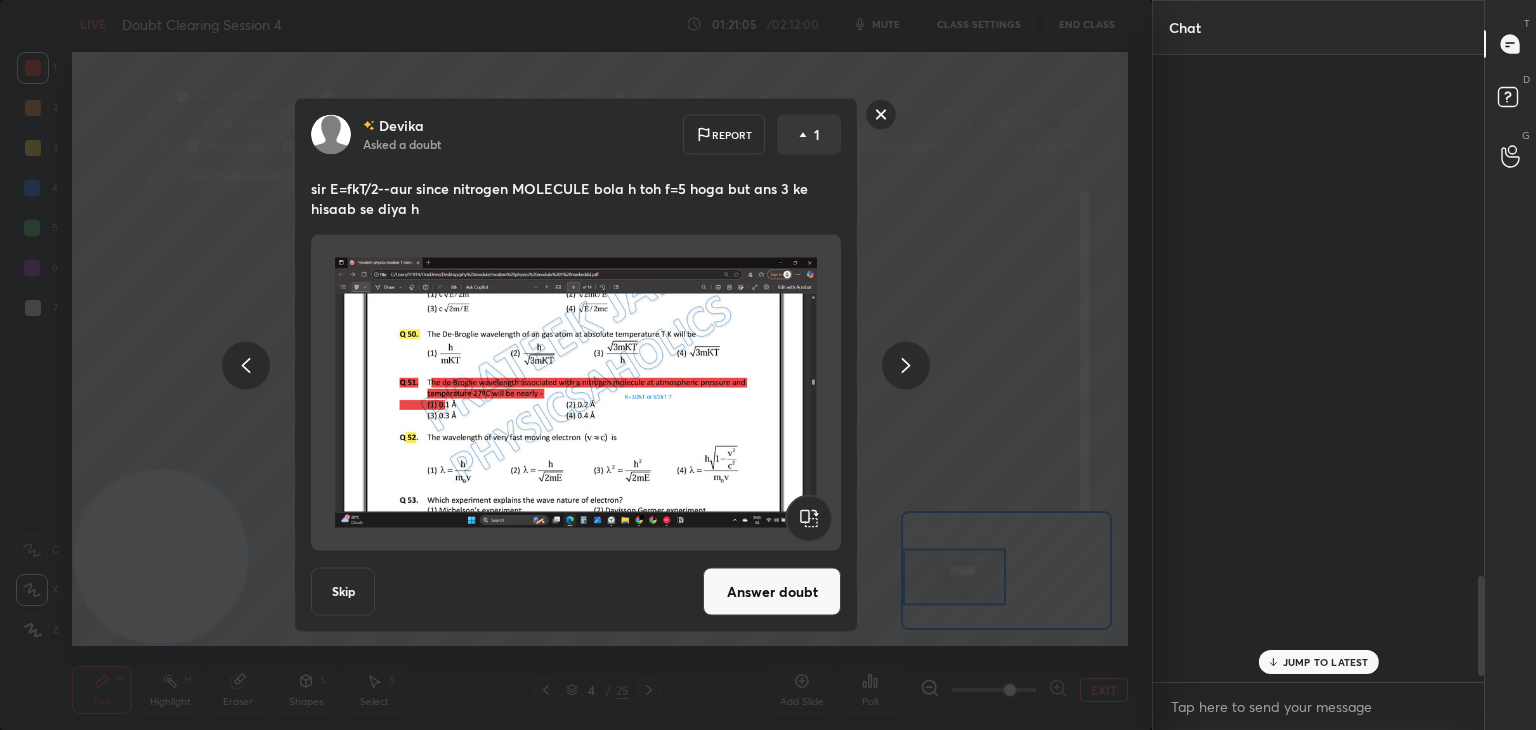 scroll, scrollTop: 3278, scrollLeft: 0, axis: vertical 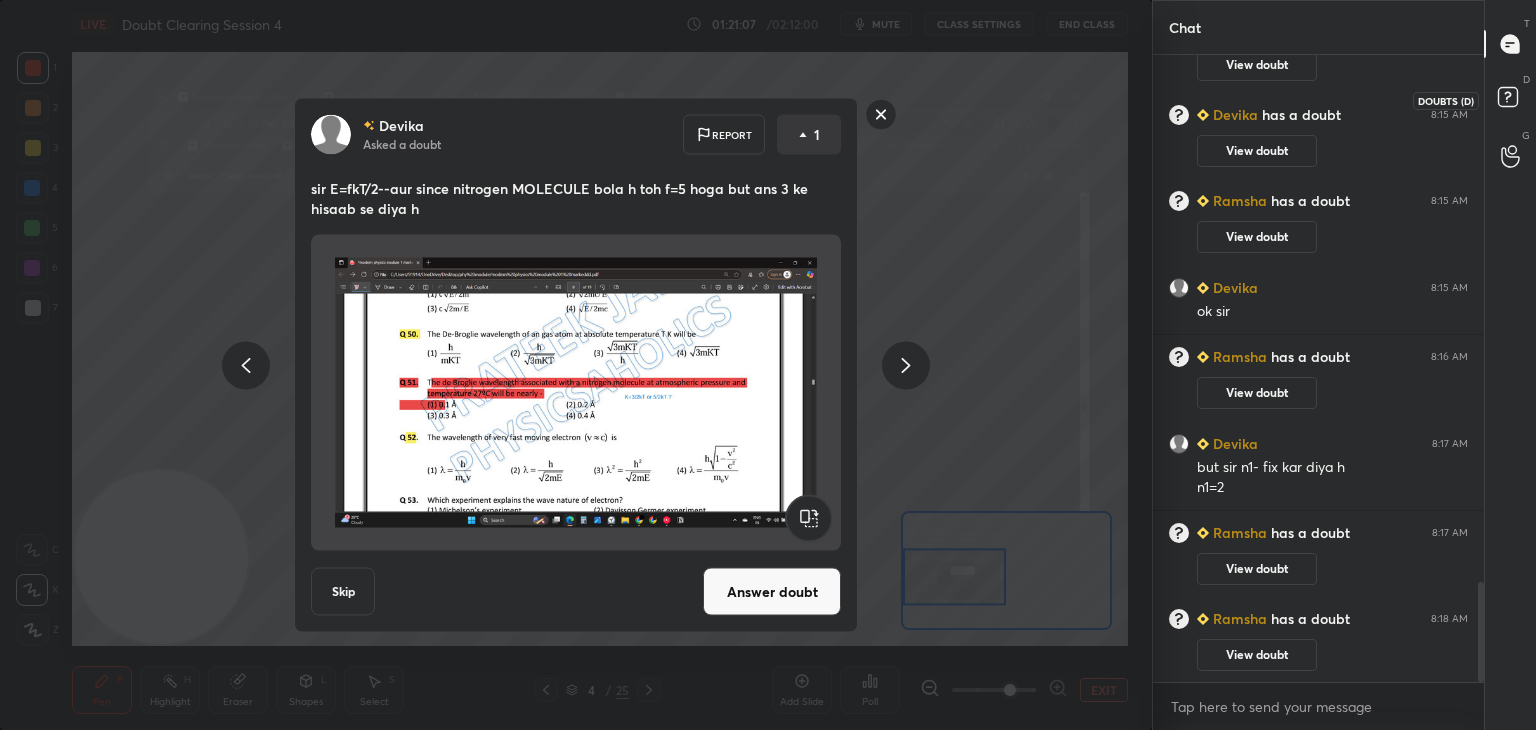 click 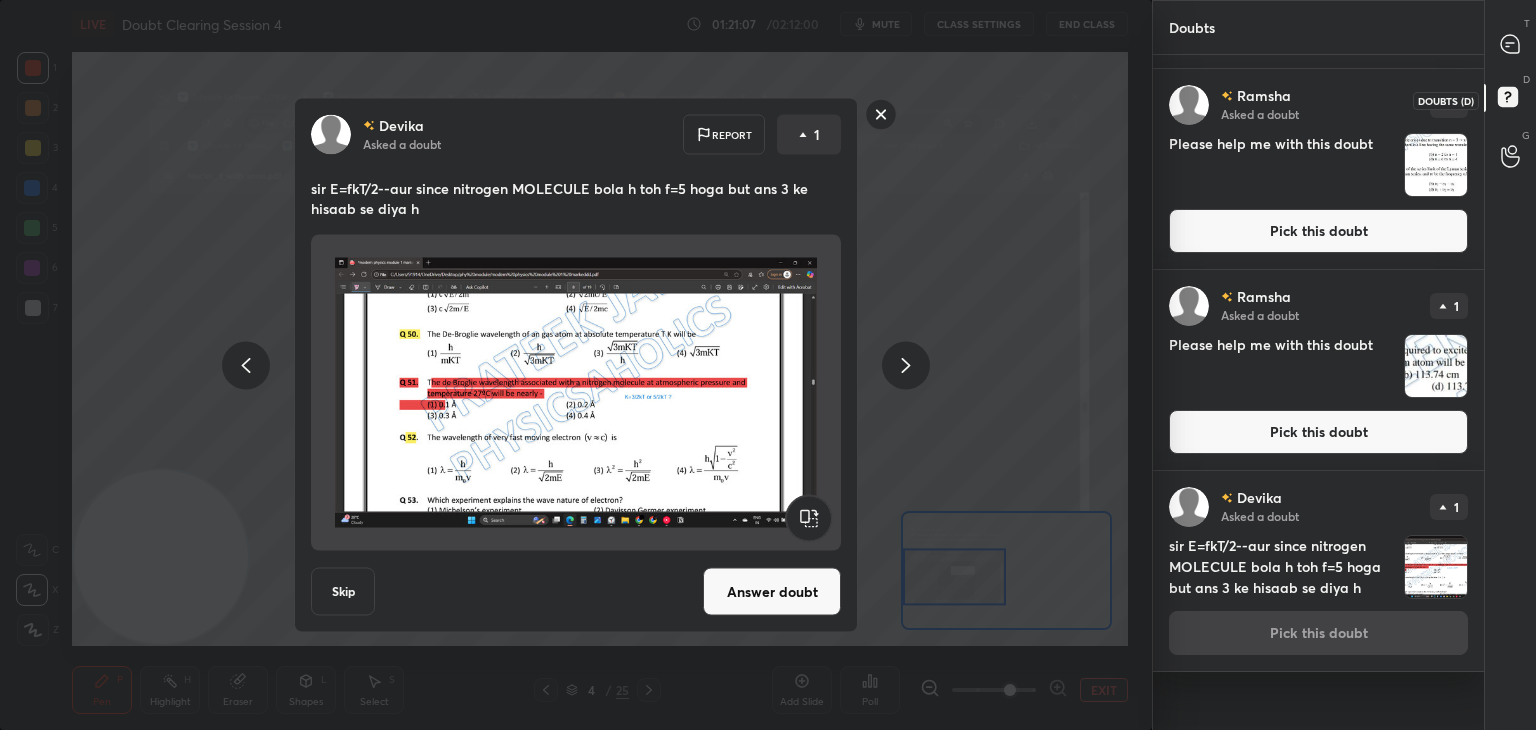 scroll, scrollTop: 0, scrollLeft: 0, axis: both 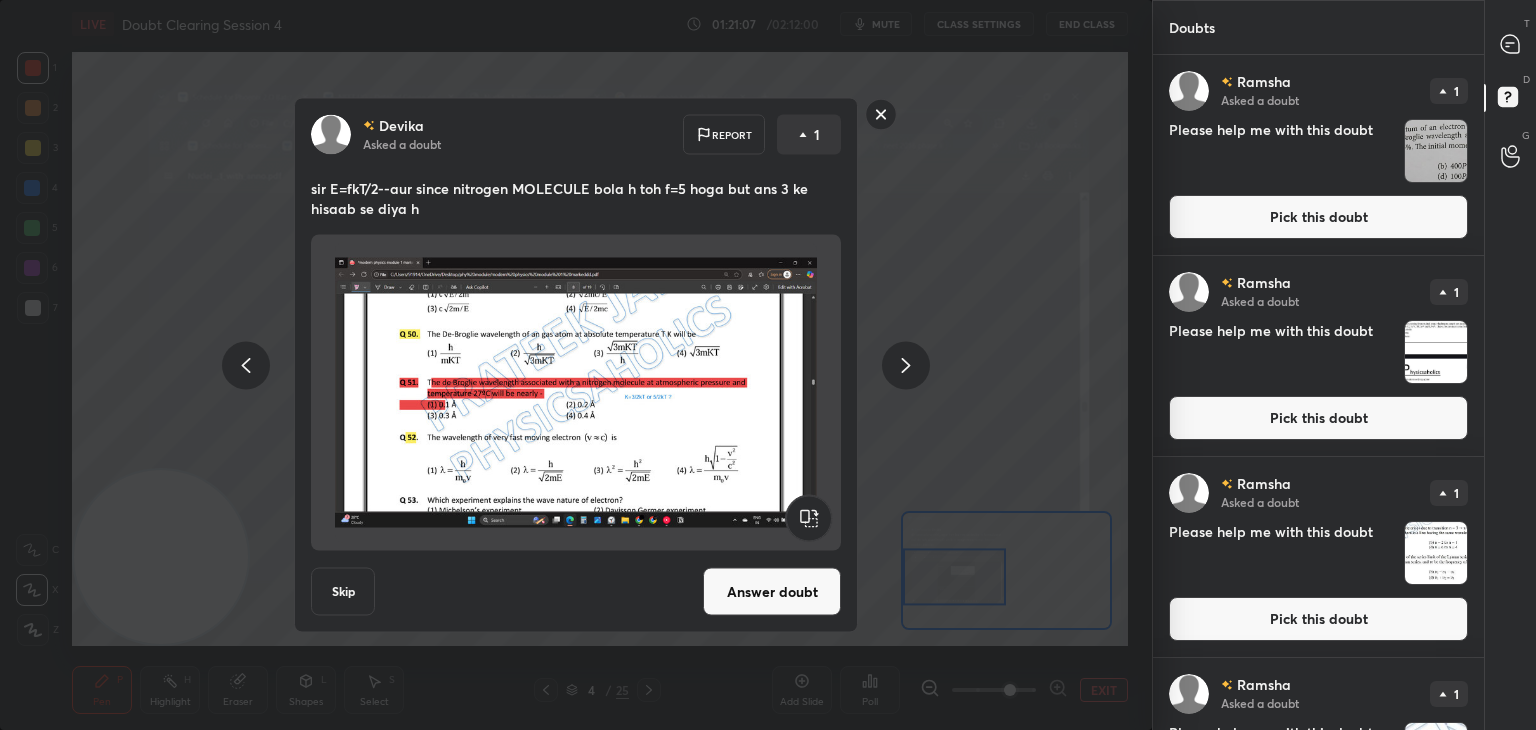 click at bounding box center [1436, 151] 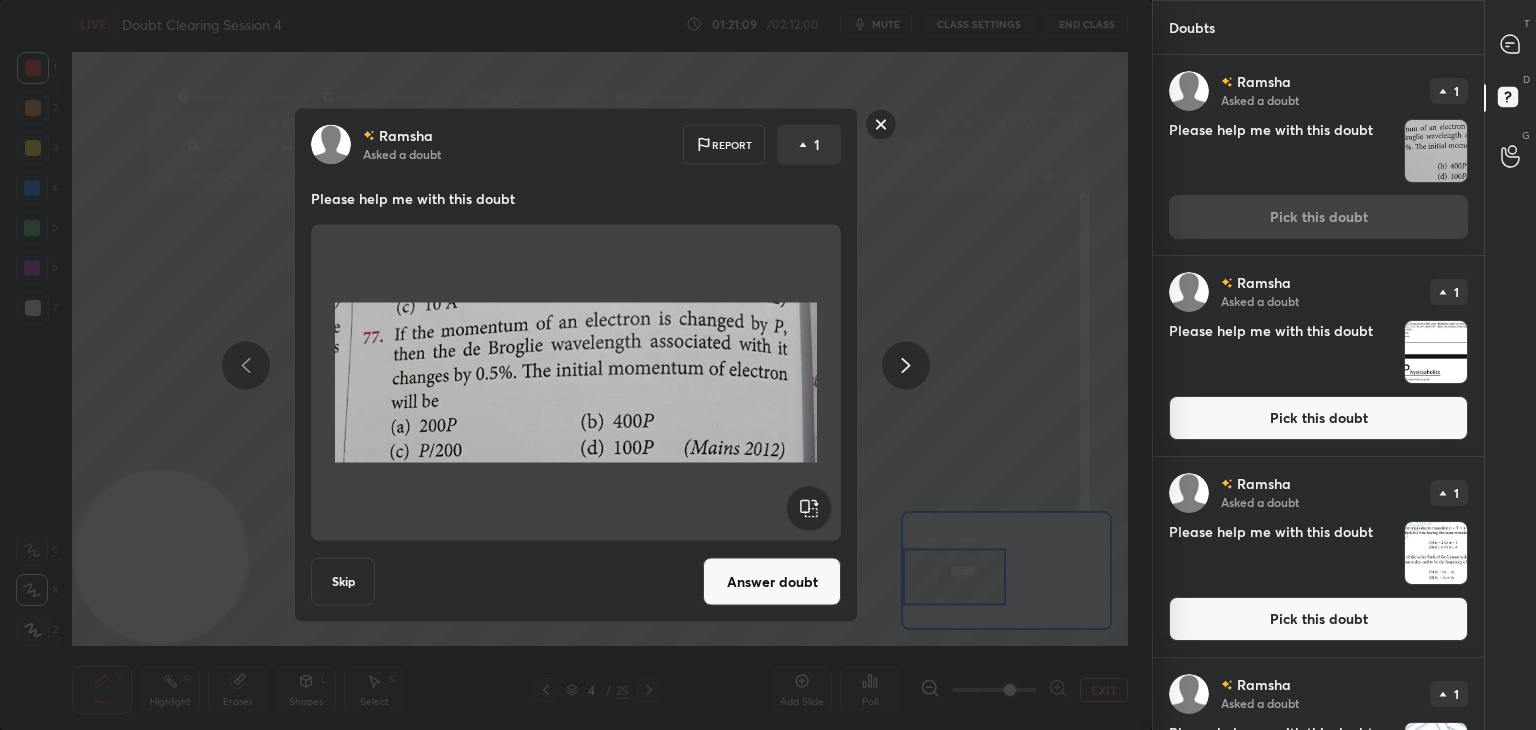 click at bounding box center (1436, 352) 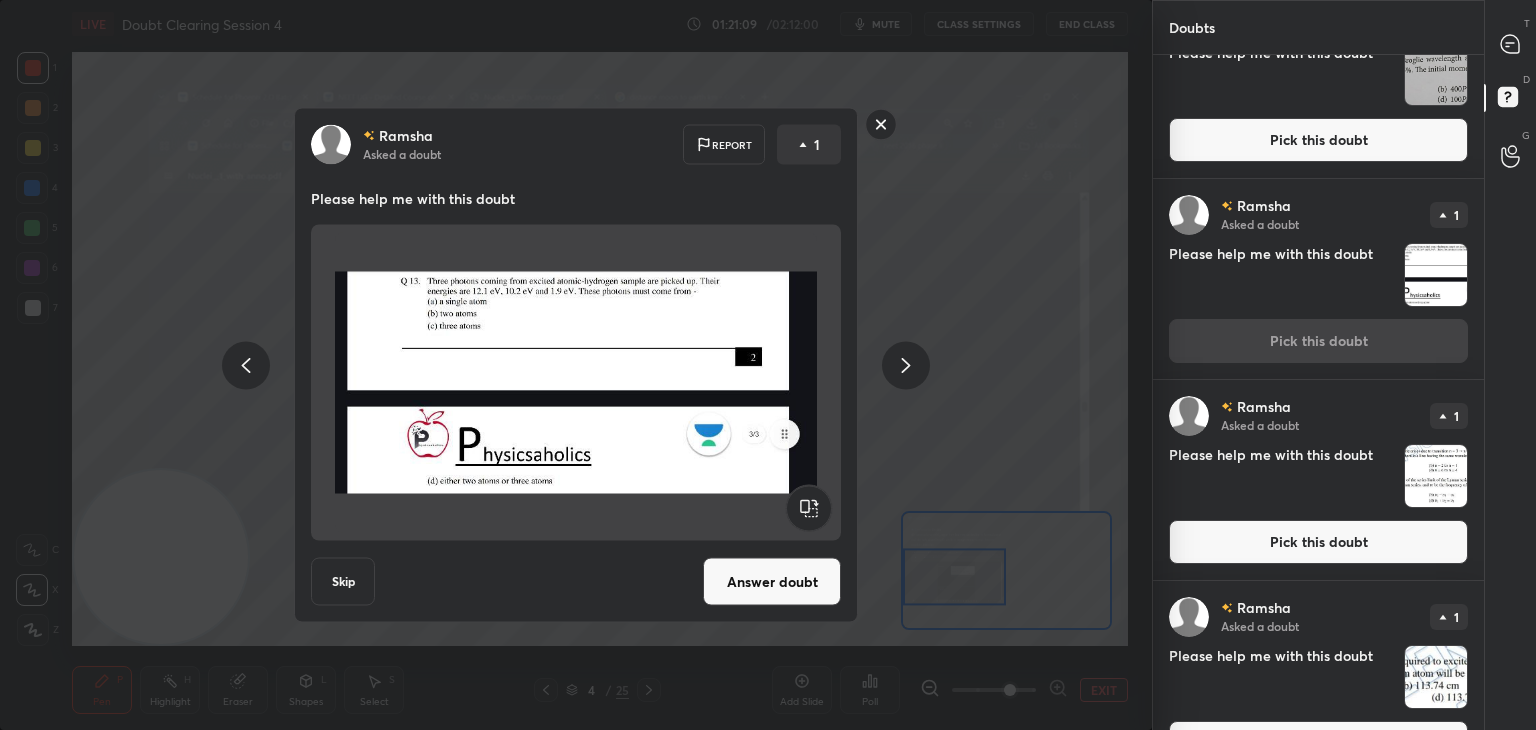 scroll, scrollTop: 96, scrollLeft: 0, axis: vertical 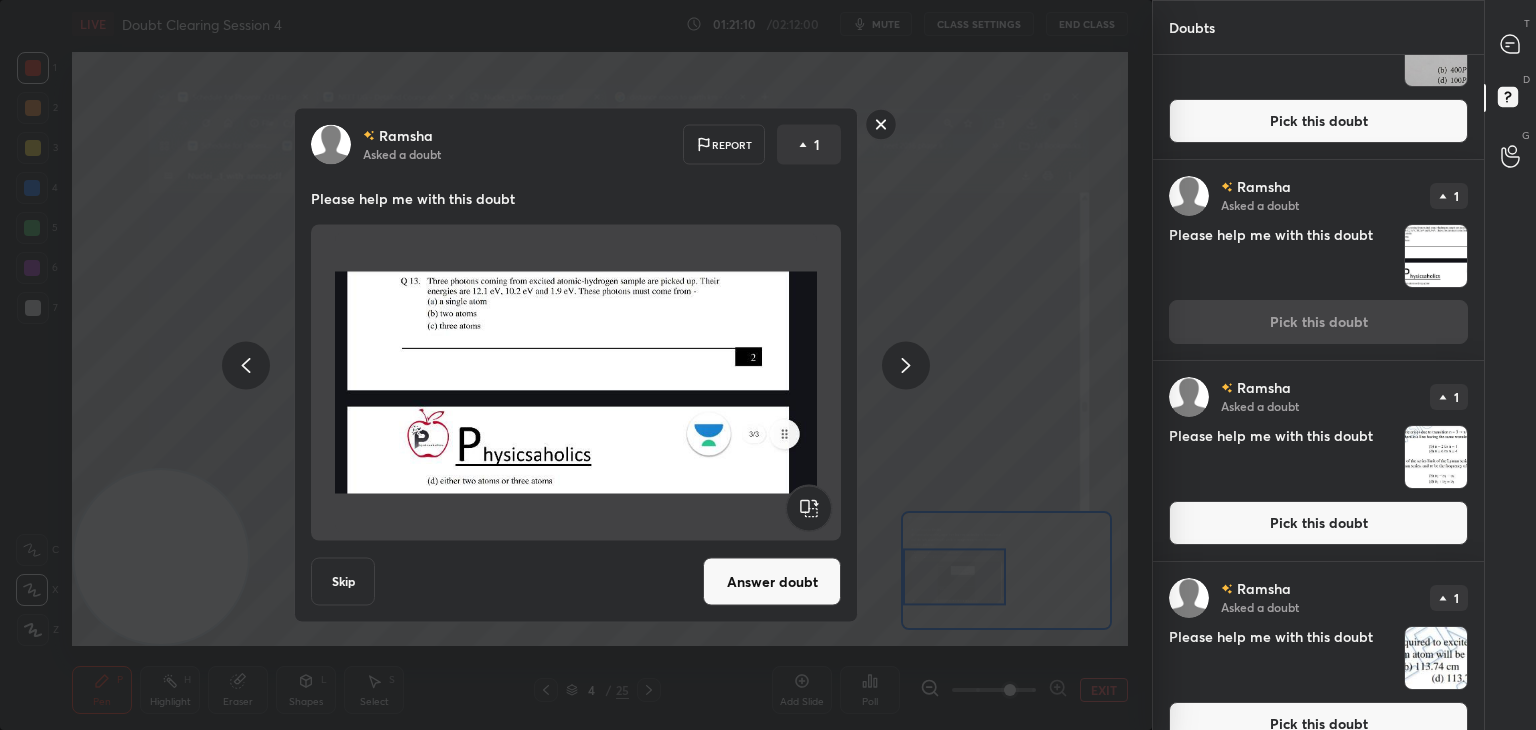 click at bounding box center (1436, 457) 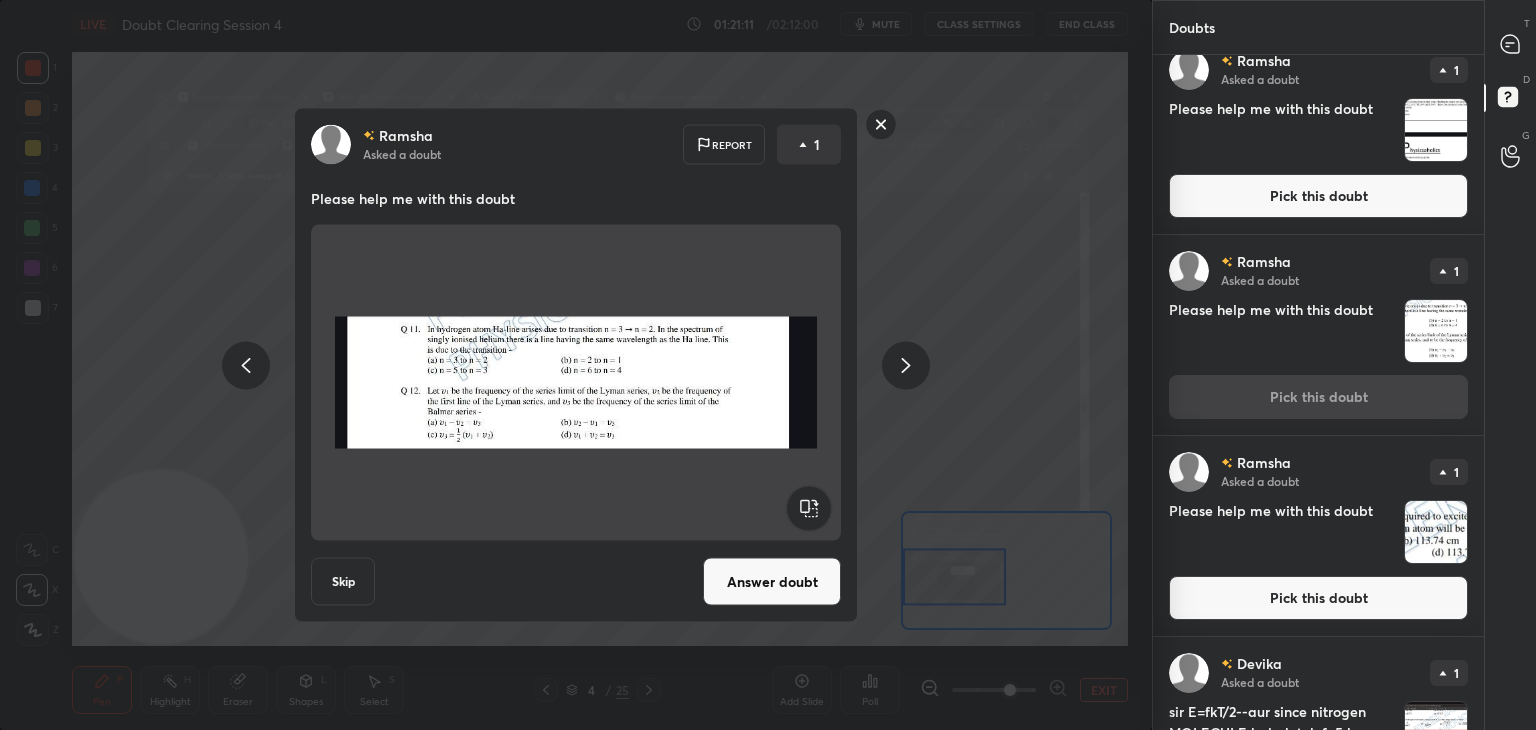 scroll, scrollTop: 231, scrollLeft: 0, axis: vertical 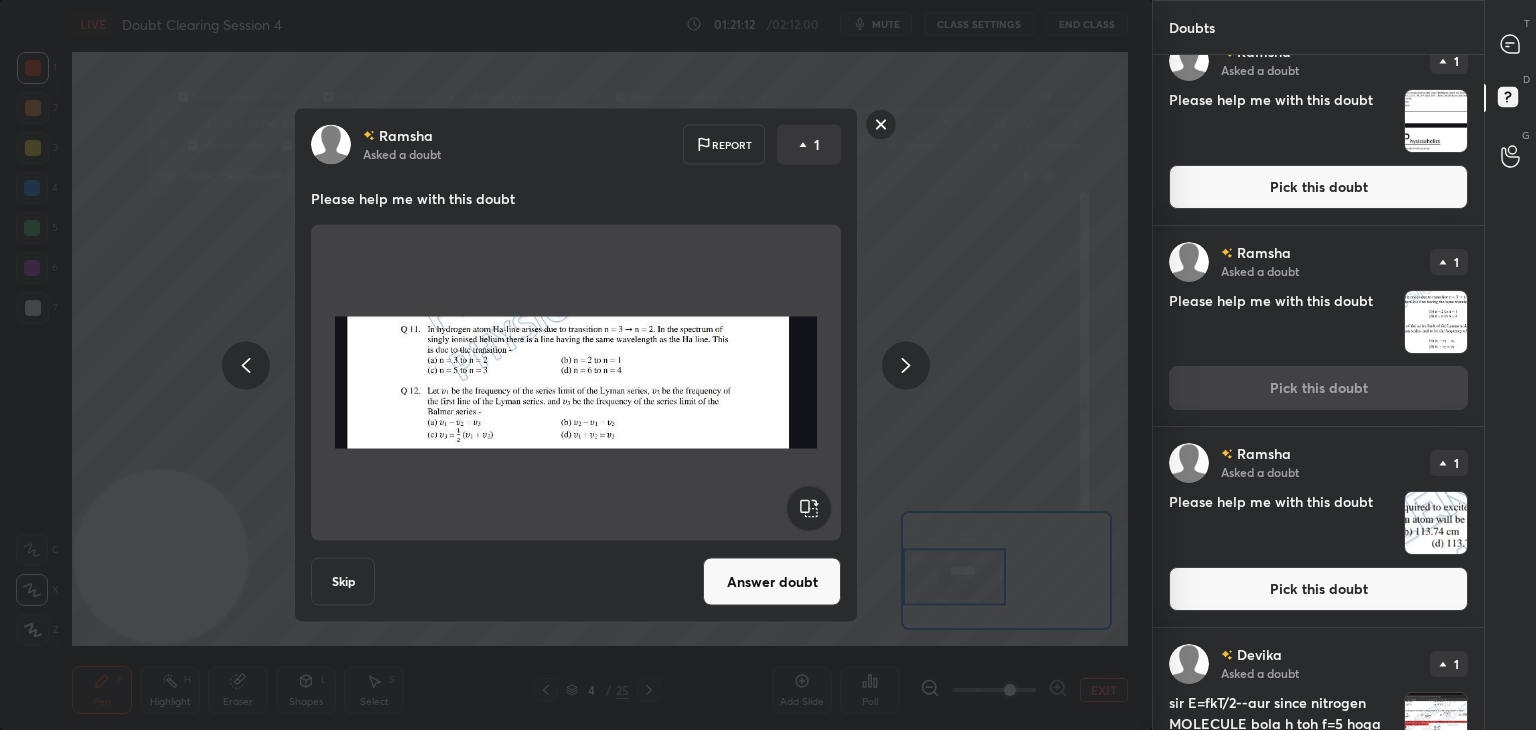 click at bounding box center [1436, 523] 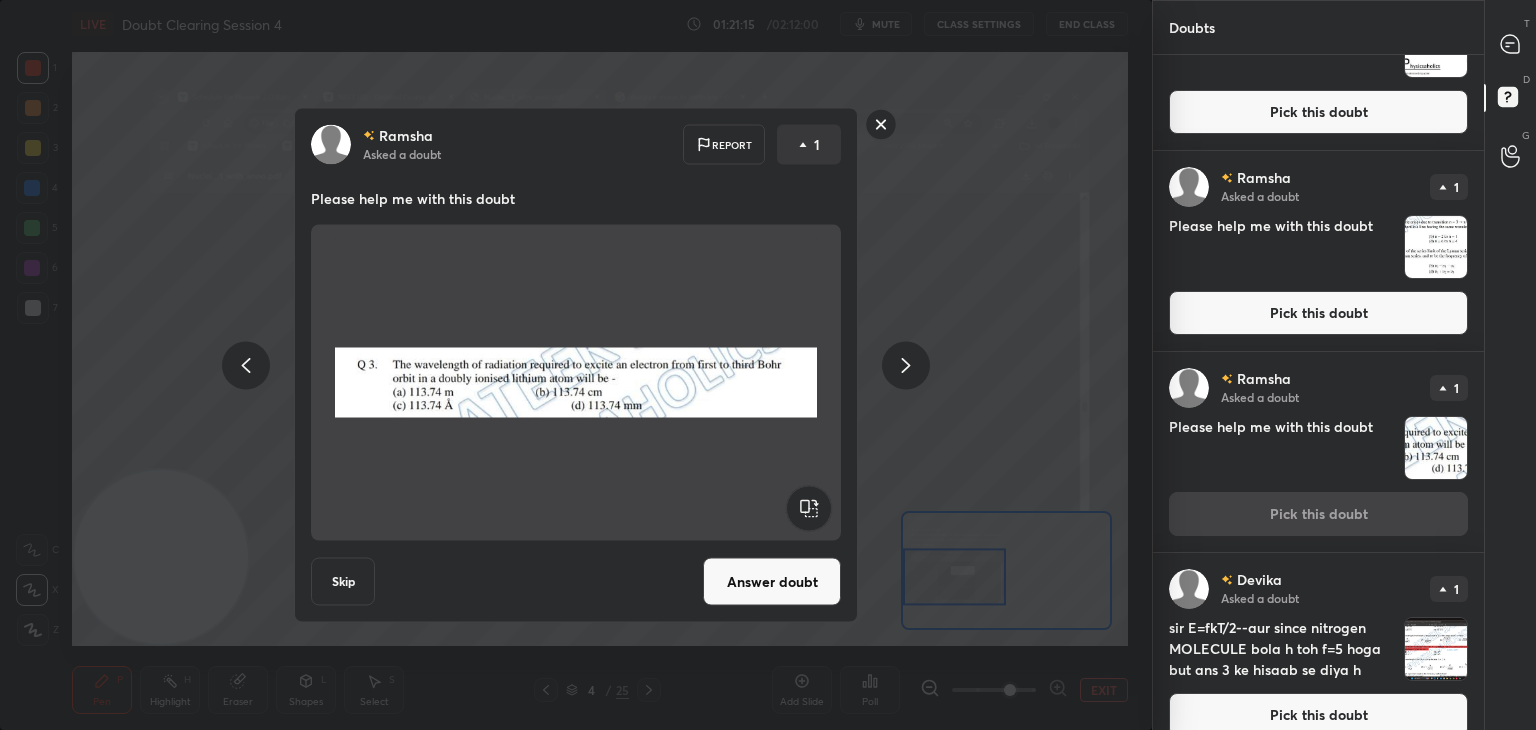 scroll, scrollTop: 0, scrollLeft: 0, axis: both 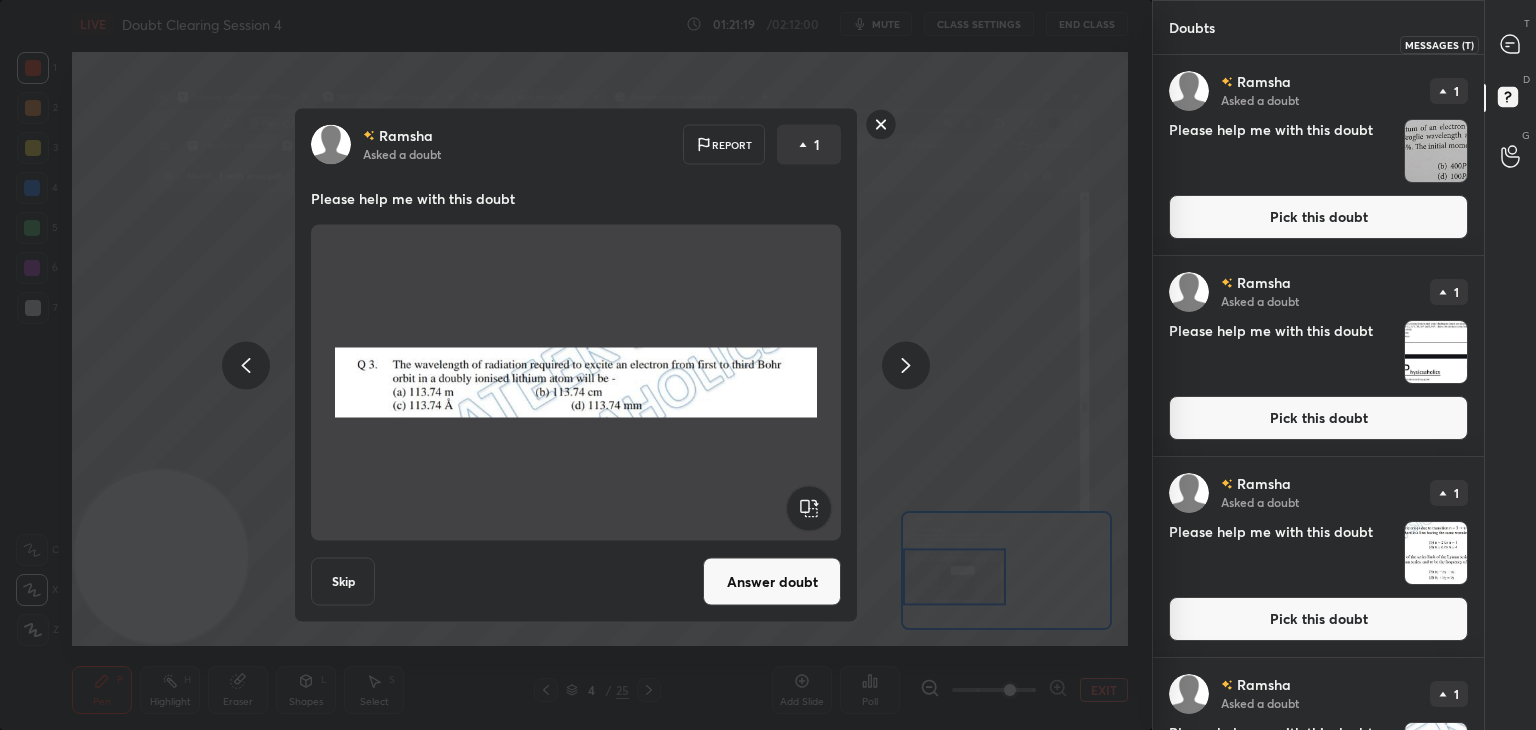 click 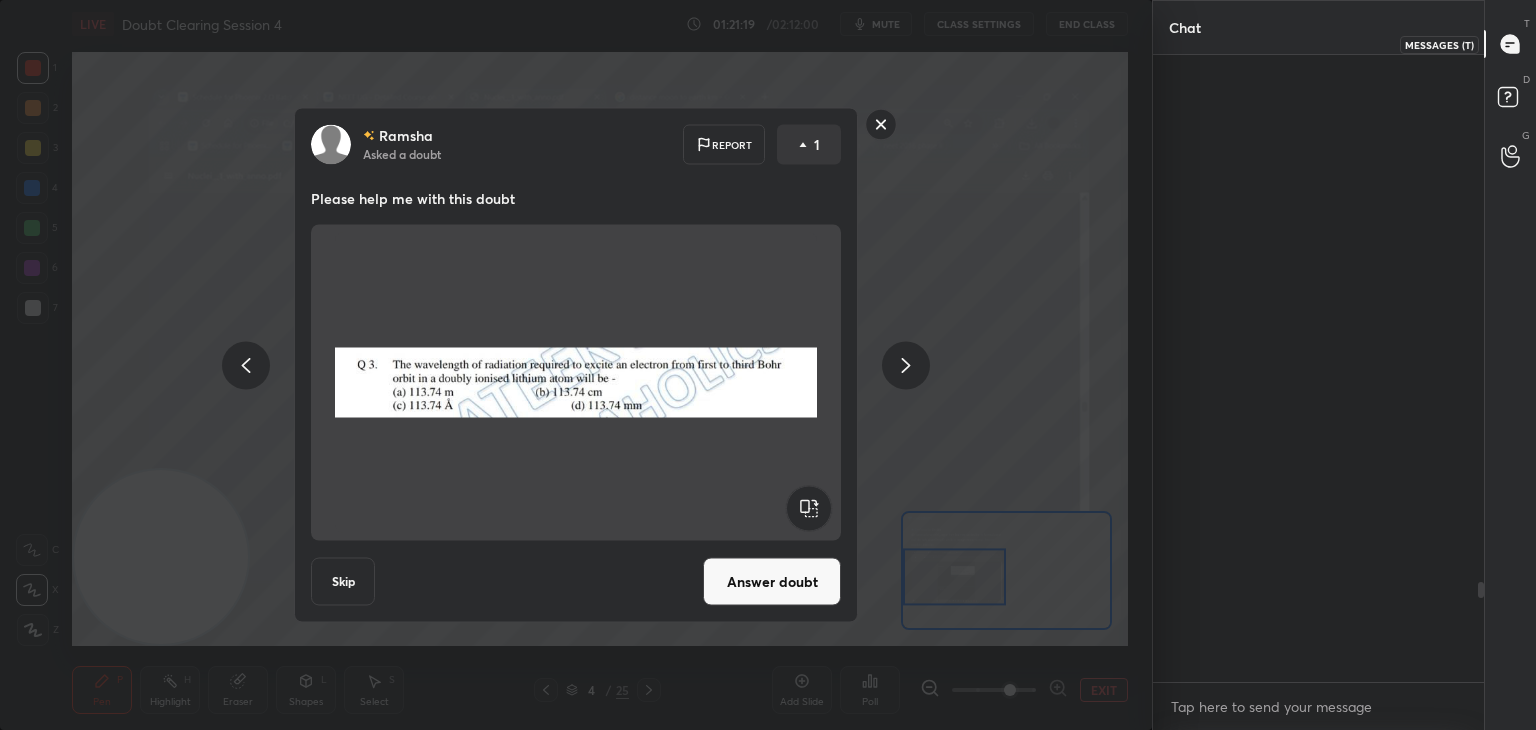 scroll, scrollTop: 3314, scrollLeft: 0, axis: vertical 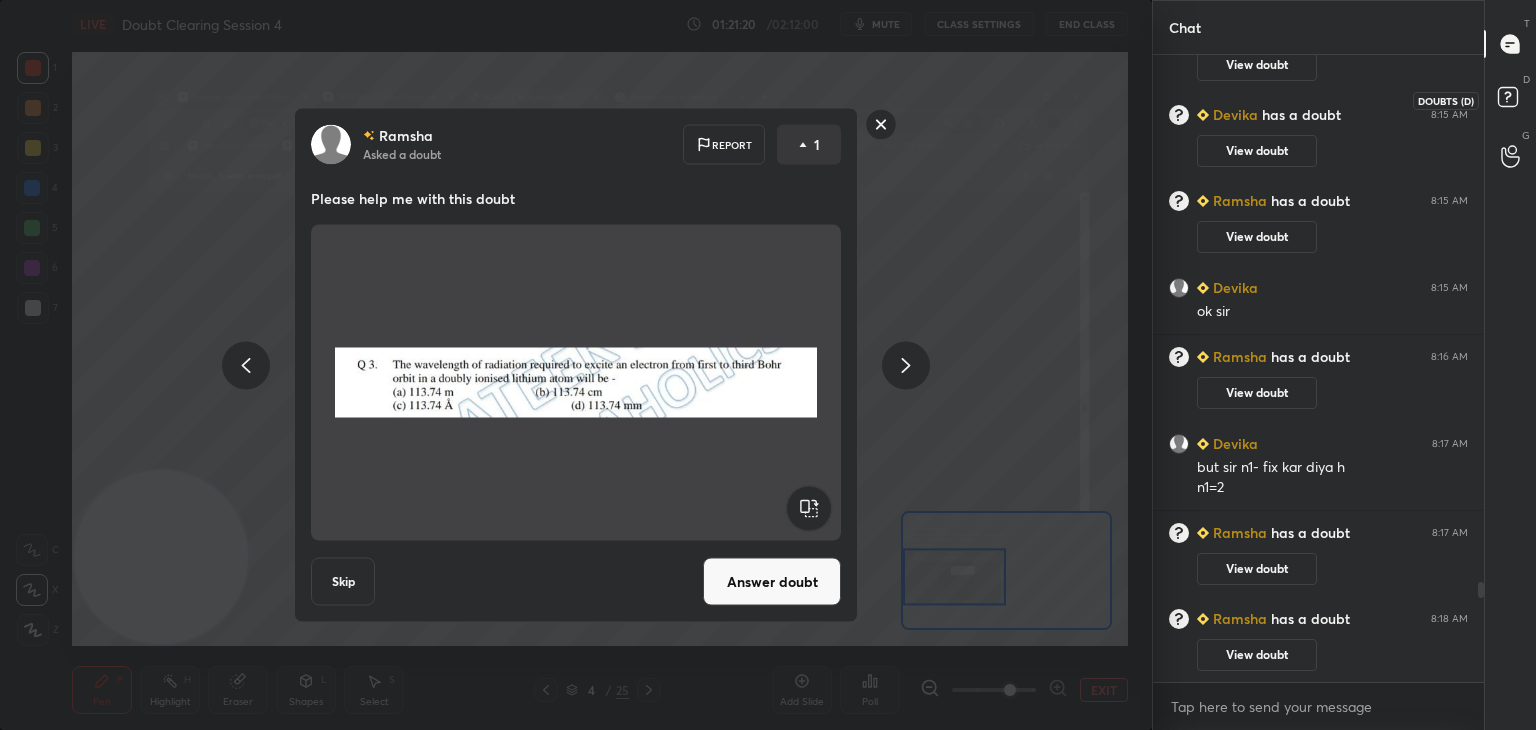 click 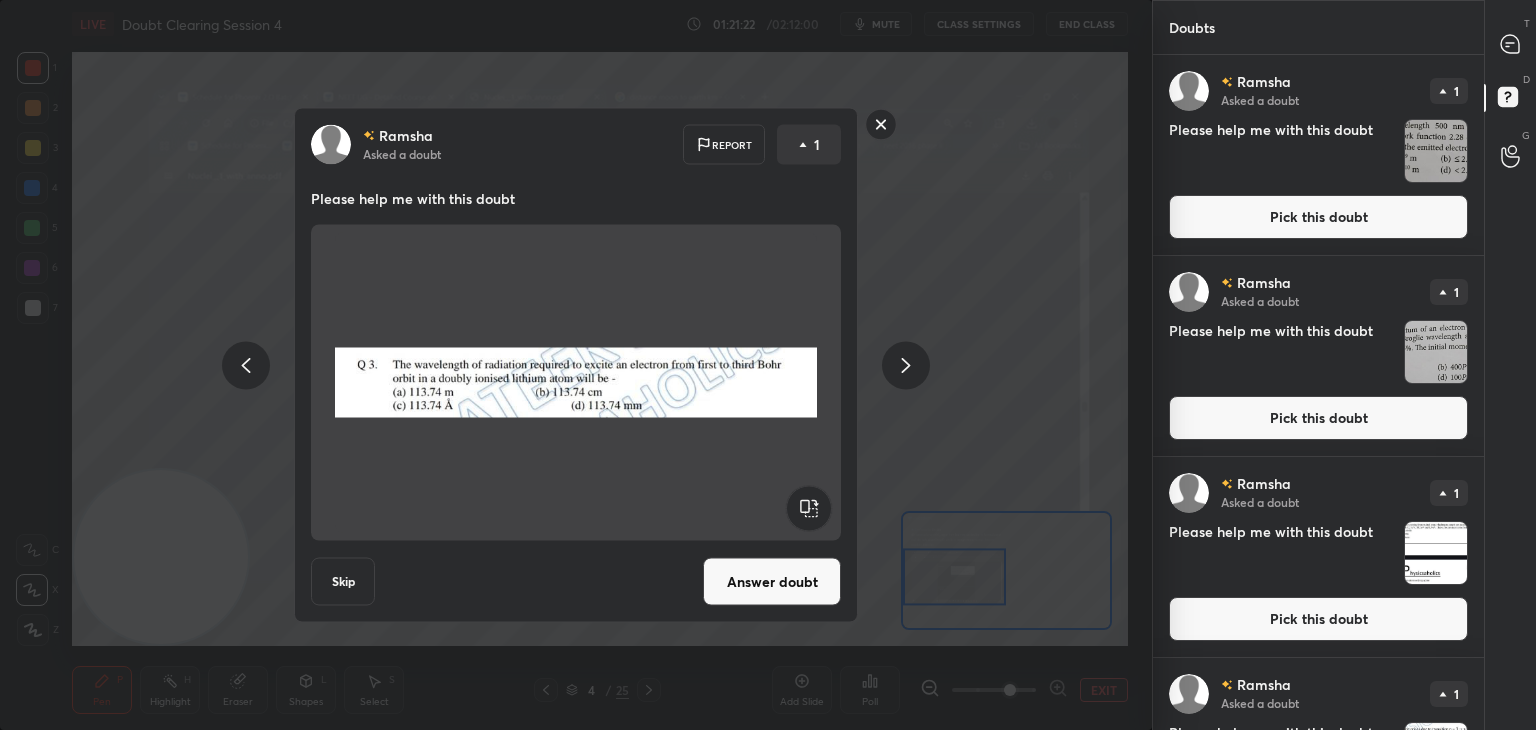 click at bounding box center (1436, 151) 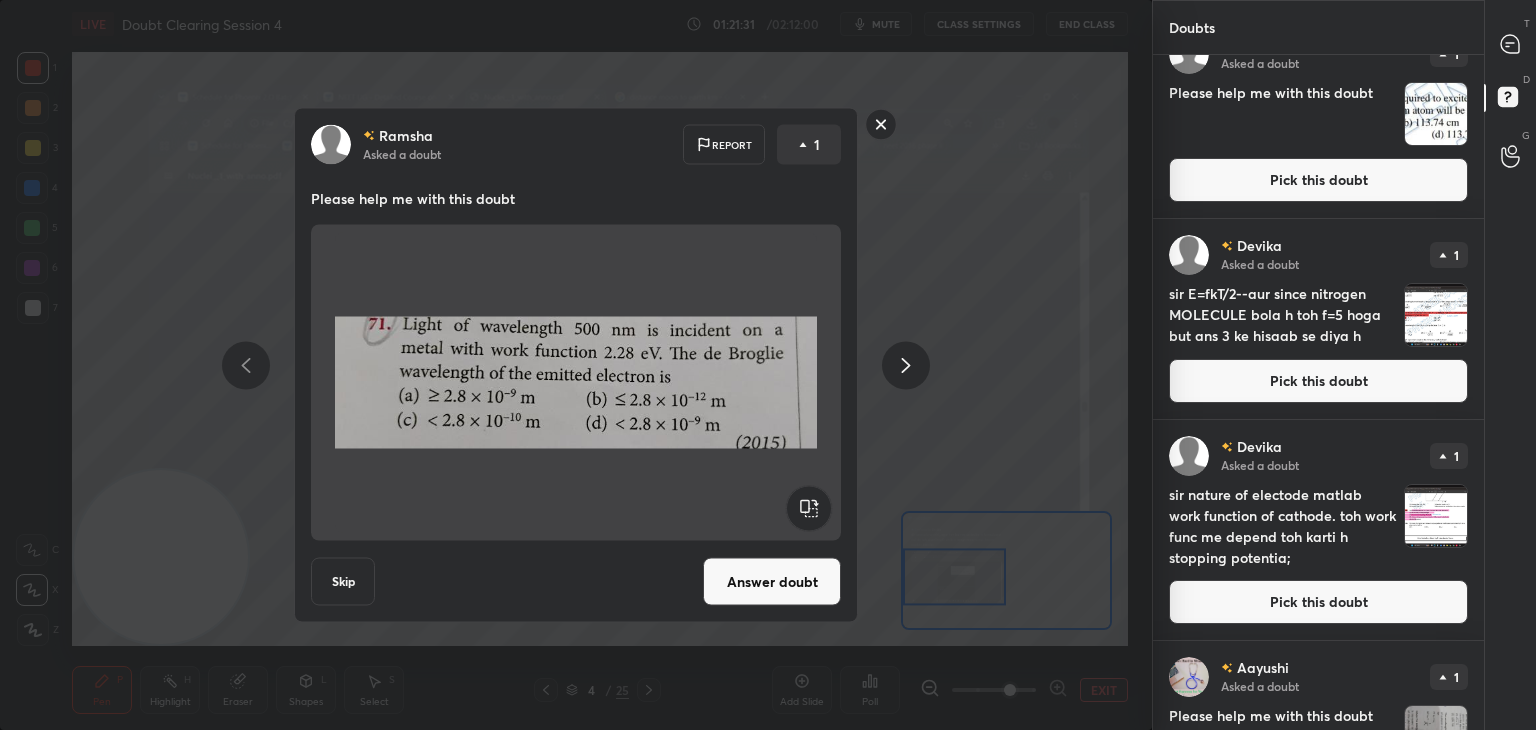 scroll, scrollTop: 842, scrollLeft: 0, axis: vertical 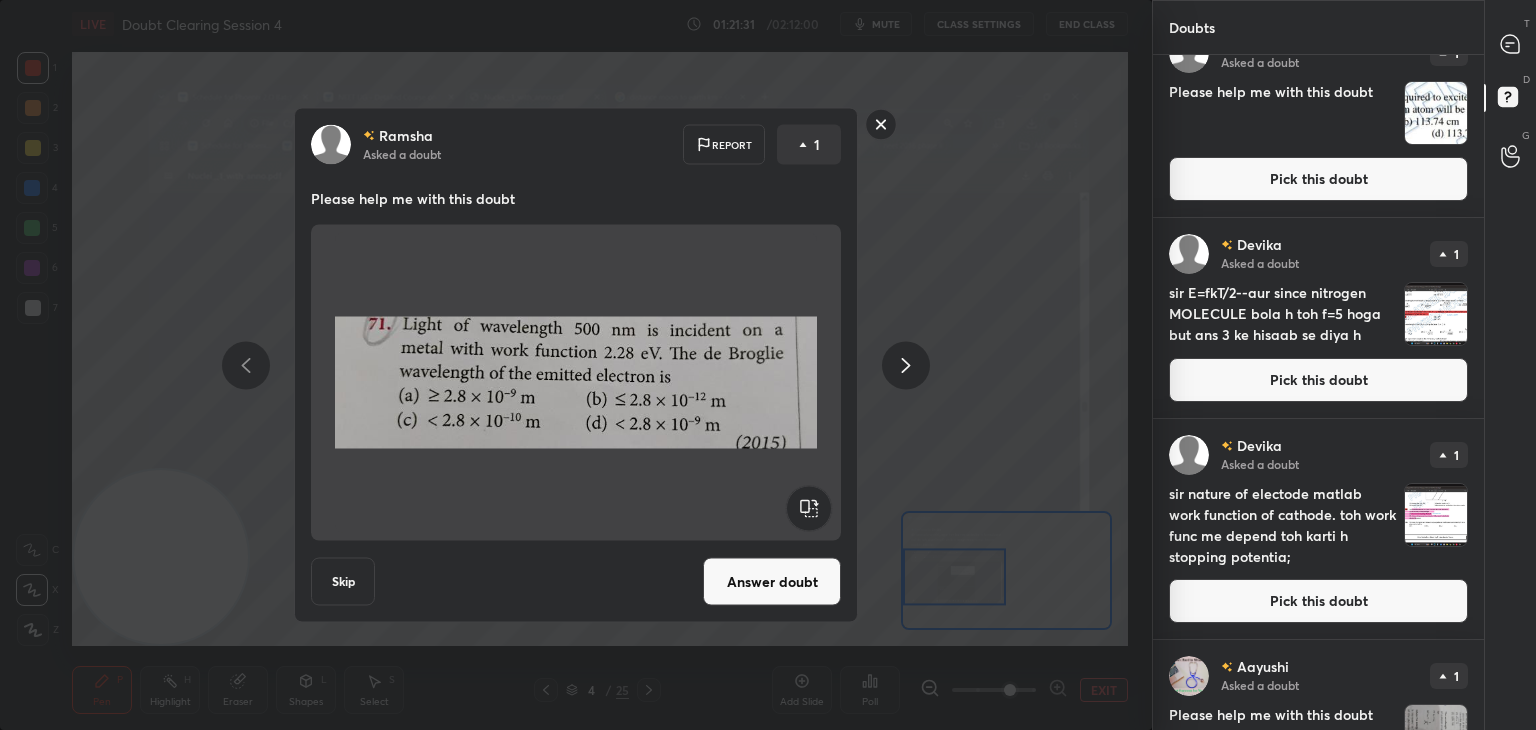 click at bounding box center [1436, 314] 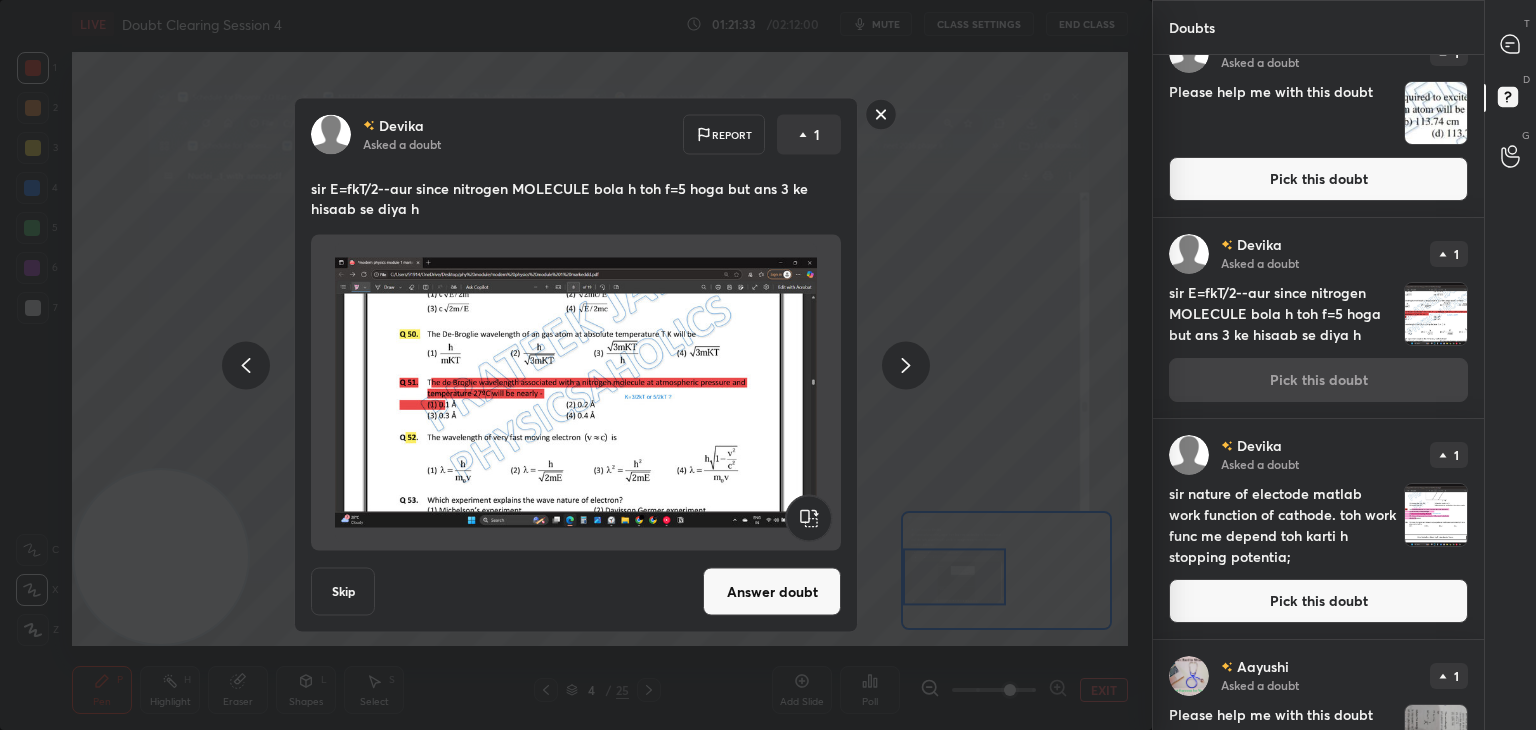 click on "Answer doubt" at bounding box center [772, 592] 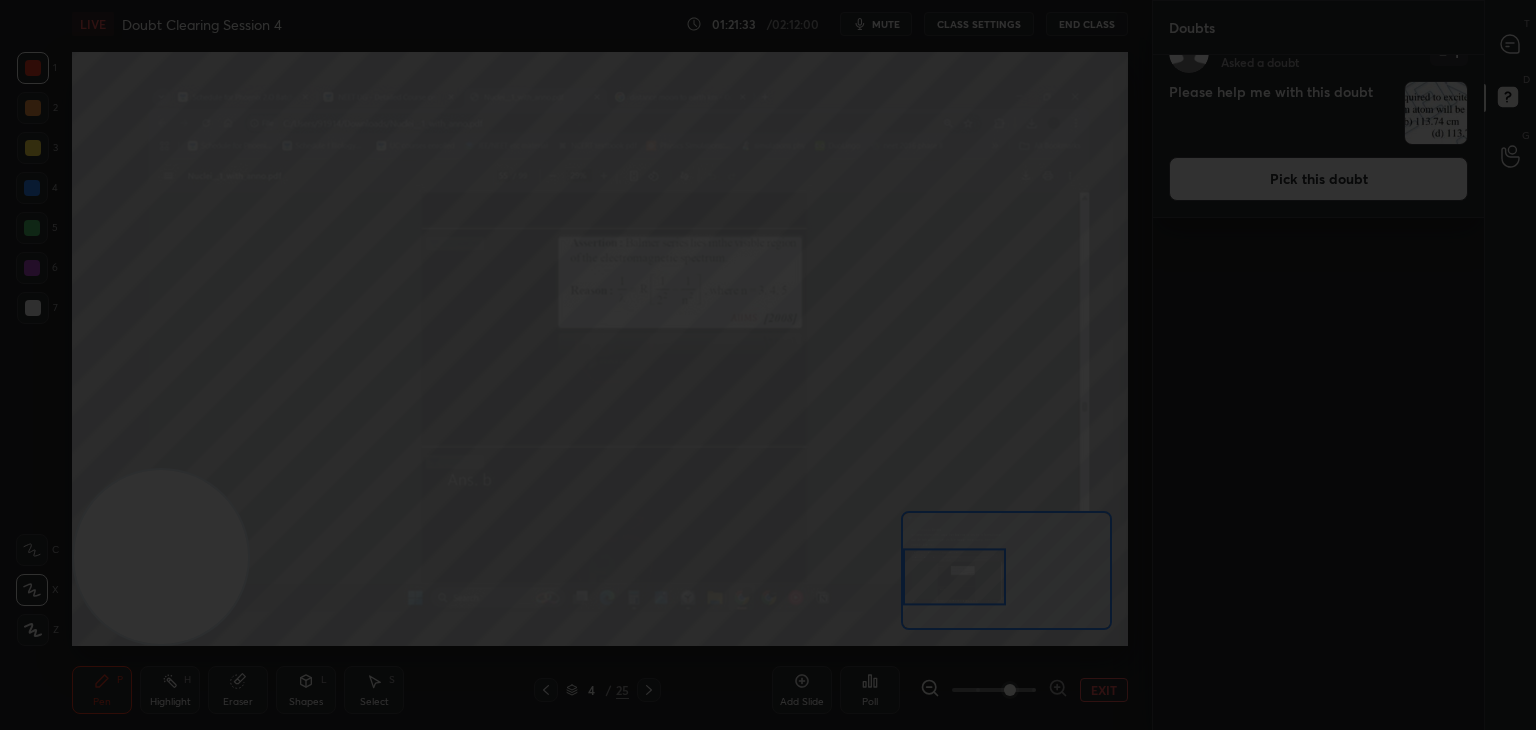 scroll, scrollTop: 0, scrollLeft: 0, axis: both 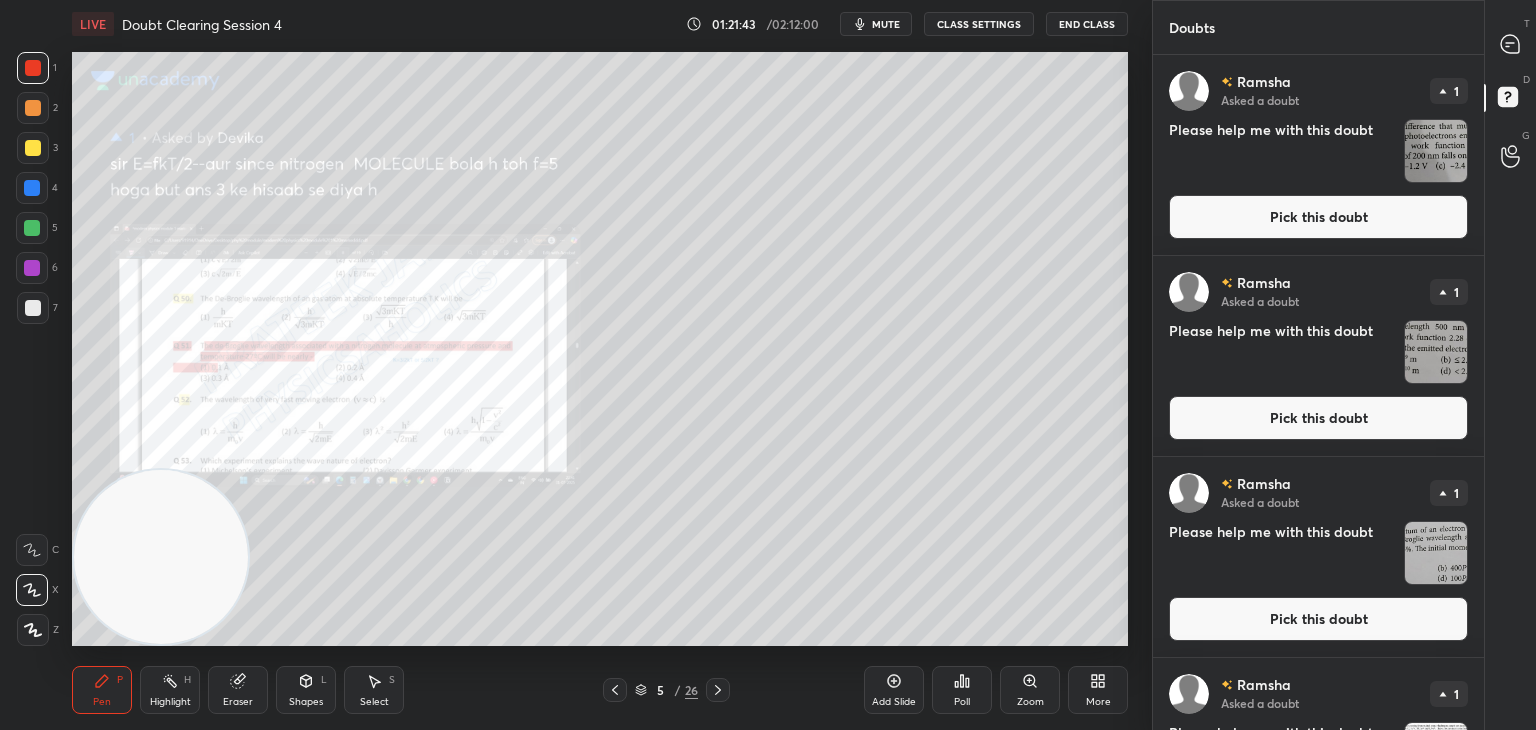 click on "Zoom" at bounding box center (1030, 690) 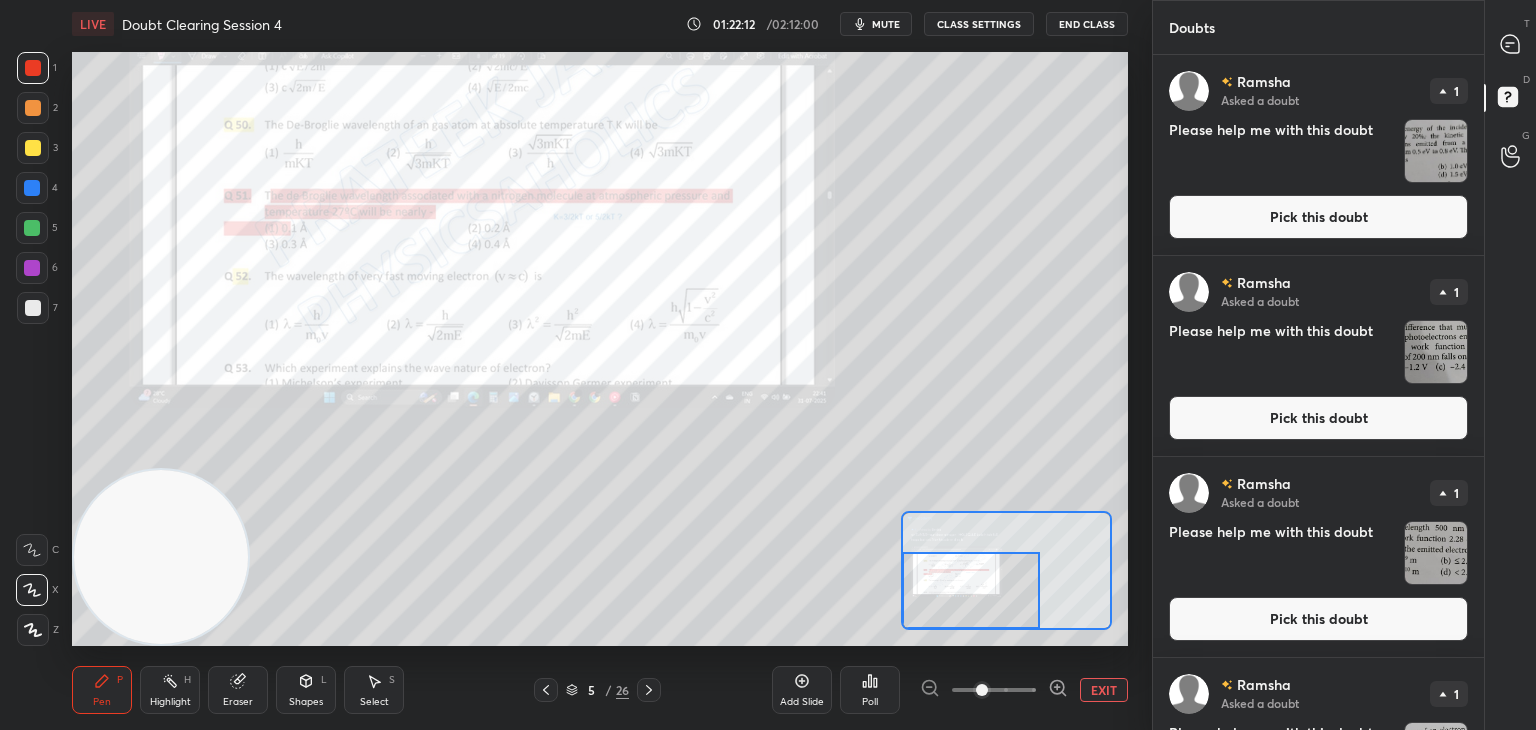 click at bounding box center (971, 590) 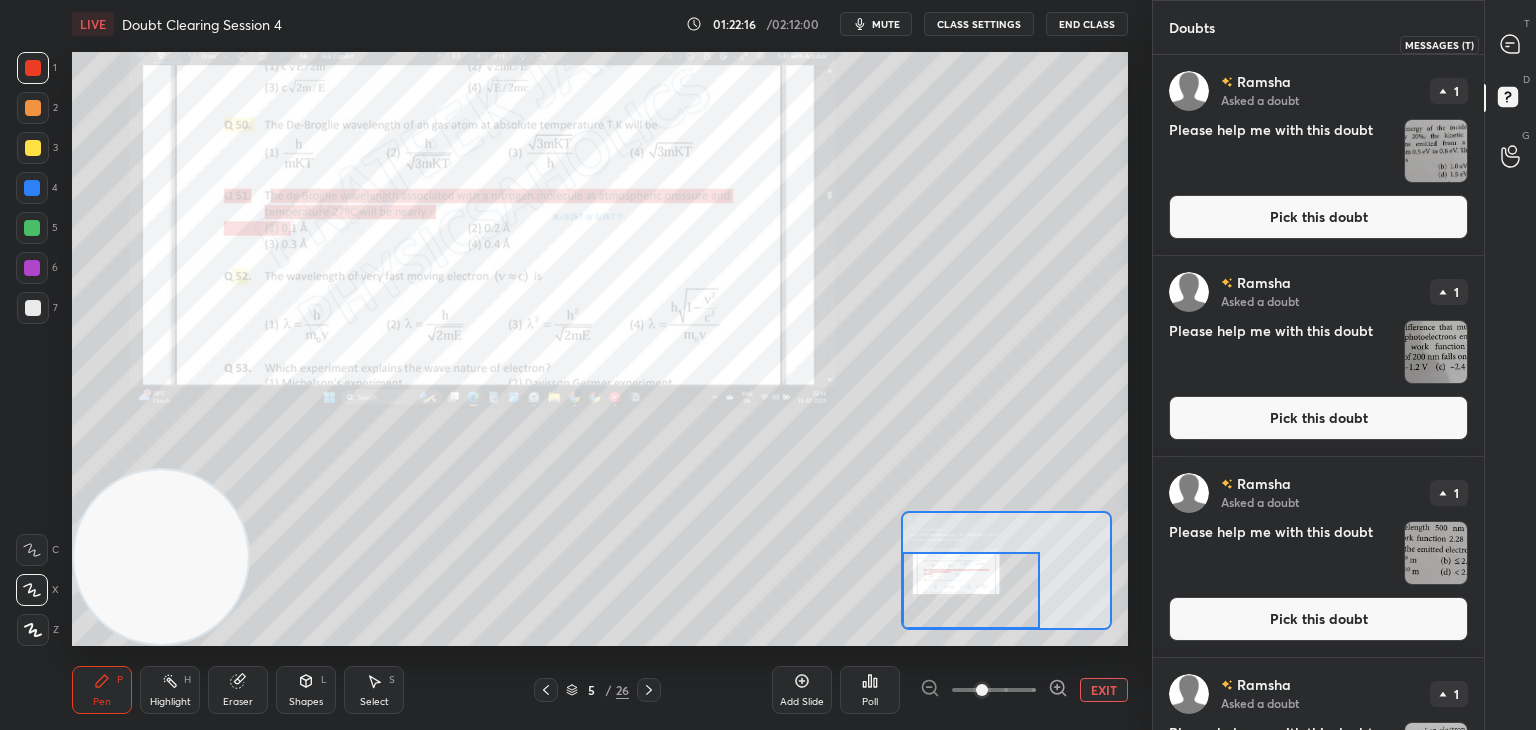 click 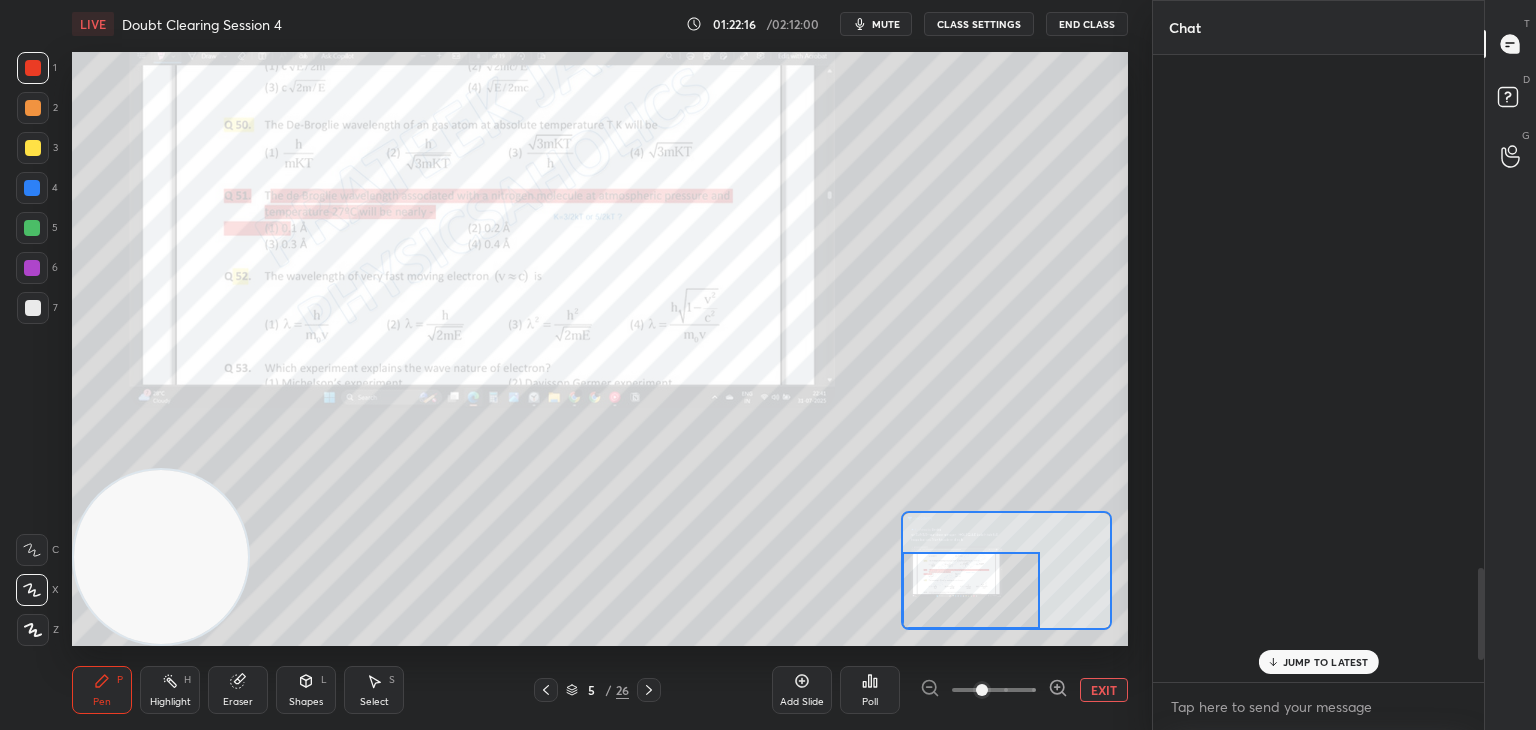 scroll, scrollTop: 3478, scrollLeft: 0, axis: vertical 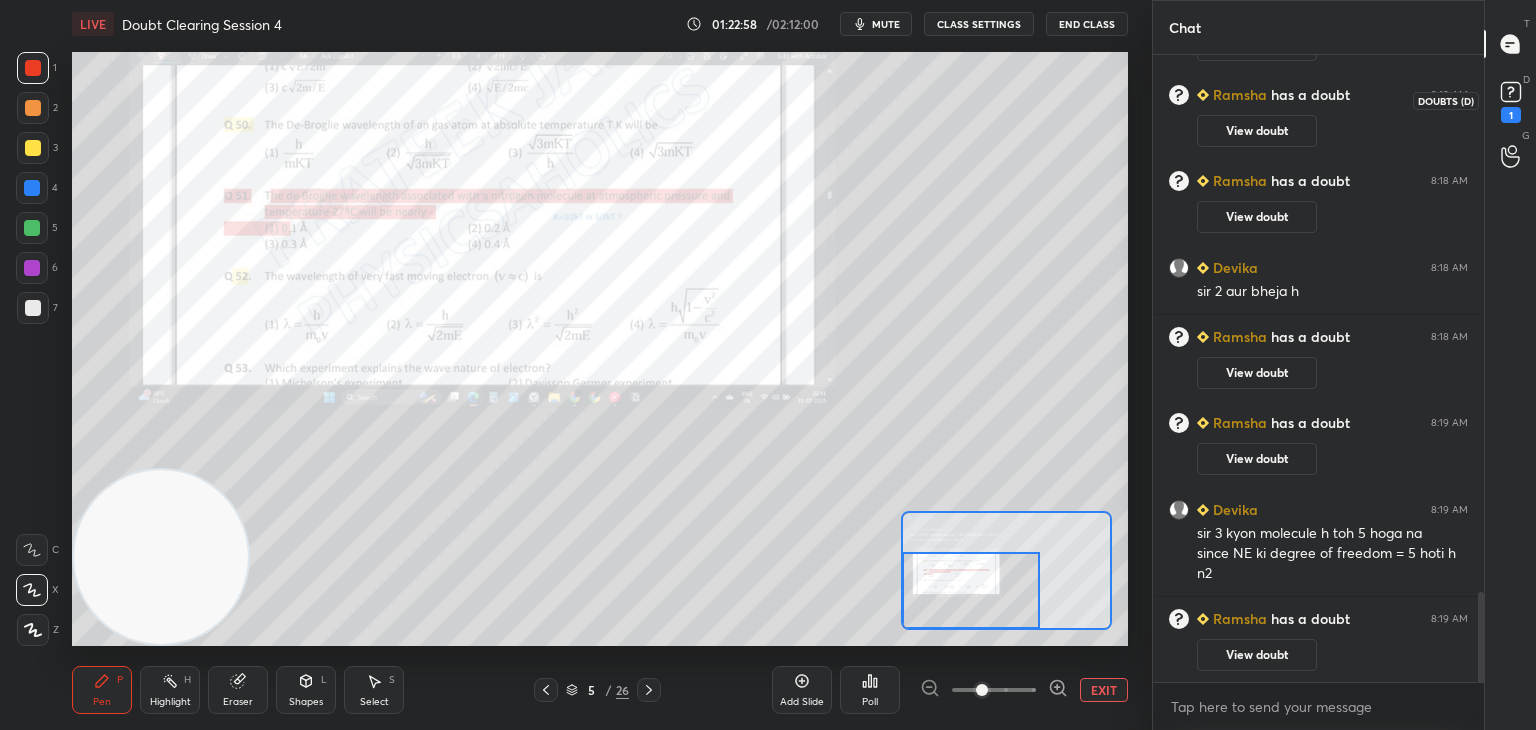 click on "1" at bounding box center [1511, 100] 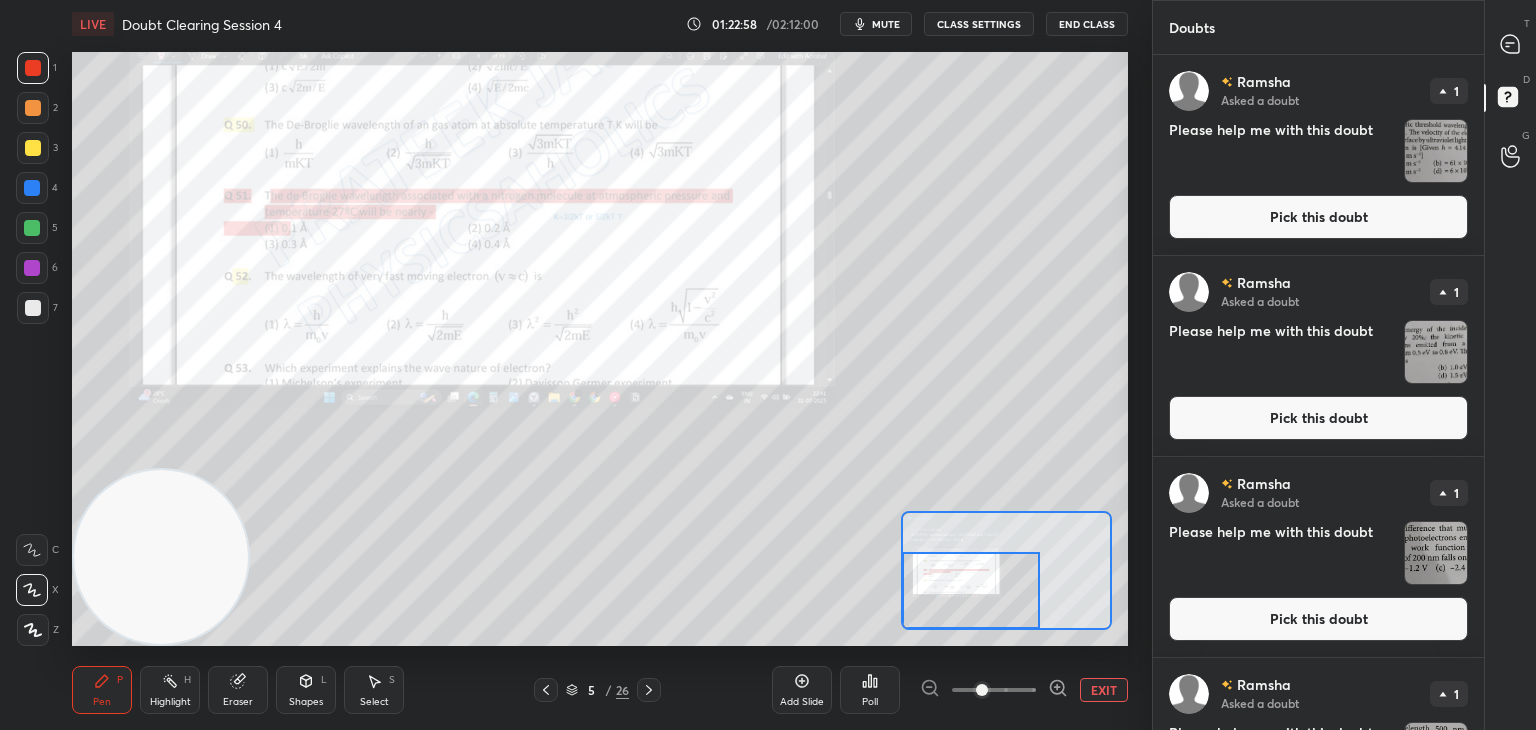 click at bounding box center (1436, 151) 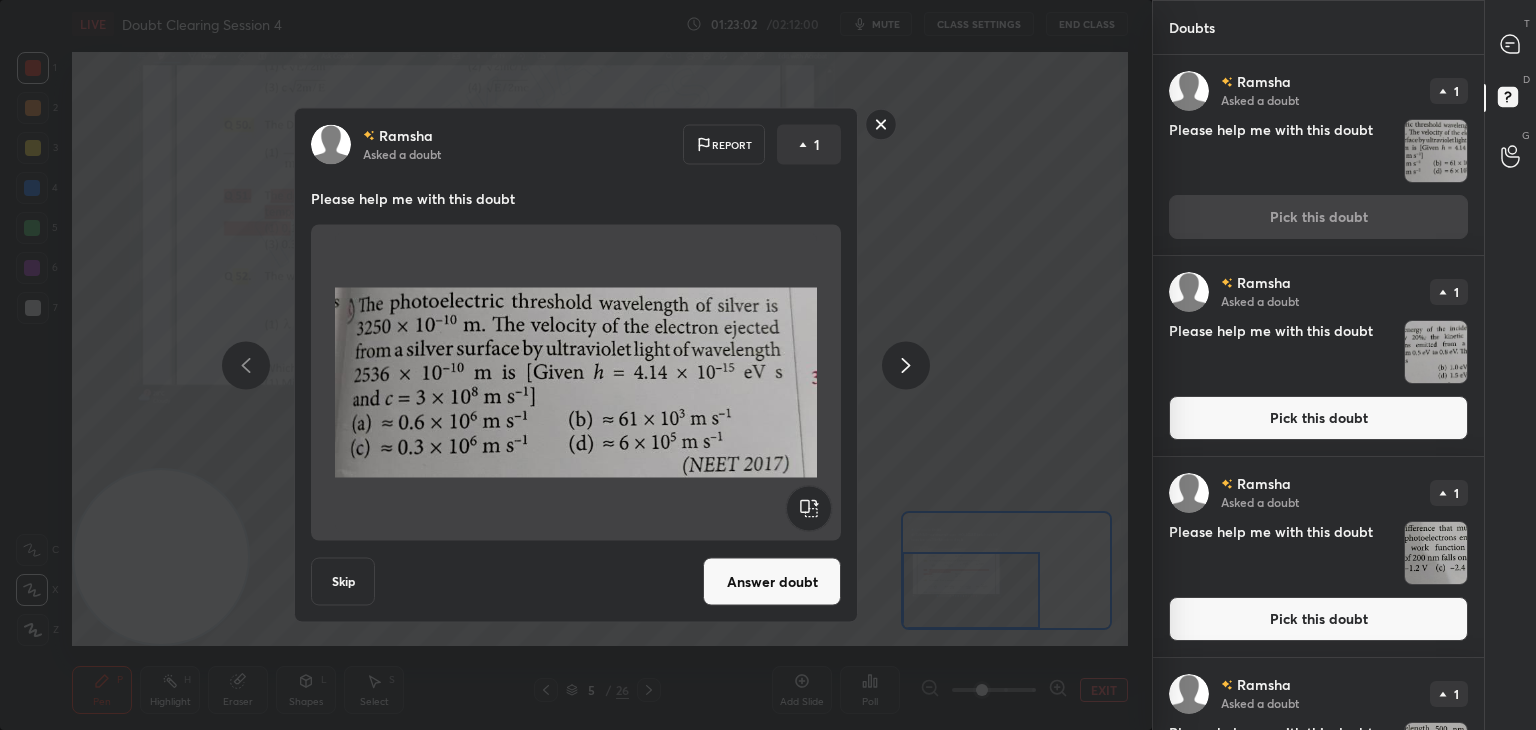 click 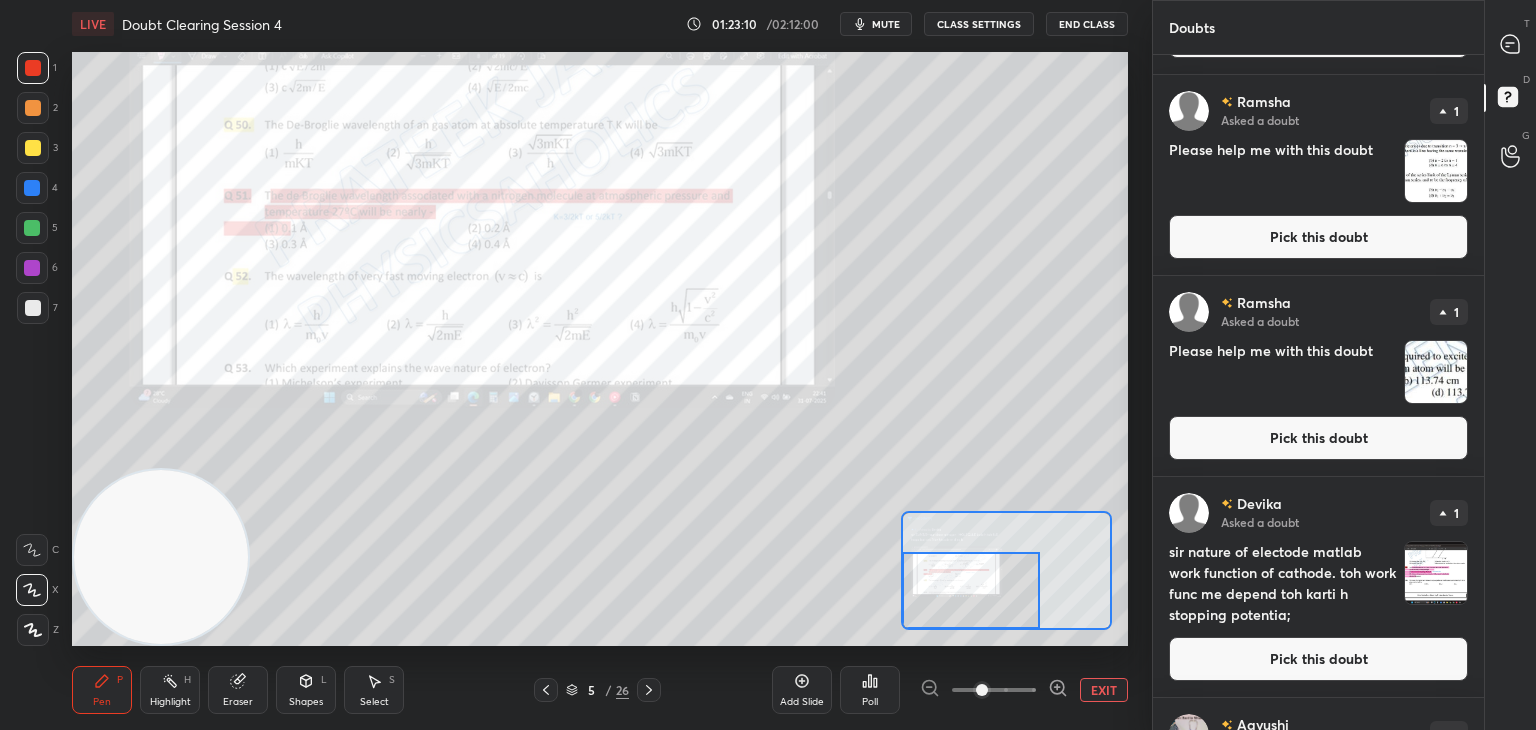 scroll, scrollTop: 0, scrollLeft: 0, axis: both 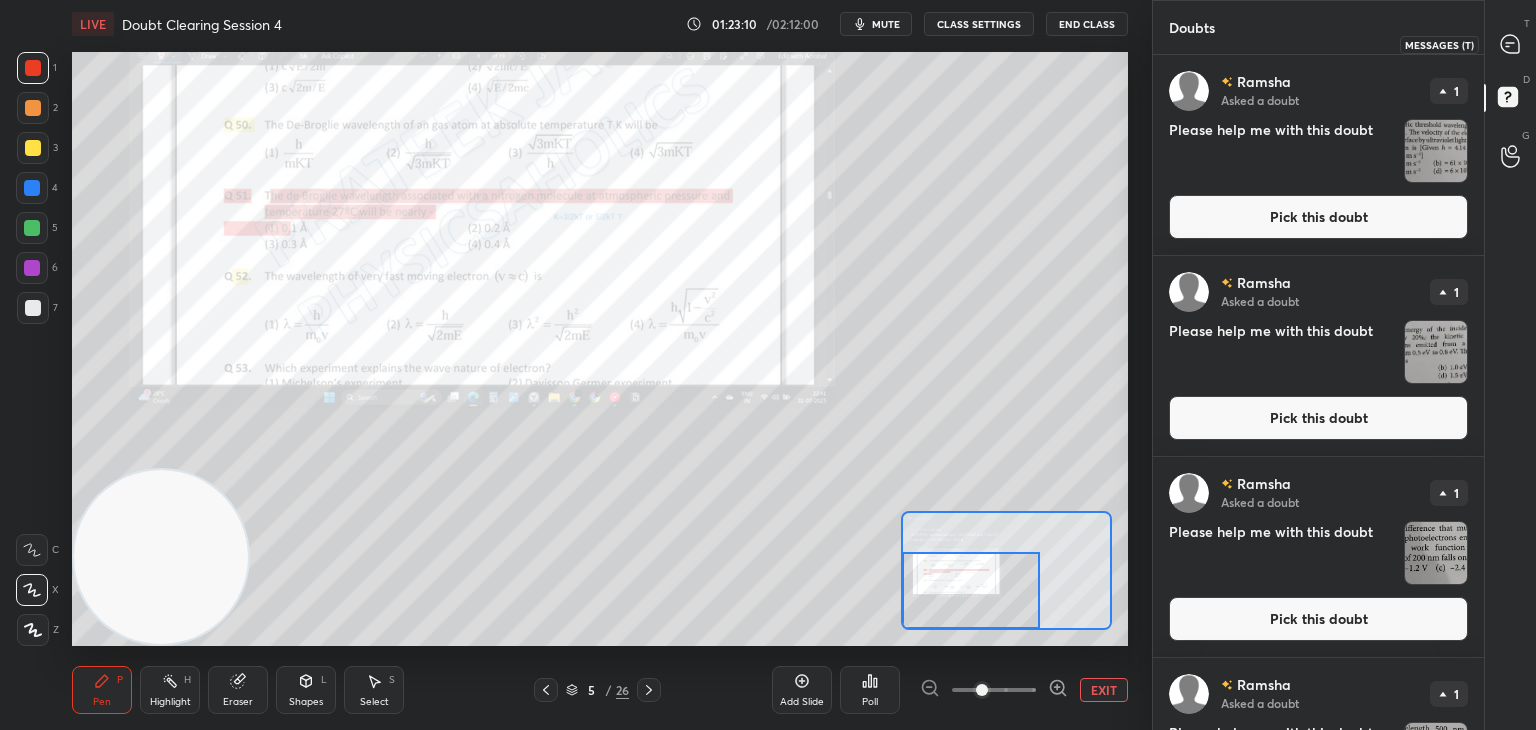 click 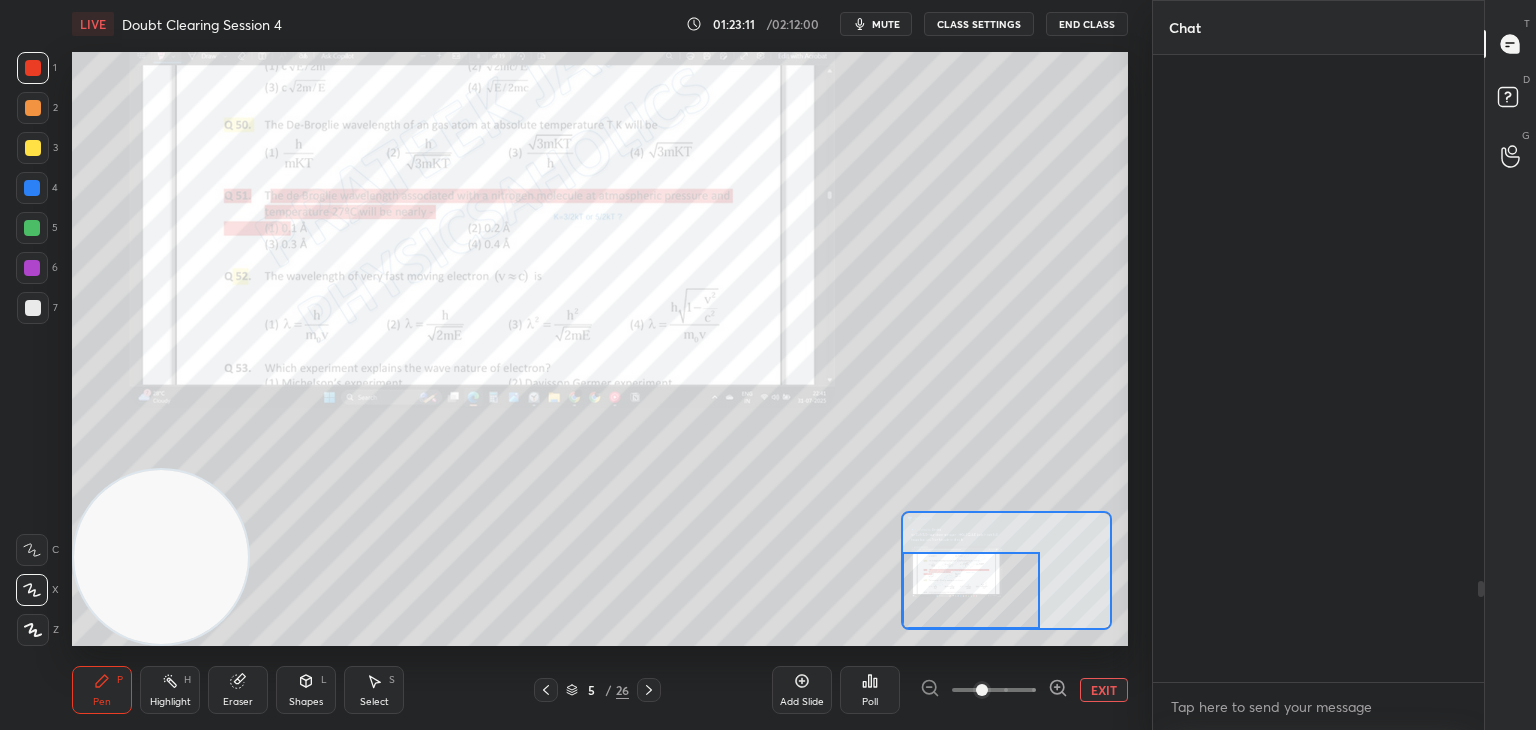scroll, scrollTop: 3274, scrollLeft: 0, axis: vertical 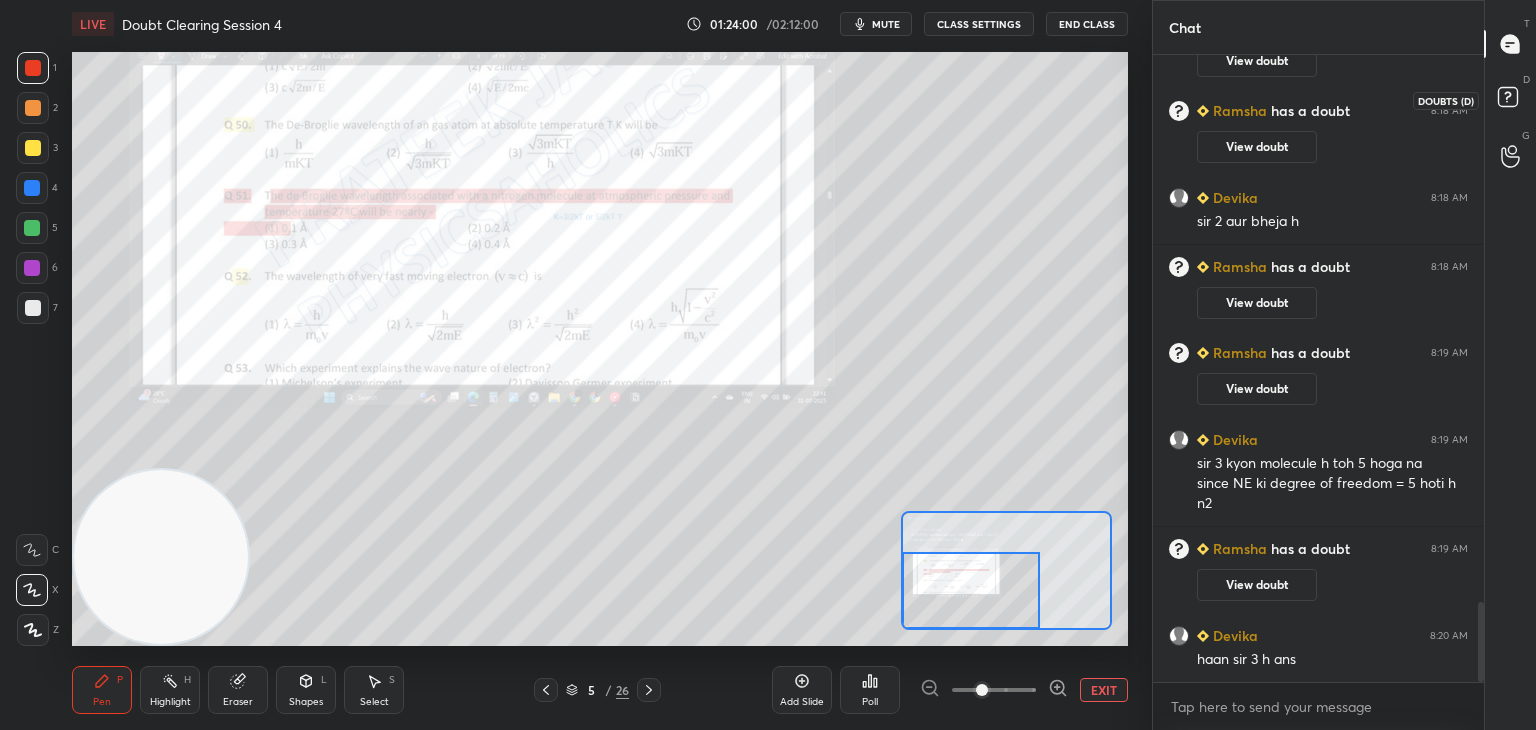 click 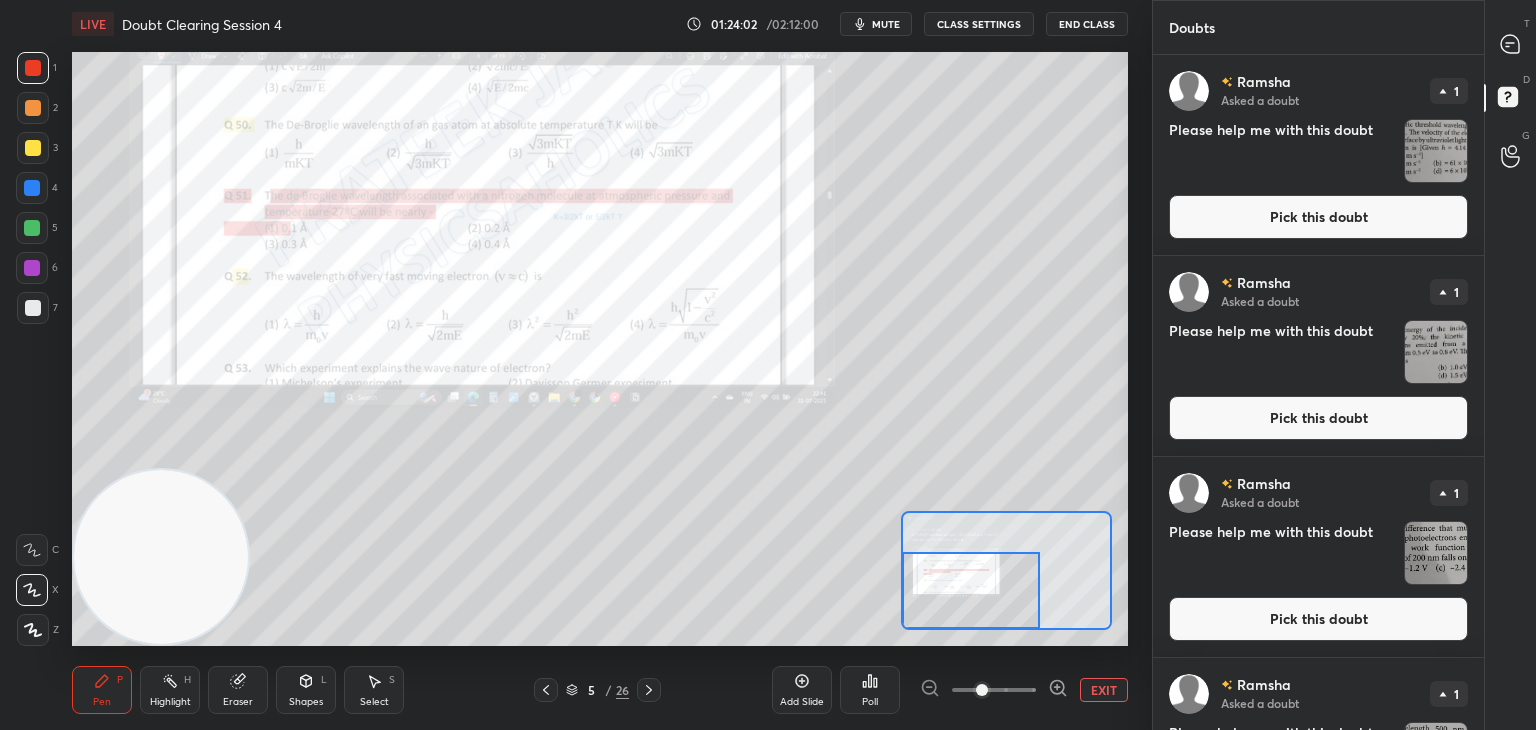 click on "Doubts" at bounding box center [1318, 27] 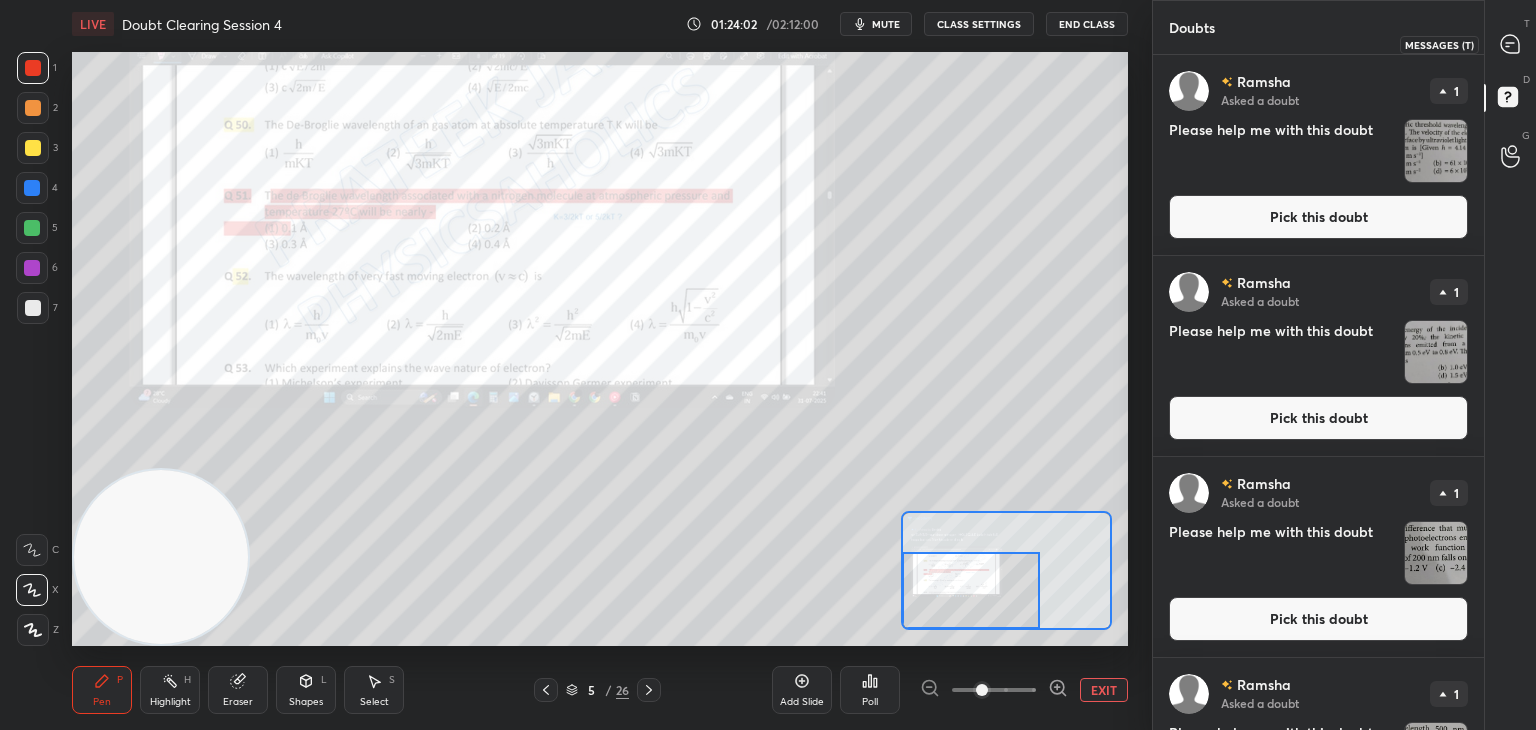 click at bounding box center [1511, 44] 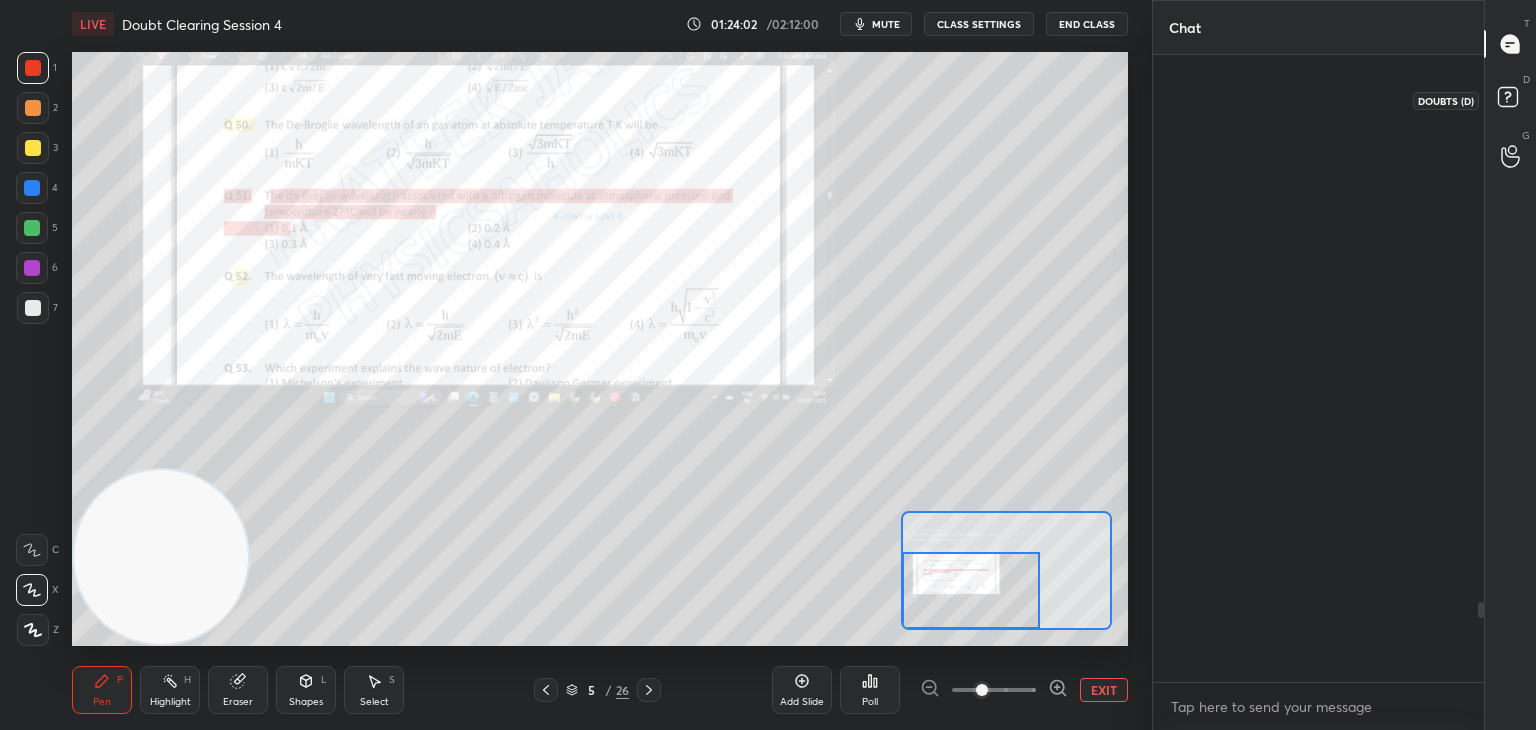 scroll, scrollTop: 4288, scrollLeft: 0, axis: vertical 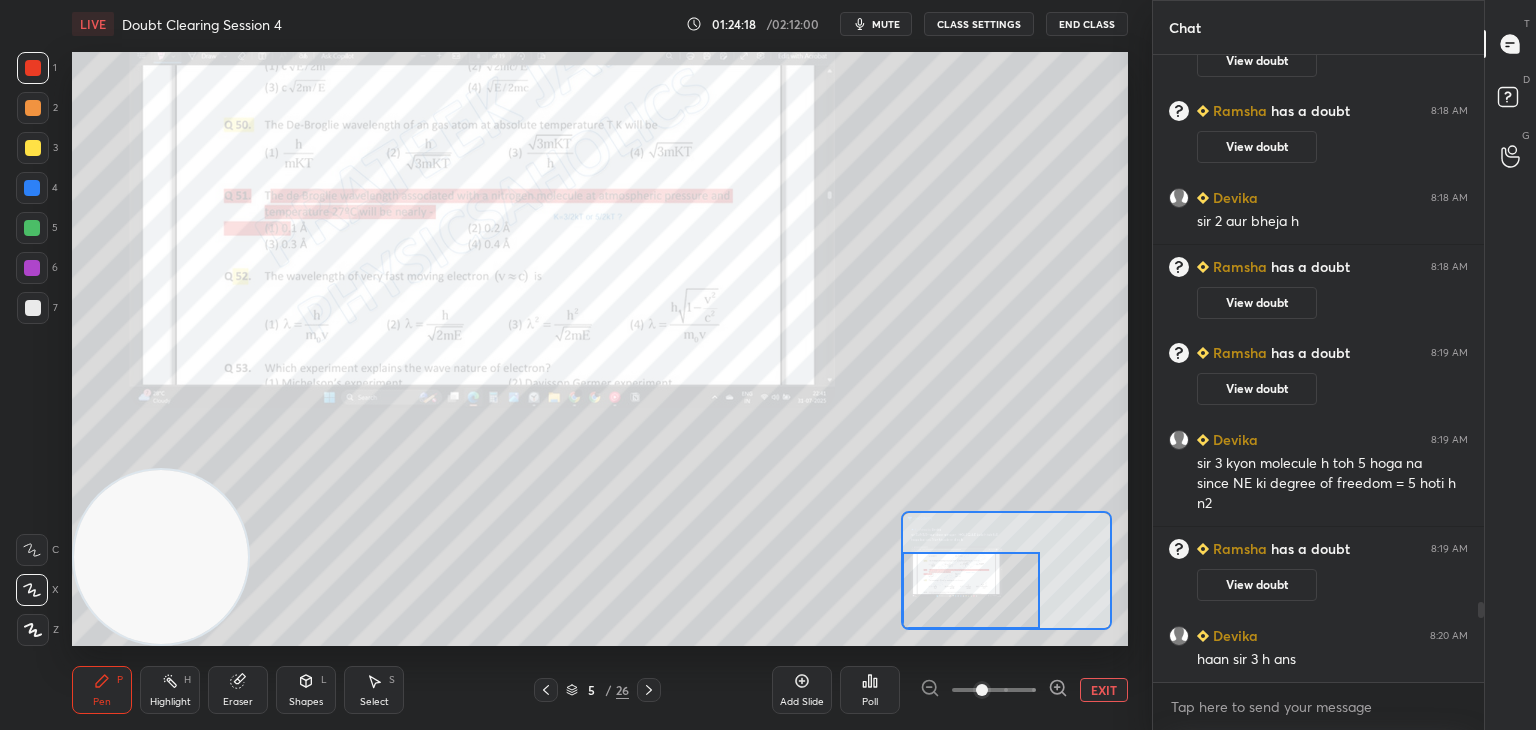 click on "Eraser" at bounding box center [238, 690] 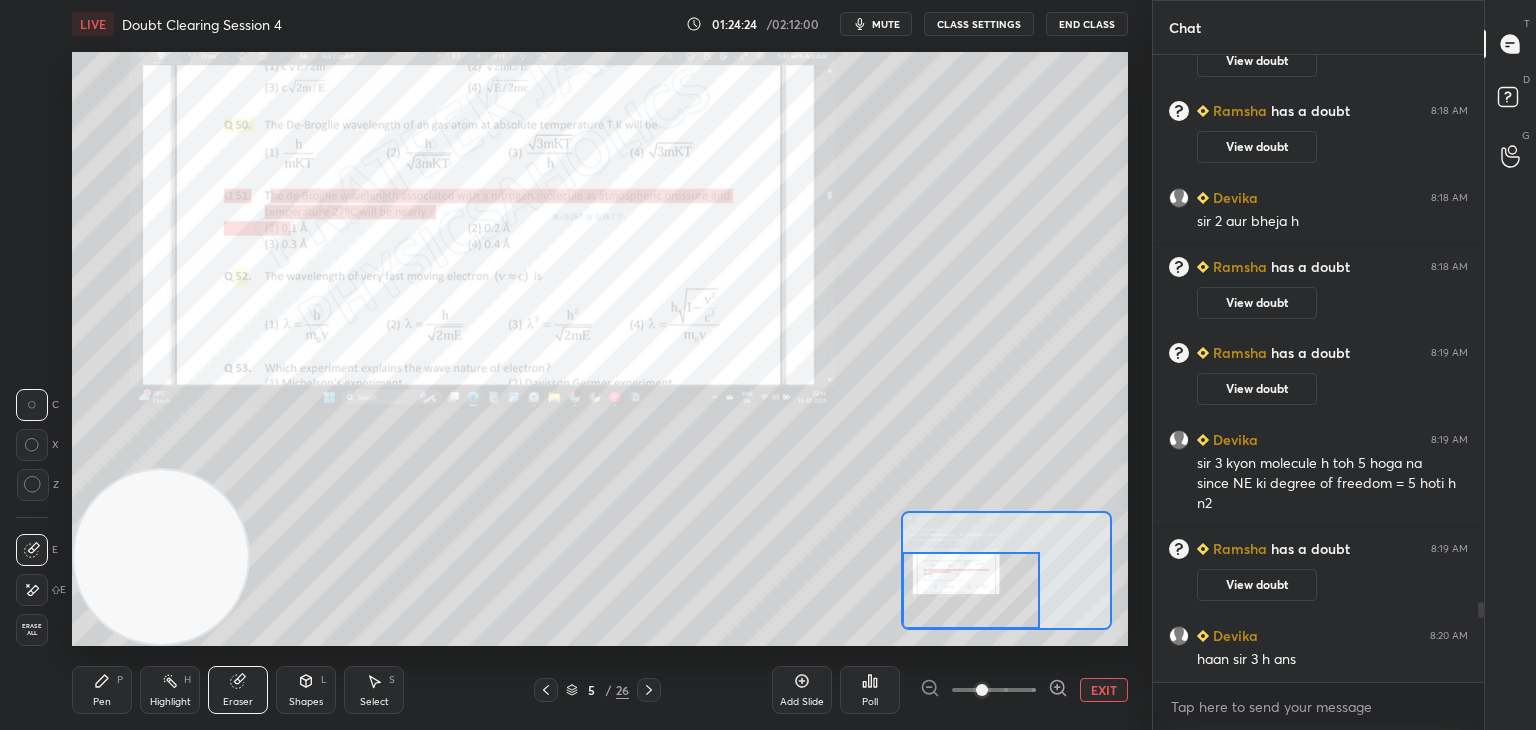 click on "P" at bounding box center (120, 680) 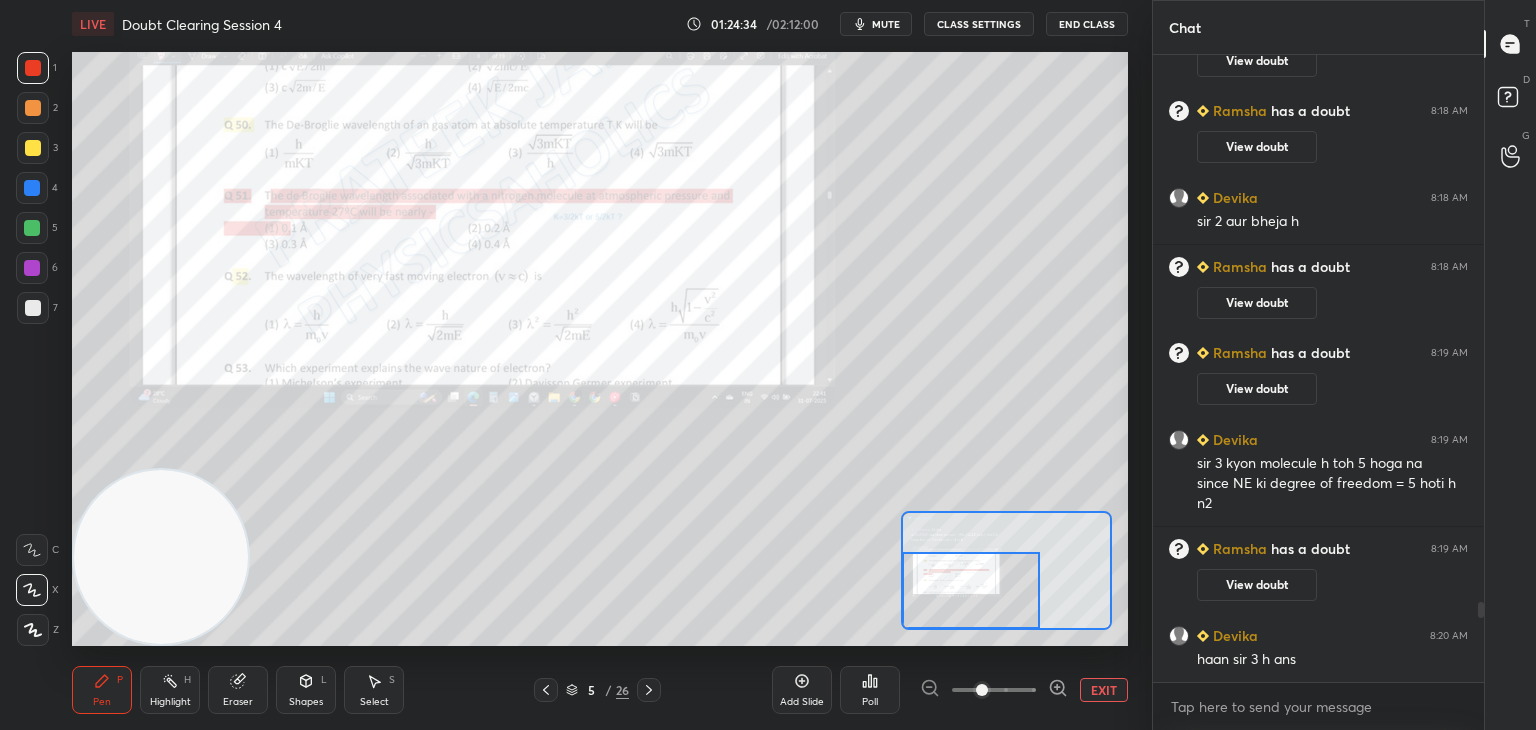 click 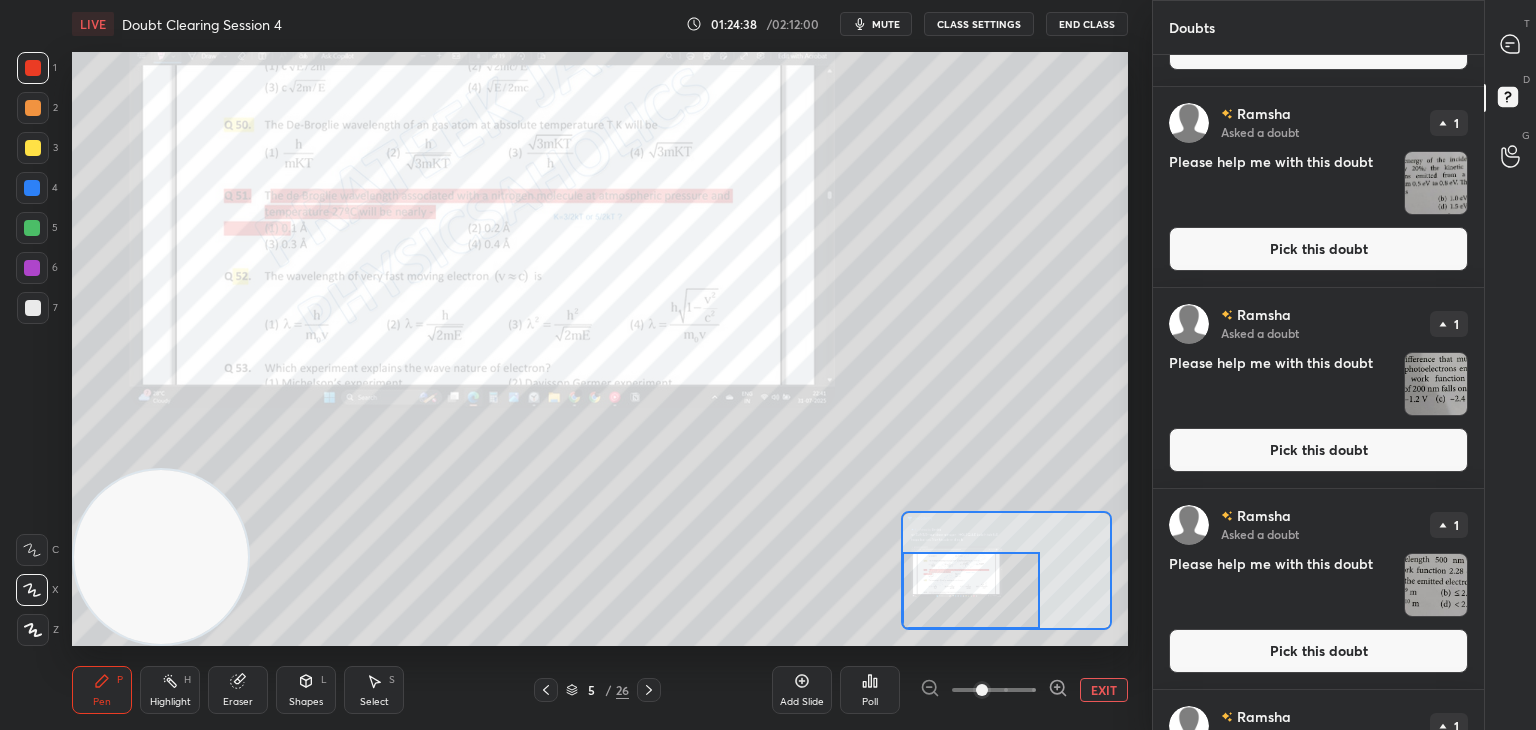 scroll, scrollTop: 0, scrollLeft: 0, axis: both 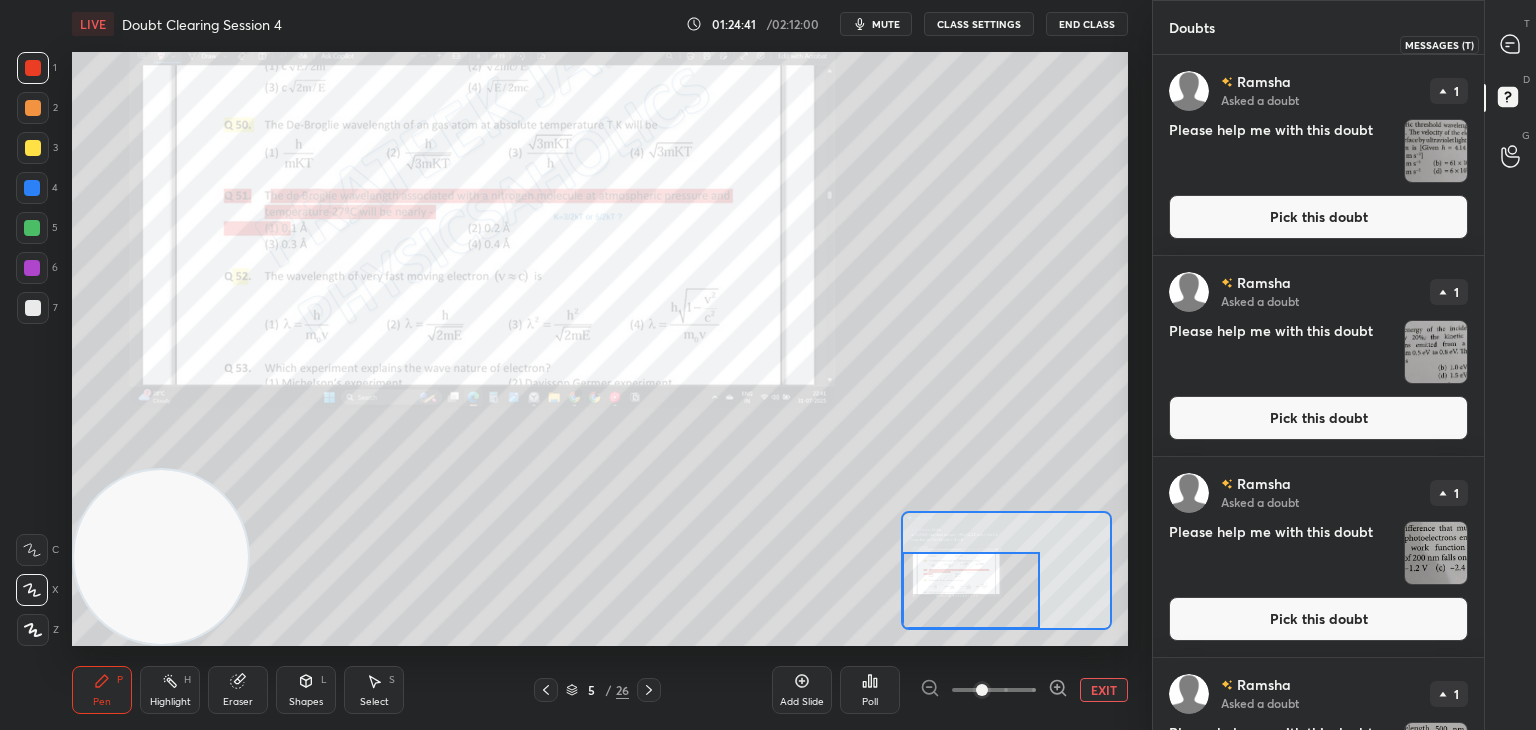 click at bounding box center (1511, 44) 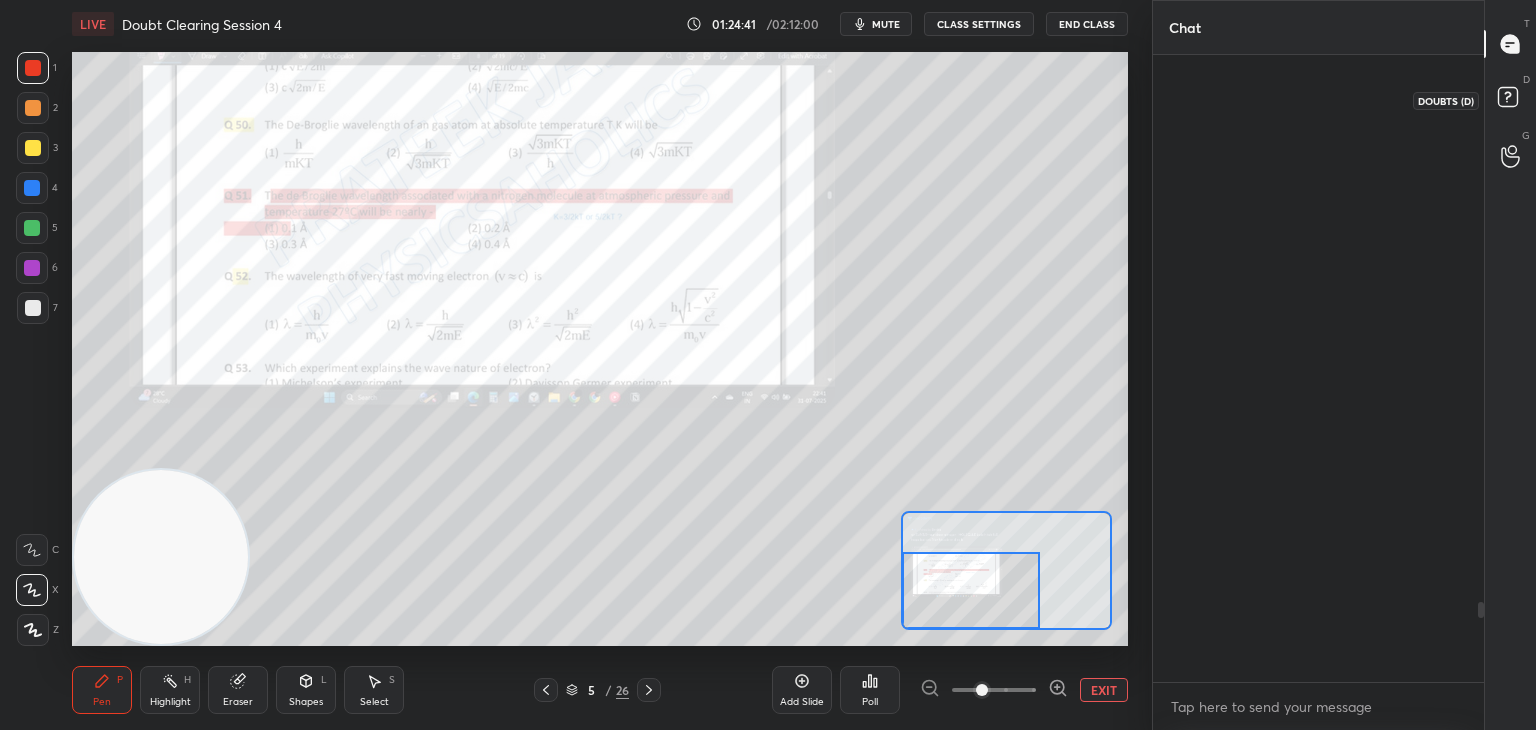 scroll, scrollTop: 4288, scrollLeft: 0, axis: vertical 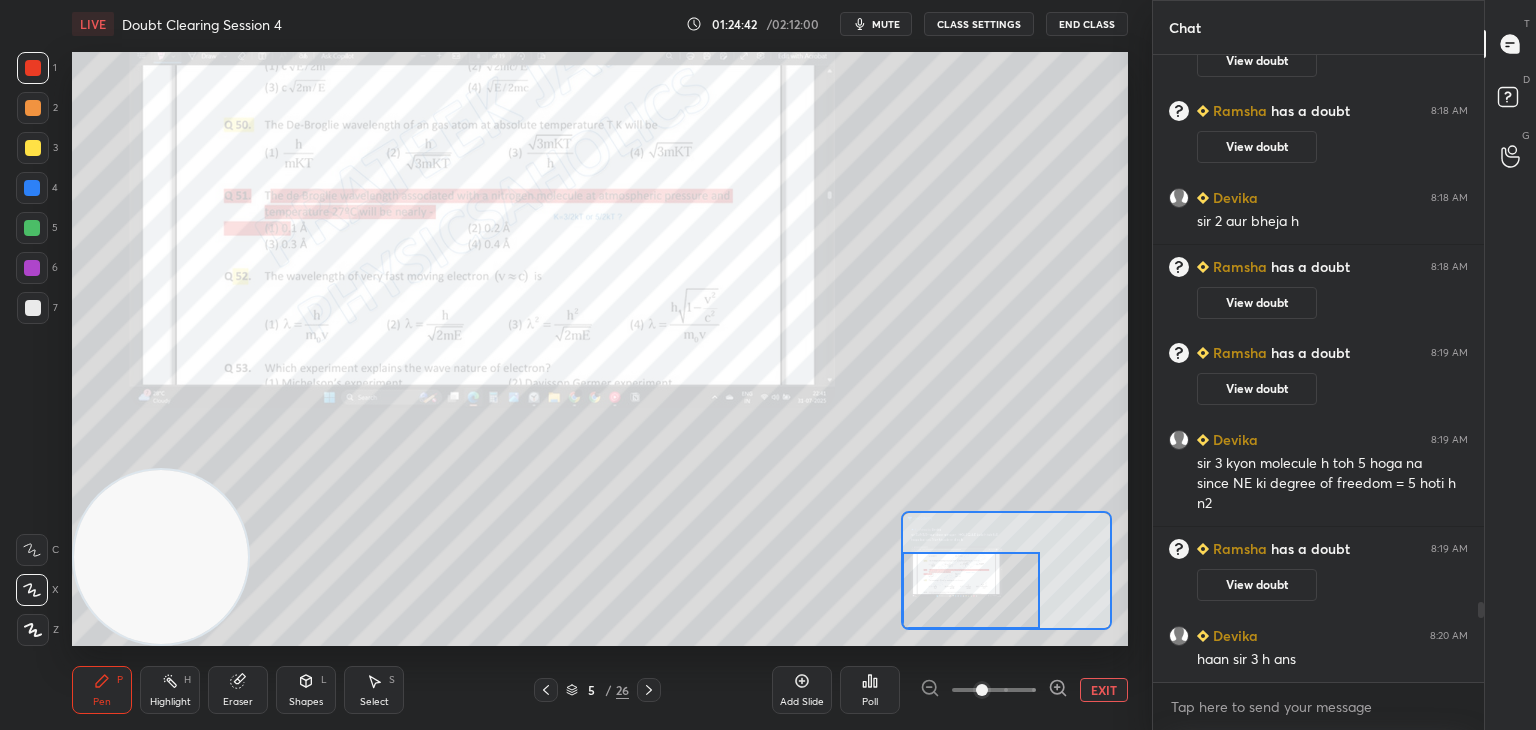 click on "T Messages (T) D Doubts (D) G Raise Hand (G)" at bounding box center (1510, 365) 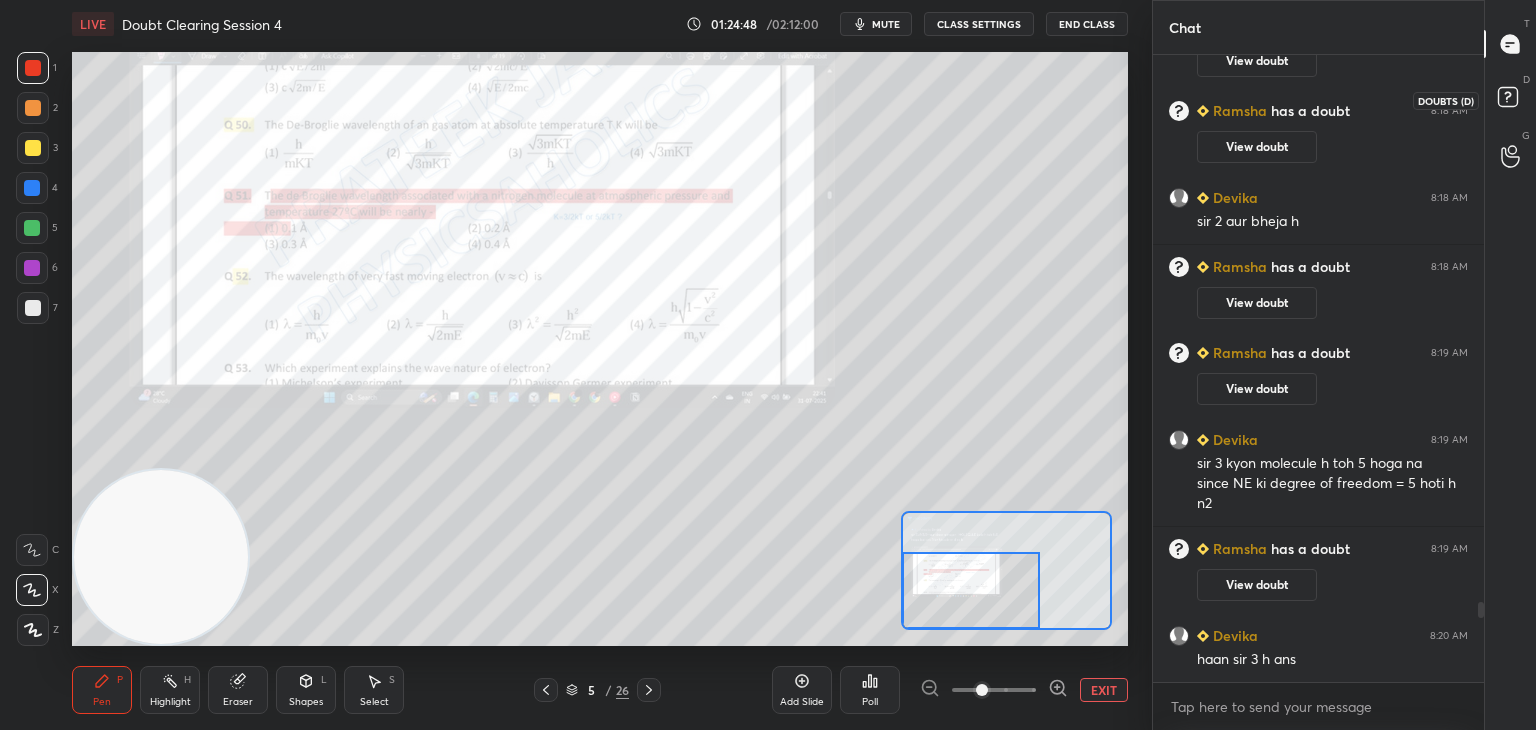 click 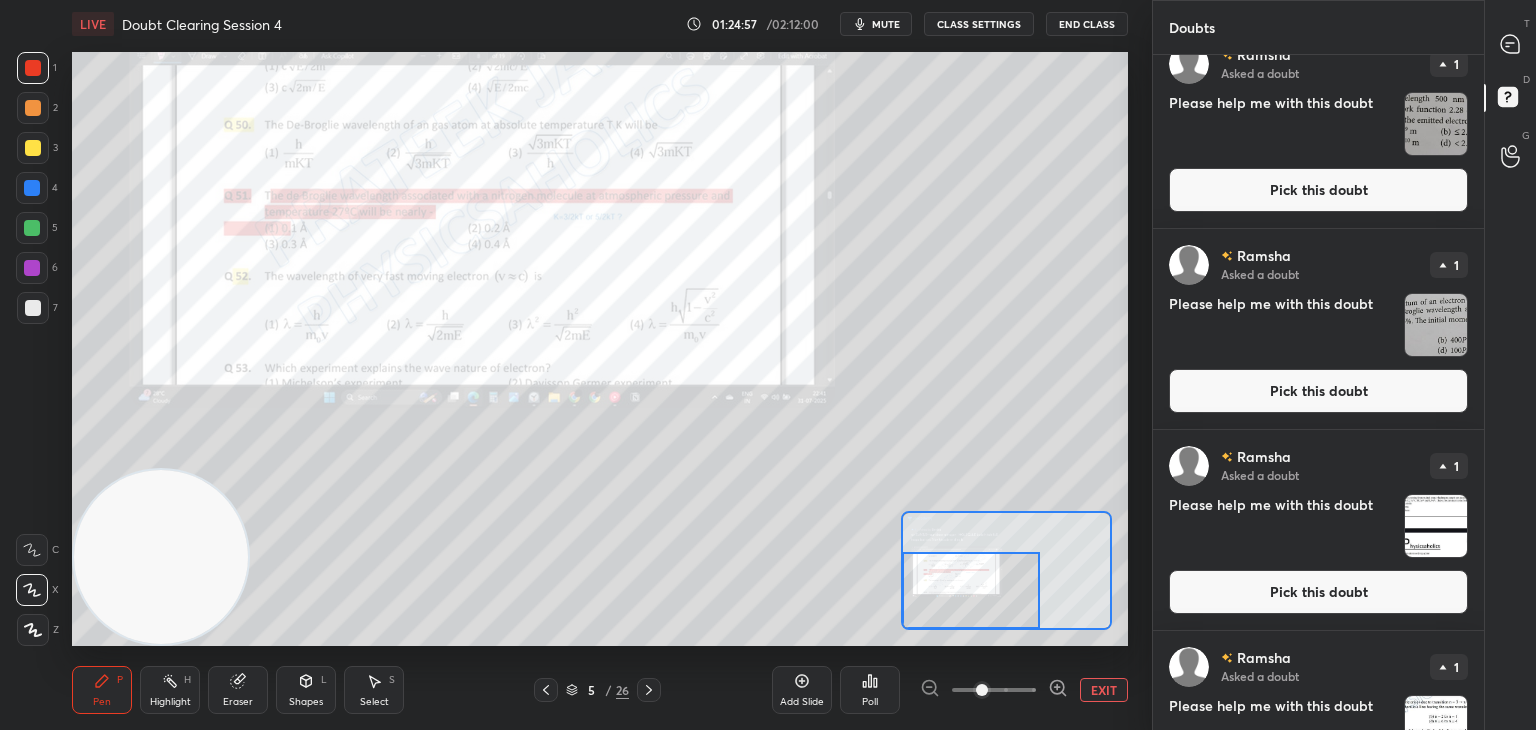scroll, scrollTop: 0, scrollLeft: 0, axis: both 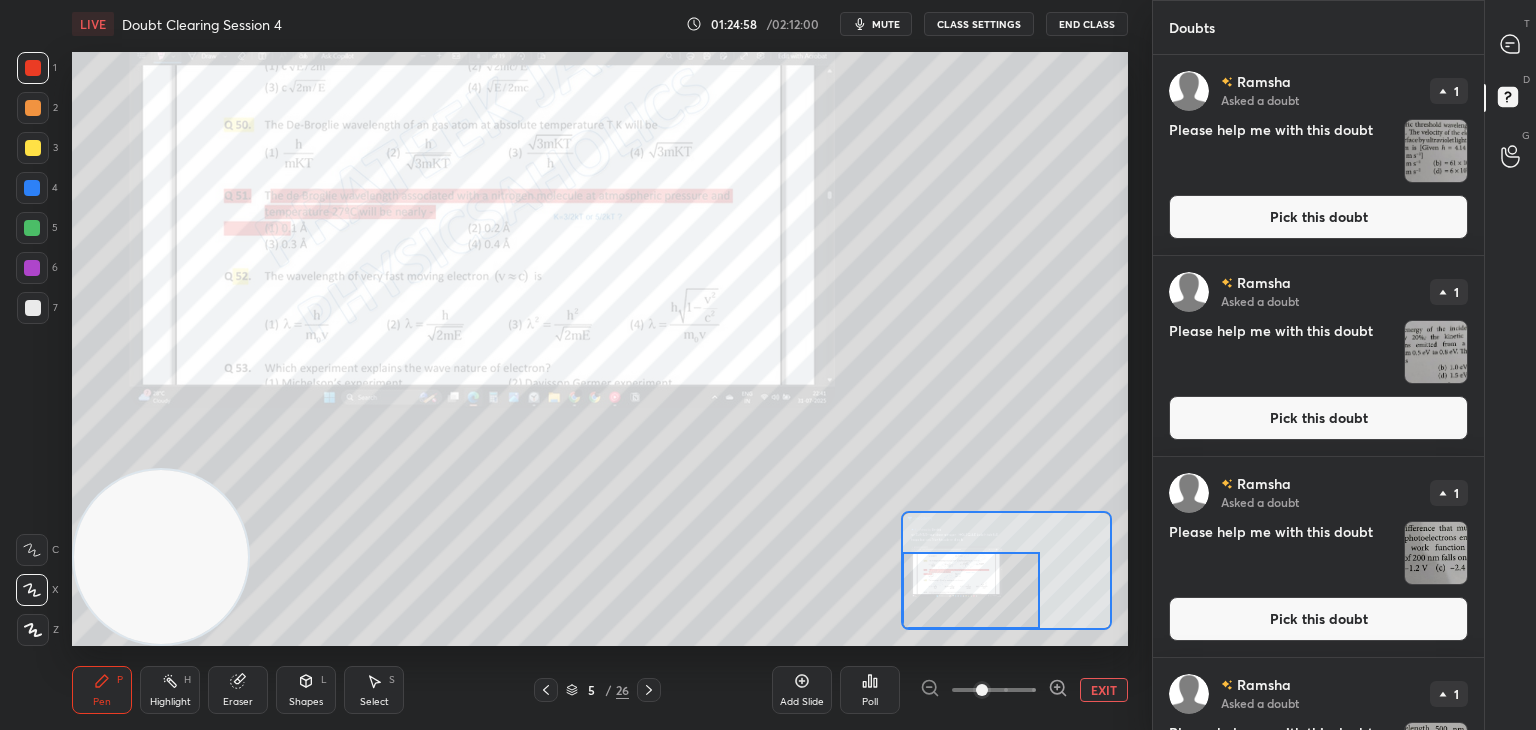 click on "T" at bounding box center (1527, 23) 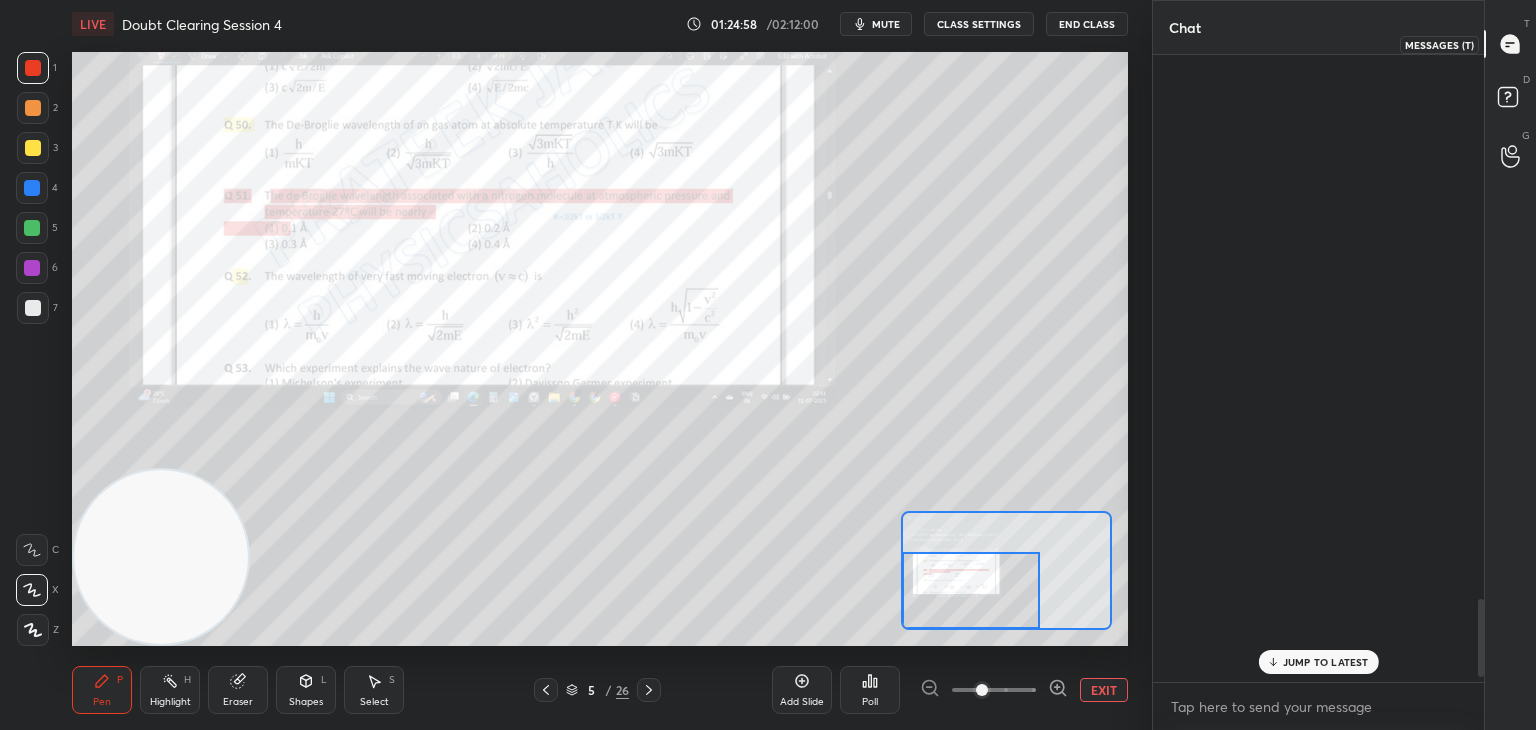 scroll, scrollTop: 4338, scrollLeft: 0, axis: vertical 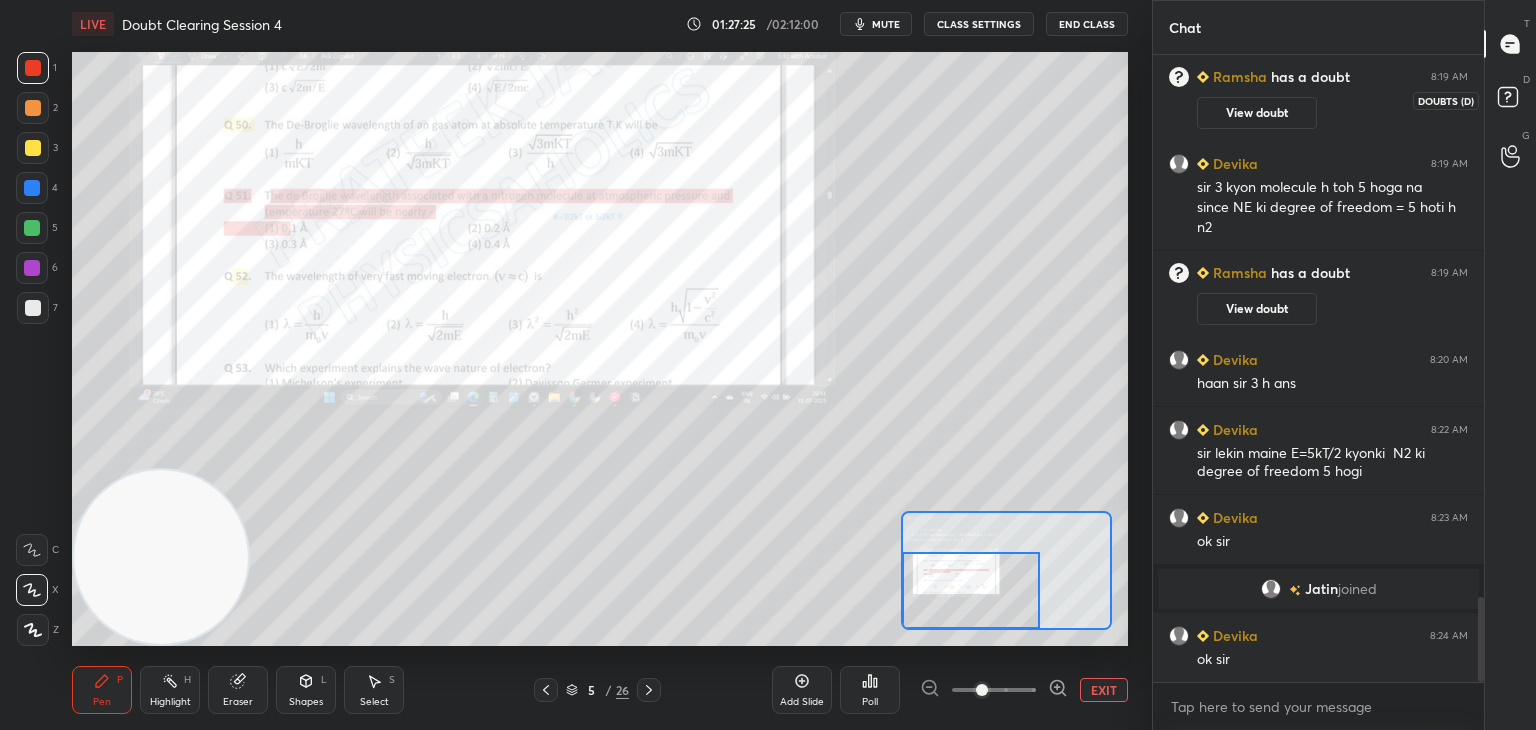 click 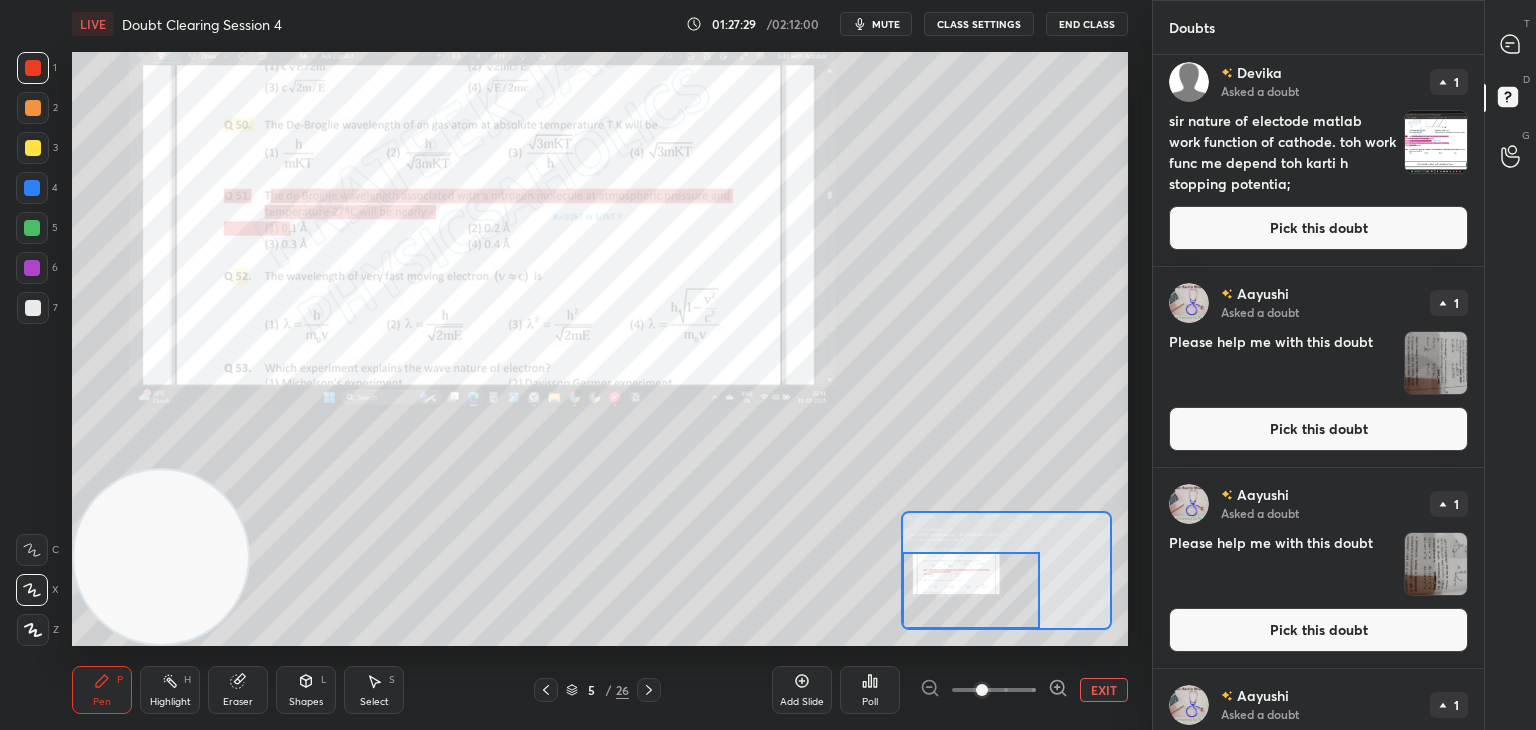 scroll, scrollTop: 1607, scrollLeft: 0, axis: vertical 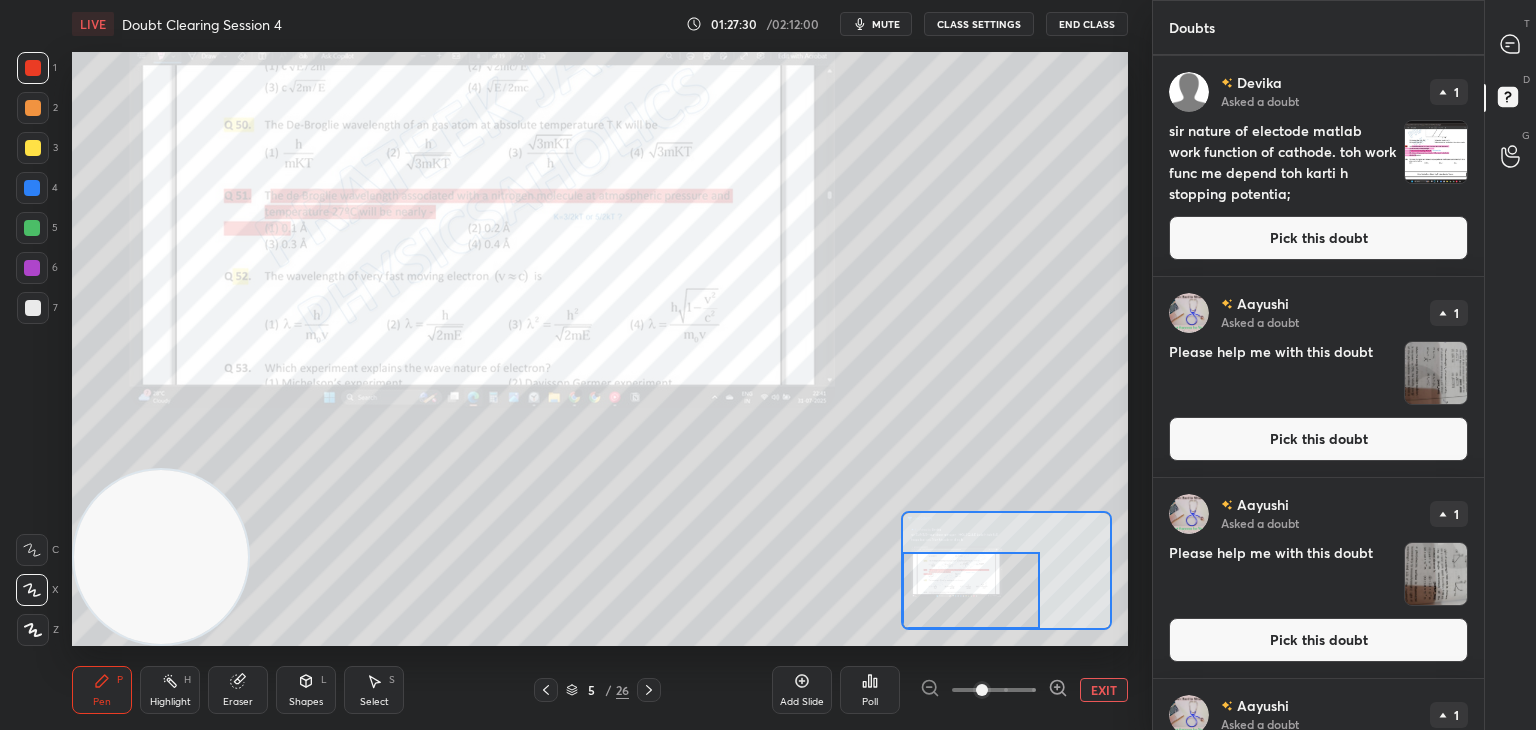 click at bounding box center [1436, 152] 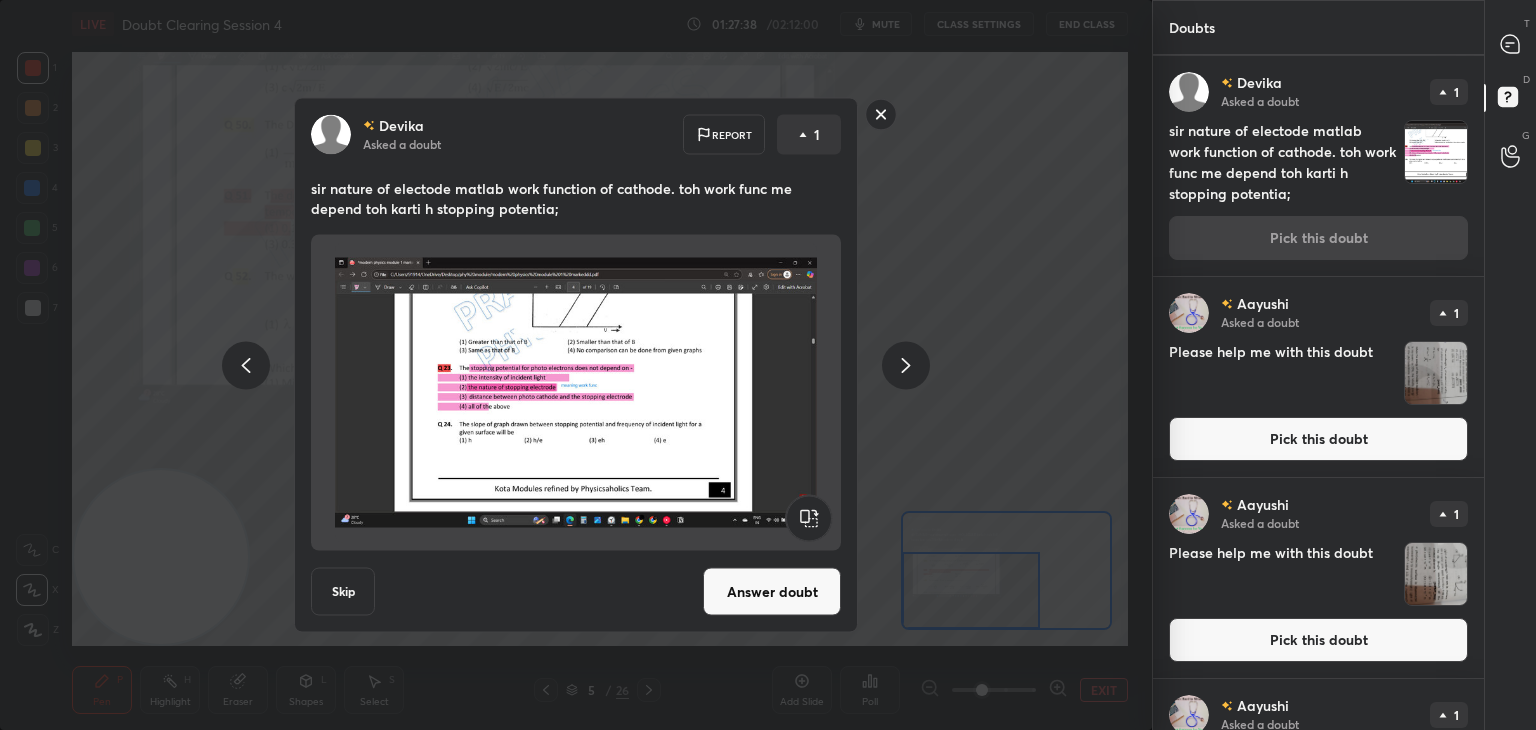 click on "Answer doubt" at bounding box center [772, 592] 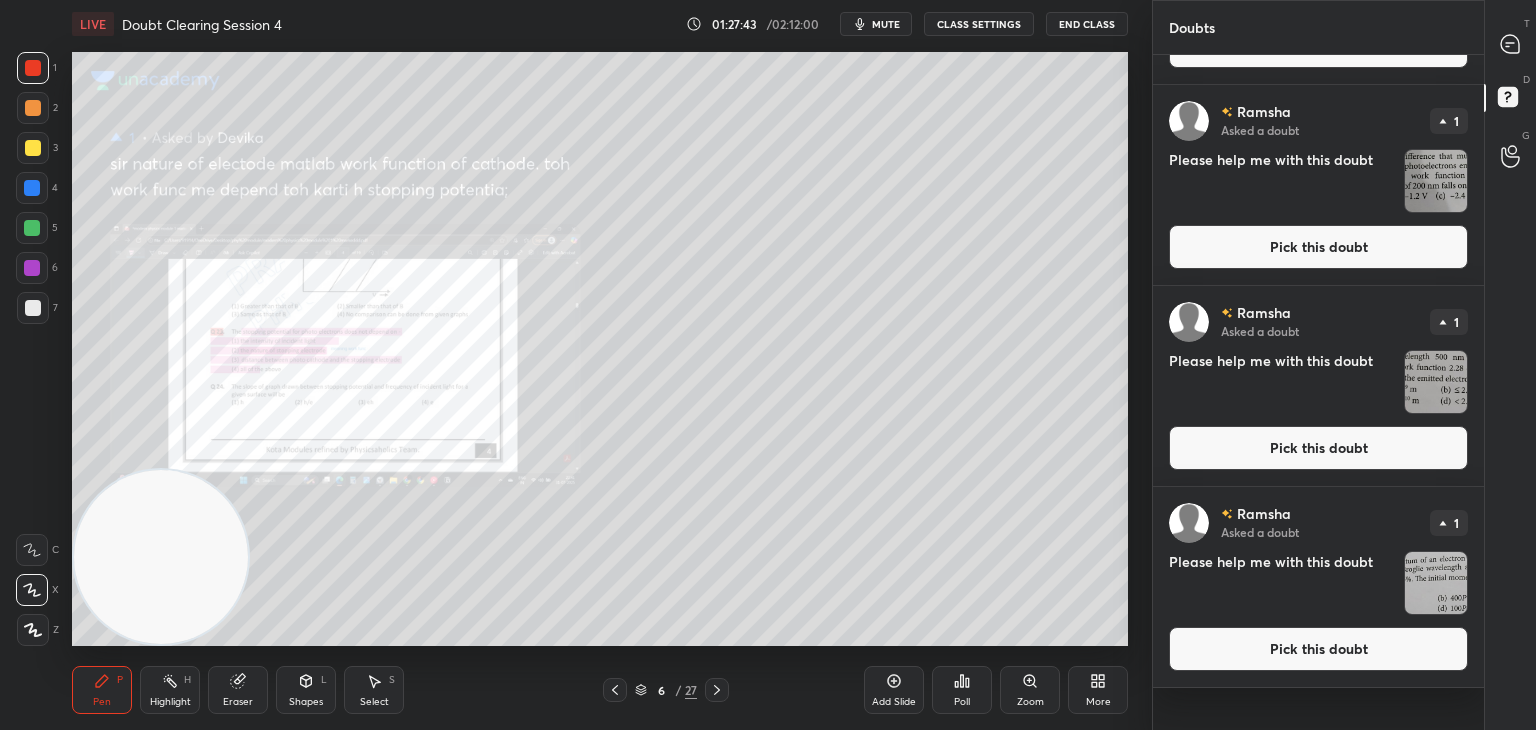 scroll, scrollTop: 0, scrollLeft: 0, axis: both 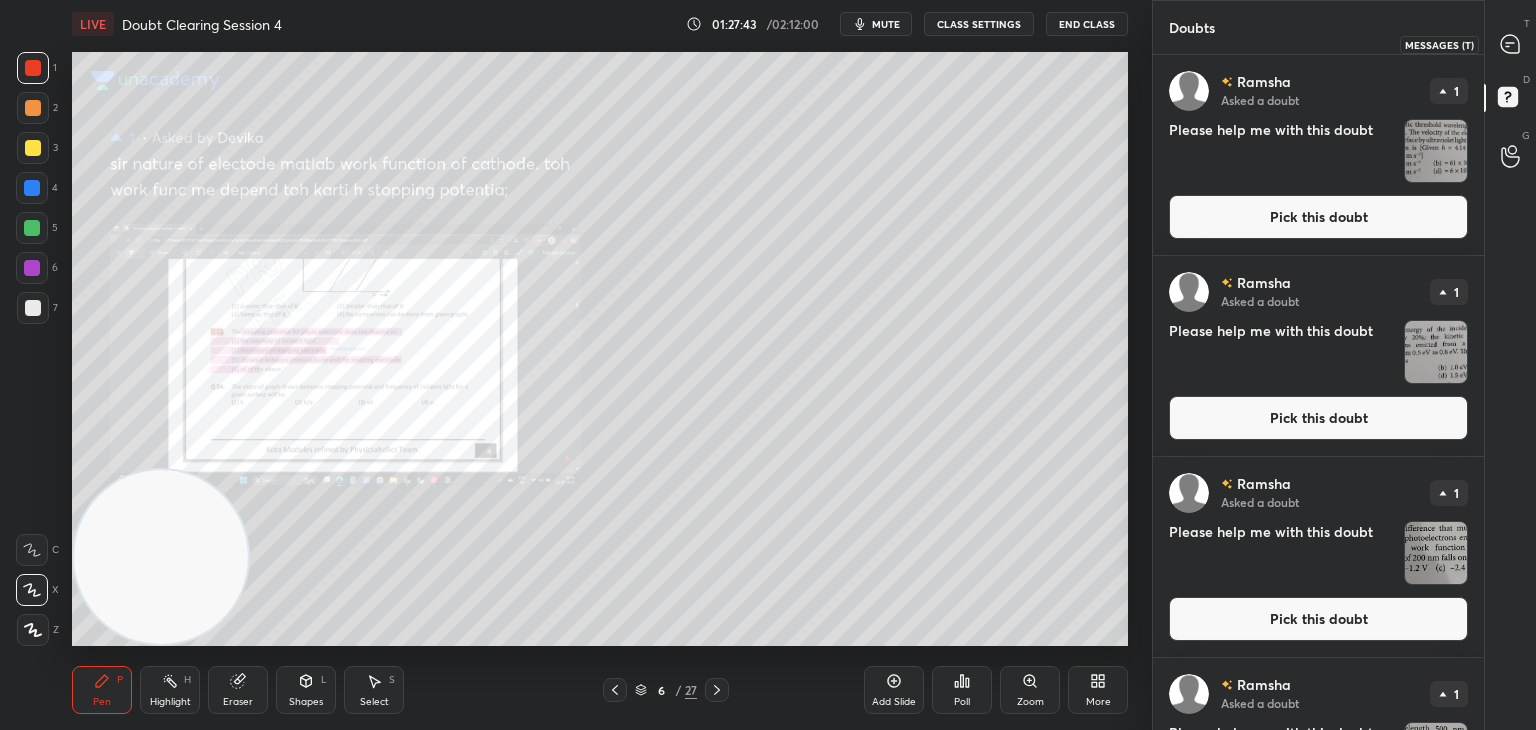 click 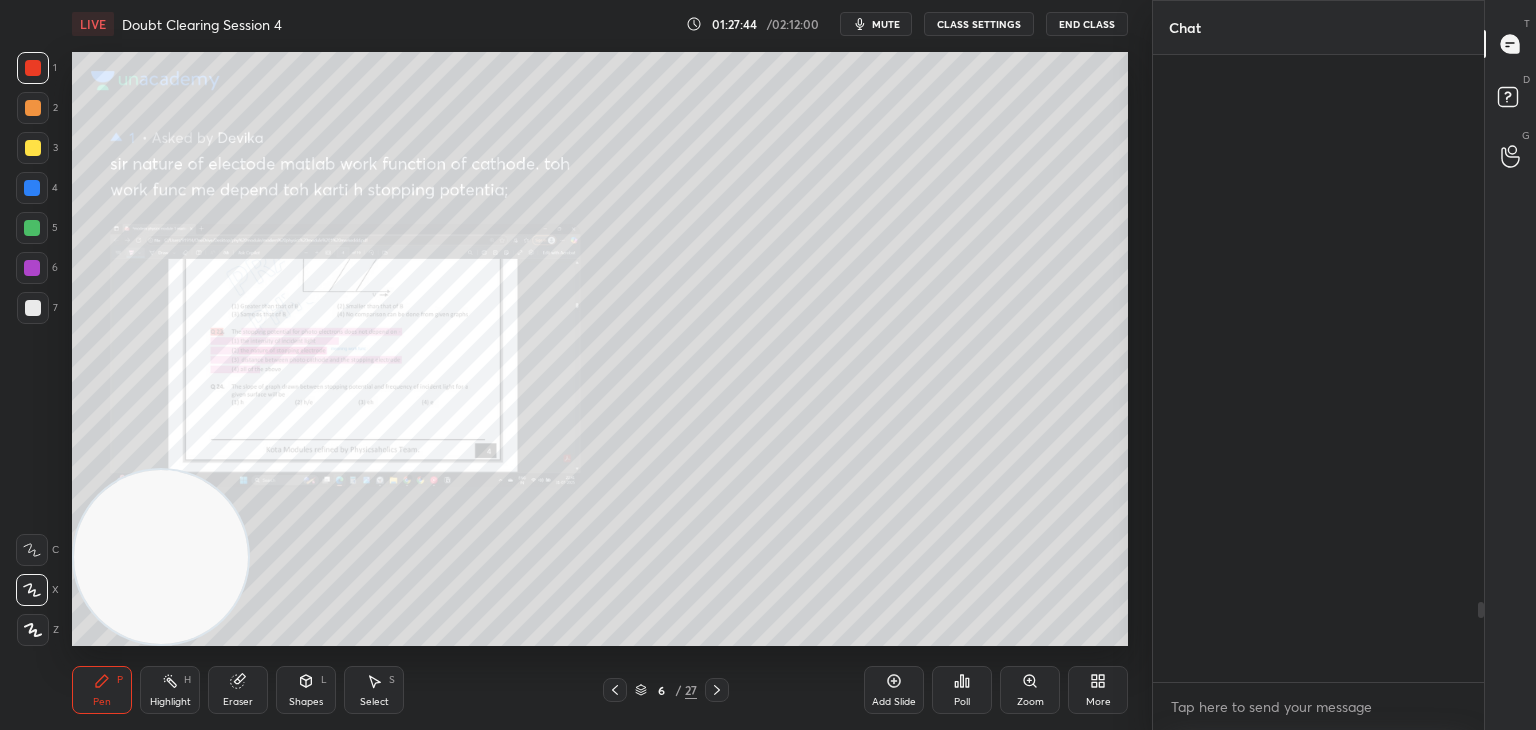 scroll, scrollTop: 4290, scrollLeft: 0, axis: vertical 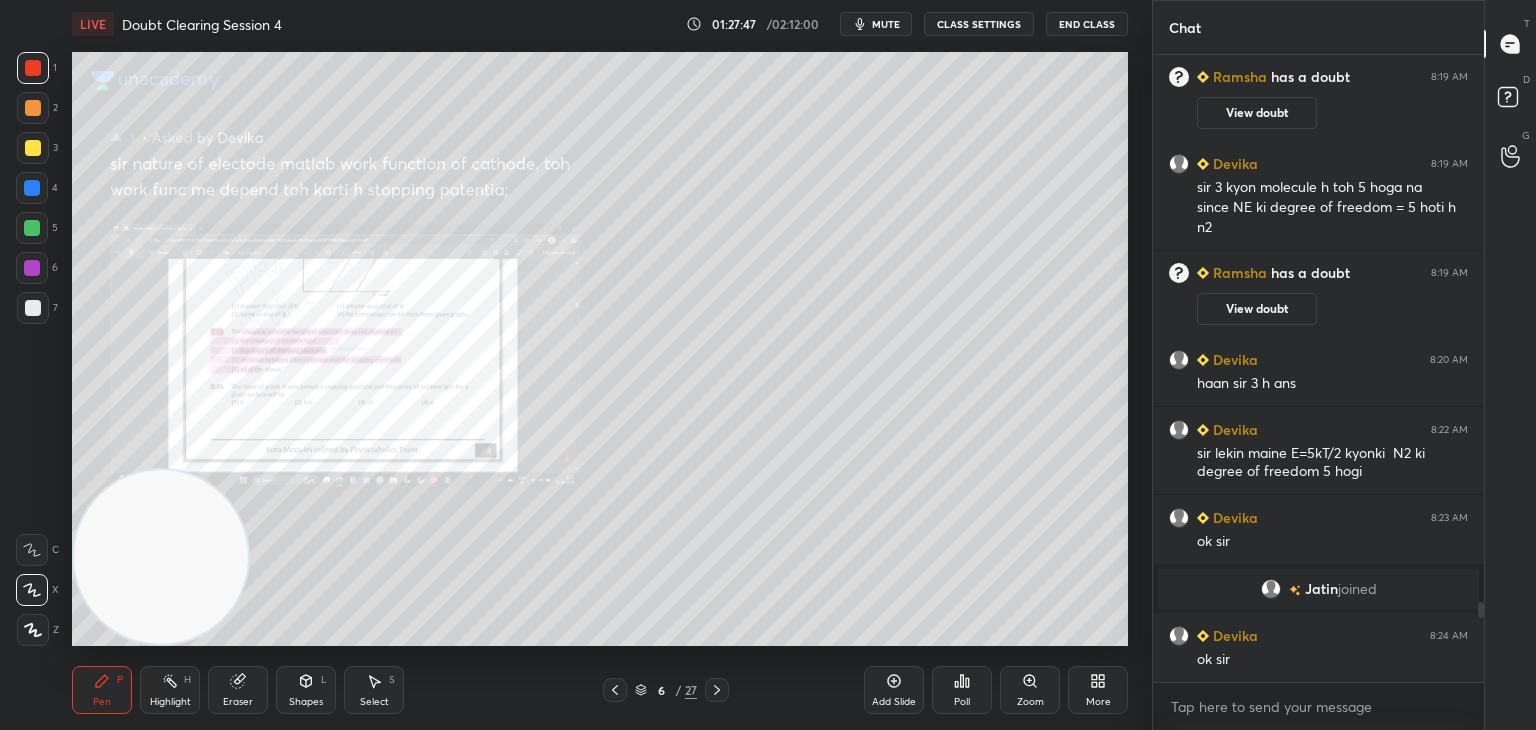 click on "Zoom" at bounding box center [1030, 702] 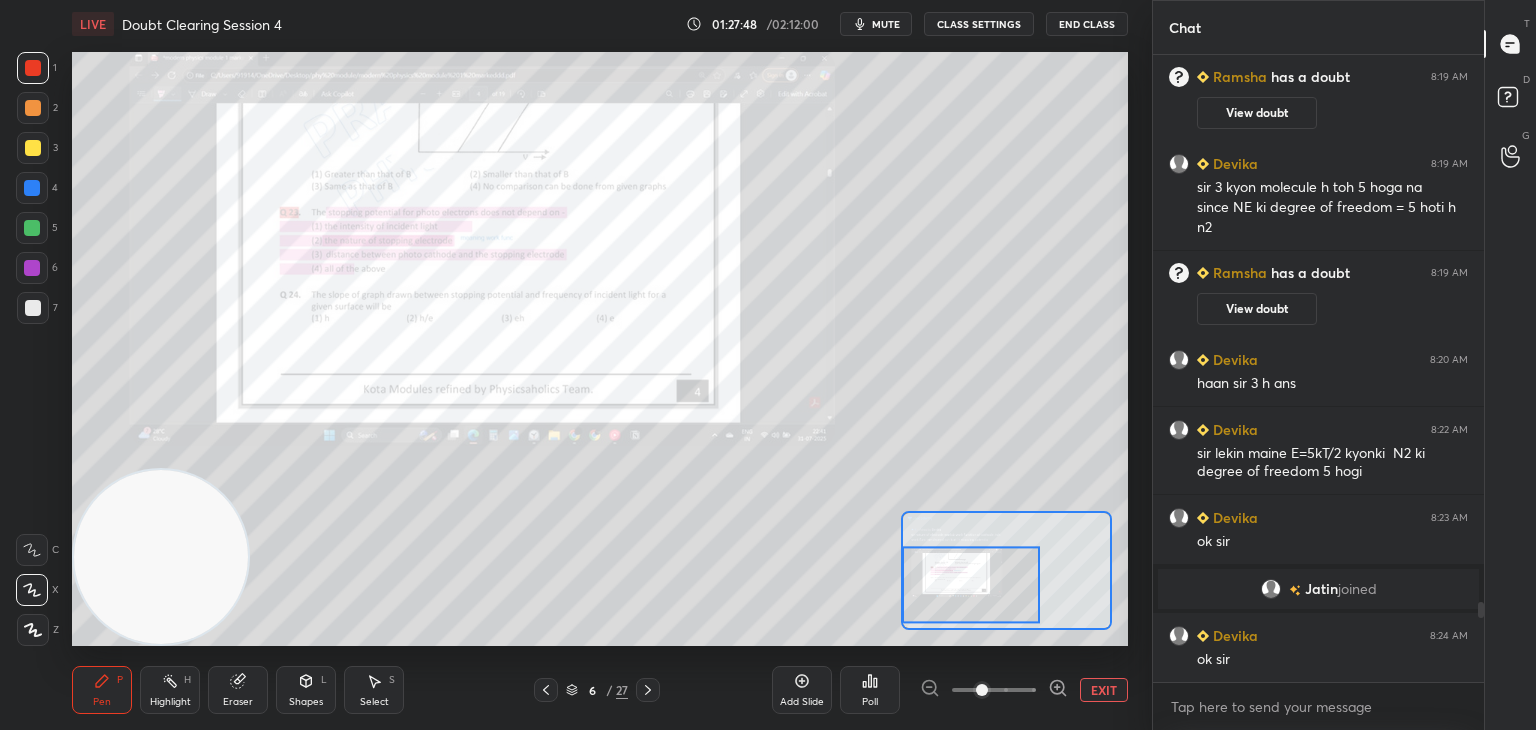 click 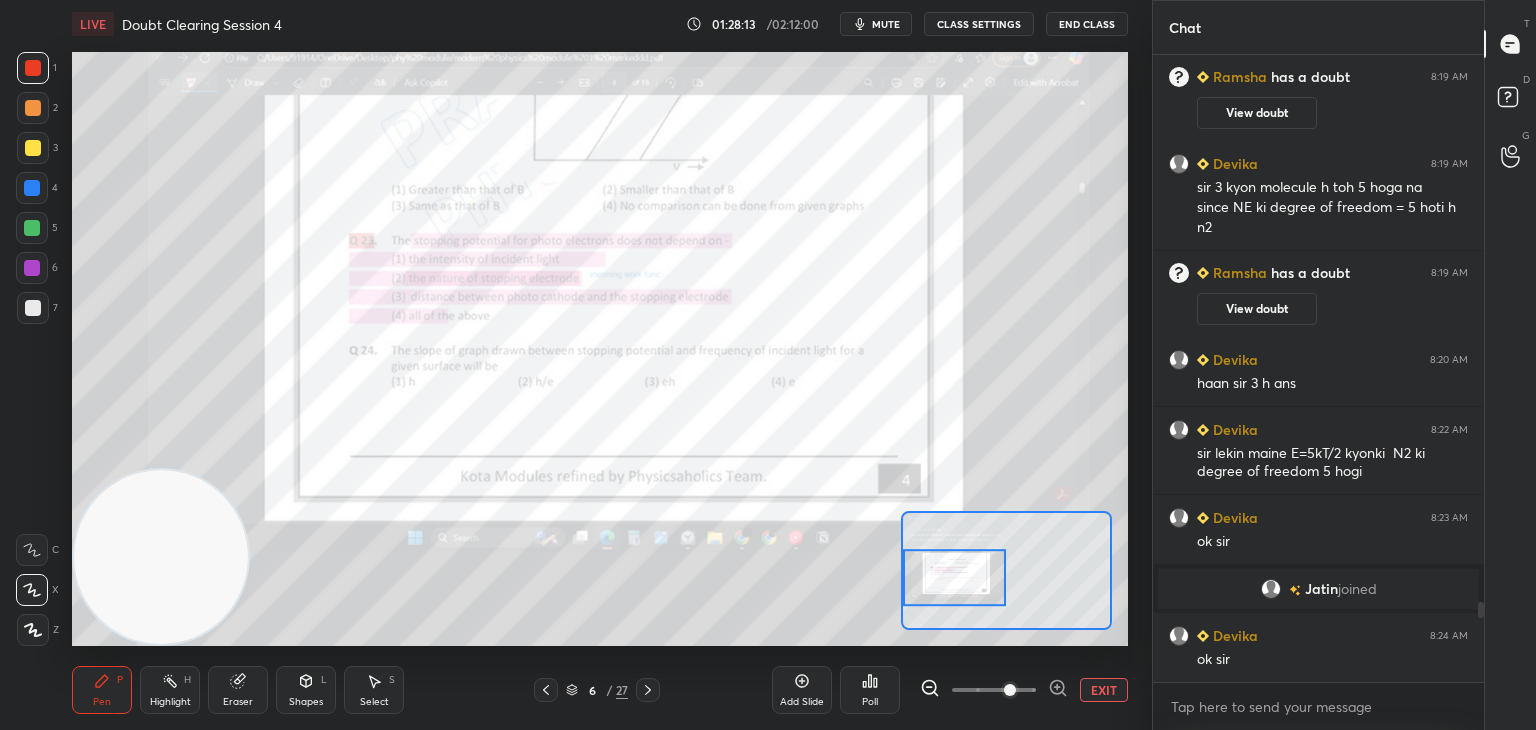 click at bounding box center (955, 577) 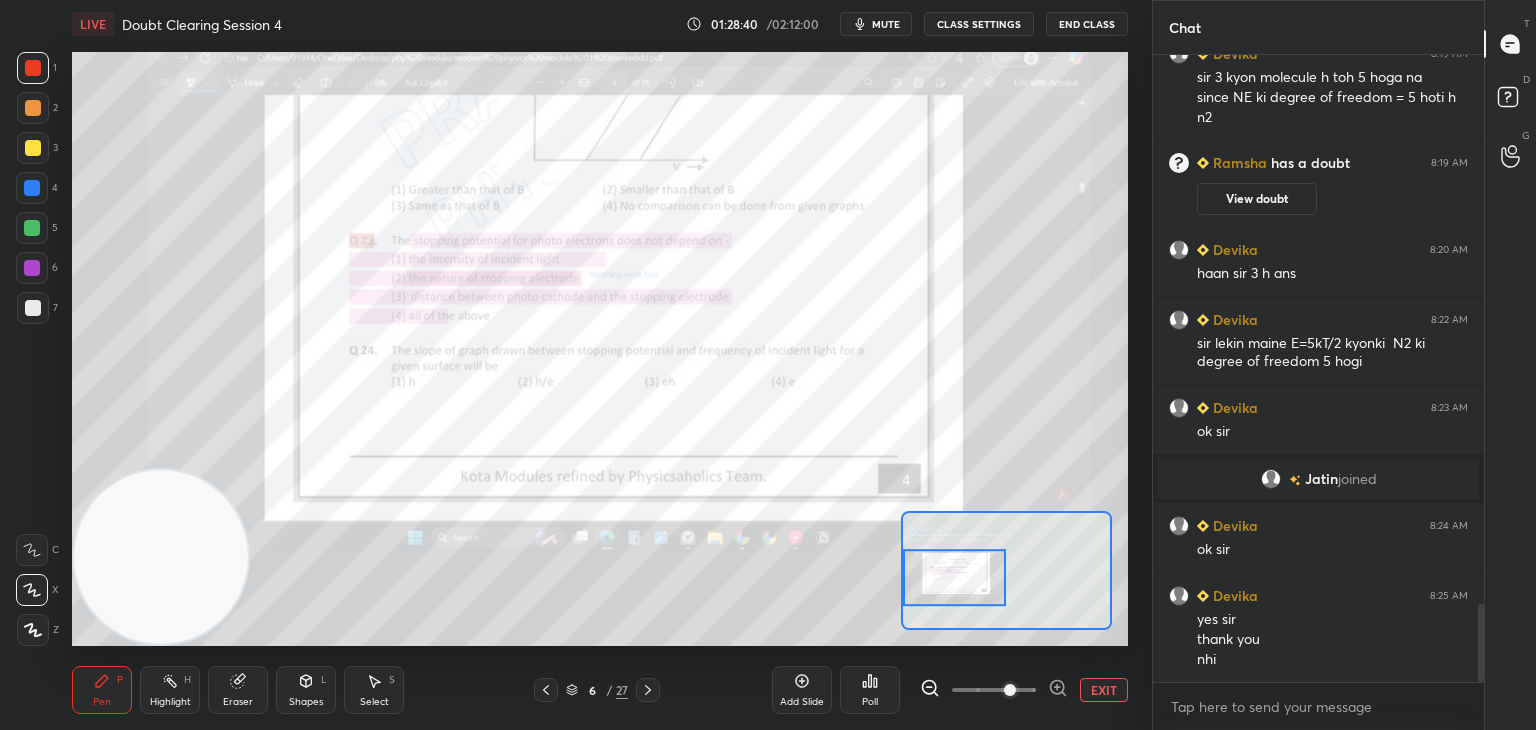 scroll, scrollTop: 4448, scrollLeft: 0, axis: vertical 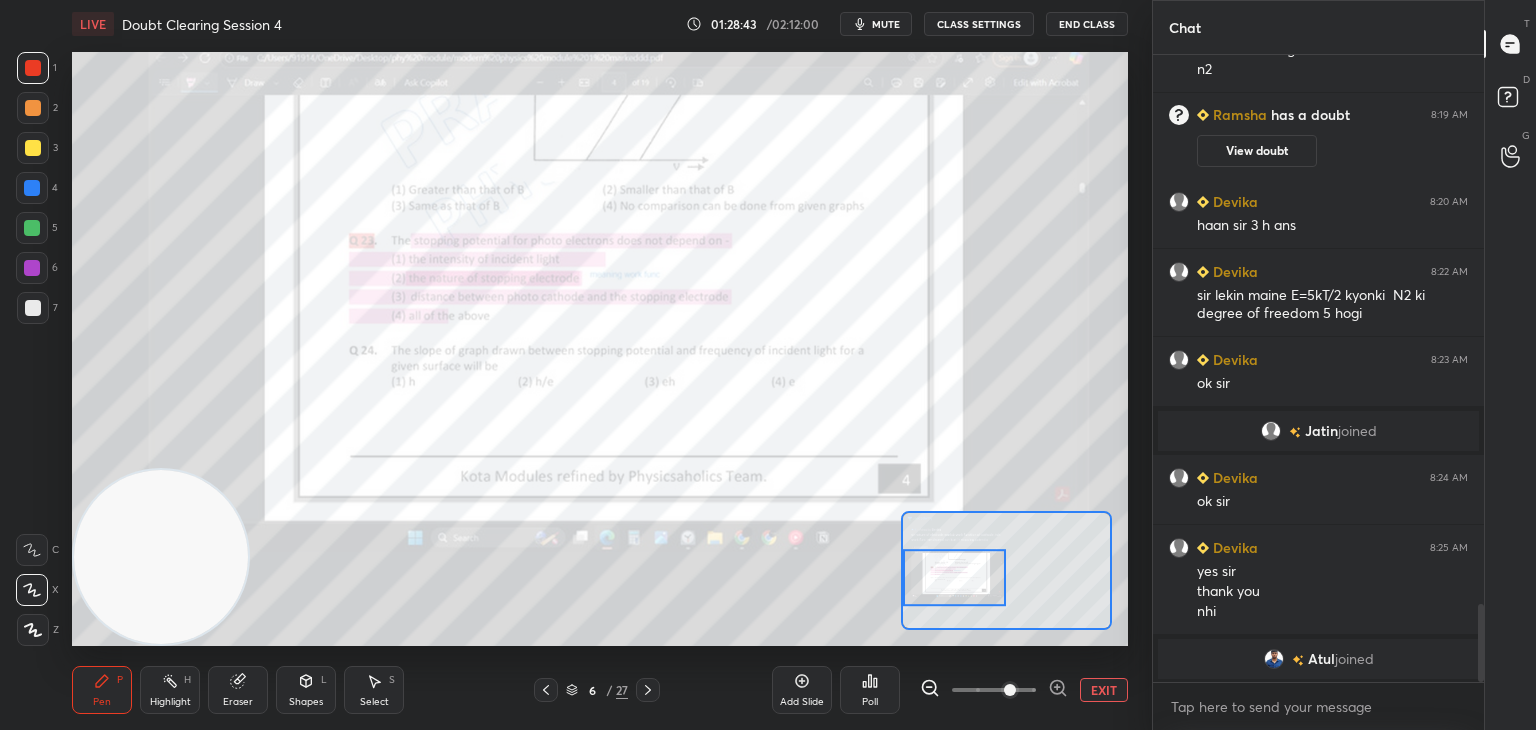 click at bounding box center (955, 577) 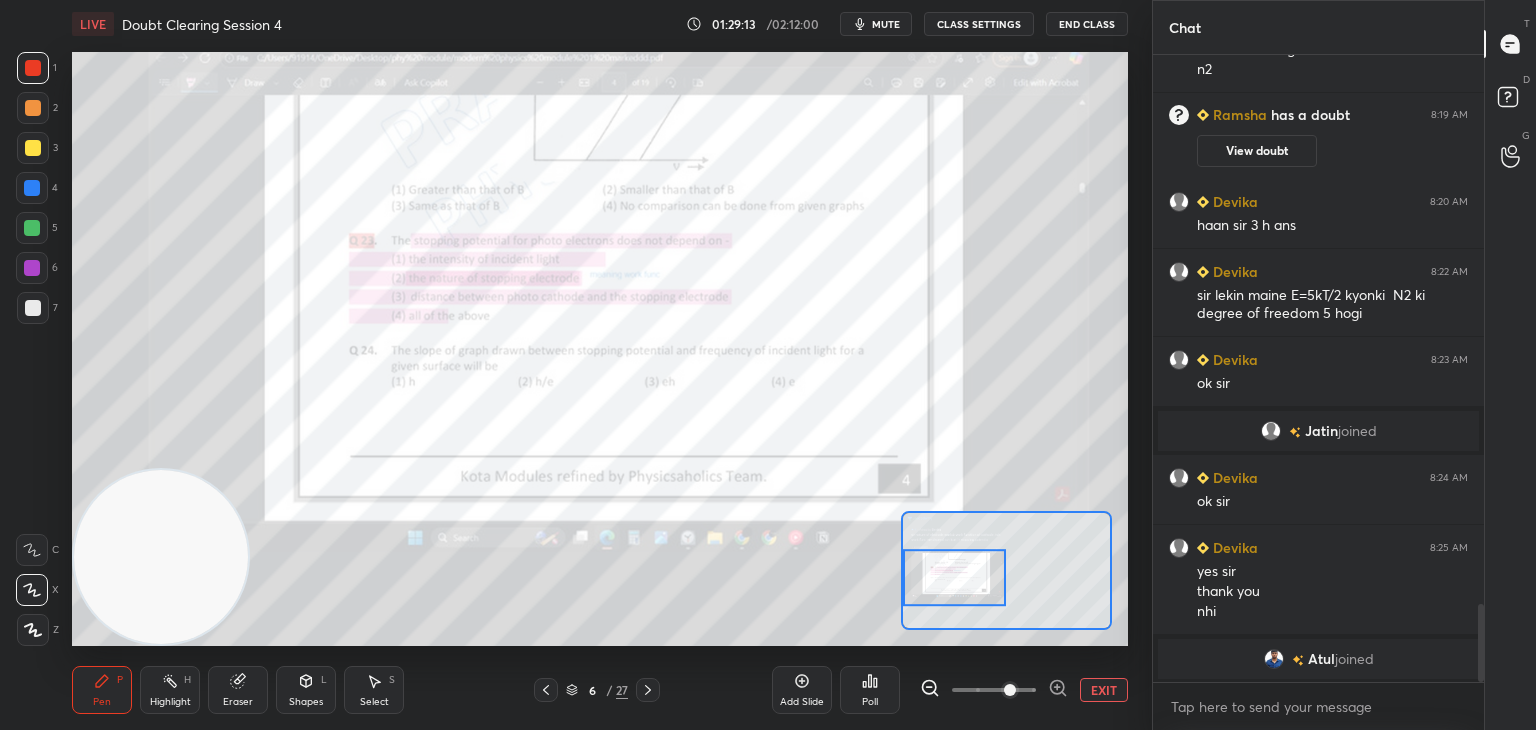 click at bounding box center (955, 577) 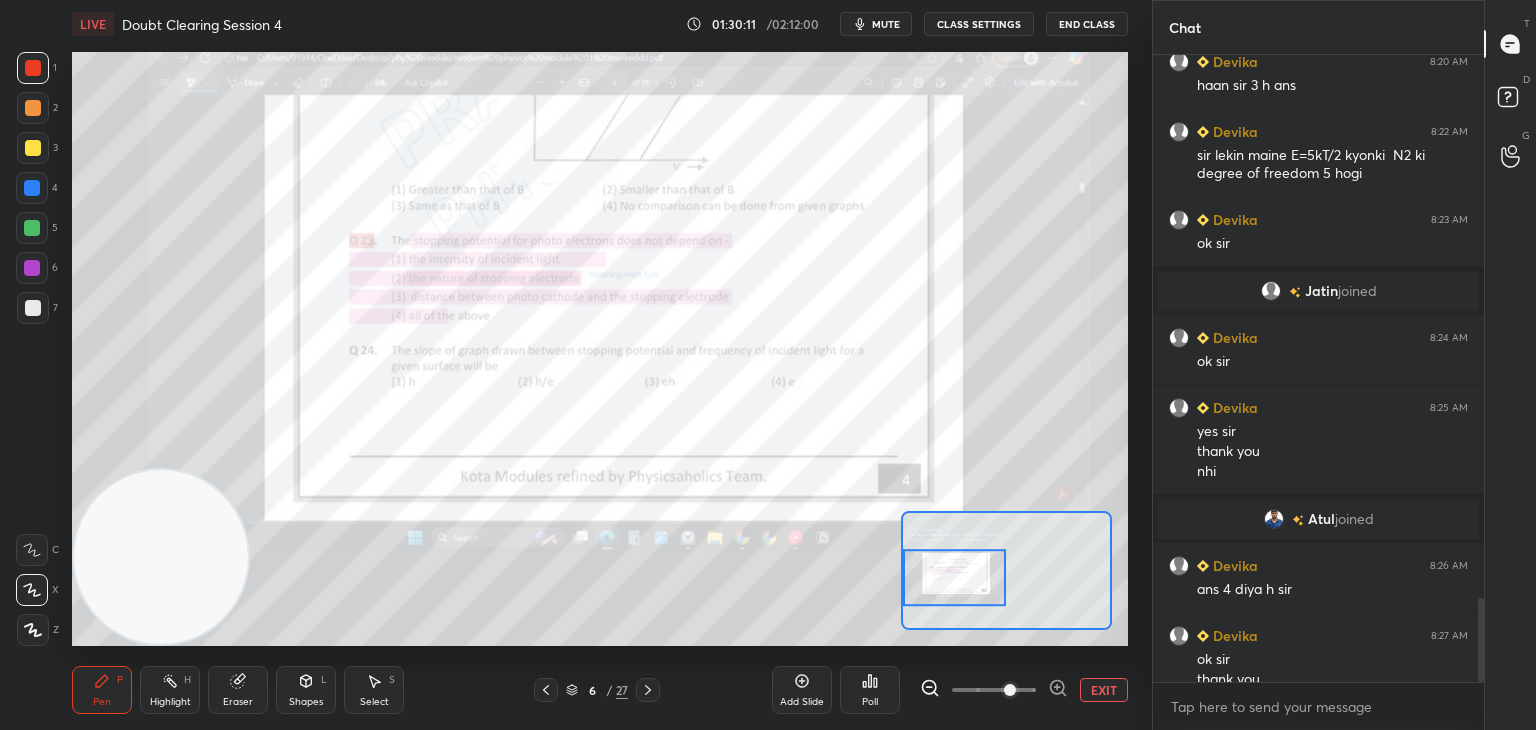 scroll, scrollTop: 4050, scrollLeft: 0, axis: vertical 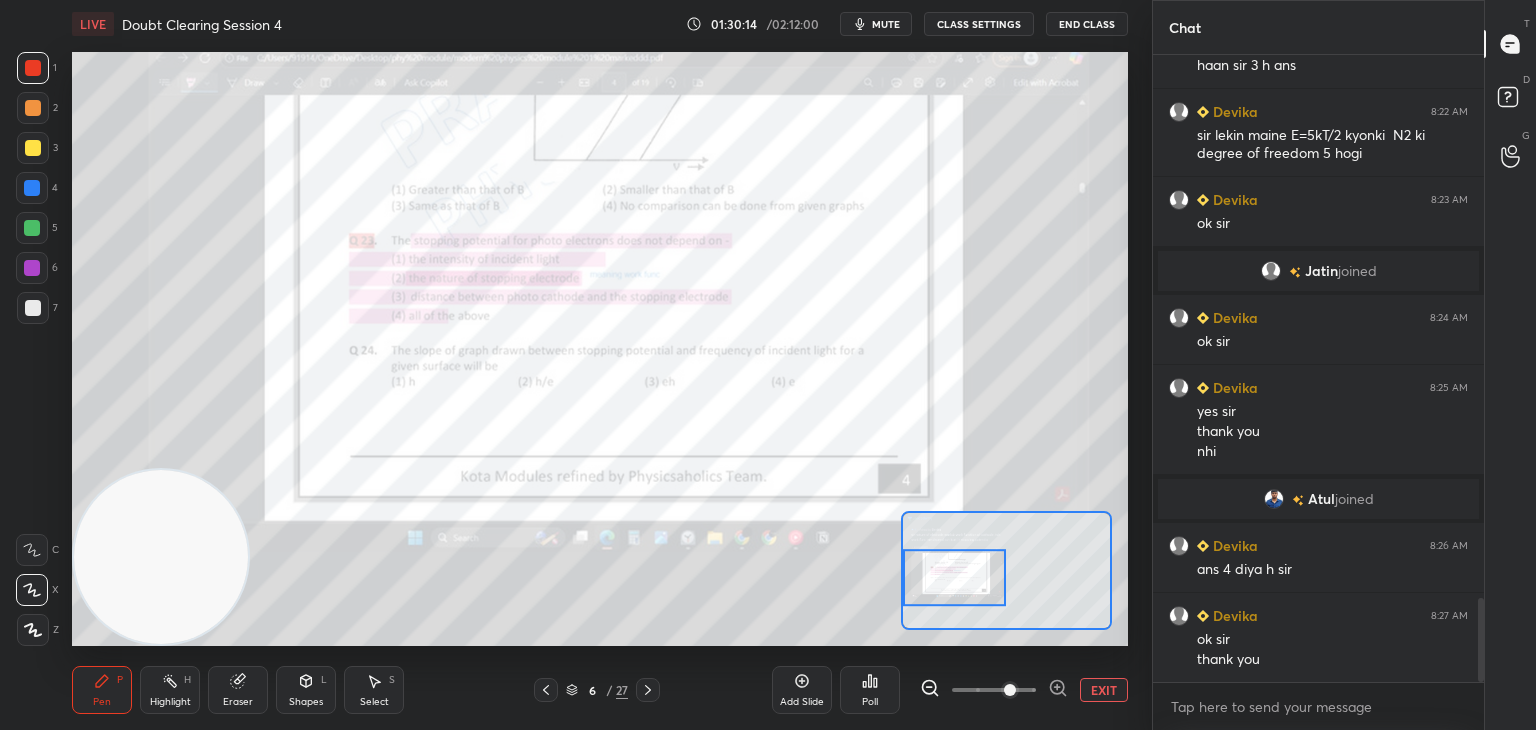 click on "mute" at bounding box center (876, 24) 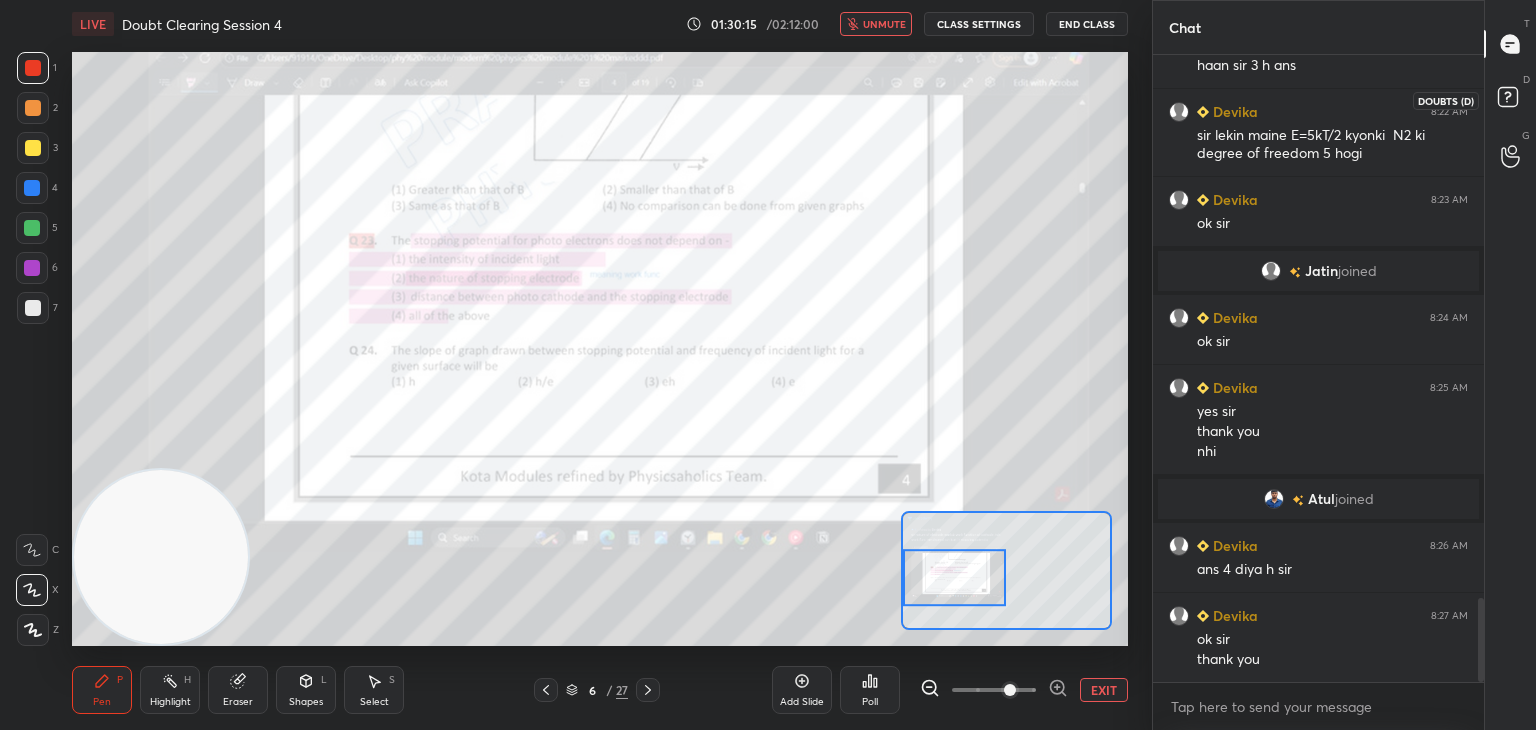 click 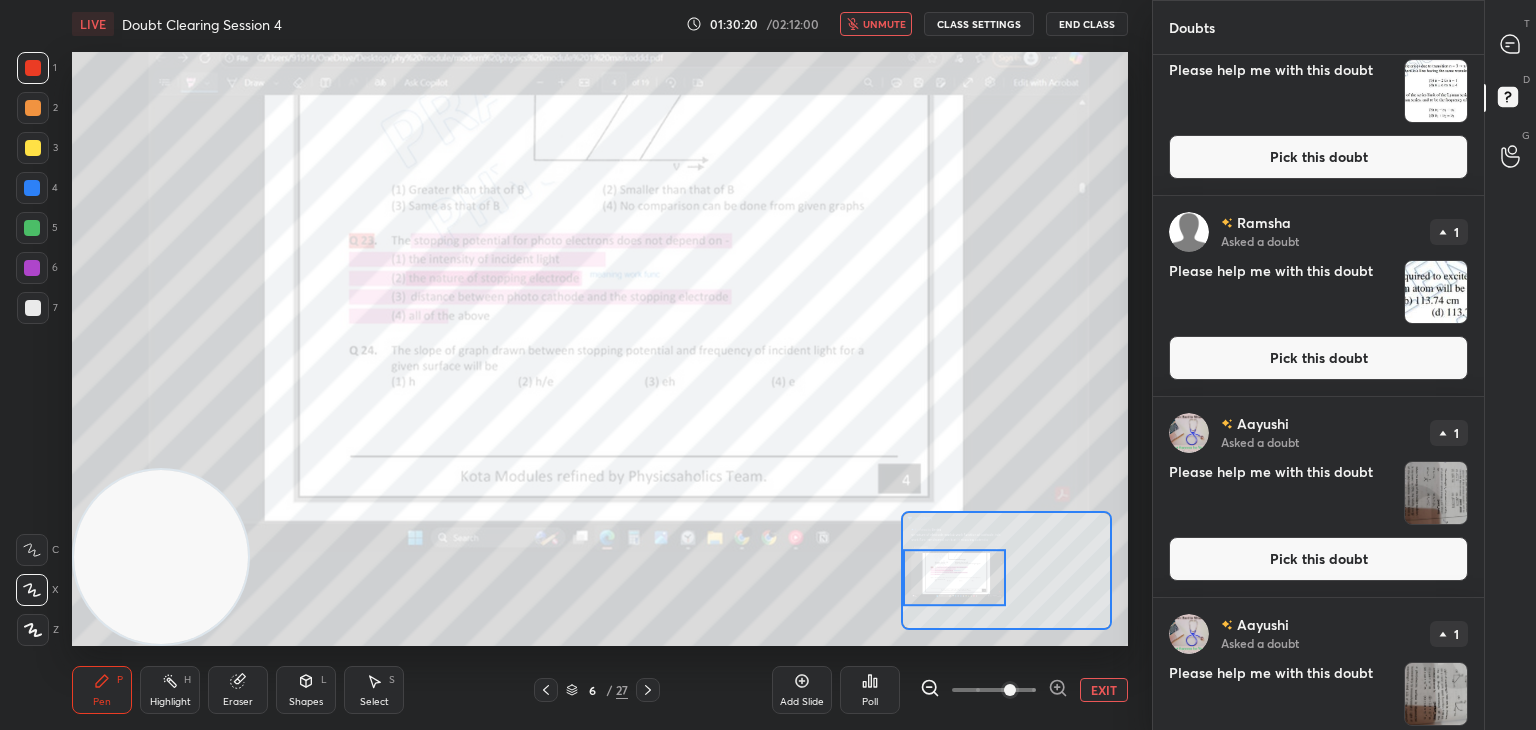 scroll, scrollTop: 1268, scrollLeft: 0, axis: vertical 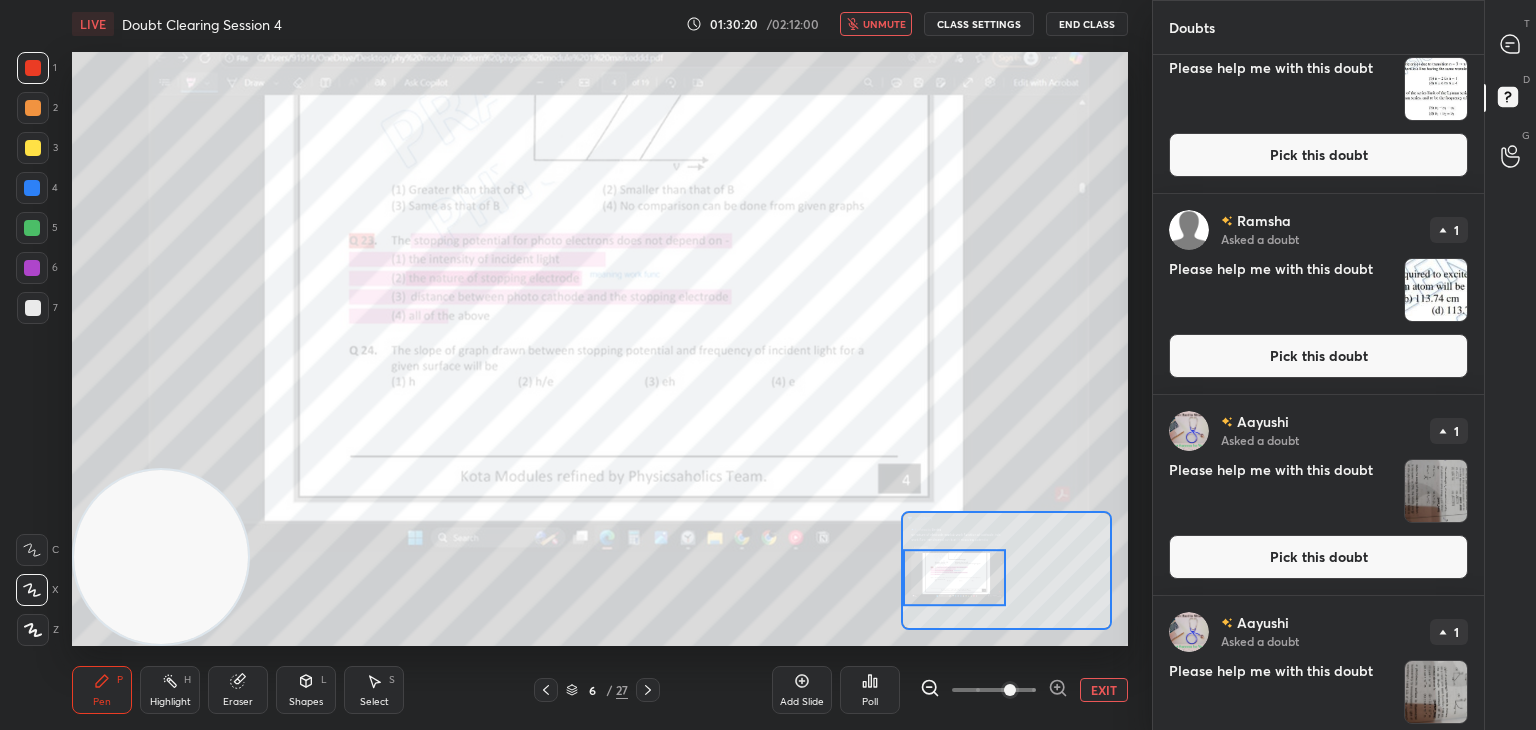 click at bounding box center [1436, 290] 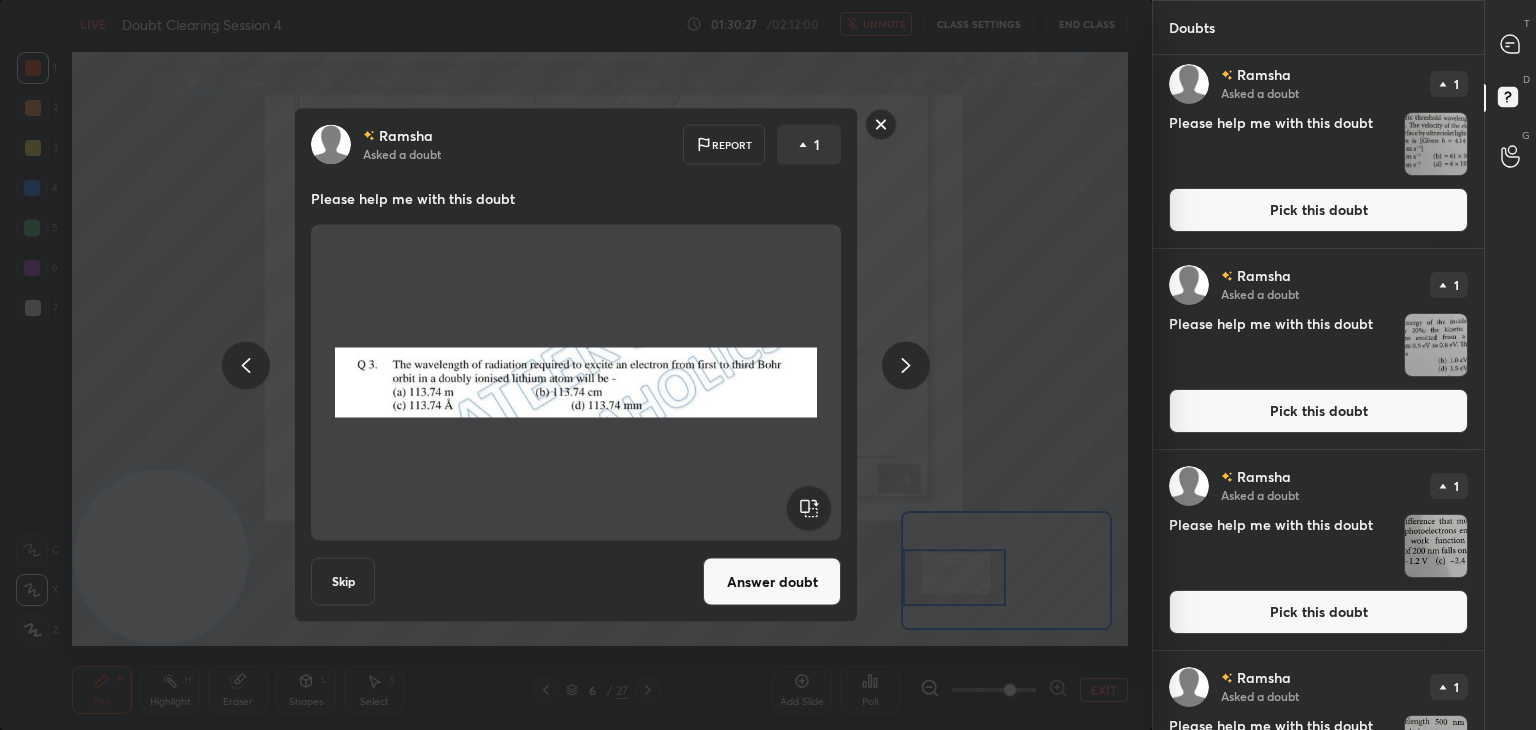 scroll, scrollTop: 0, scrollLeft: 0, axis: both 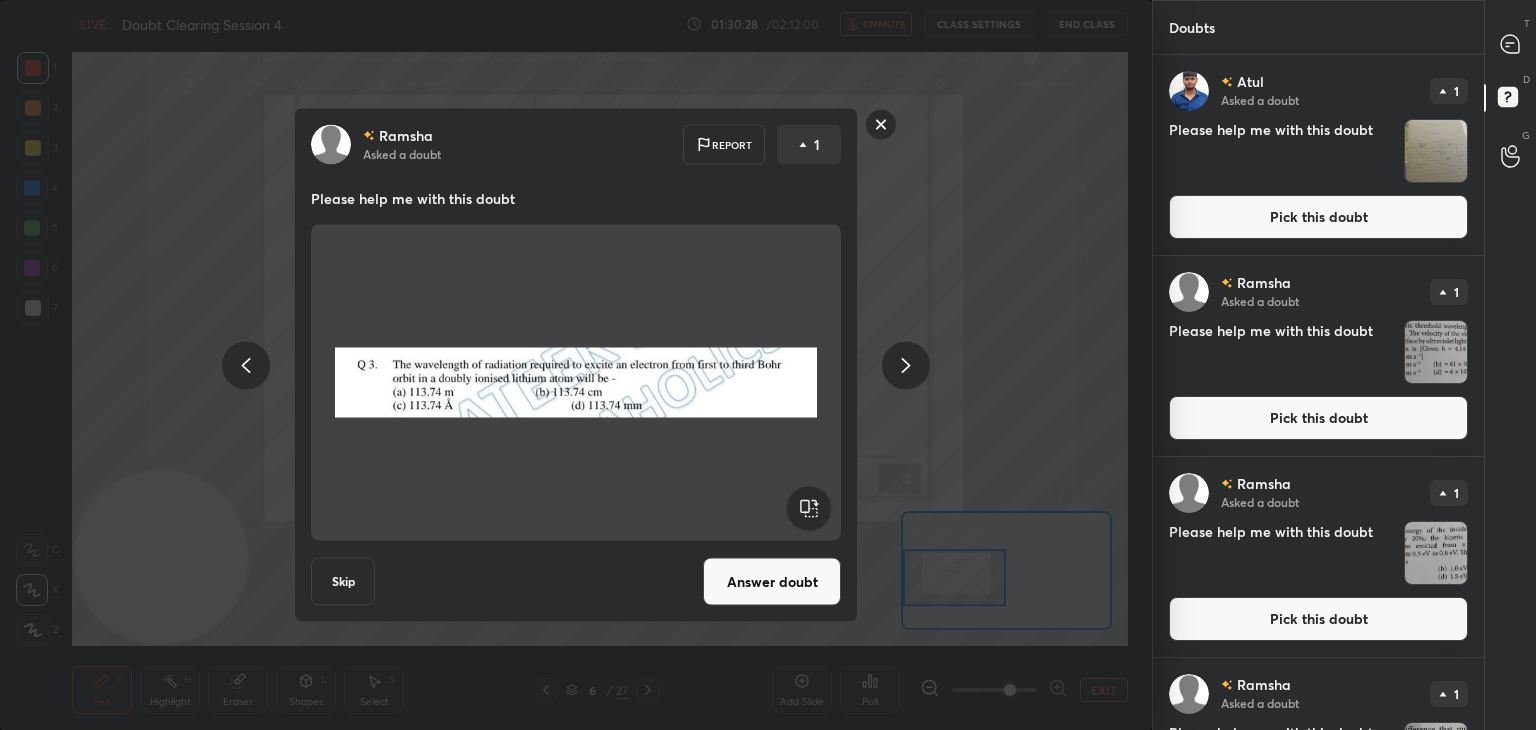 click at bounding box center (1436, 151) 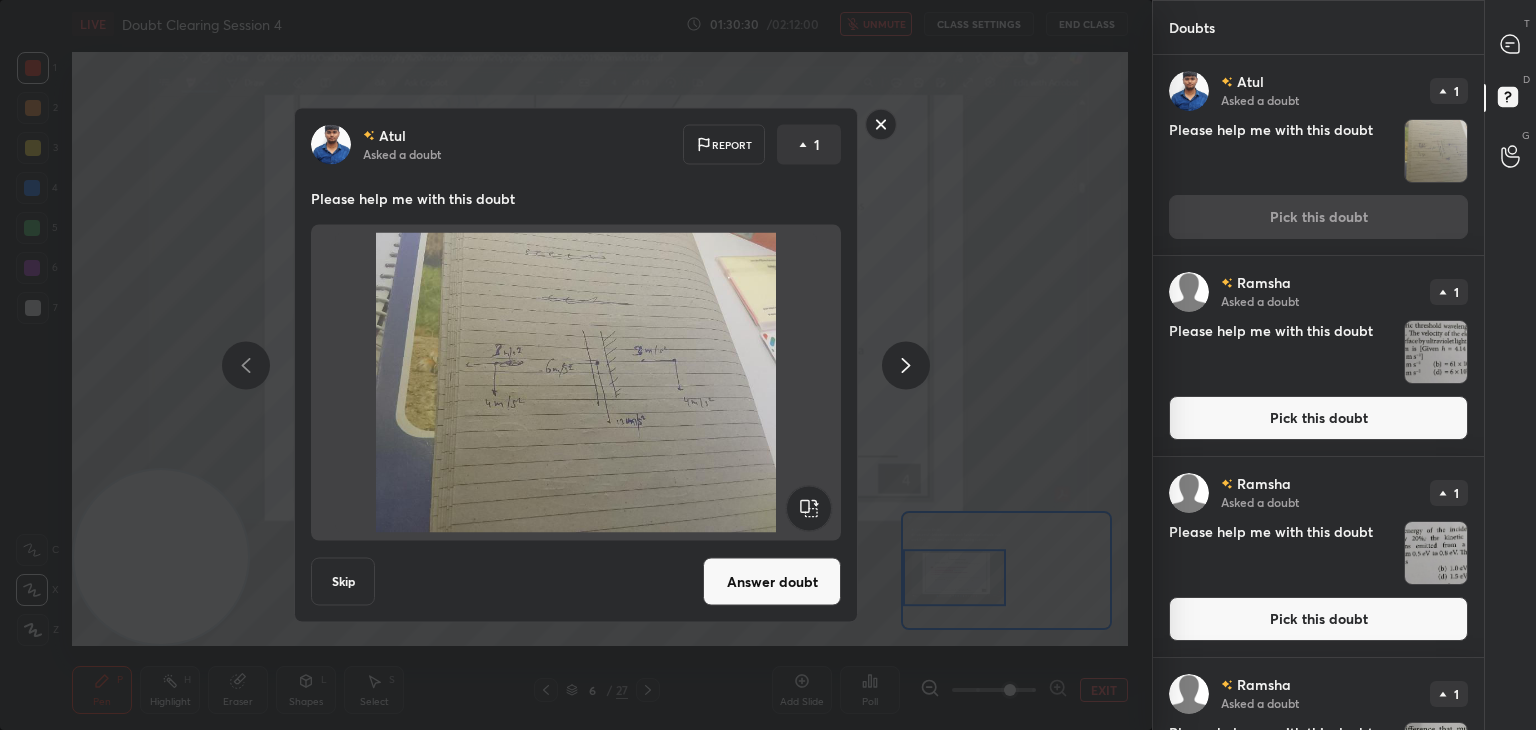 click 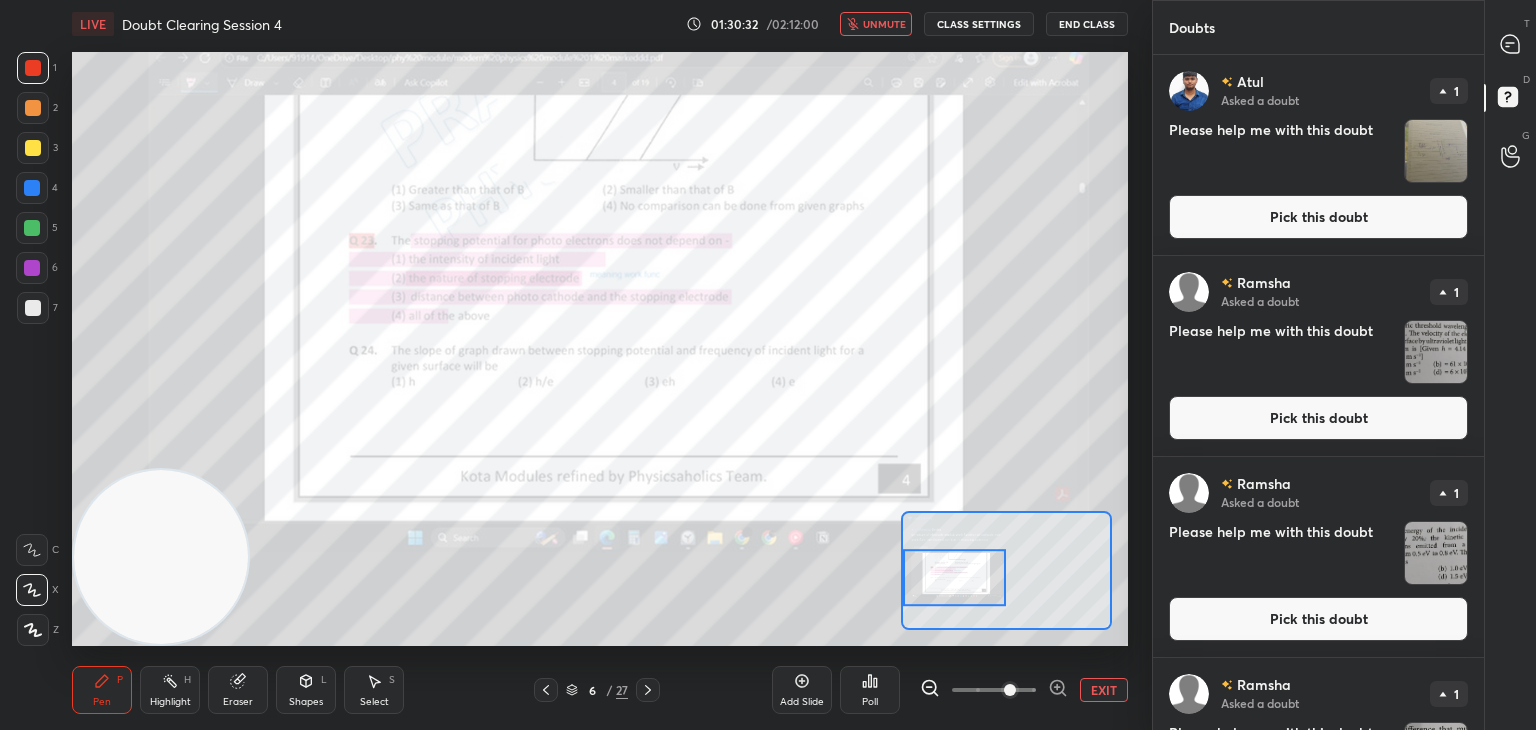 click at bounding box center (1511, 44) 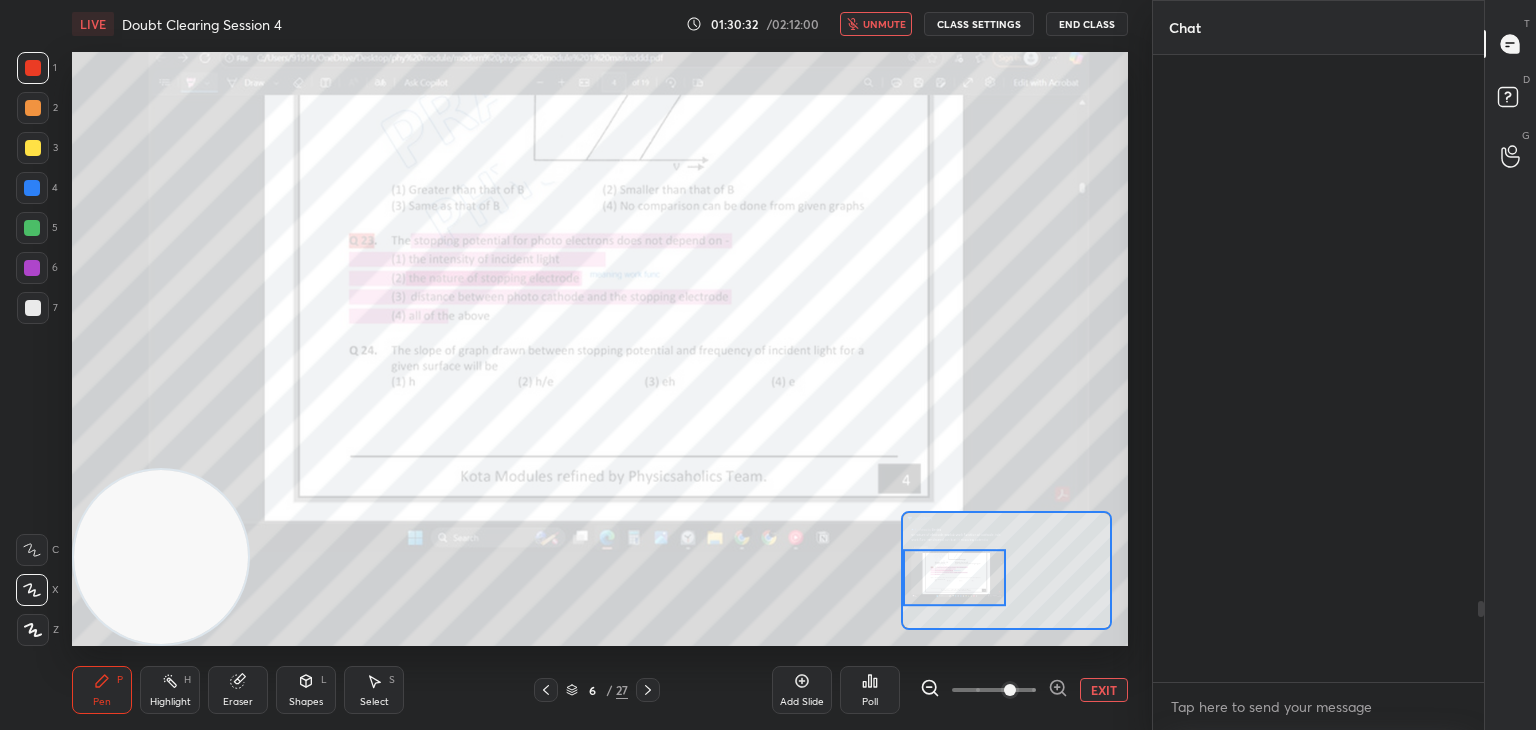 scroll, scrollTop: 4480, scrollLeft: 0, axis: vertical 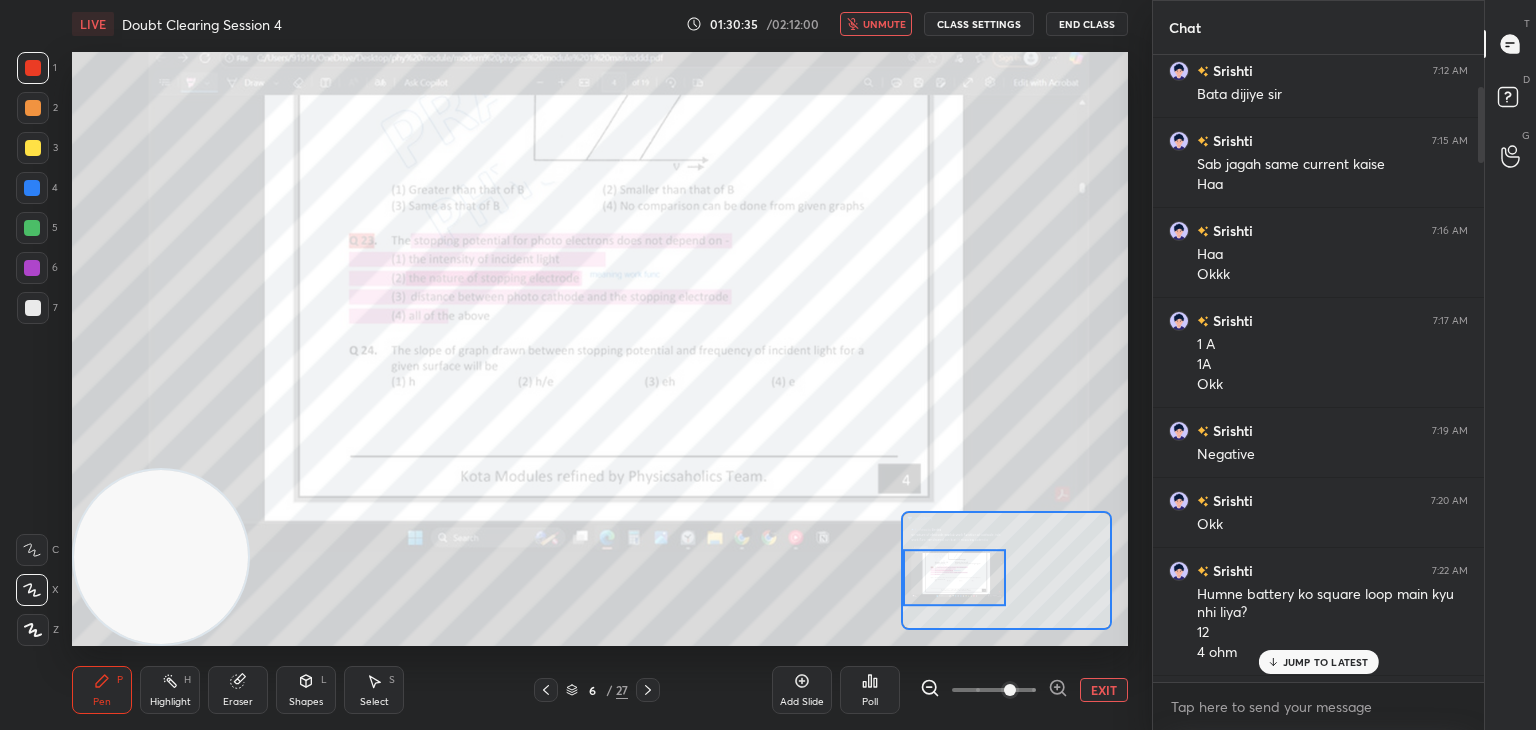 click on "You  joined Srishti  joined Srishti 7:09 AM Sir doubts Srishti 7:10 AM Ek sath daal du? 5 6 Srishti 7:12 AM Bata dijiye sir Srishti 7:15 AM Sab jagah same current kaise Haa Srishti 7:16 AM Haa Okkk Srishti 7:17 AM 1 A 1A Okk Srishti 7:19 AM Negative Srishti 7:20 AM Okk Srishti 7:22 AM Humne battery ko square loop main kyu nhi liya? 12 4 ohm Srishti 7:23 AM 9/4" at bounding box center (1318, 369) 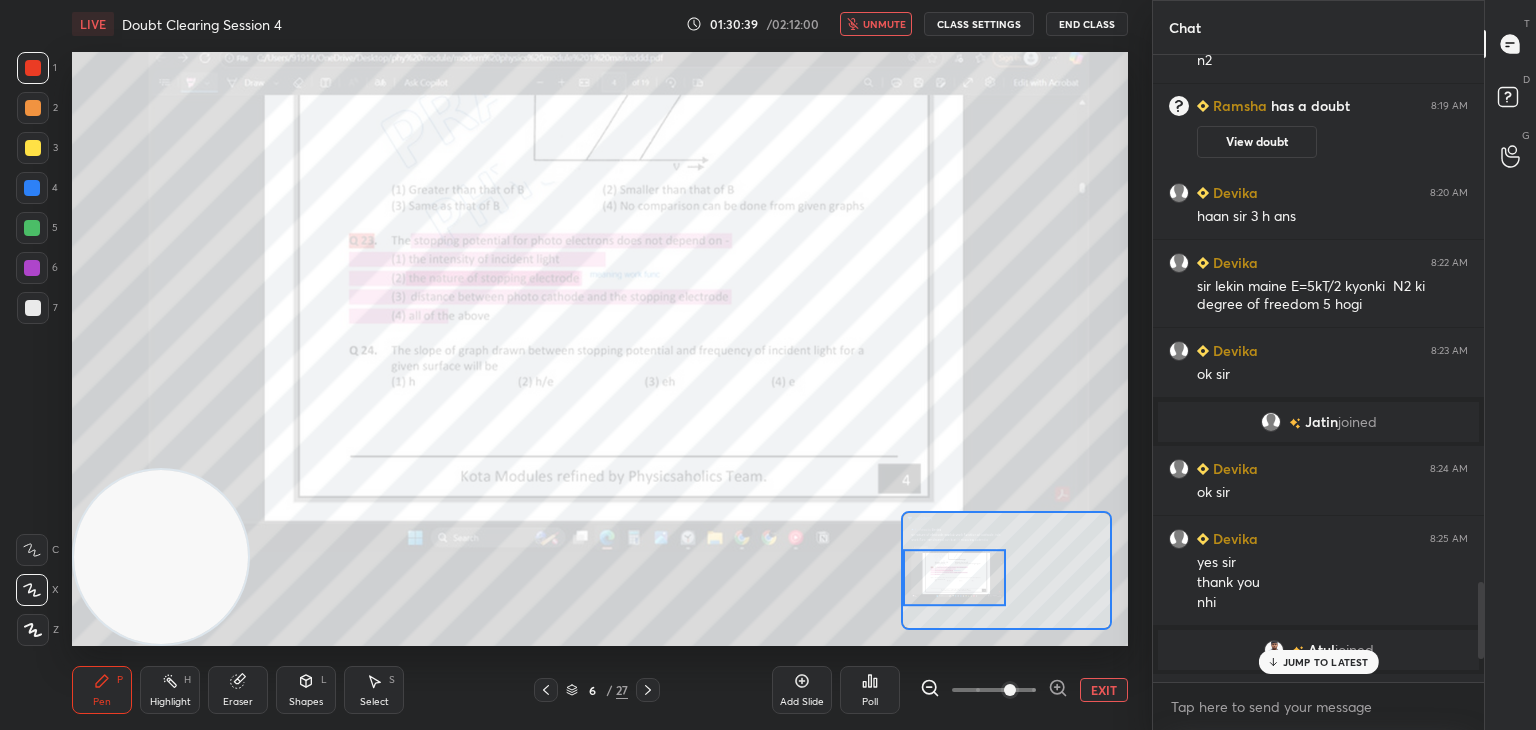 scroll, scrollTop: 4982, scrollLeft: 0, axis: vertical 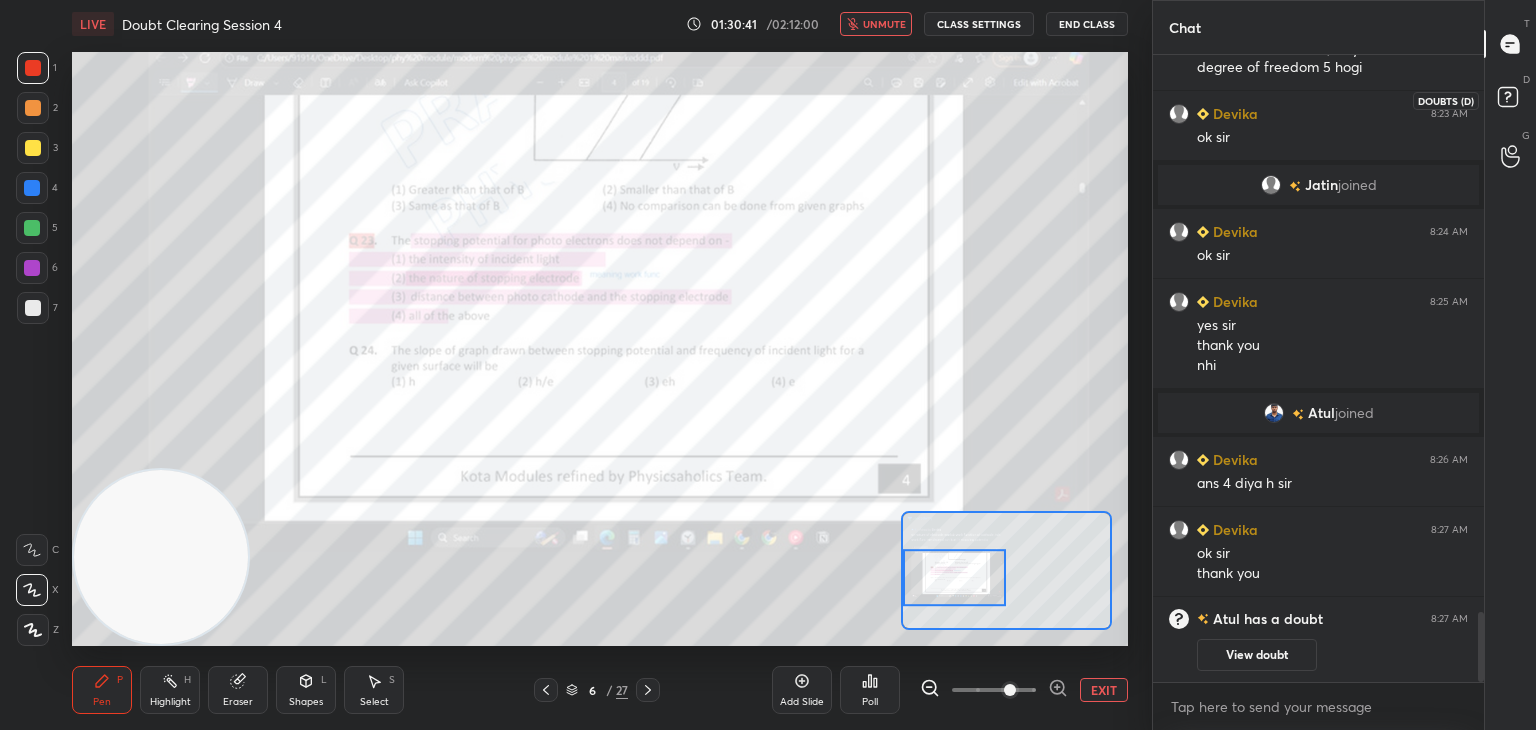 click 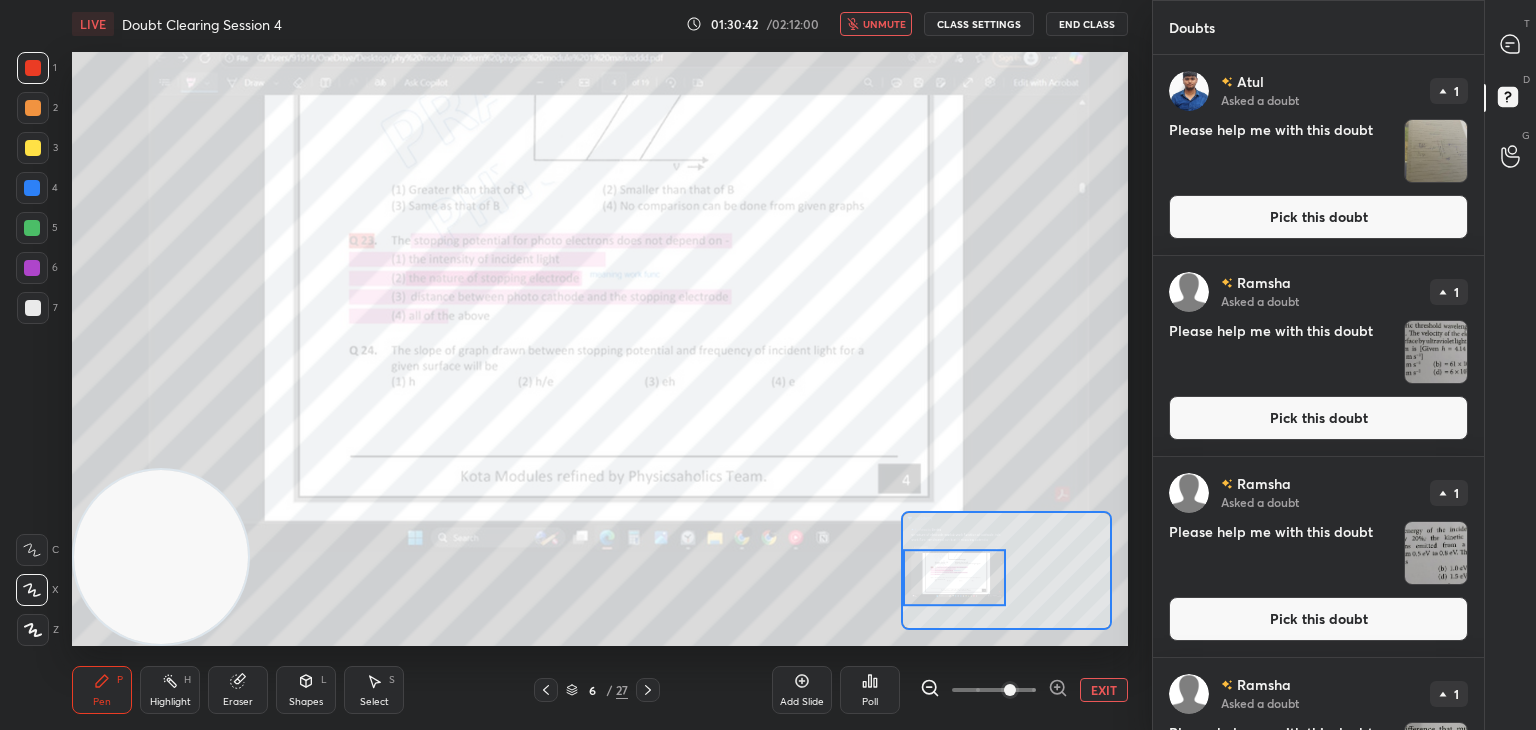 click at bounding box center [1436, 352] 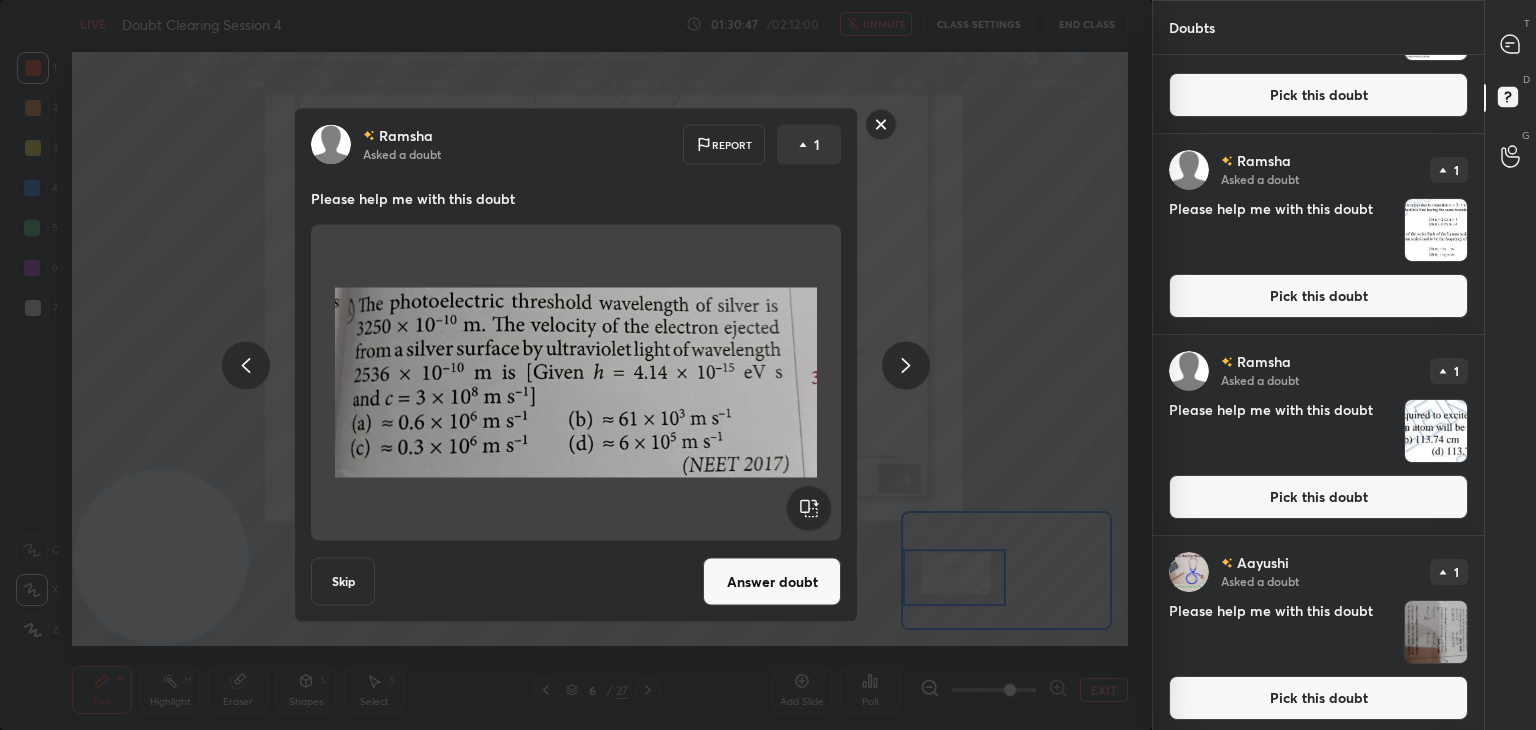 scroll, scrollTop: 1328, scrollLeft: 0, axis: vertical 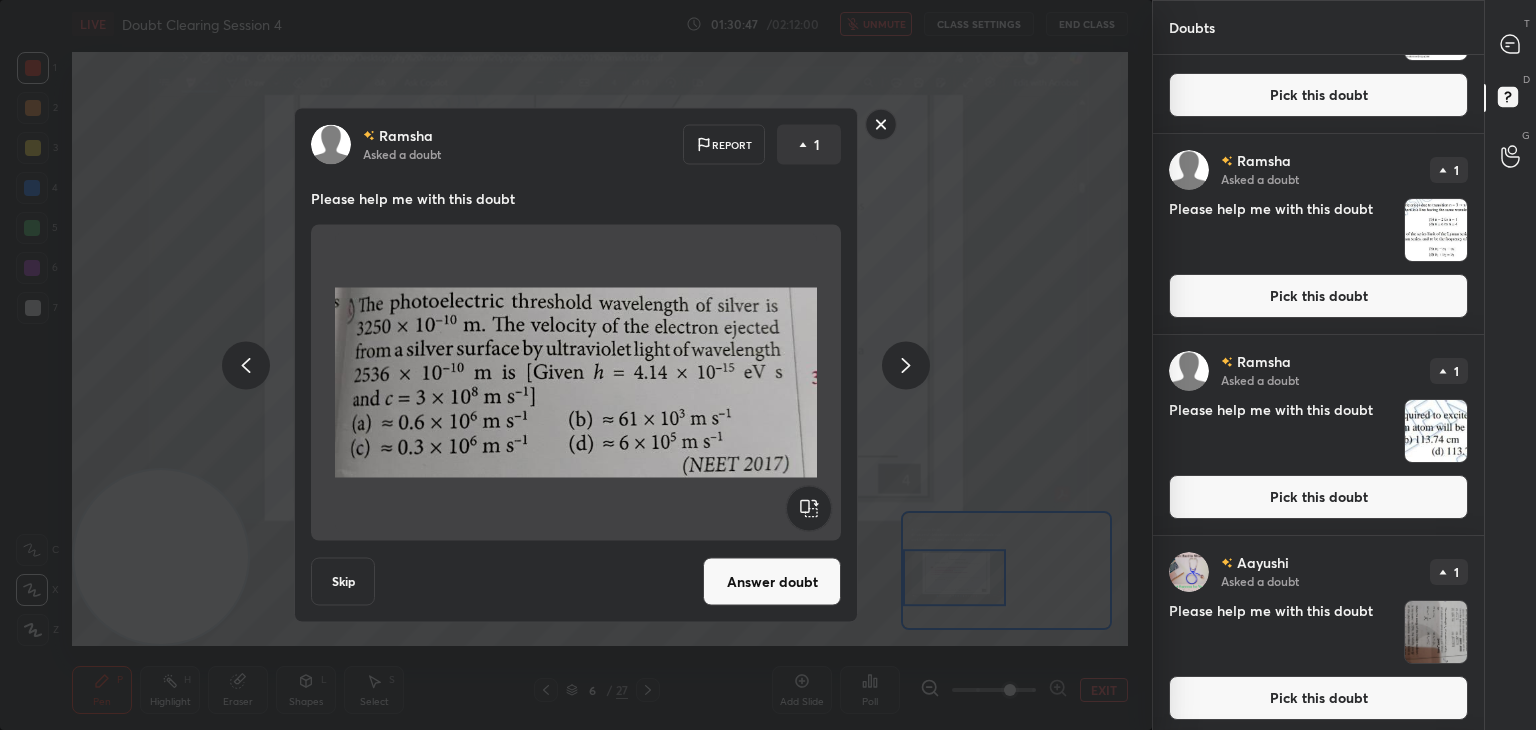 click at bounding box center [1436, 431] 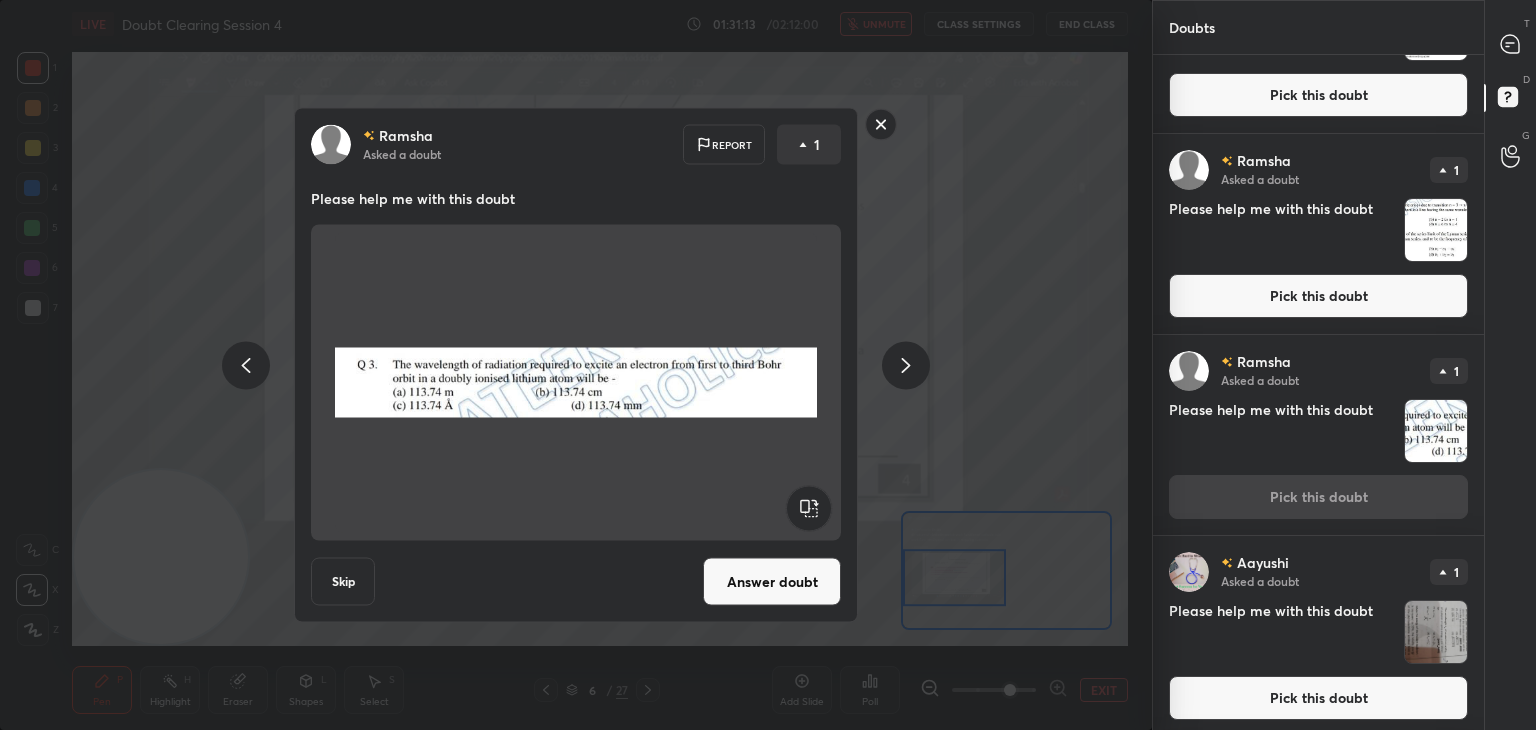 click at bounding box center (576, 383) 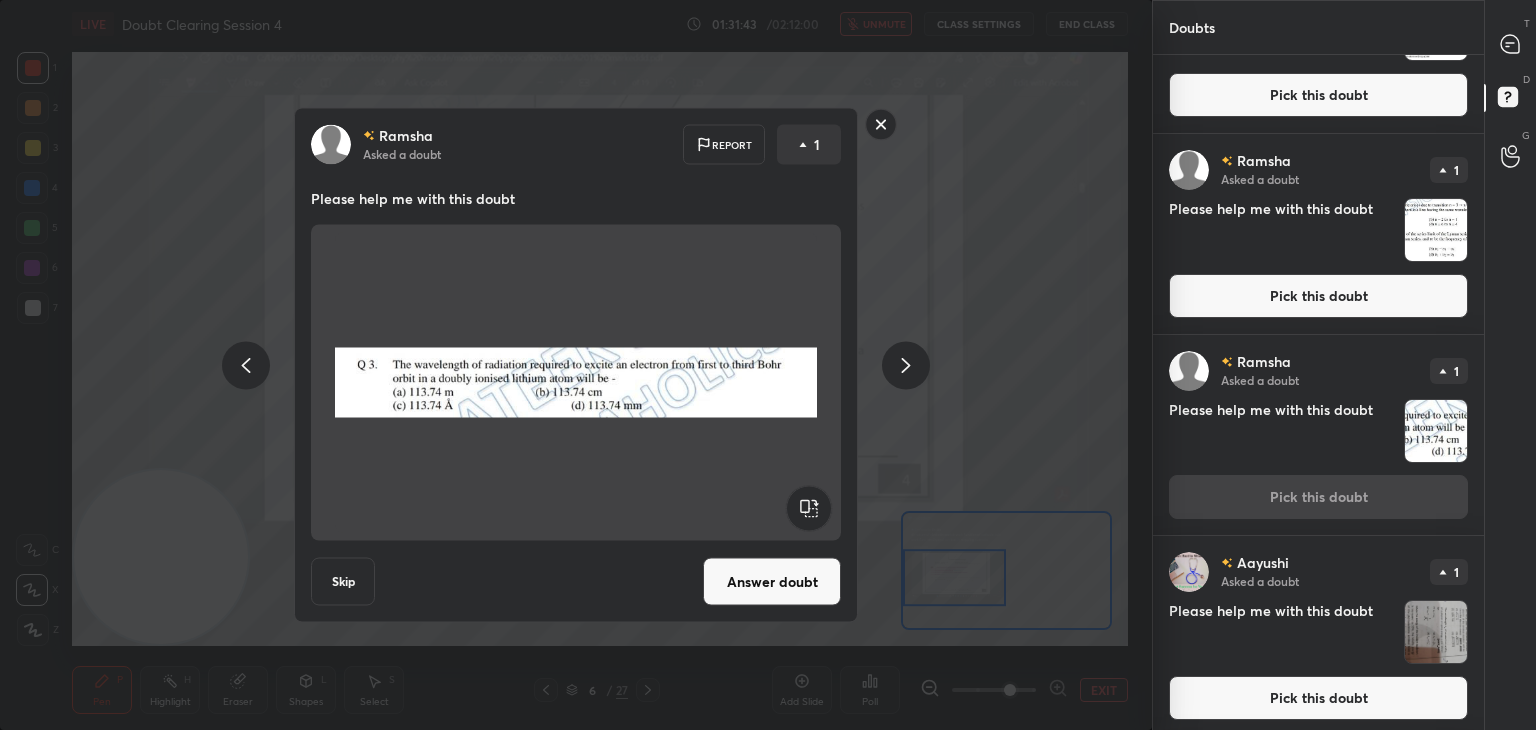 click at bounding box center (576, 383) 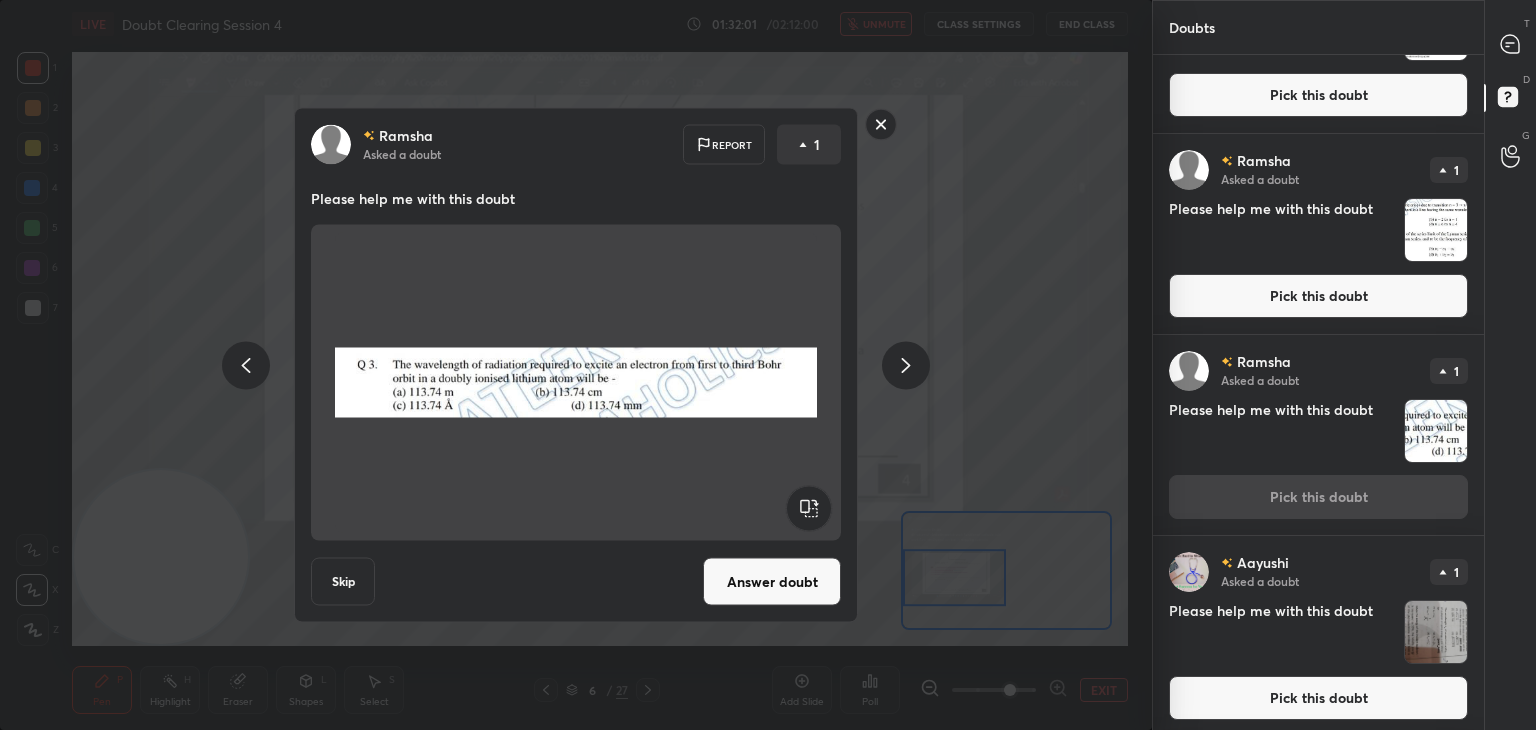 click on "Answer doubt" at bounding box center (772, 582) 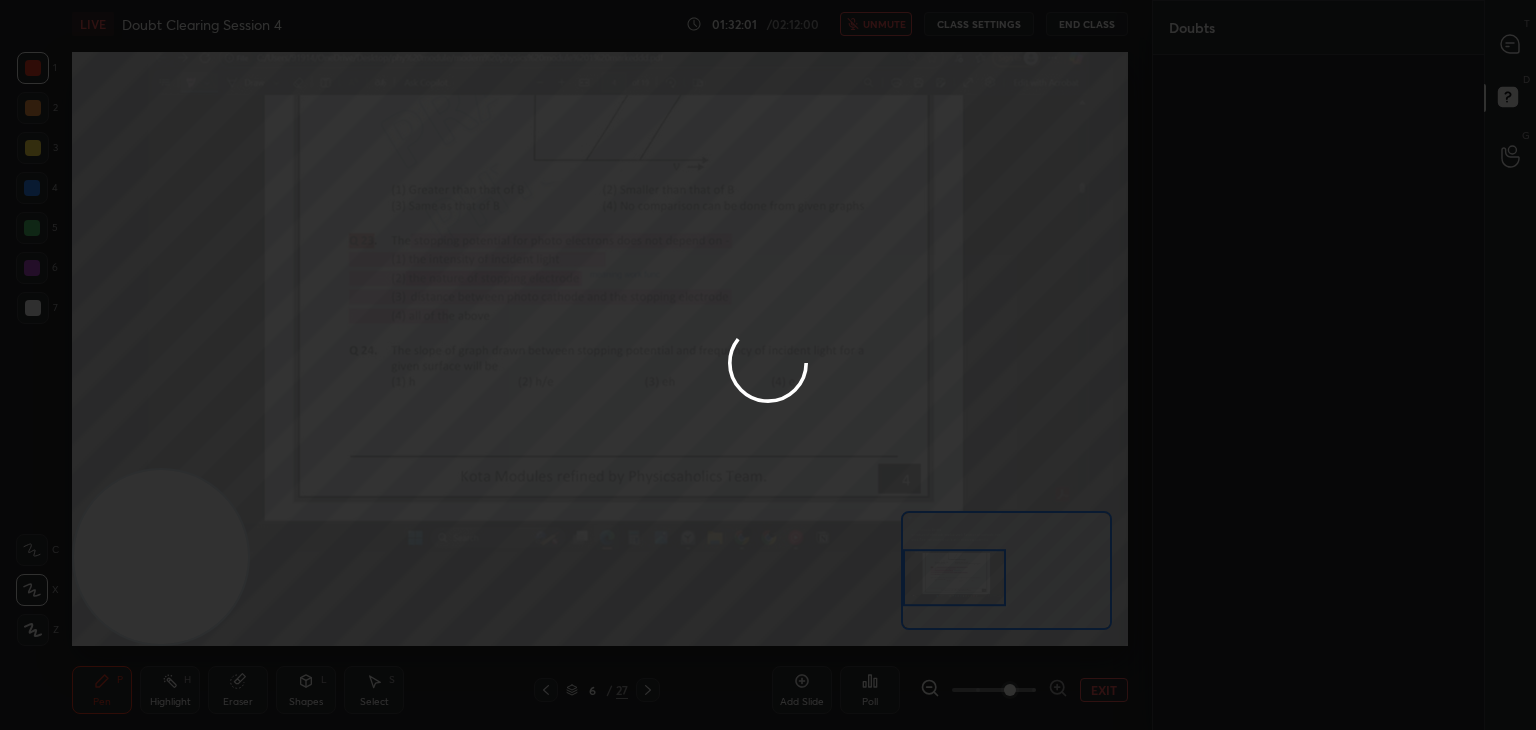 scroll, scrollTop: 0, scrollLeft: 0, axis: both 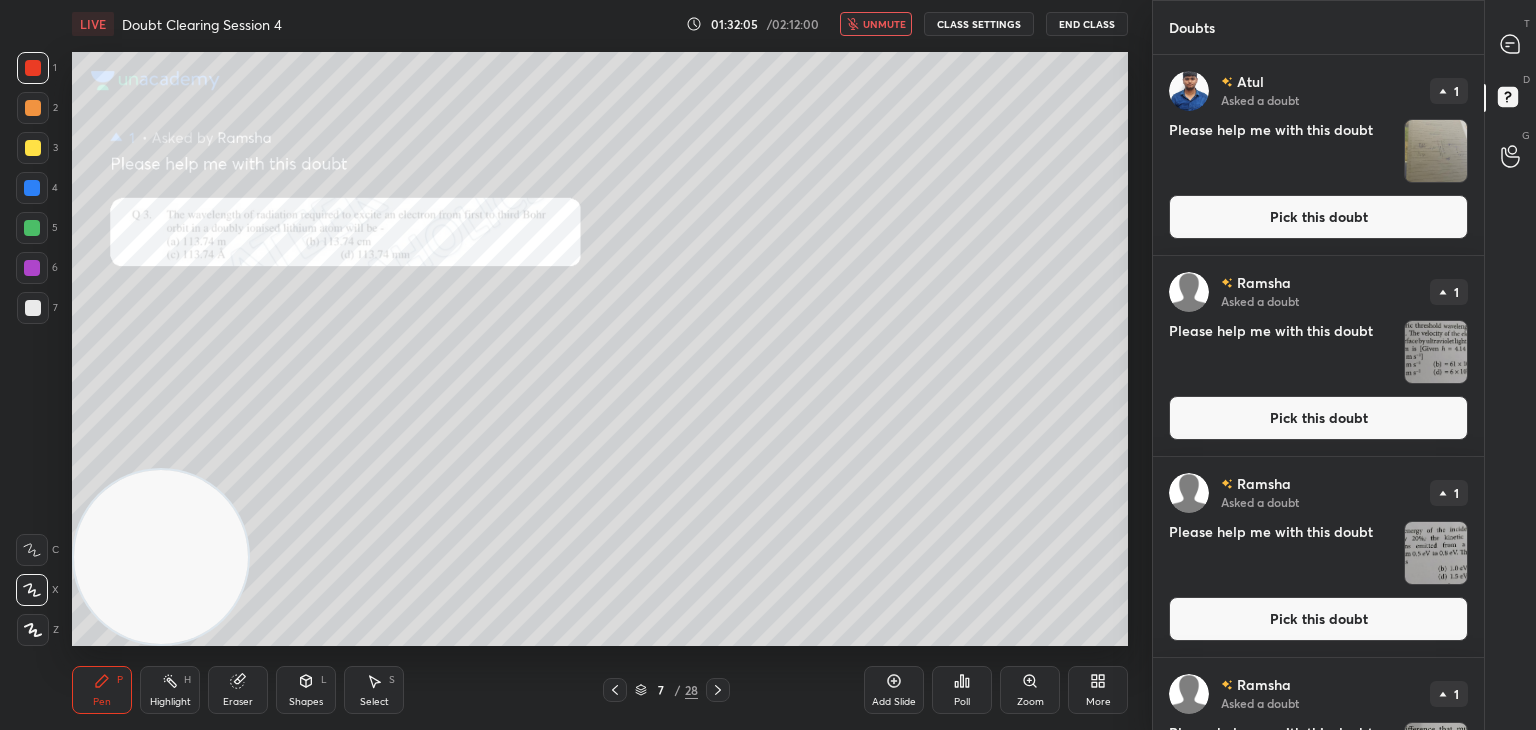 click on "T Messages (T)" at bounding box center (1510, 44) 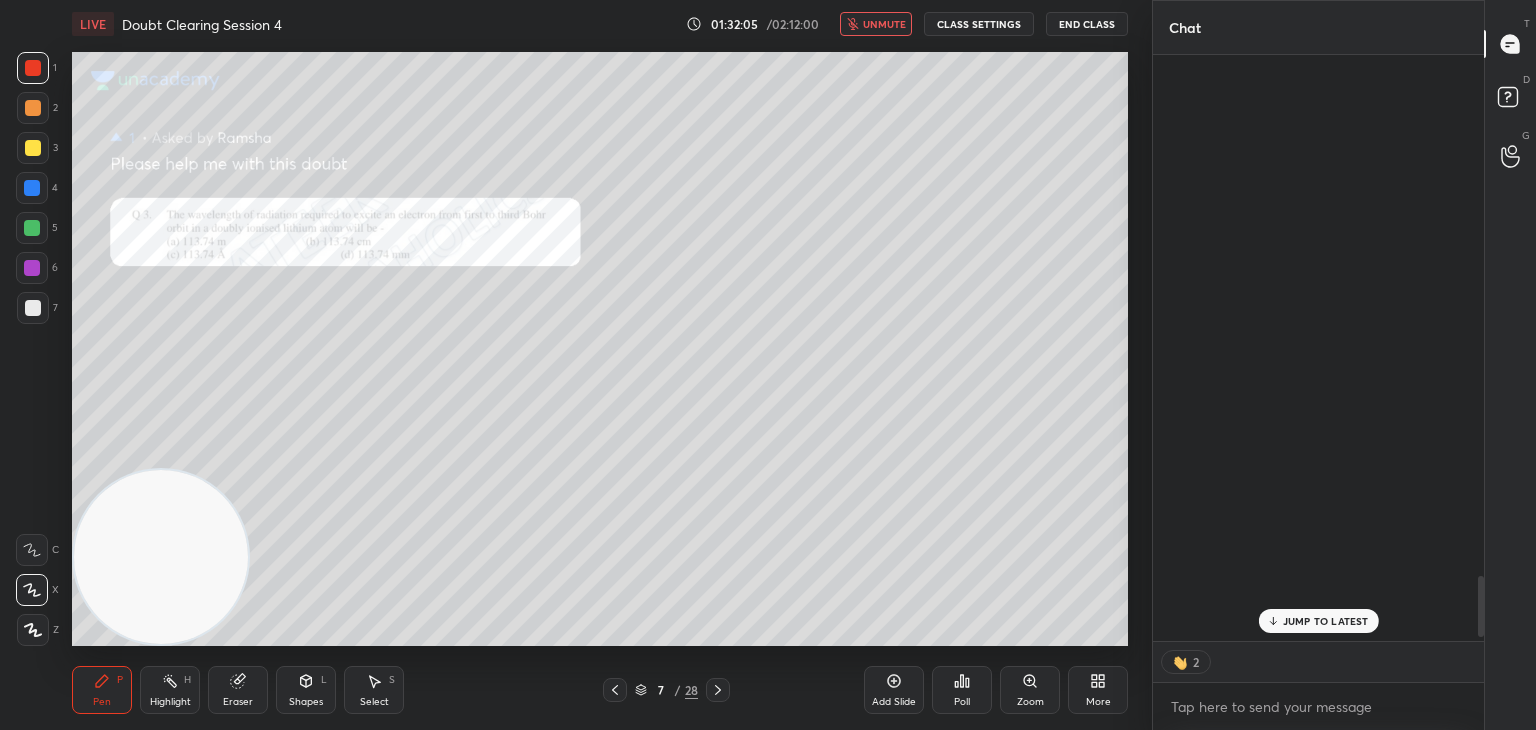 scroll, scrollTop: 4991, scrollLeft: 0, axis: vertical 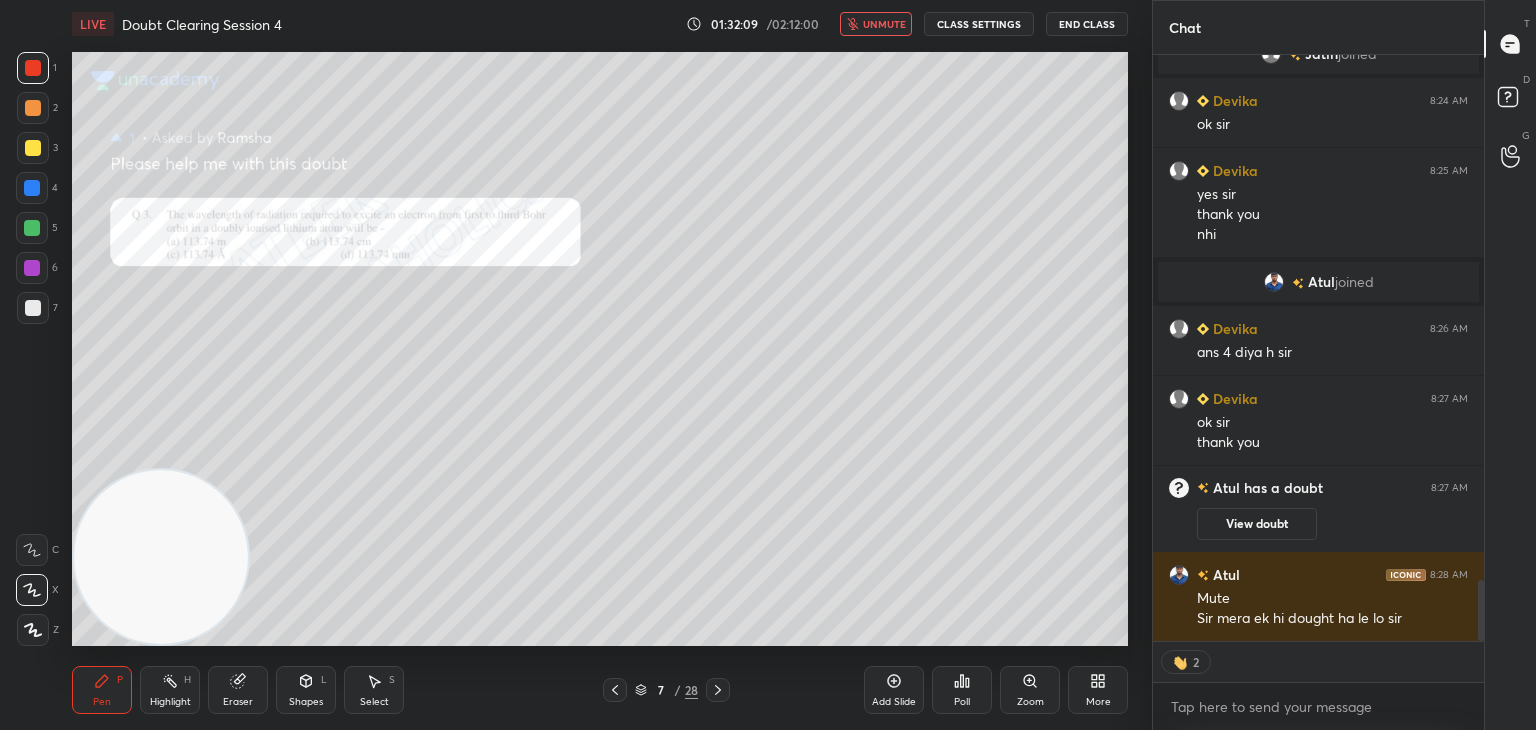 click on "unmute" at bounding box center [876, 24] 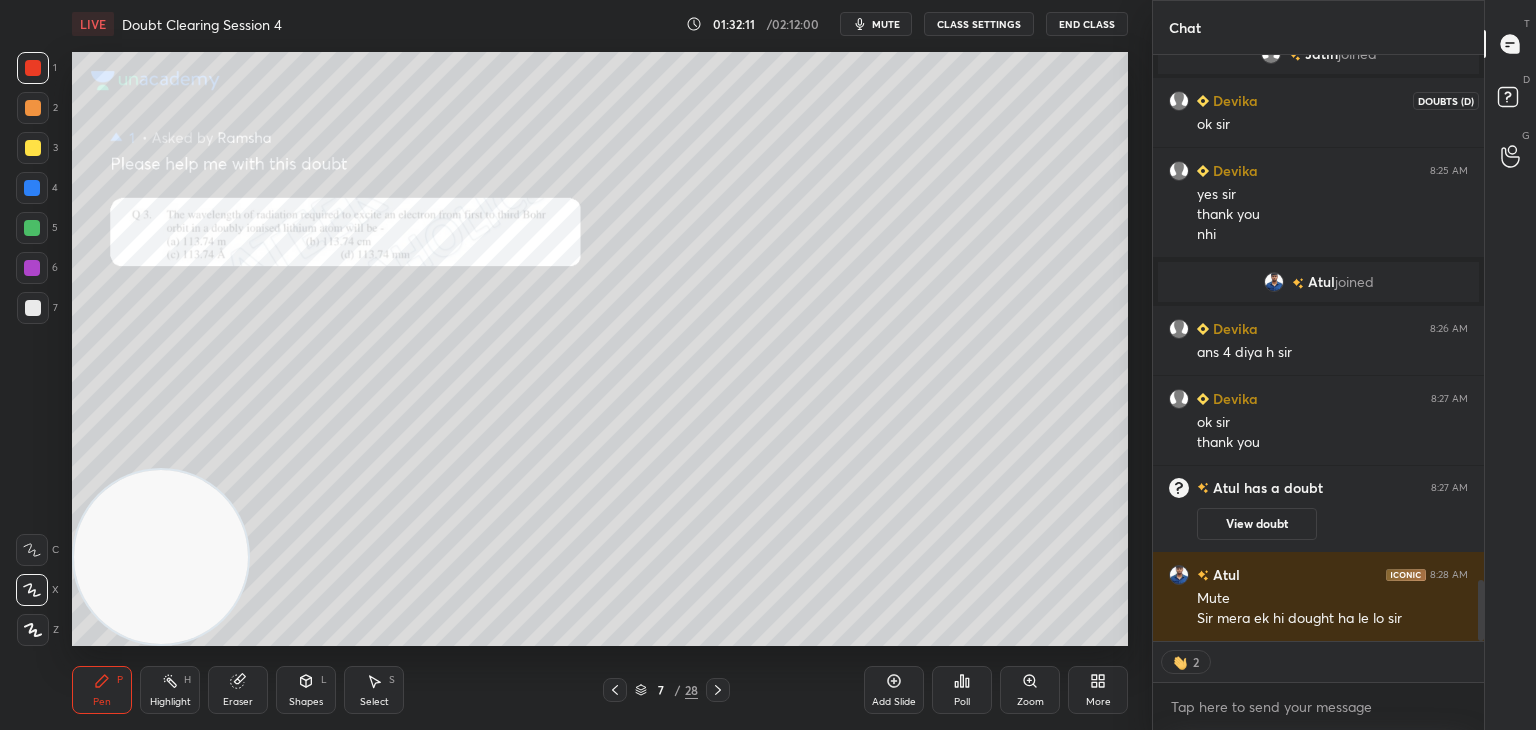 click 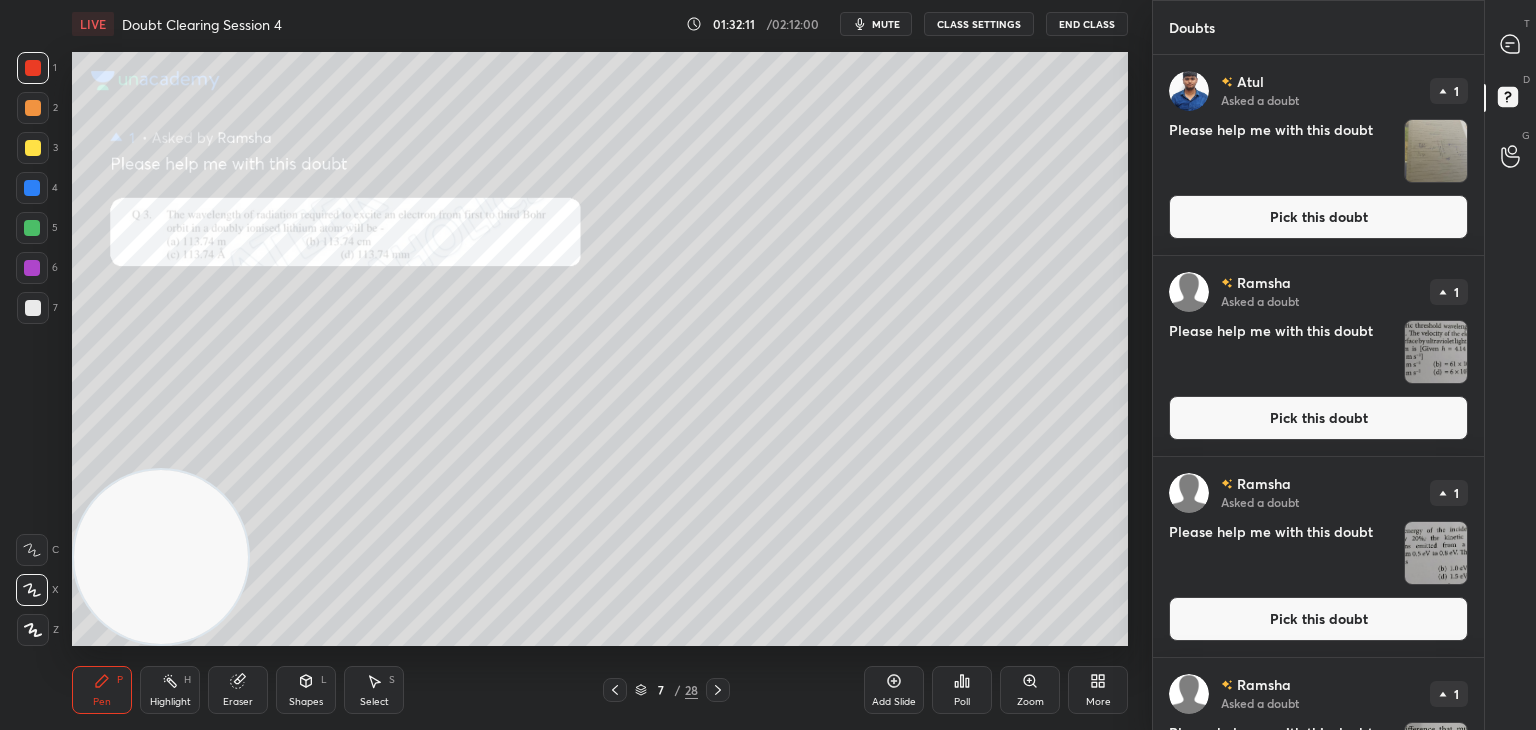click at bounding box center [1436, 151] 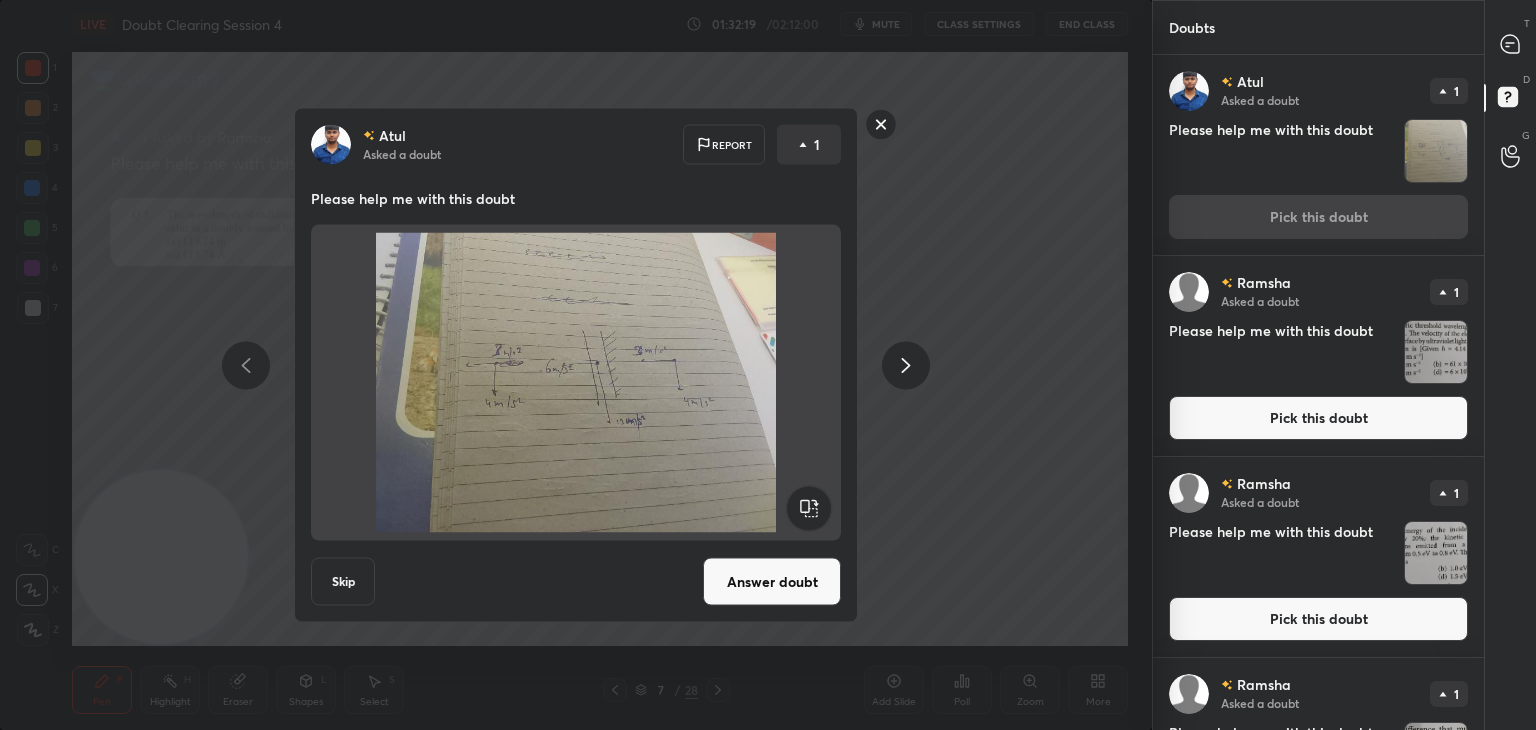click 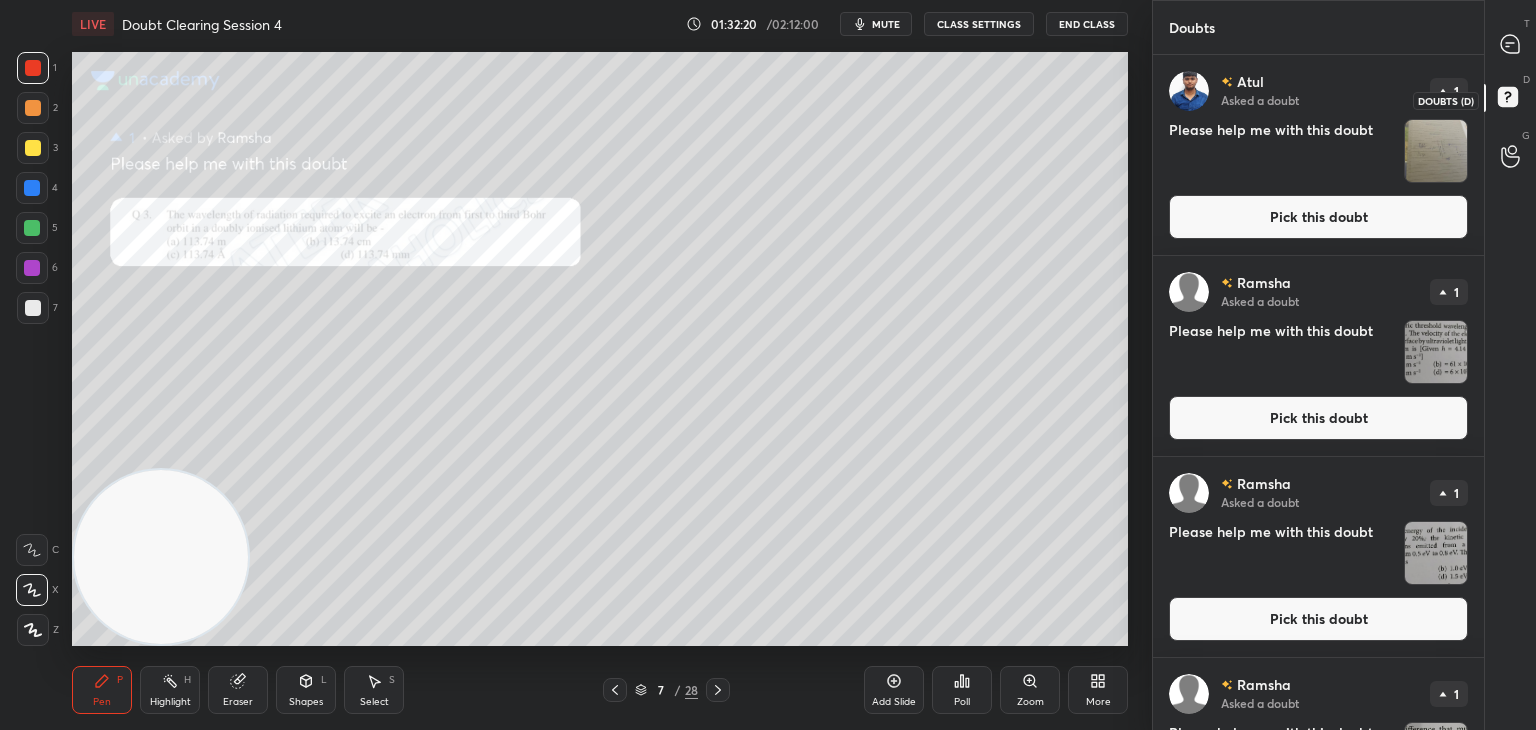 click on "T Messages (T)" at bounding box center [1510, 44] 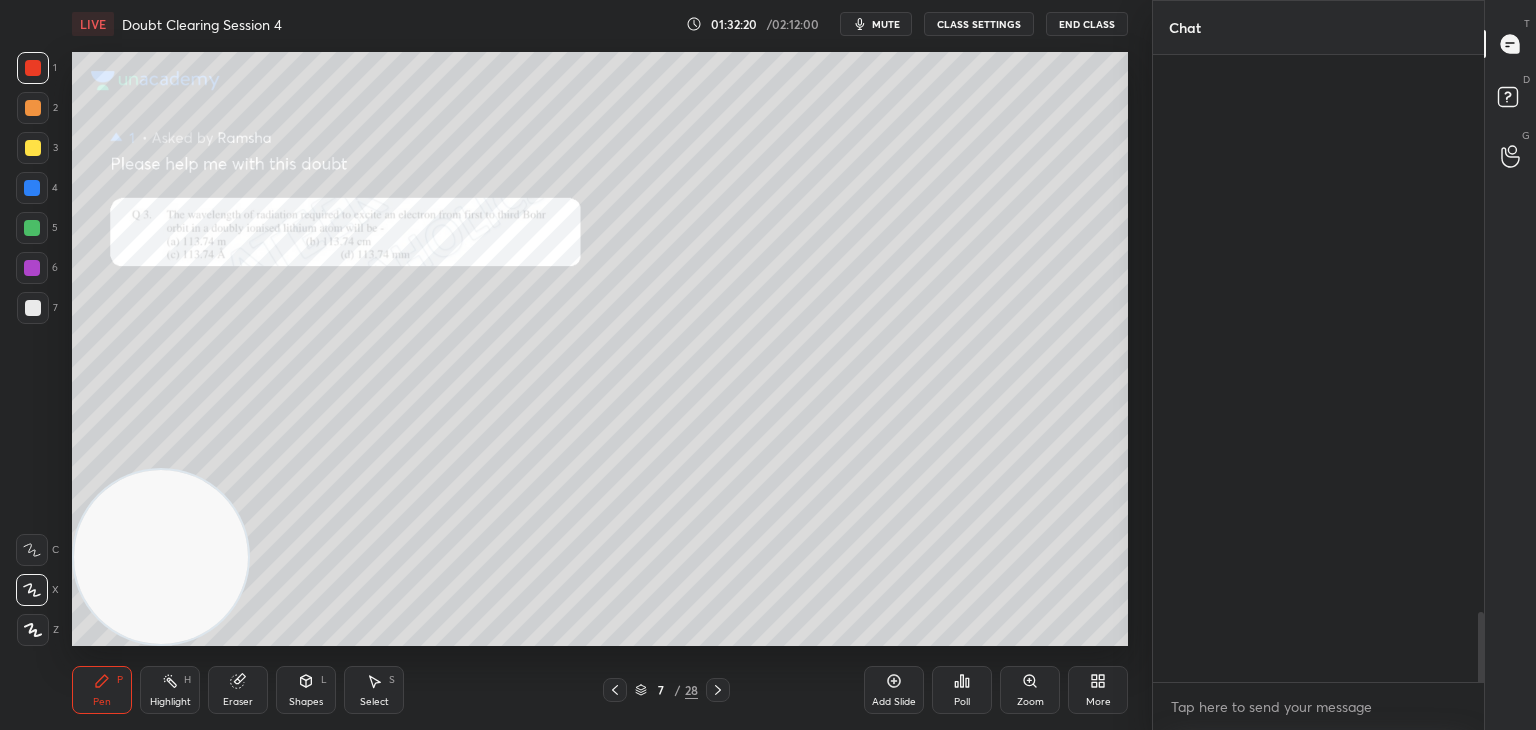 scroll, scrollTop: 4986, scrollLeft: 0, axis: vertical 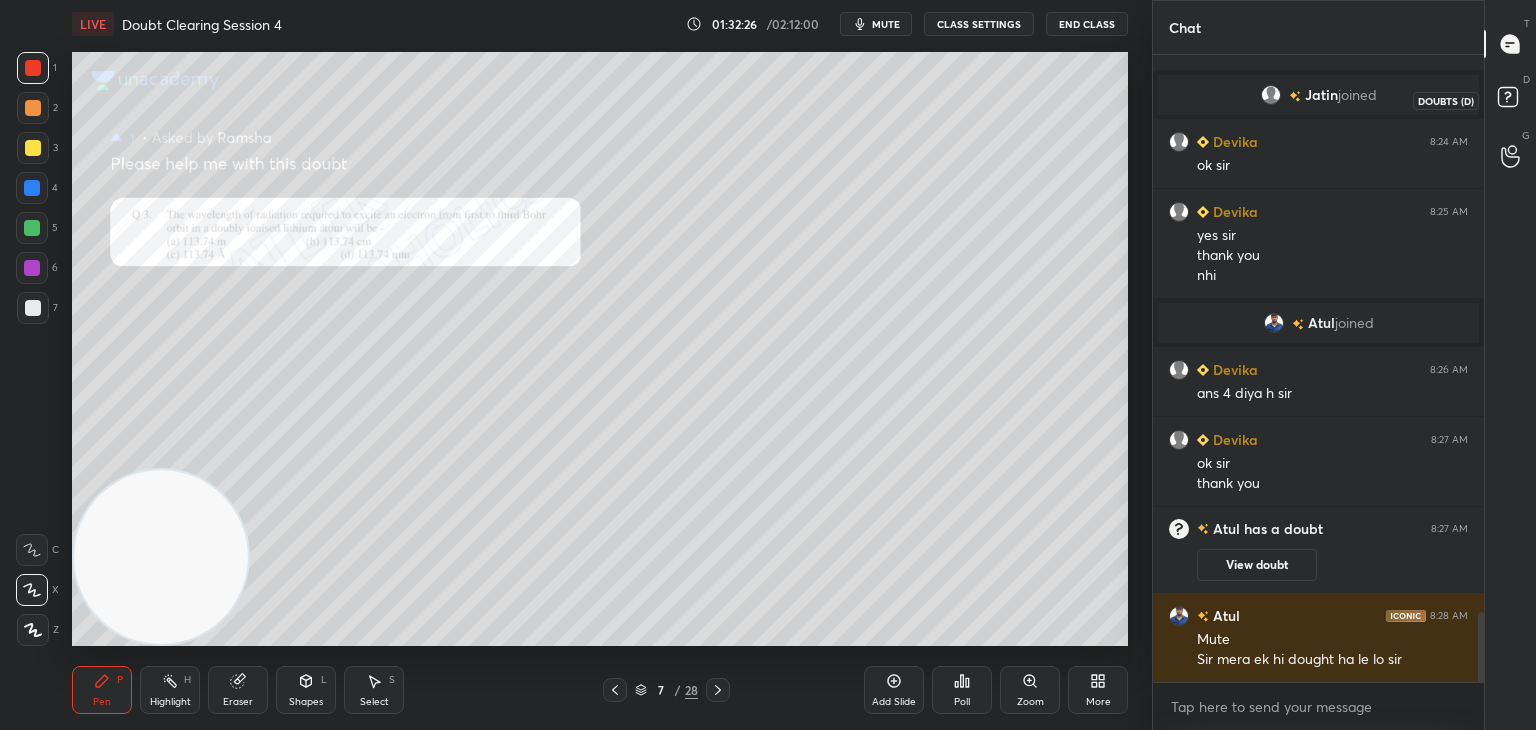 click 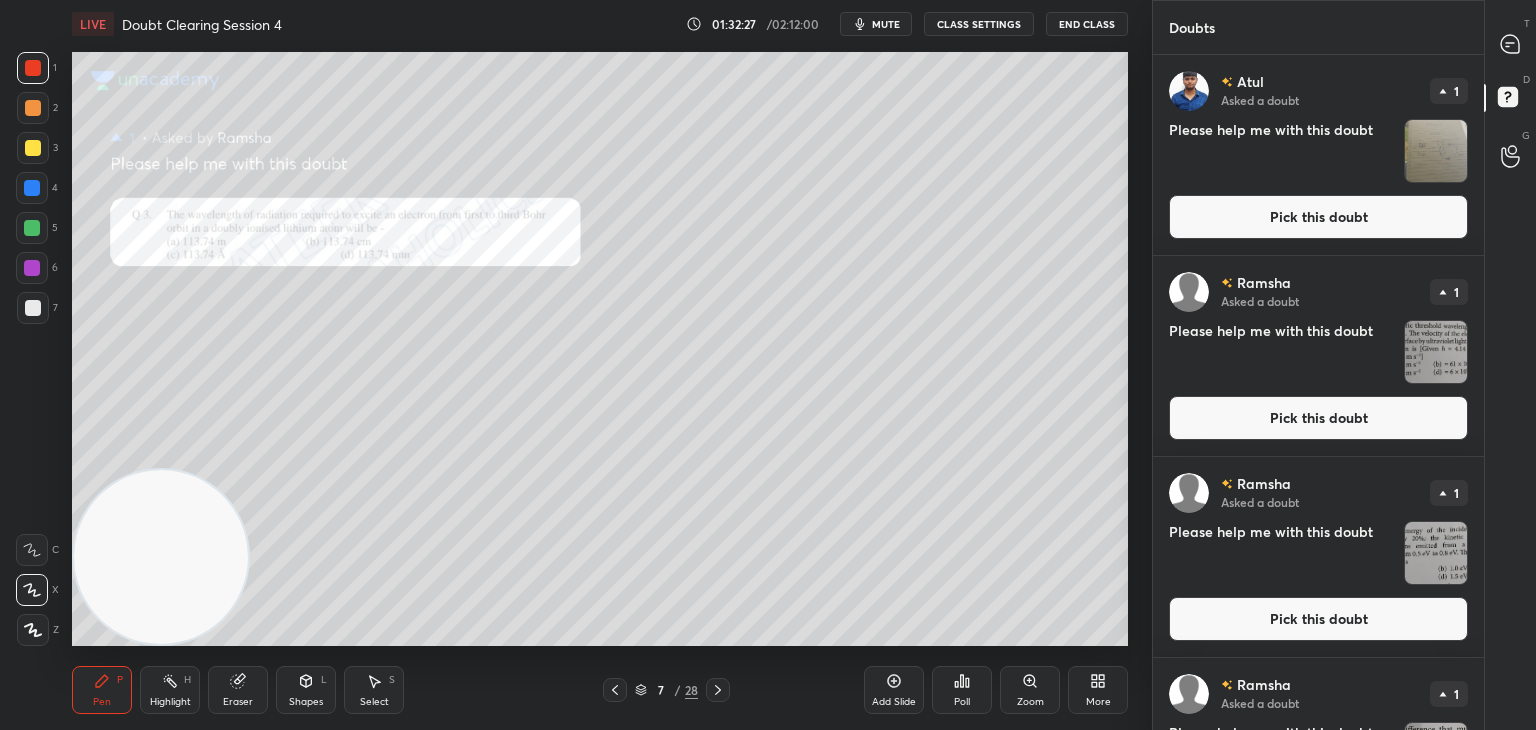 click on "Atul Asked a doubt 1 Please help me with this doubt Pick this doubt" at bounding box center [1318, 155] 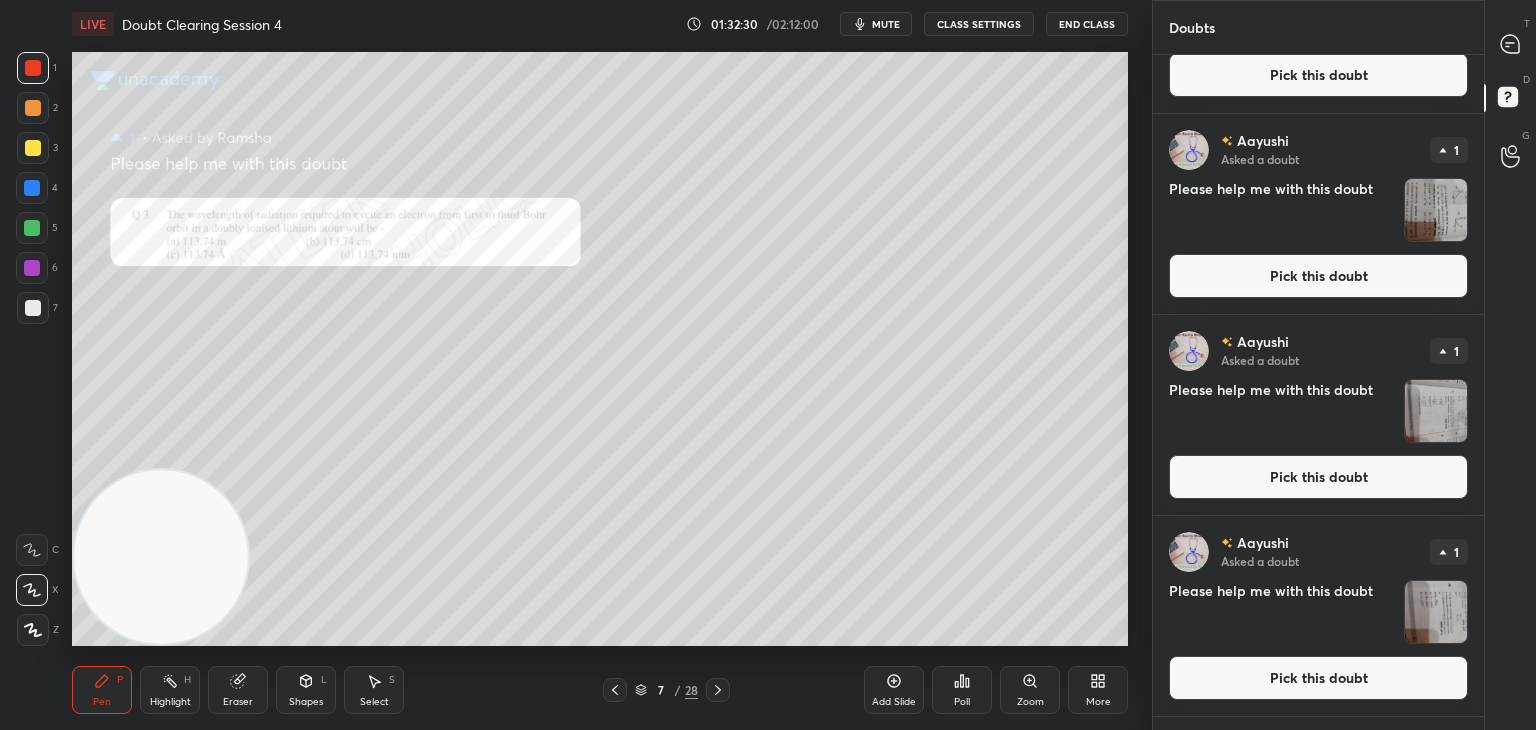 click at bounding box center (1436, 210) 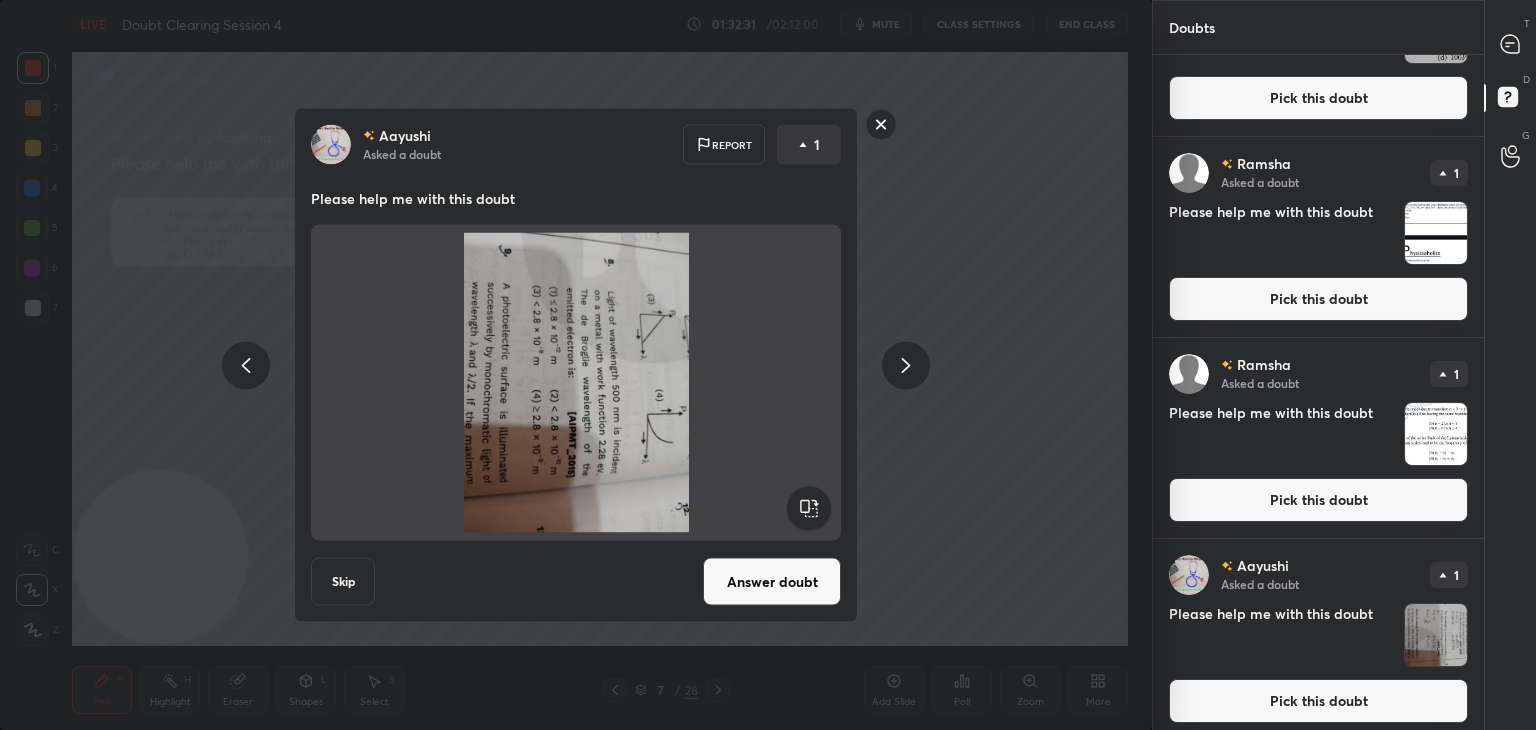 scroll, scrollTop: 1127, scrollLeft: 0, axis: vertical 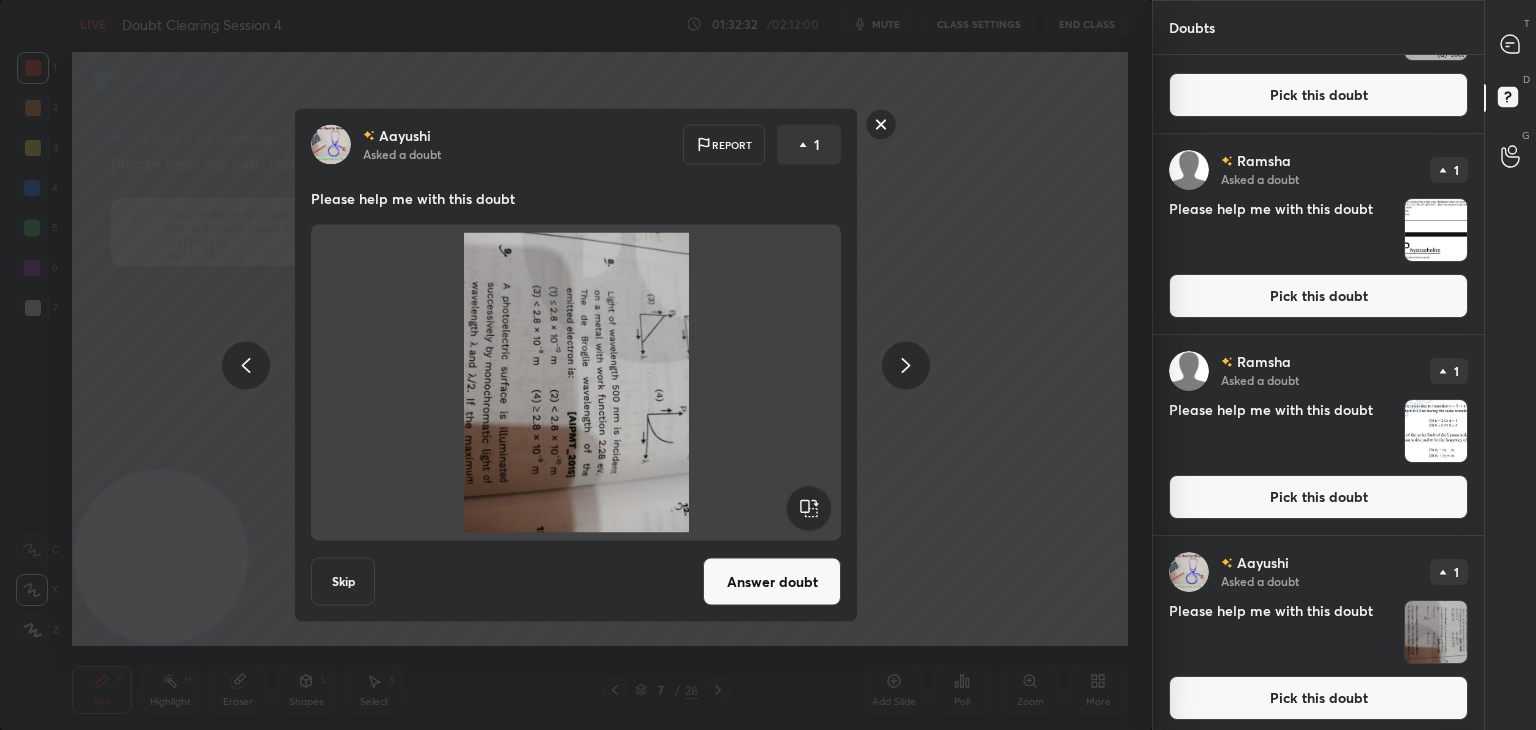 click at bounding box center (1436, 230) 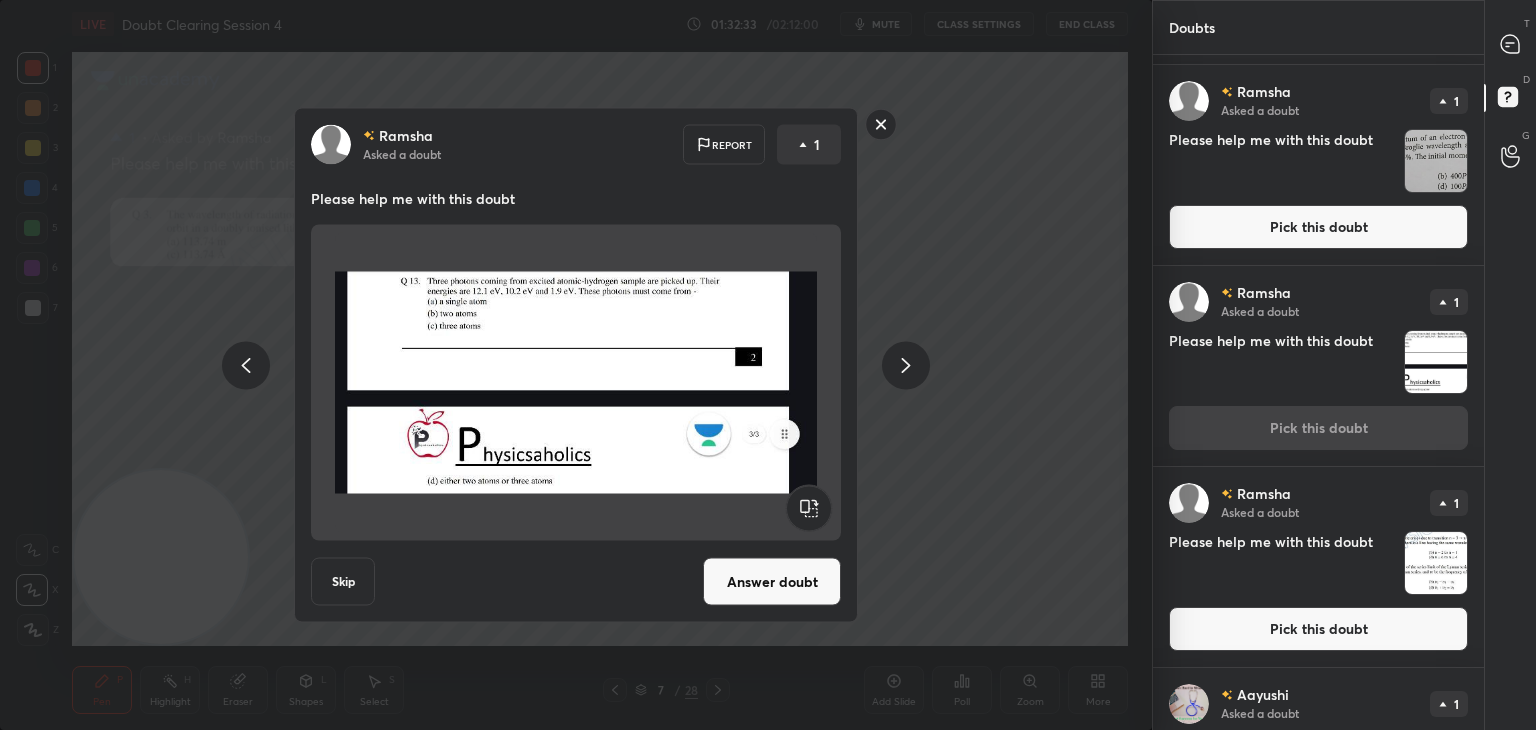 scroll, scrollTop: 994, scrollLeft: 0, axis: vertical 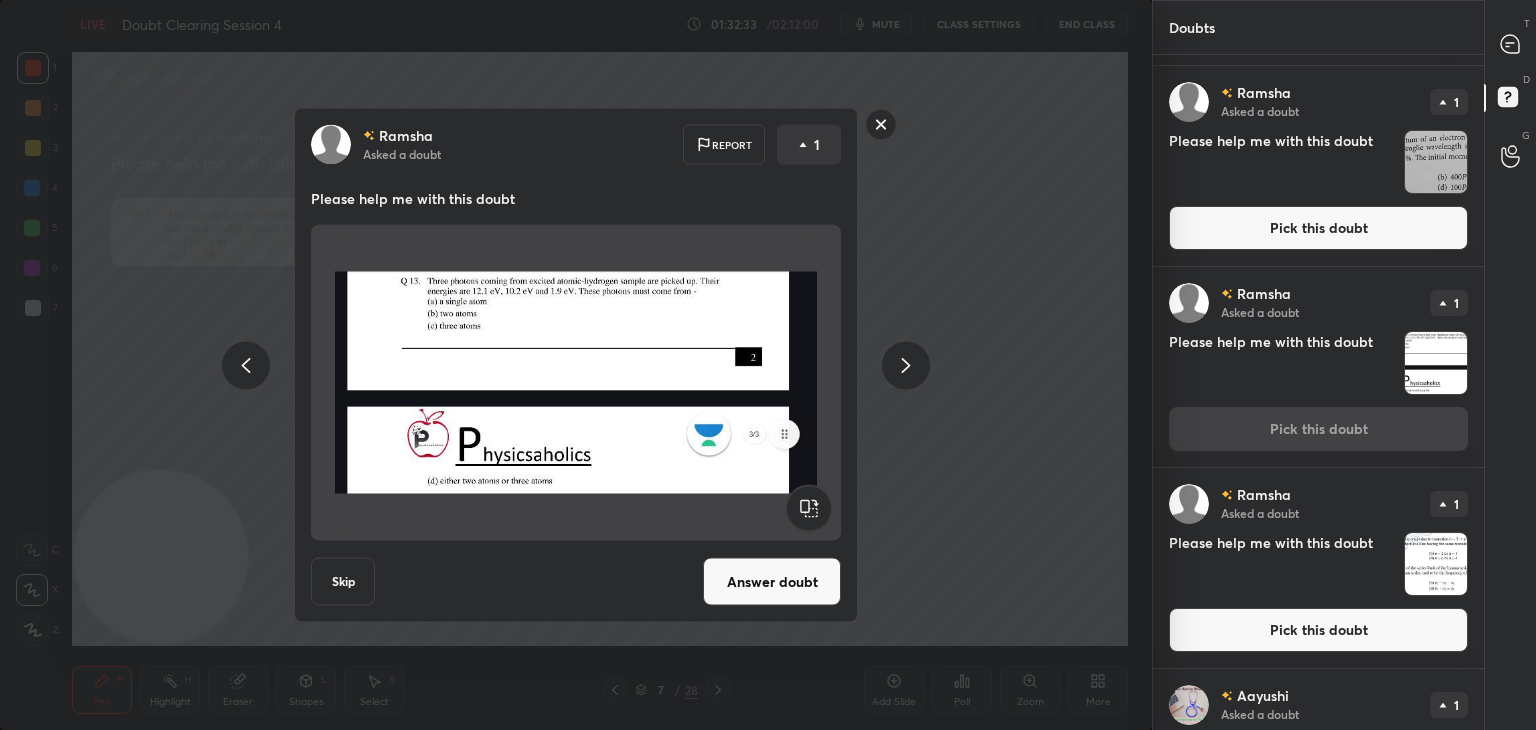 click at bounding box center [1436, 162] 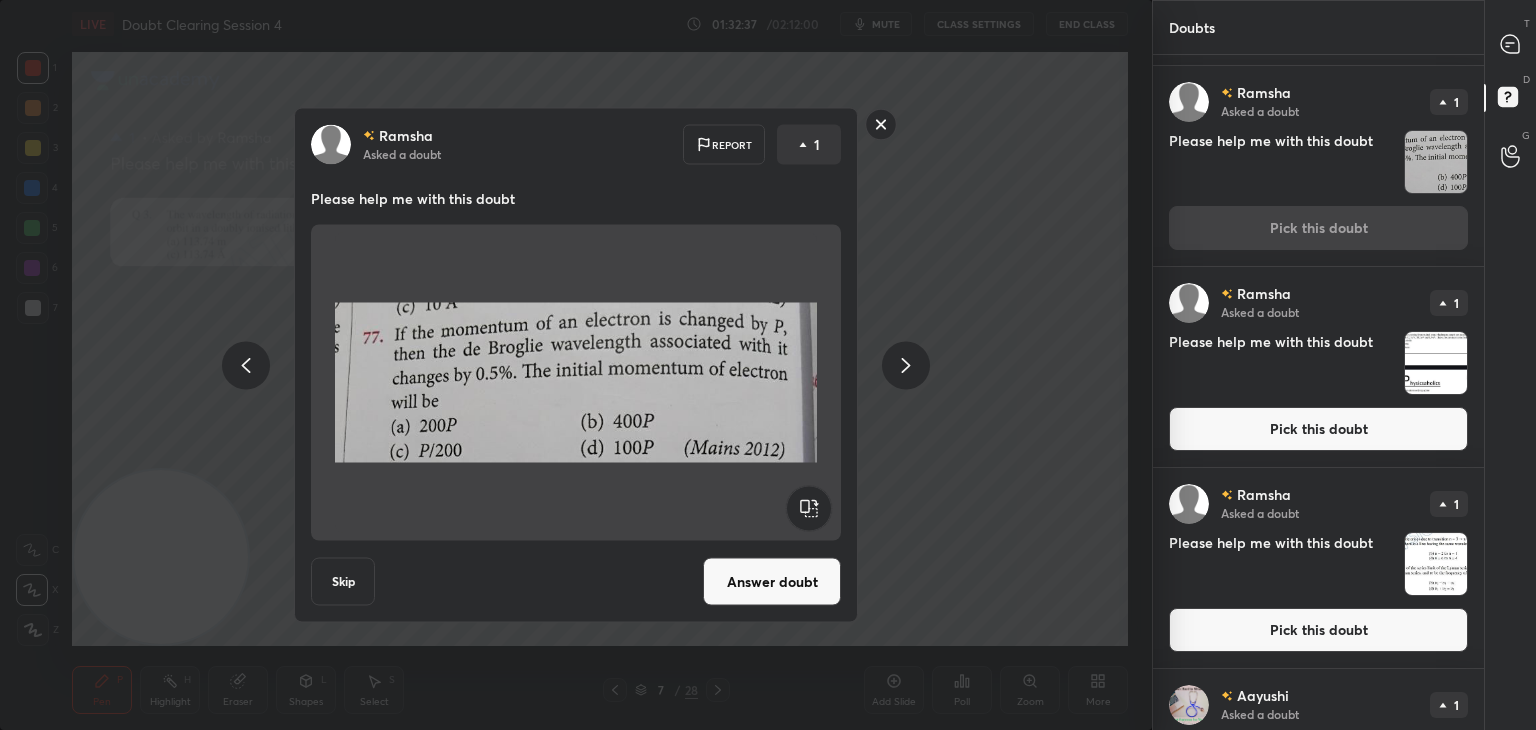 click at bounding box center [1436, 162] 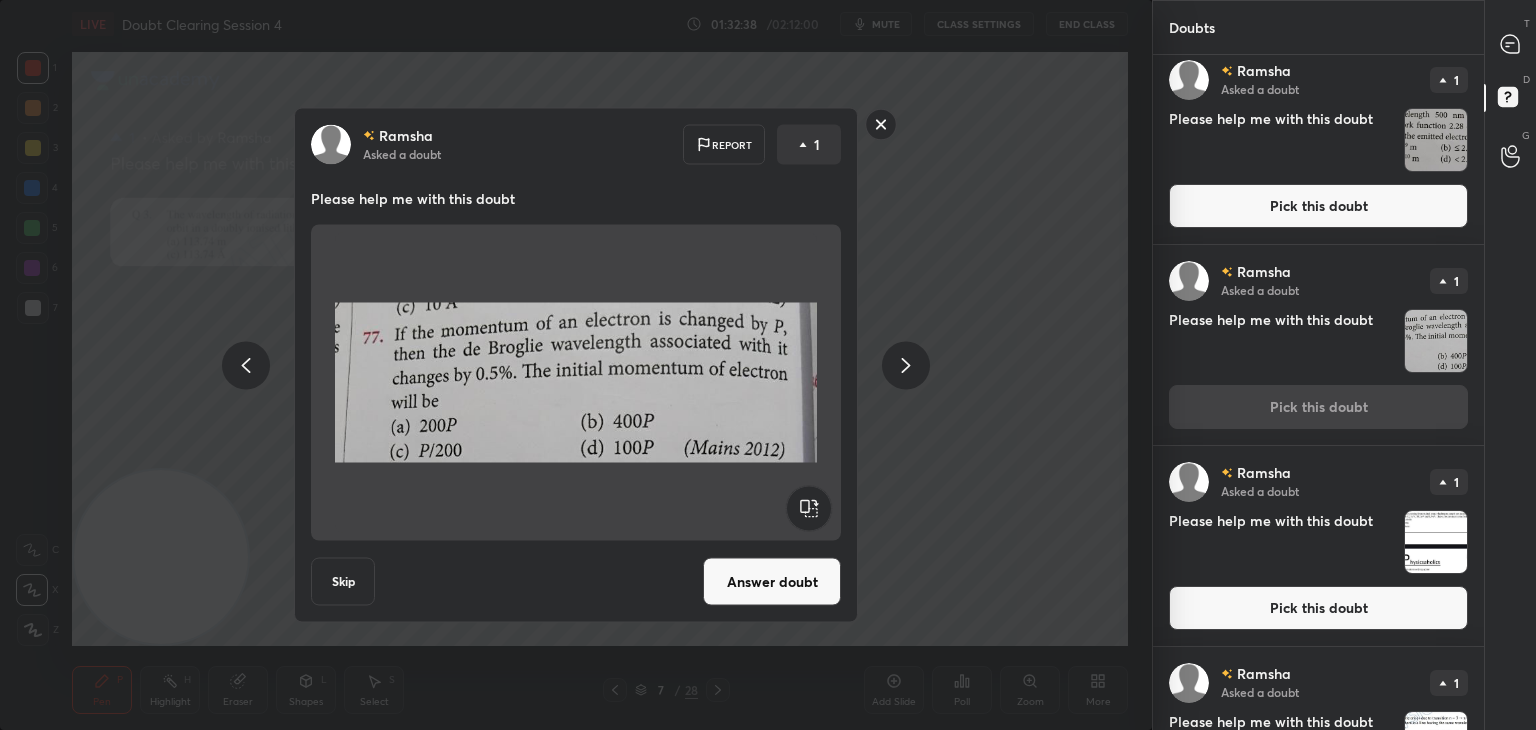 click at bounding box center (1436, 140) 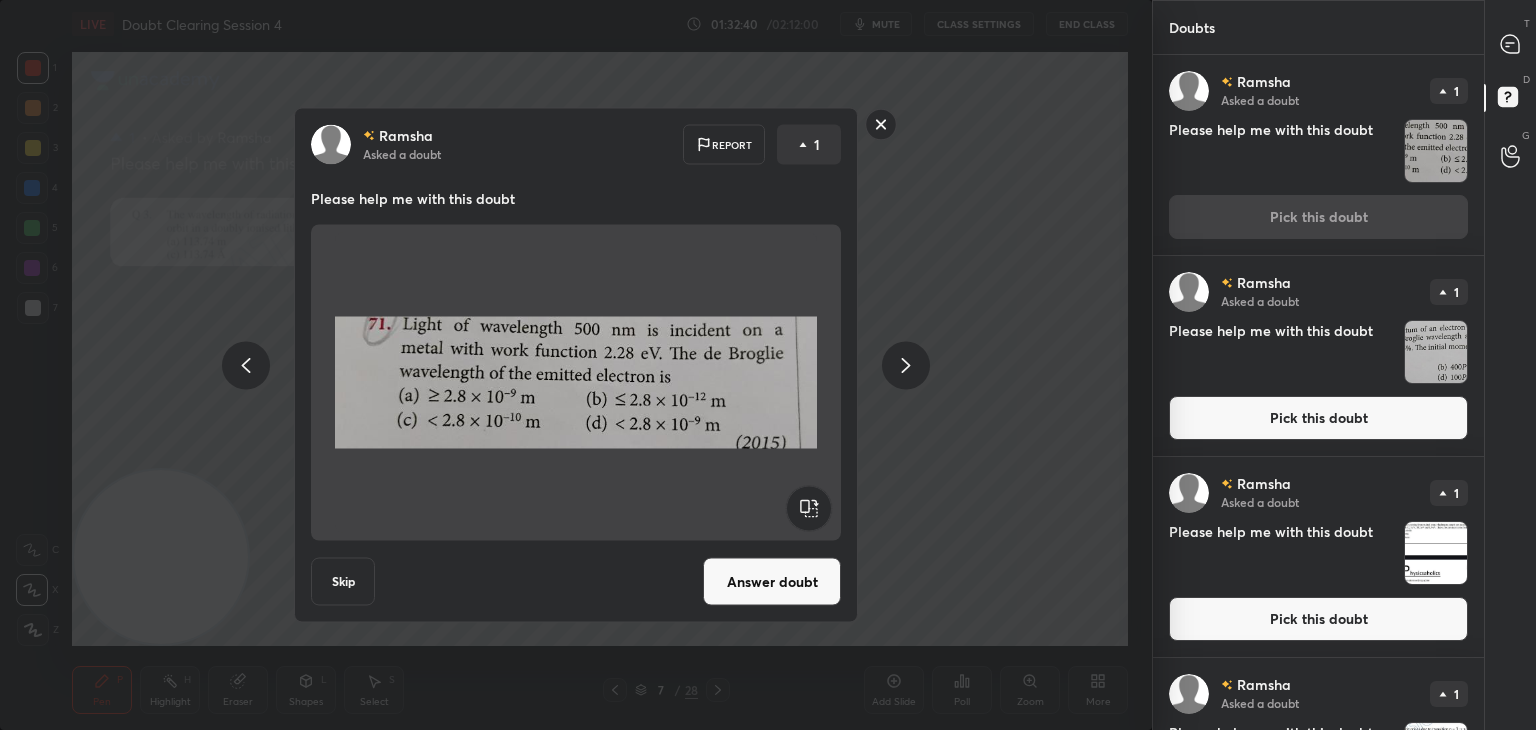 click 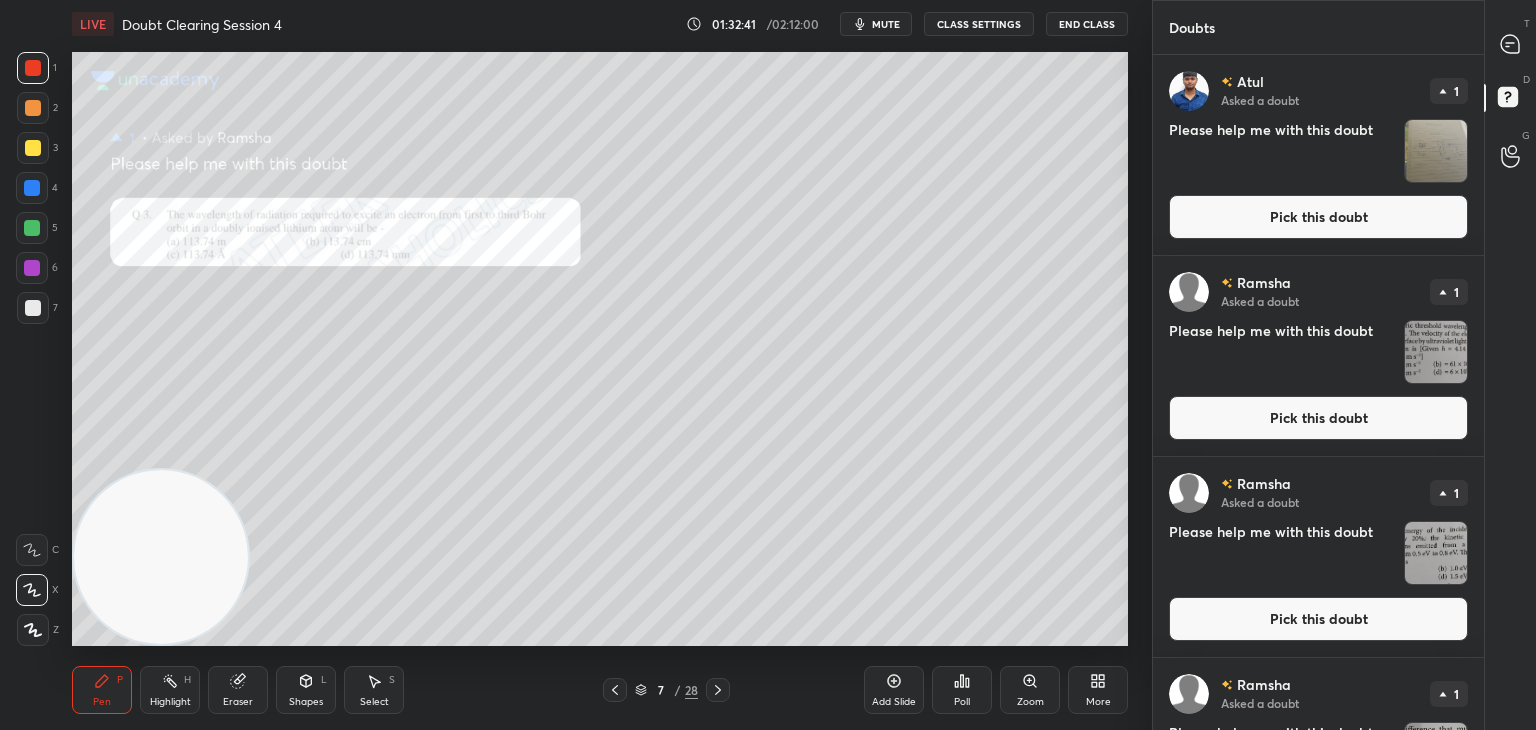 click on "Doubts" at bounding box center (1318, 27) 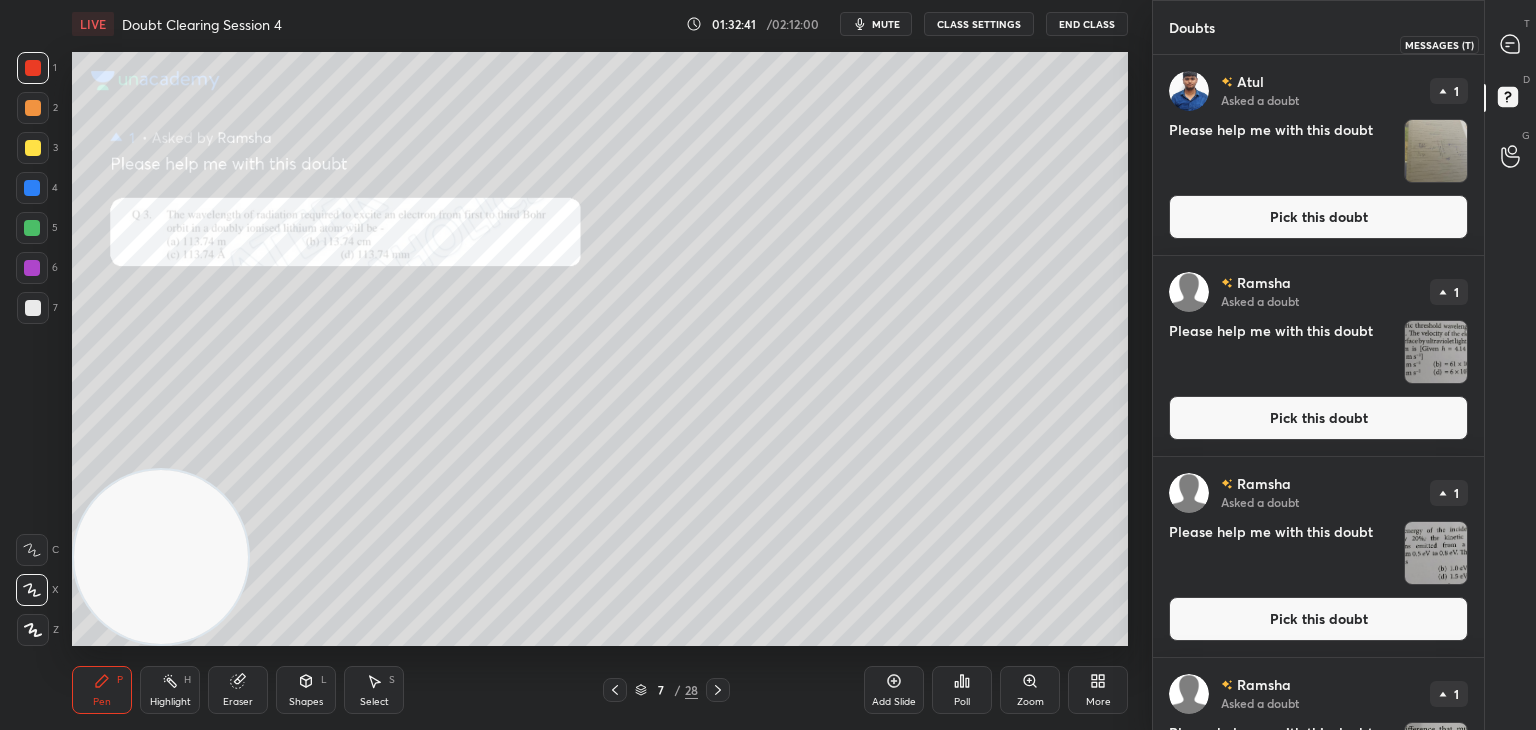 click at bounding box center (1511, 44) 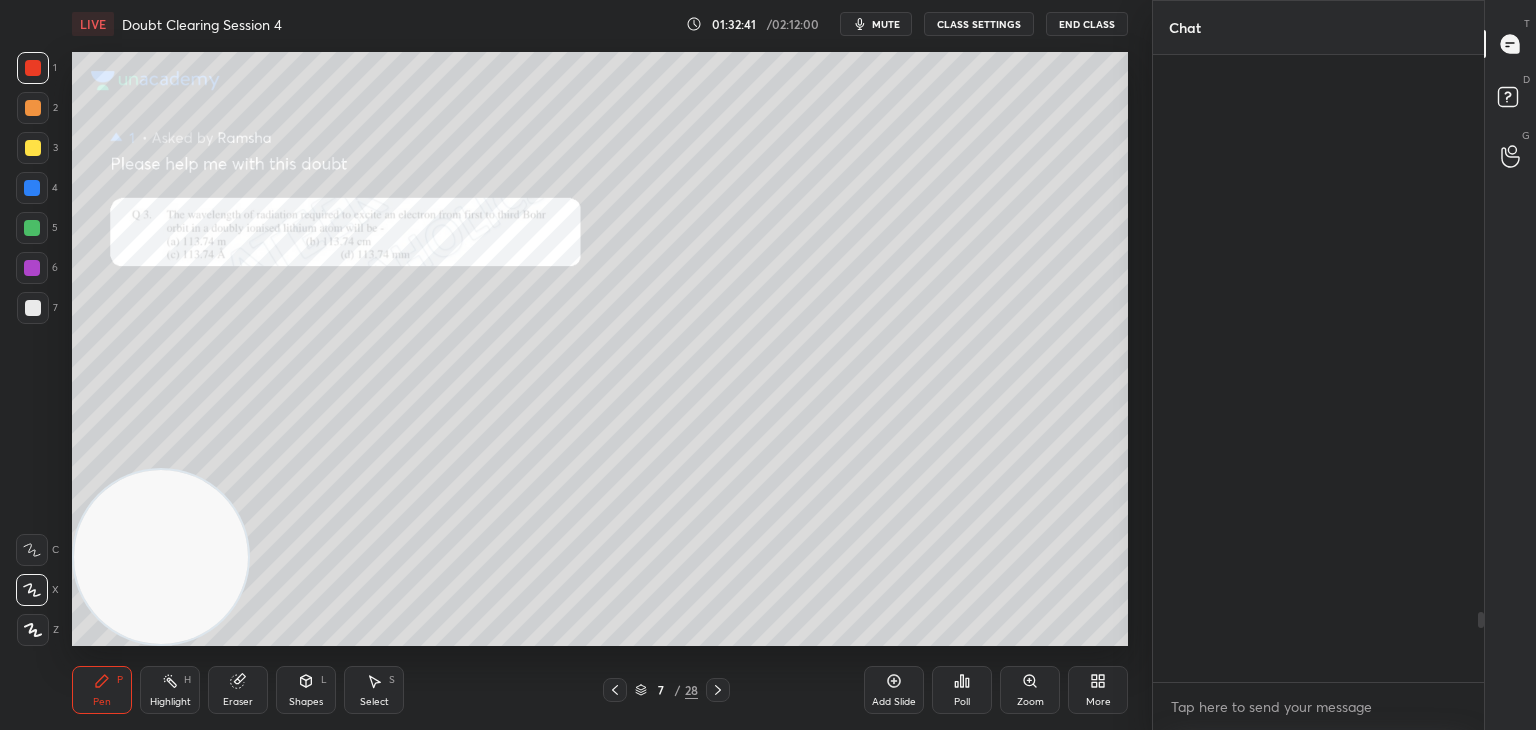 scroll, scrollTop: 4986, scrollLeft: 0, axis: vertical 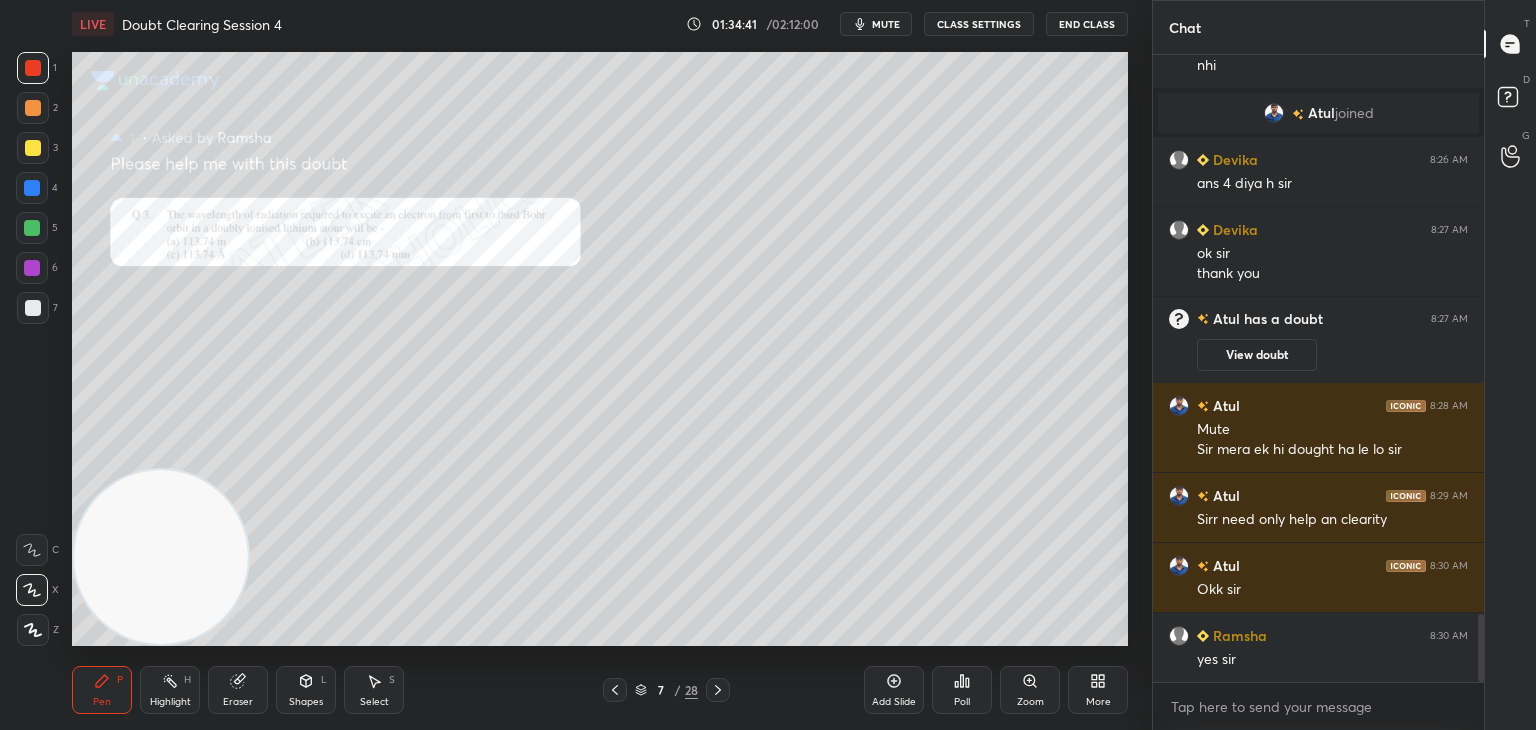 click on "mute" at bounding box center [876, 24] 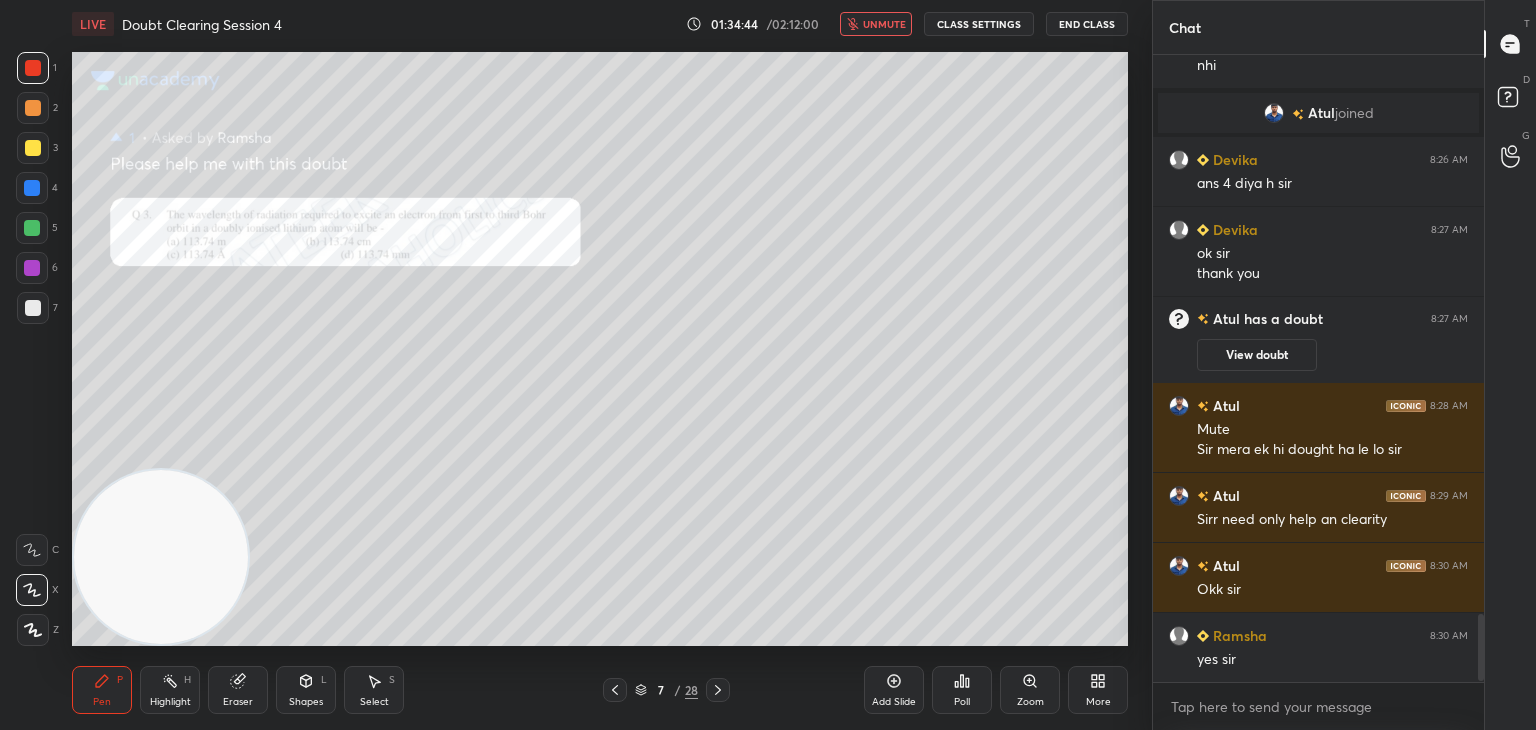 scroll, scrollTop: 5266, scrollLeft: 0, axis: vertical 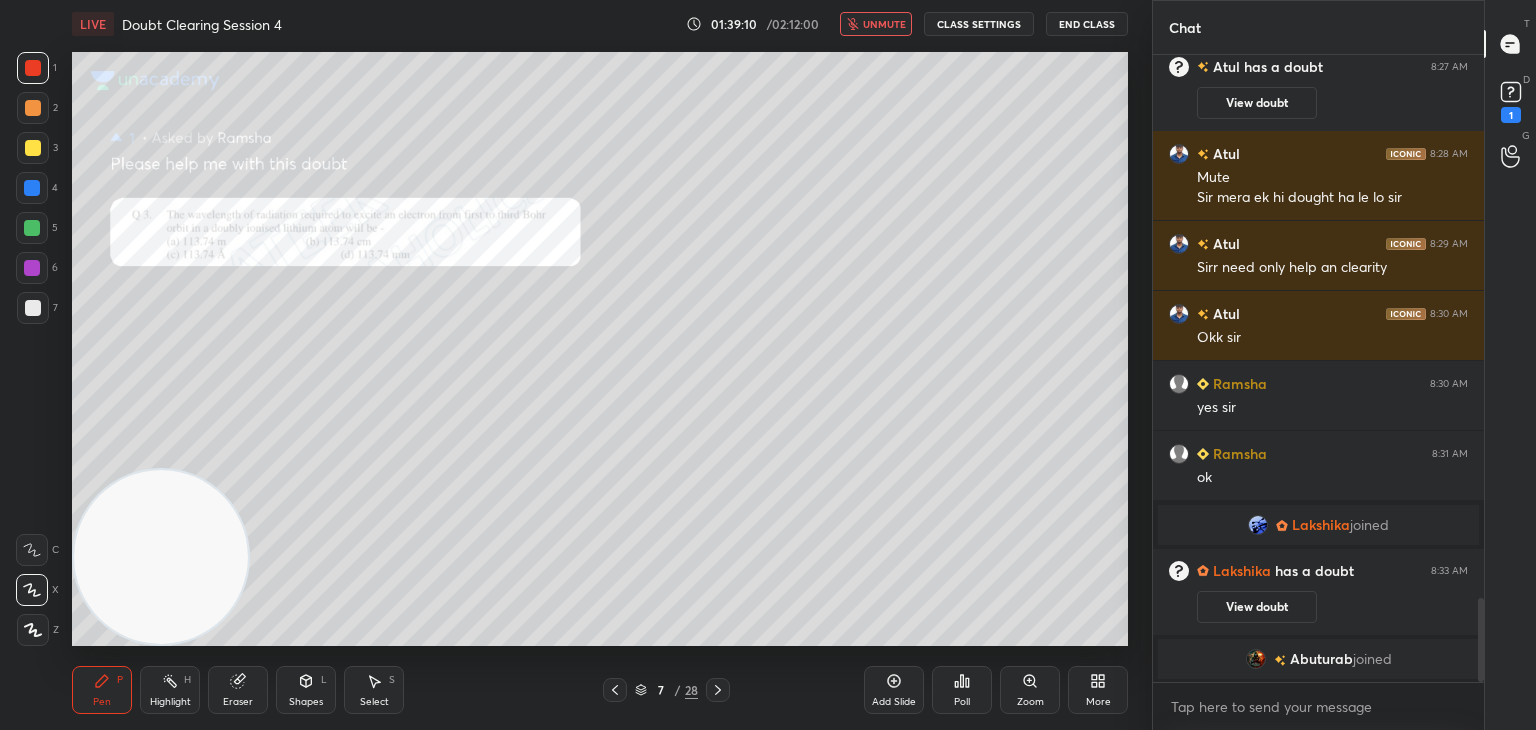 click on "unmute" at bounding box center [884, 24] 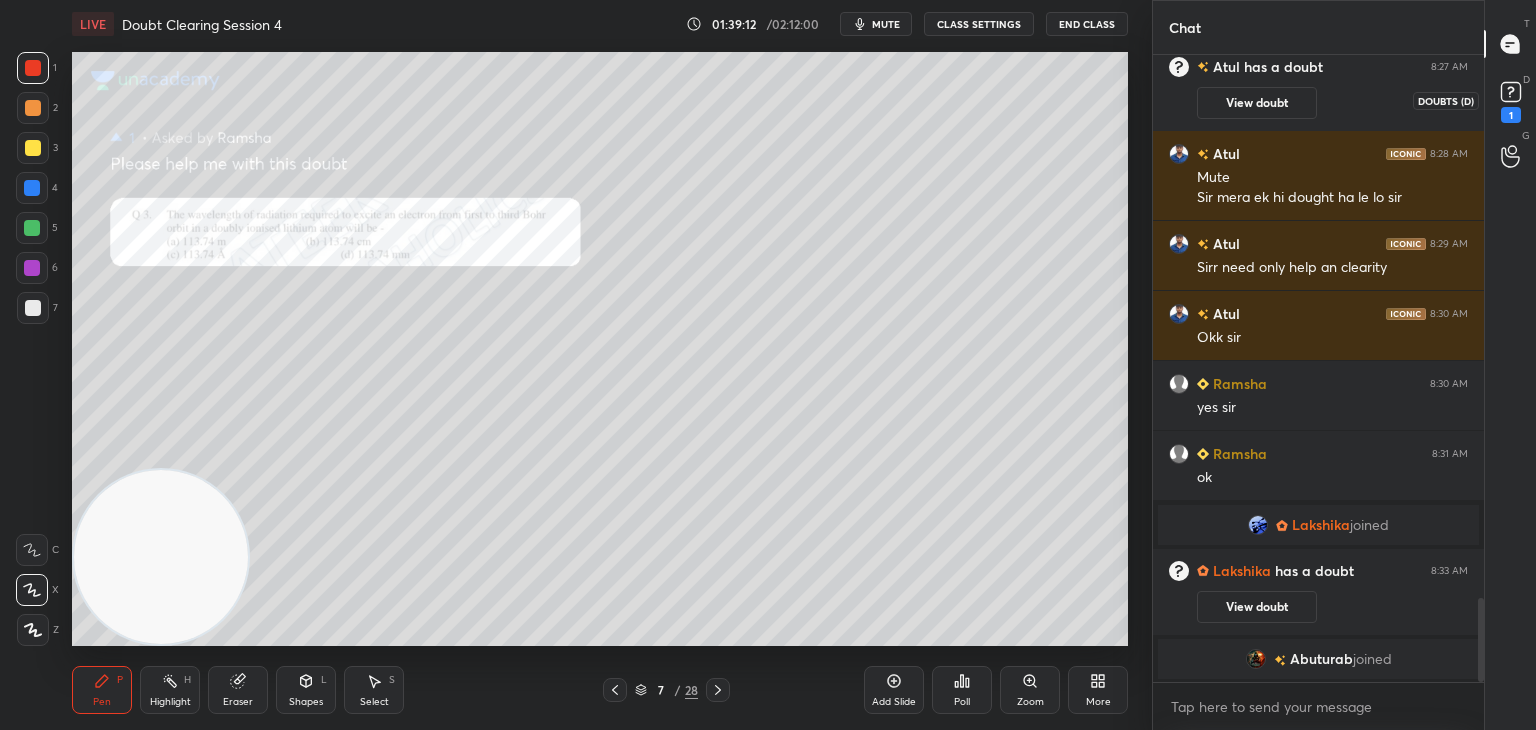 click 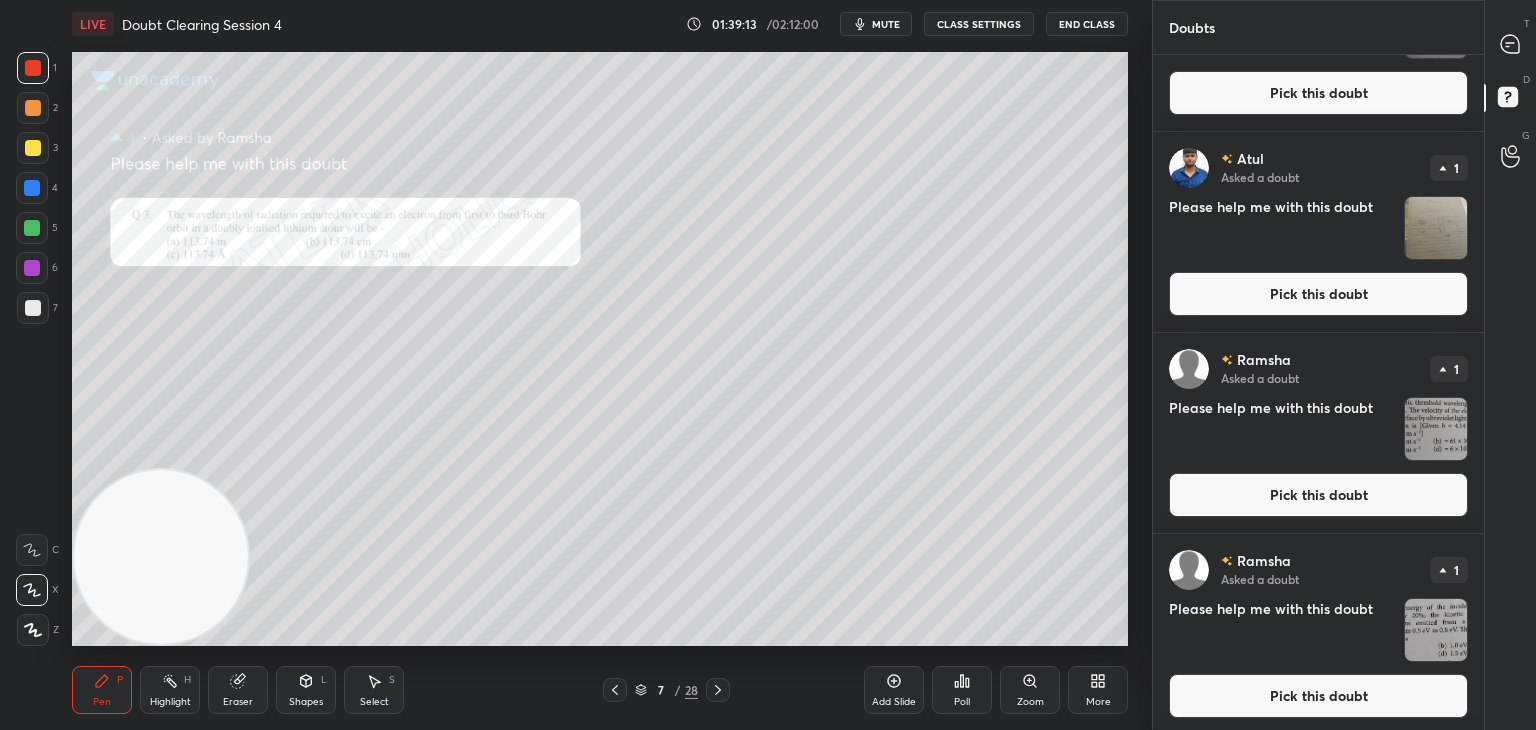 scroll, scrollTop: 0, scrollLeft: 0, axis: both 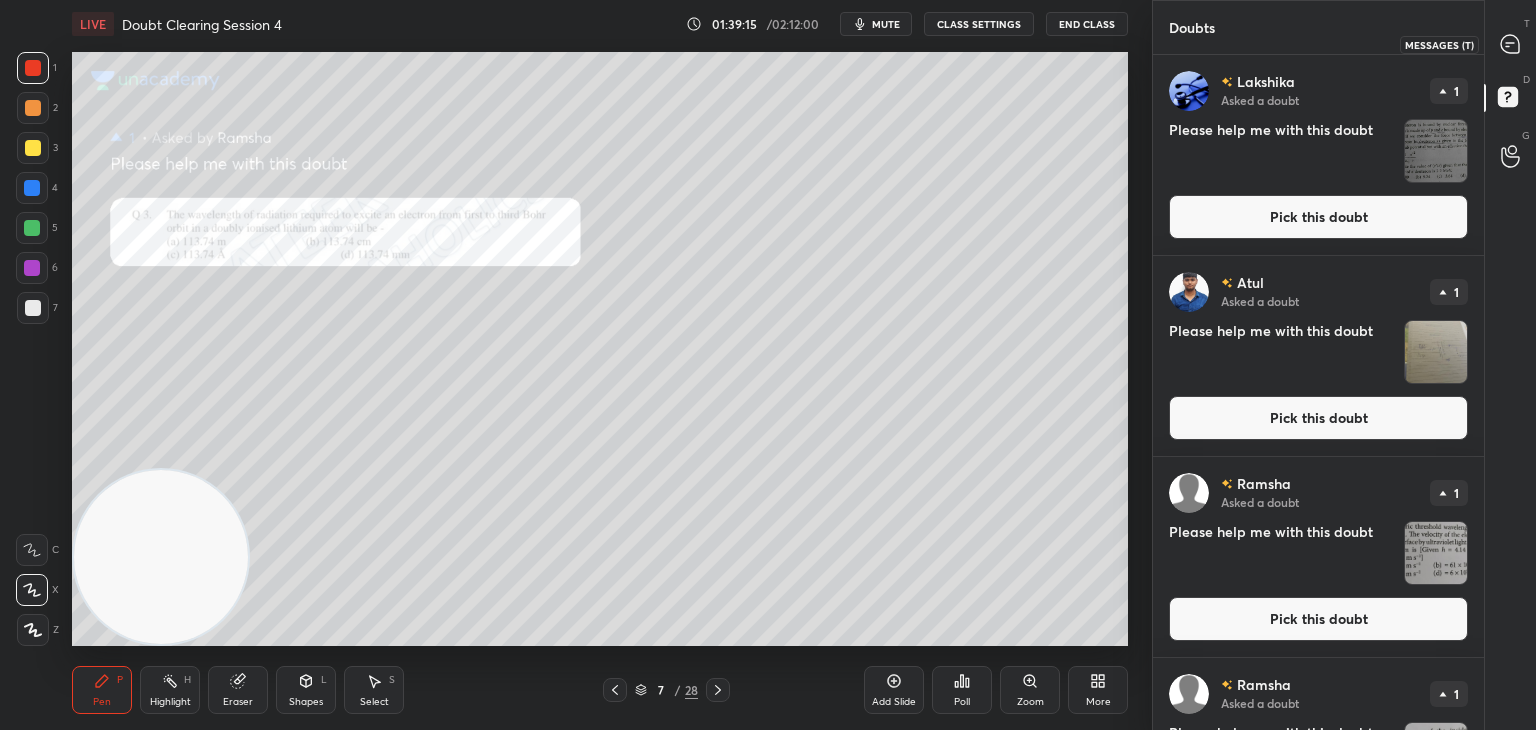 click at bounding box center (1511, 44) 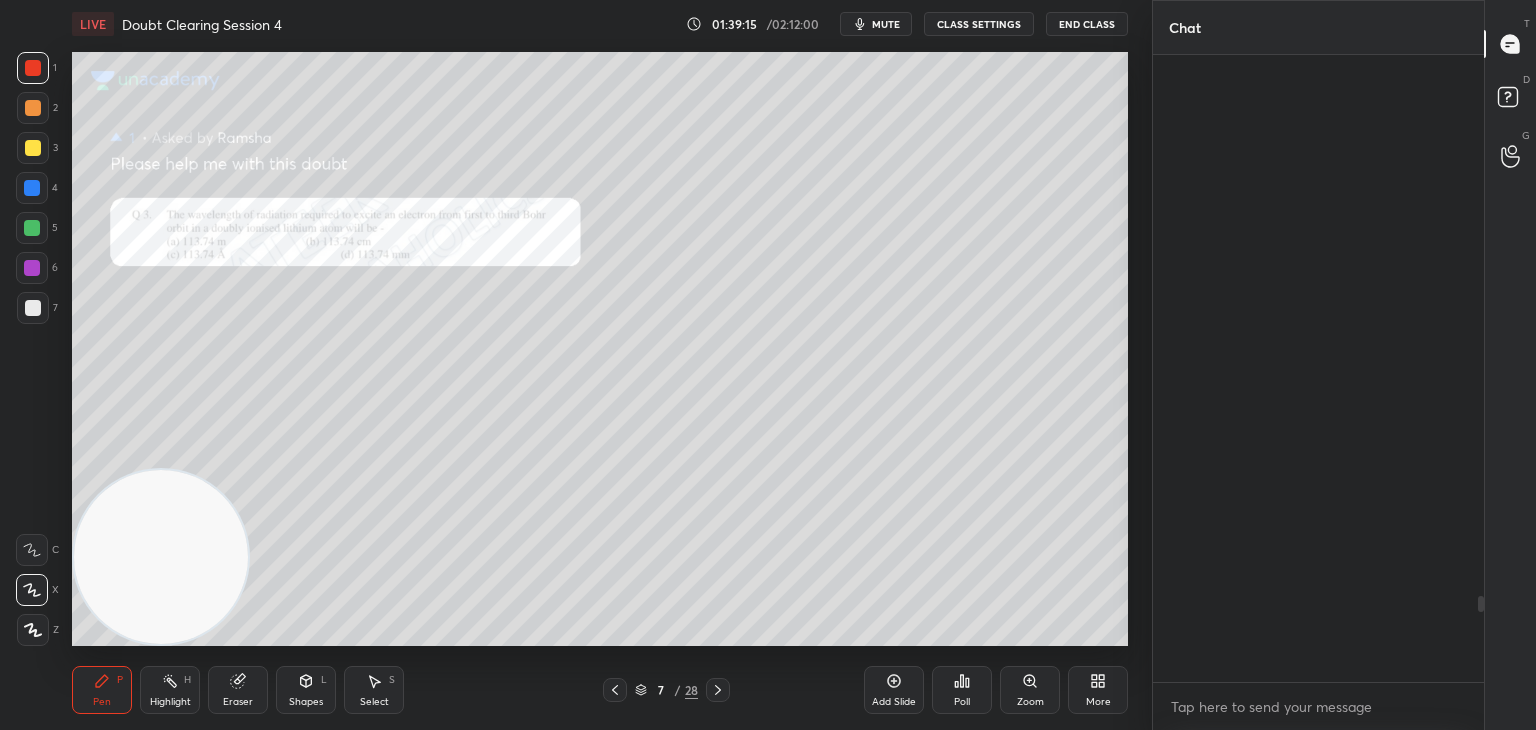 scroll, scrollTop: 3950, scrollLeft: 0, axis: vertical 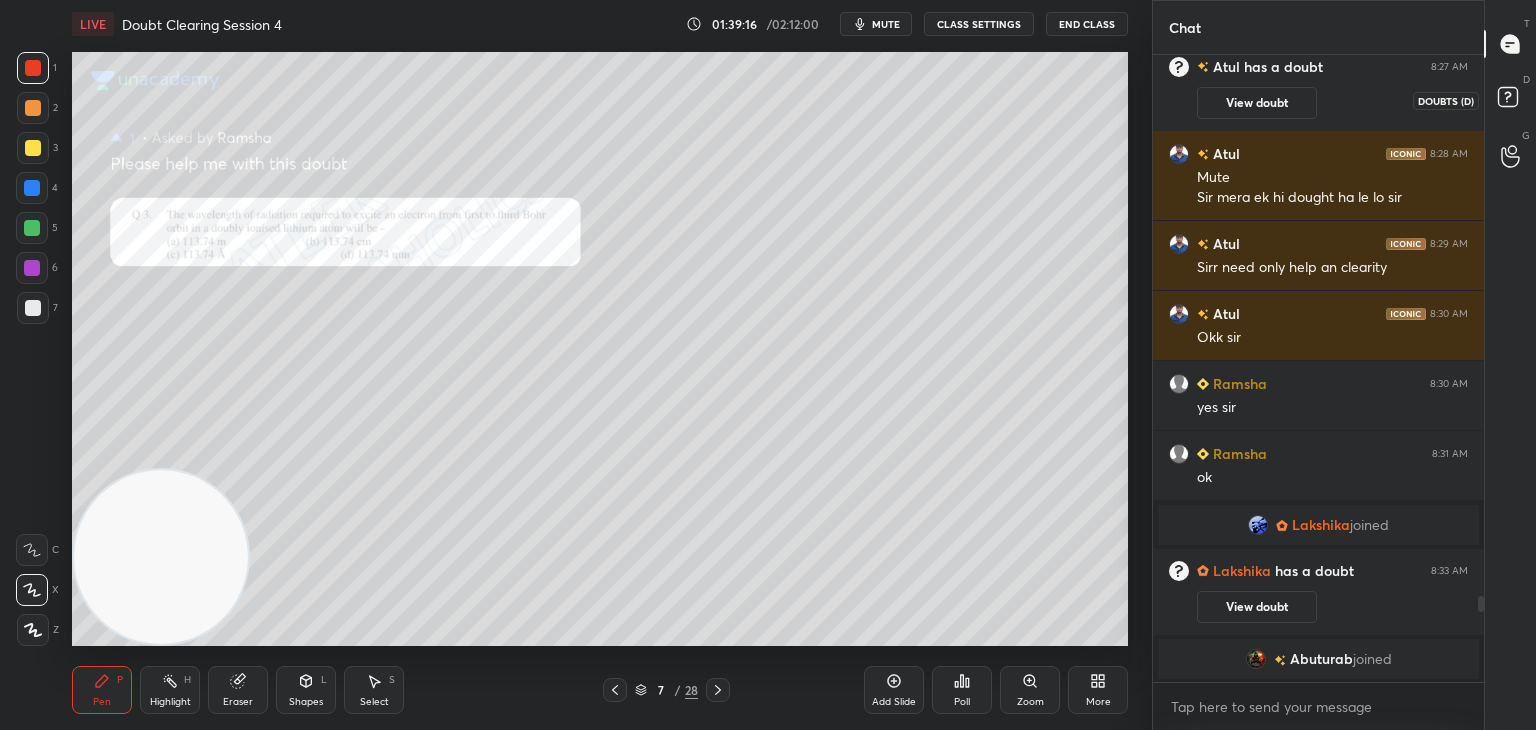 click 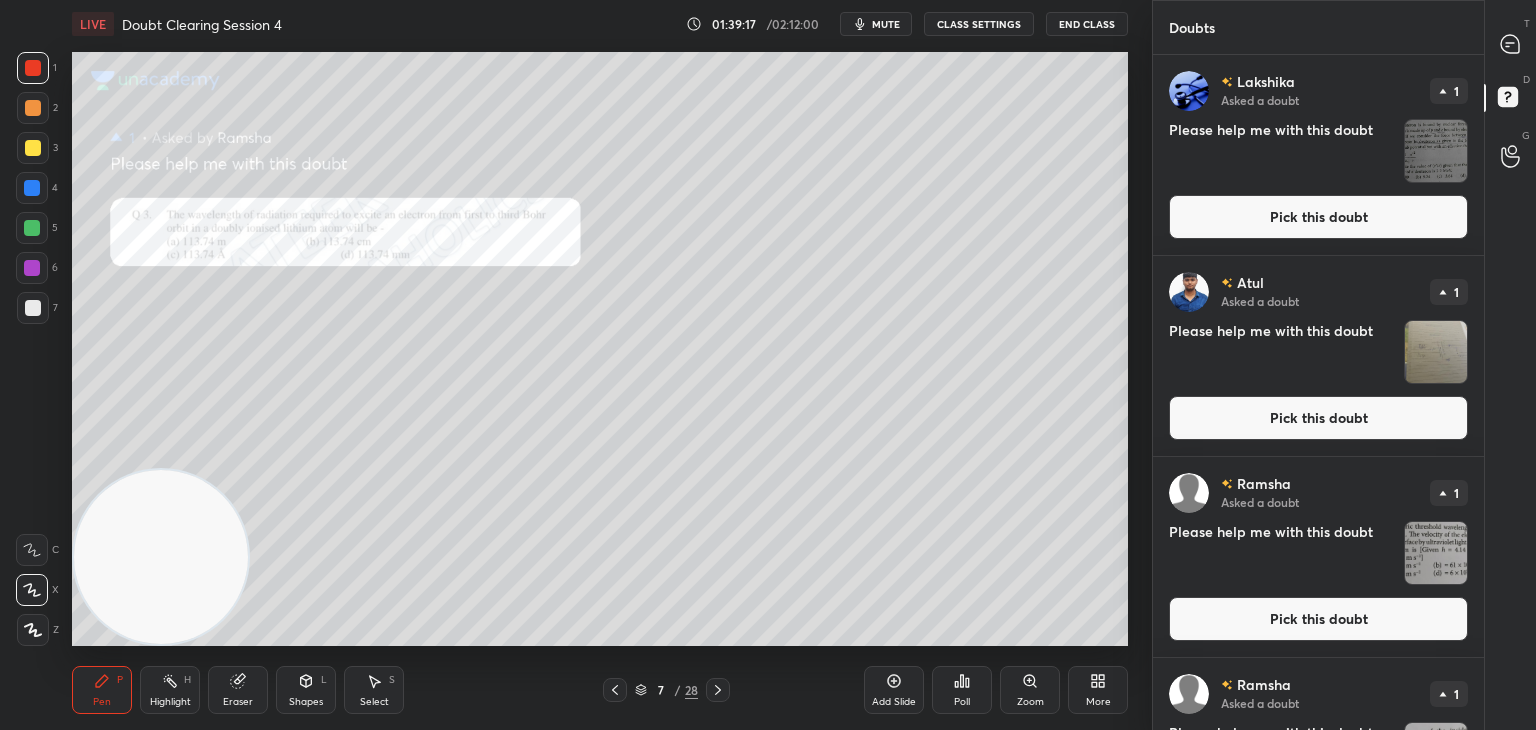 click at bounding box center [1436, 352] 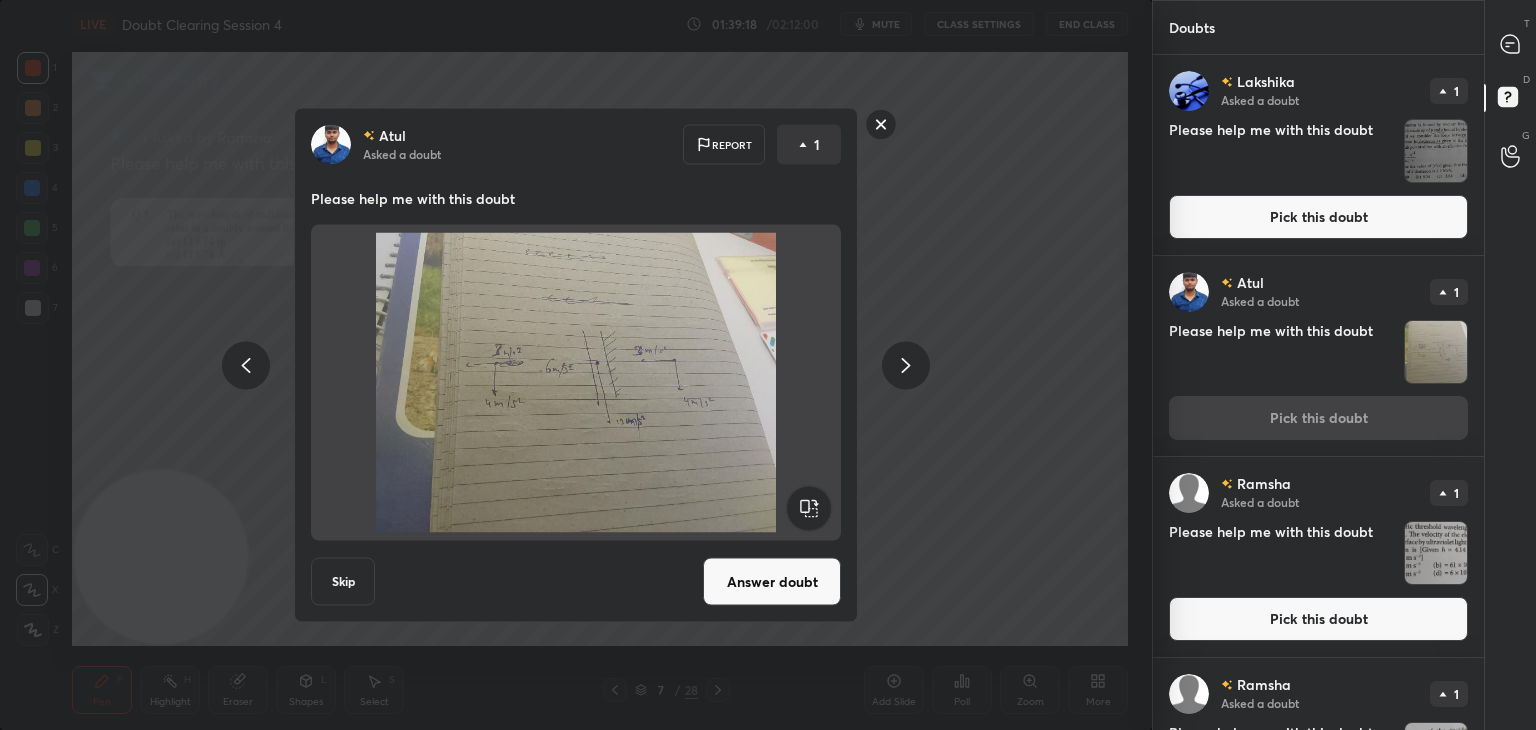 click on "Answer doubt" at bounding box center (772, 582) 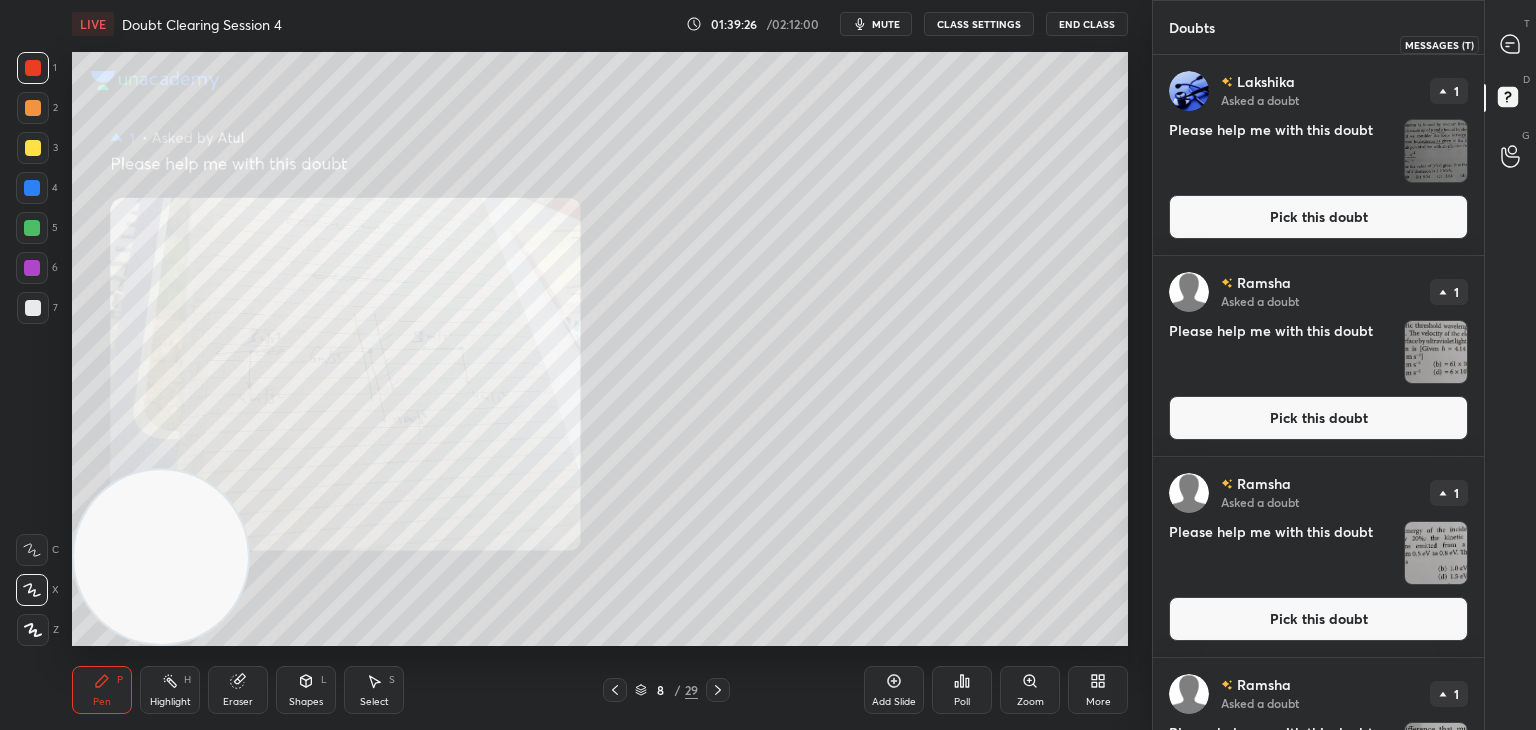 click at bounding box center [1511, 44] 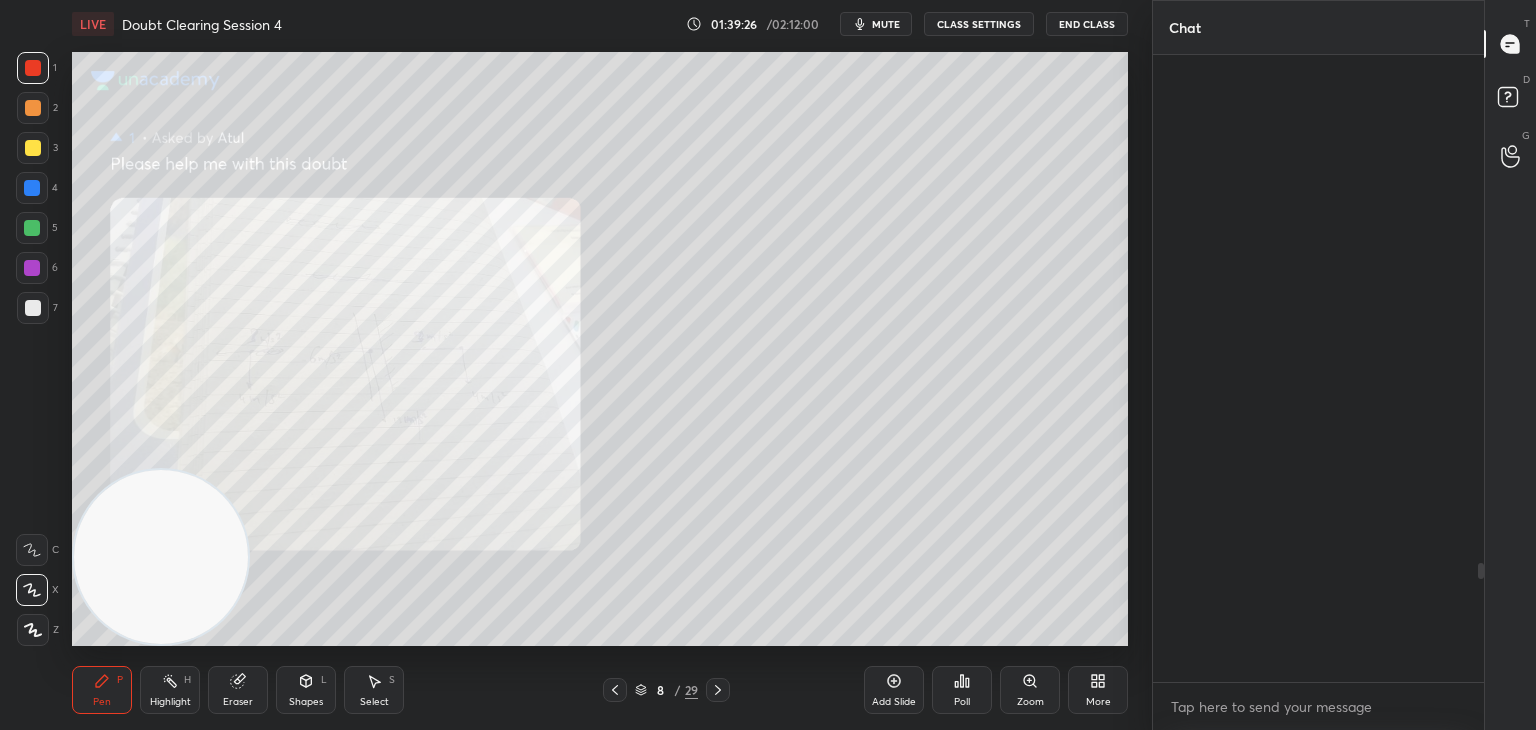 scroll, scrollTop: 3864, scrollLeft: 0, axis: vertical 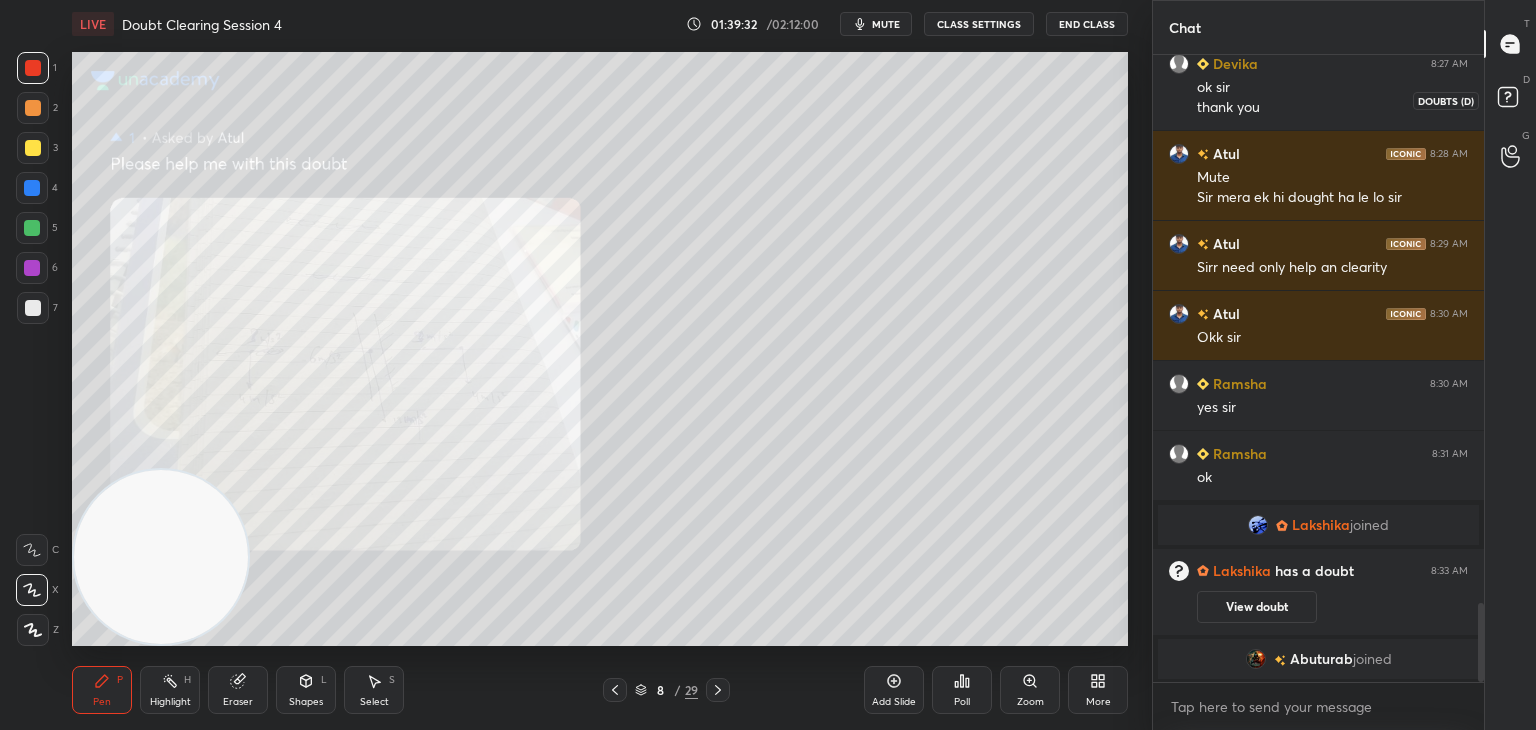 click 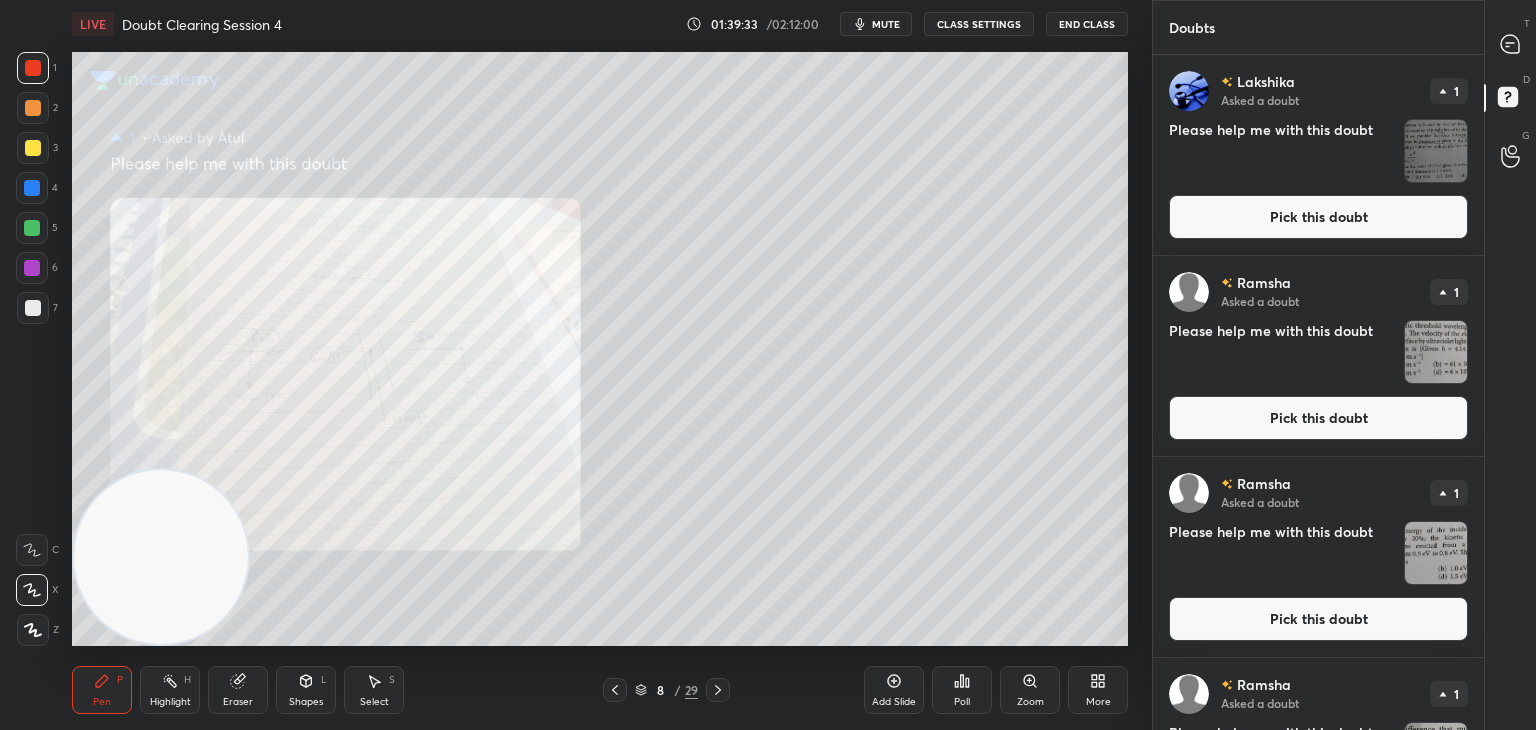 click at bounding box center (1436, 151) 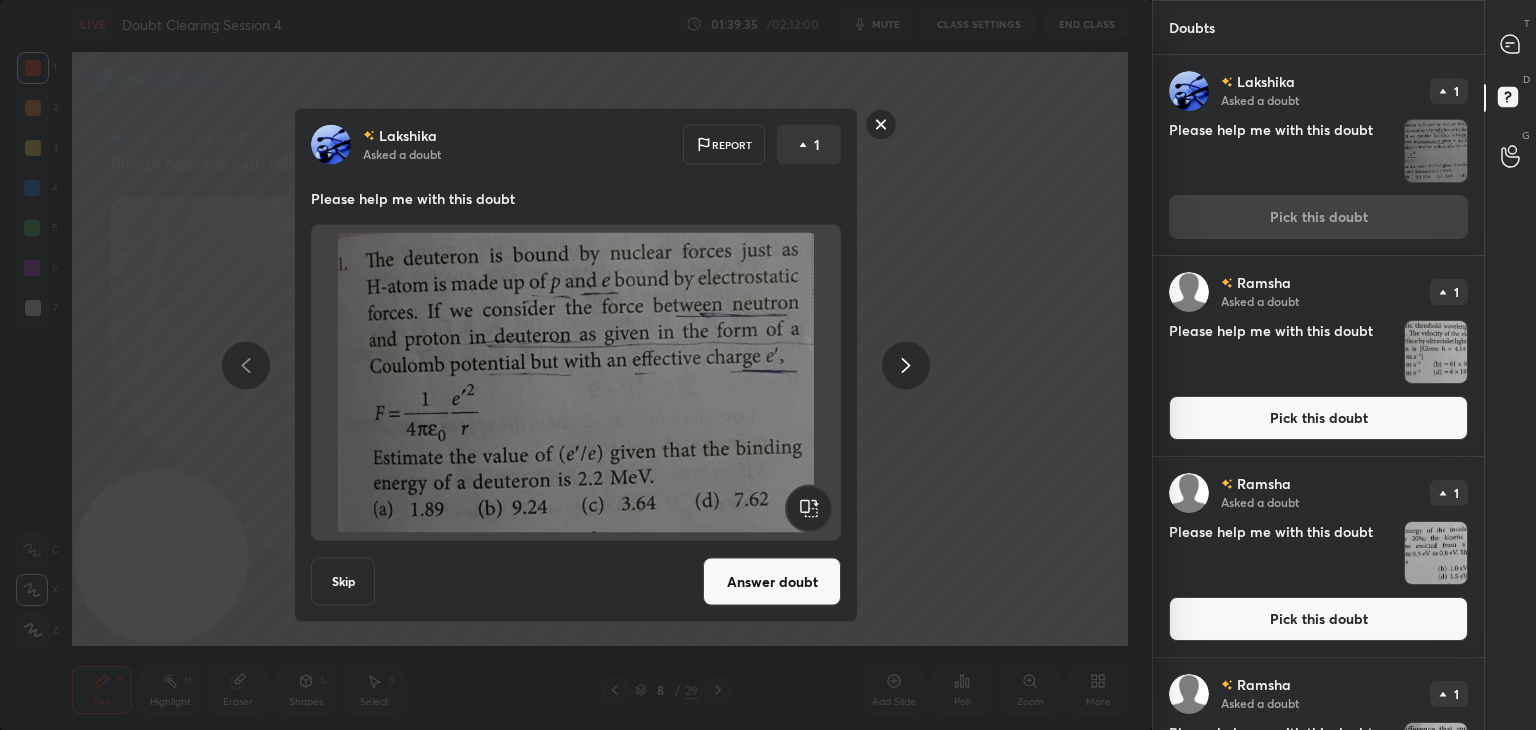 click 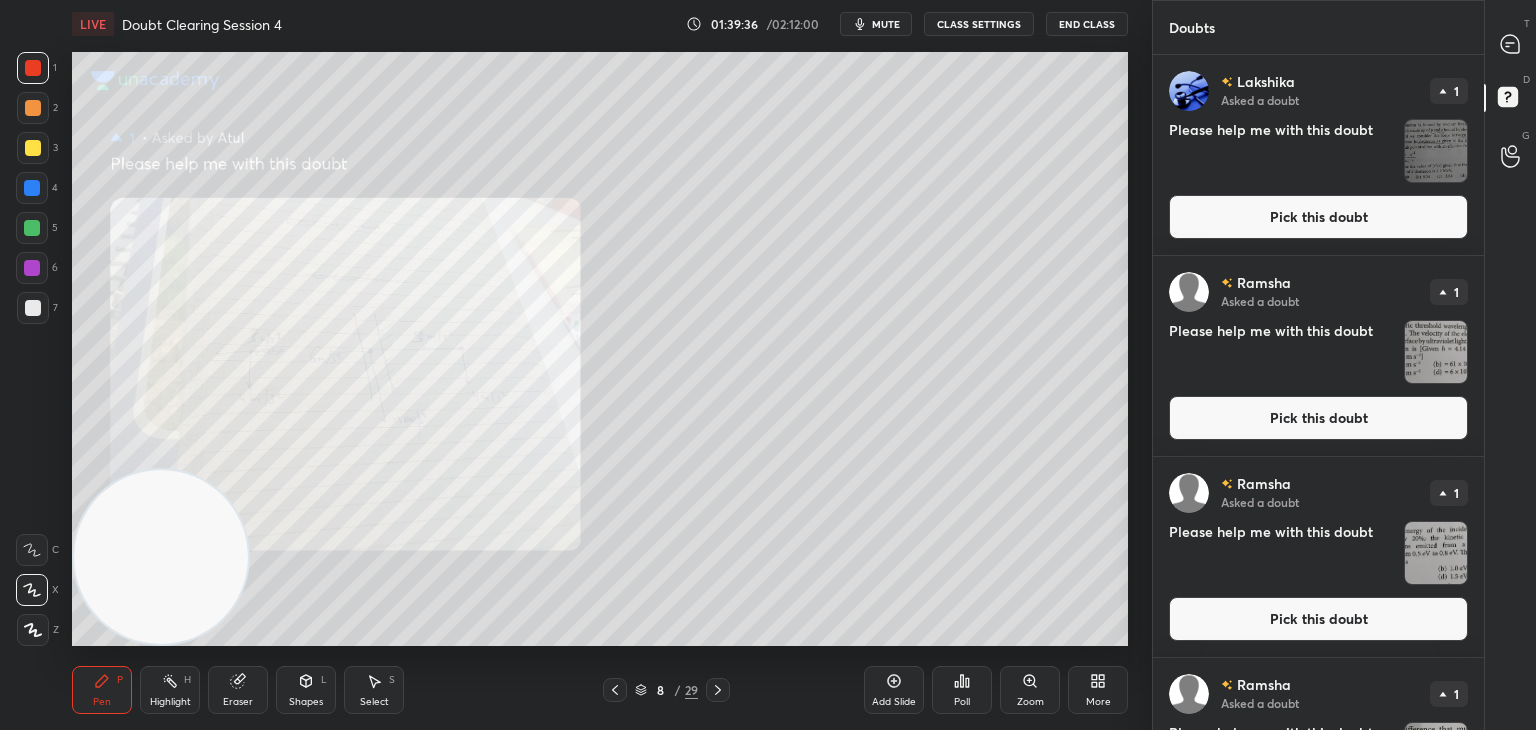 click on "Doubts" at bounding box center [1318, 27] 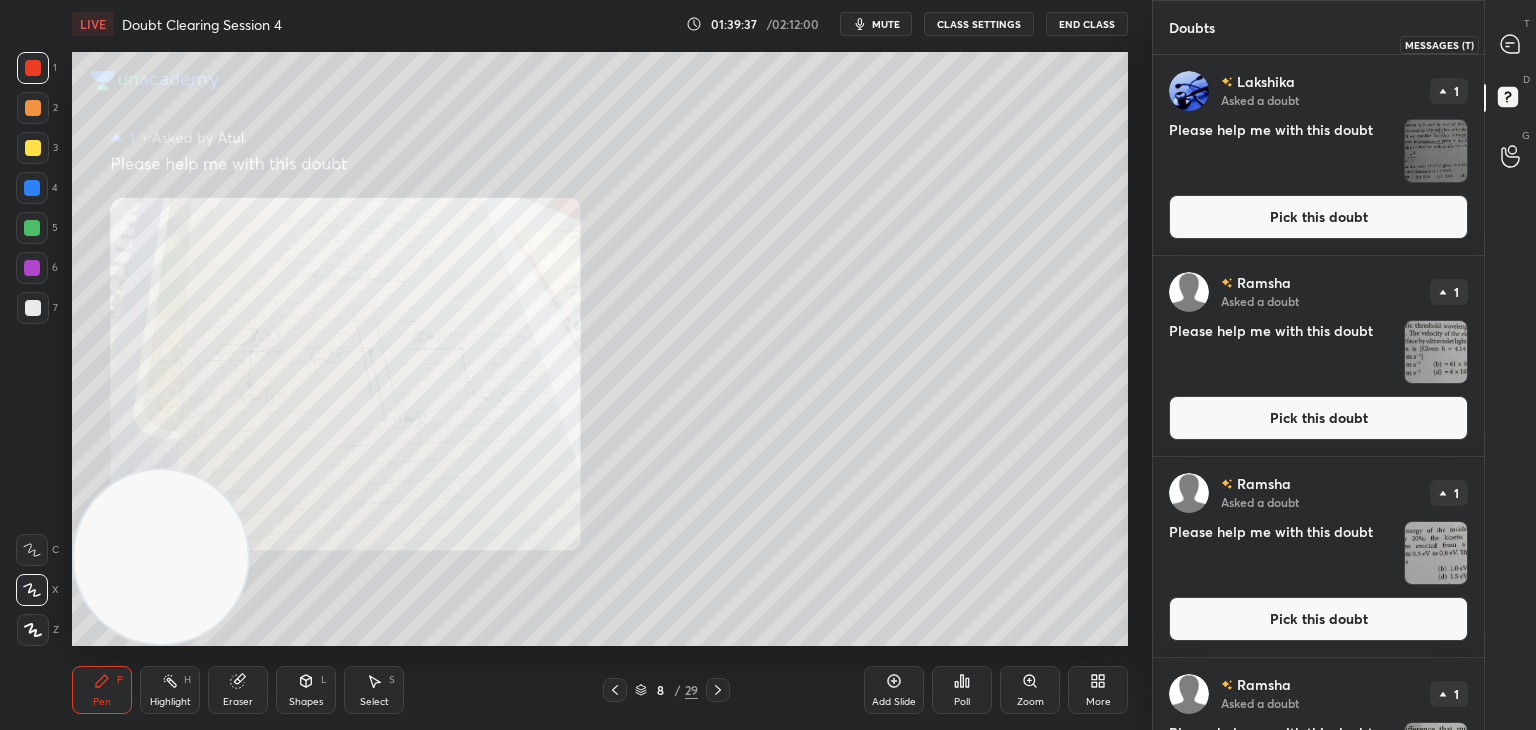 click 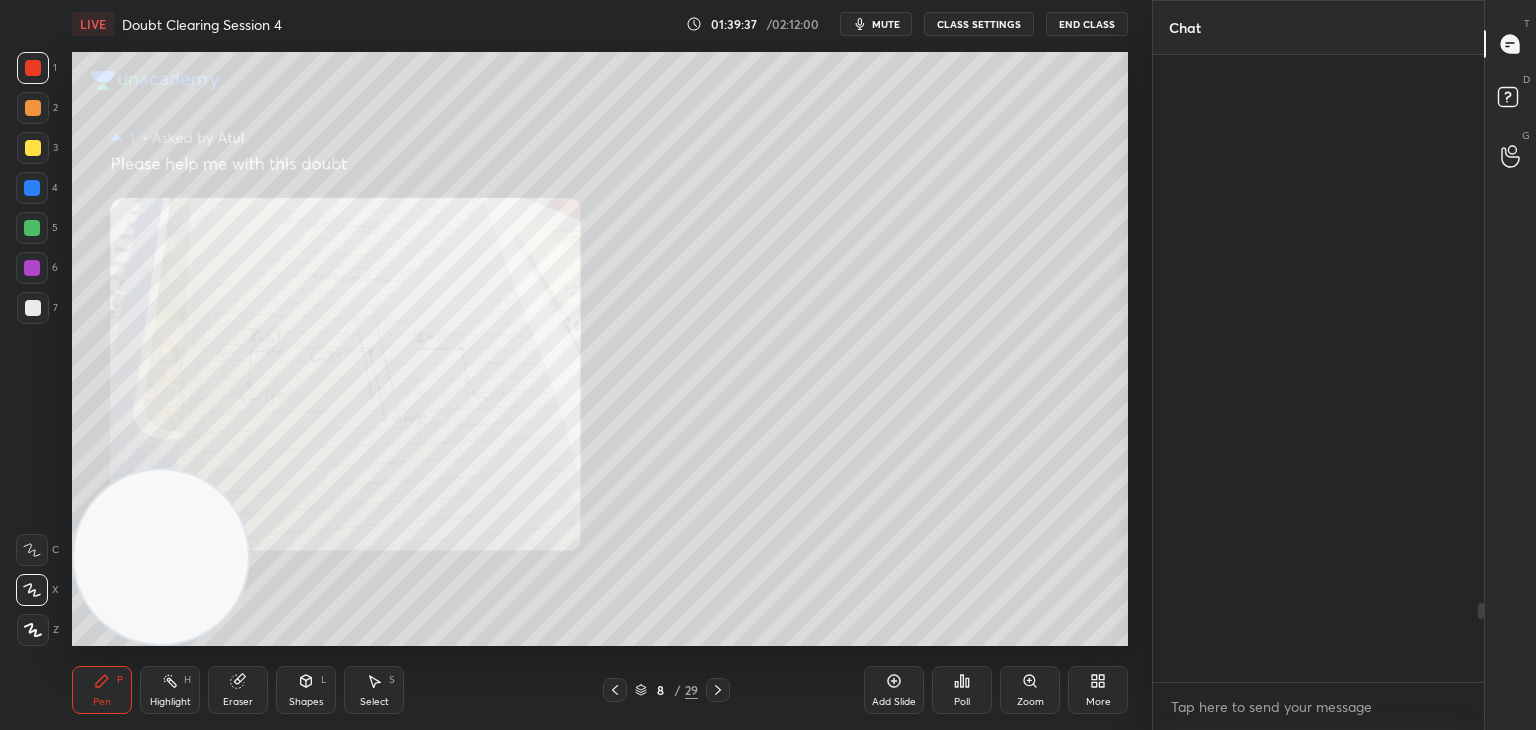 scroll, scrollTop: 4354, scrollLeft: 0, axis: vertical 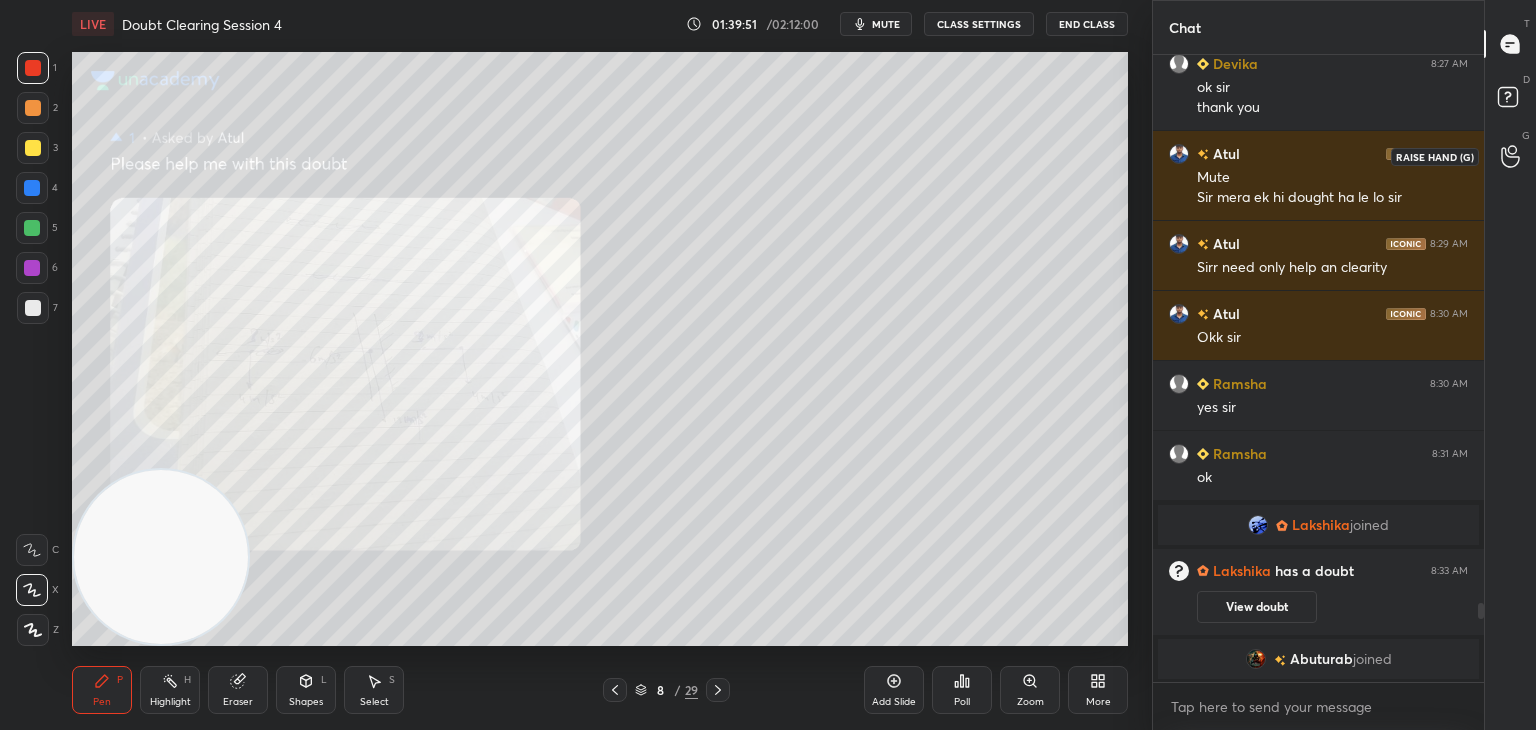 click 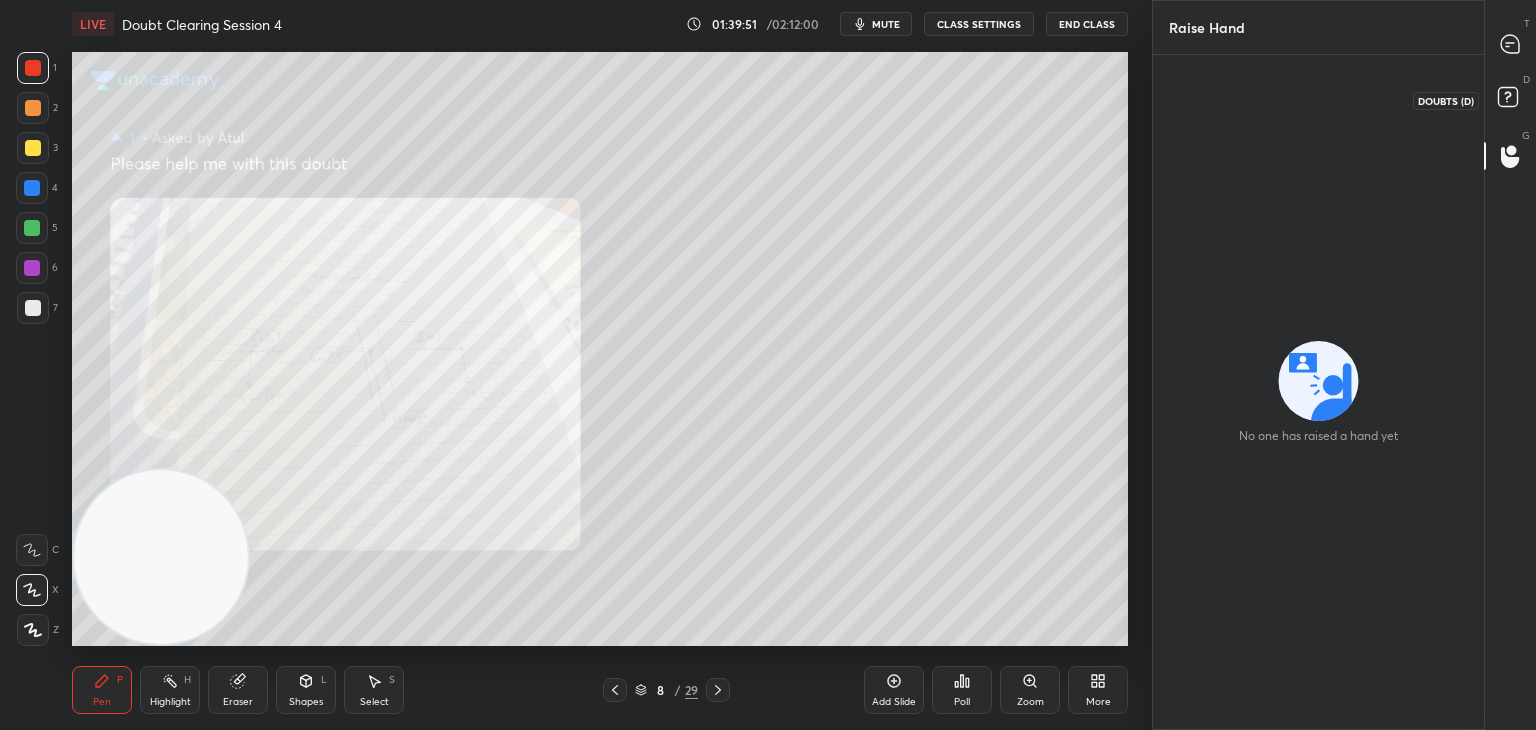 click 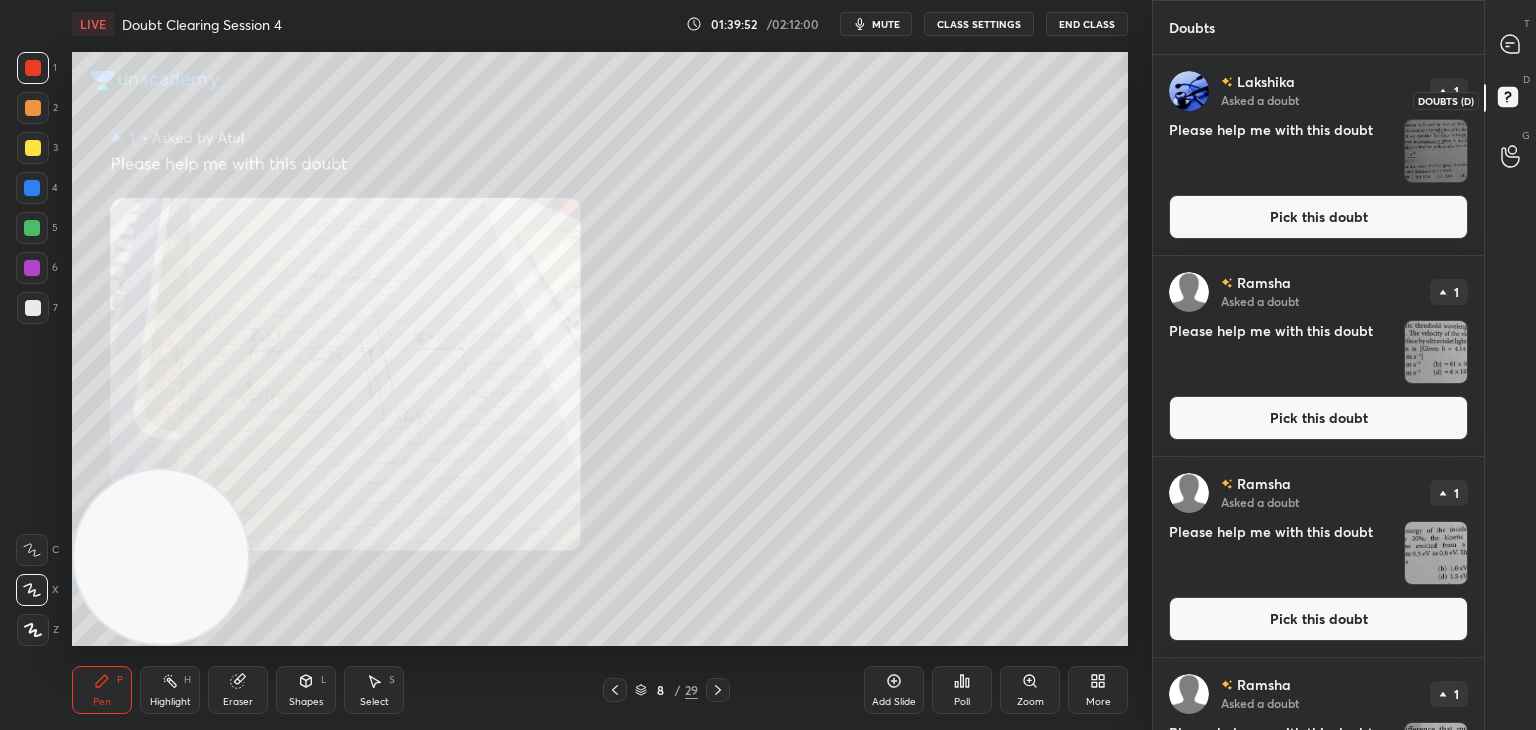 click 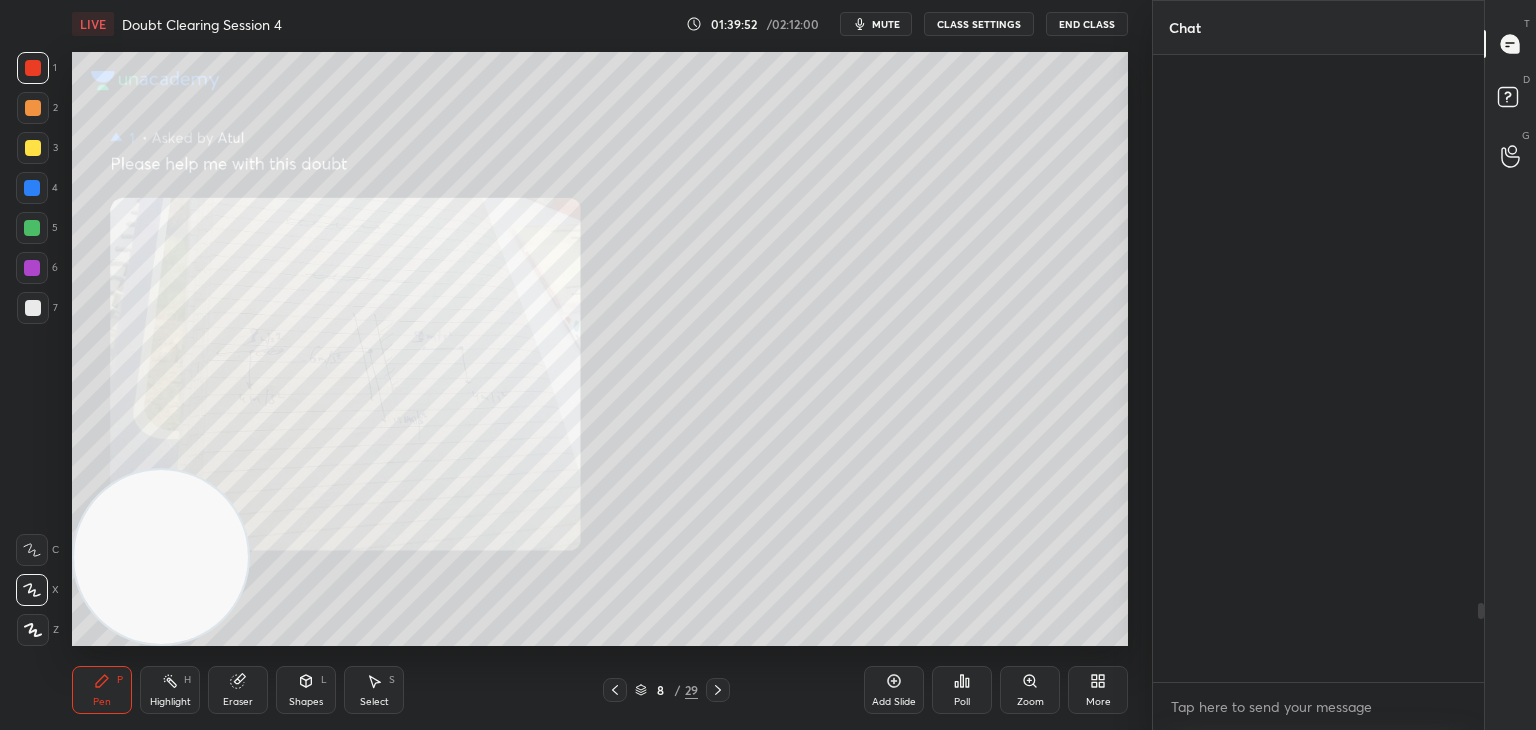 scroll, scrollTop: 4354, scrollLeft: 0, axis: vertical 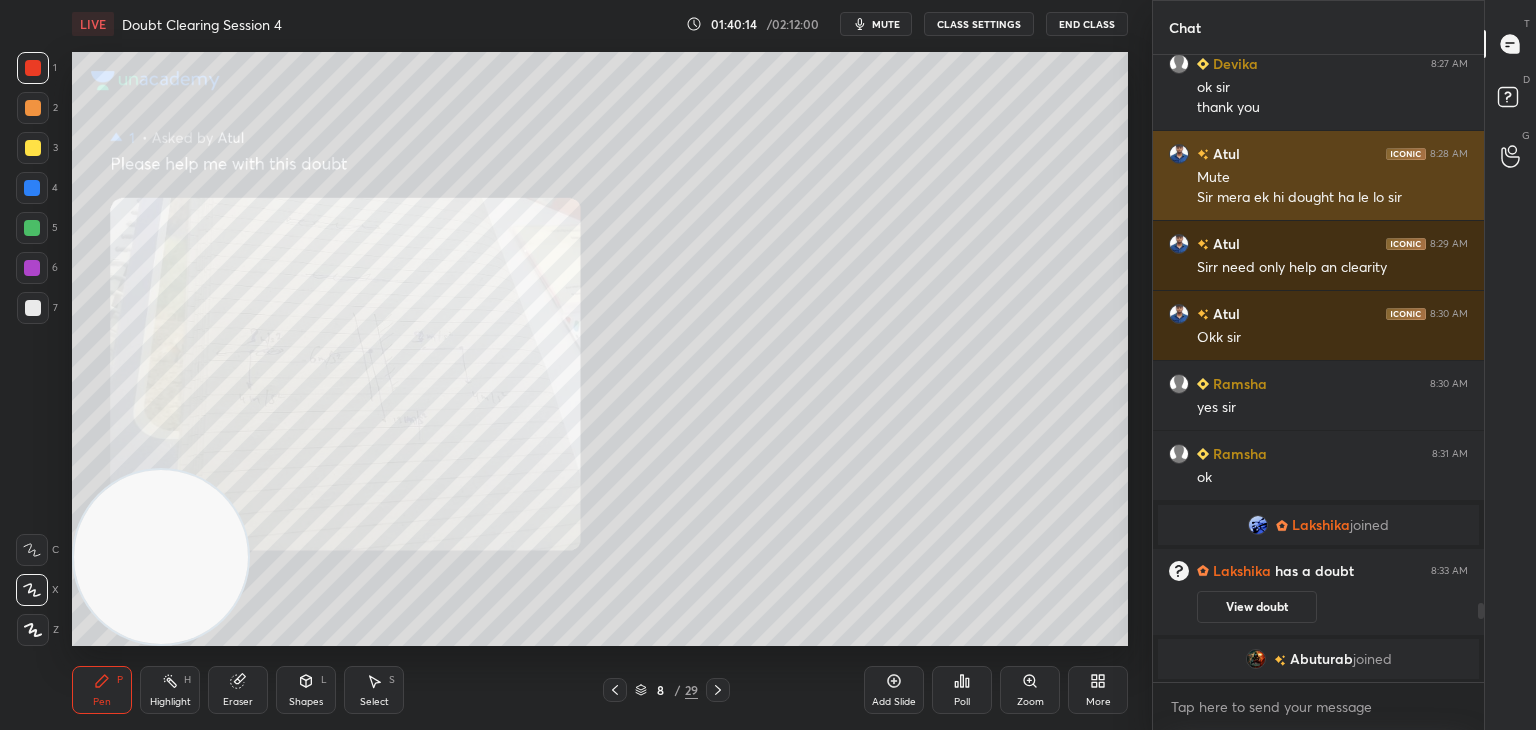 click on "Mute" at bounding box center (1332, 178) 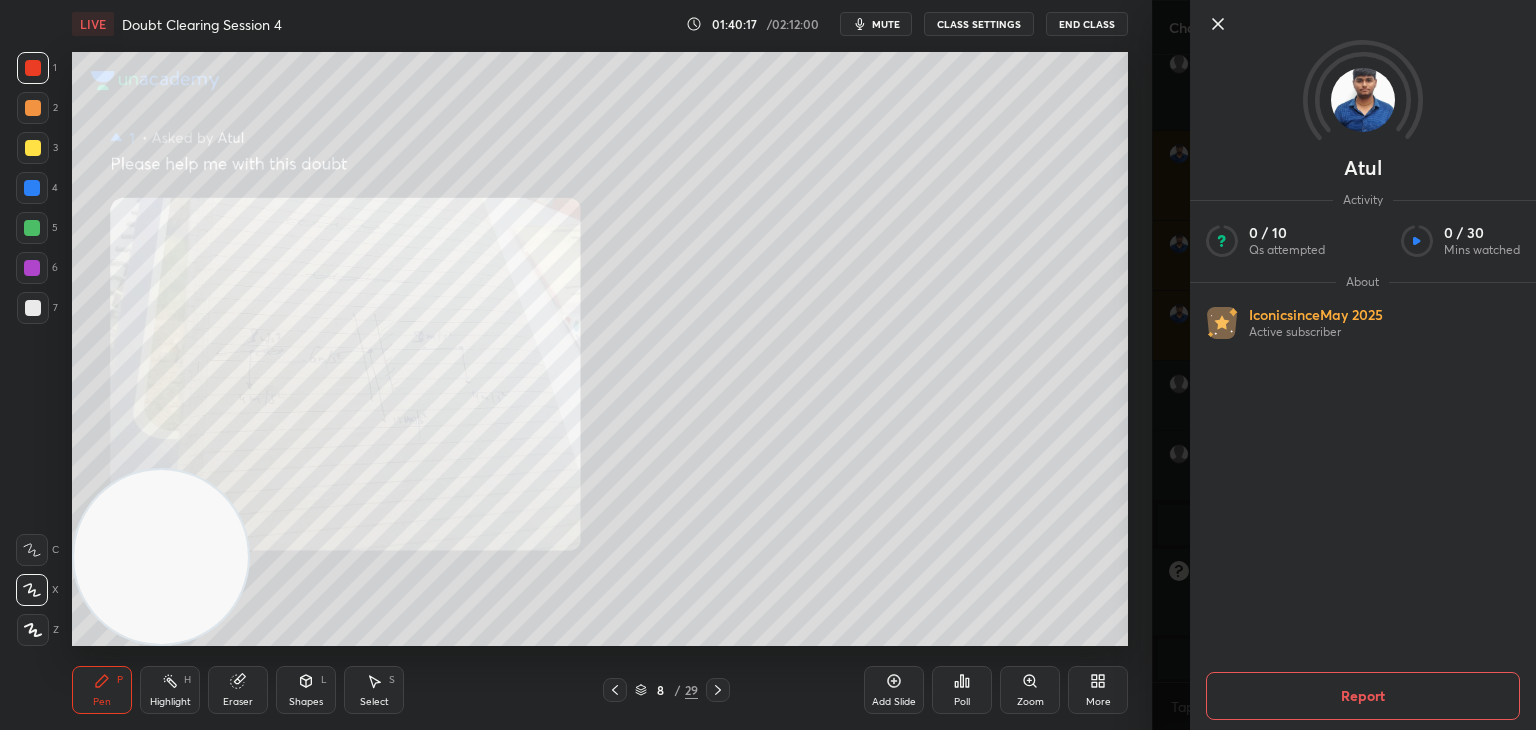 click 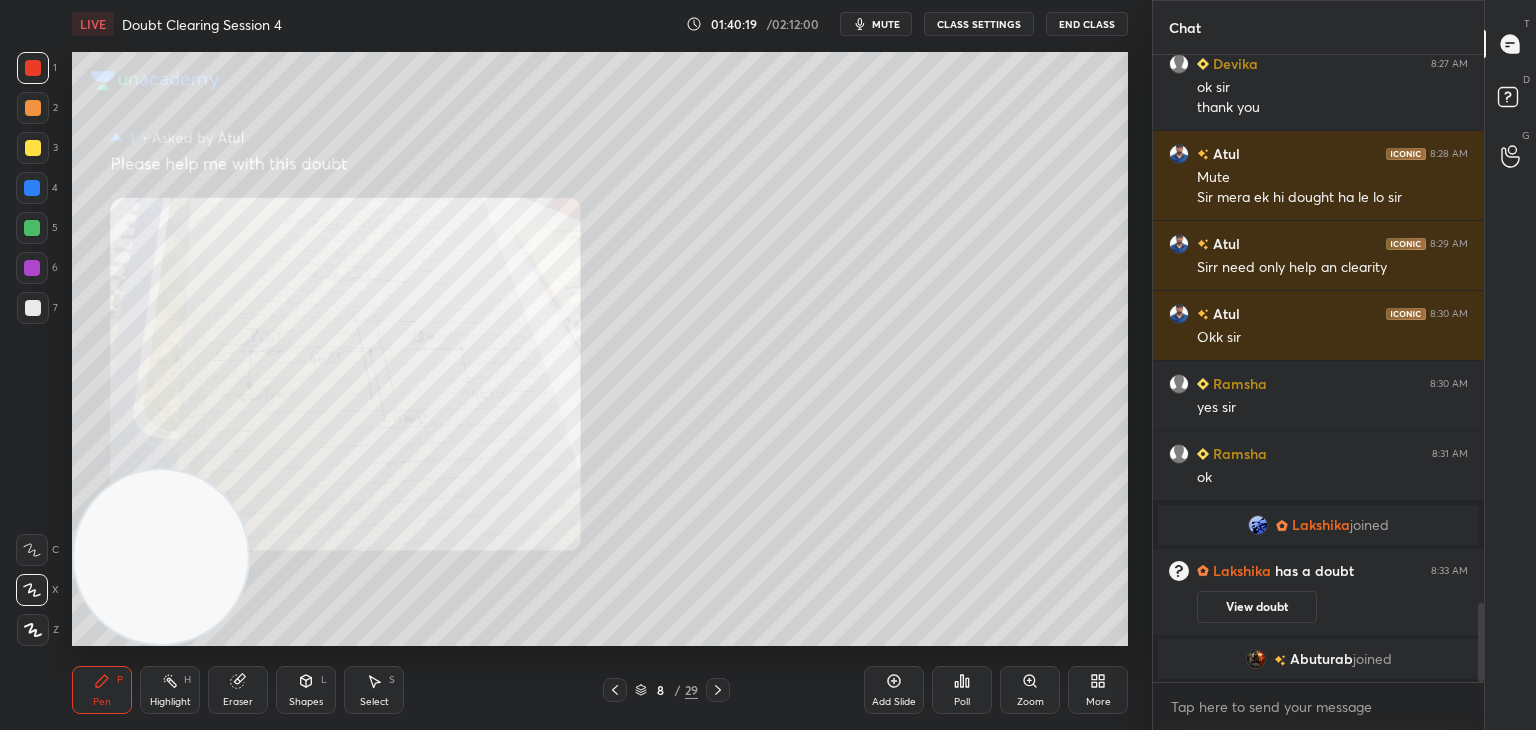 click 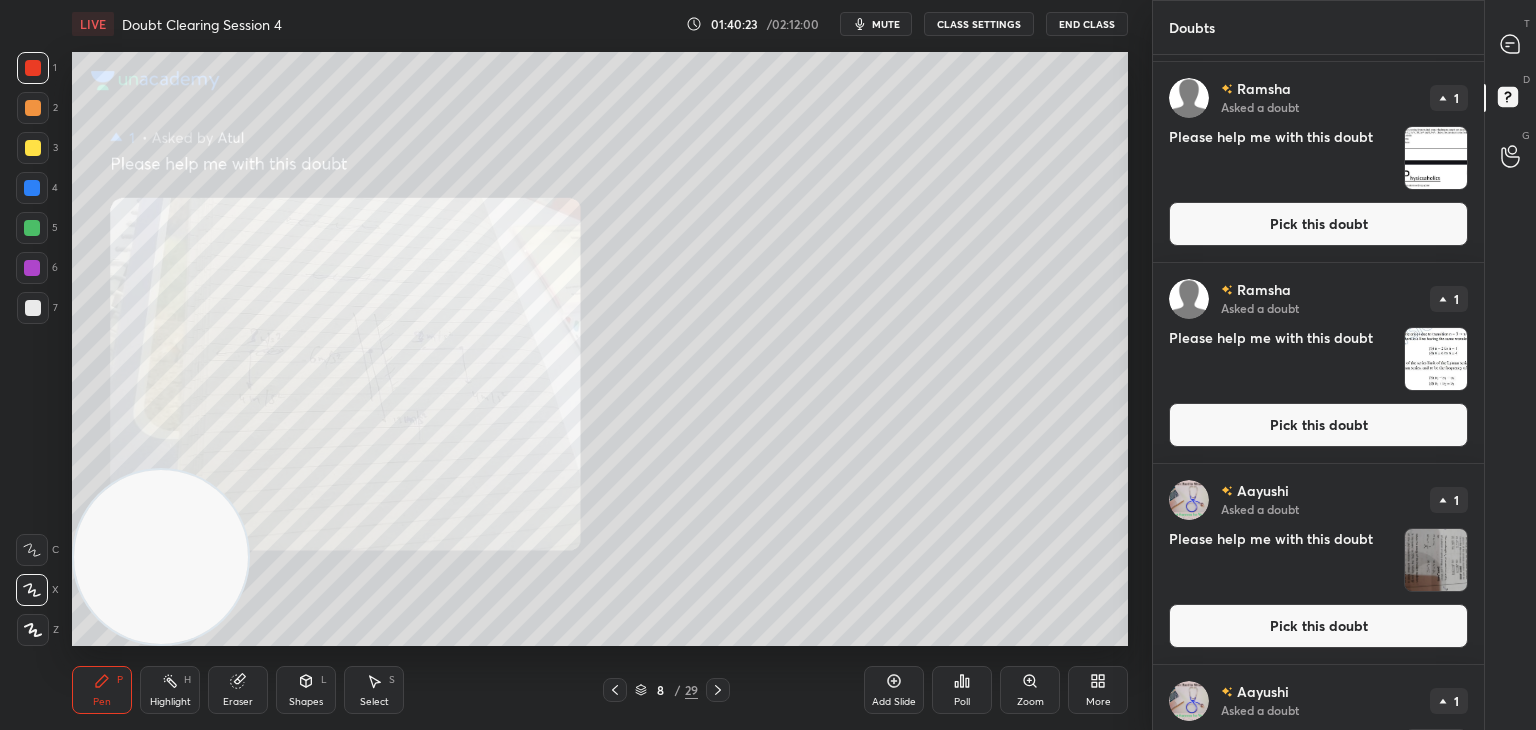 scroll, scrollTop: 1194, scrollLeft: 0, axis: vertical 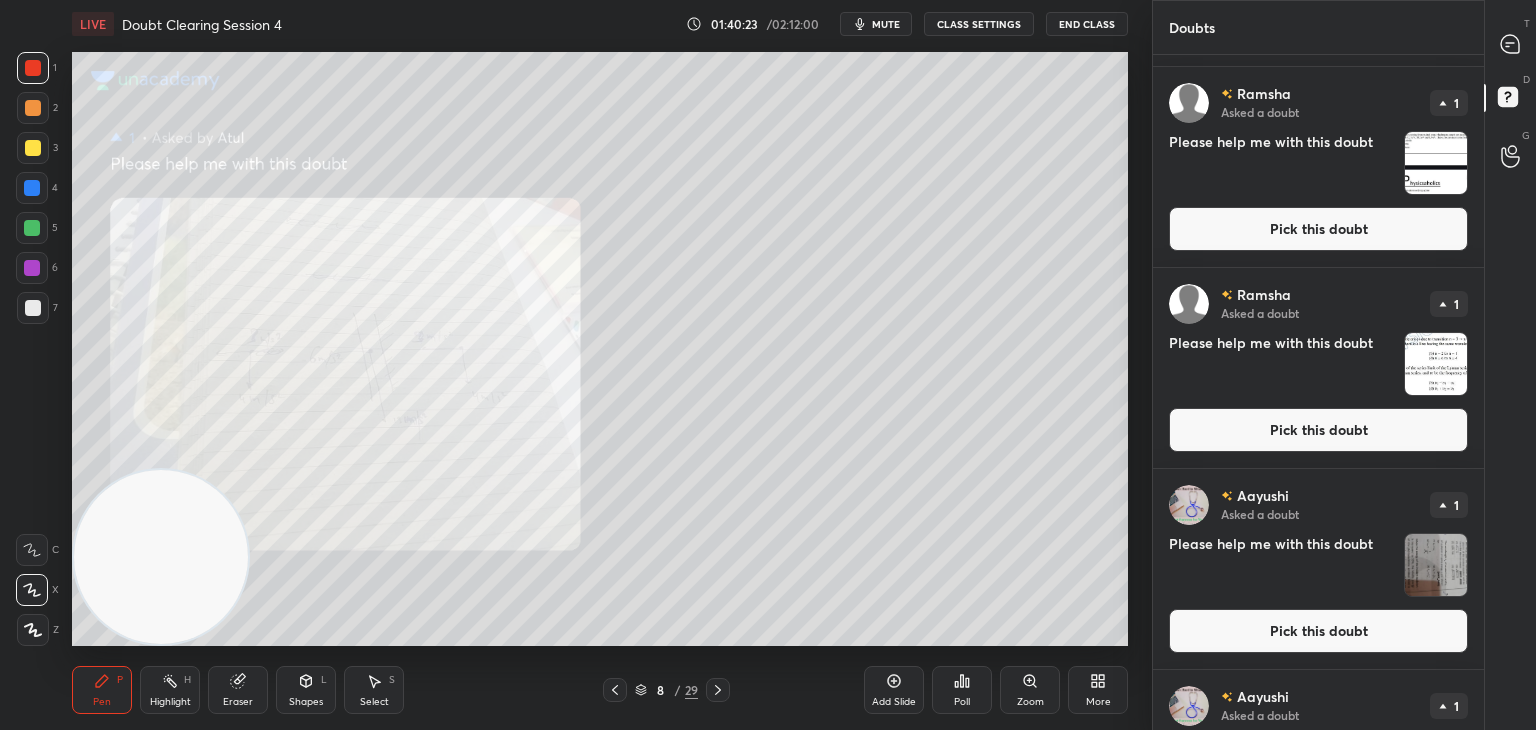 click at bounding box center [1436, 364] 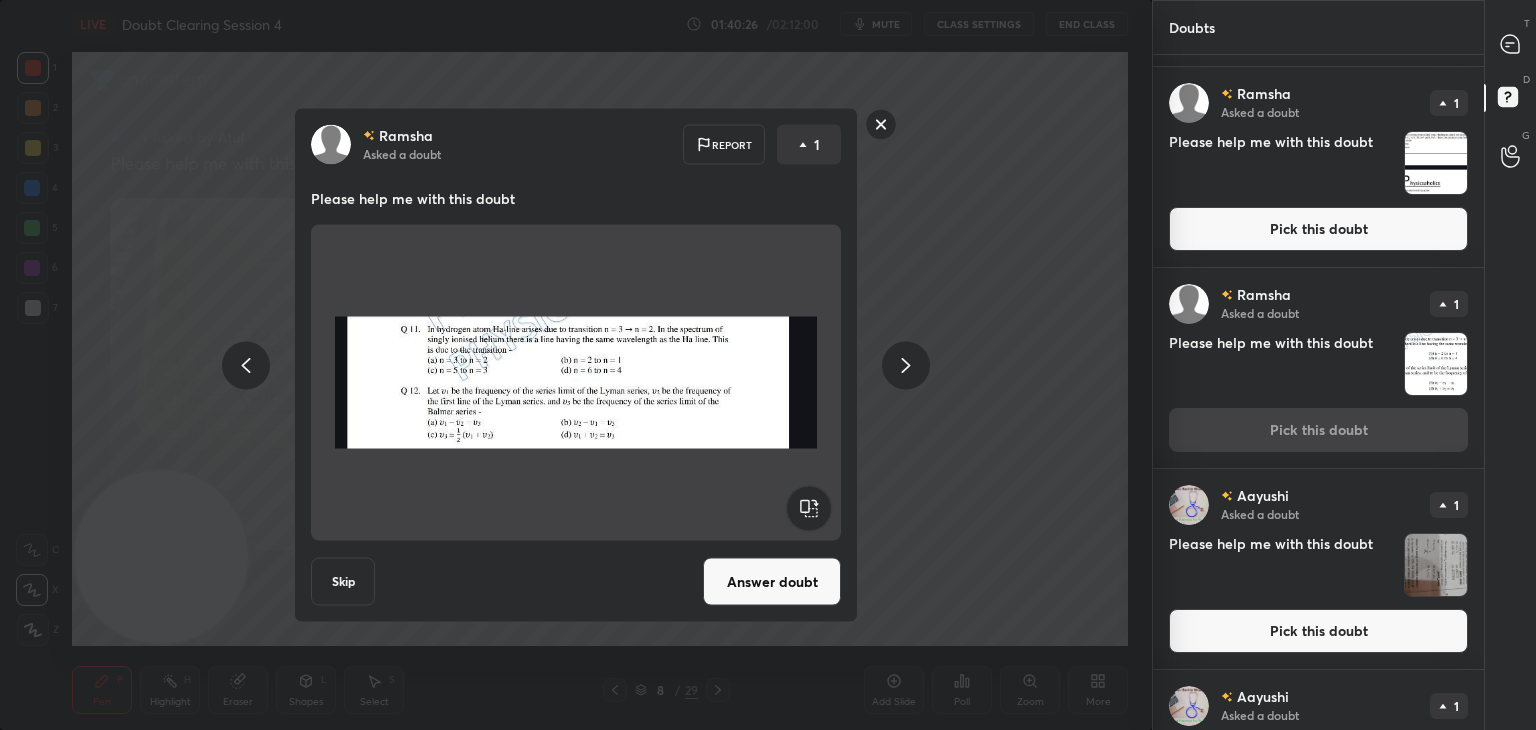 click on "Answer doubt" at bounding box center [772, 582] 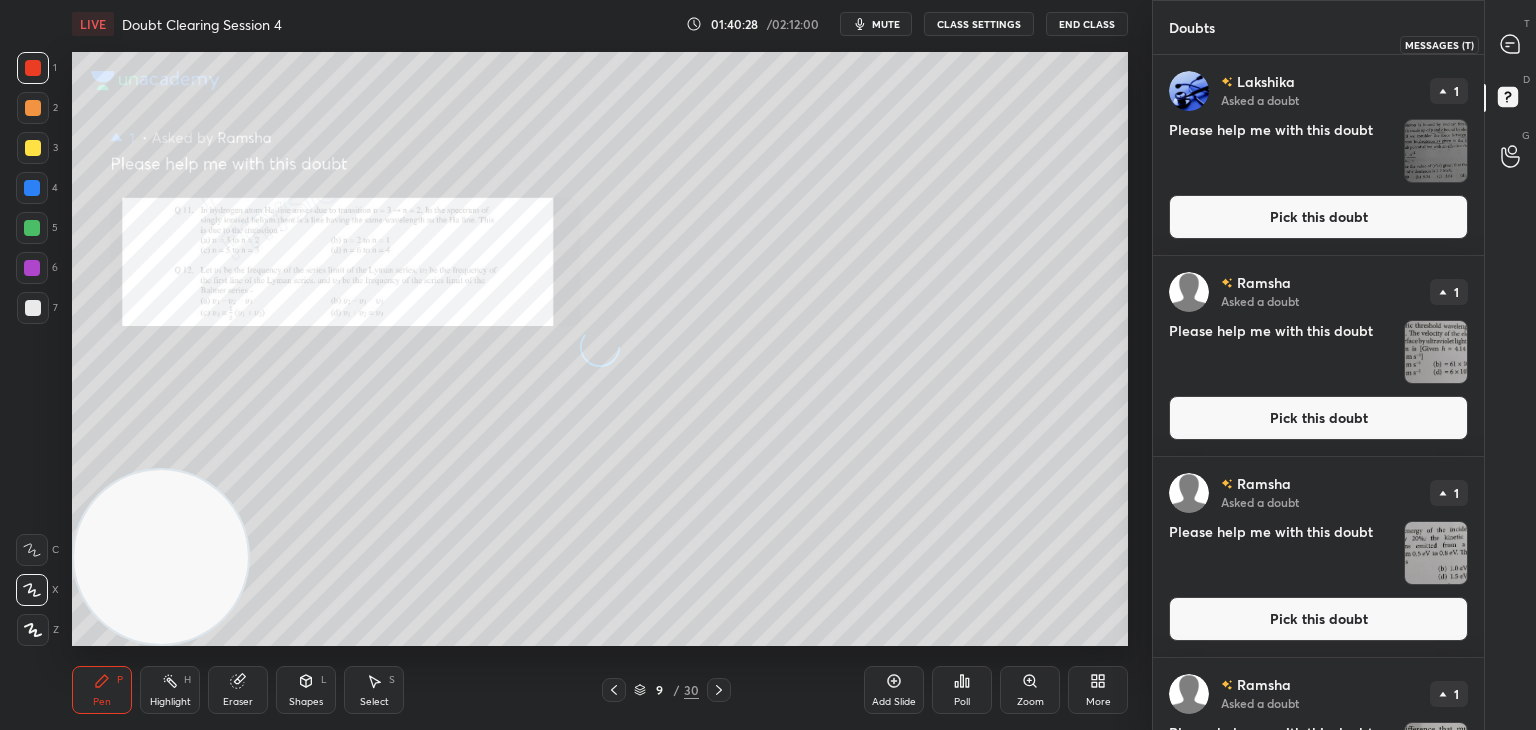 click 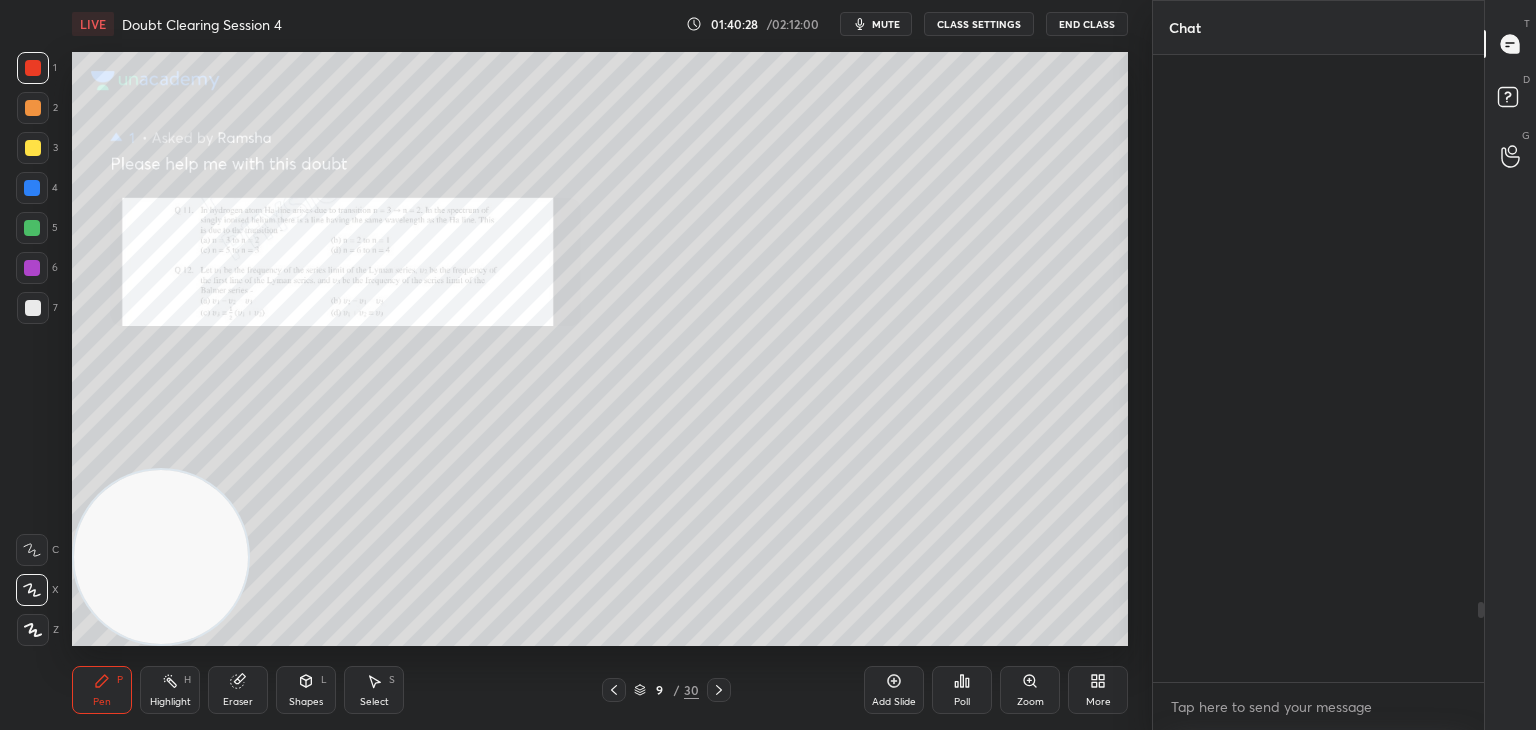 scroll, scrollTop: 4304, scrollLeft: 0, axis: vertical 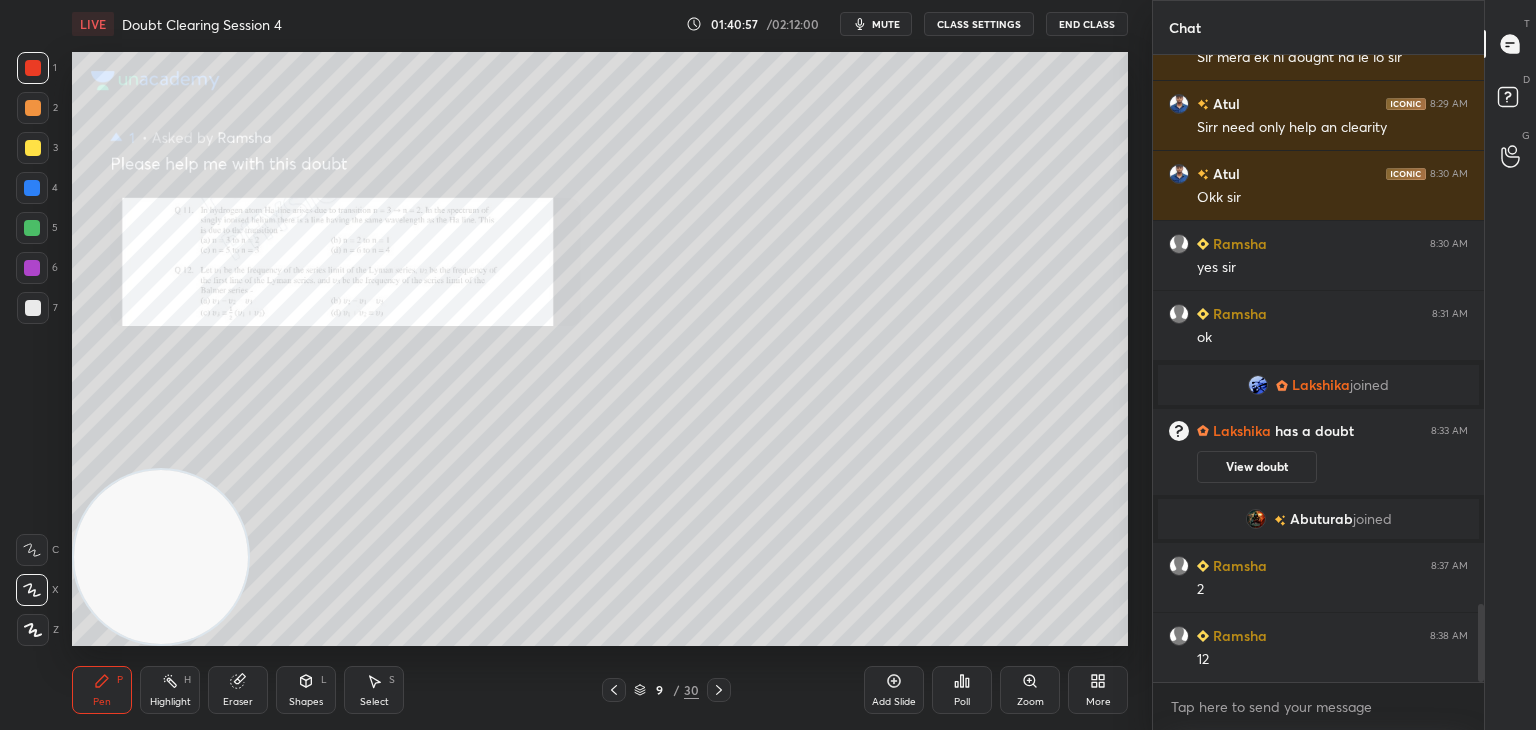 click on "Eraser" at bounding box center [238, 690] 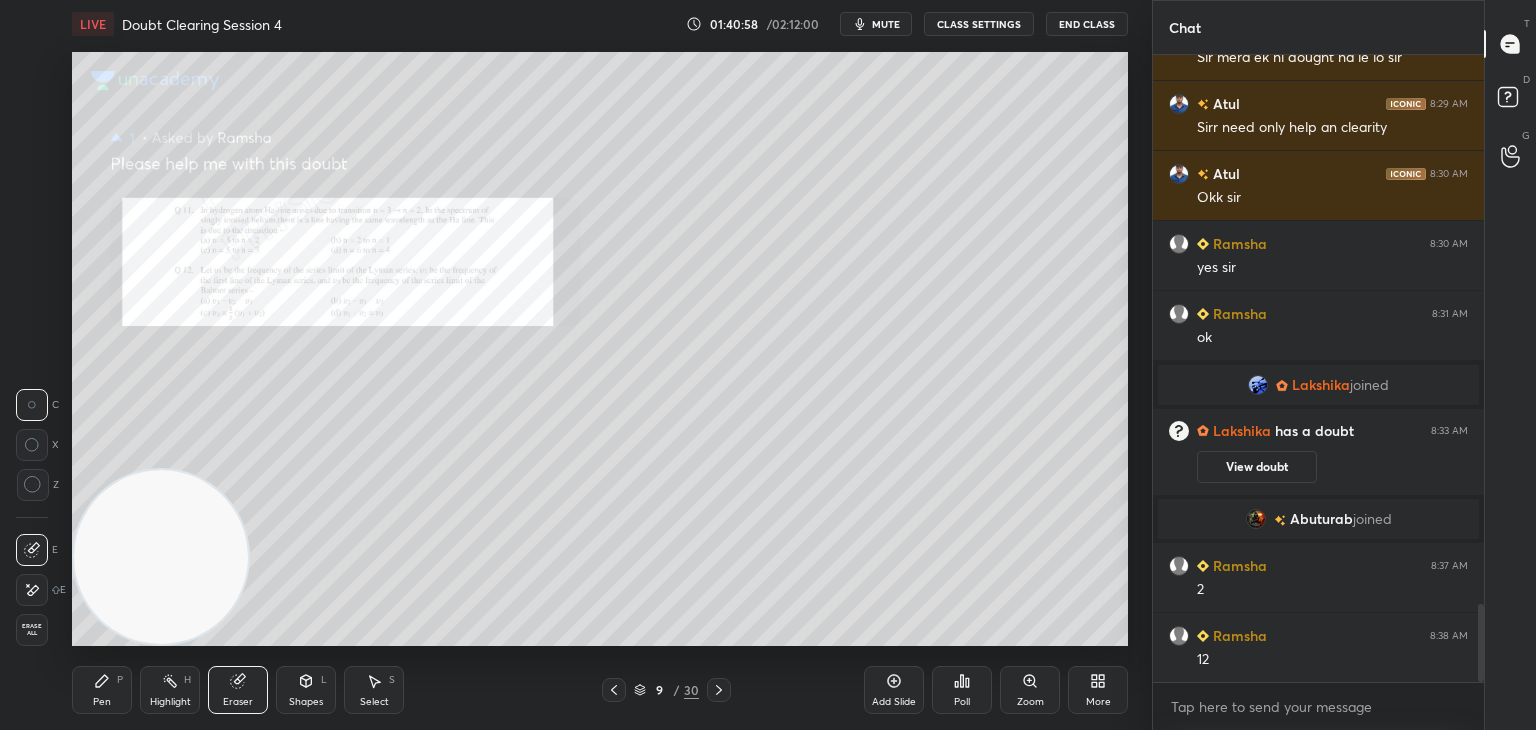 click on "Erase all" at bounding box center [32, 630] 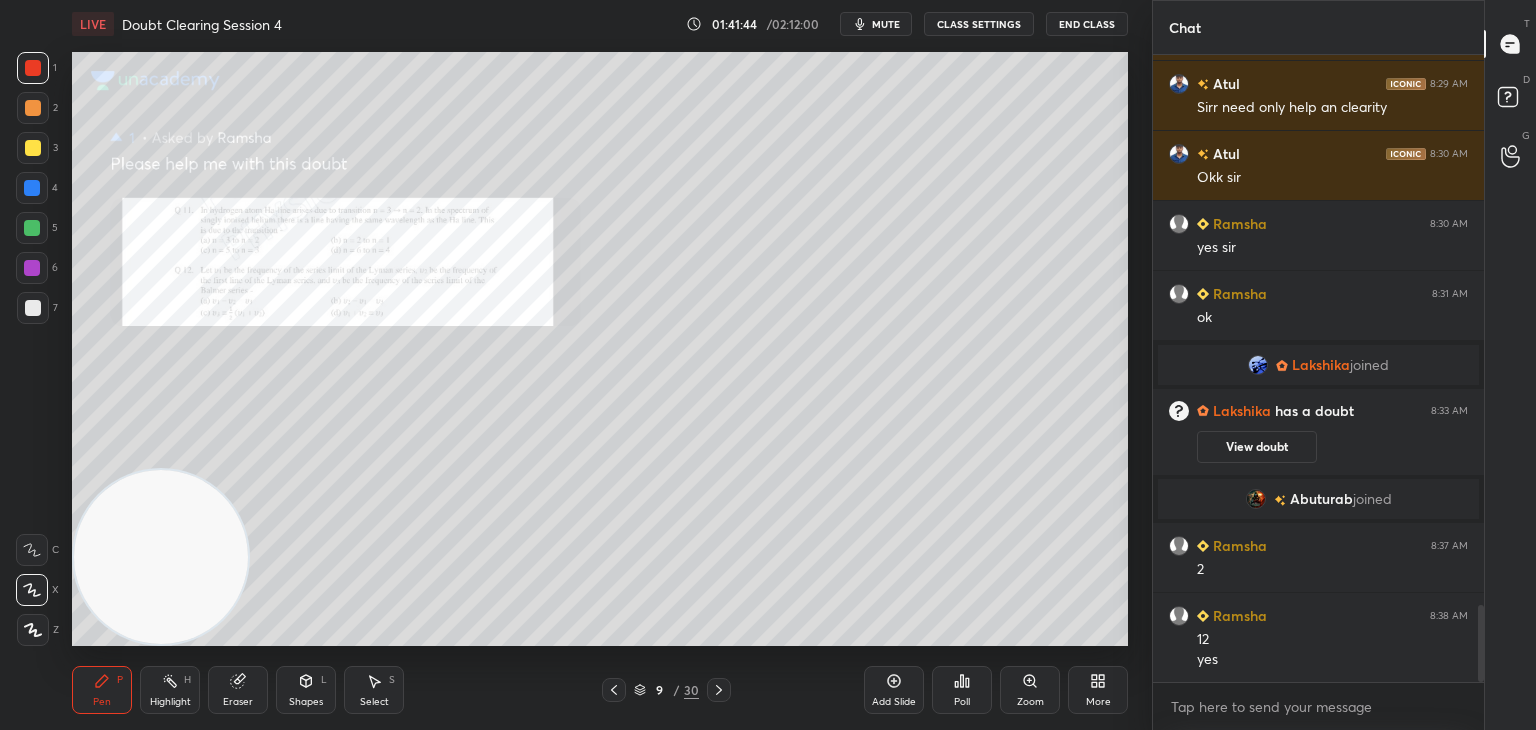scroll, scrollTop: 4550, scrollLeft: 0, axis: vertical 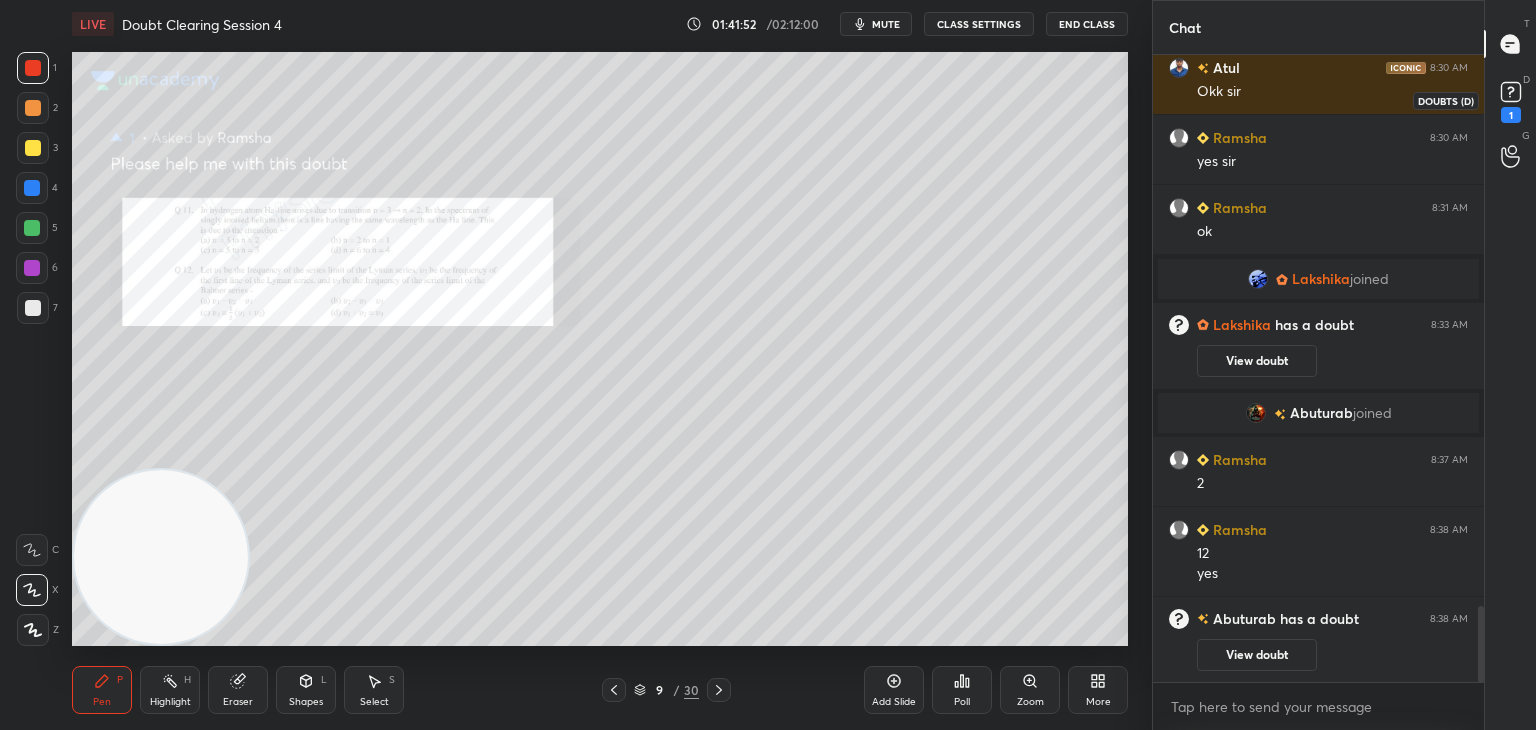 click 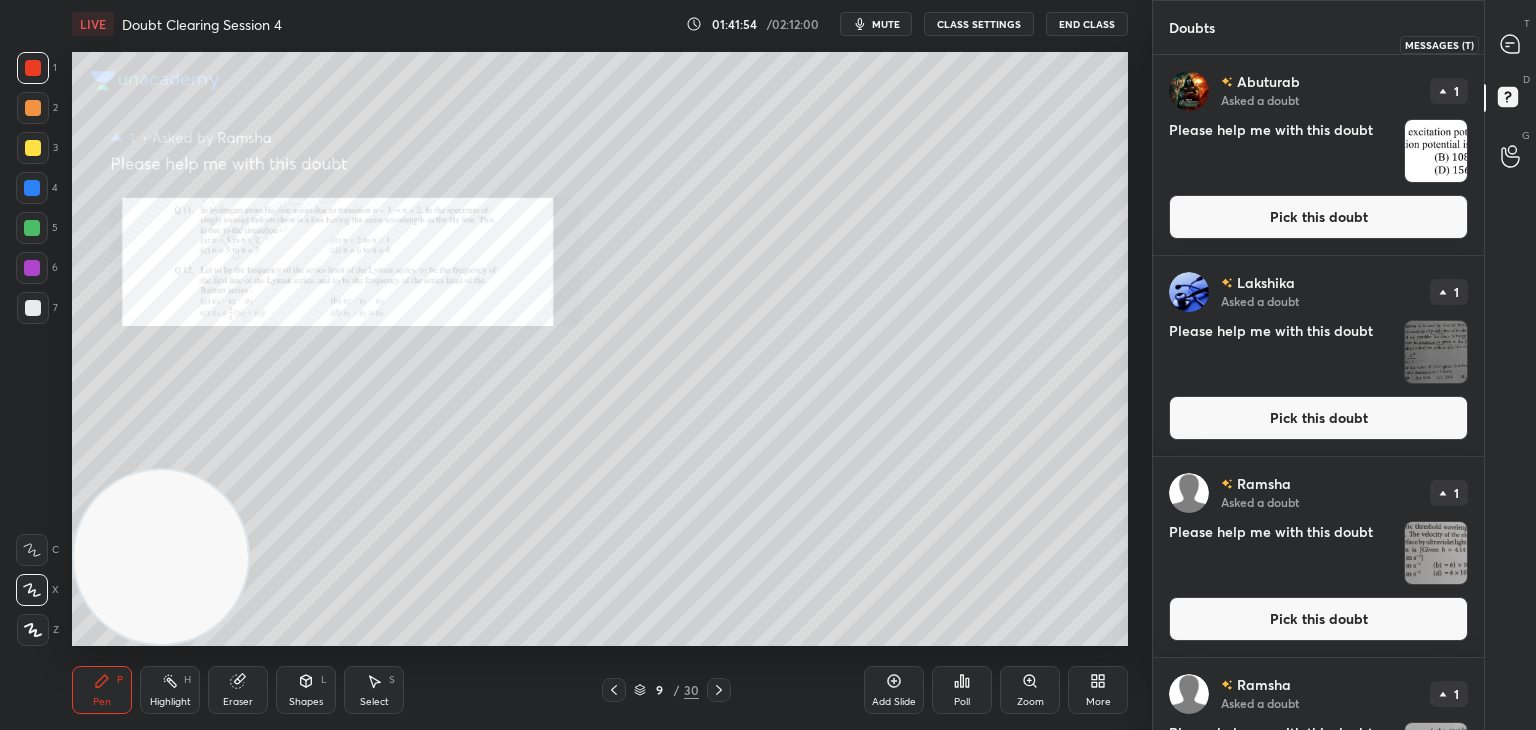 click at bounding box center (1511, 44) 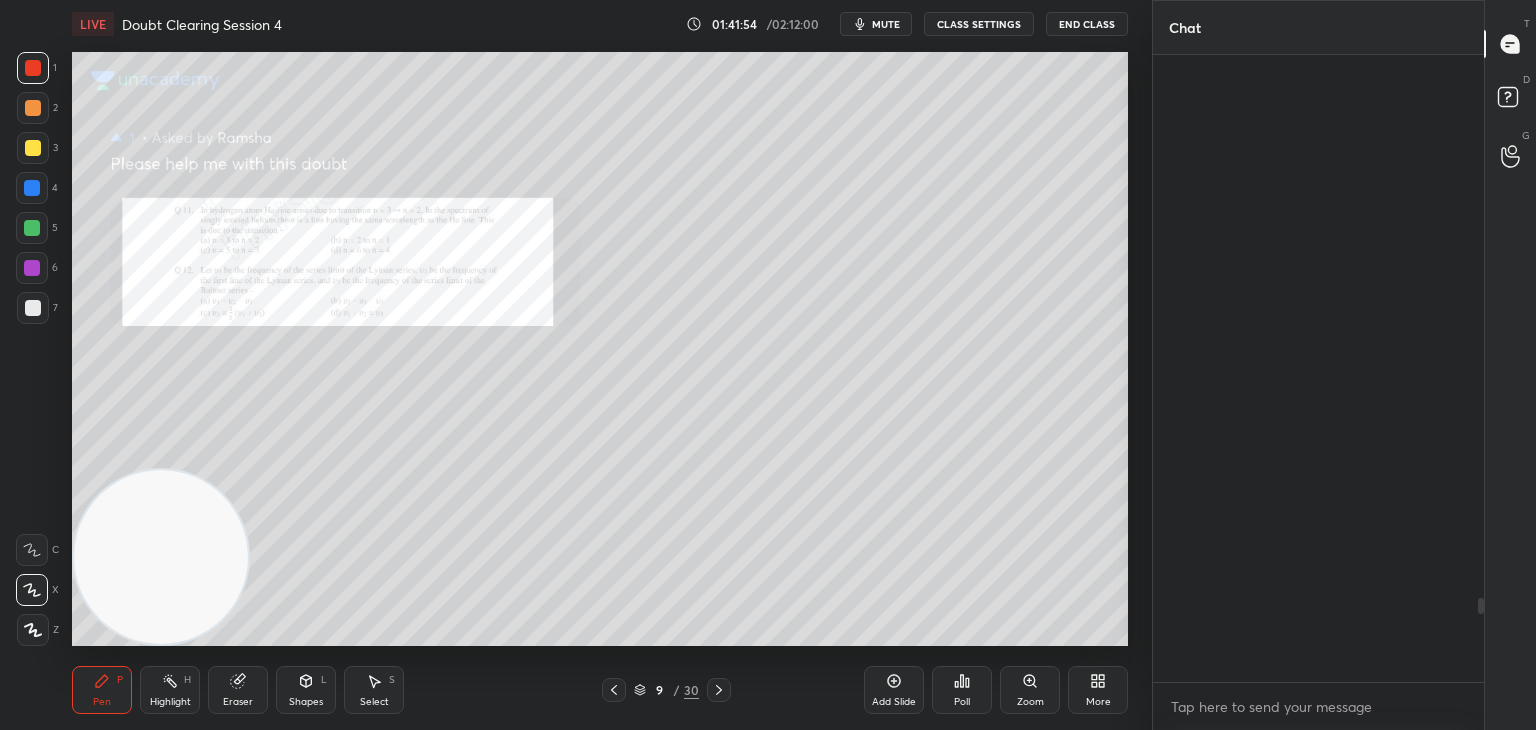 scroll, scrollTop: 4040, scrollLeft: 0, axis: vertical 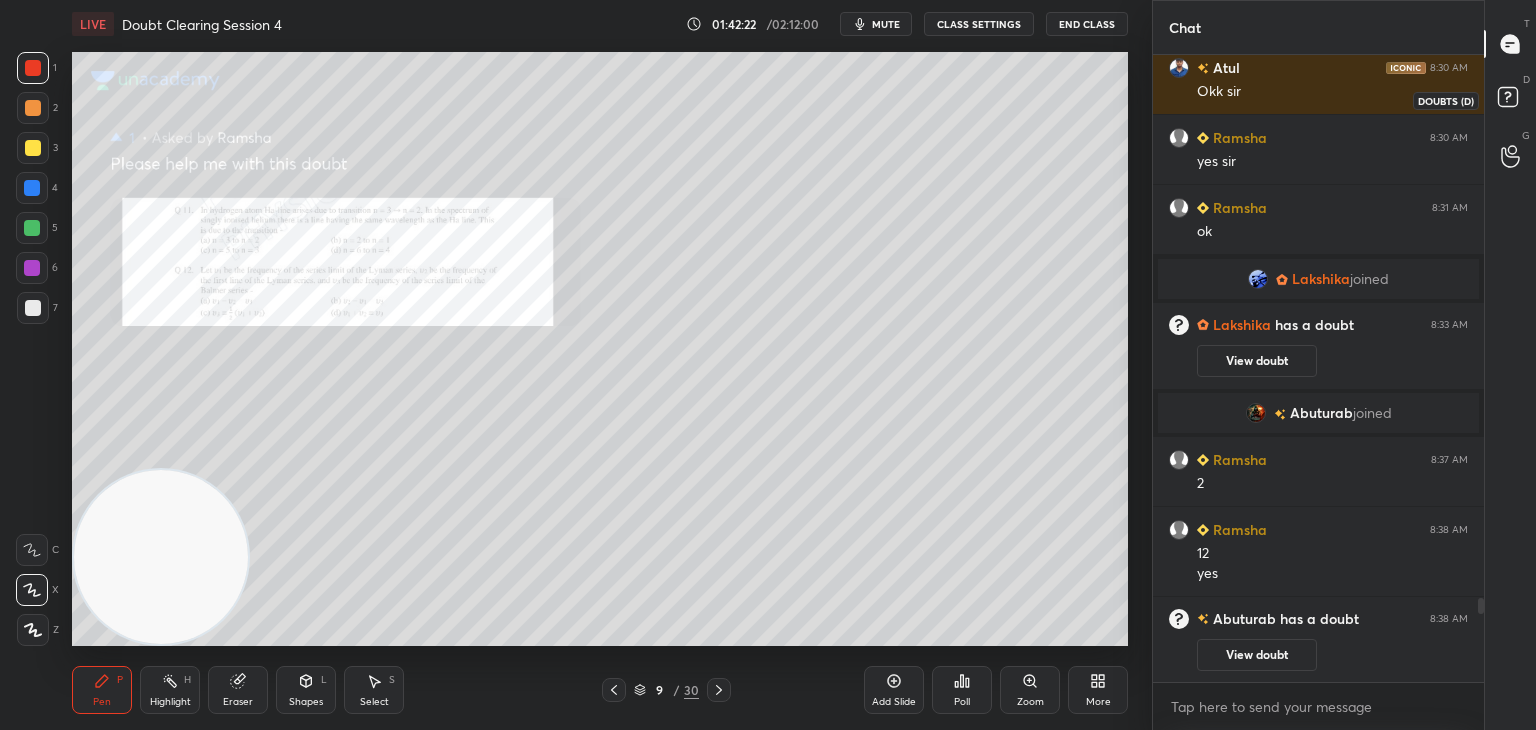 click 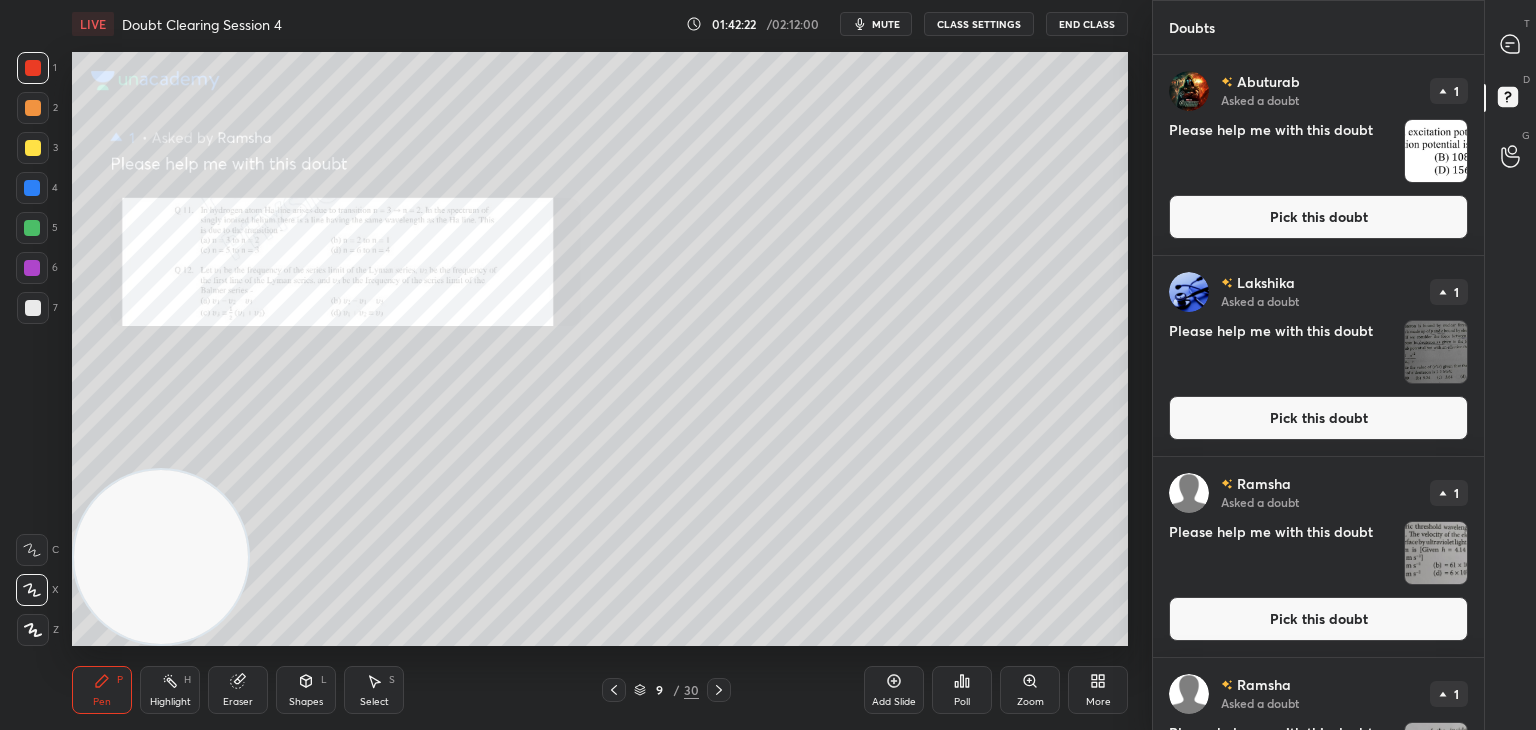 click at bounding box center (1436, 151) 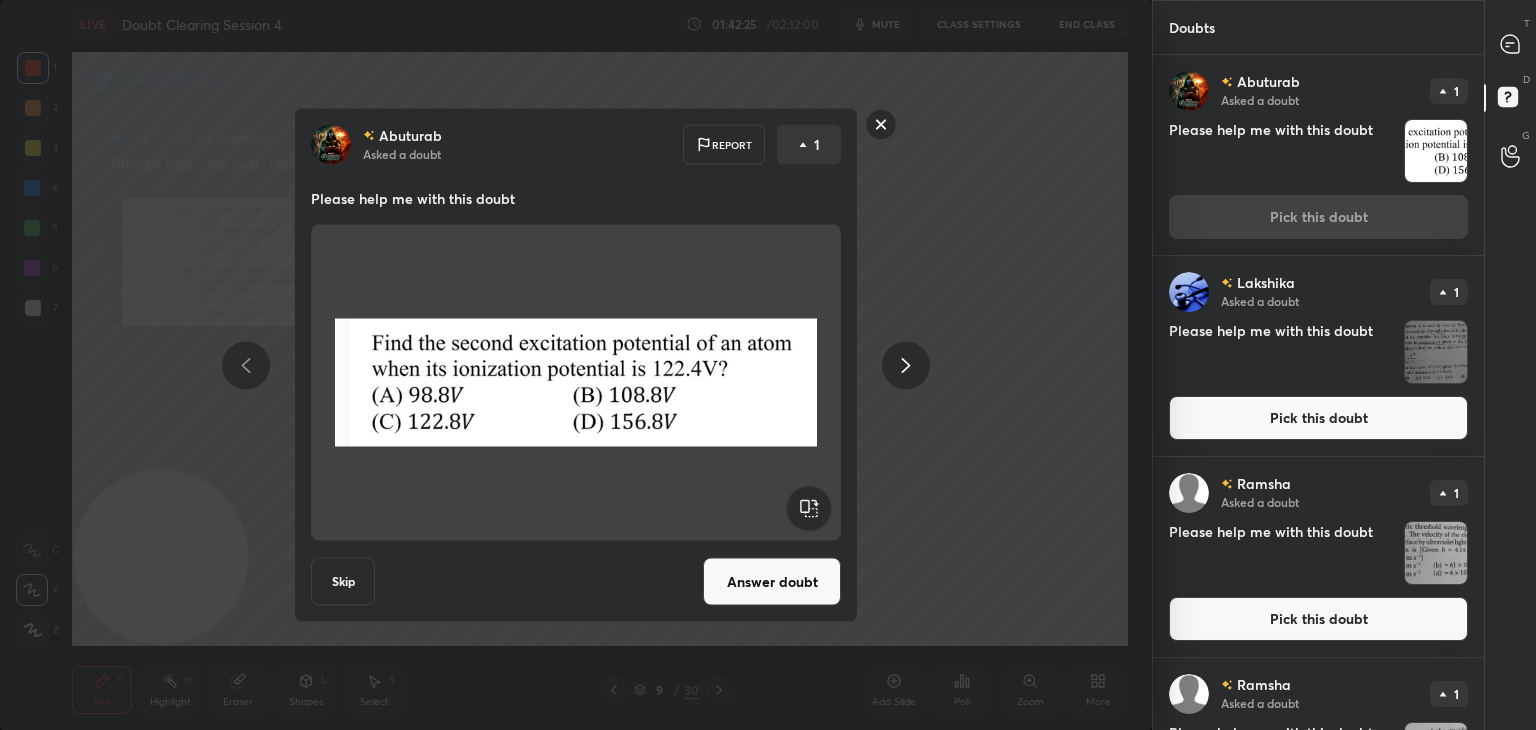 click 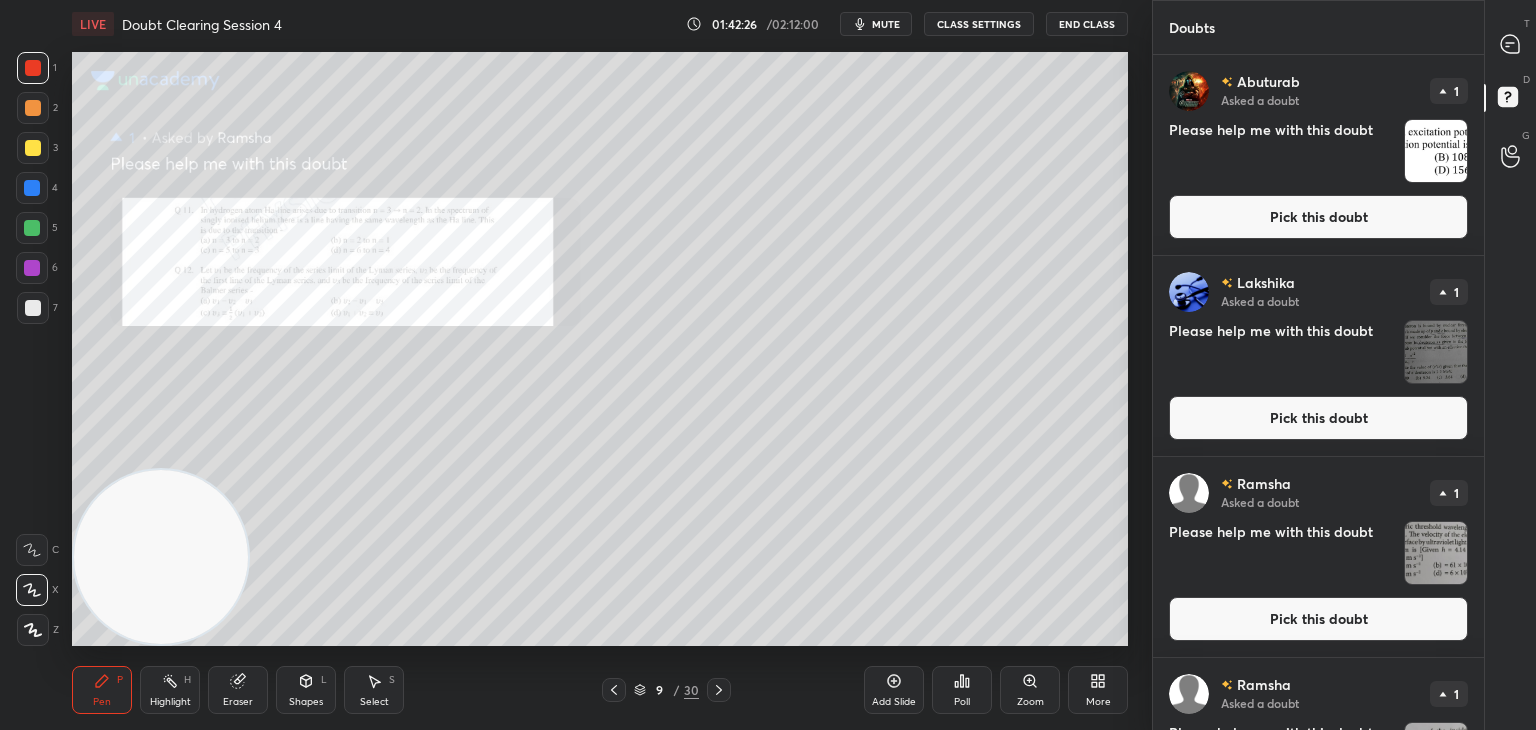 click on "Doubts" at bounding box center (1318, 27) 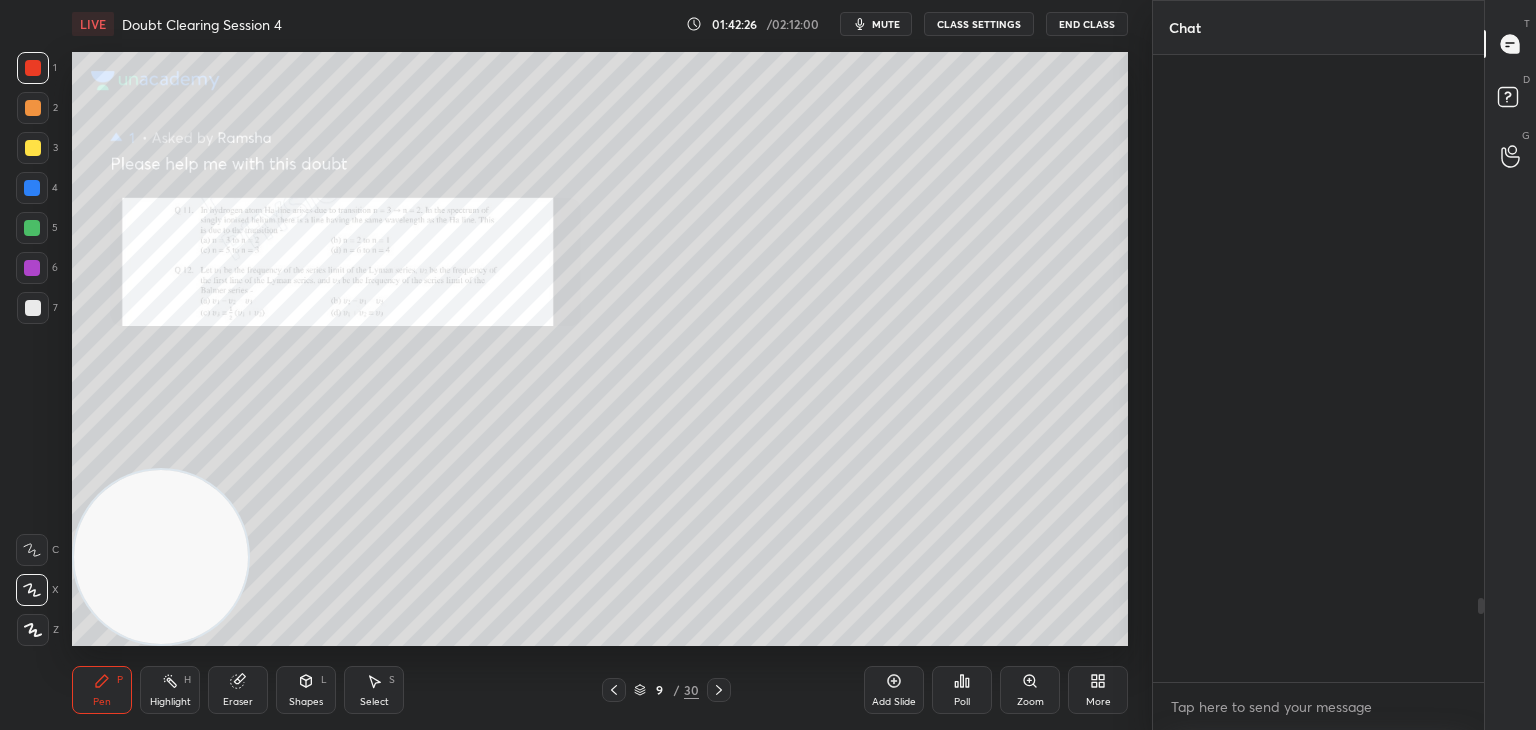 scroll, scrollTop: 4040, scrollLeft: 0, axis: vertical 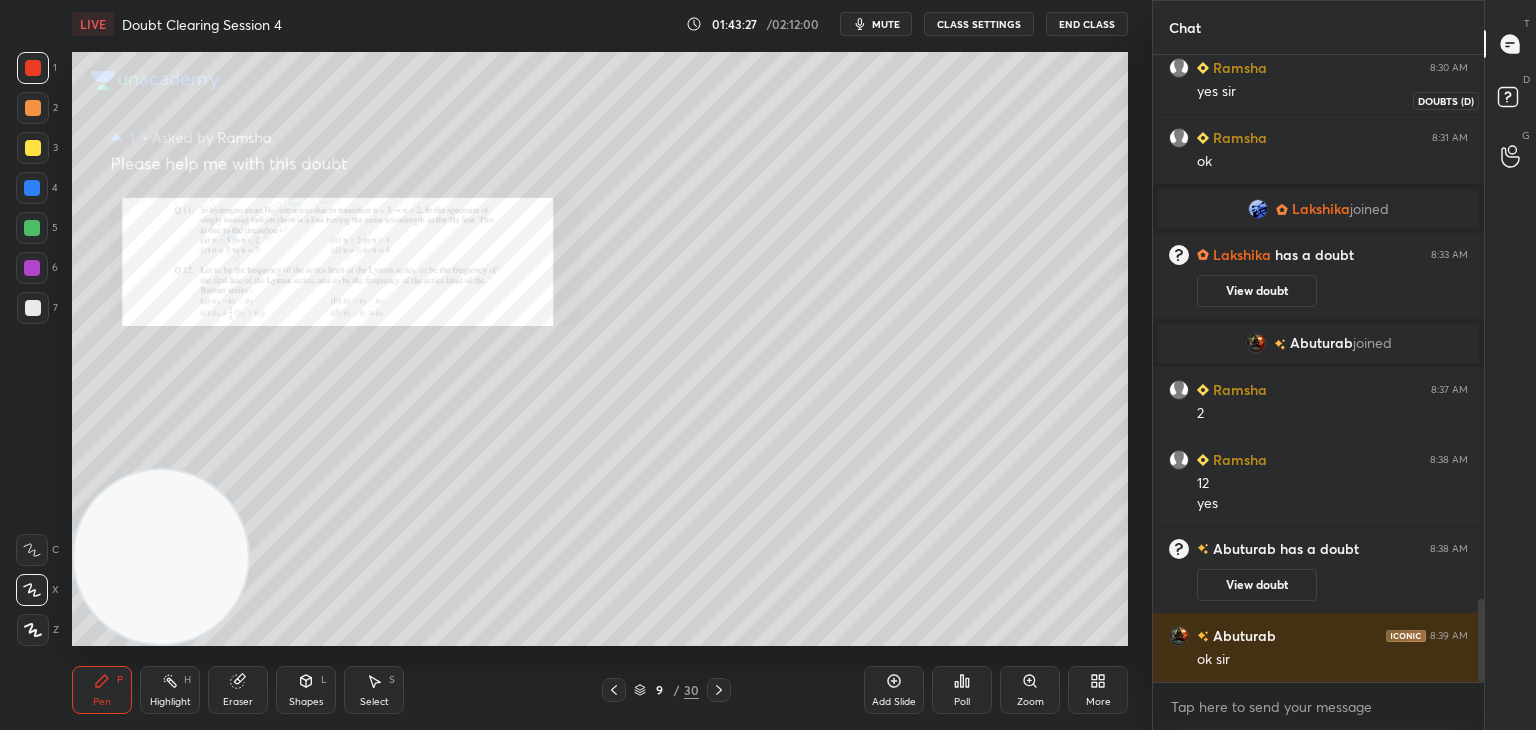 click at bounding box center (1511, 100) 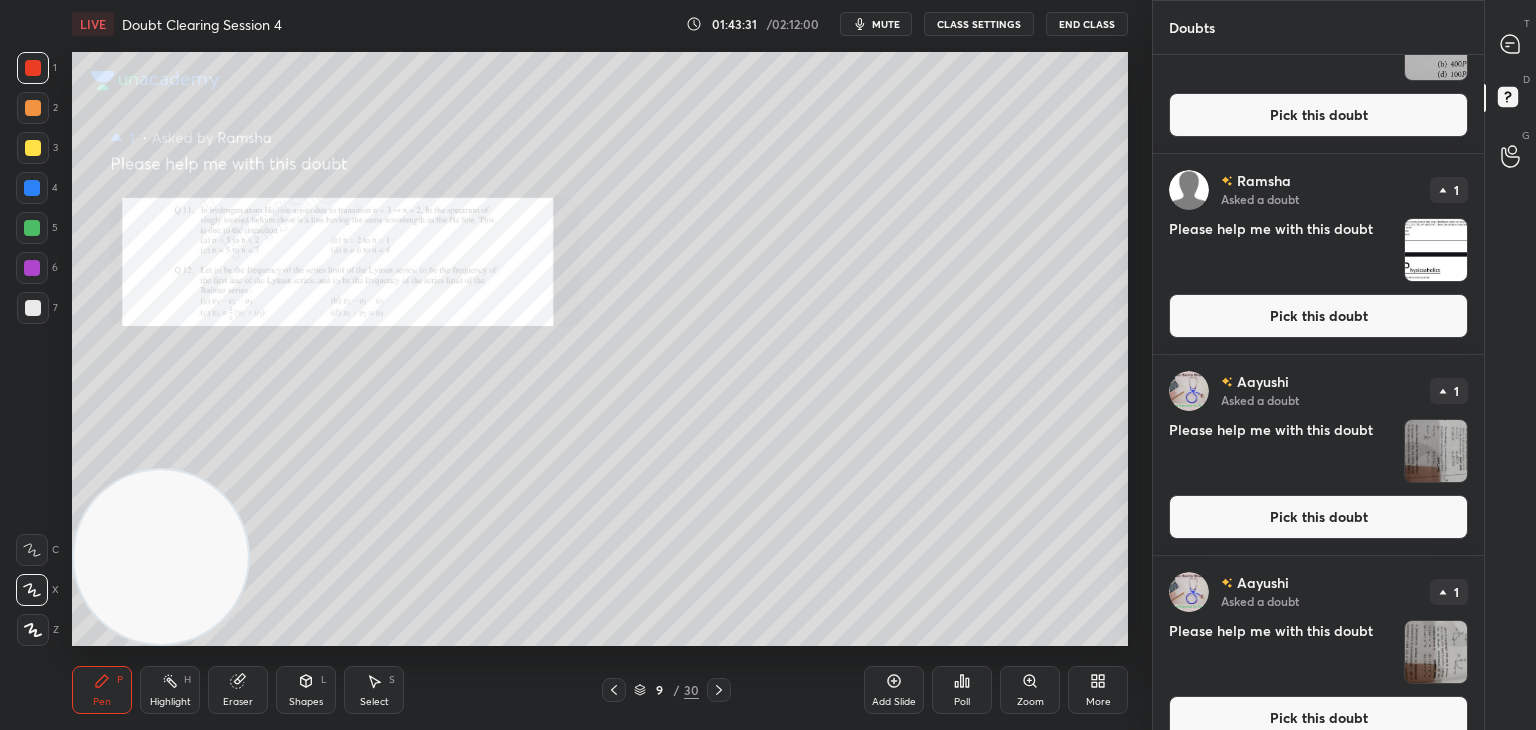 scroll, scrollTop: 1236, scrollLeft: 0, axis: vertical 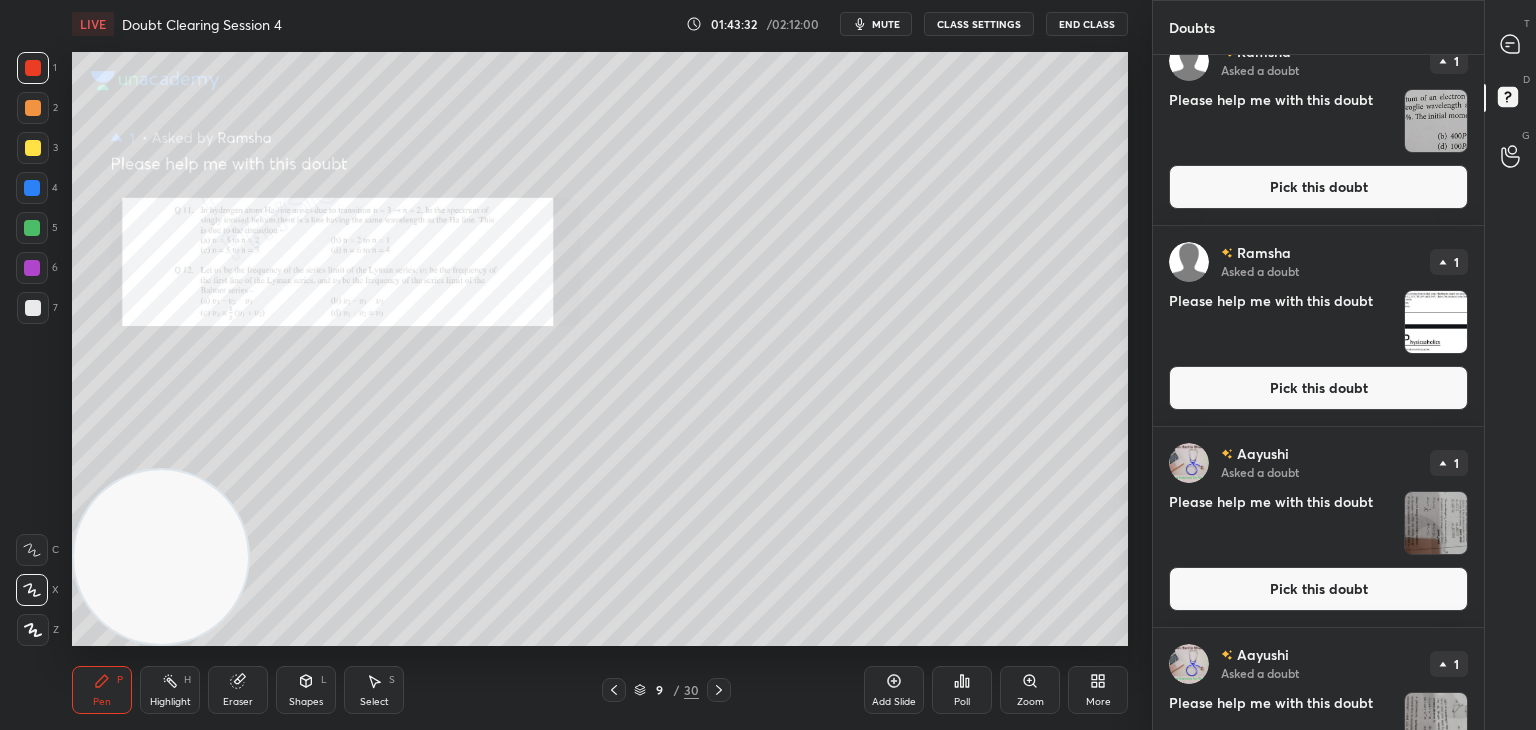 click at bounding box center [1436, 322] 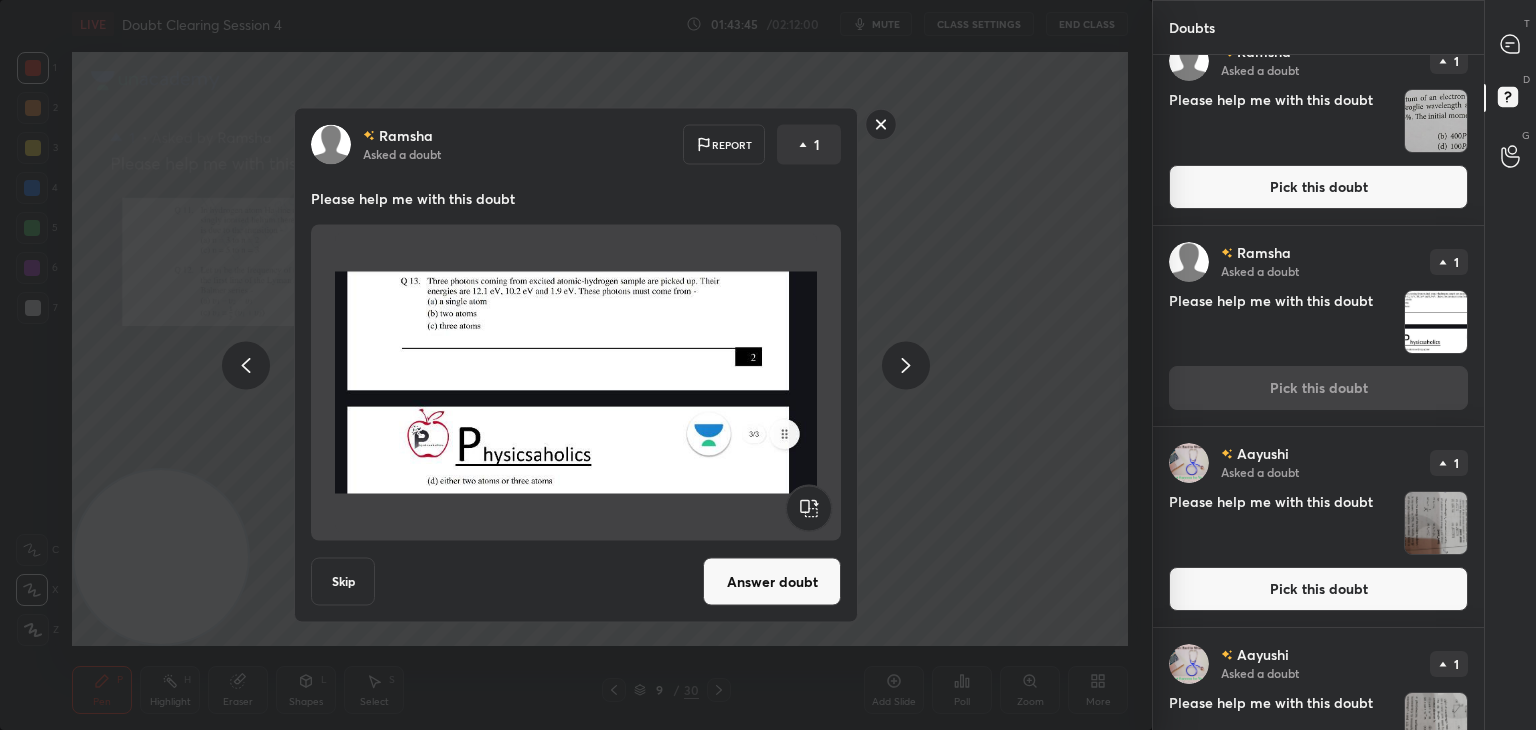 click at bounding box center [576, 383] 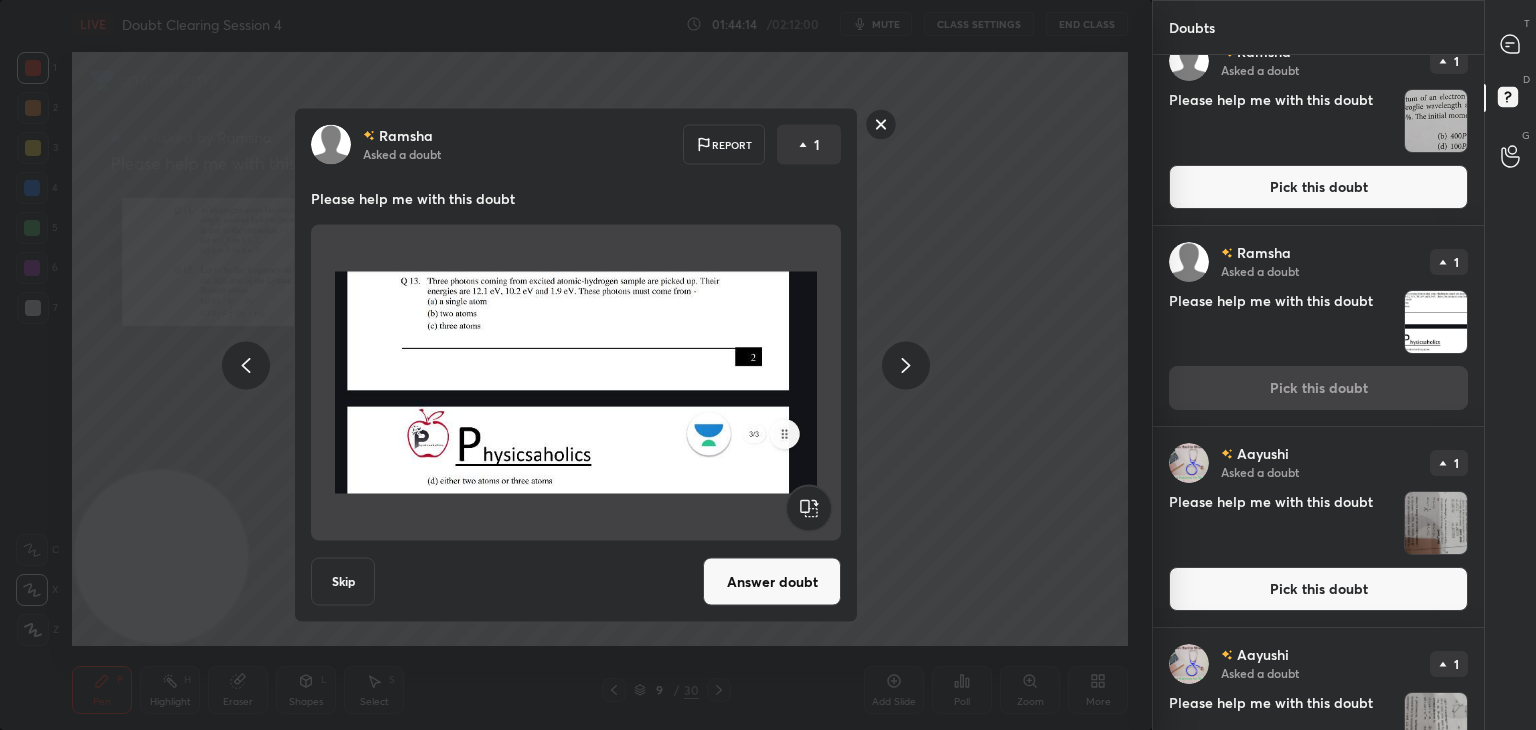 click on "Answer doubt" at bounding box center (772, 582) 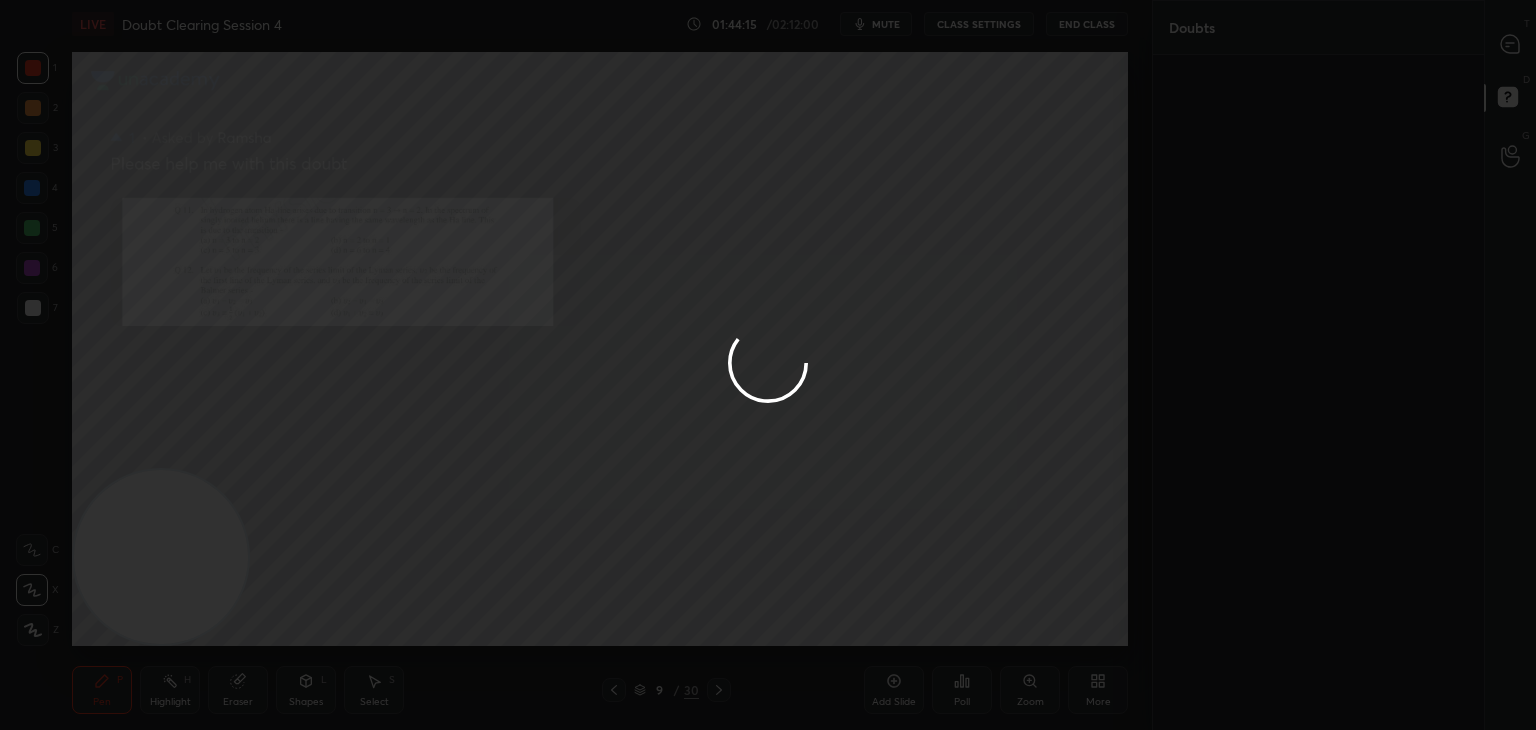 scroll, scrollTop: 0, scrollLeft: 0, axis: both 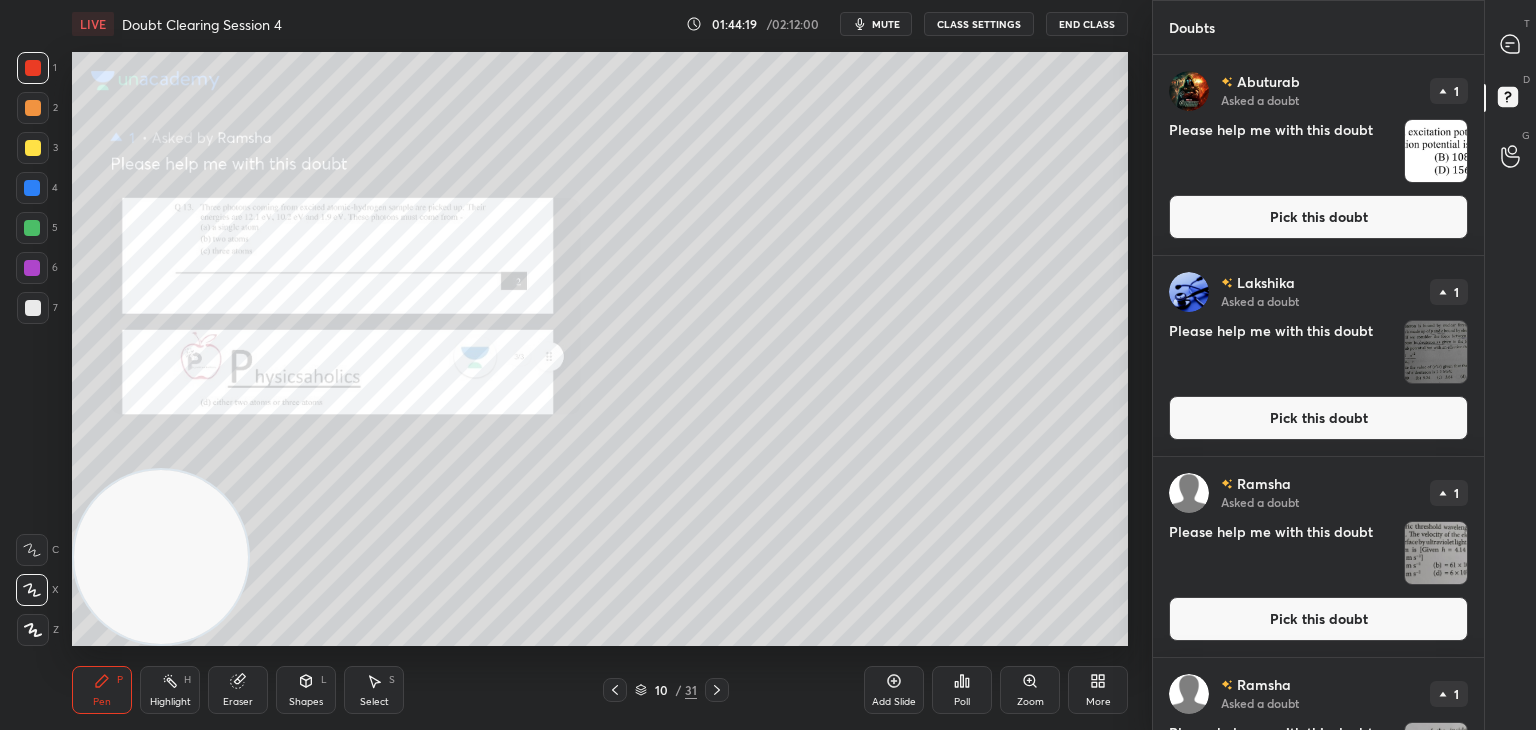 click 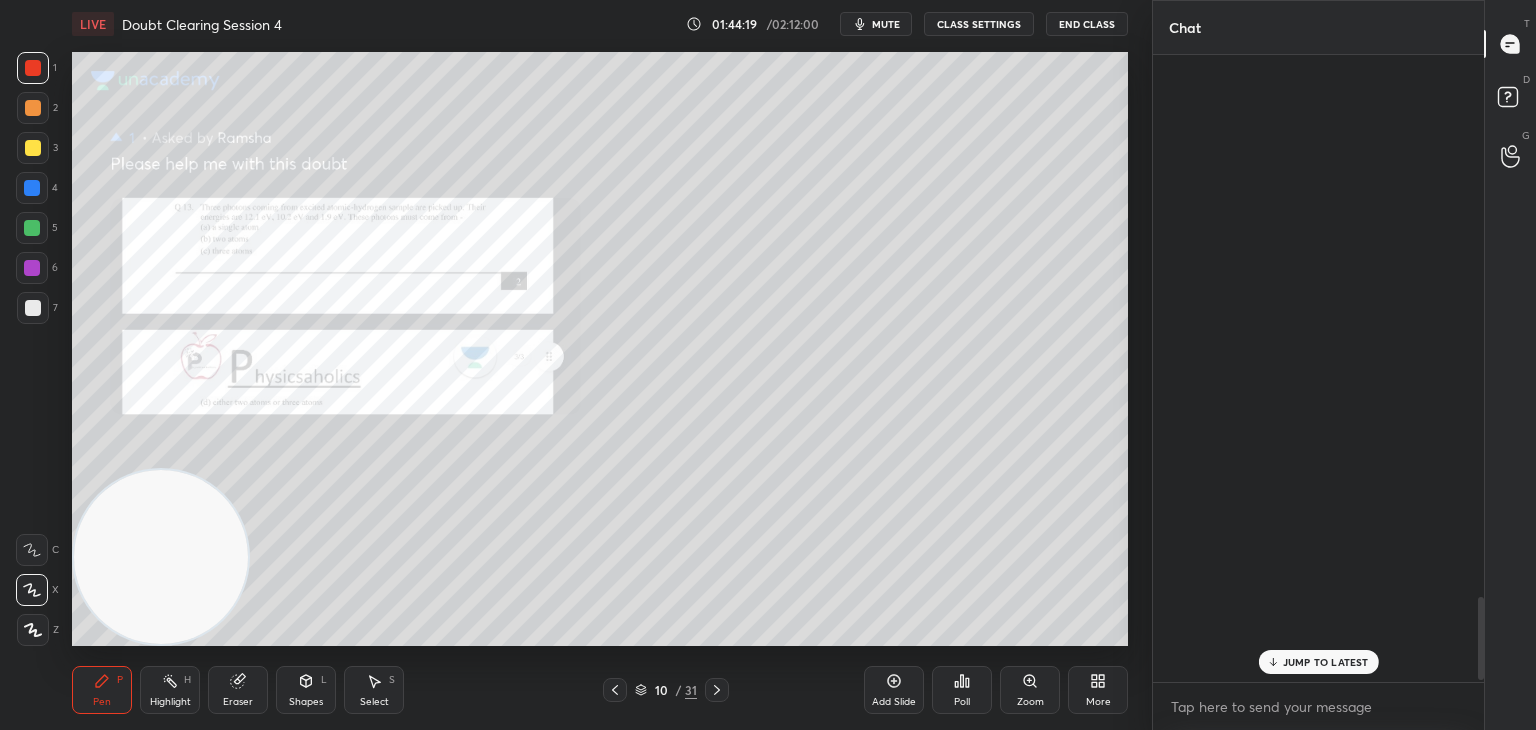 scroll, scrollTop: 4114, scrollLeft: 0, axis: vertical 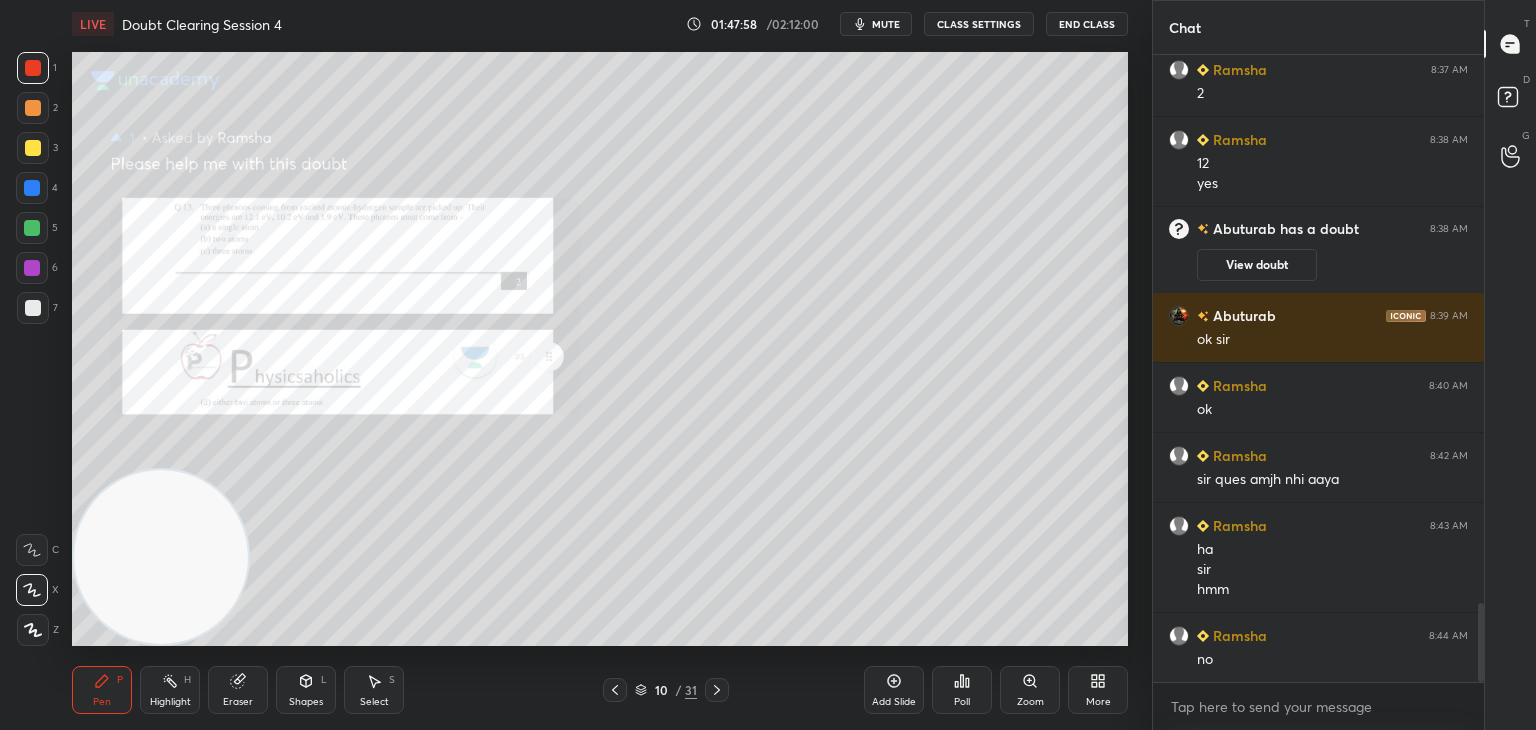 click on "1 2 3 4 5 6 7 C X Z C X Z E E Erase all   H H LIVE Doubt Clearing Session 4 01:47:58 /  02:12:00 mute CLASS SETTINGS End Class Setting up your live class Poll for   secs No correct answer Start poll Back Doubt Clearing Session 4 • L4 of Doubt Clearing Course on Physics for NEET UG - Part I Ajeet Bhari Pen P Highlight H Eraser Shapes L Select S 10 / 31 Add Slide Poll Zoom More" at bounding box center (576, 365) 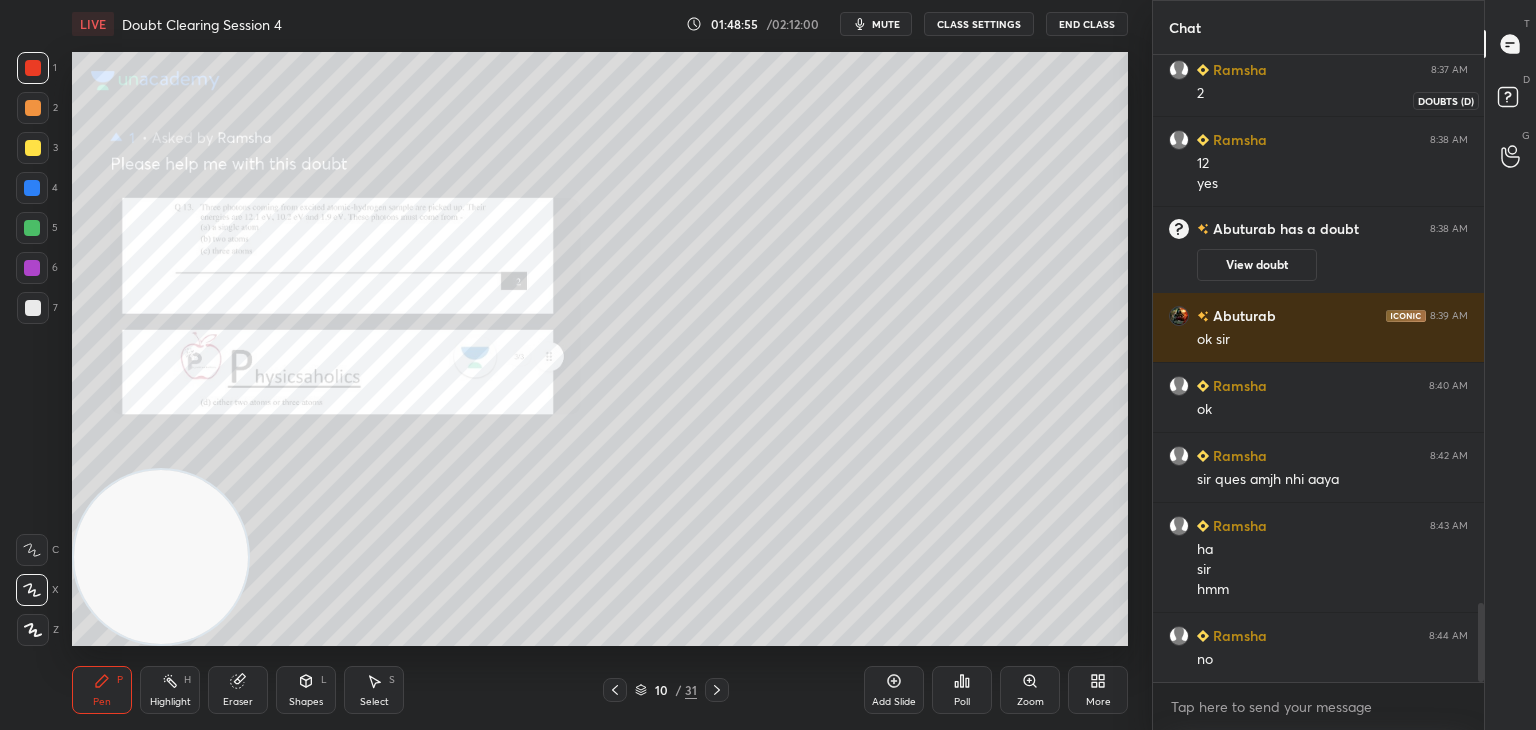 click 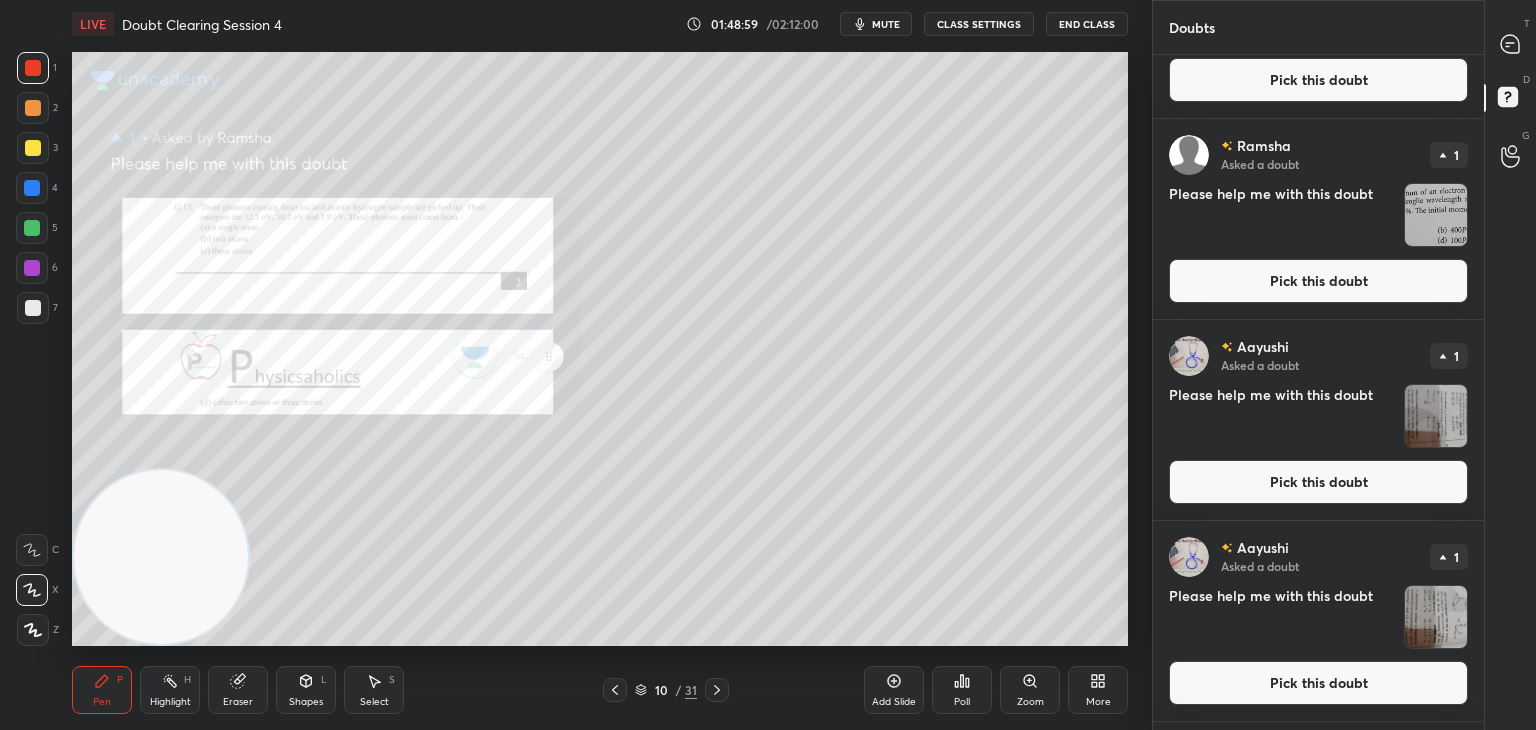 scroll, scrollTop: 1147, scrollLeft: 0, axis: vertical 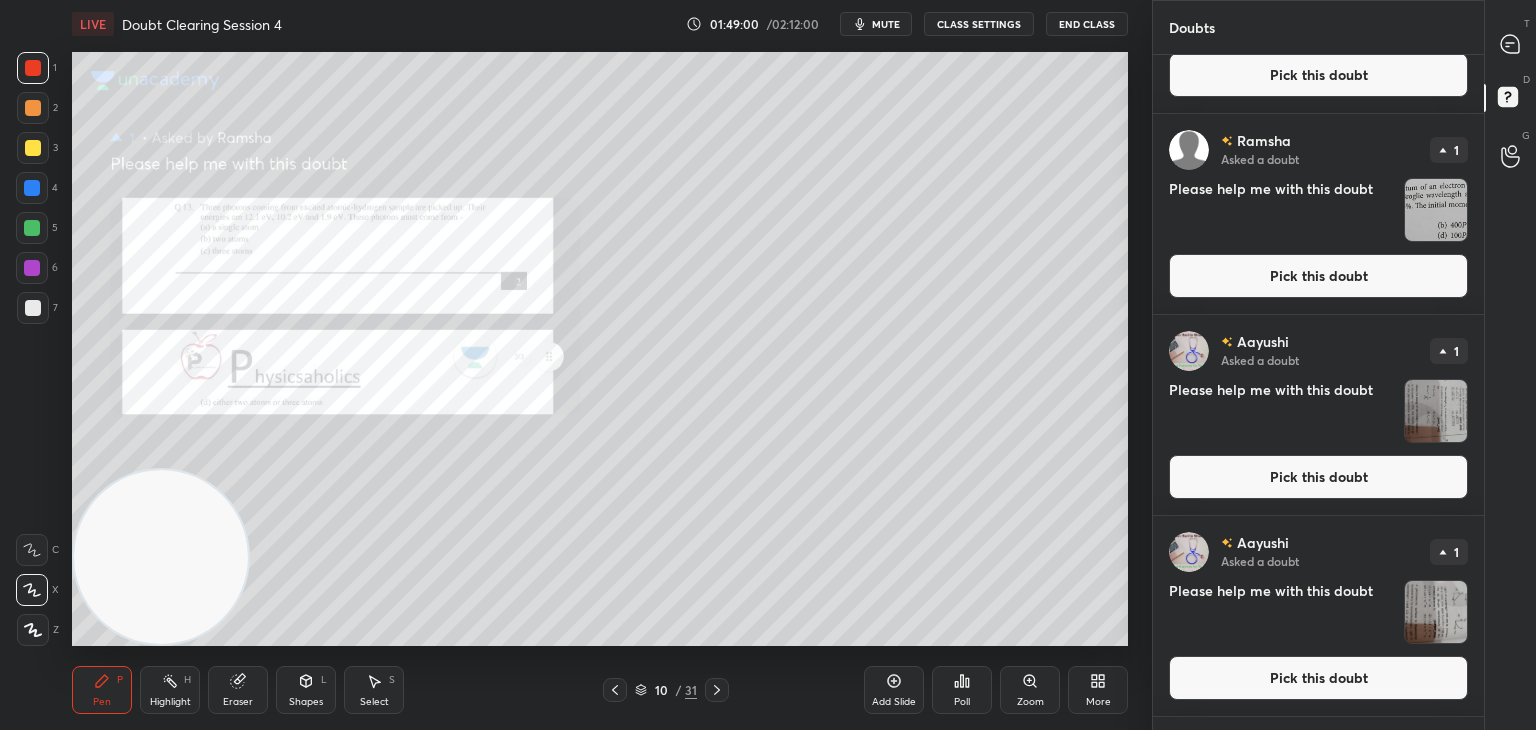 click at bounding box center [1436, 210] 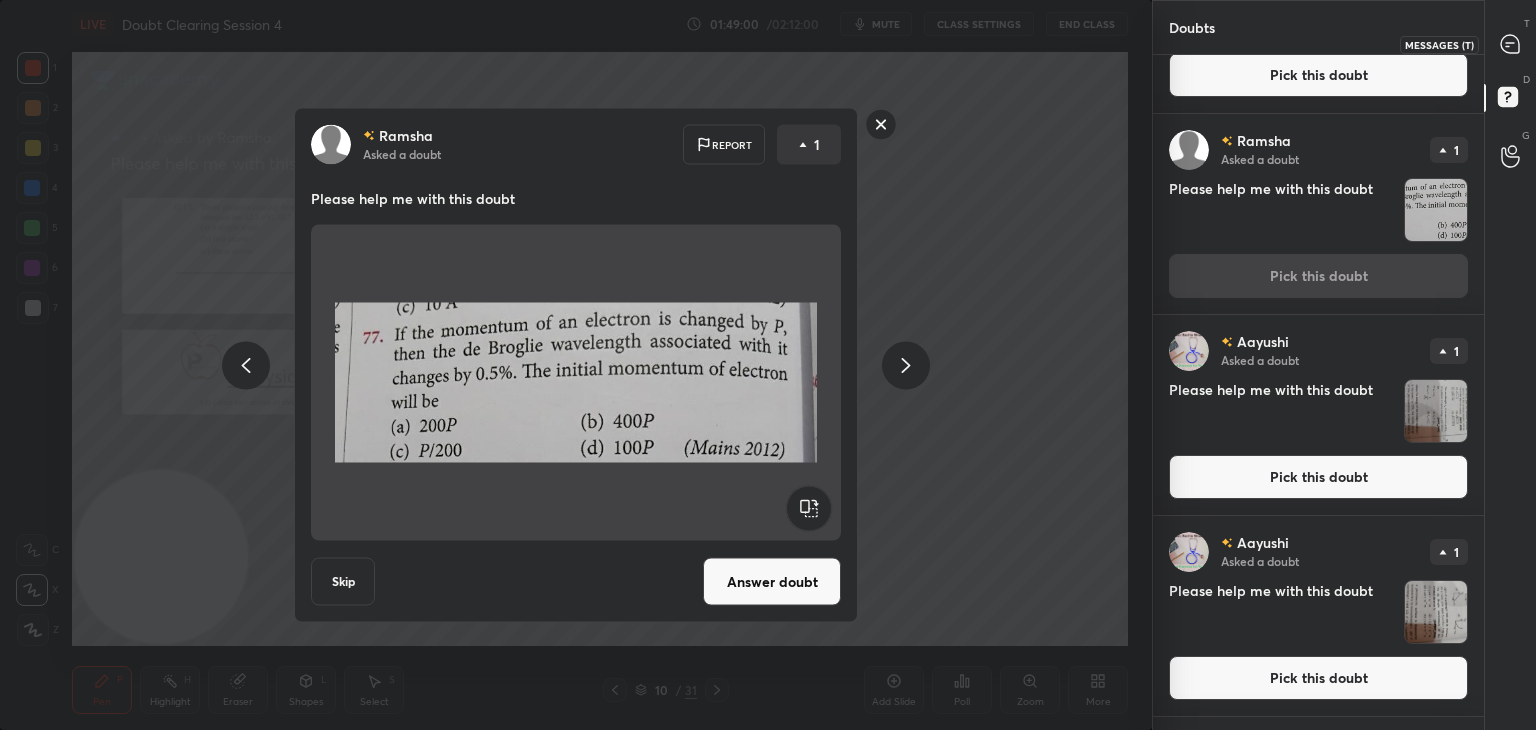 click 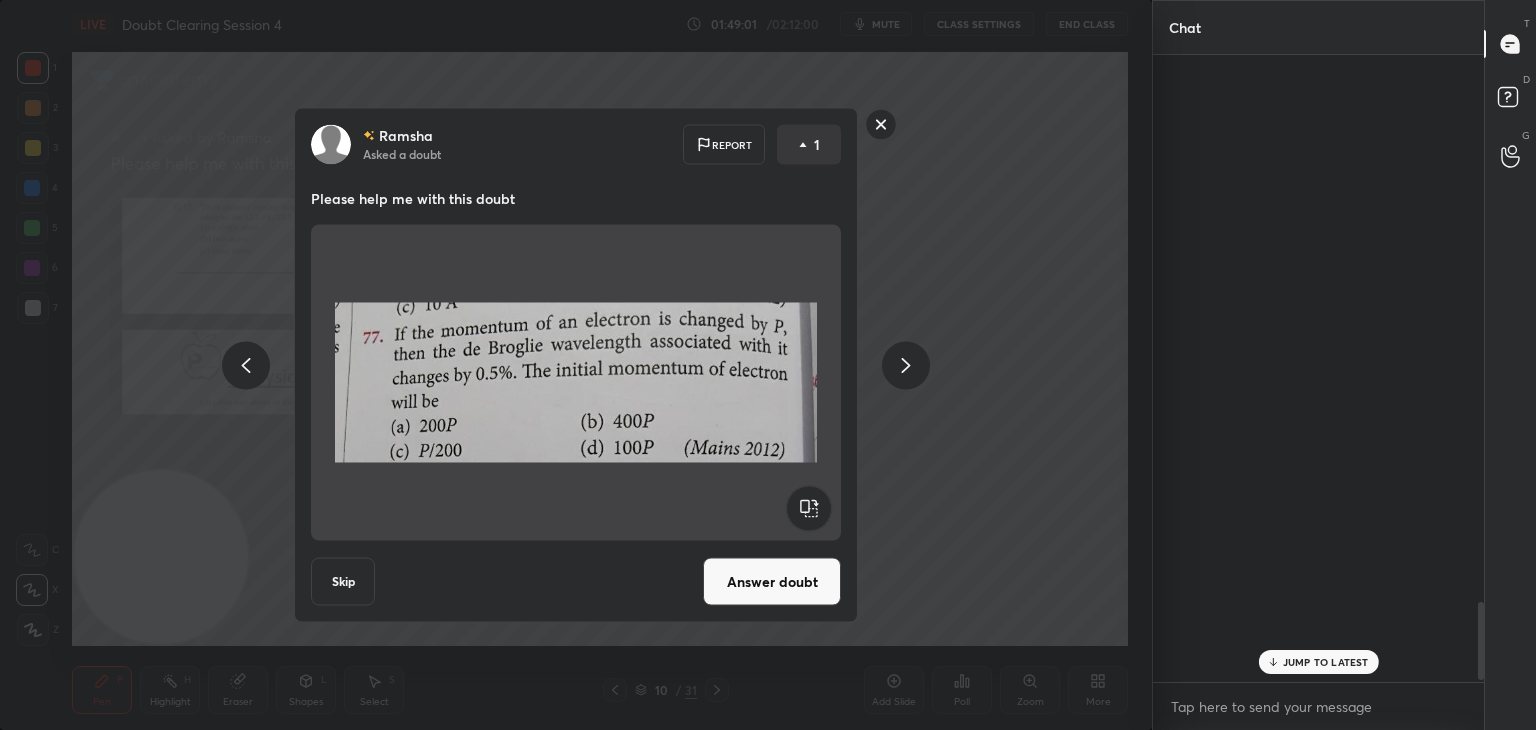 scroll, scrollTop: 4430, scrollLeft: 0, axis: vertical 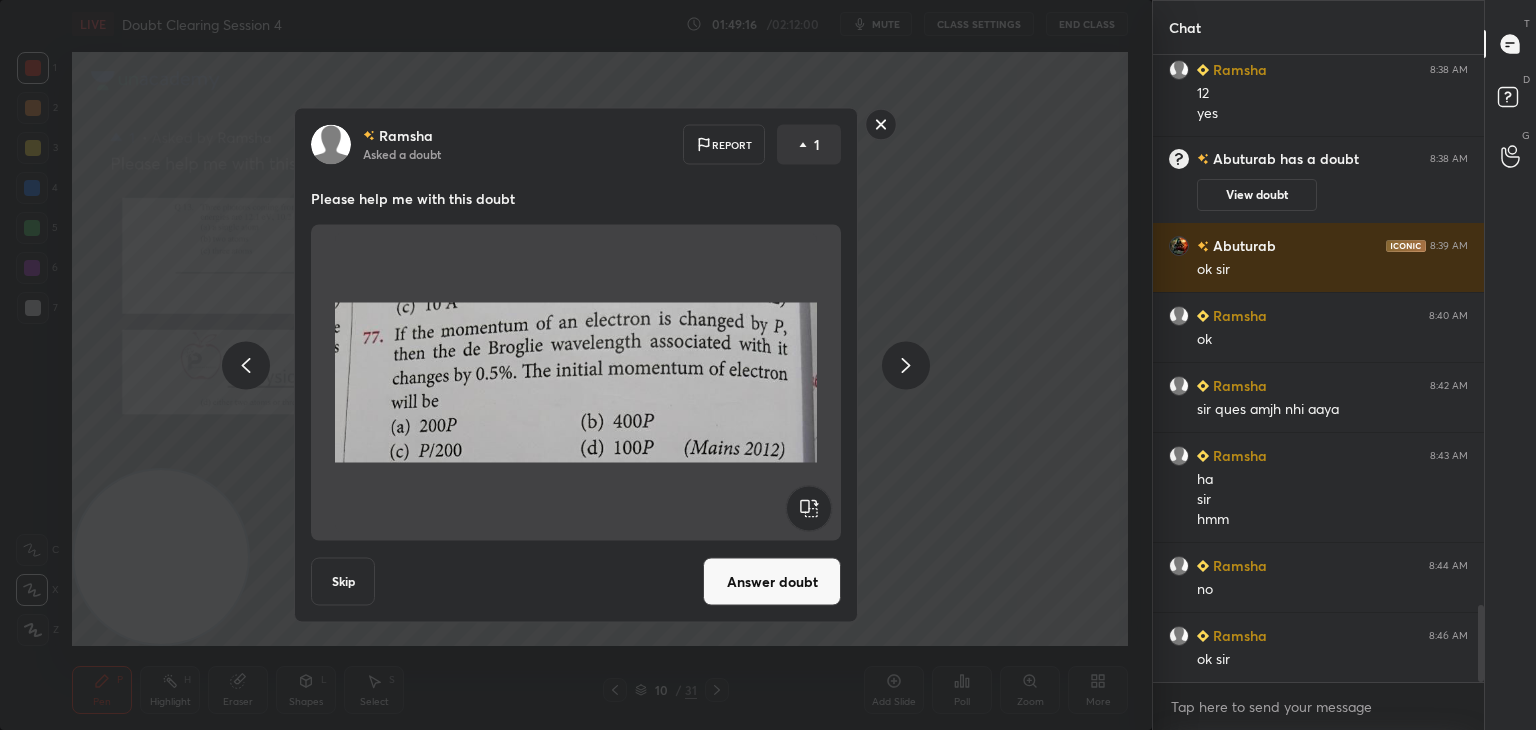 click on "[NAME] Asked a doubt Report 1 Please help me with this doubt Skip Answer doubt" at bounding box center [576, 365] 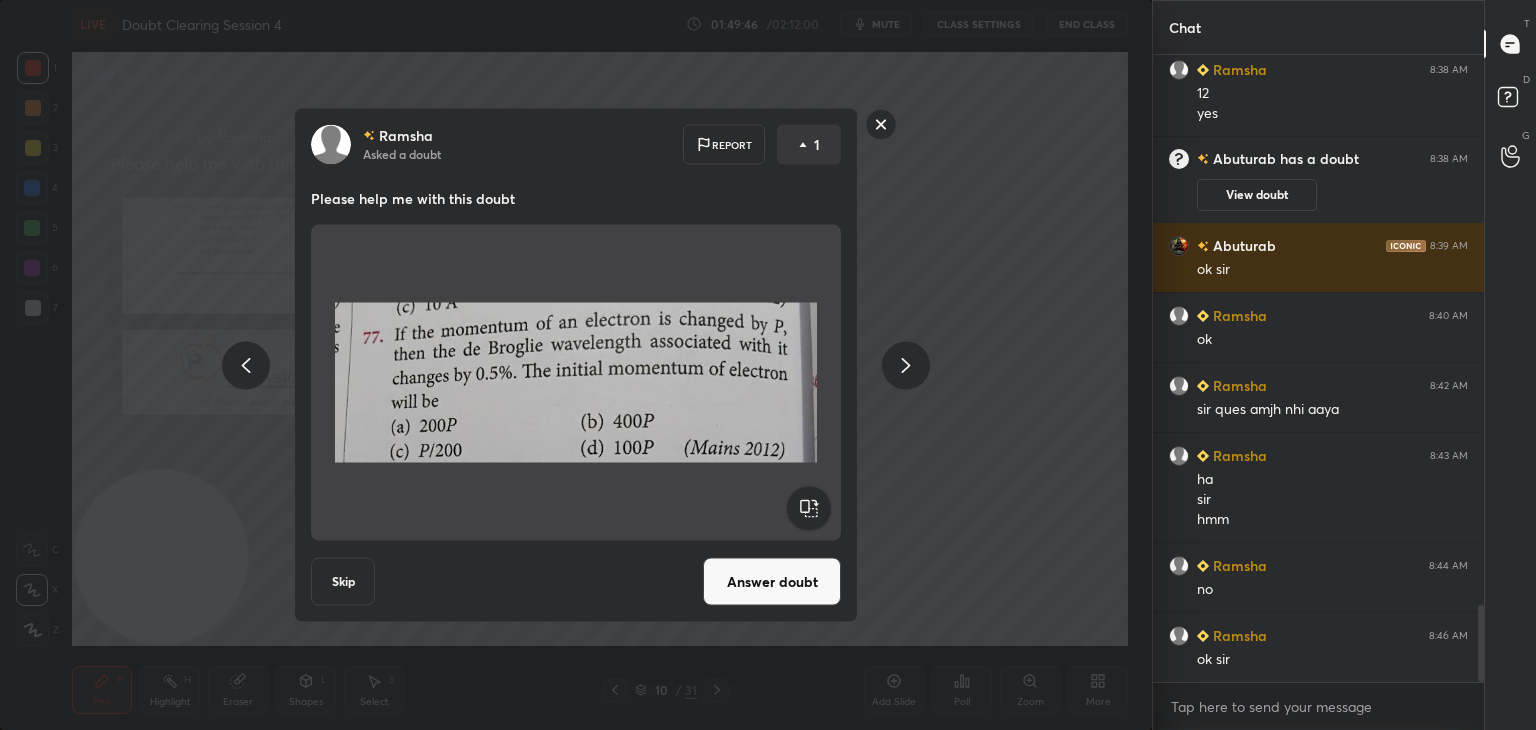 click on "[NAME] Asked a doubt Report 1 Please help me with this doubt Skip Answer doubt" at bounding box center (576, 365) 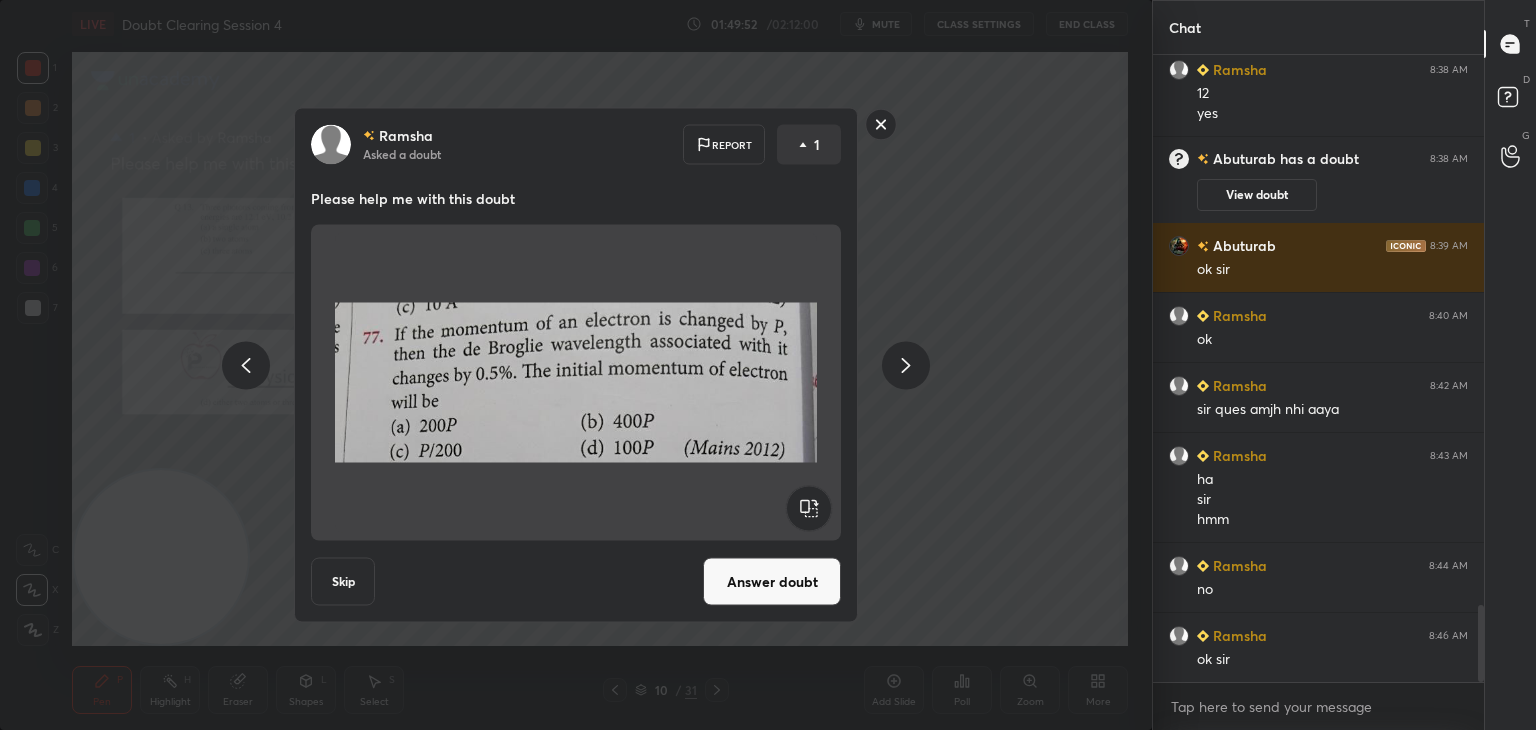 click on "Answer doubt" at bounding box center [772, 582] 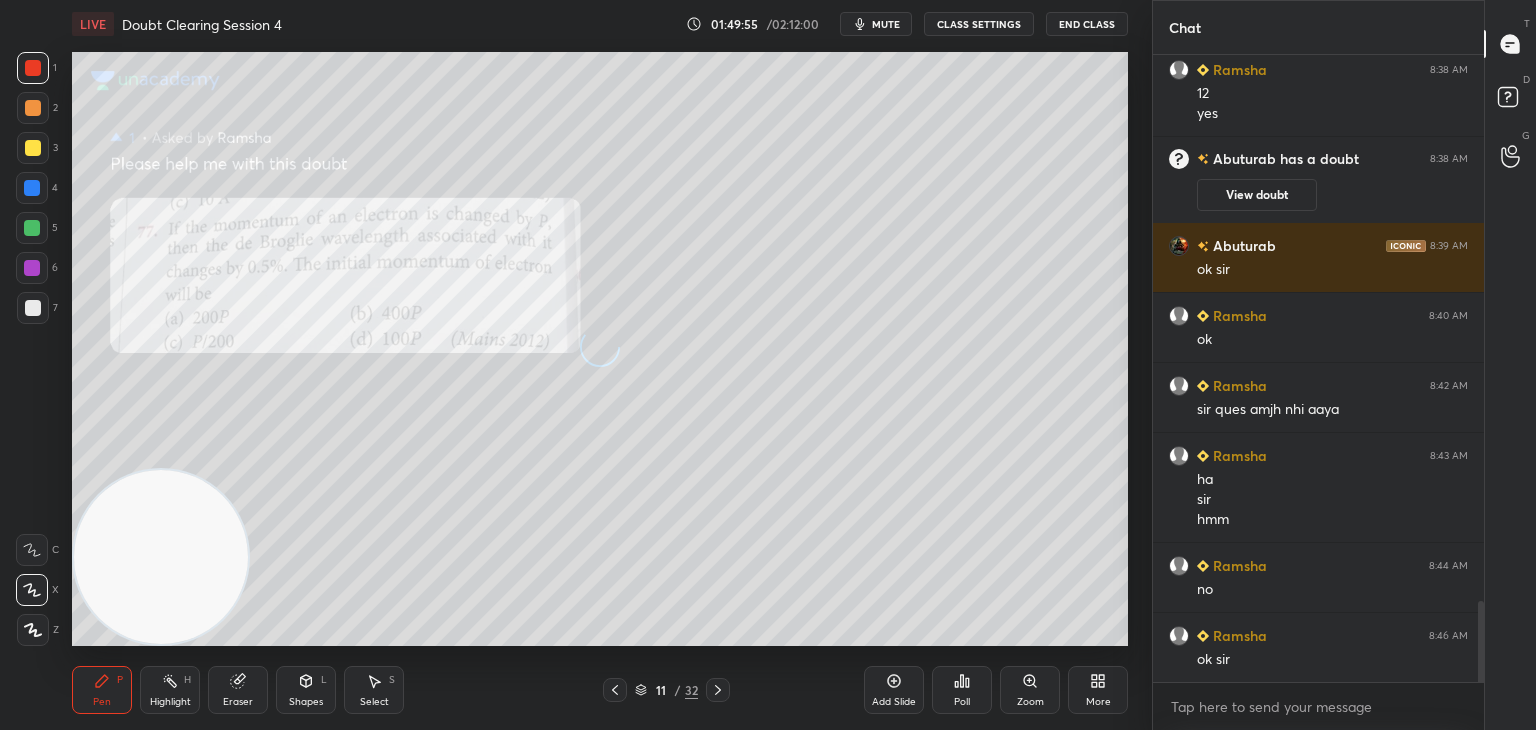 scroll, scrollTop: 4230, scrollLeft: 0, axis: vertical 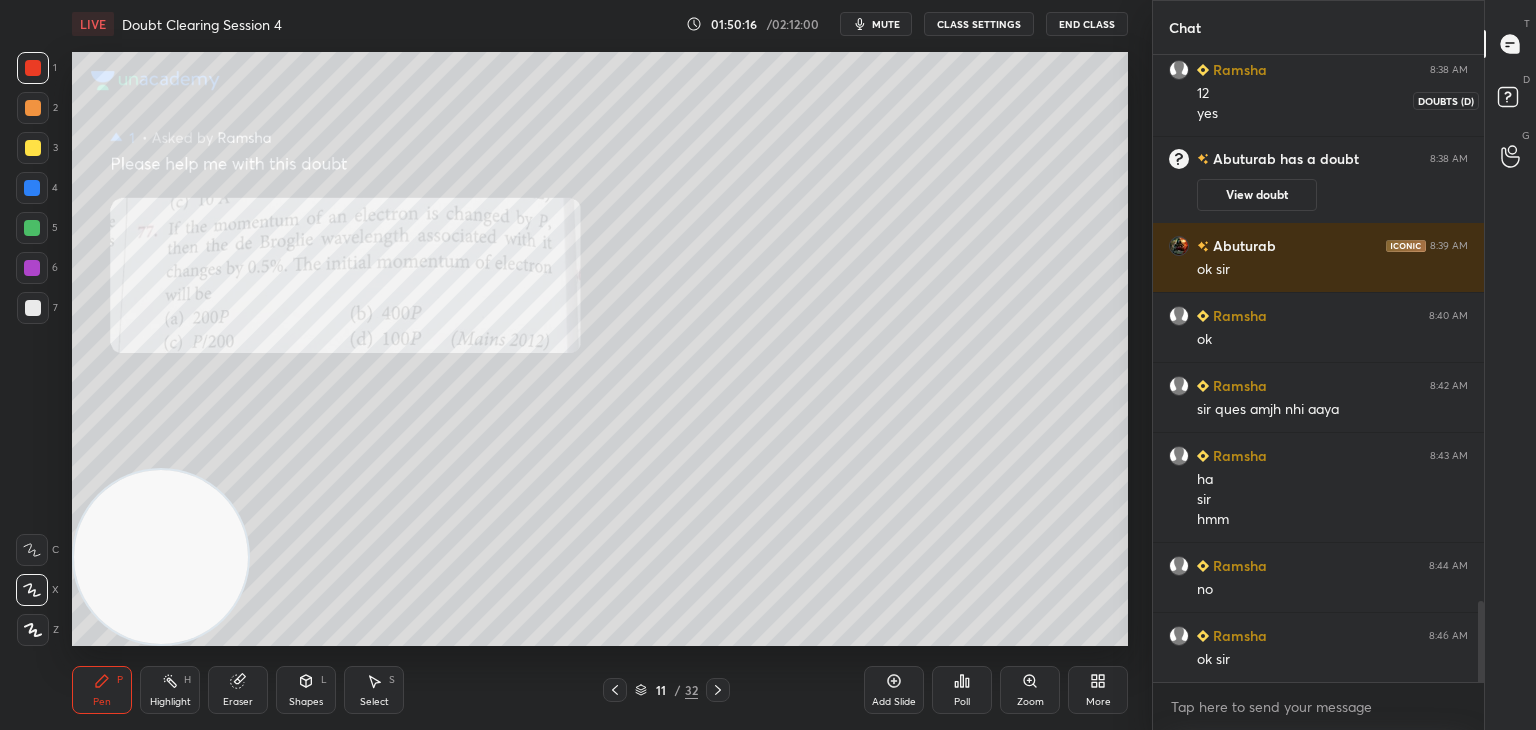 click 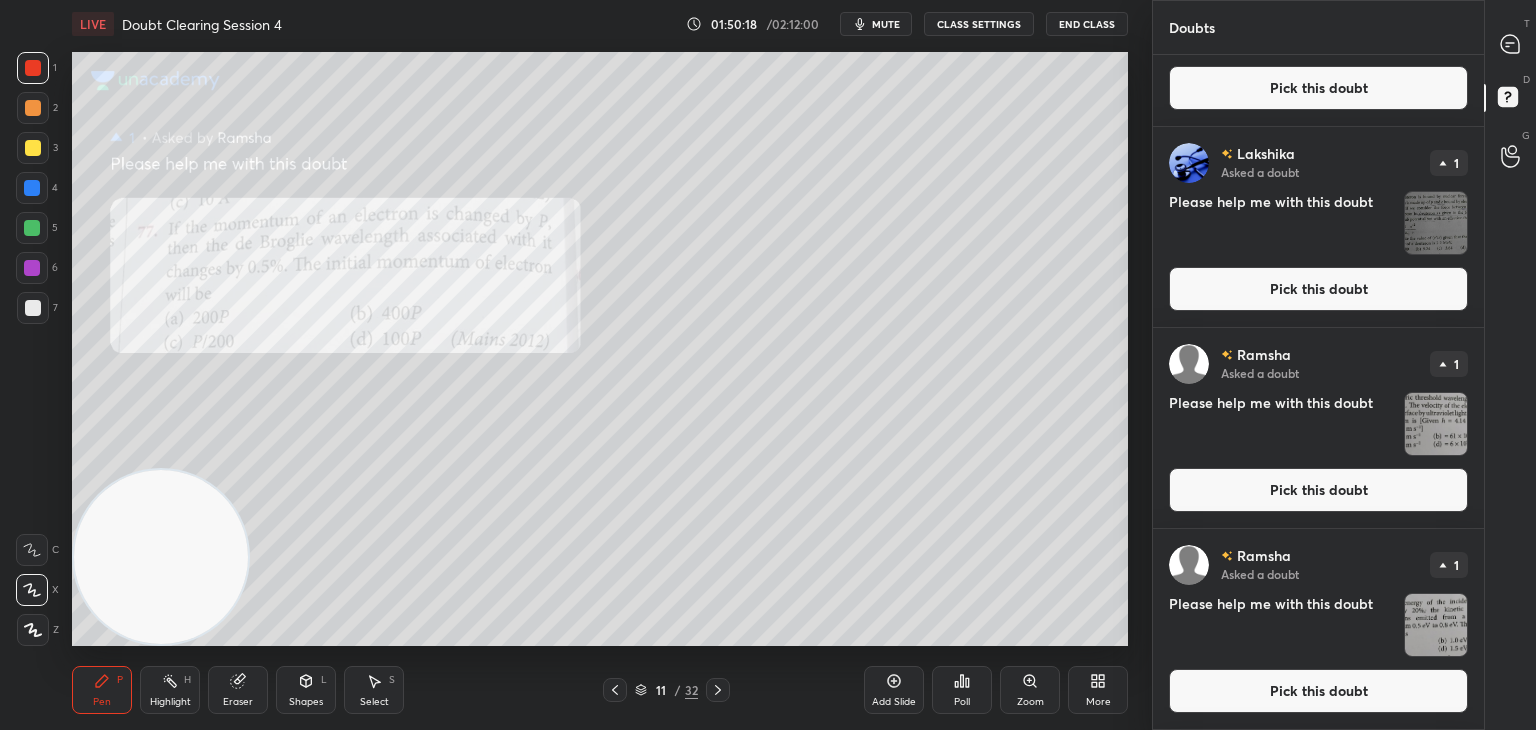 scroll, scrollTop: 125, scrollLeft: 0, axis: vertical 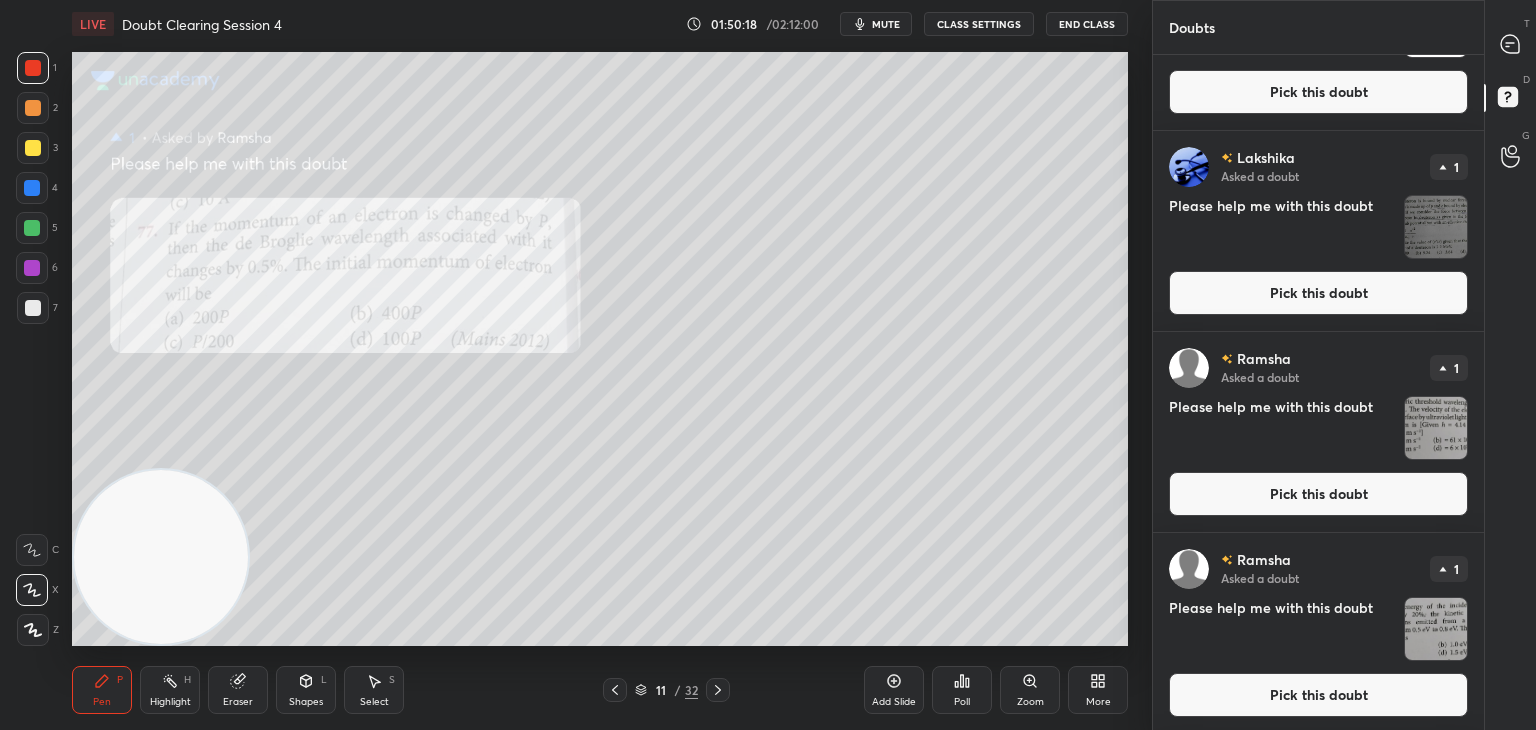 click at bounding box center (1436, 428) 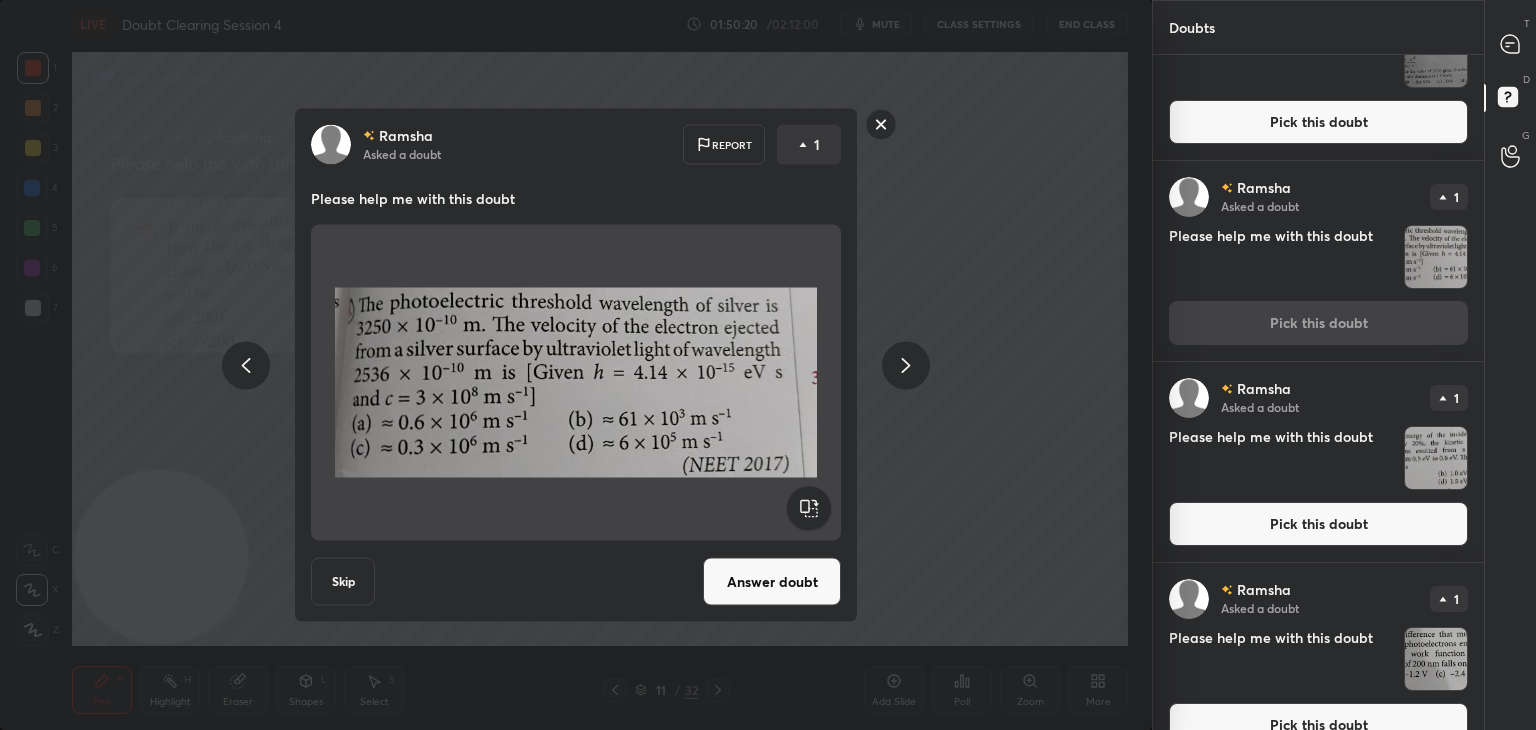 scroll, scrollTop: 344, scrollLeft: 0, axis: vertical 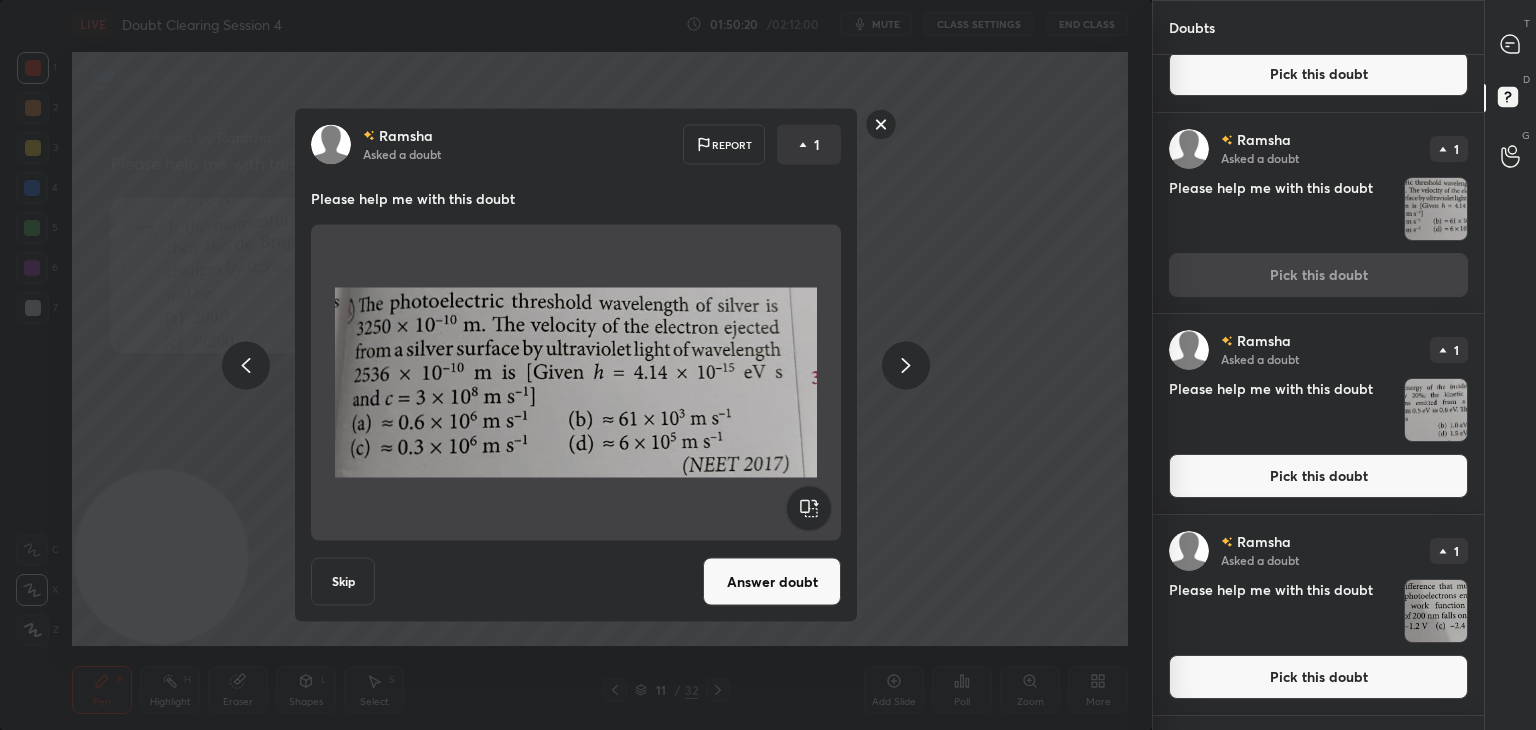 click at bounding box center (1436, 410) 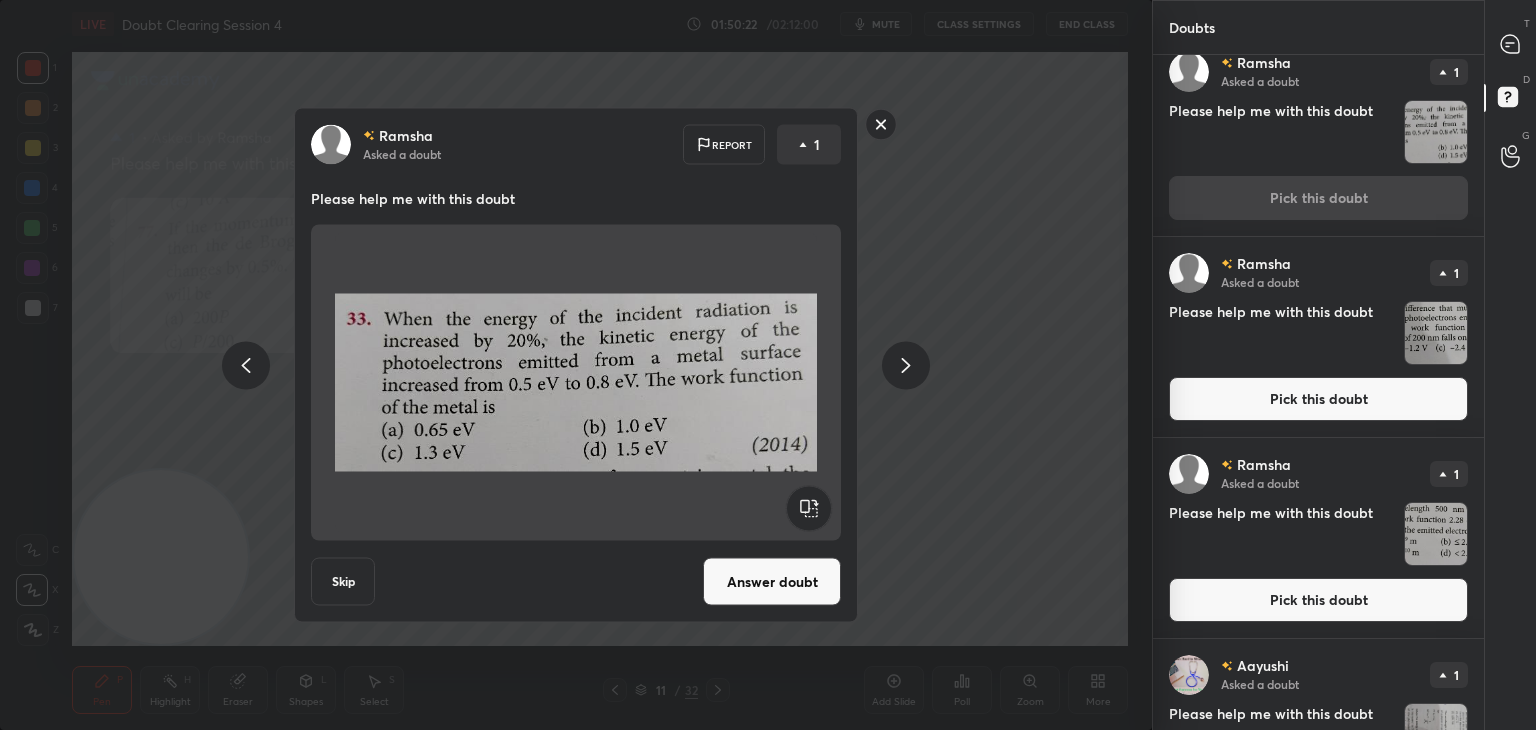 click at bounding box center [1436, 333] 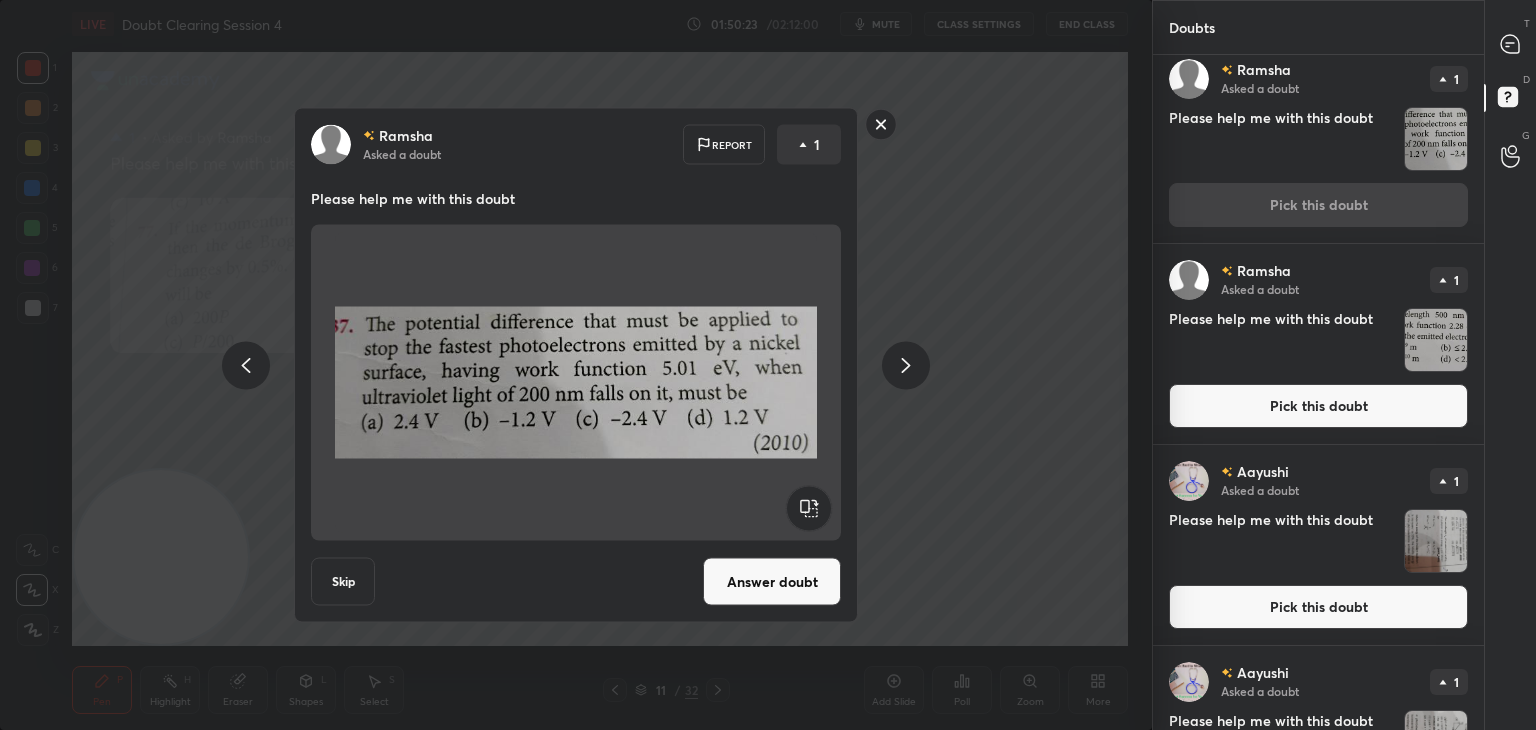 click at bounding box center [1436, 340] 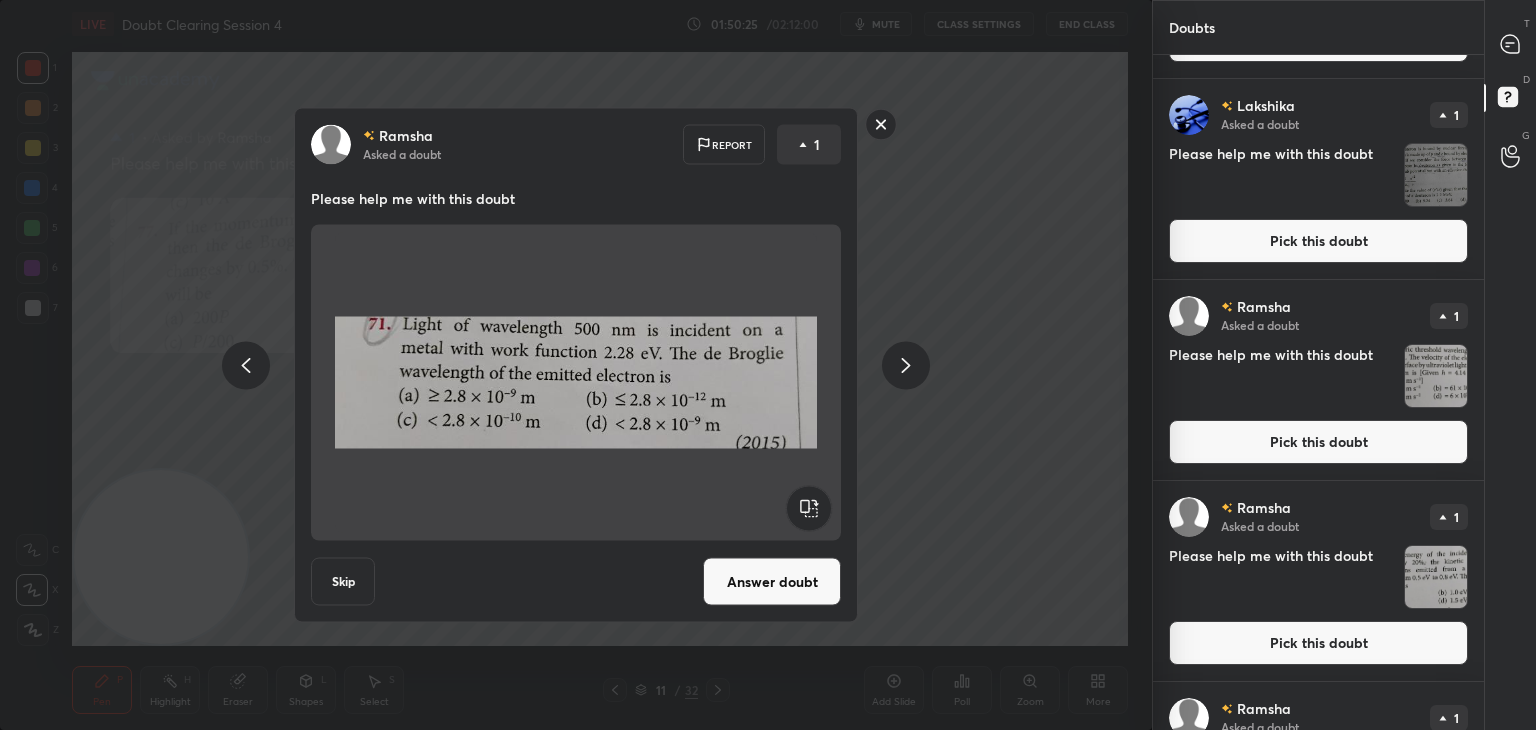scroll, scrollTop: 0, scrollLeft: 0, axis: both 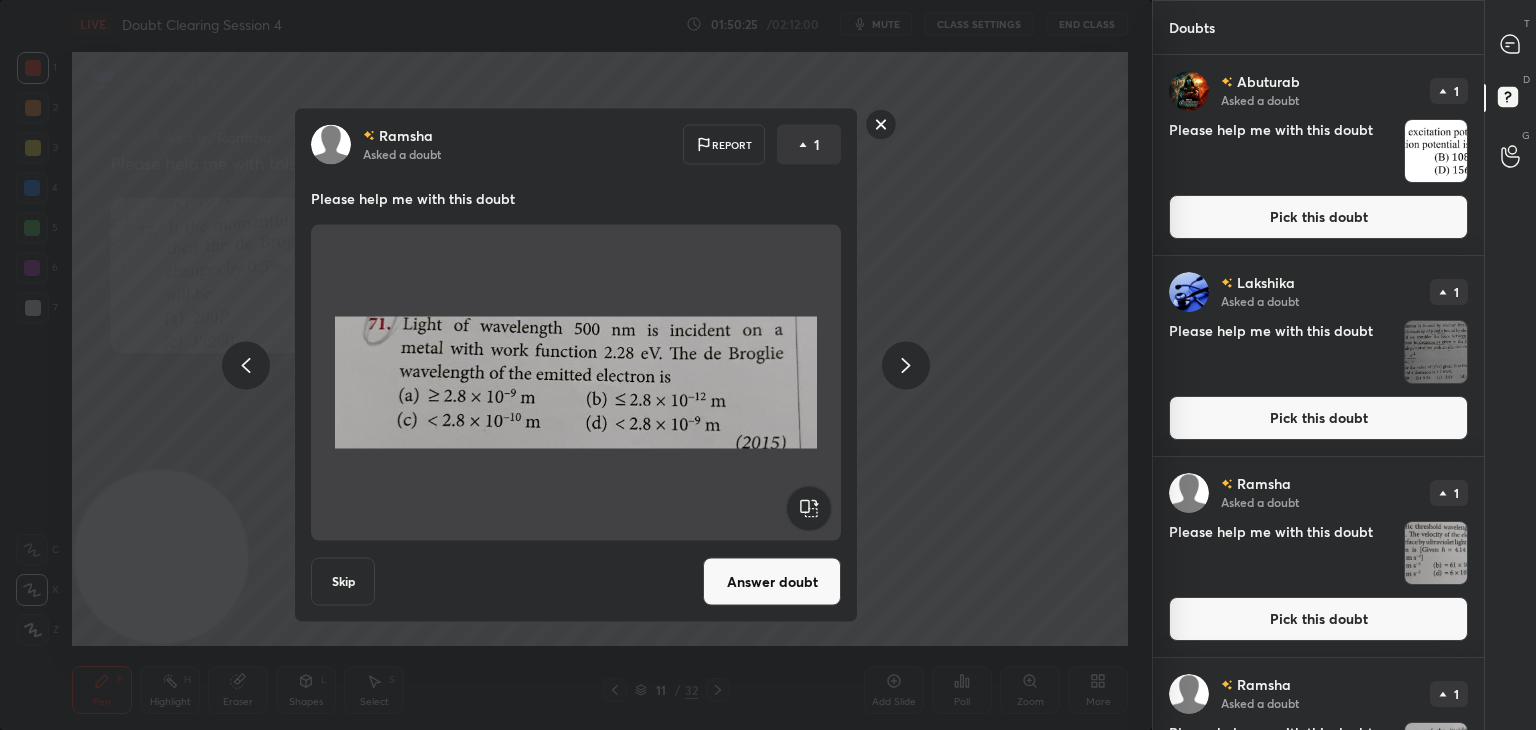 click 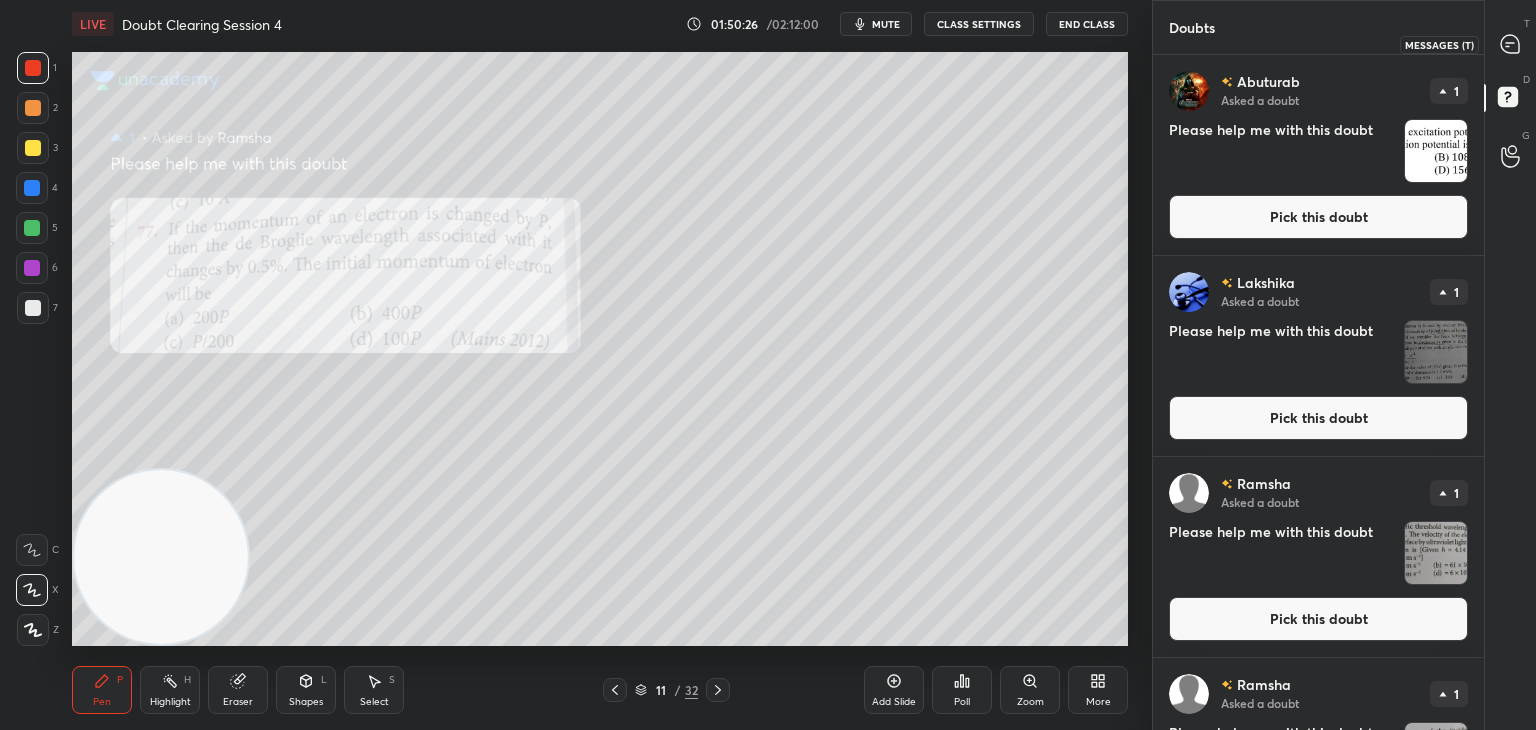 click at bounding box center [1511, 44] 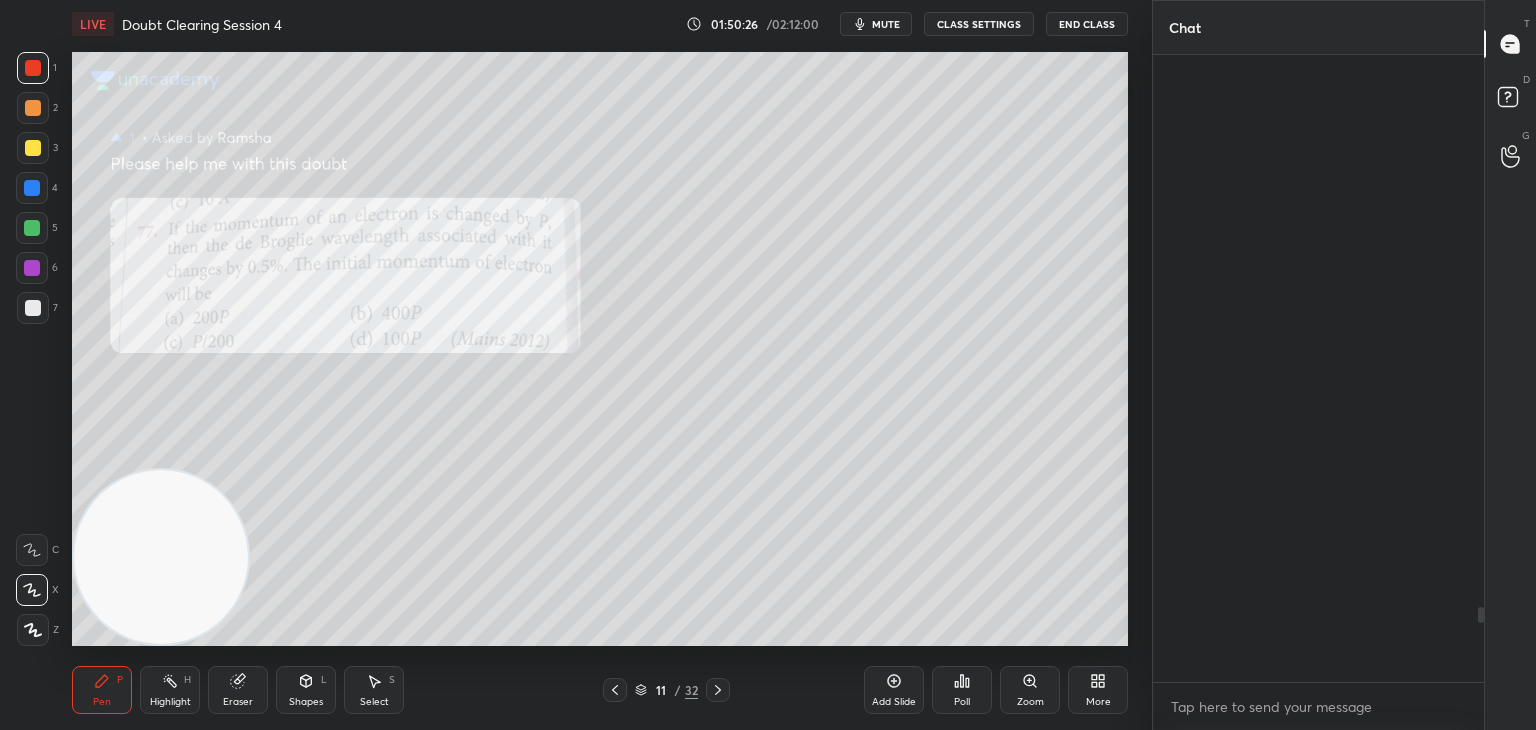 scroll, scrollTop: 4610, scrollLeft: 0, axis: vertical 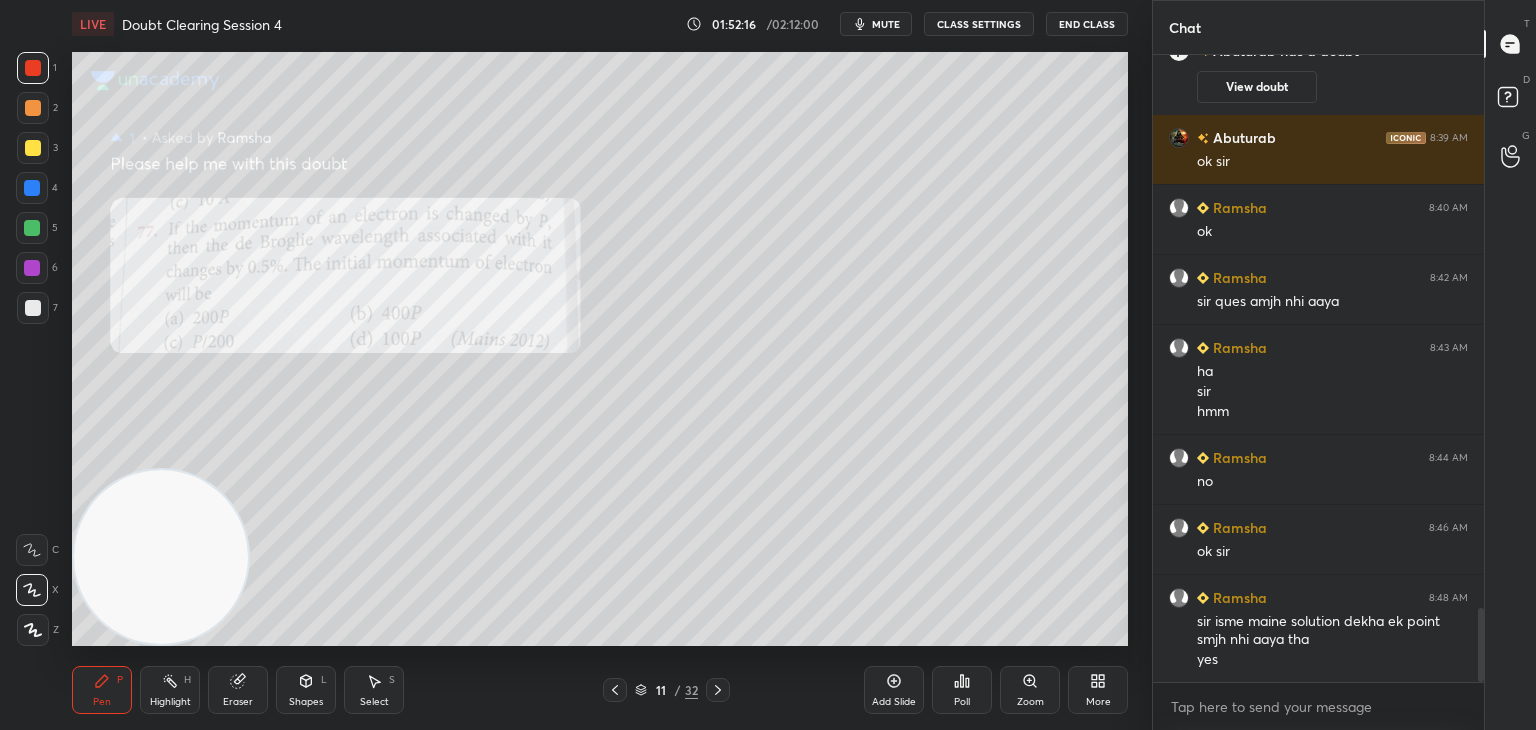 click on "1 2 3 4 5 6 7 C X Z C X Z E E Erase all   H H" at bounding box center [32, 349] 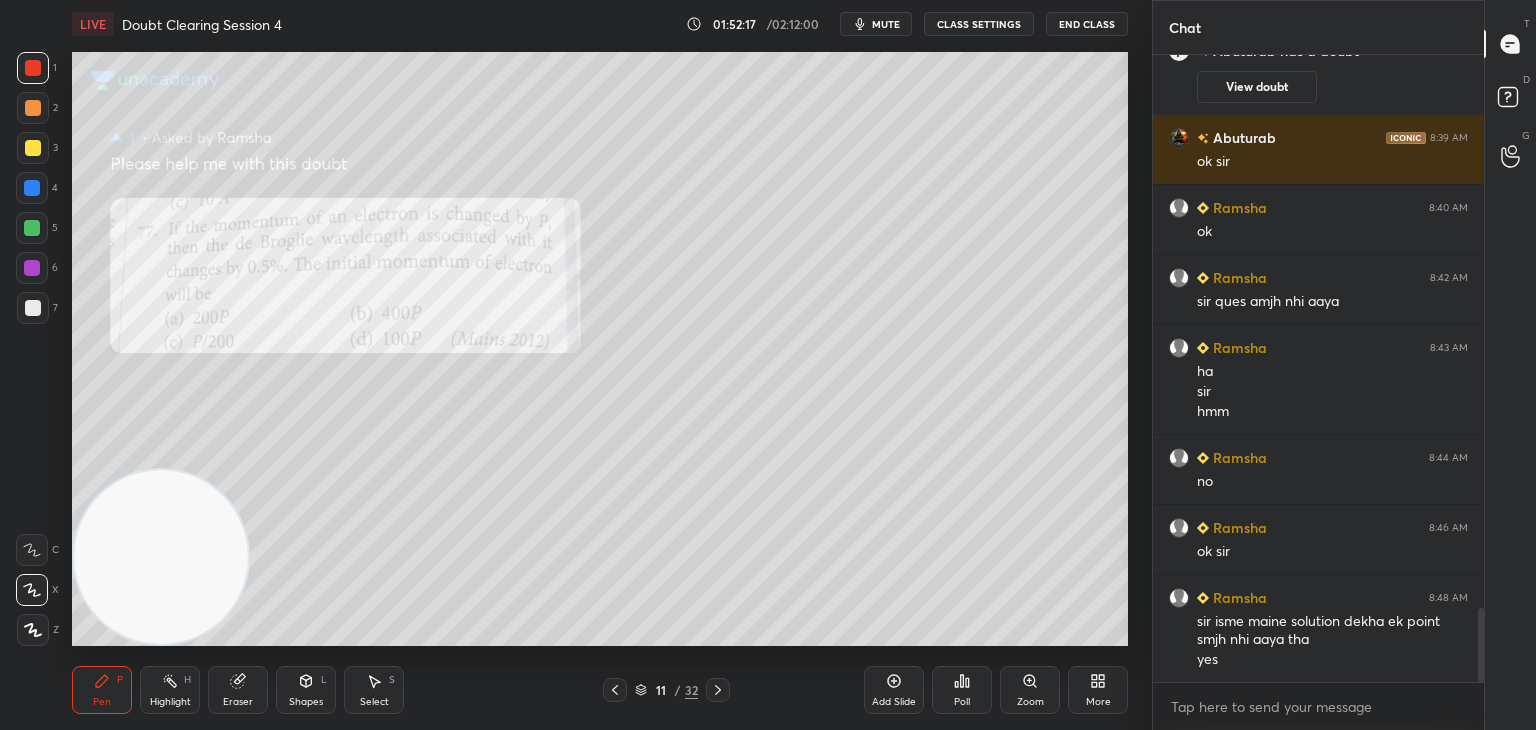 click 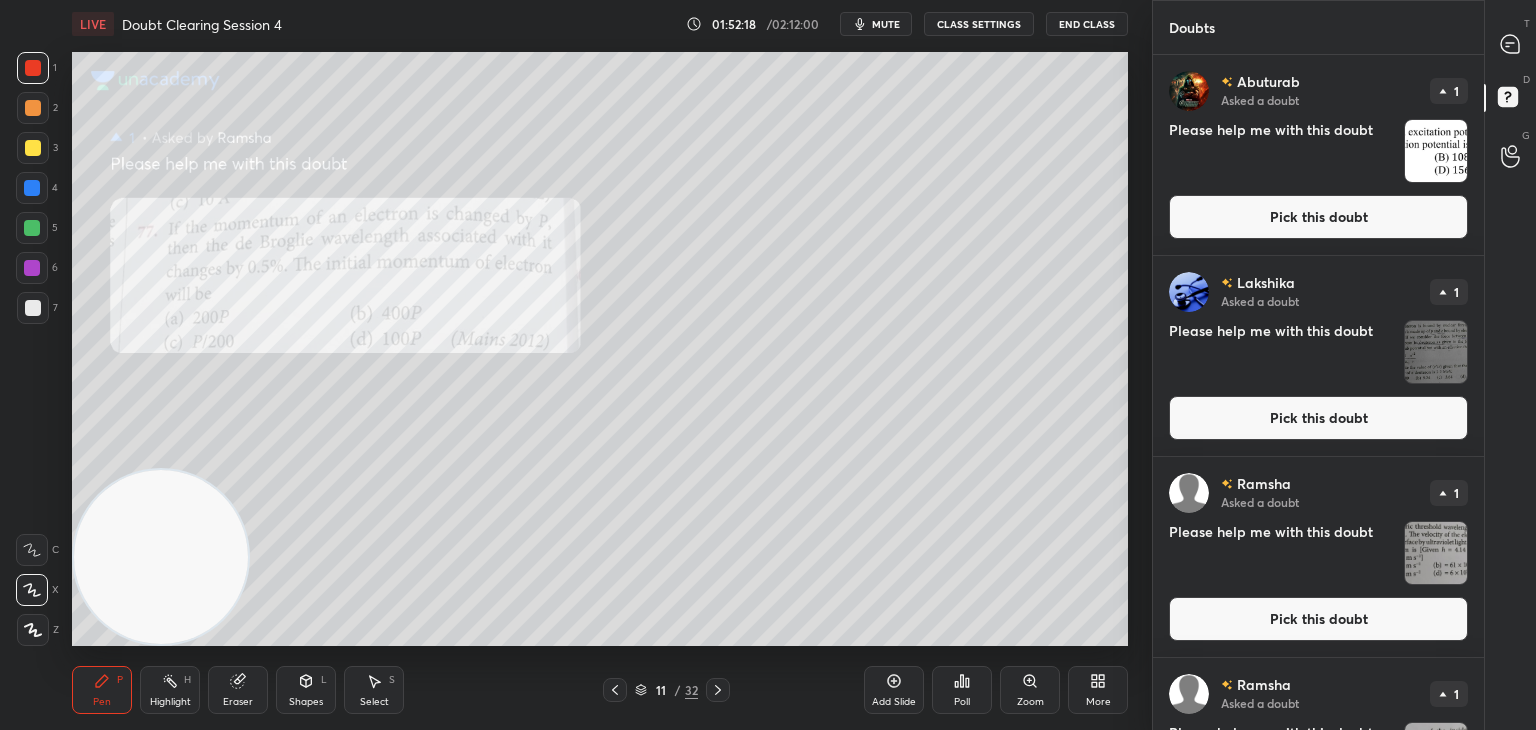 click on "mute" at bounding box center (886, 24) 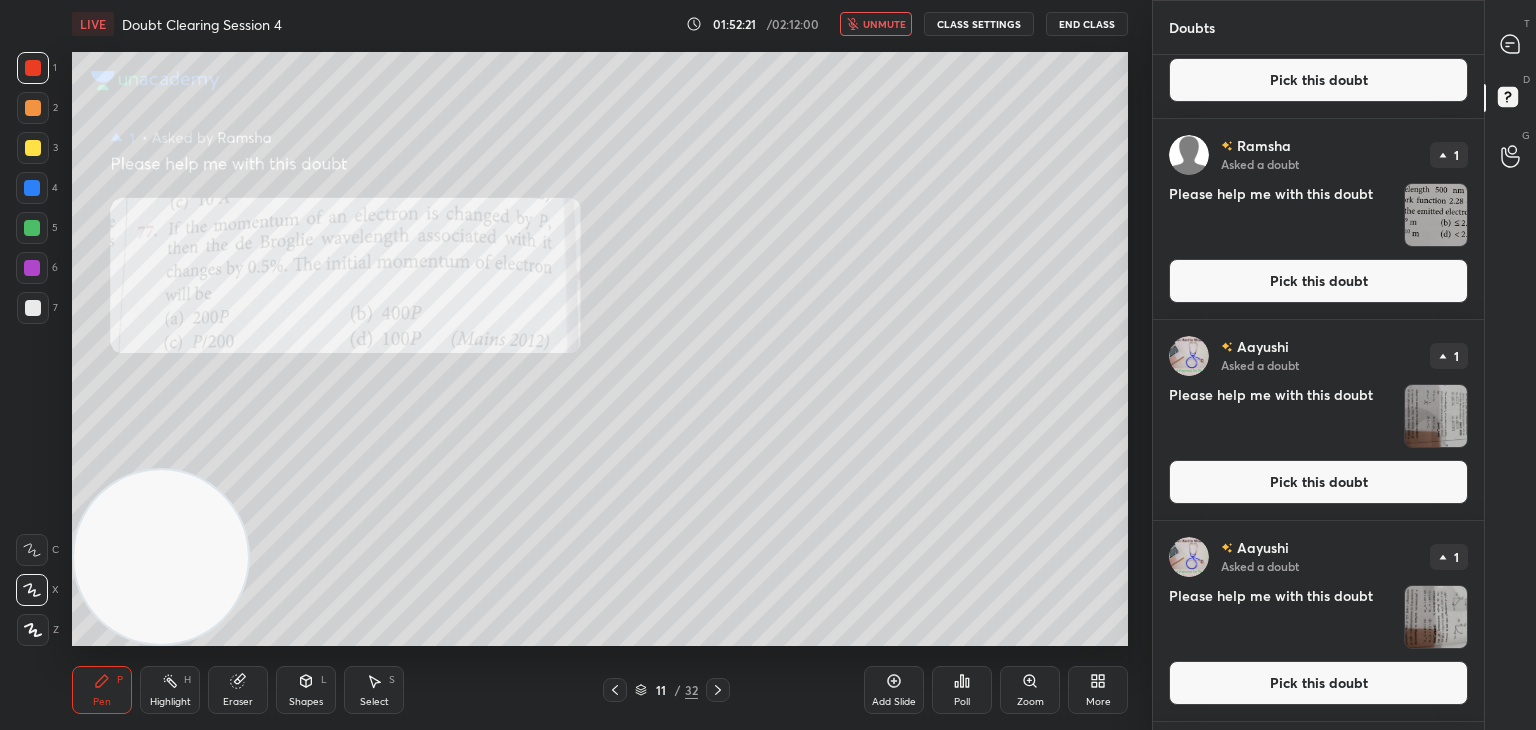 scroll, scrollTop: 940, scrollLeft: 0, axis: vertical 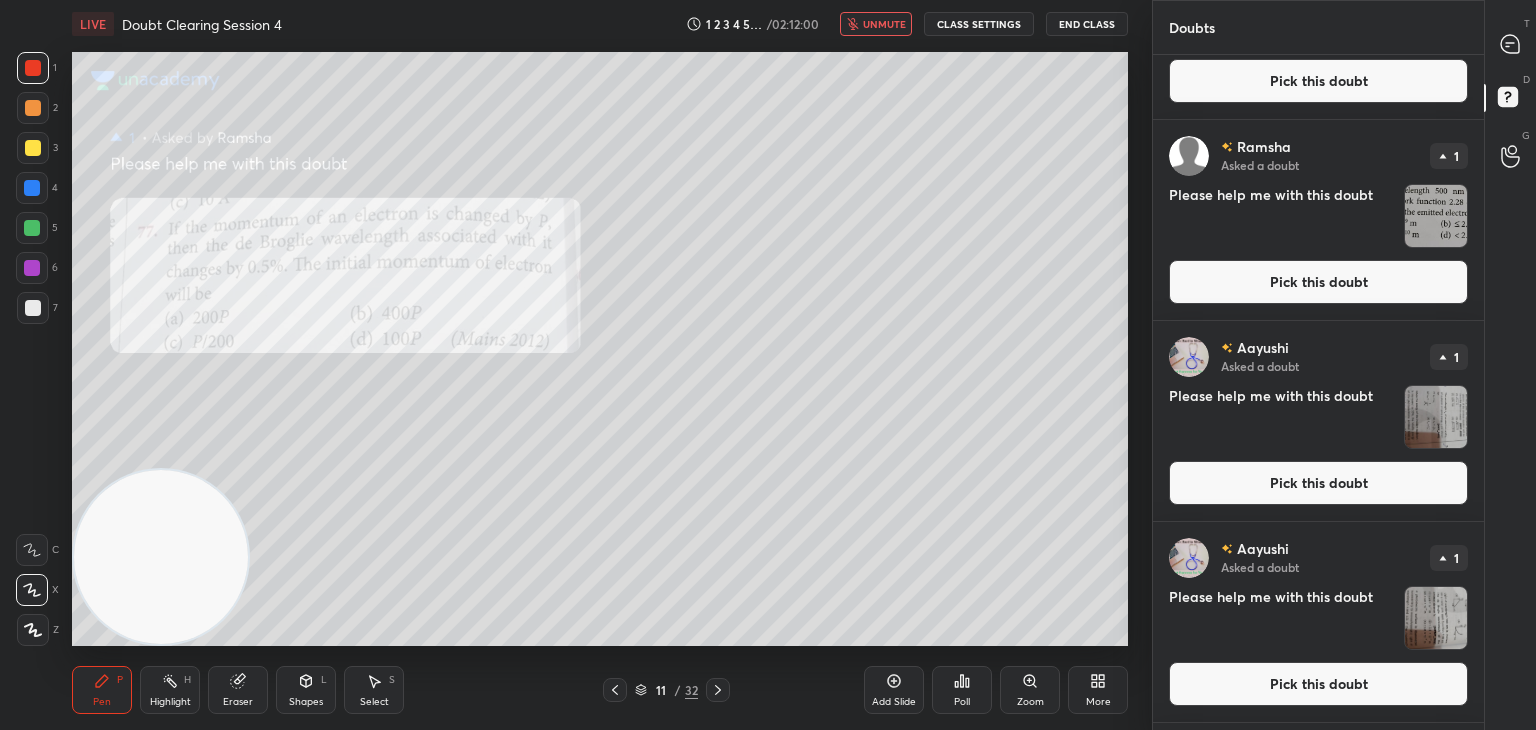 click at bounding box center [1436, 216] 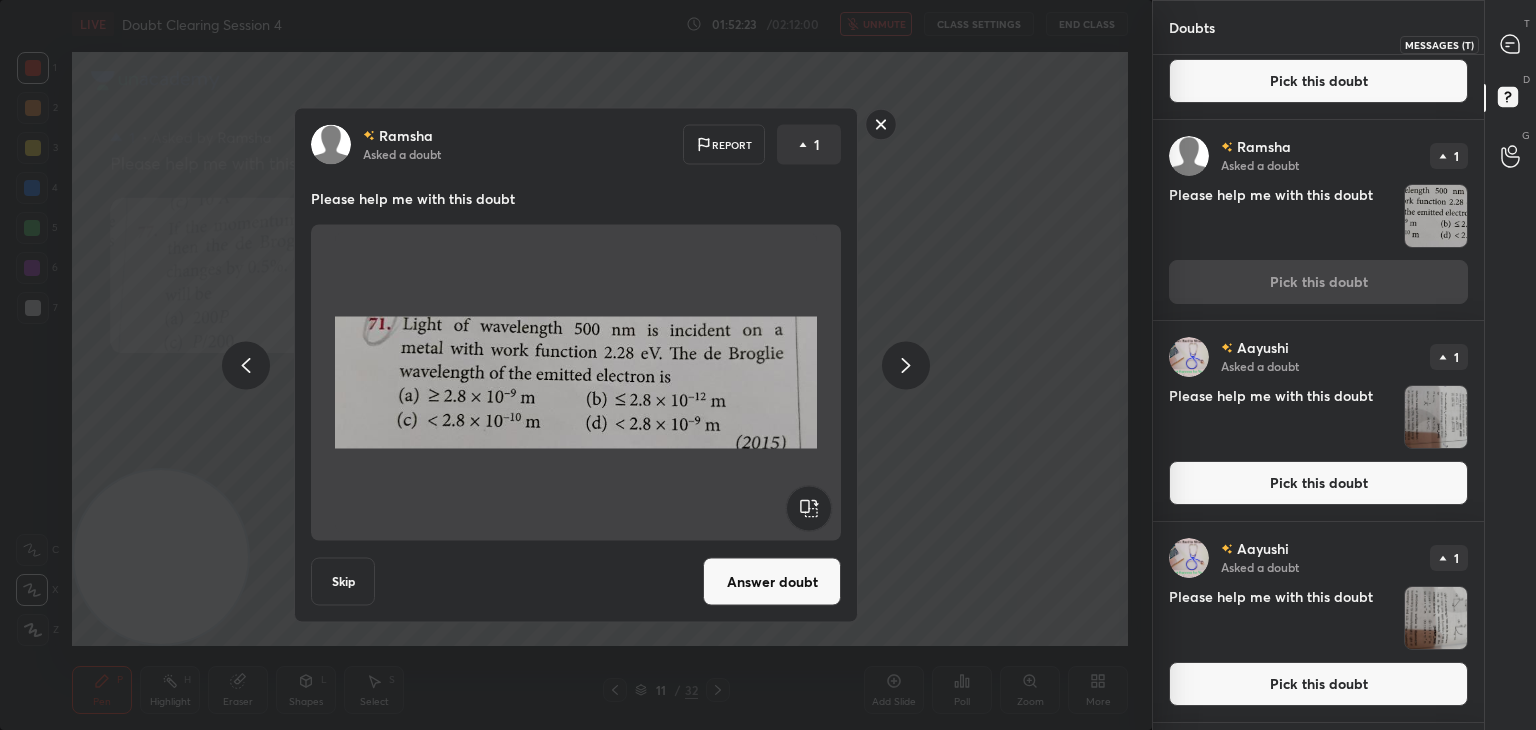 click at bounding box center [1511, 44] 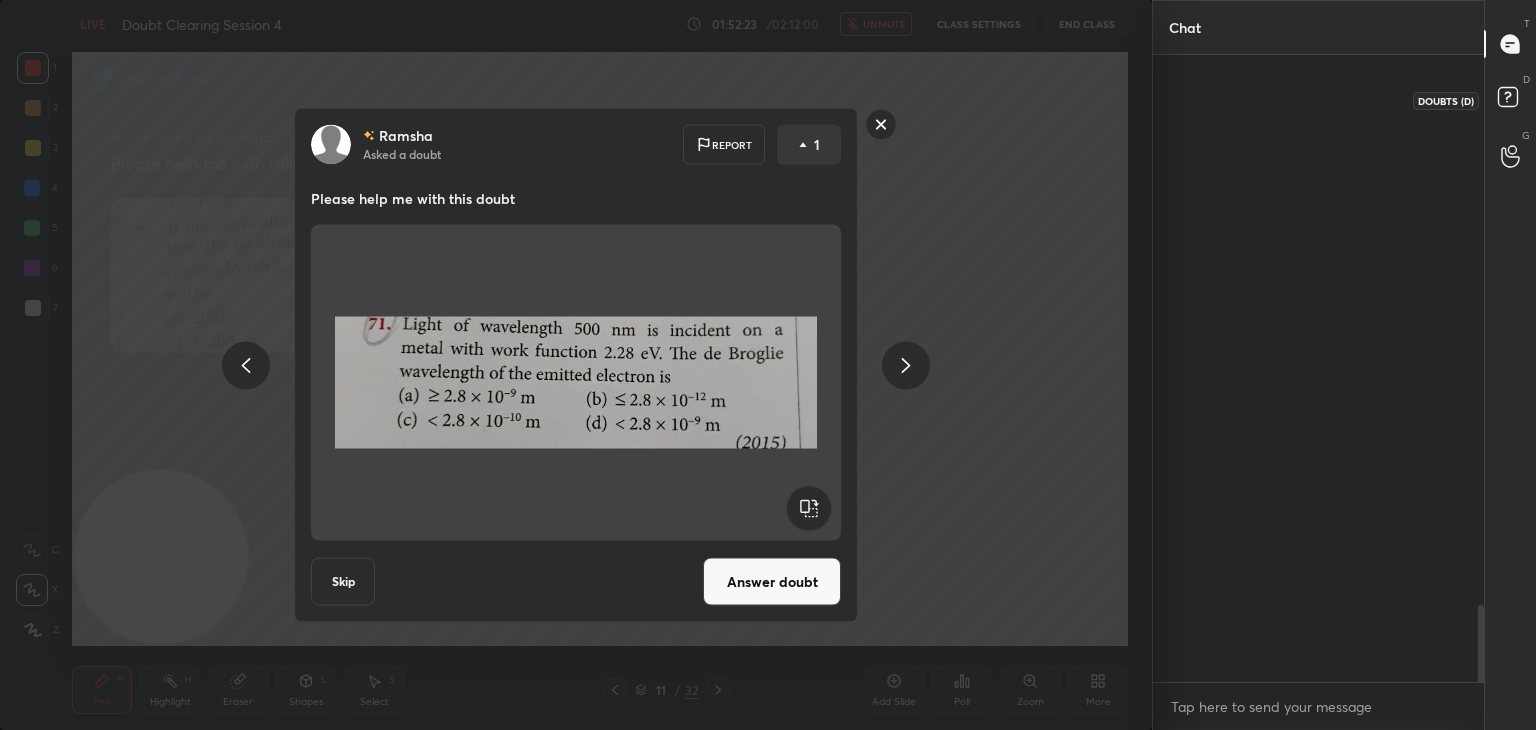 scroll, scrollTop: 4768, scrollLeft: 0, axis: vertical 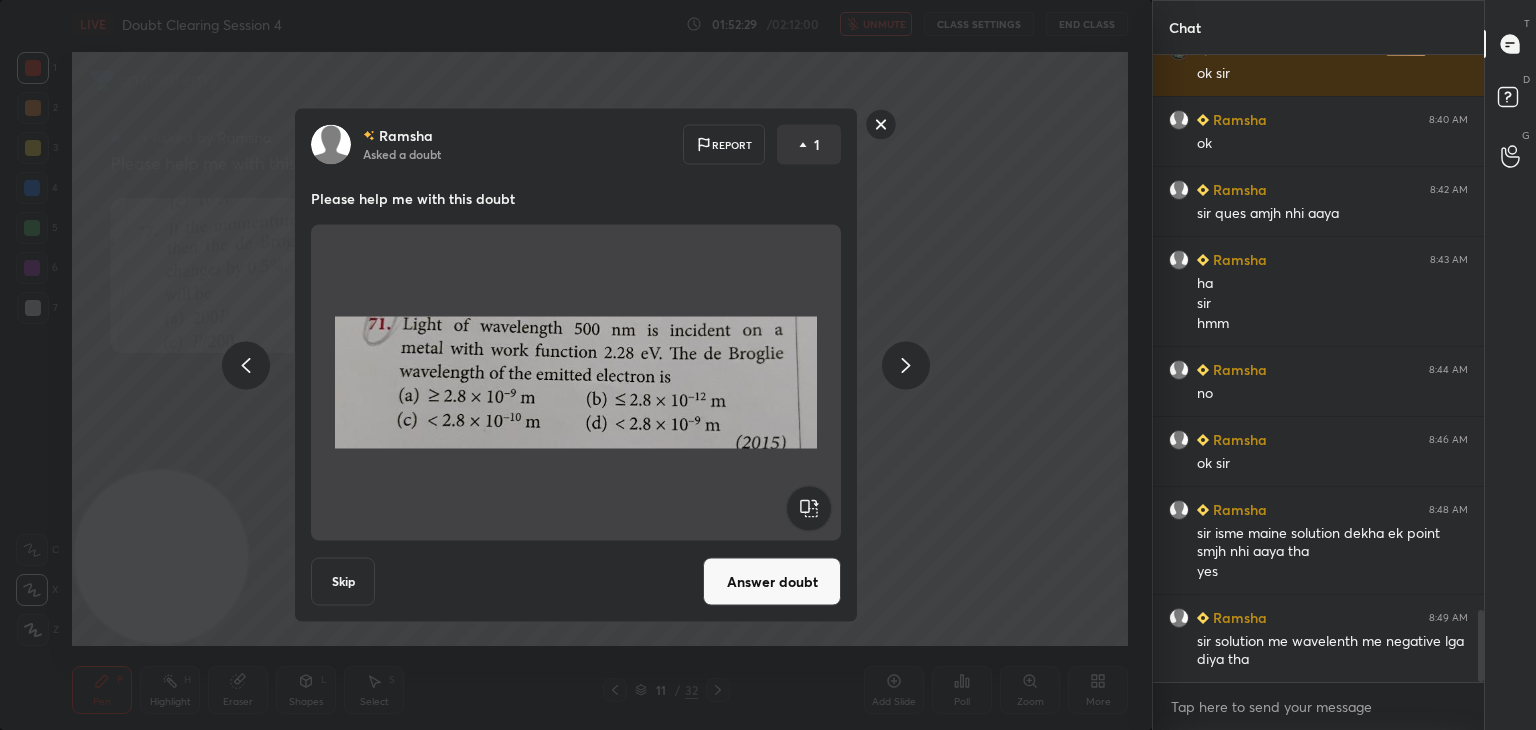 click 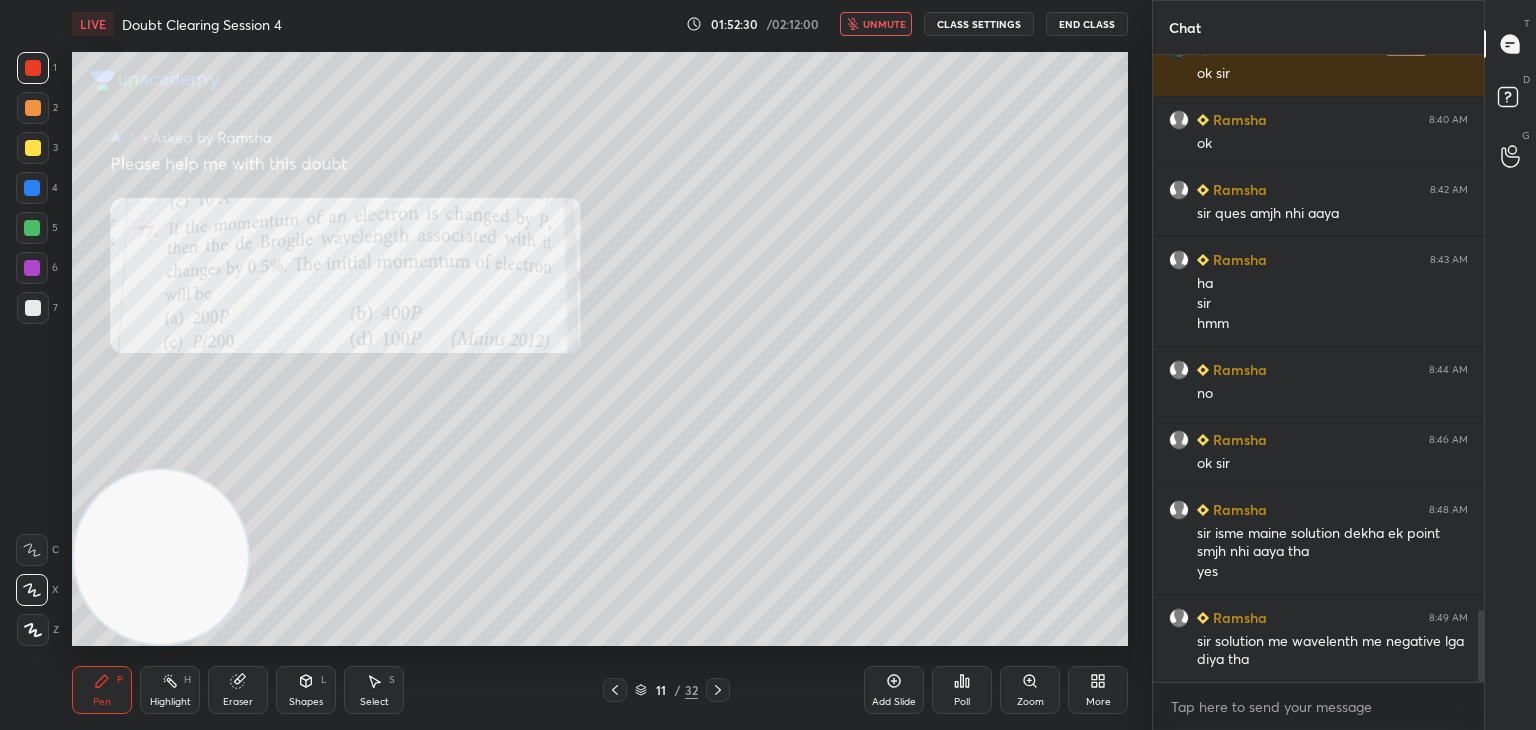 click on "unmute" at bounding box center (884, 24) 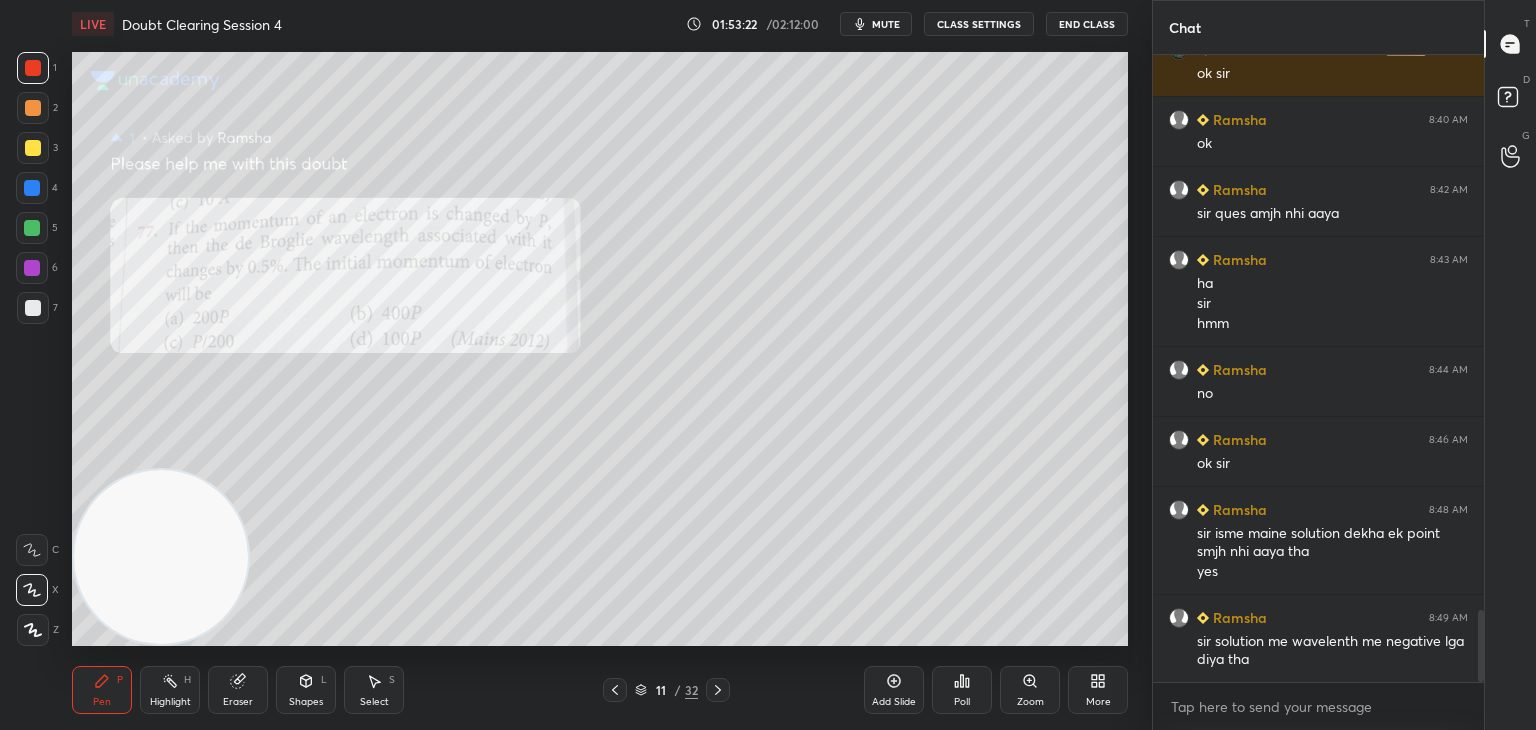 click 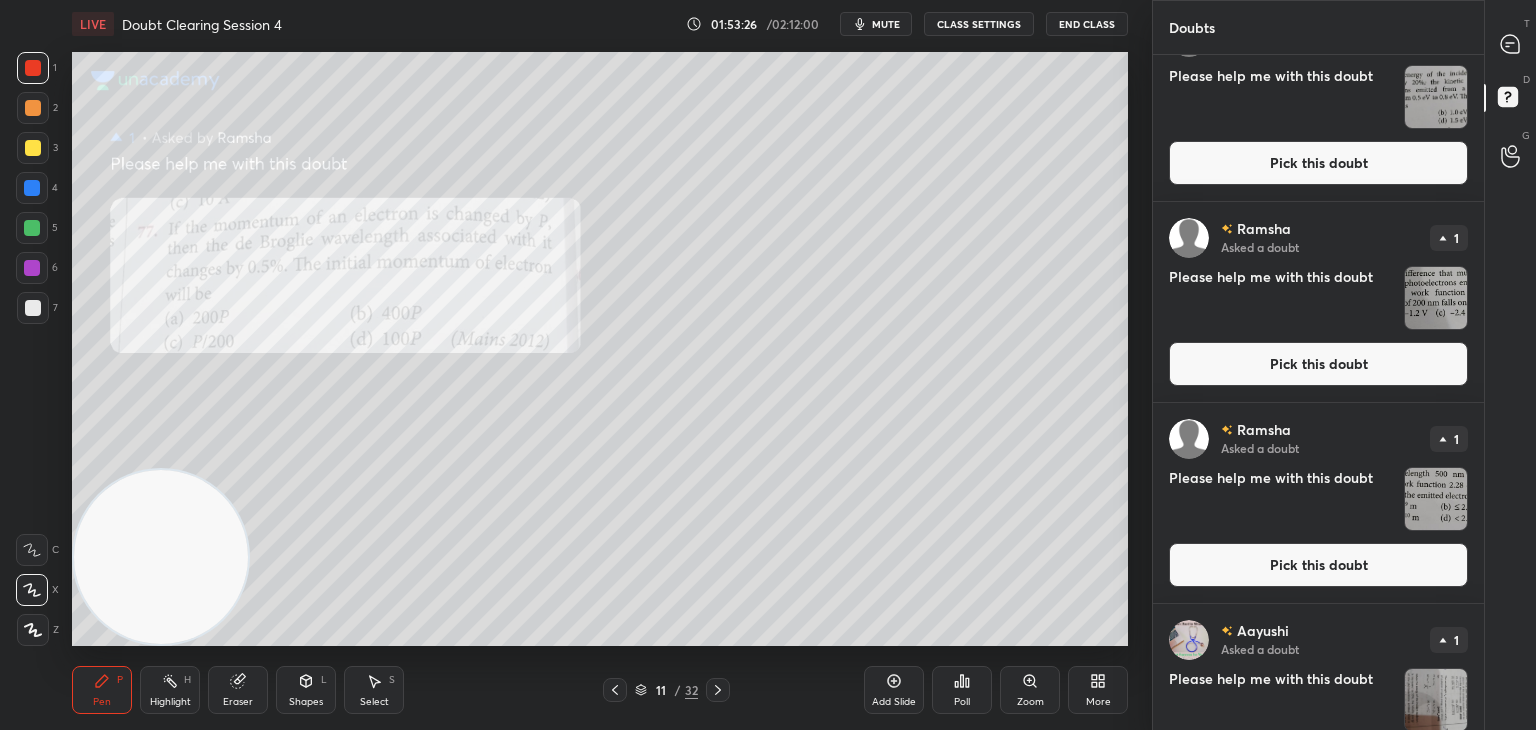 scroll, scrollTop: 736, scrollLeft: 0, axis: vertical 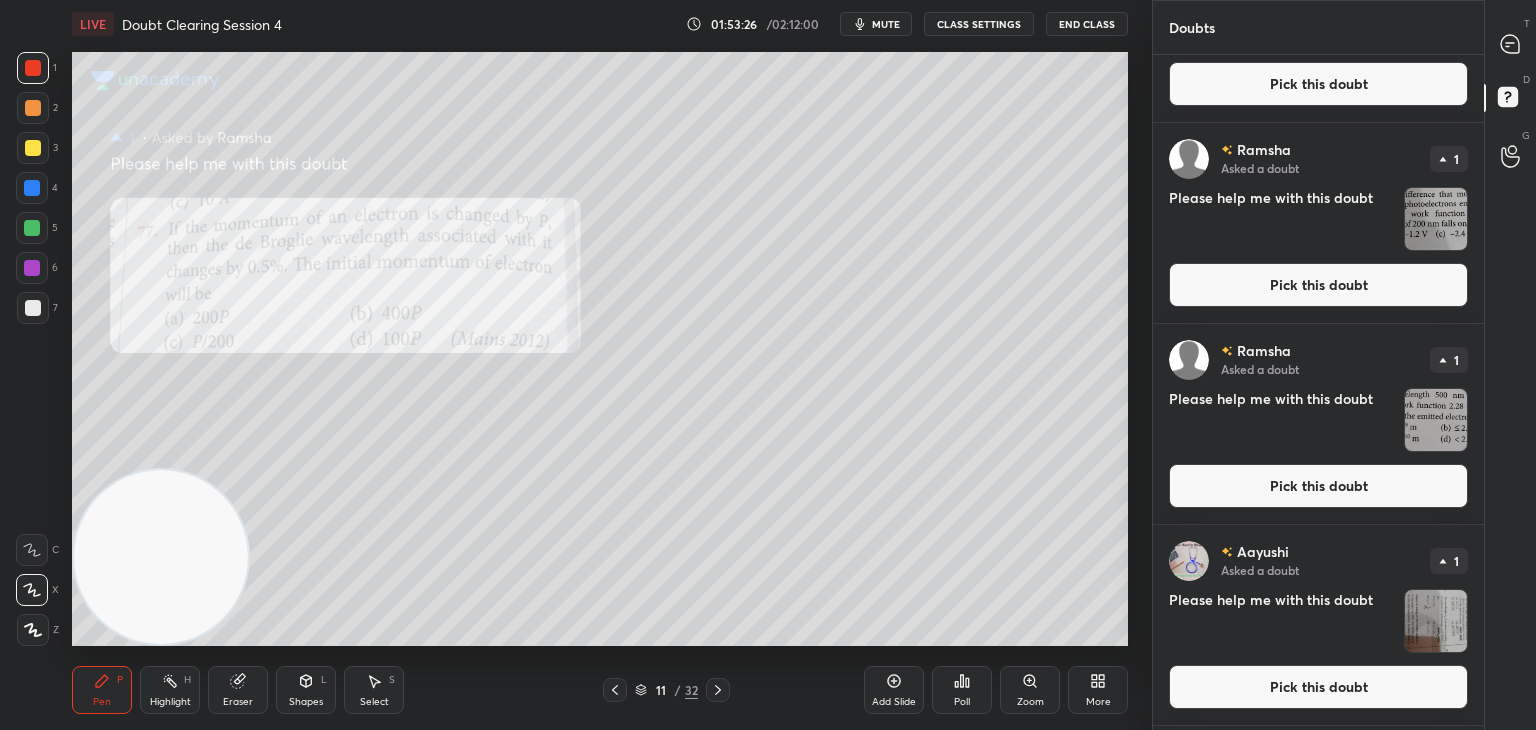 click at bounding box center [1436, 420] 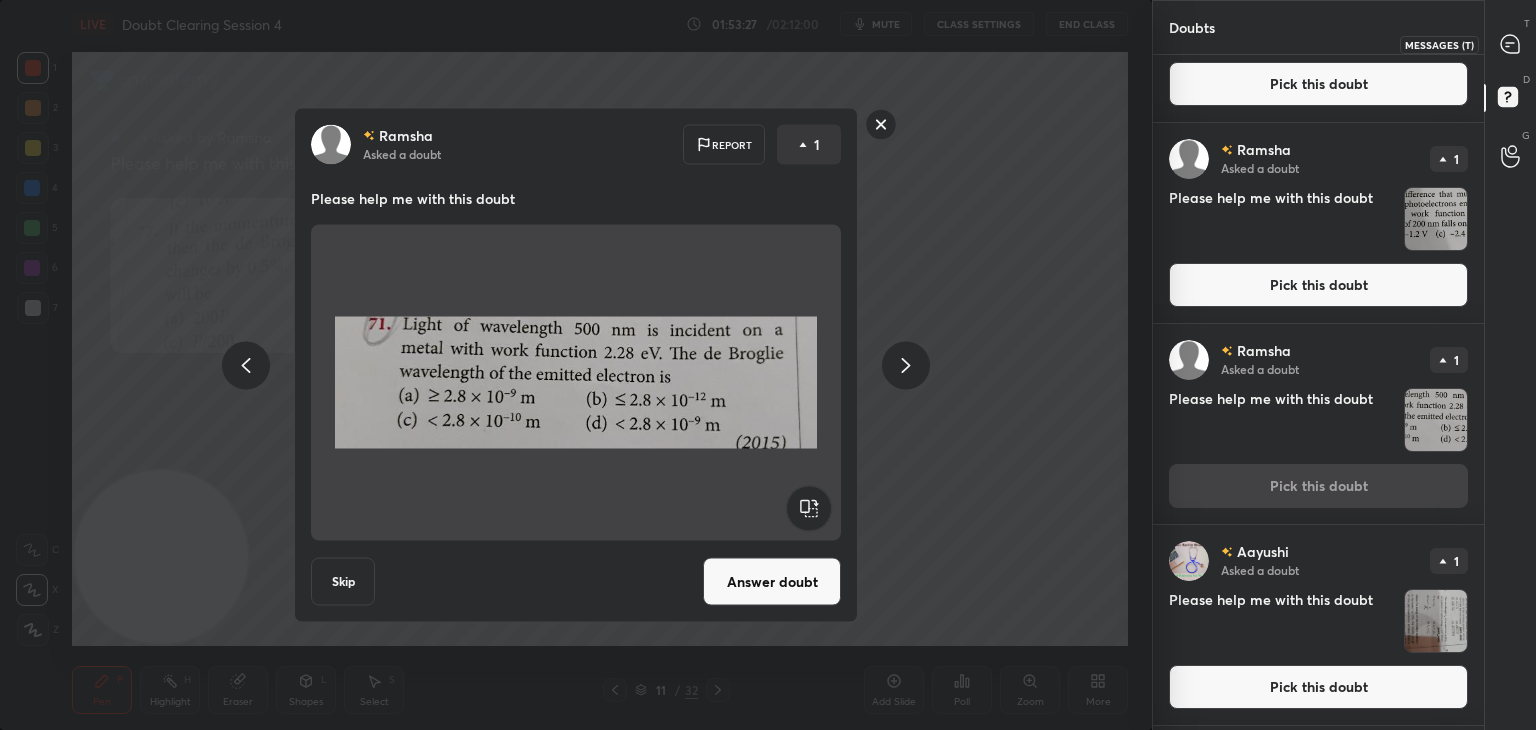 click 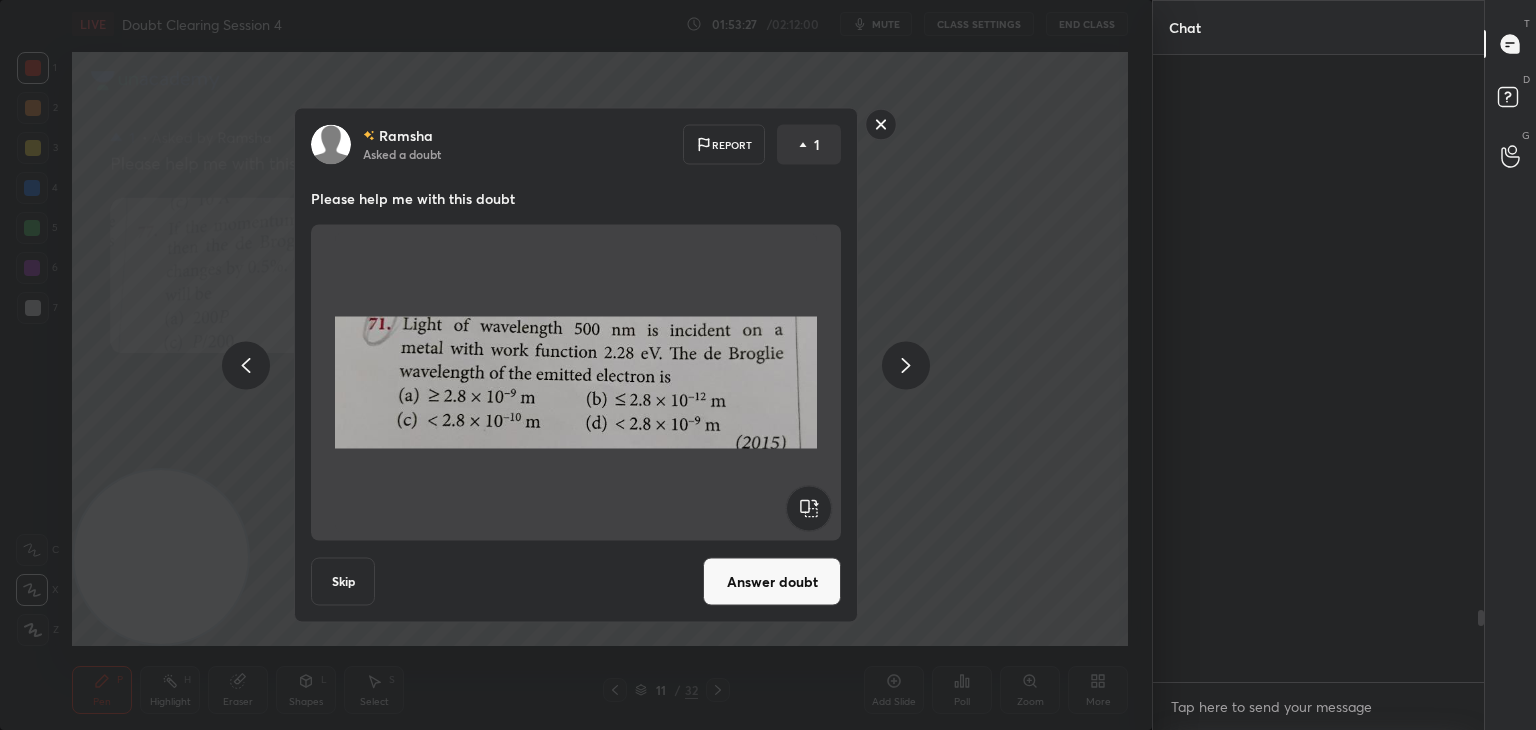 scroll, scrollTop: 4806, scrollLeft: 0, axis: vertical 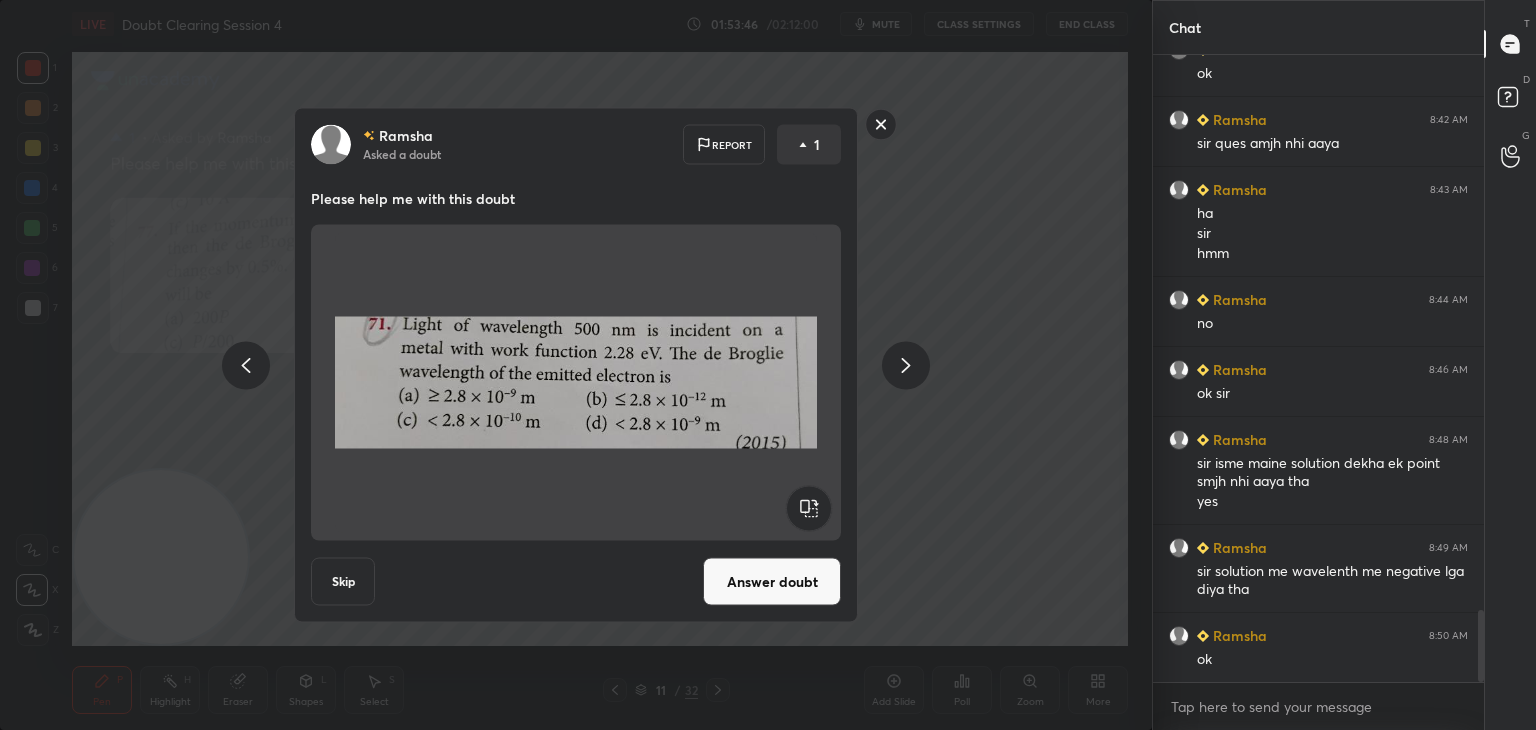 click on "[NAME] Asked a doubt Report 1 Please help me with this doubt Skip Answer doubt" at bounding box center (576, 365) 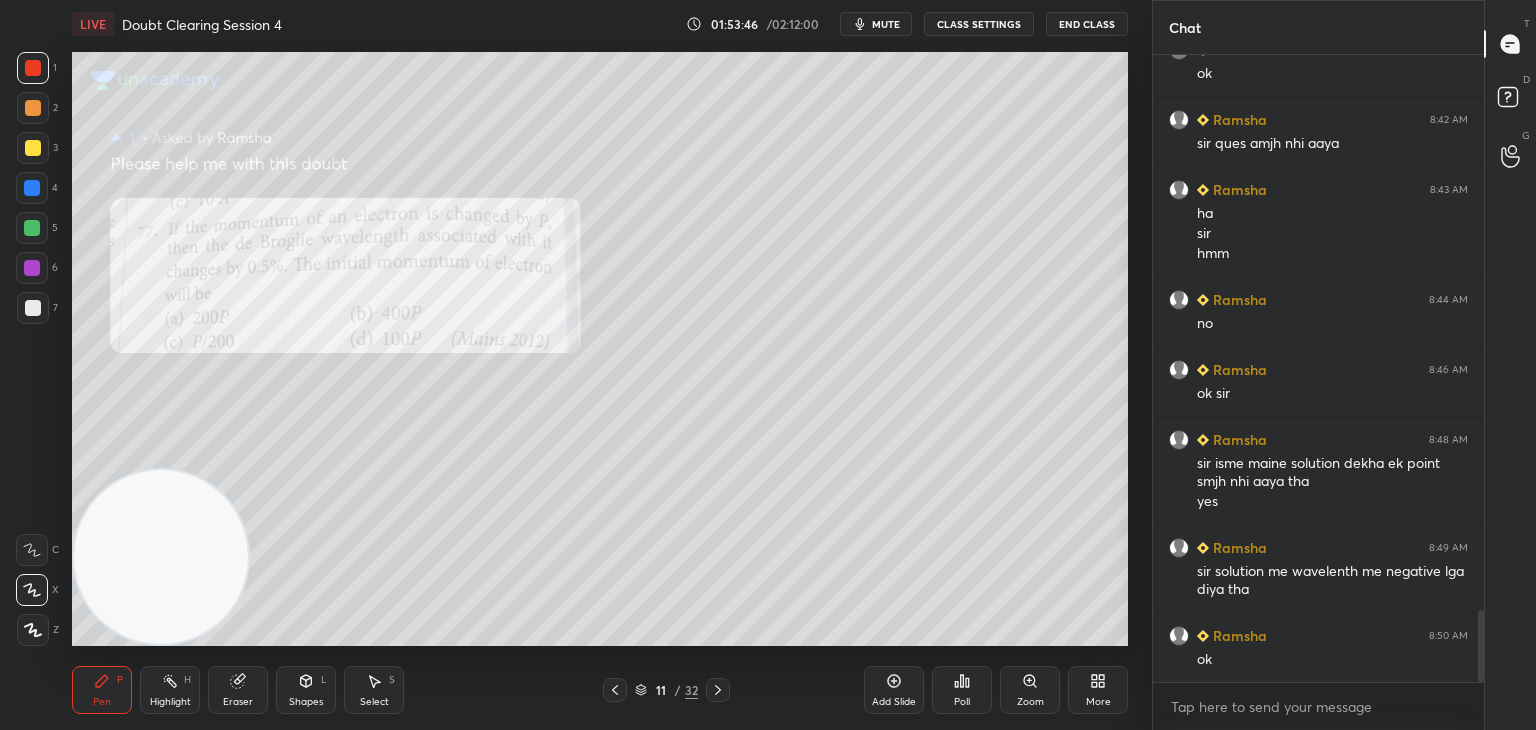scroll, scrollTop: 0, scrollLeft: 0, axis: both 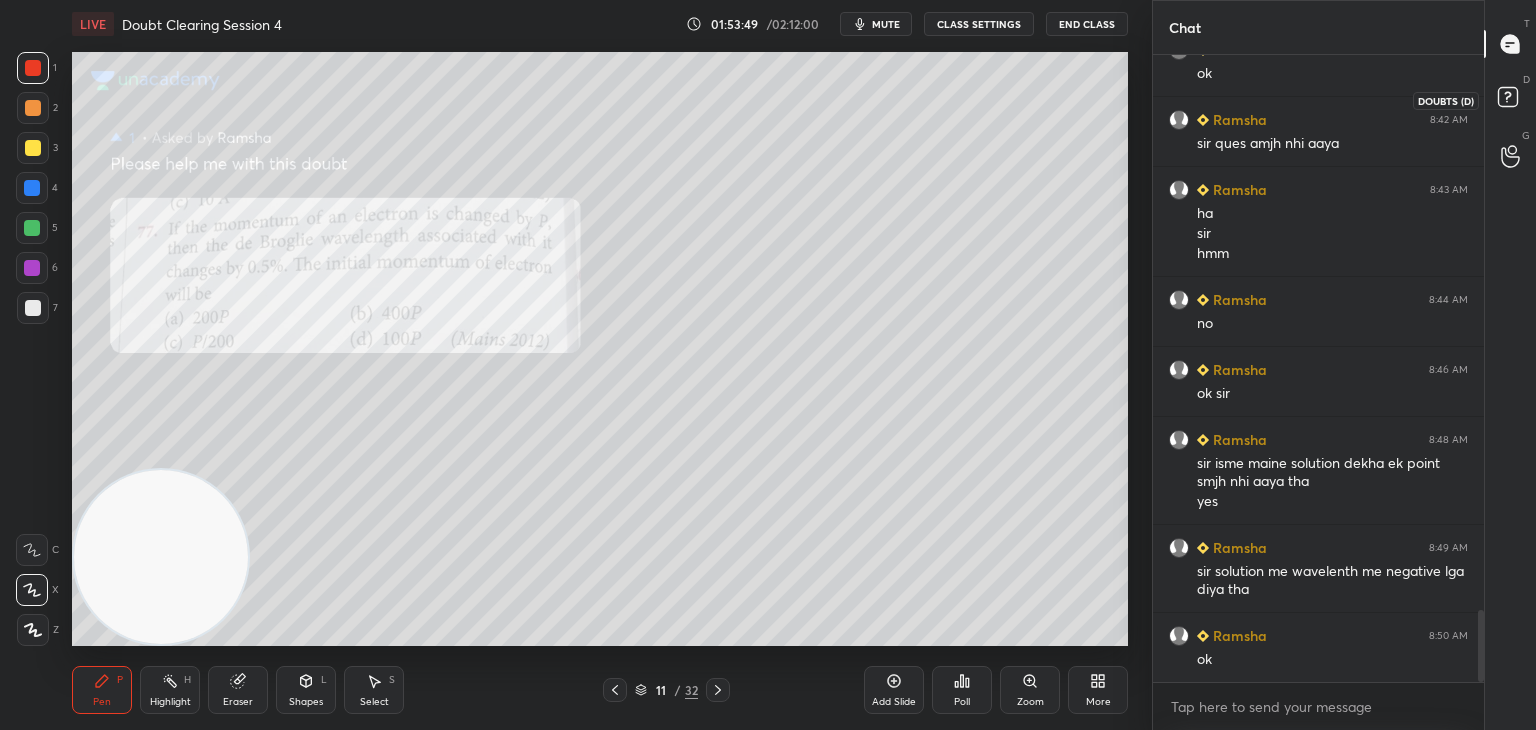 click 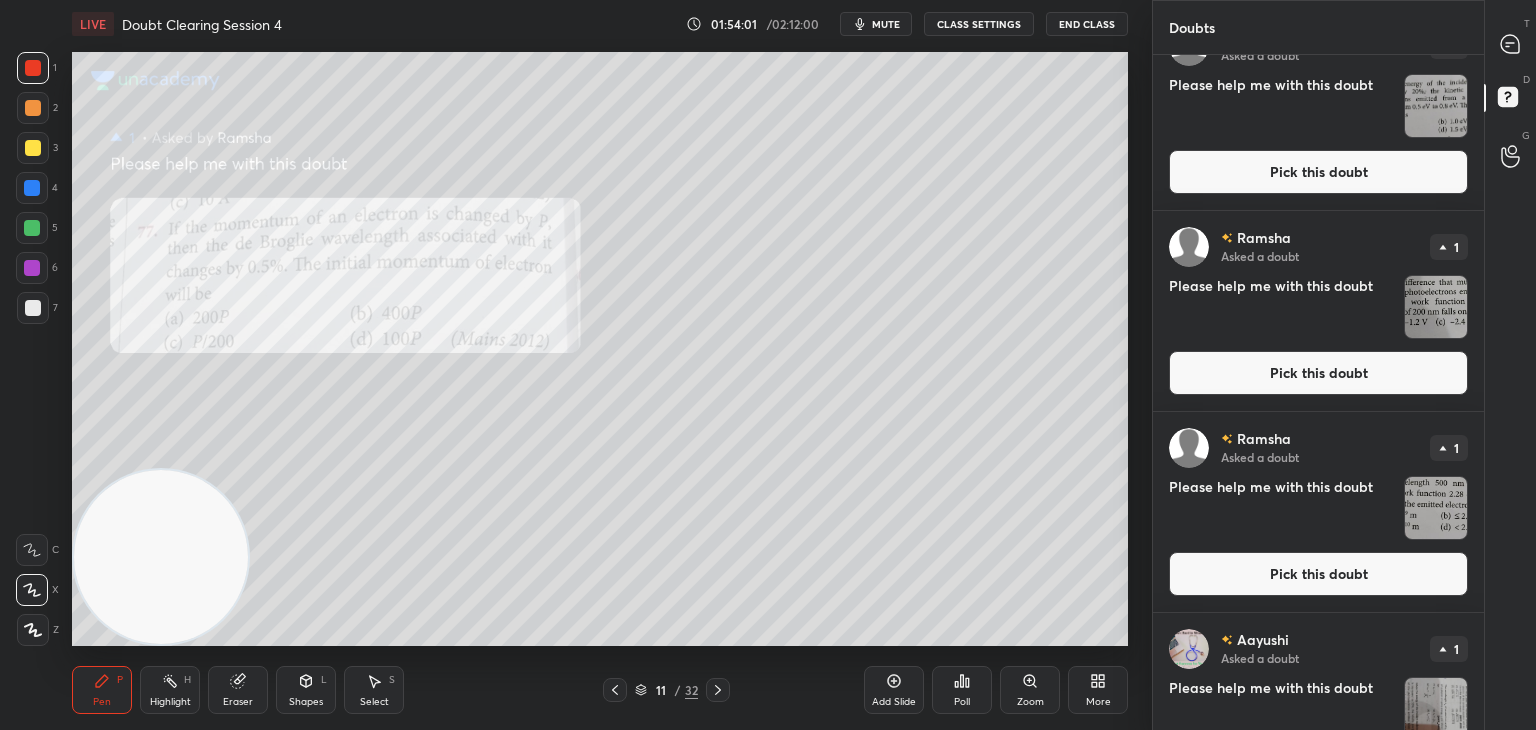 scroll, scrollTop: 649, scrollLeft: 0, axis: vertical 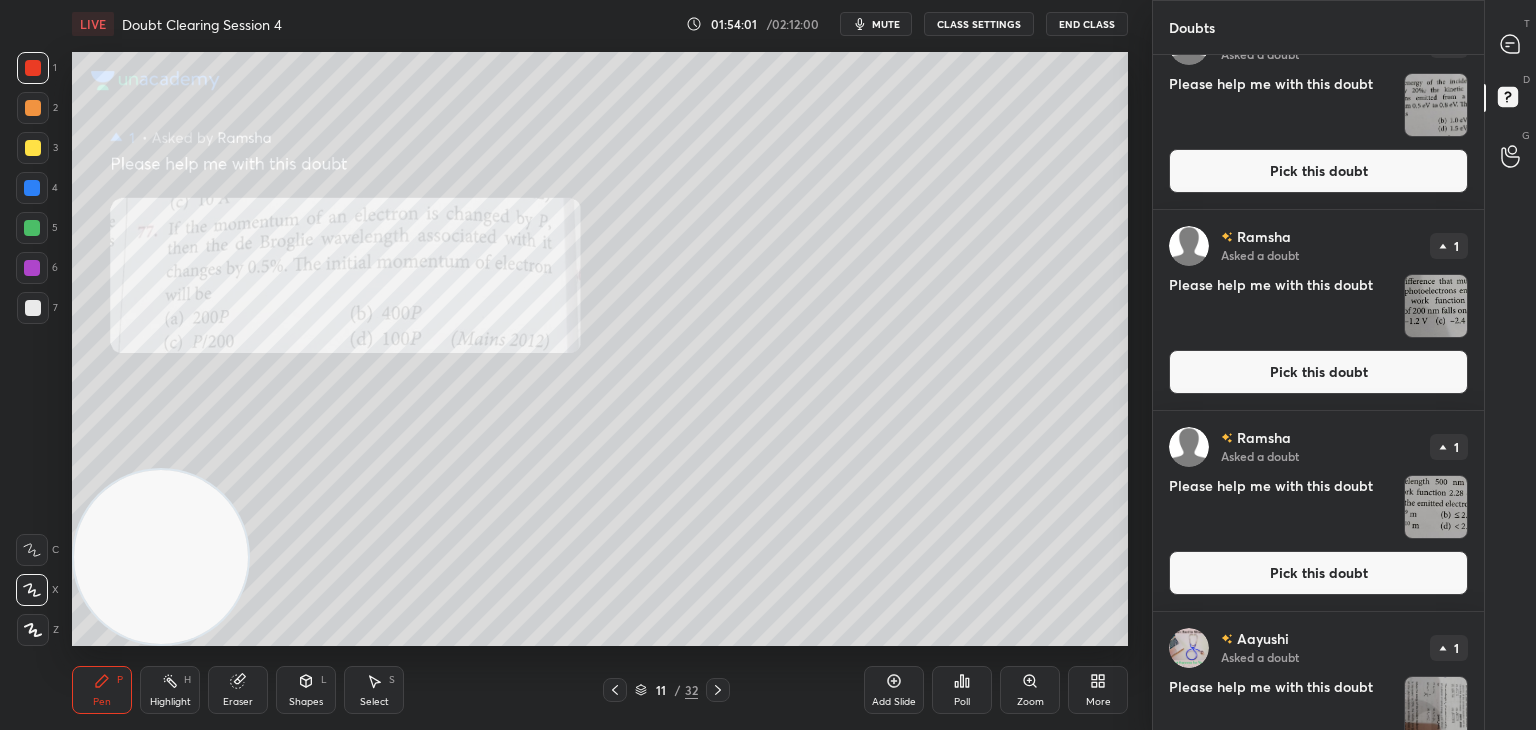 click at bounding box center (1436, 507) 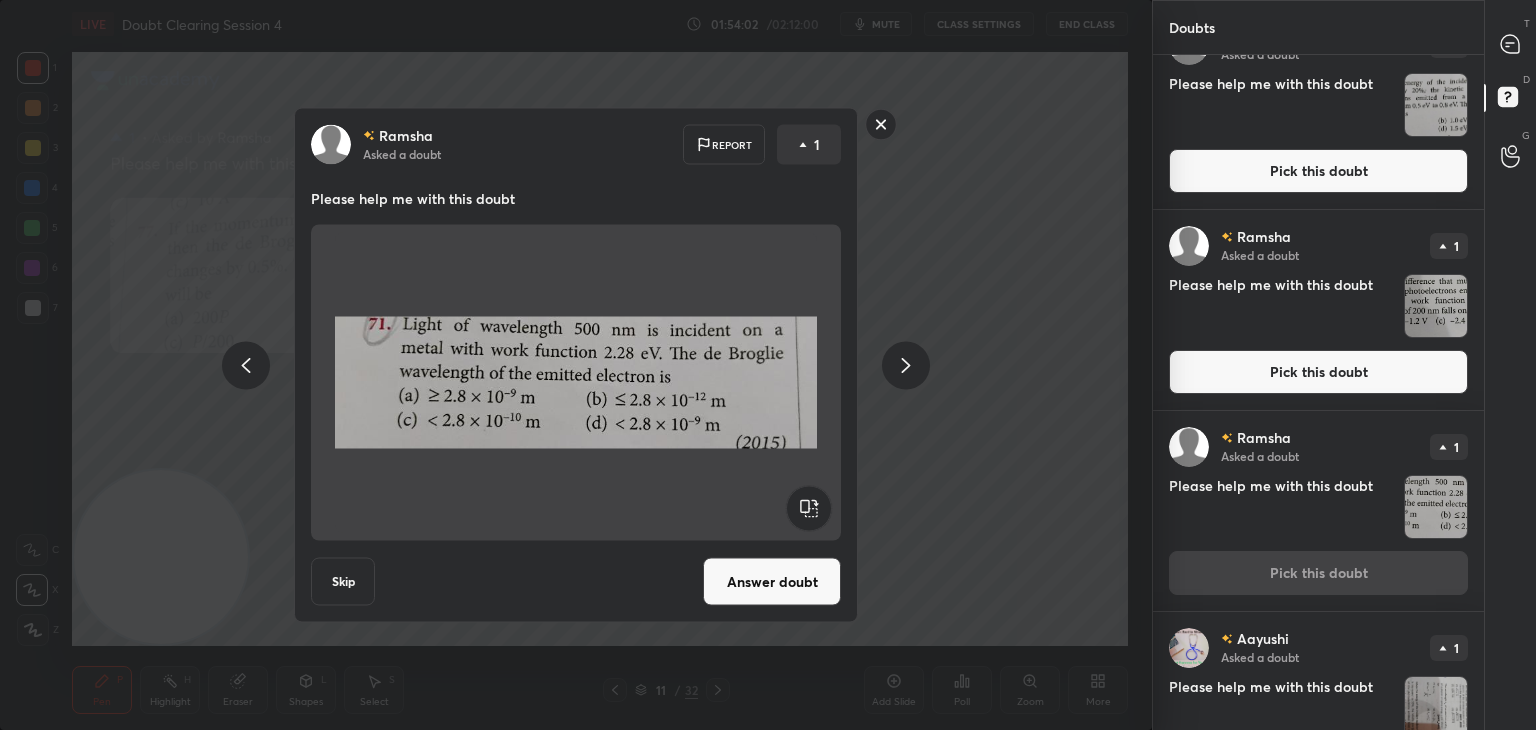 click on "Answer doubt" at bounding box center [772, 582] 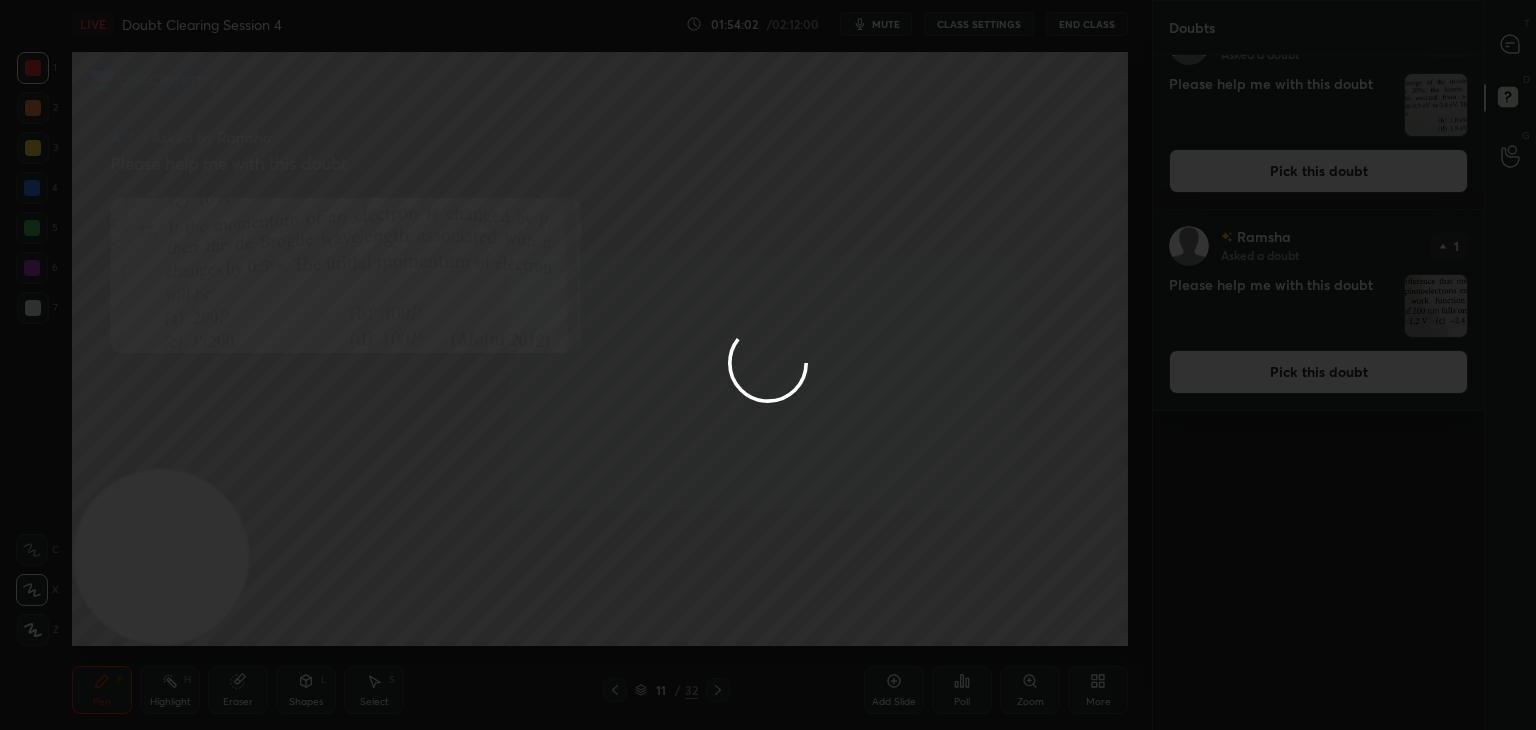 scroll, scrollTop: 0, scrollLeft: 0, axis: both 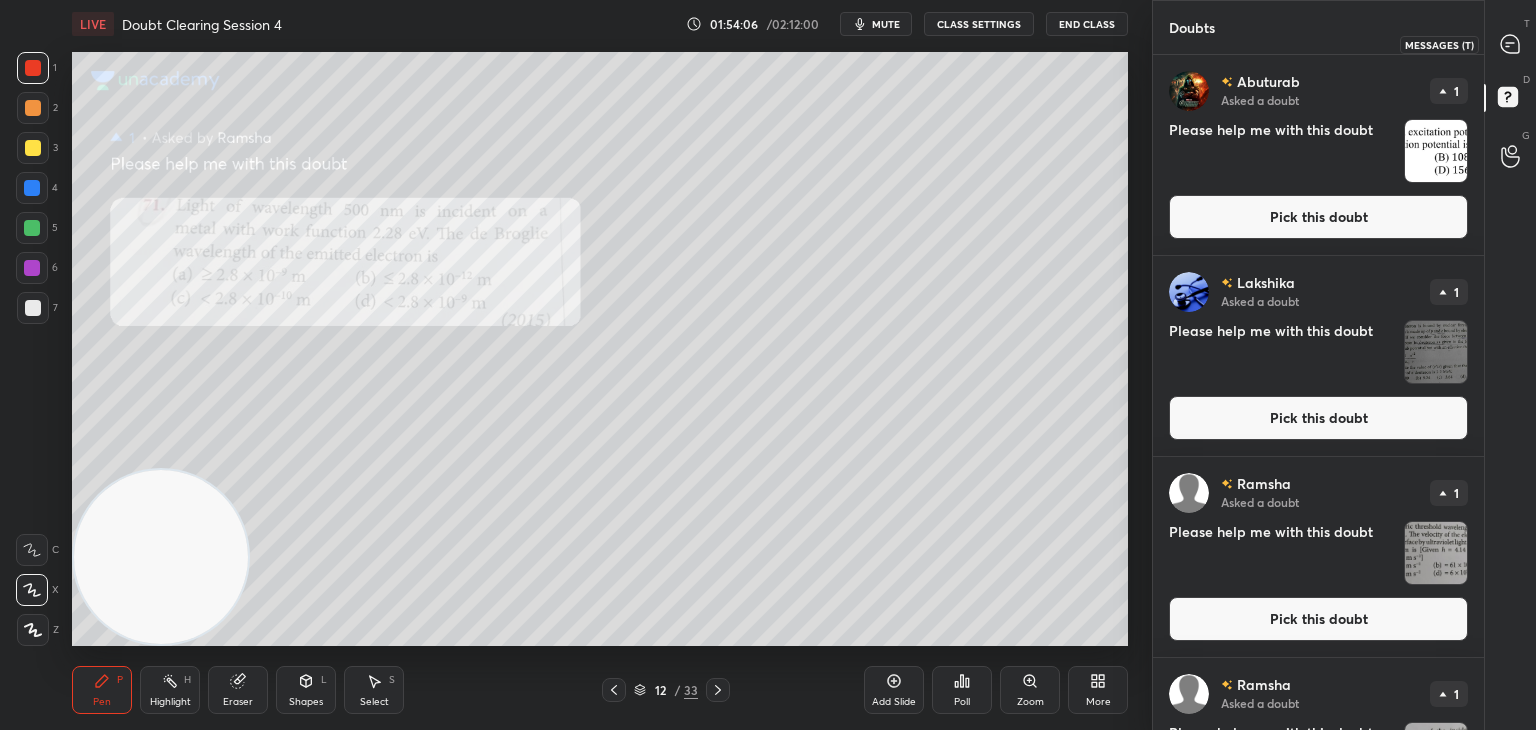 click at bounding box center (1511, 44) 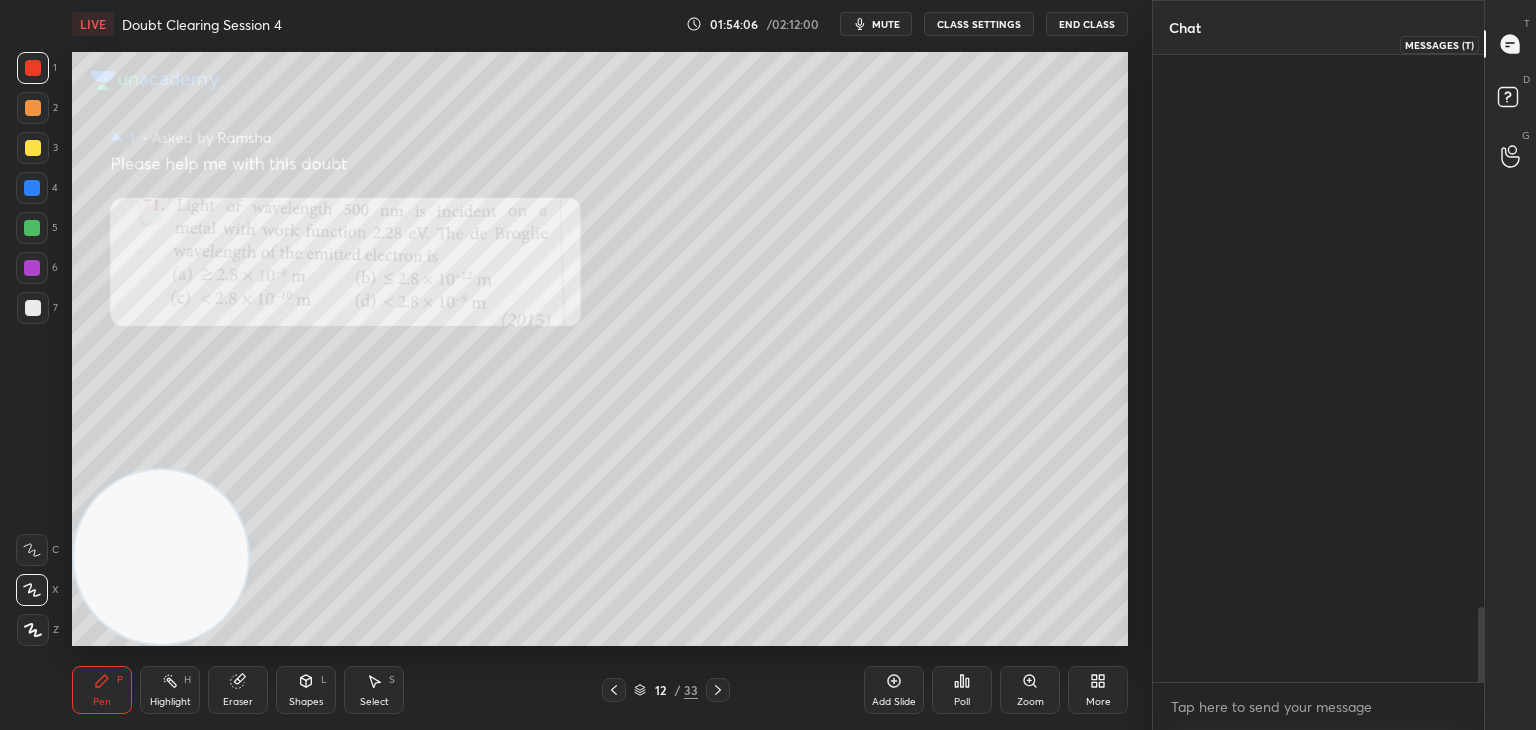 scroll, scrollTop: 4884, scrollLeft: 0, axis: vertical 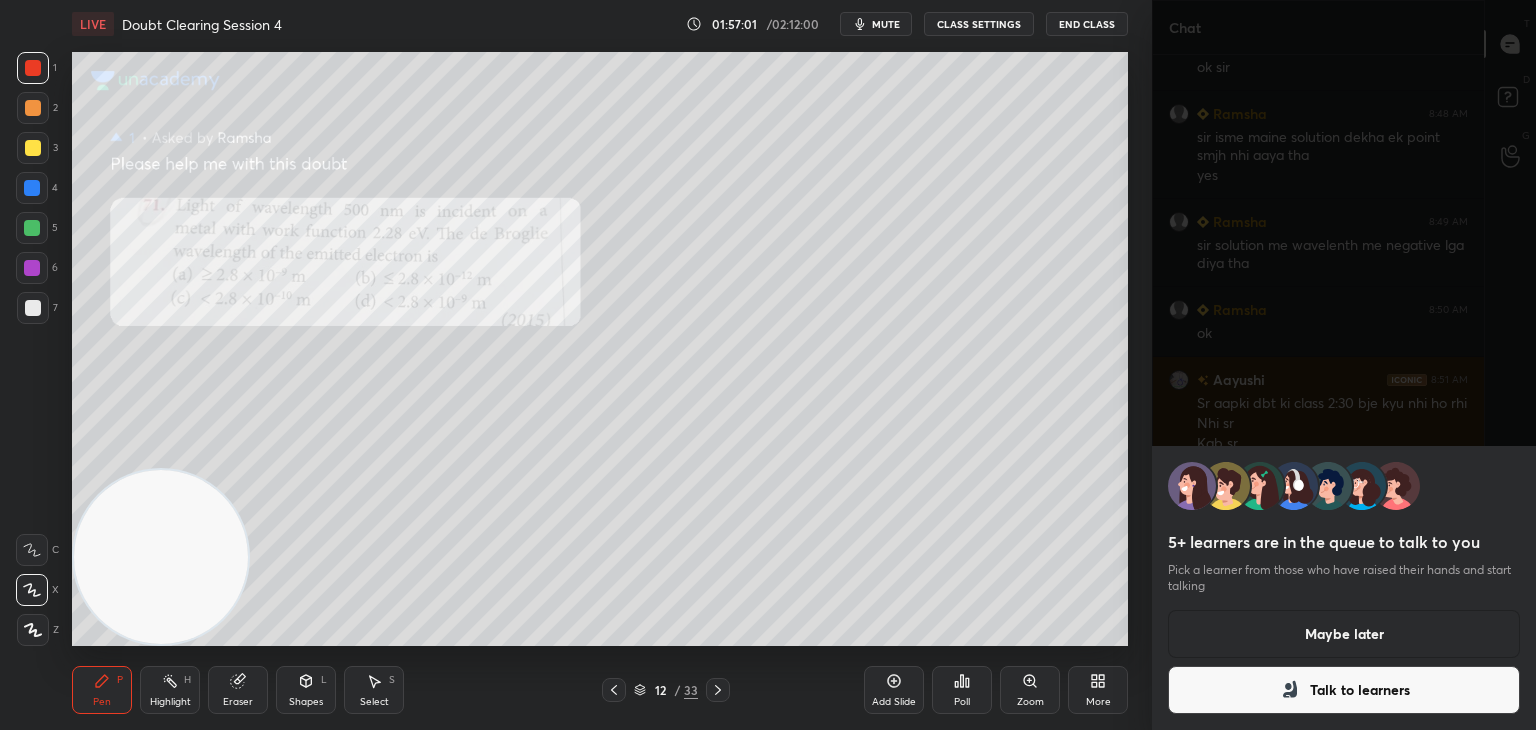 click on "Maybe later" at bounding box center [1344, 634] 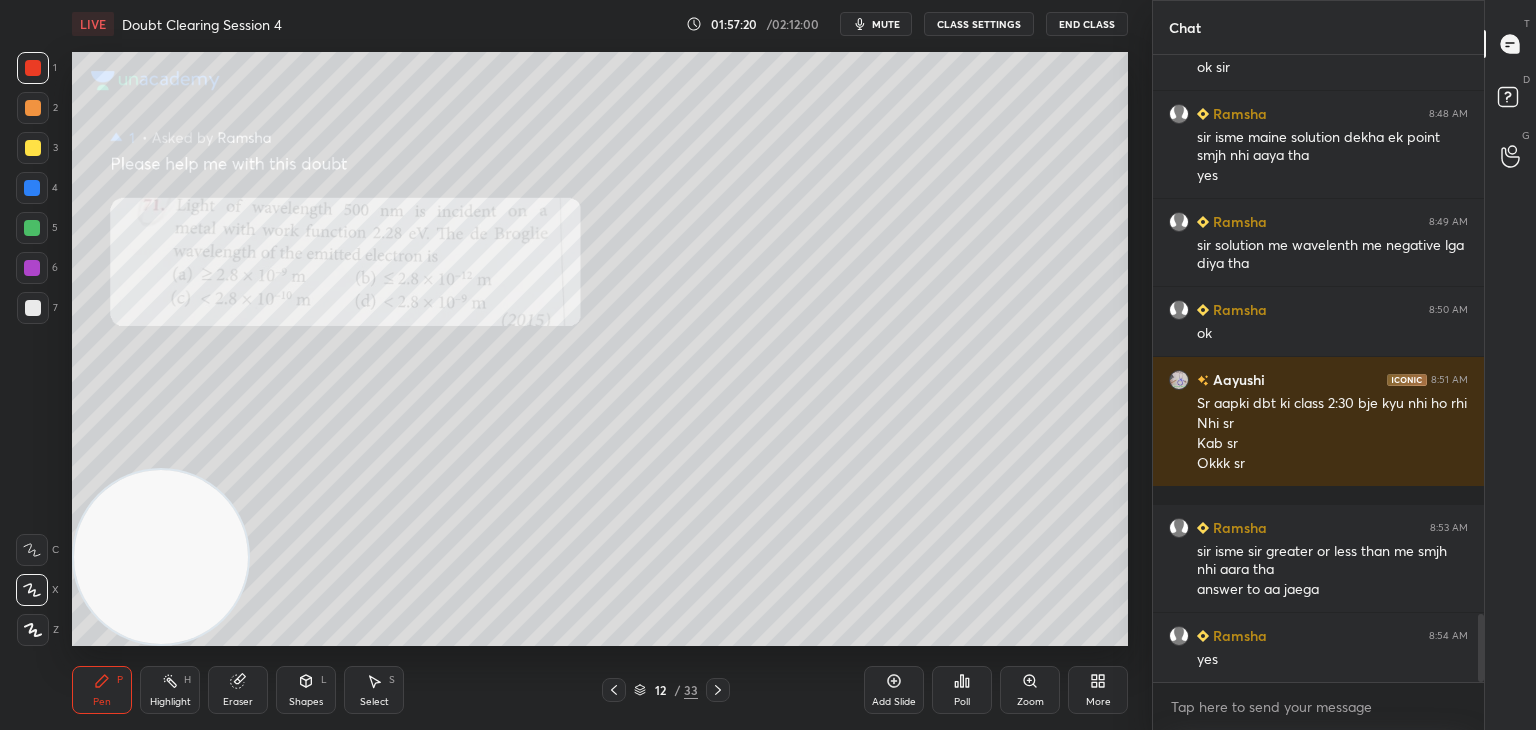 scroll, scrollTop: 5180, scrollLeft: 0, axis: vertical 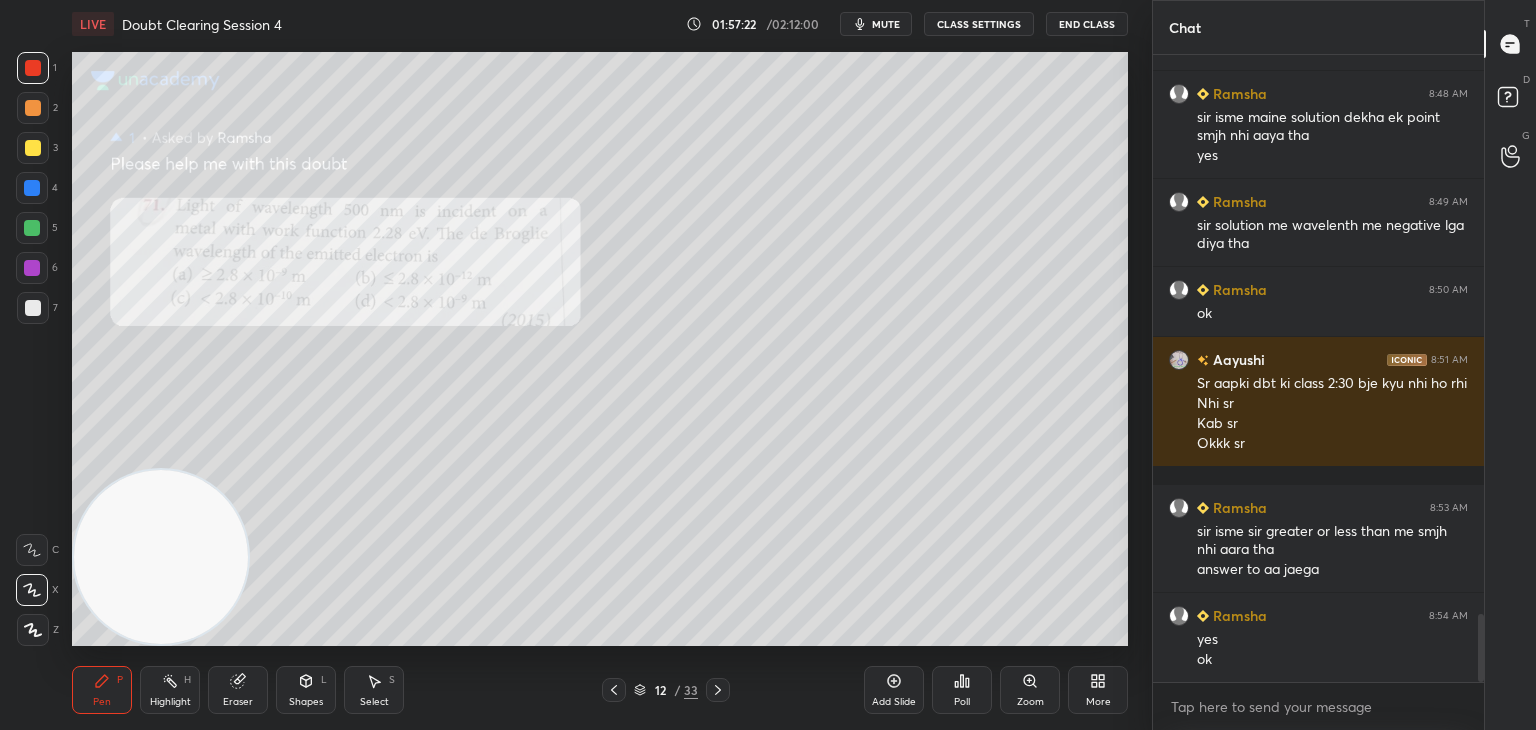 click on "mute" at bounding box center [876, 24] 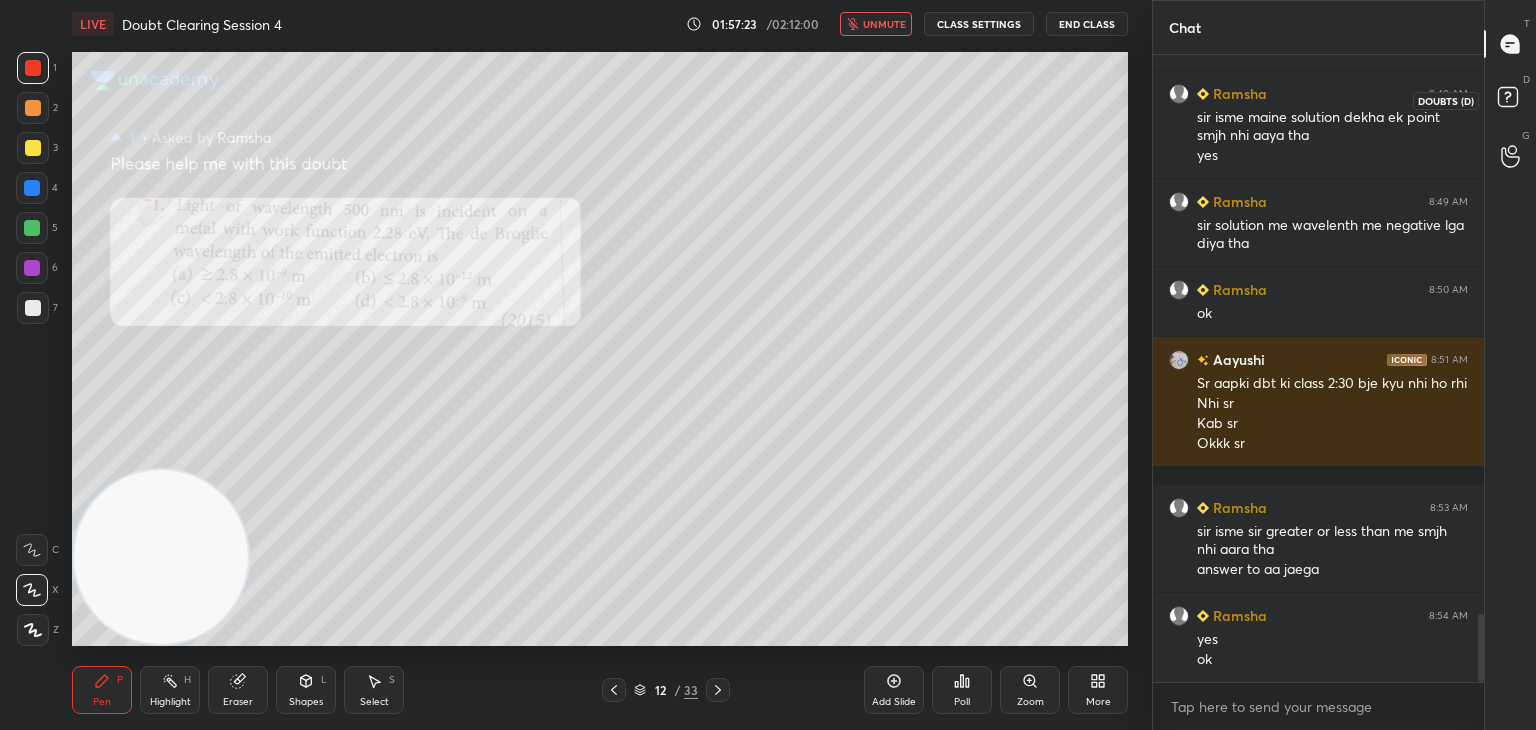 click 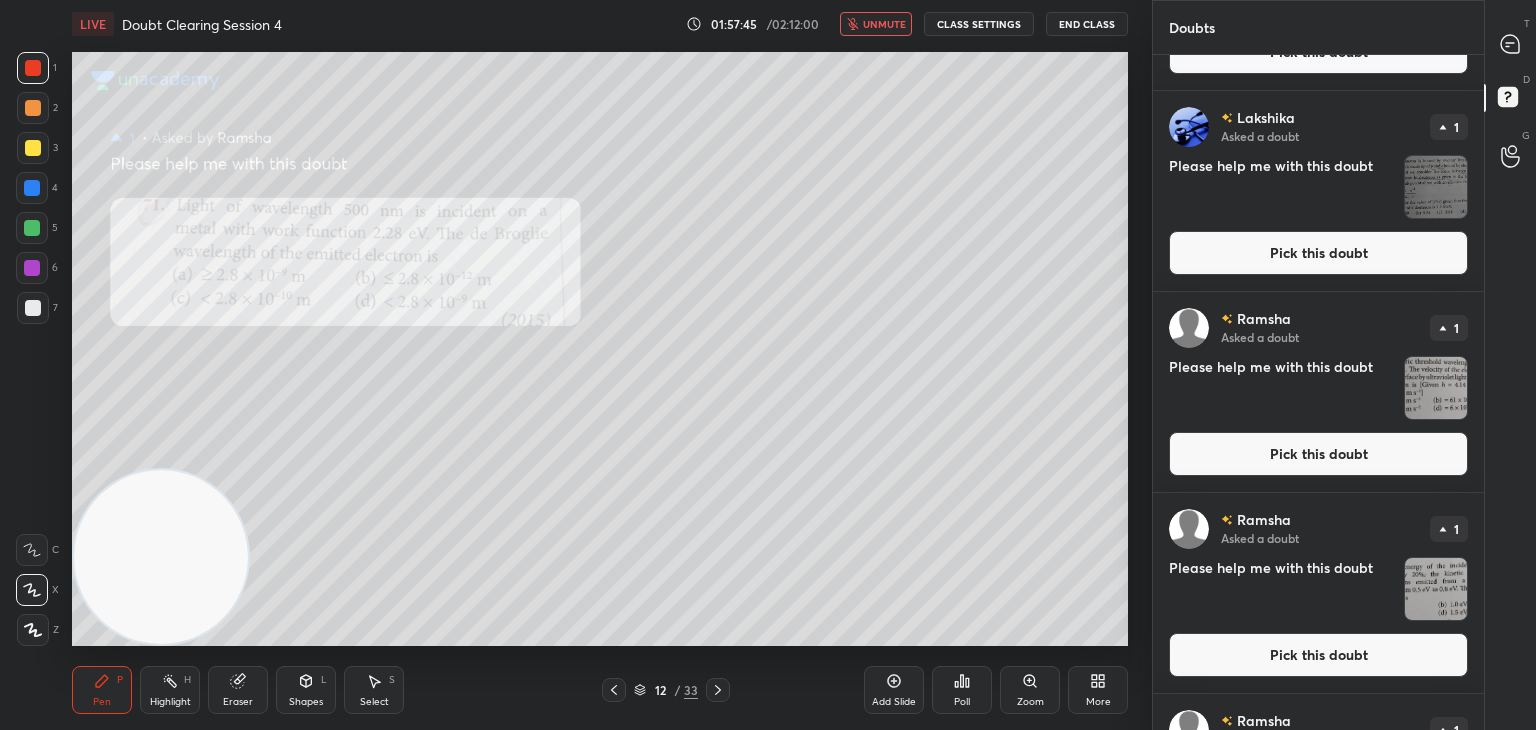 scroll, scrollTop: 172, scrollLeft: 0, axis: vertical 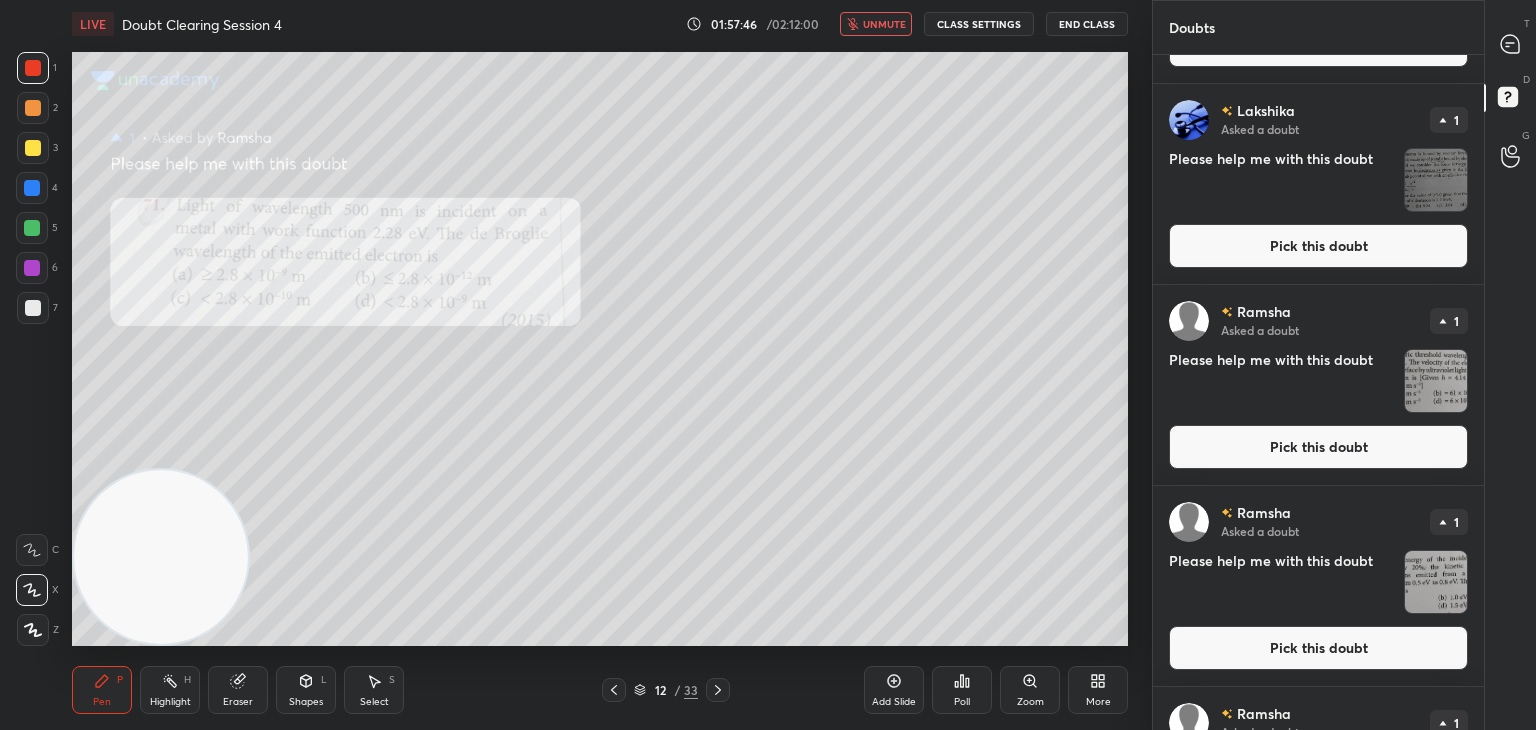 click on "Please help me with this doubt" at bounding box center (1282, 381) 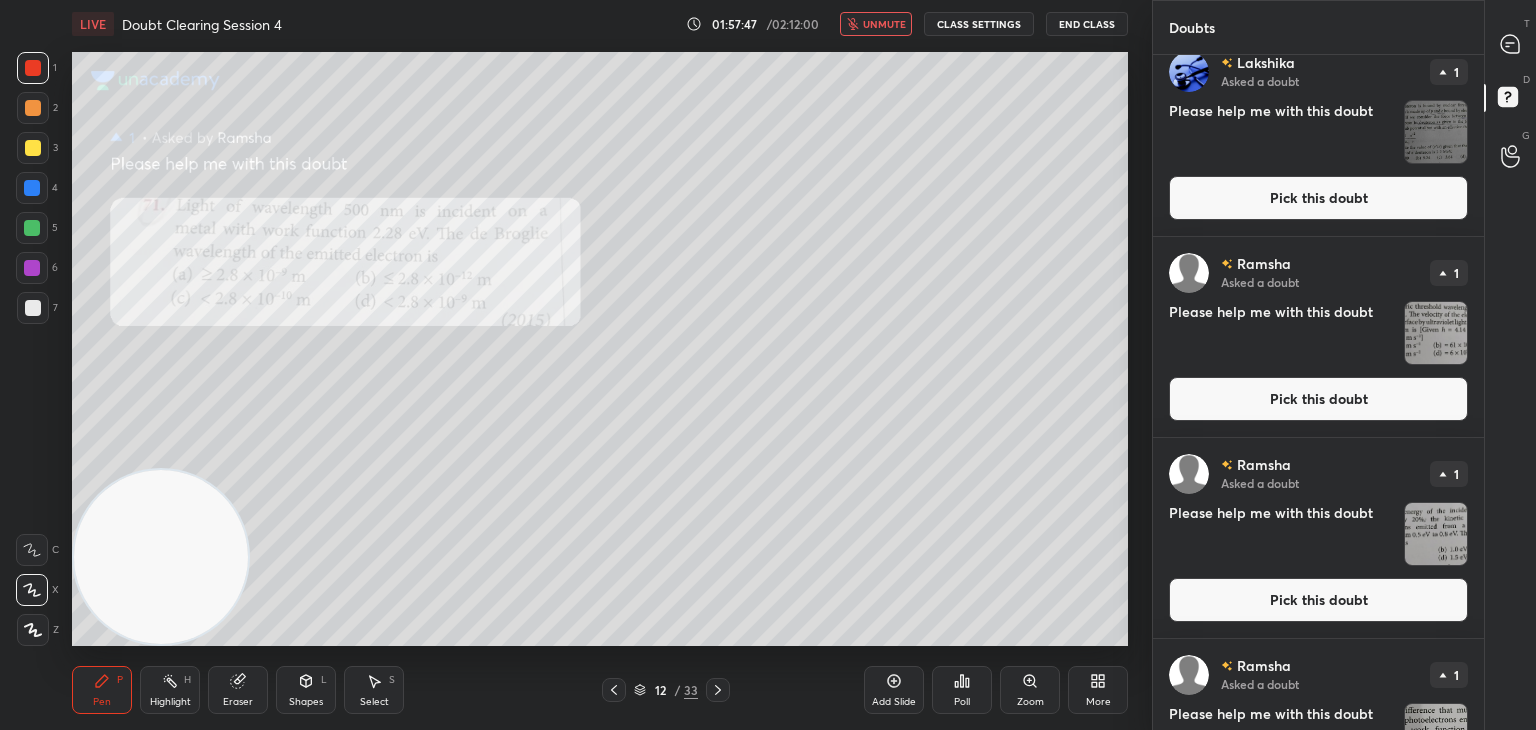 drag, startPoint x: 1351, startPoint y: 353, endPoint x: 1347, endPoint y: 370, distance: 17.464249 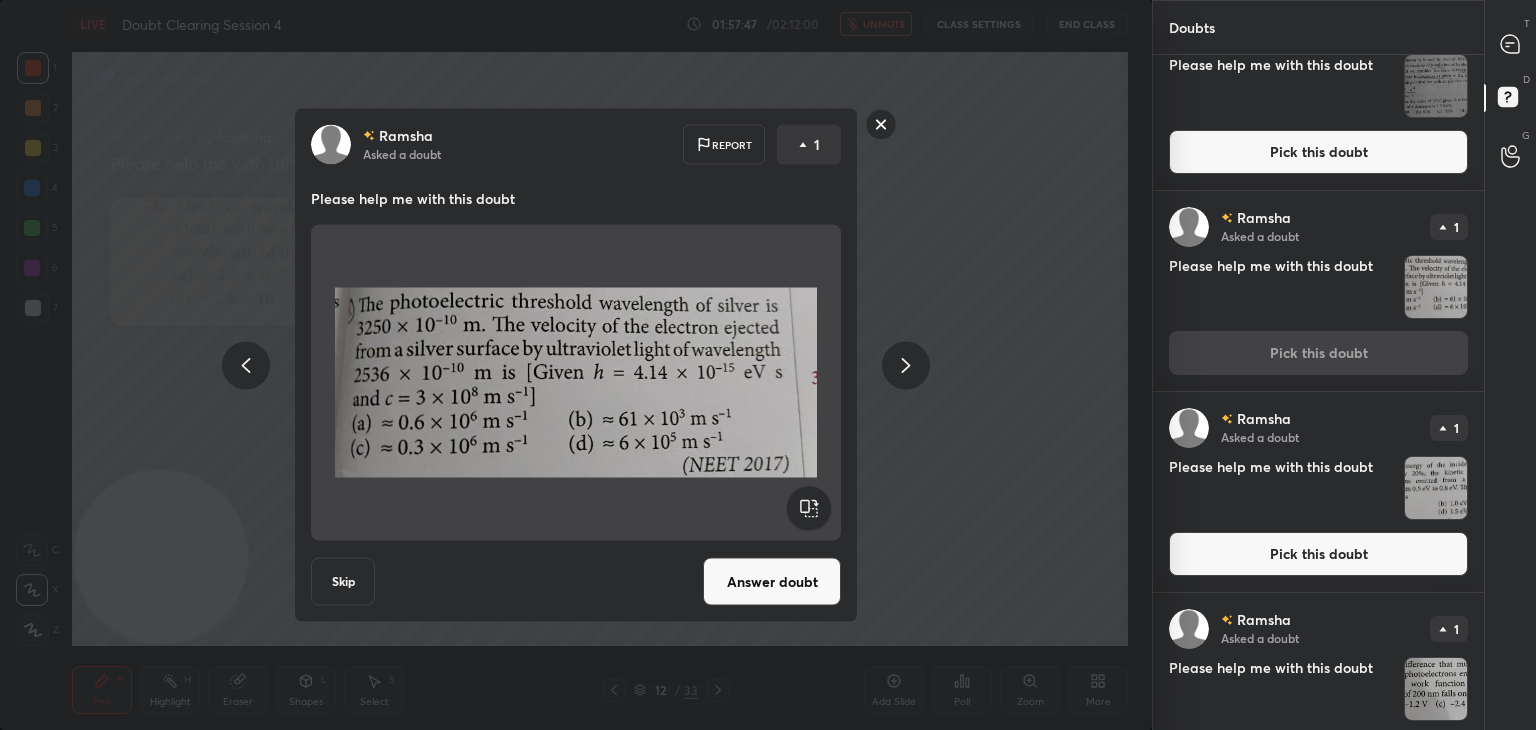scroll, scrollTop: 277, scrollLeft: 0, axis: vertical 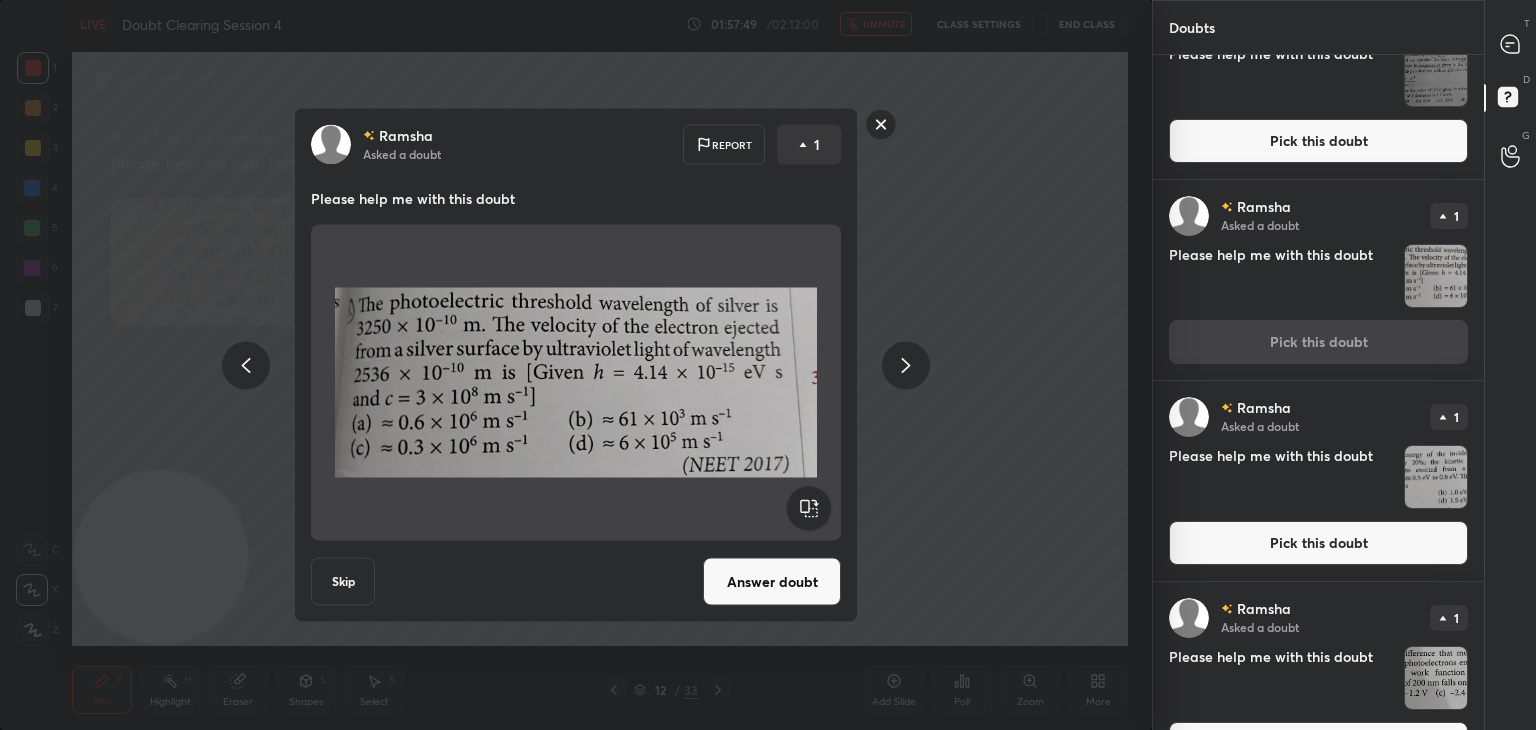 click 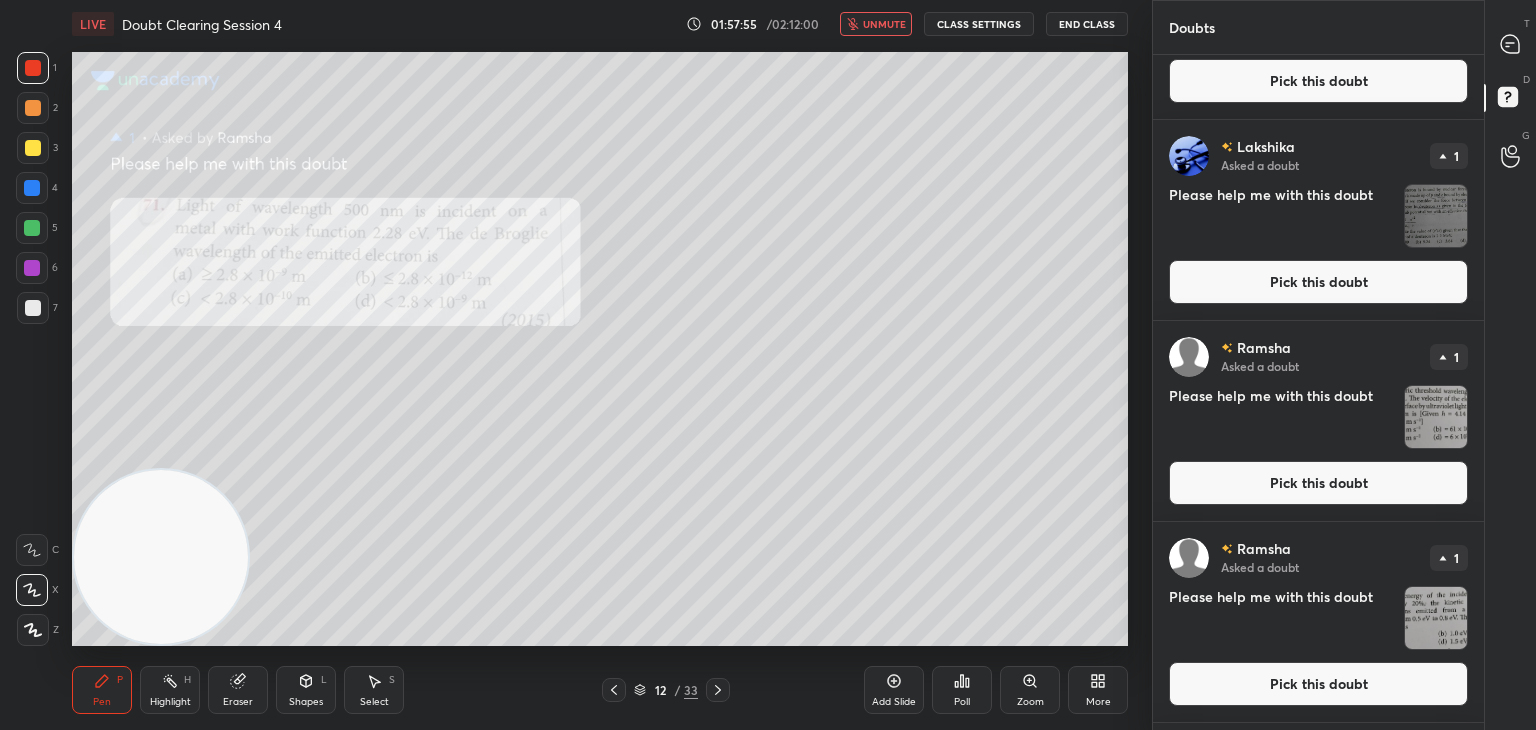 scroll, scrollTop: 162, scrollLeft: 0, axis: vertical 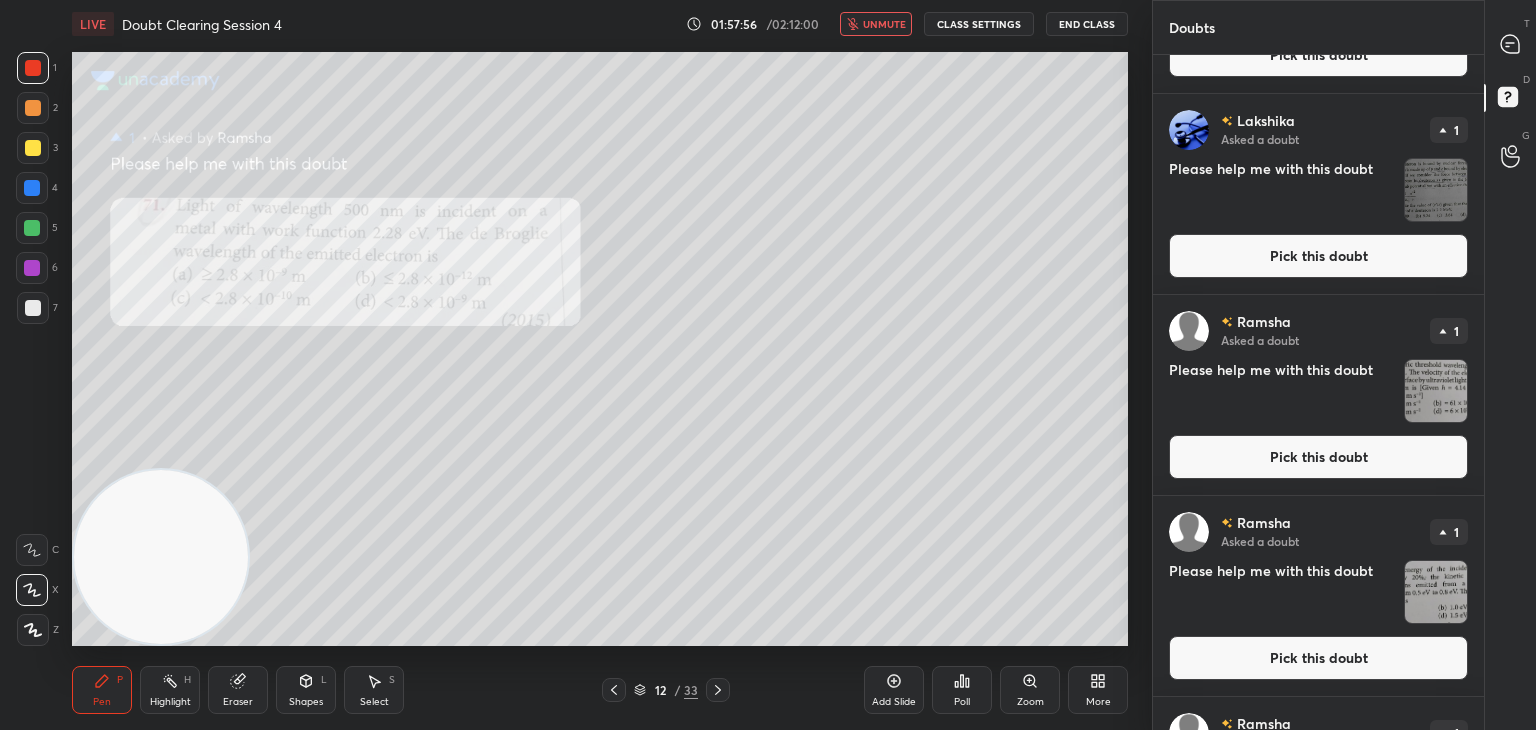 click at bounding box center [1436, 391] 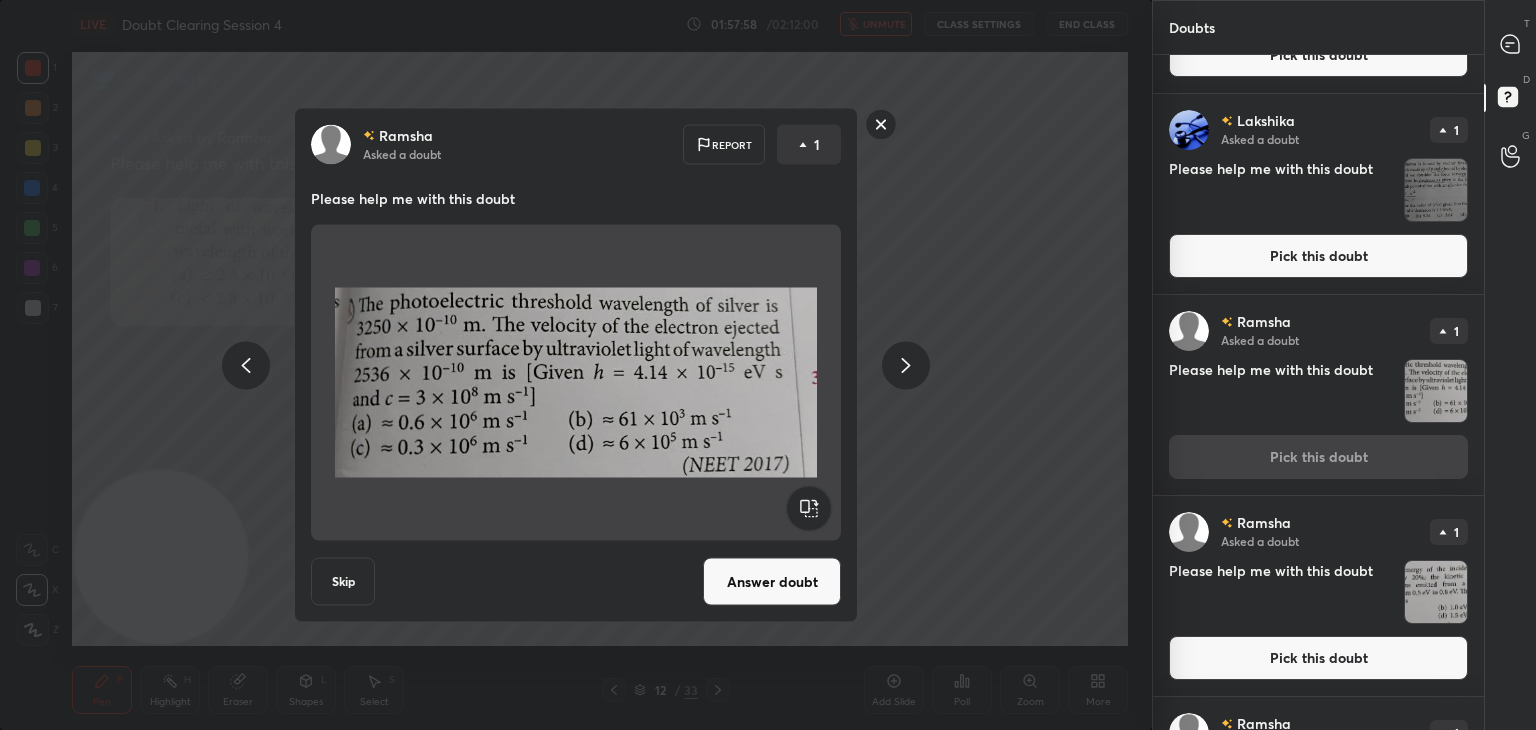 click 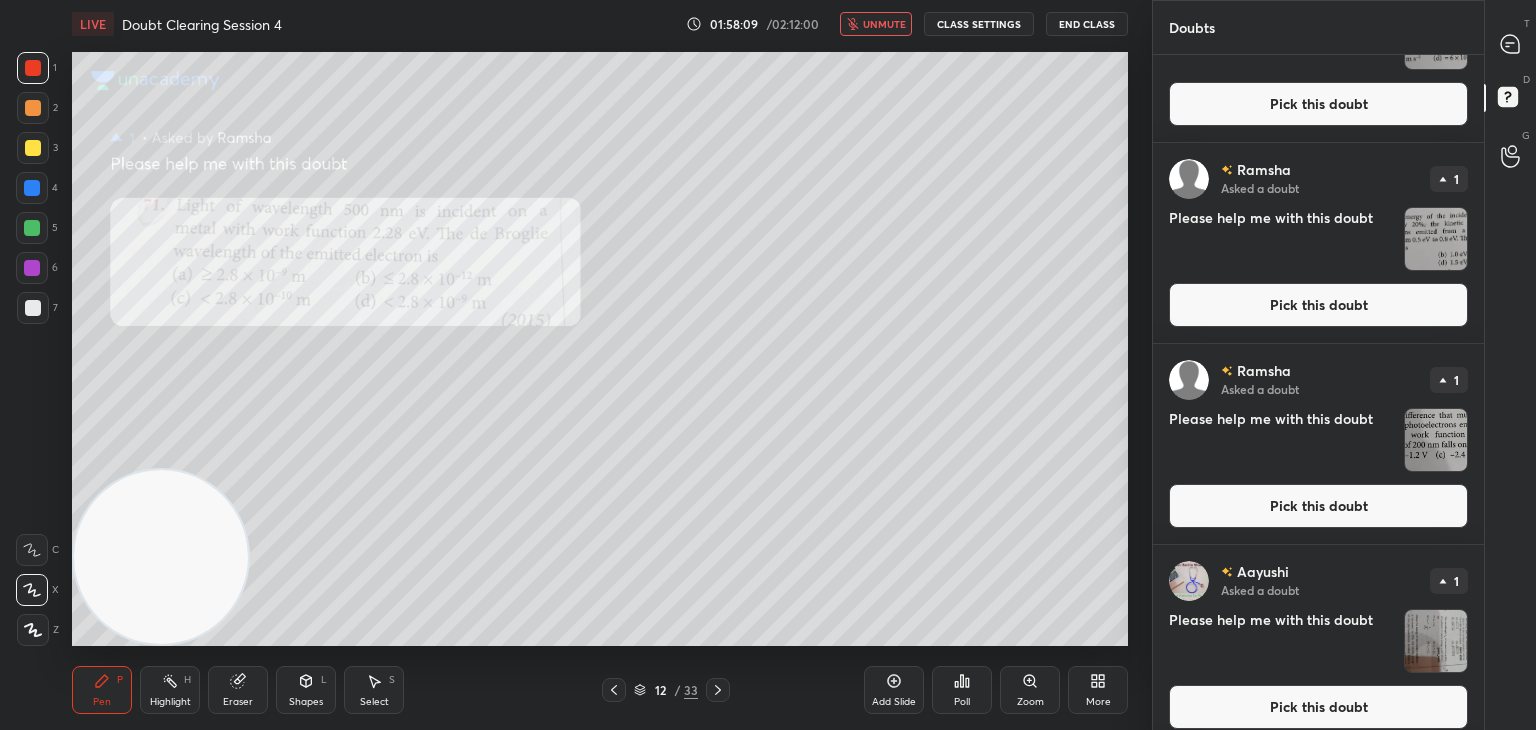 scroll, scrollTop: 513, scrollLeft: 0, axis: vertical 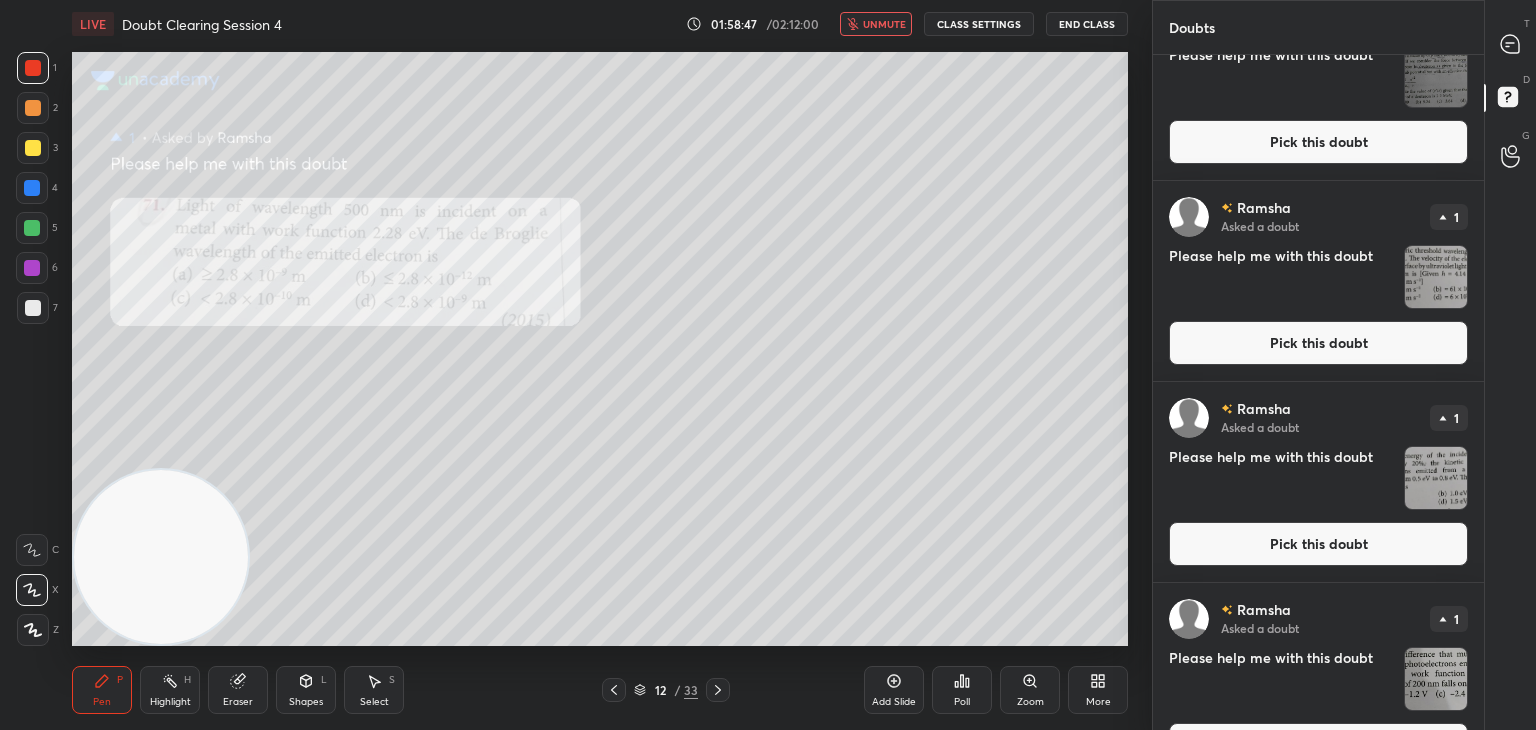 click on "Pick this doubt" at bounding box center [1318, 343] 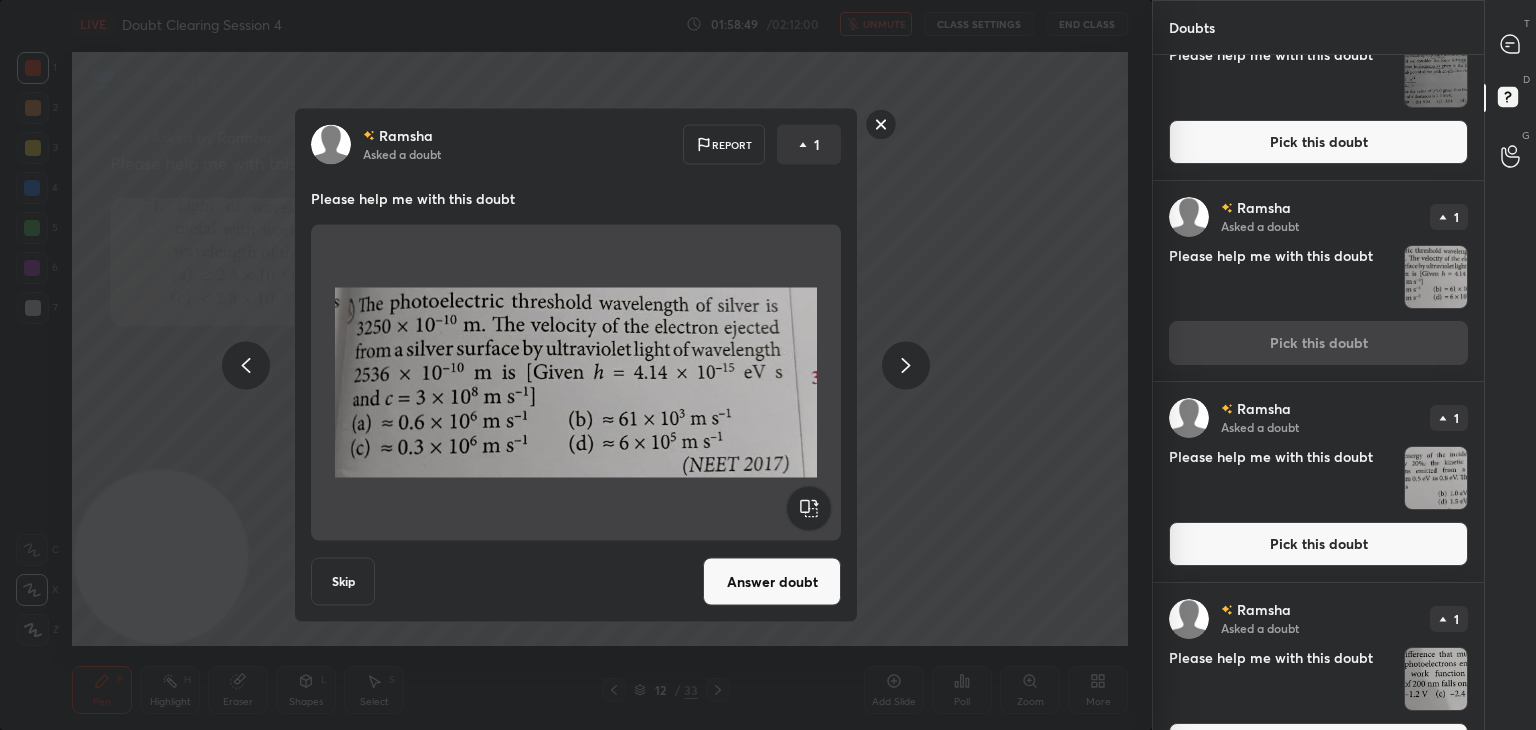 click 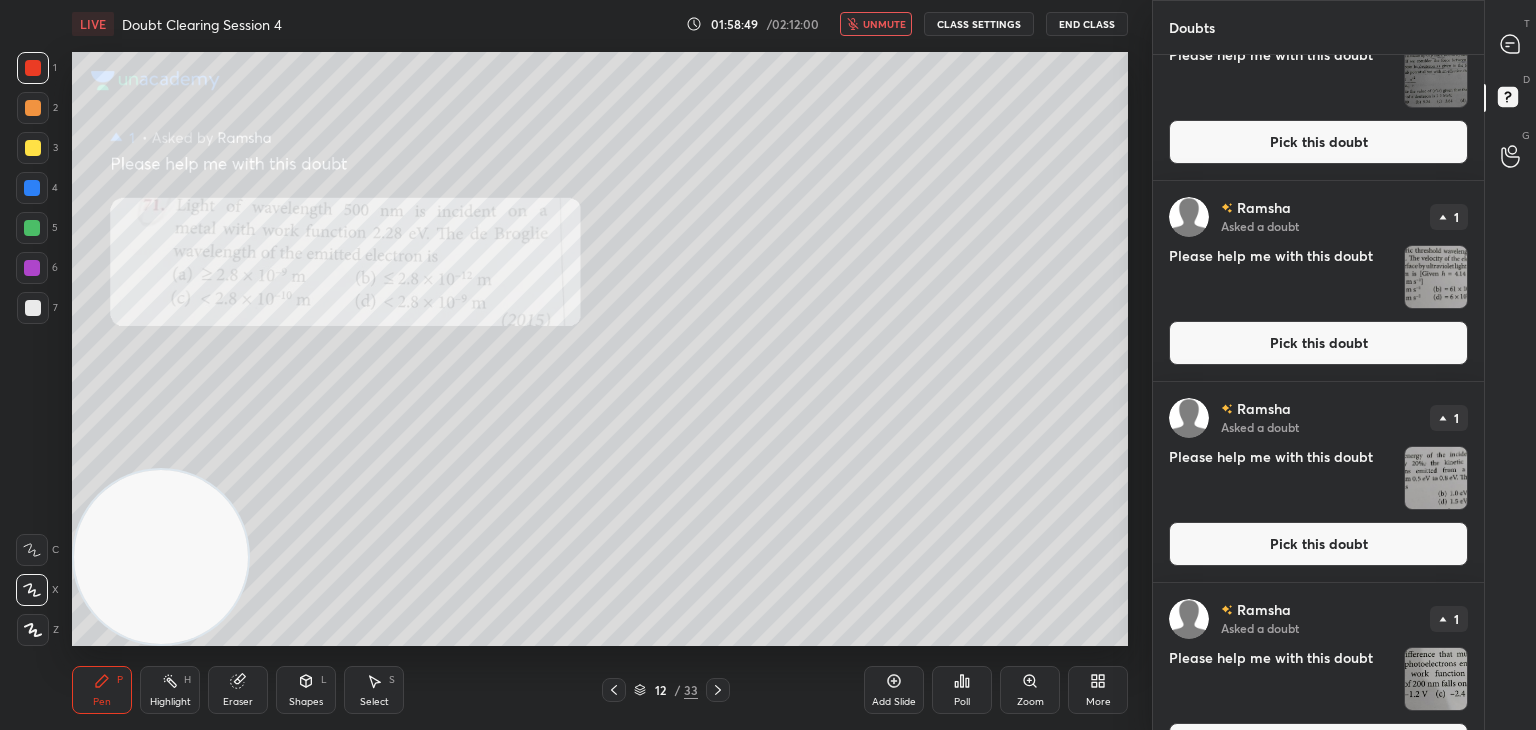 scroll, scrollTop: 0, scrollLeft: 0, axis: both 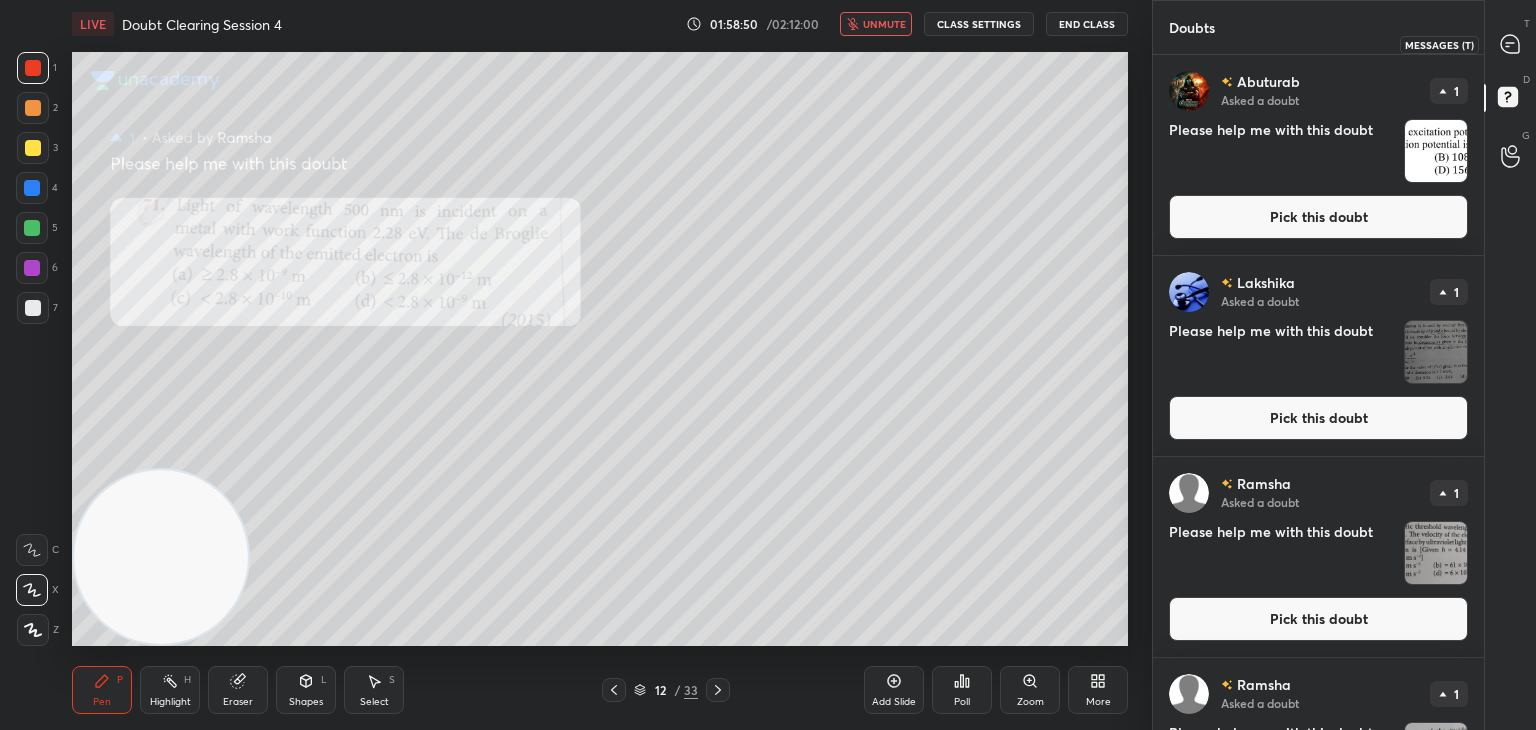 click at bounding box center (1511, 44) 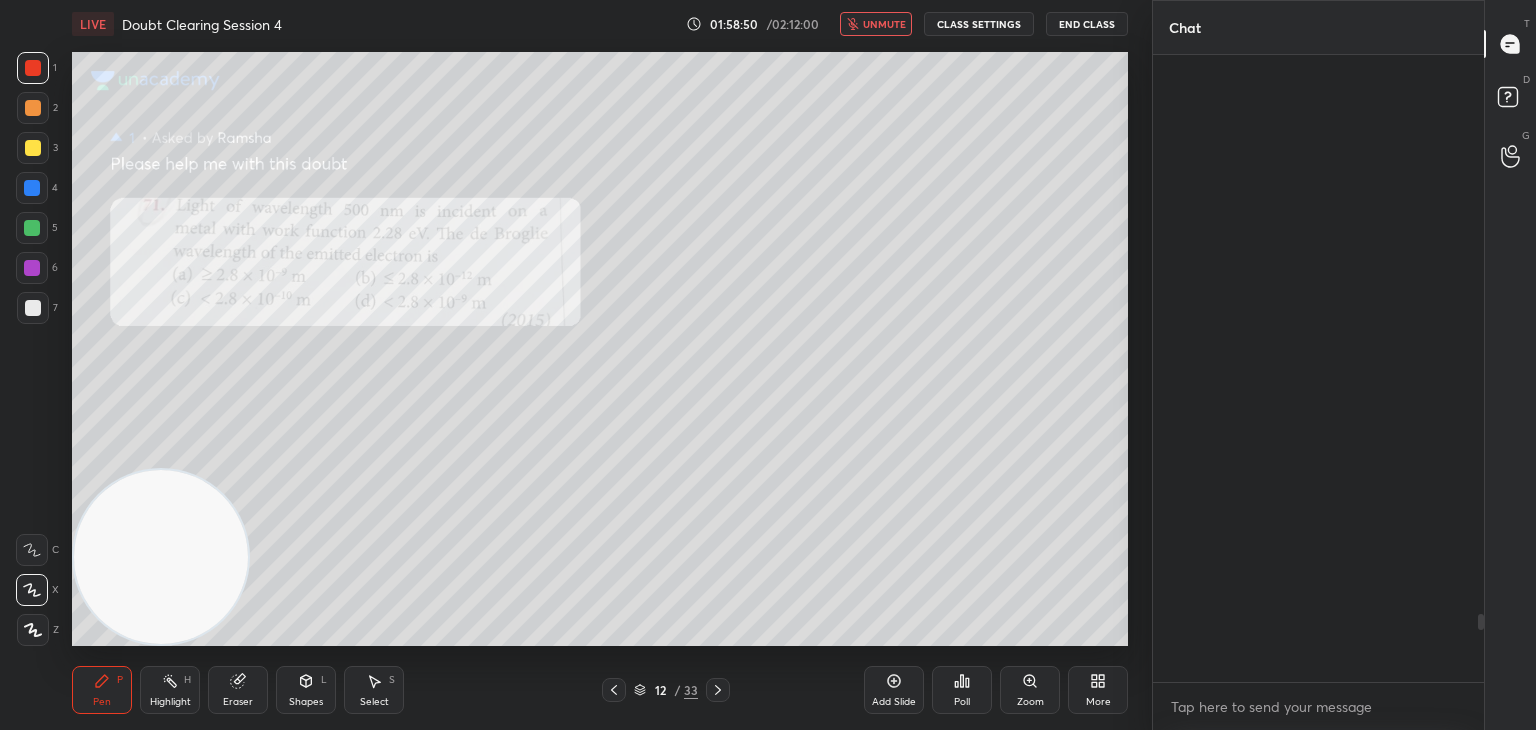 scroll, scrollTop: 5180, scrollLeft: 0, axis: vertical 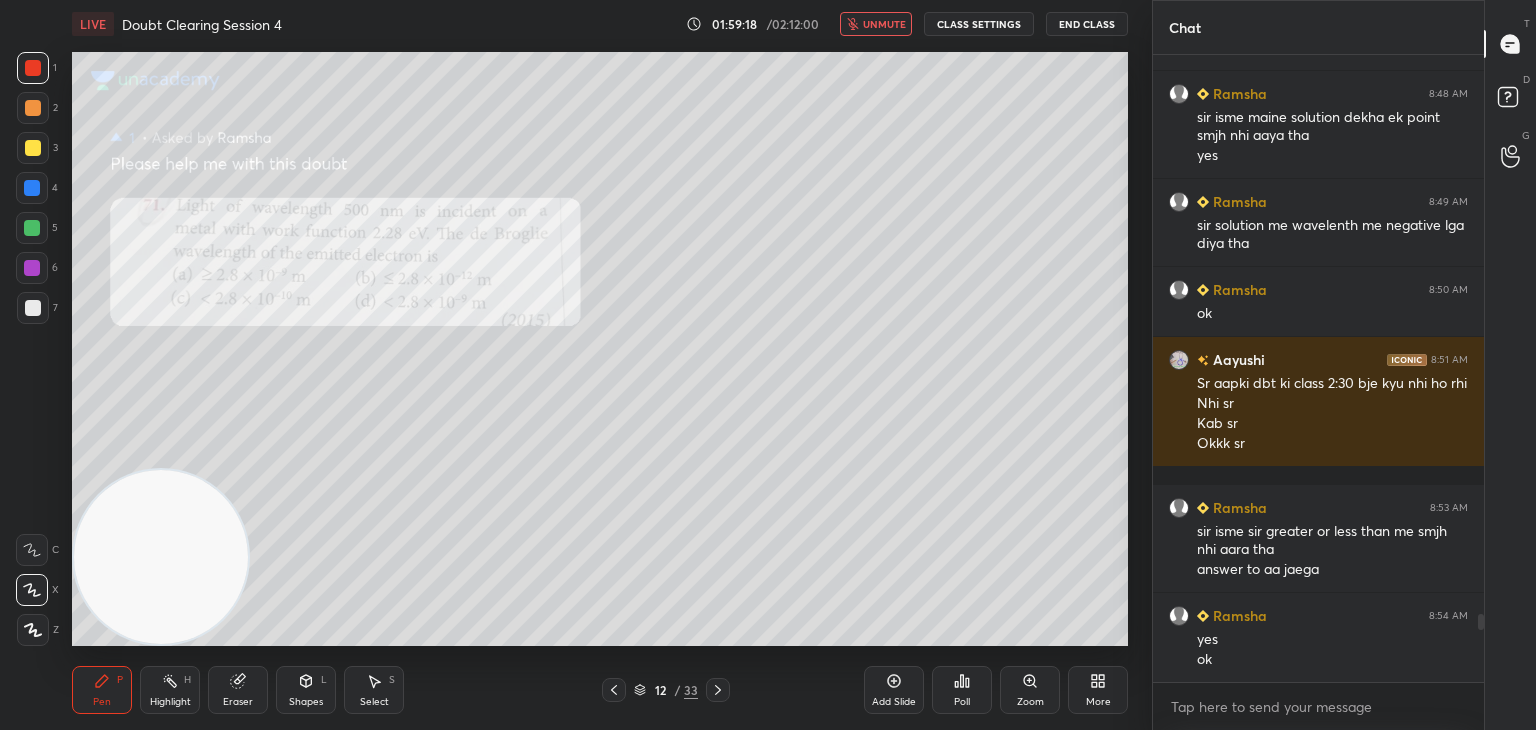 click on "D Doubts (D)" at bounding box center [1510, 100] 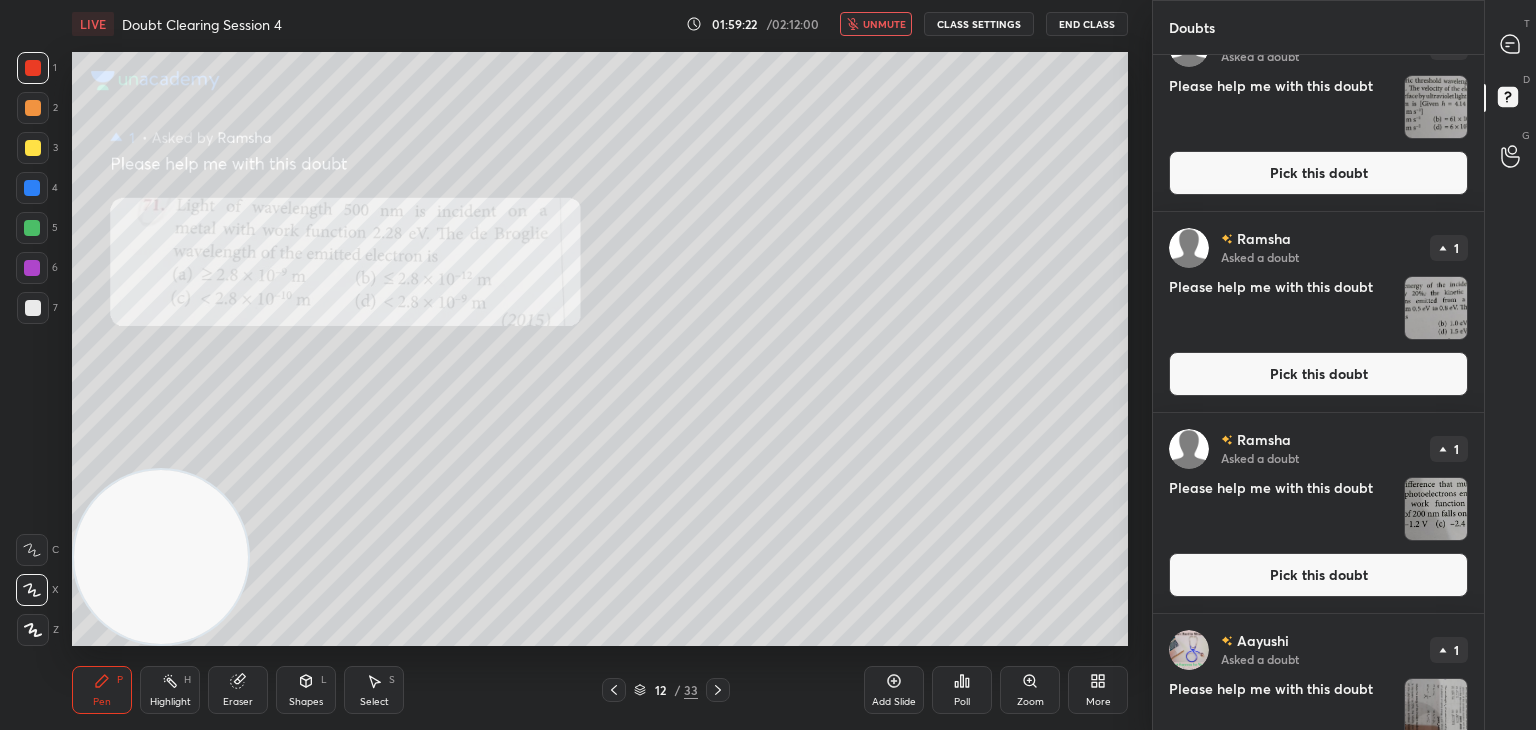 scroll, scrollTop: 448, scrollLeft: 0, axis: vertical 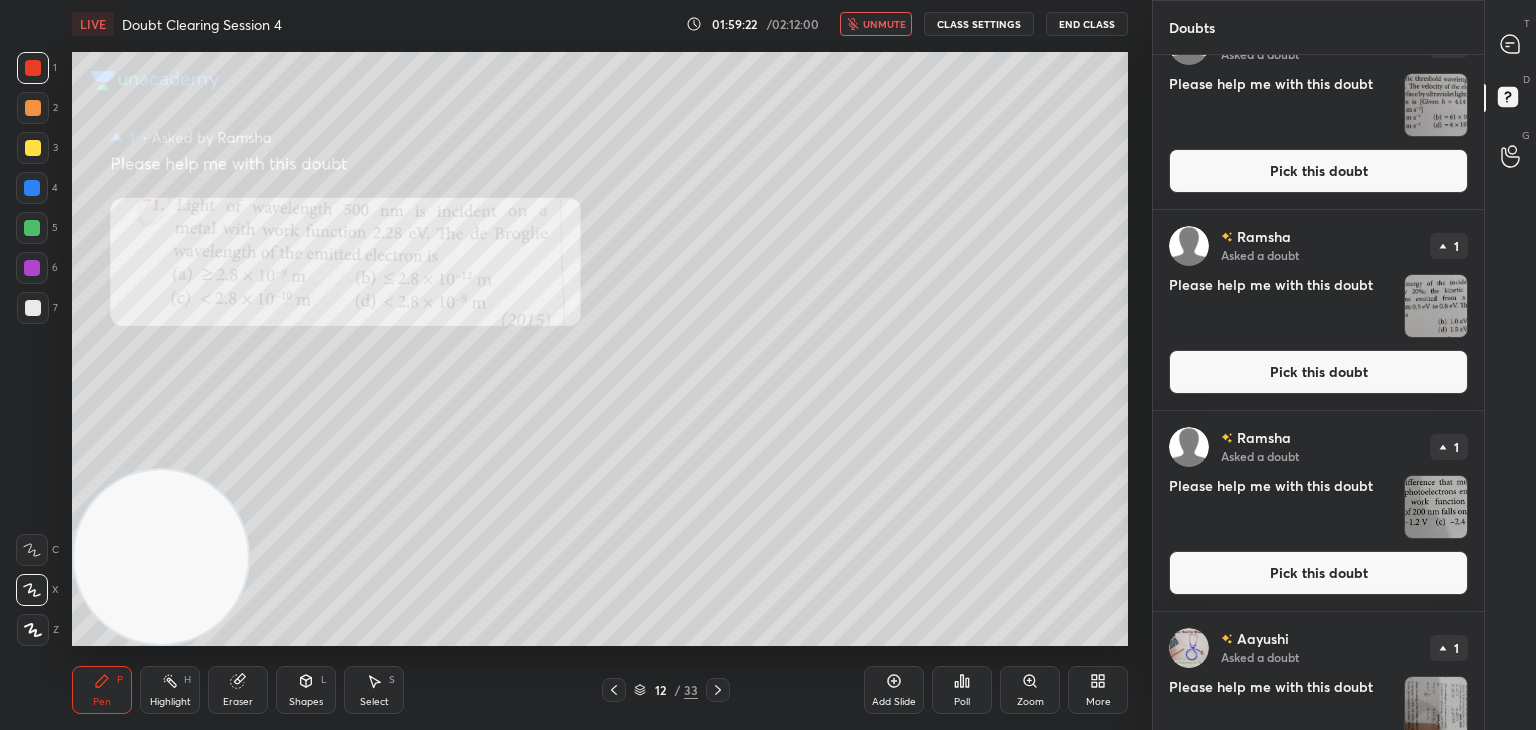 click at bounding box center (1436, 507) 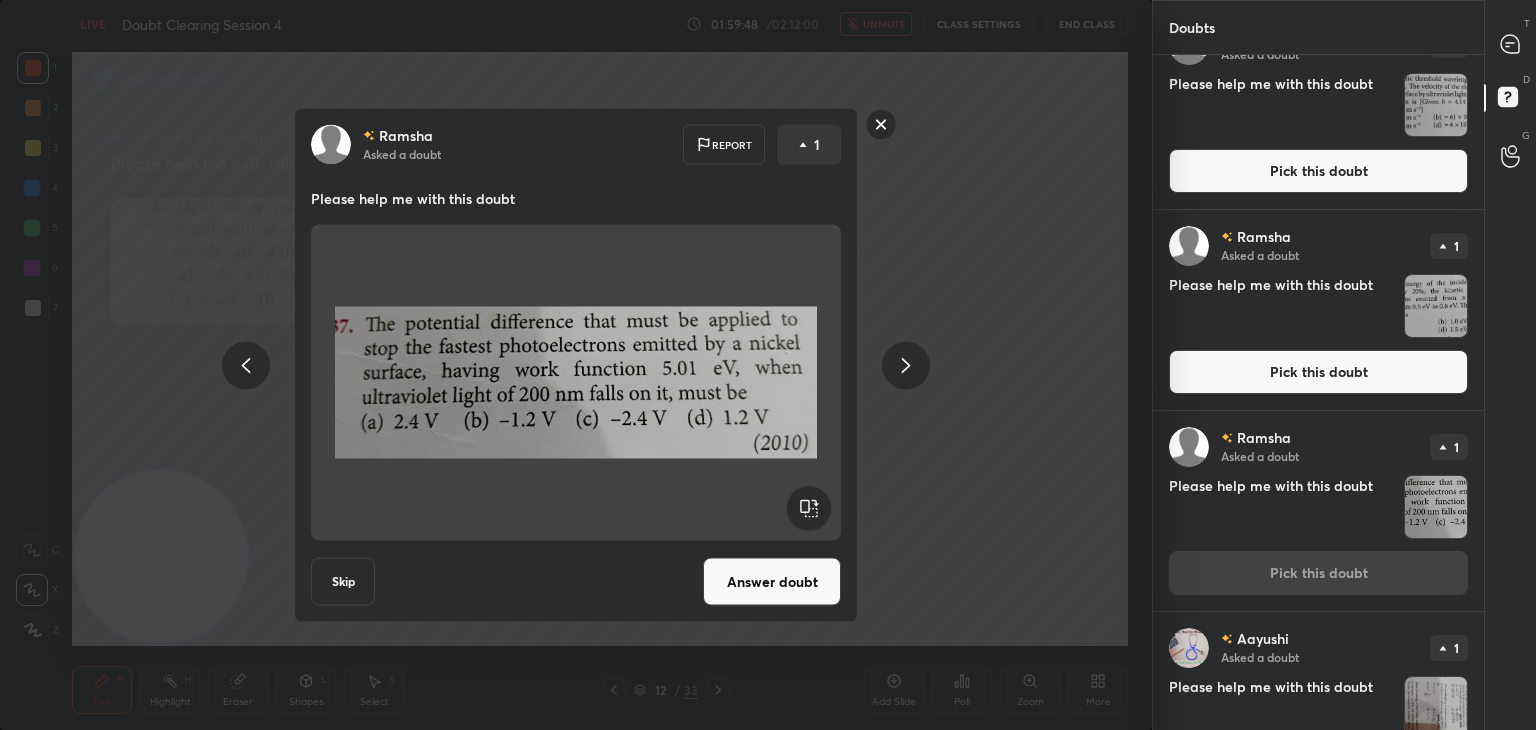 click on "Answer doubt" at bounding box center [772, 582] 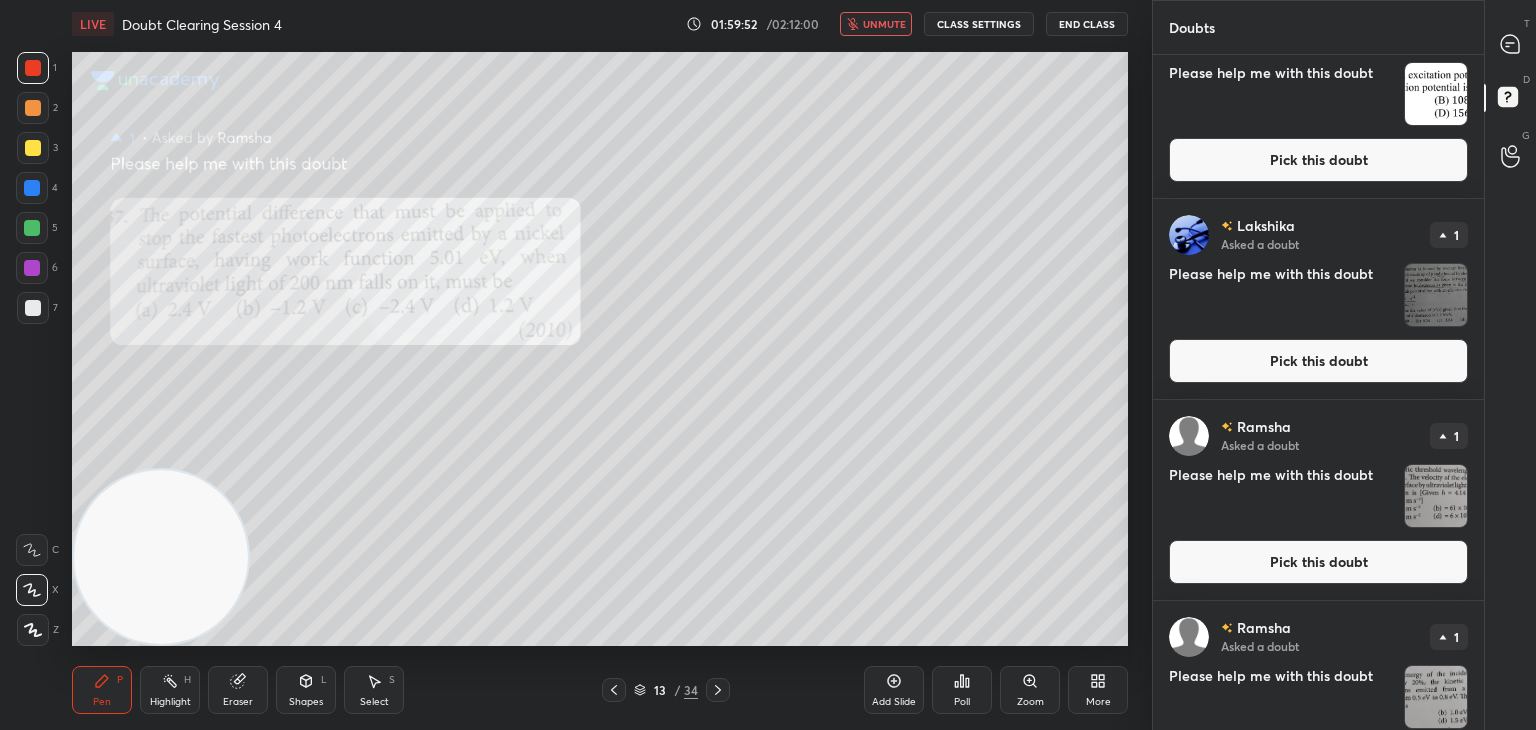 scroll, scrollTop: 0, scrollLeft: 0, axis: both 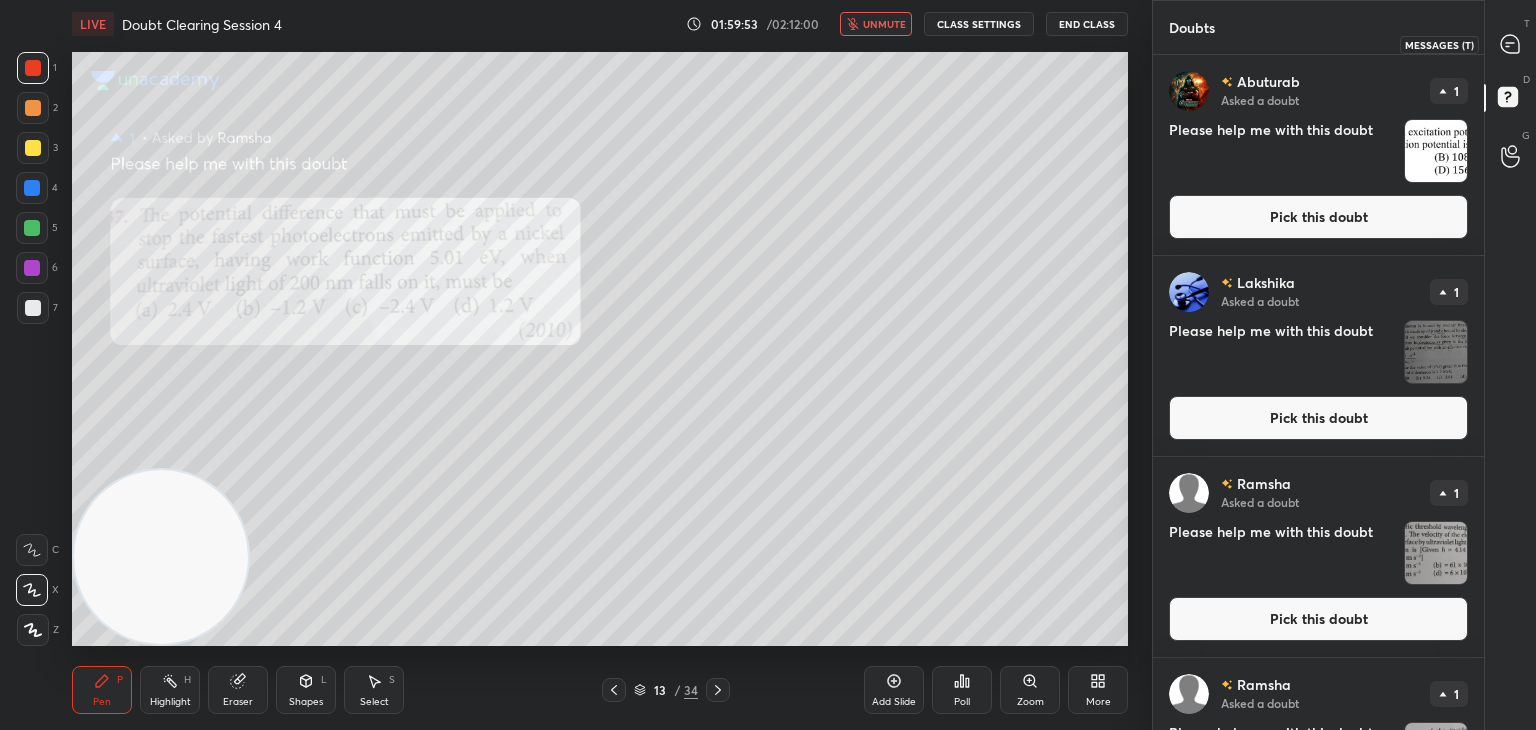 click at bounding box center (1511, 44) 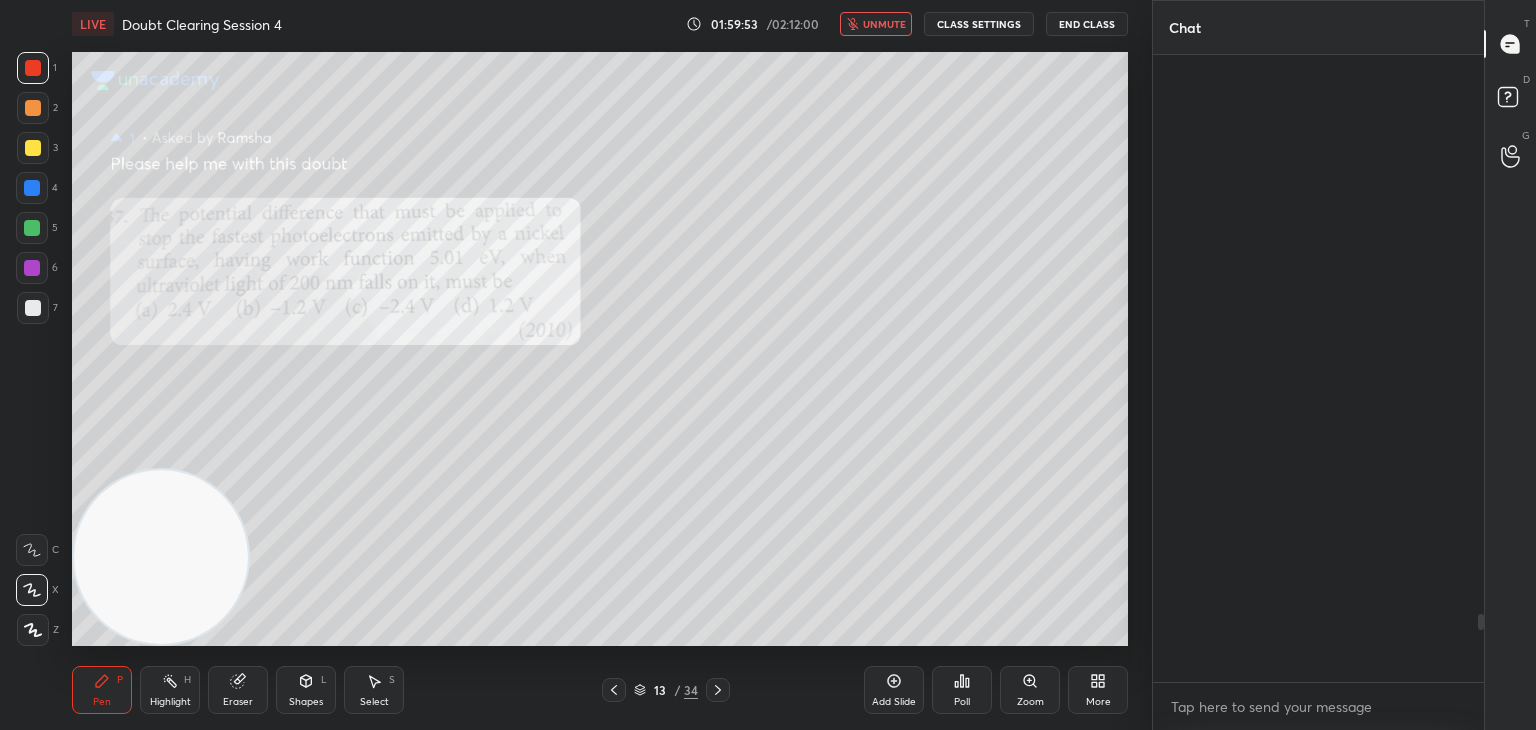 scroll, scrollTop: 5128, scrollLeft: 0, axis: vertical 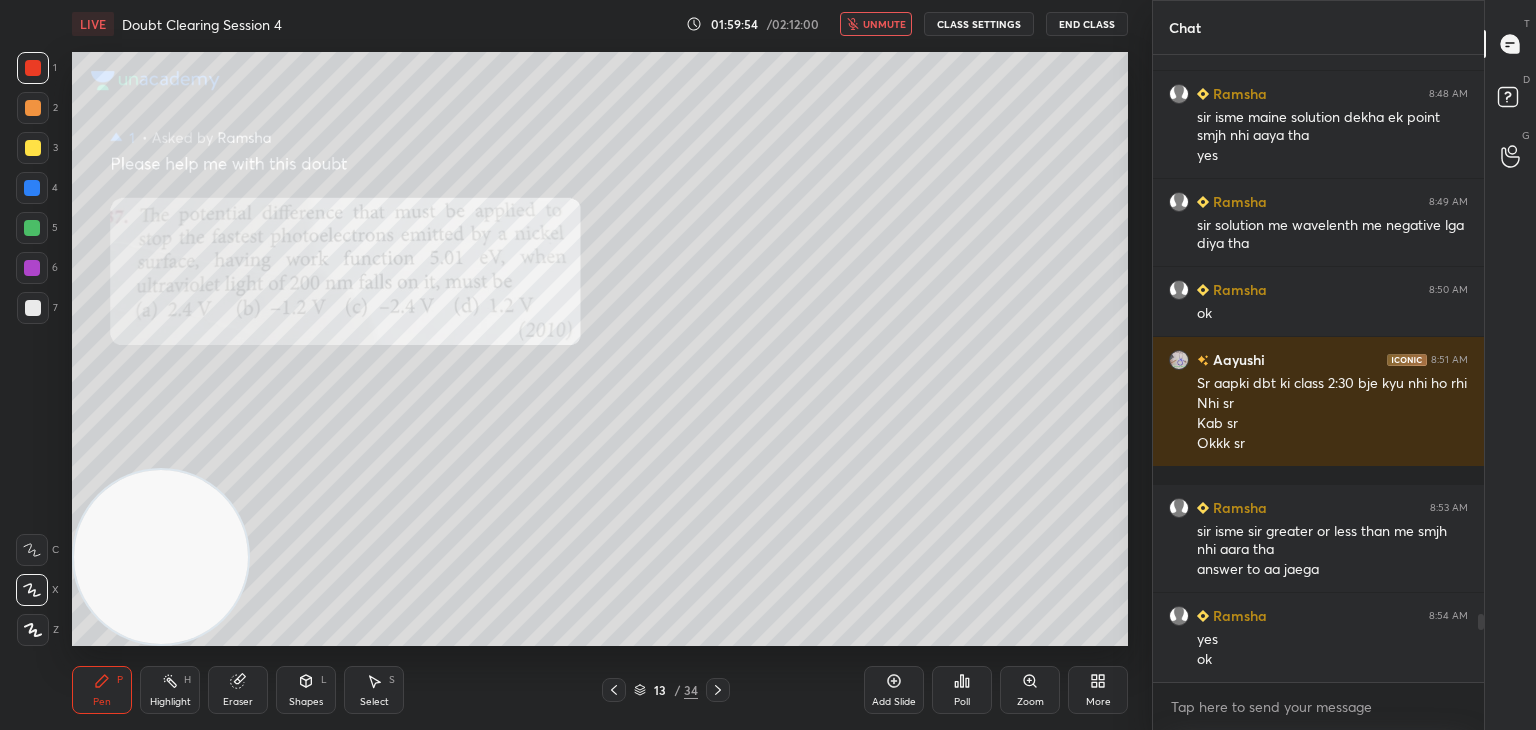 click on "unmute" at bounding box center (884, 24) 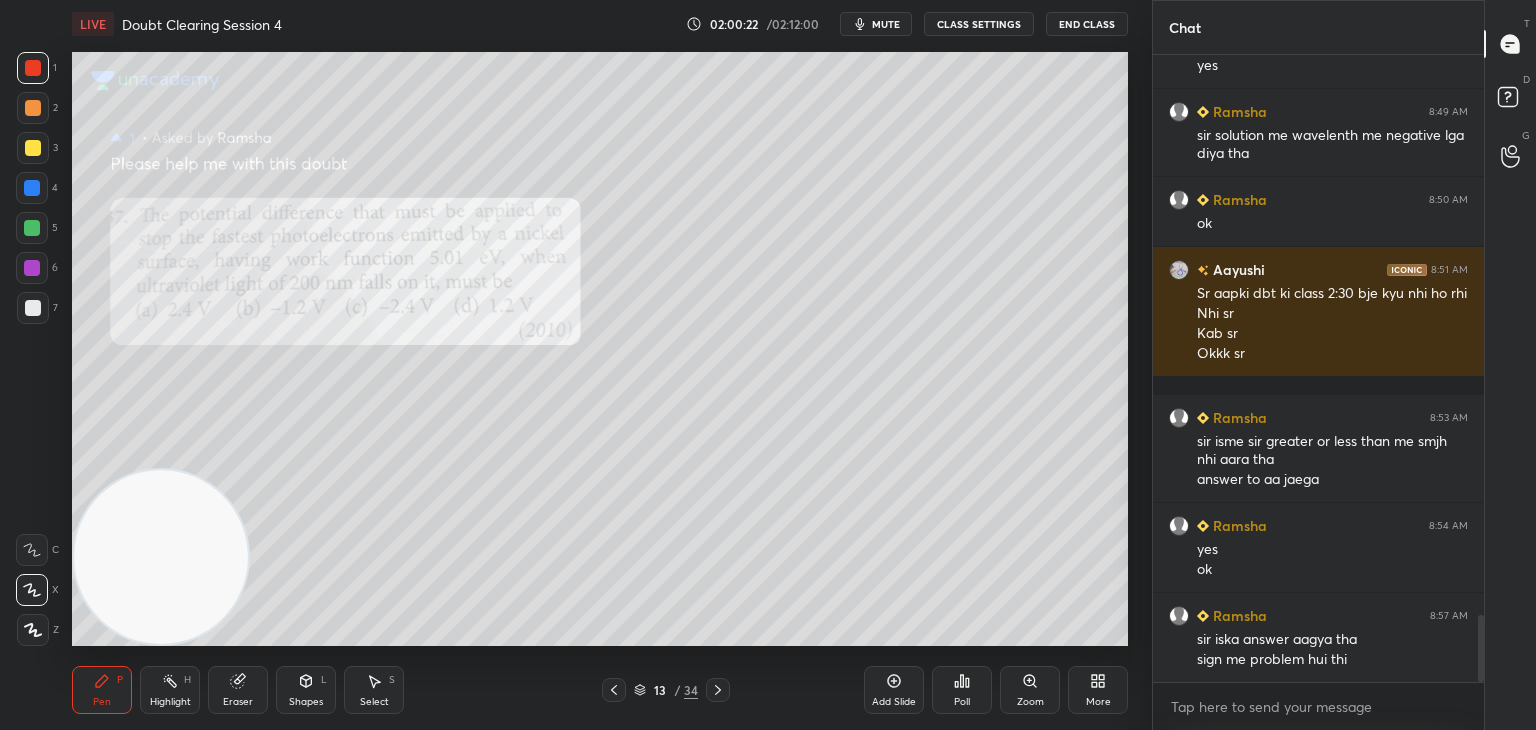 scroll, scrollTop: 5238, scrollLeft: 0, axis: vertical 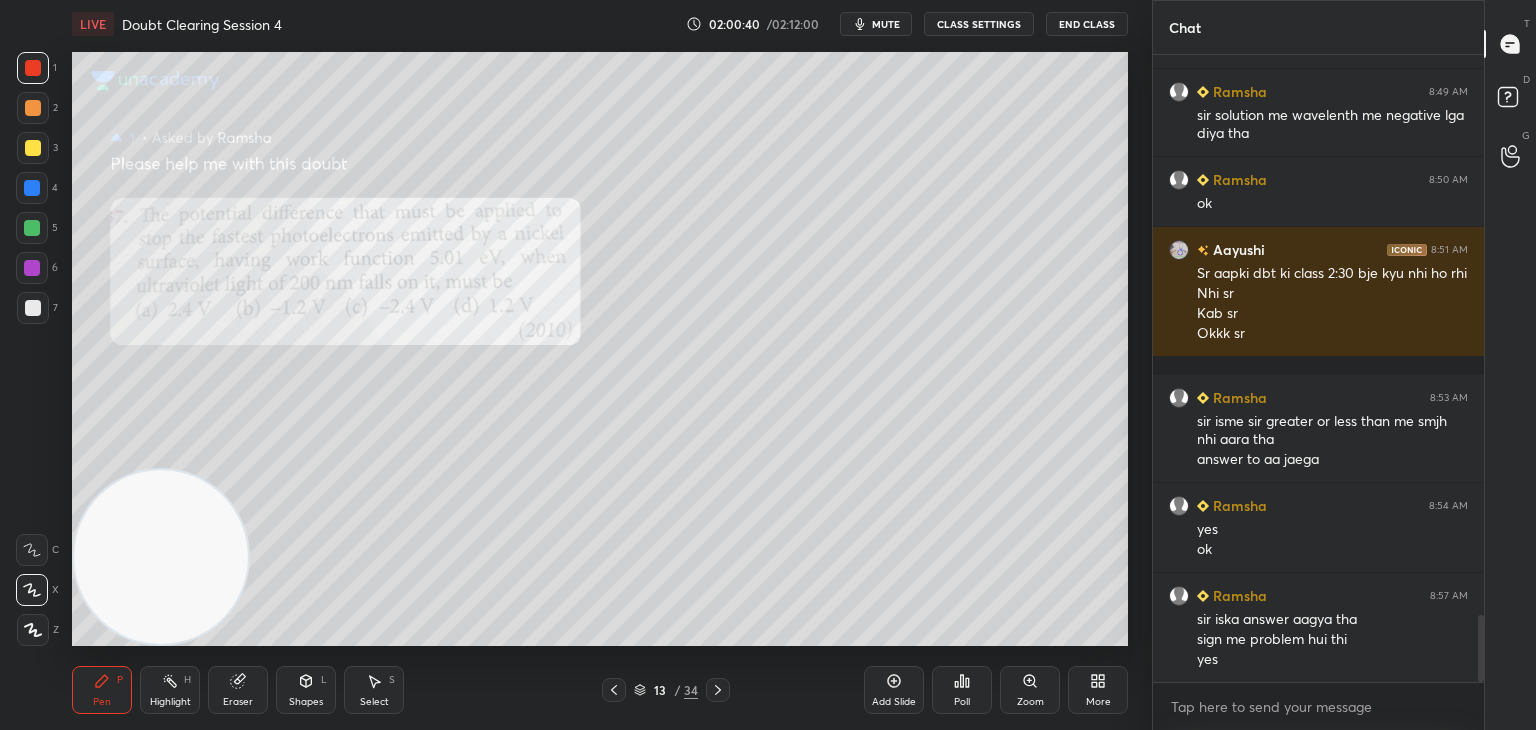 click 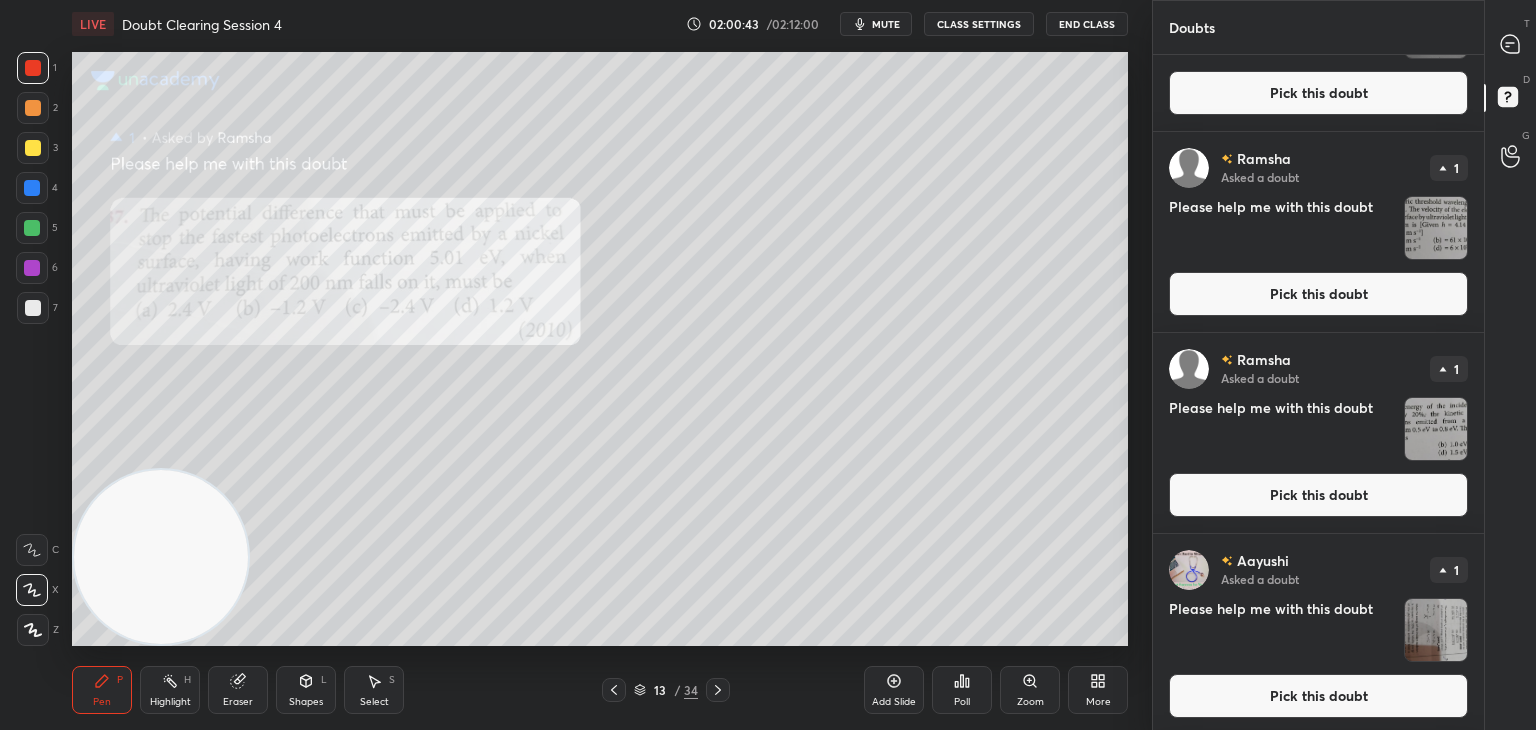 scroll, scrollTop: 325, scrollLeft: 0, axis: vertical 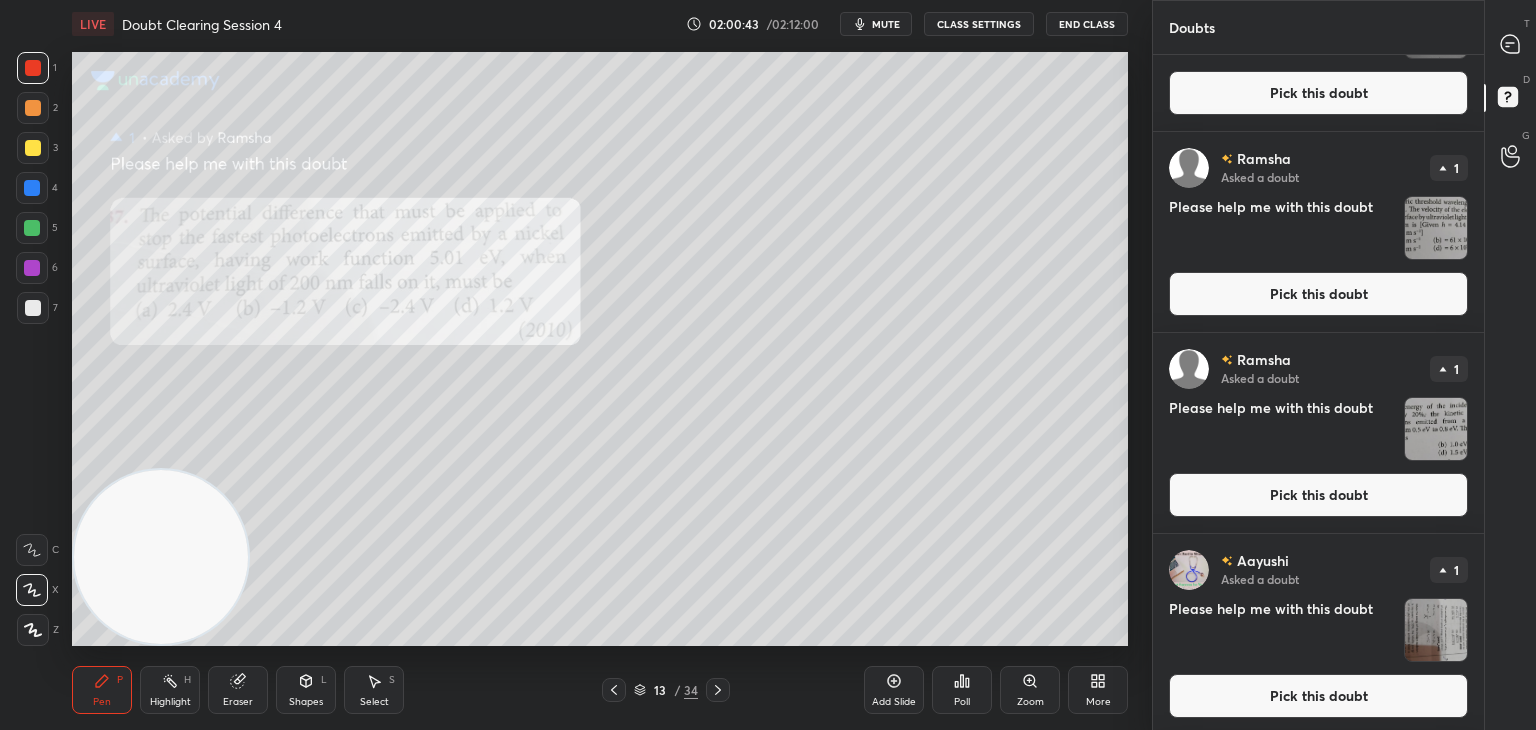 click at bounding box center (1436, 228) 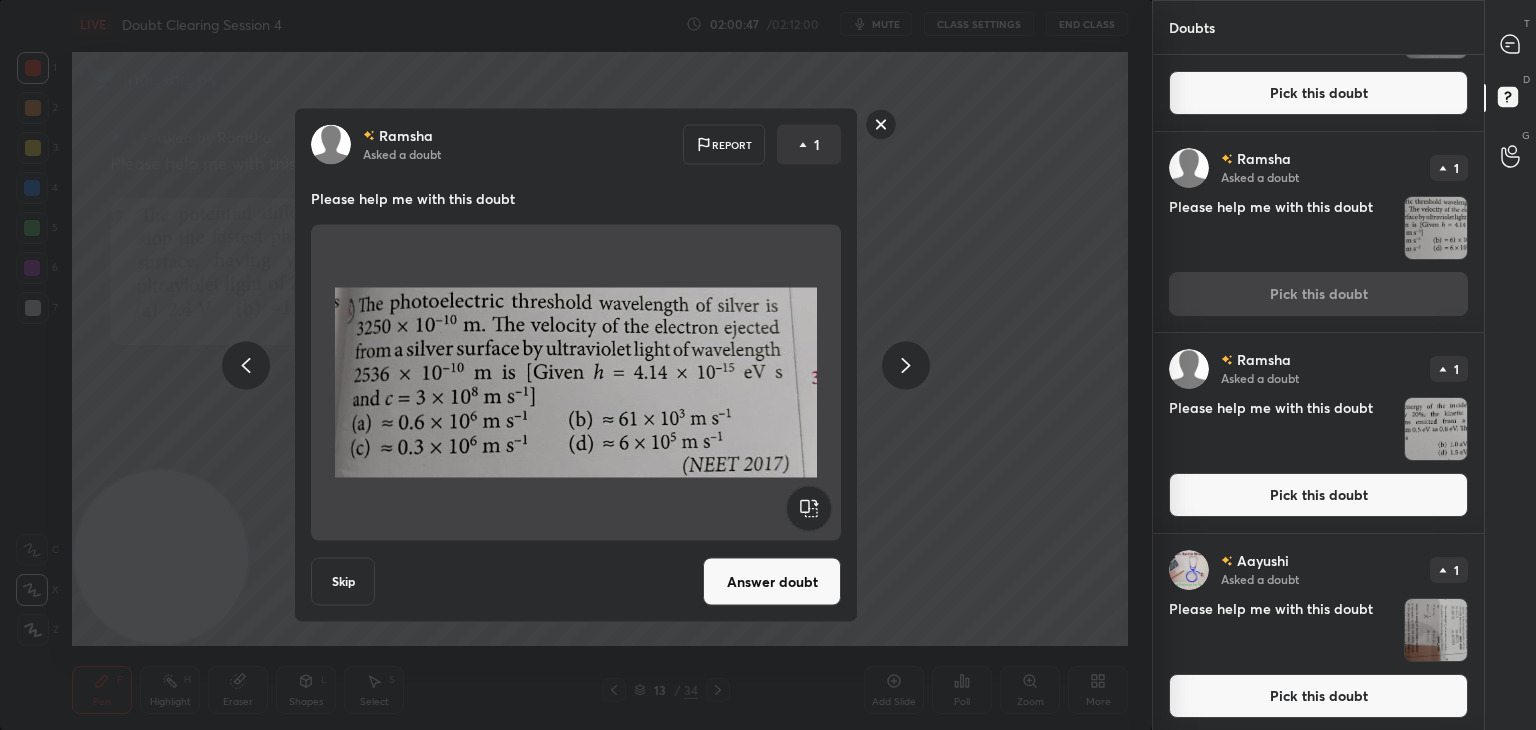 click at bounding box center (576, 383) 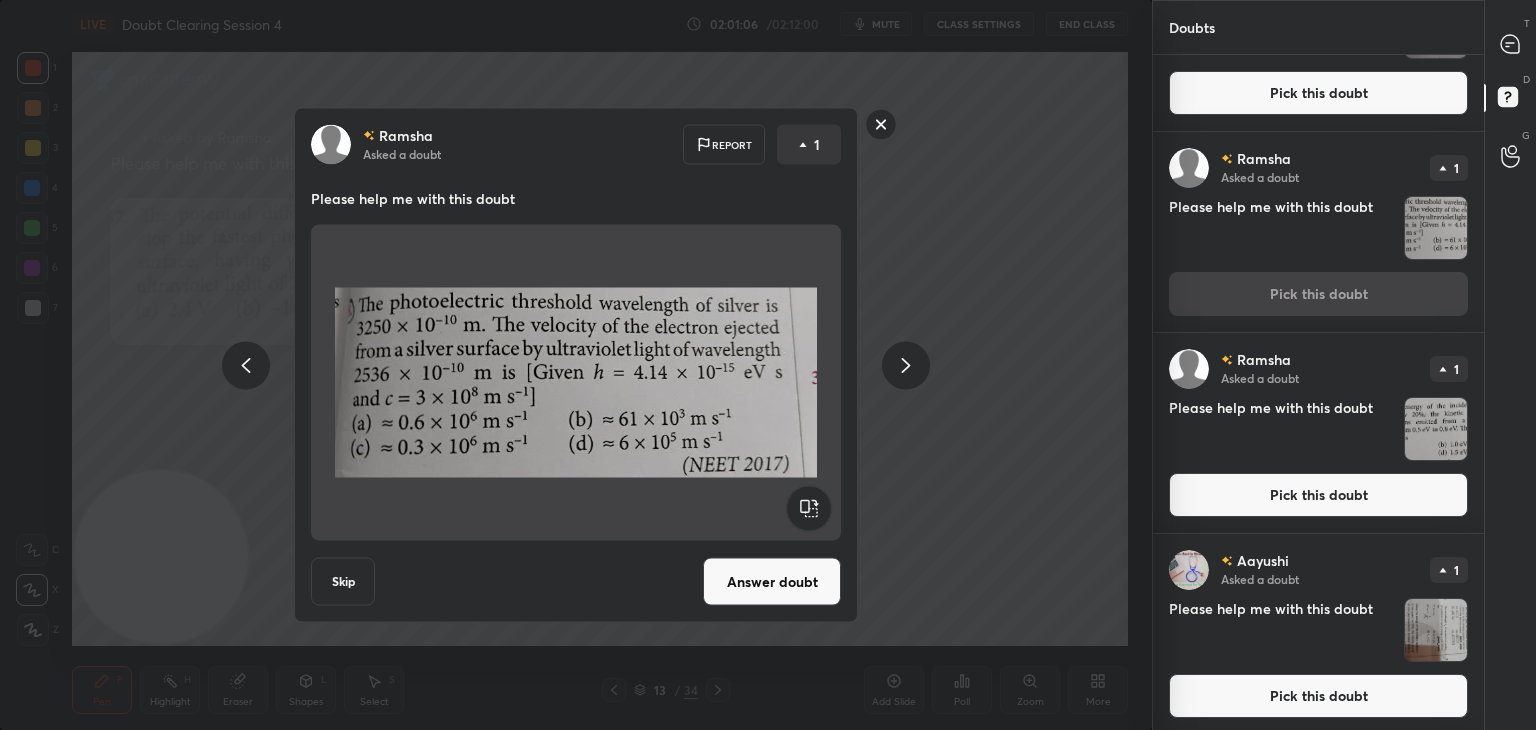 click on "Answer doubt" at bounding box center [772, 582] 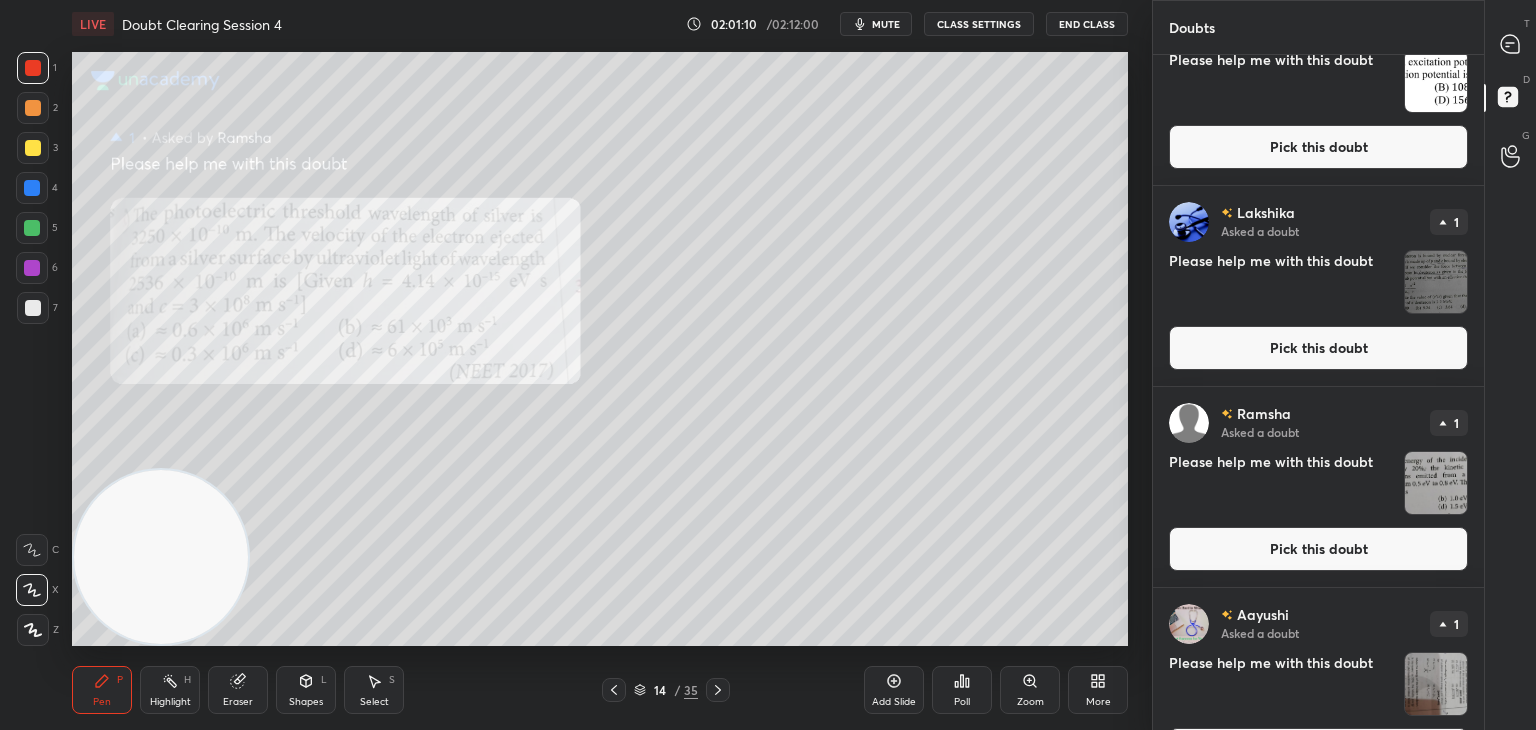 scroll, scrollTop: 0, scrollLeft: 0, axis: both 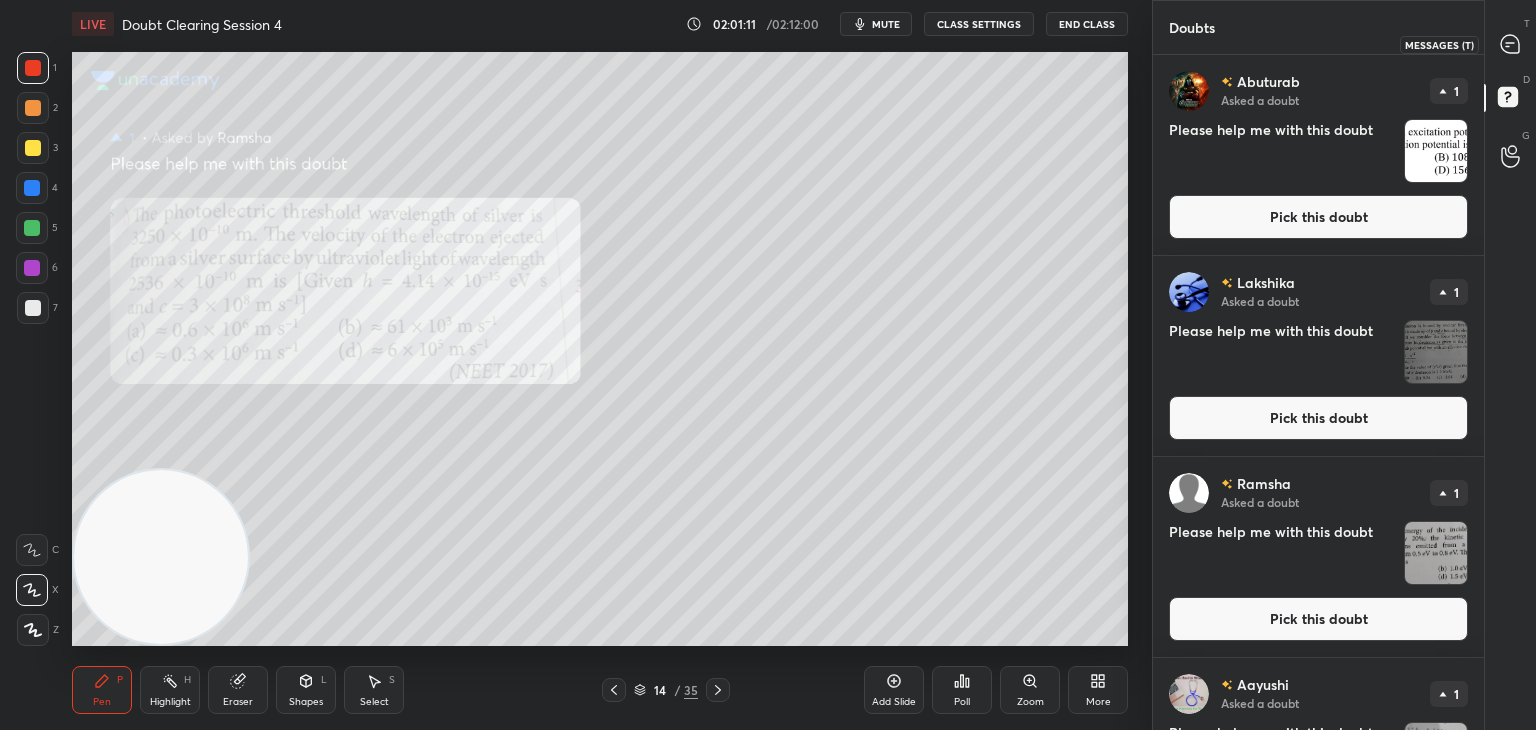 click at bounding box center [1511, 44] 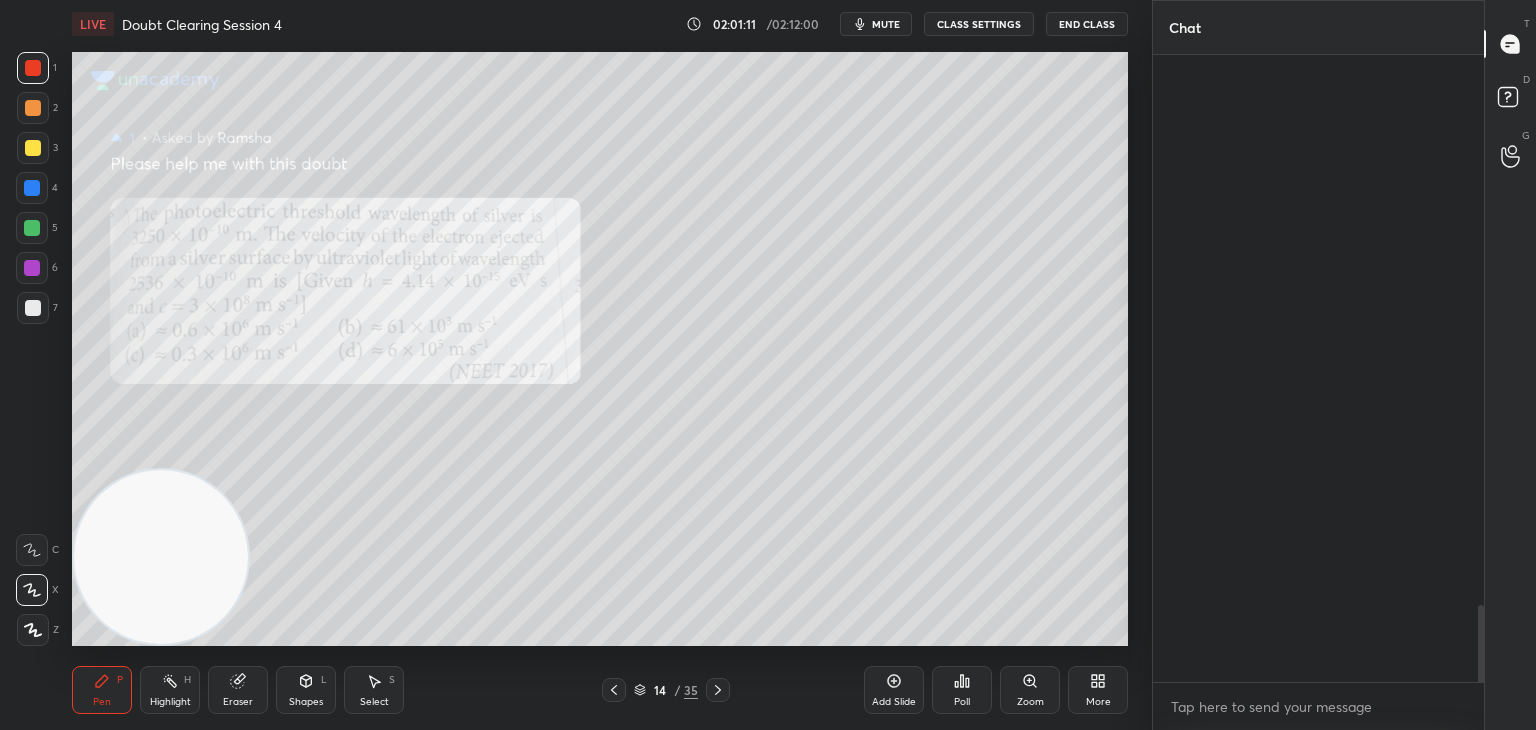 scroll, scrollTop: 5092, scrollLeft: 0, axis: vertical 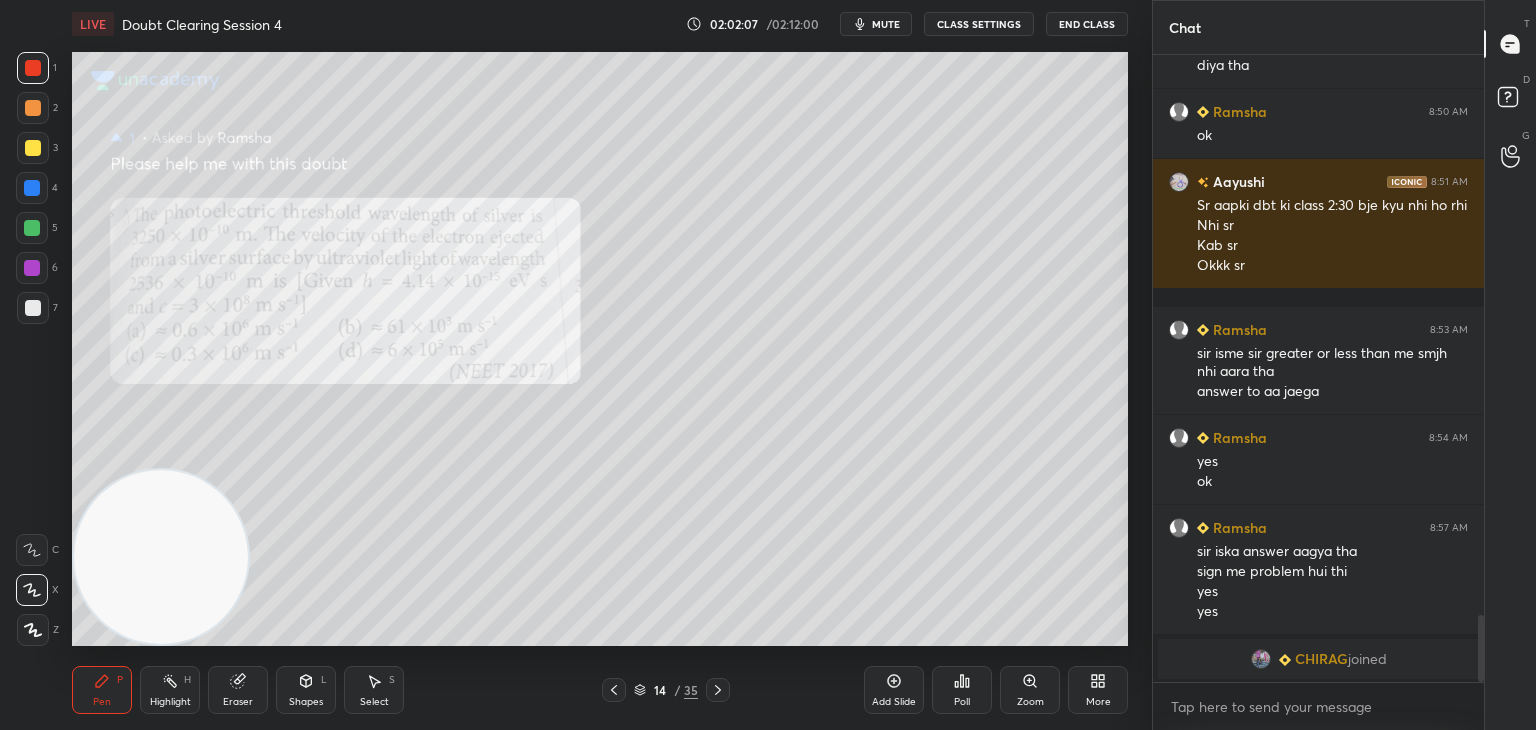 click at bounding box center [1261, 659] 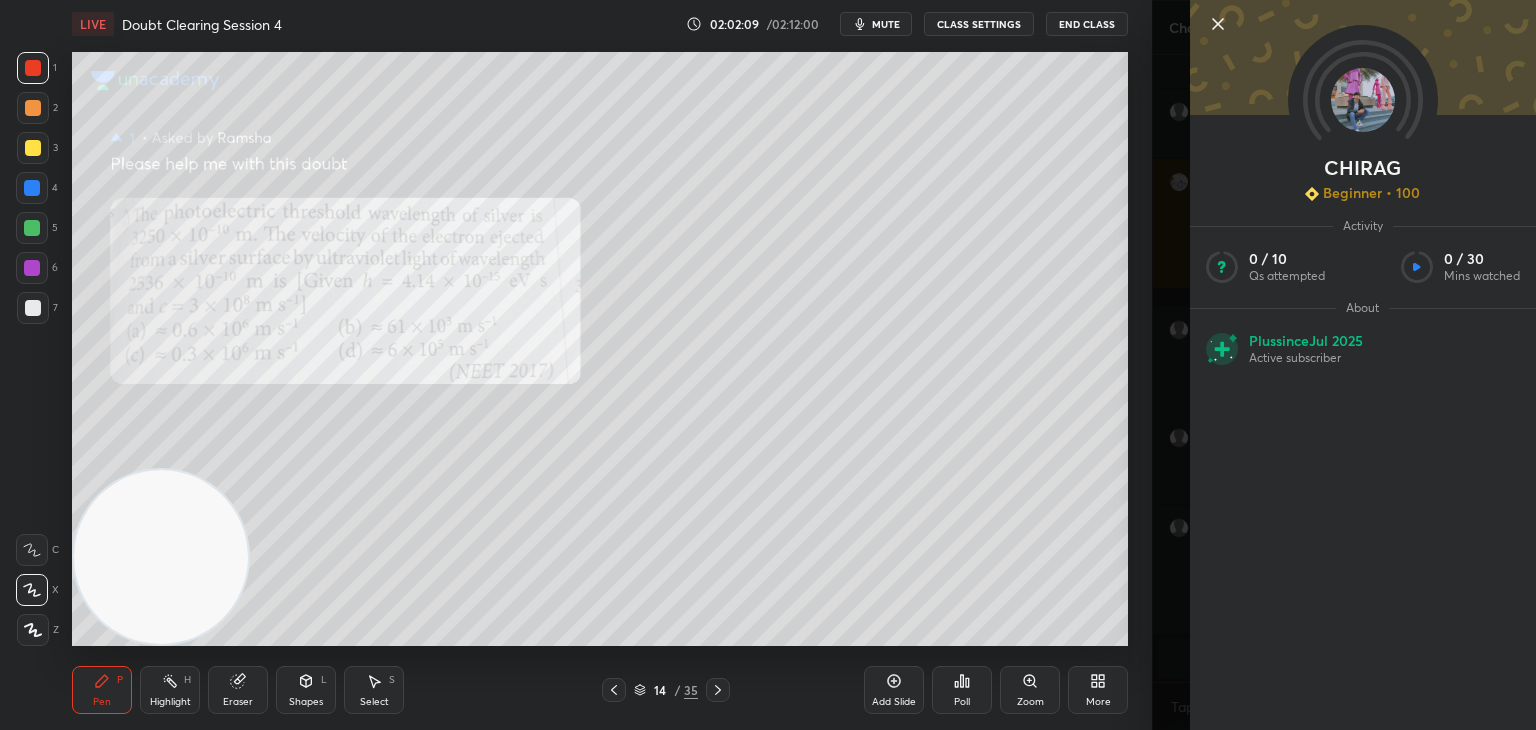 click 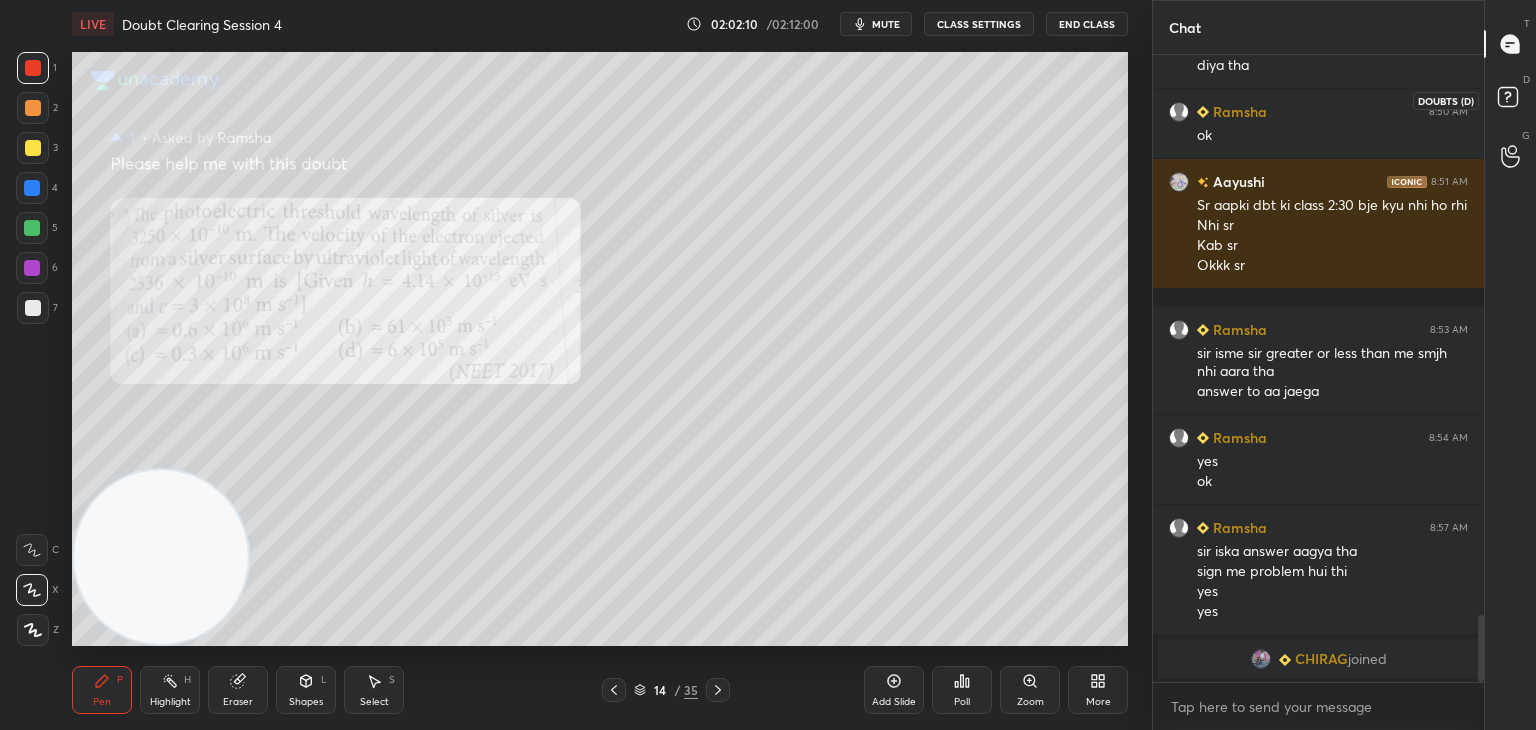 click 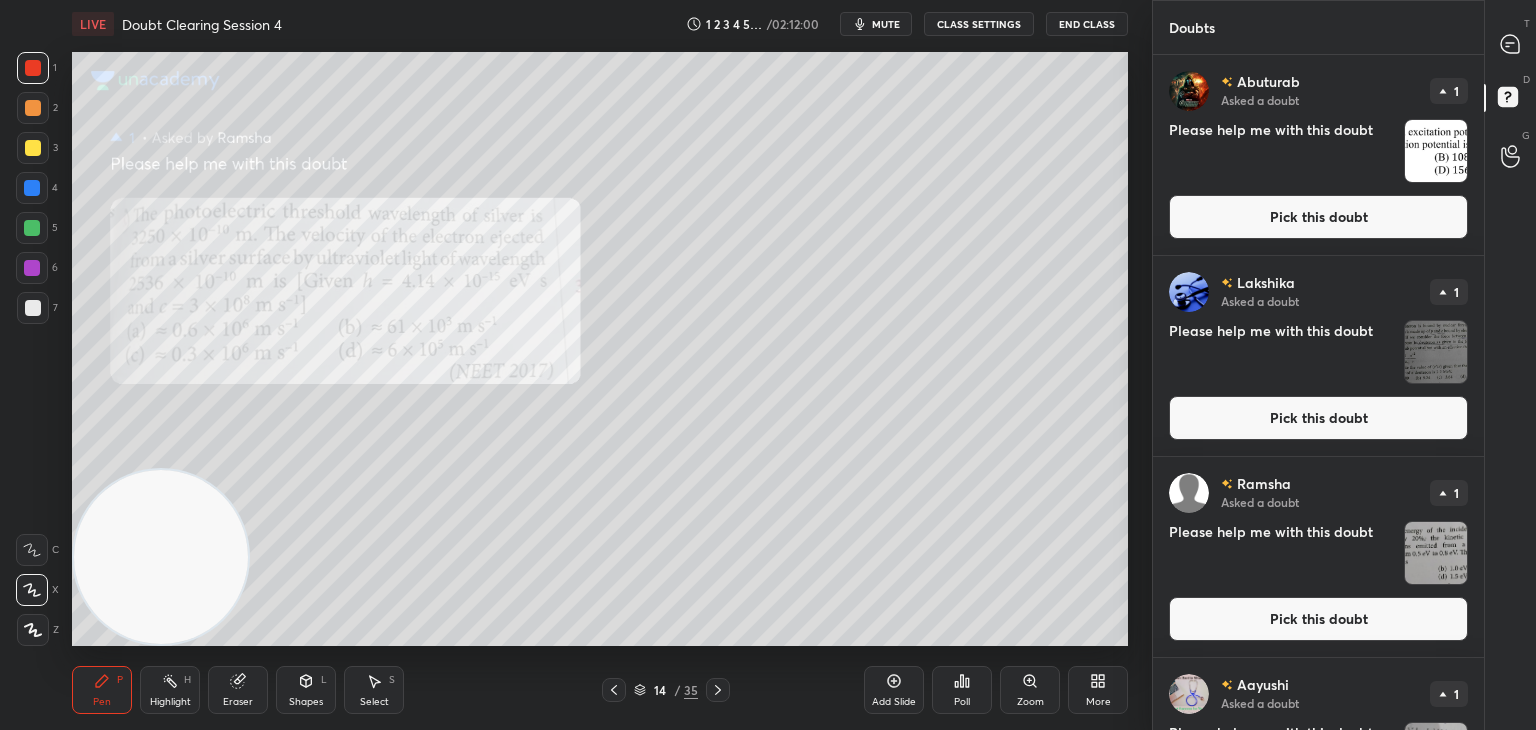 click on "T Messages (T)" at bounding box center (1510, 44) 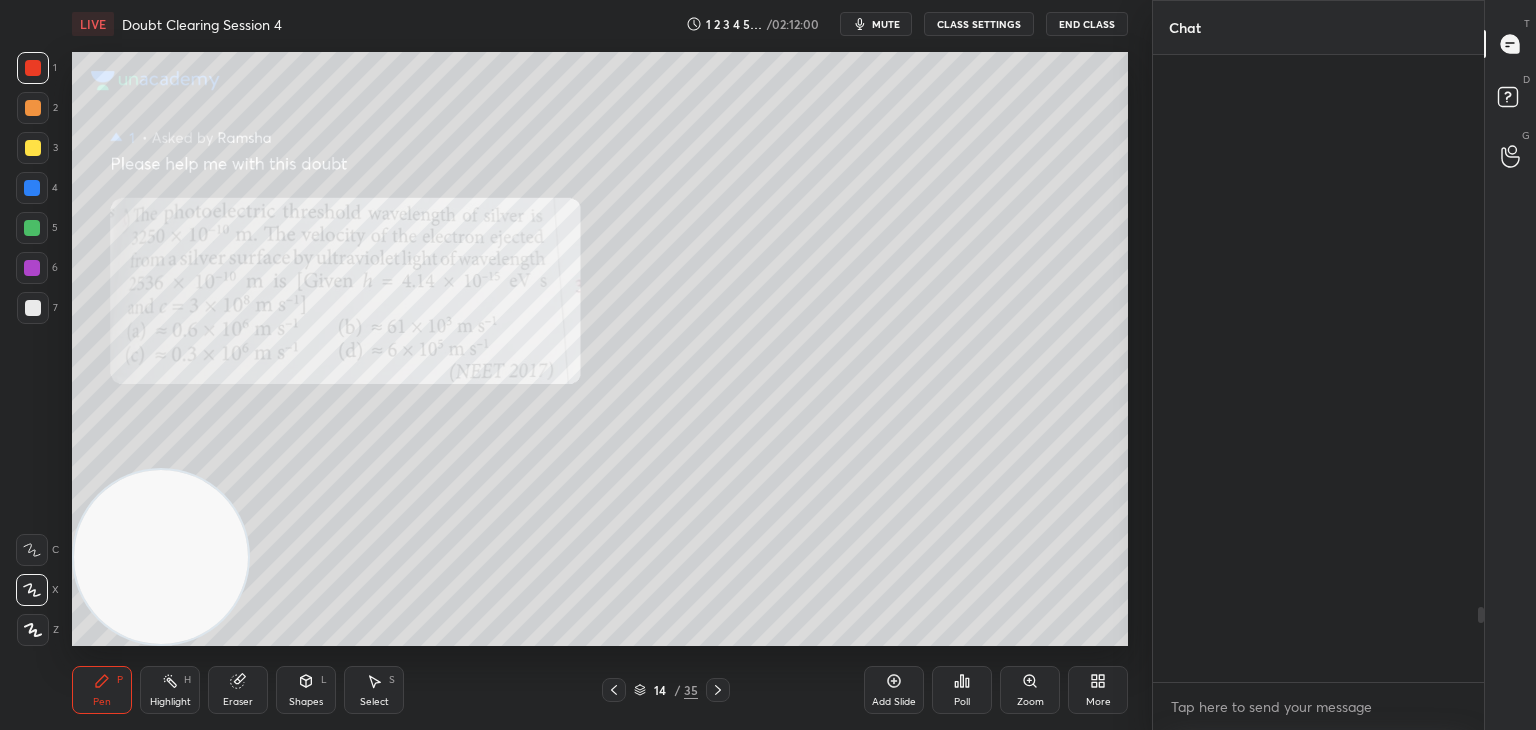scroll, scrollTop: 4592, scrollLeft: 0, axis: vertical 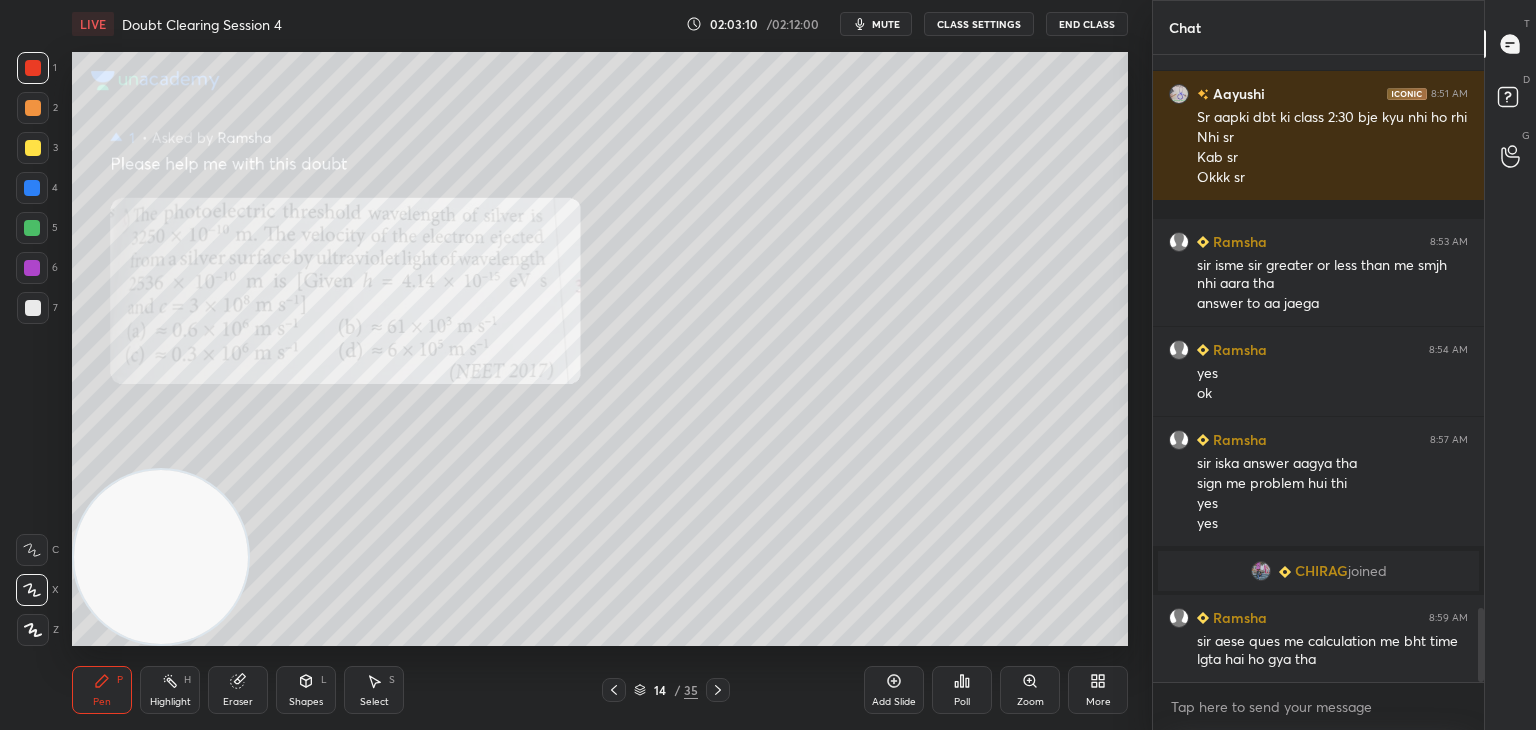 click 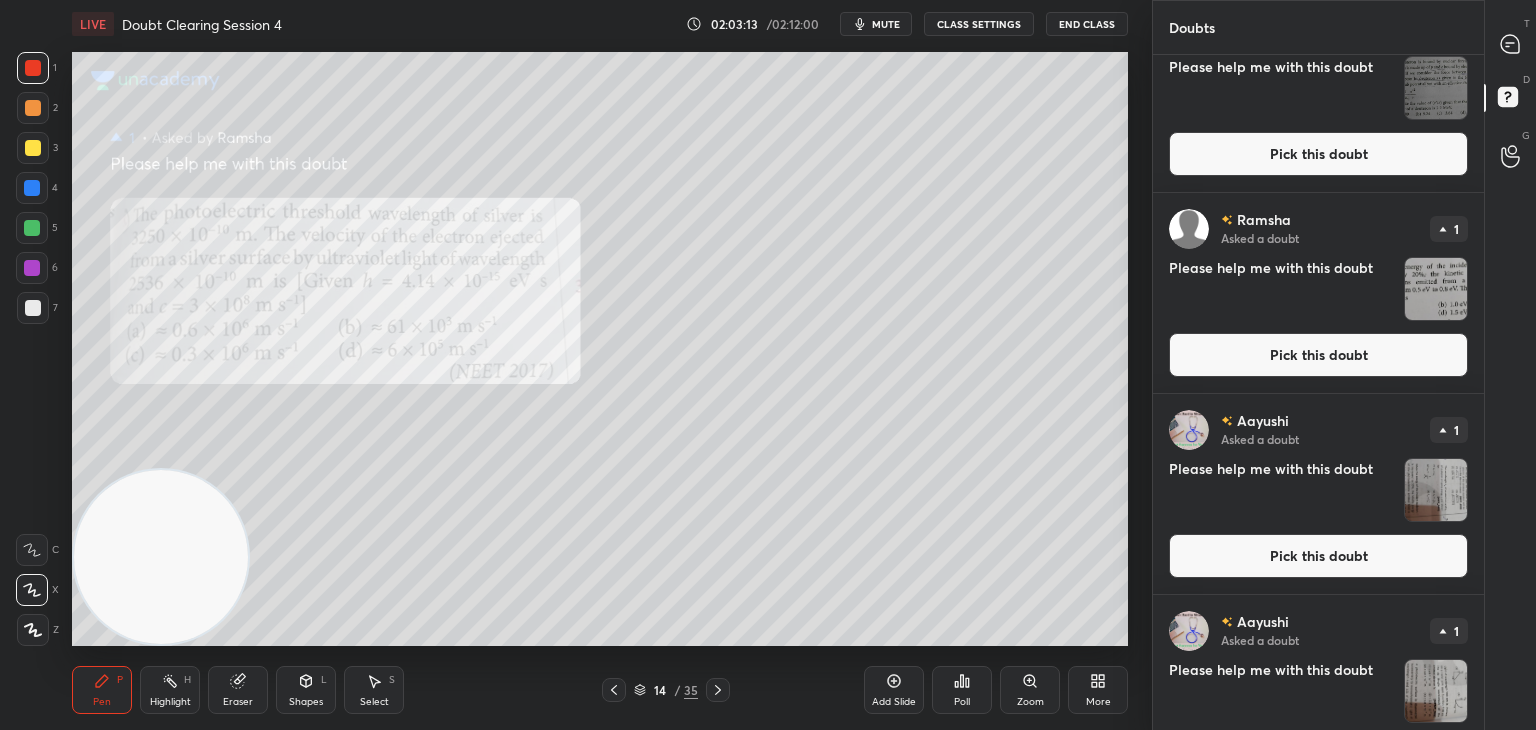 scroll, scrollTop: 269, scrollLeft: 0, axis: vertical 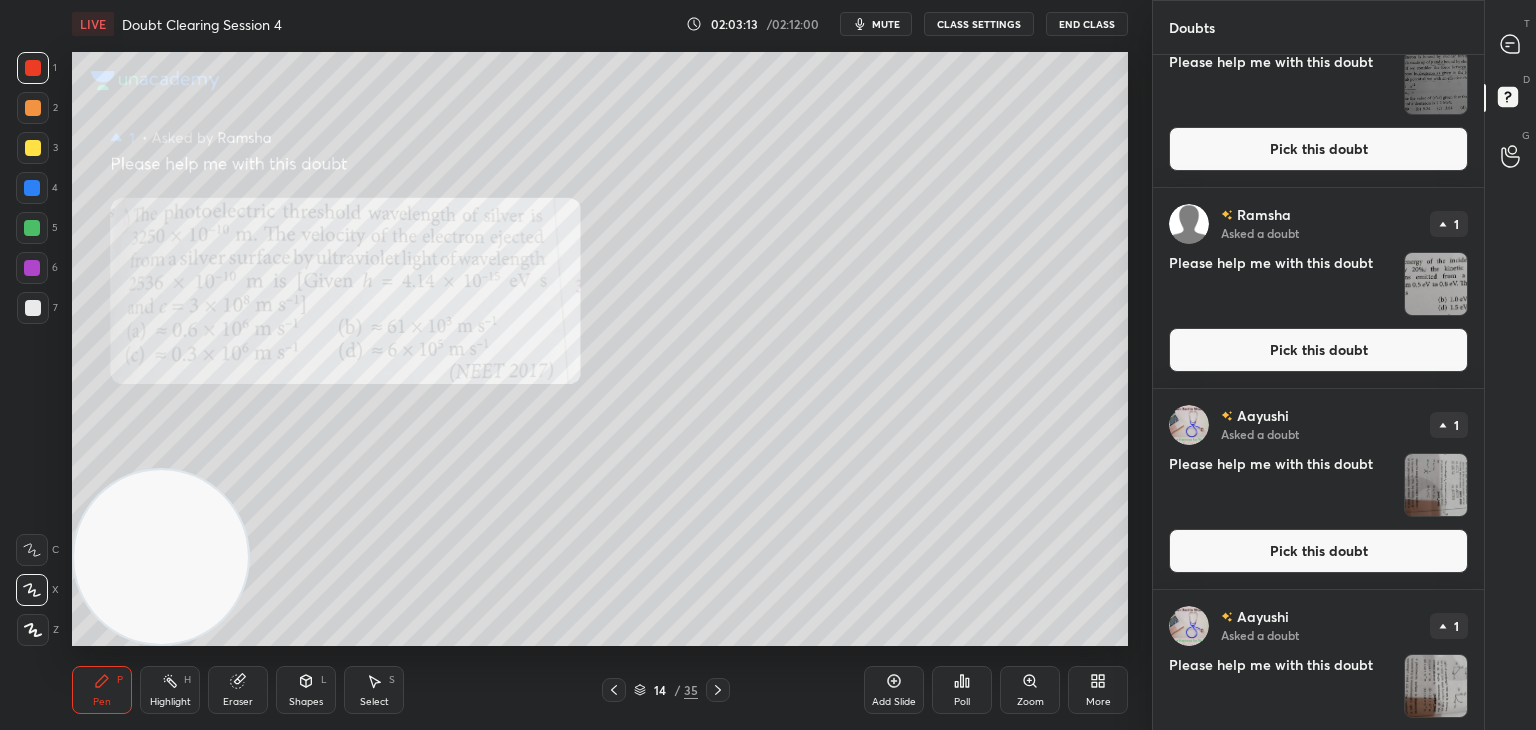 click at bounding box center (1436, 284) 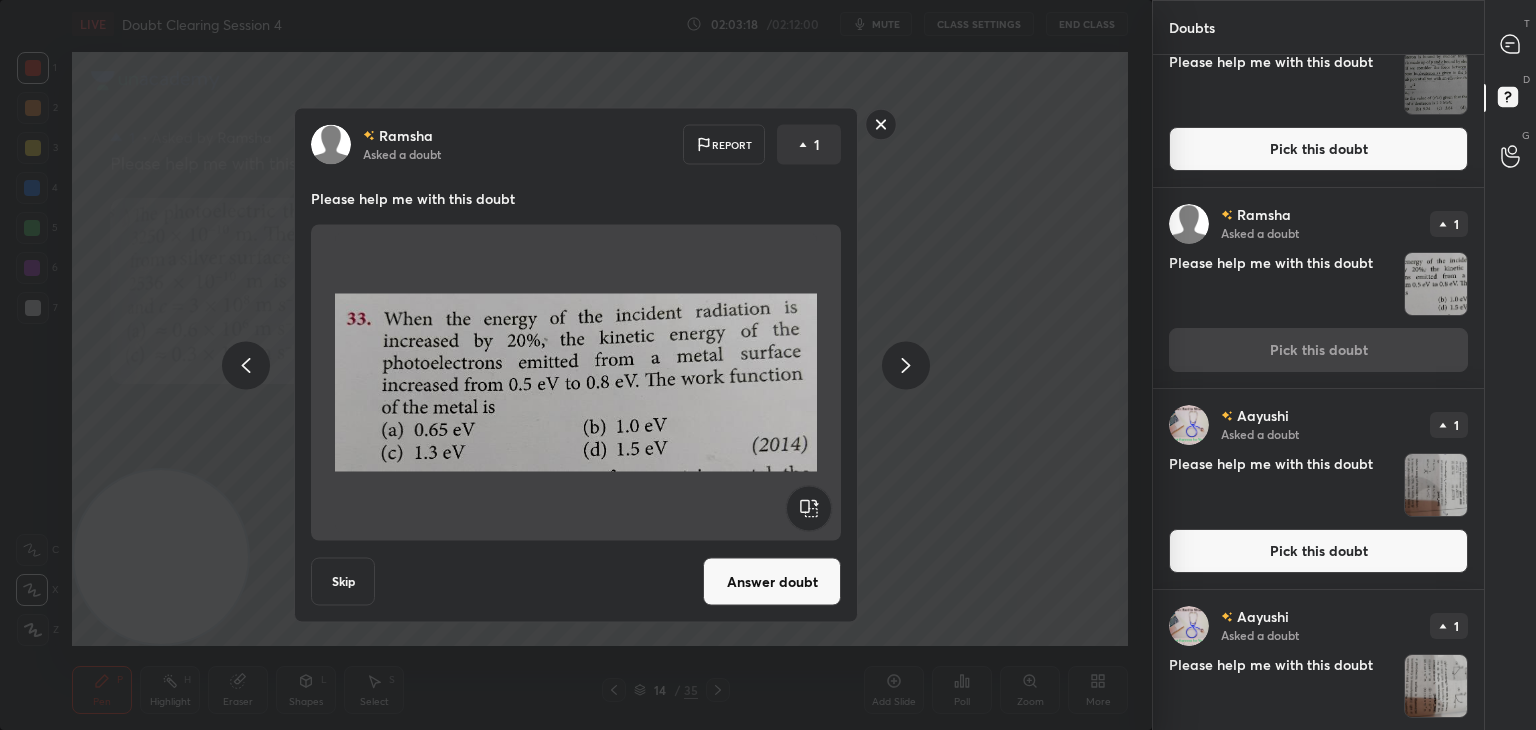 click at bounding box center [576, 383] 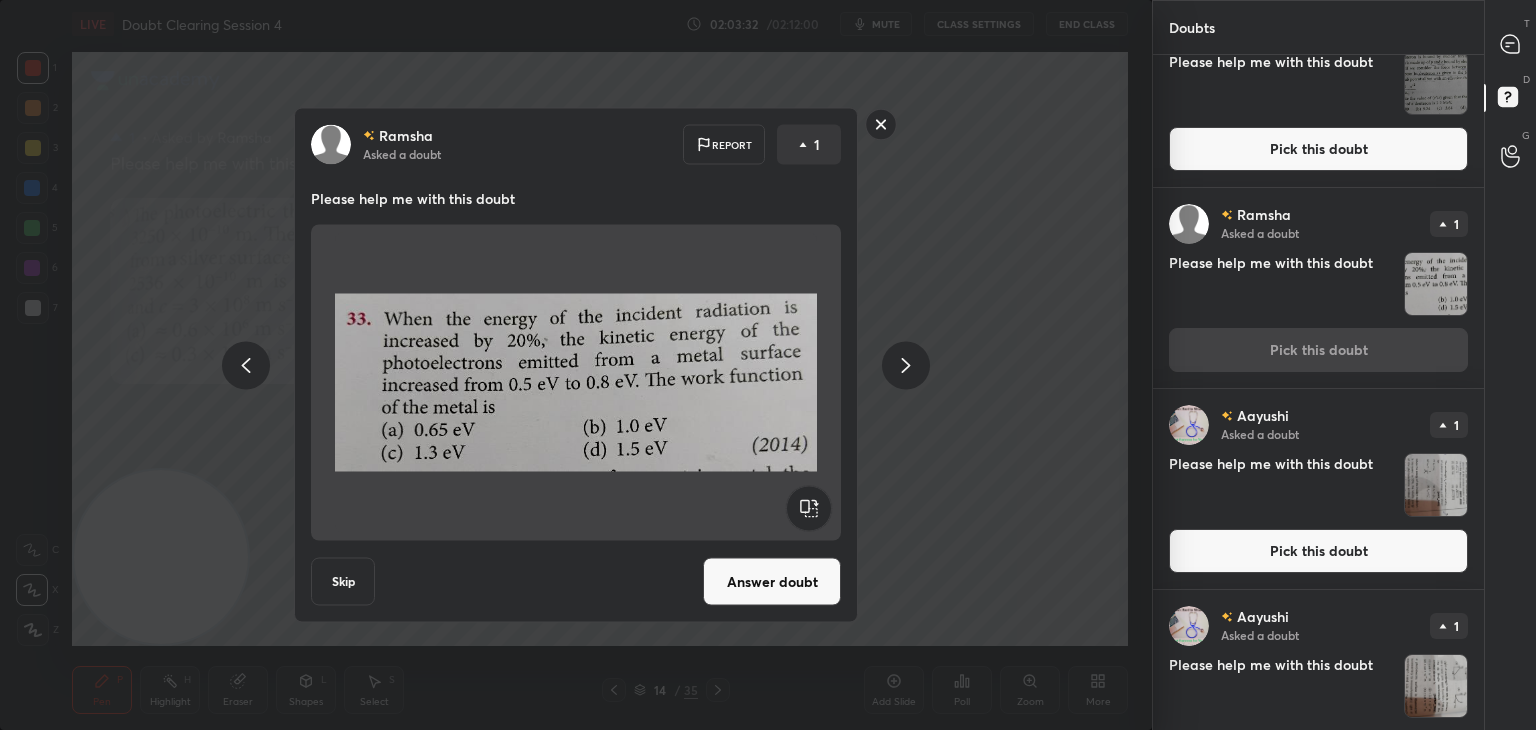 click on "Answer doubt" at bounding box center [772, 582] 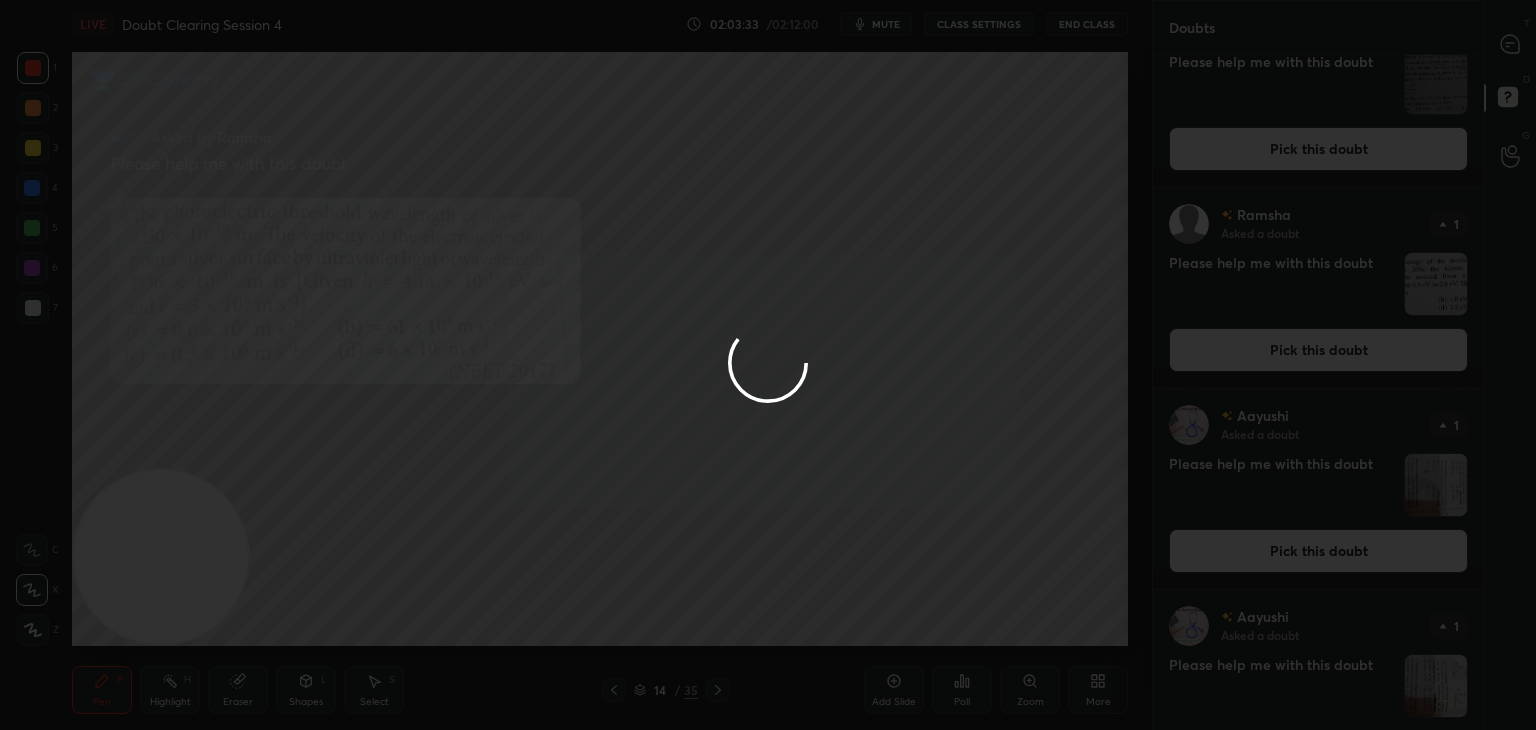 scroll, scrollTop: 0, scrollLeft: 0, axis: both 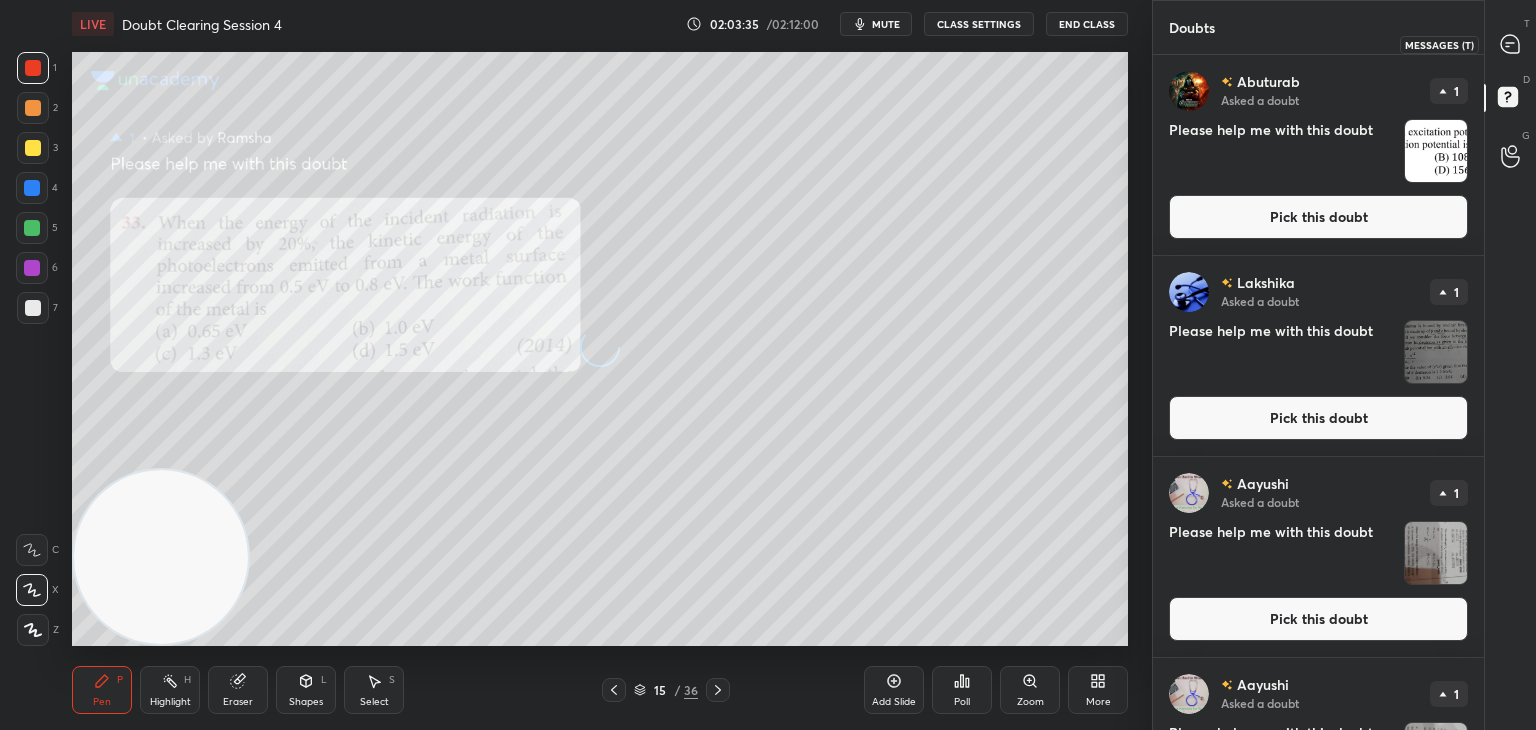 click 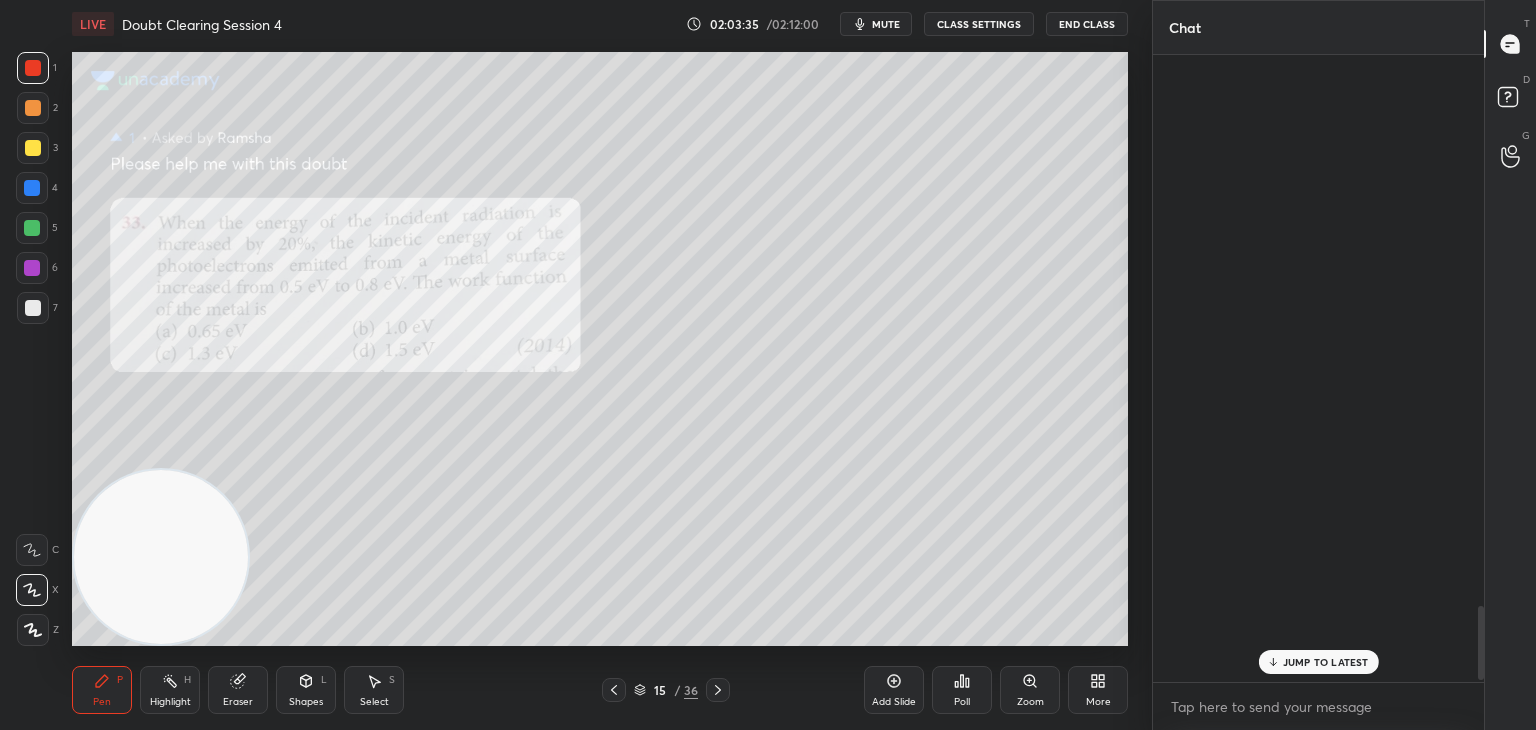 scroll, scrollTop: 4682, scrollLeft: 0, axis: vertical 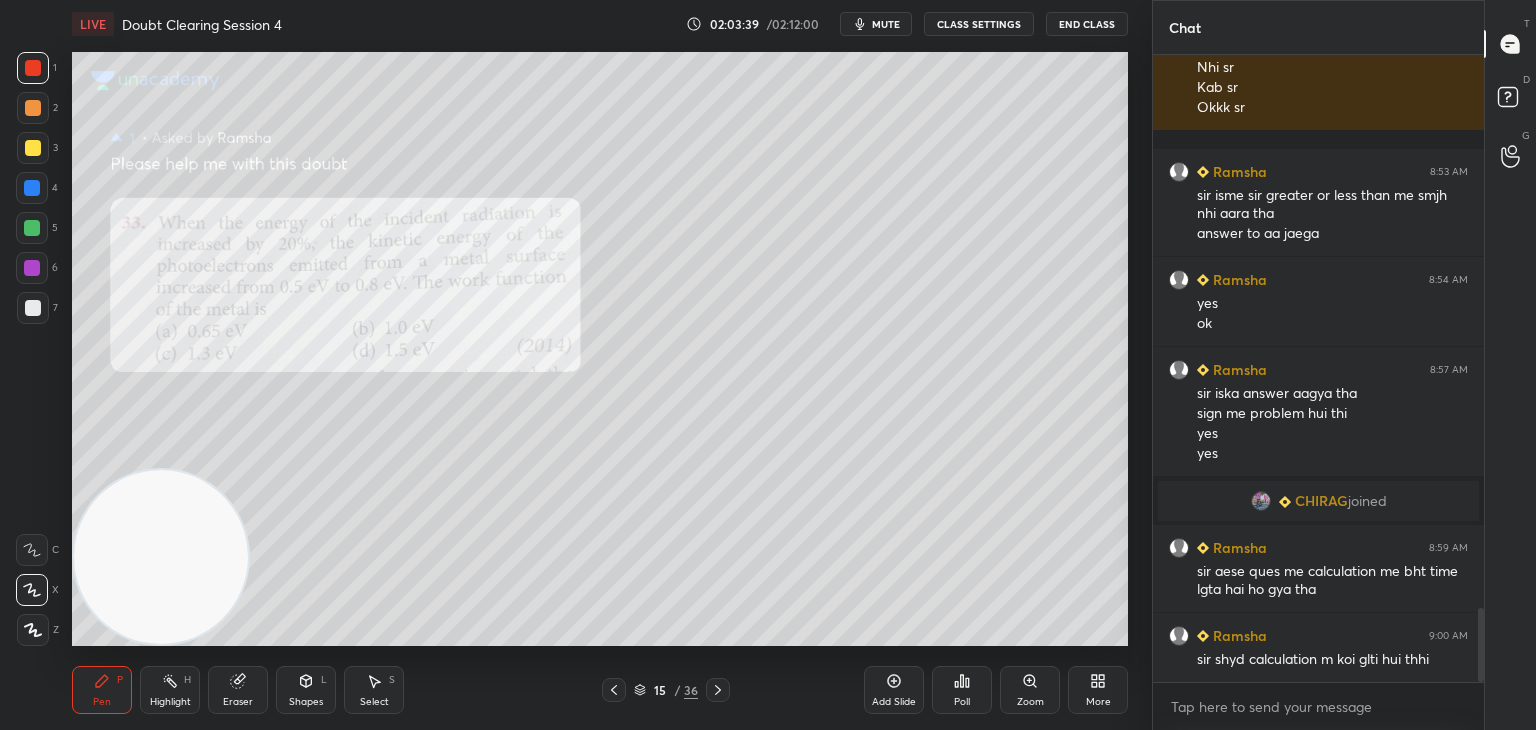 click 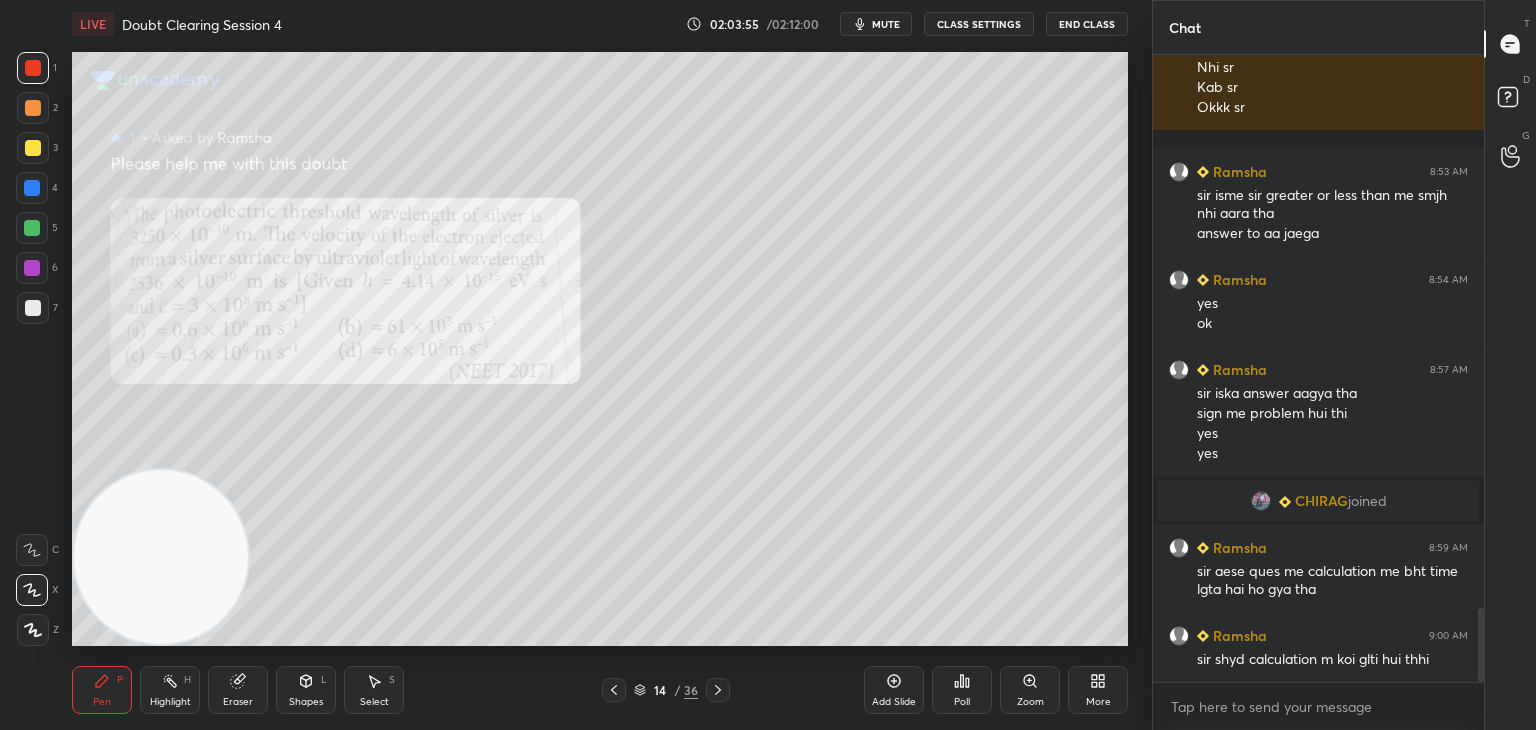 click at bounding box center (718, 690) 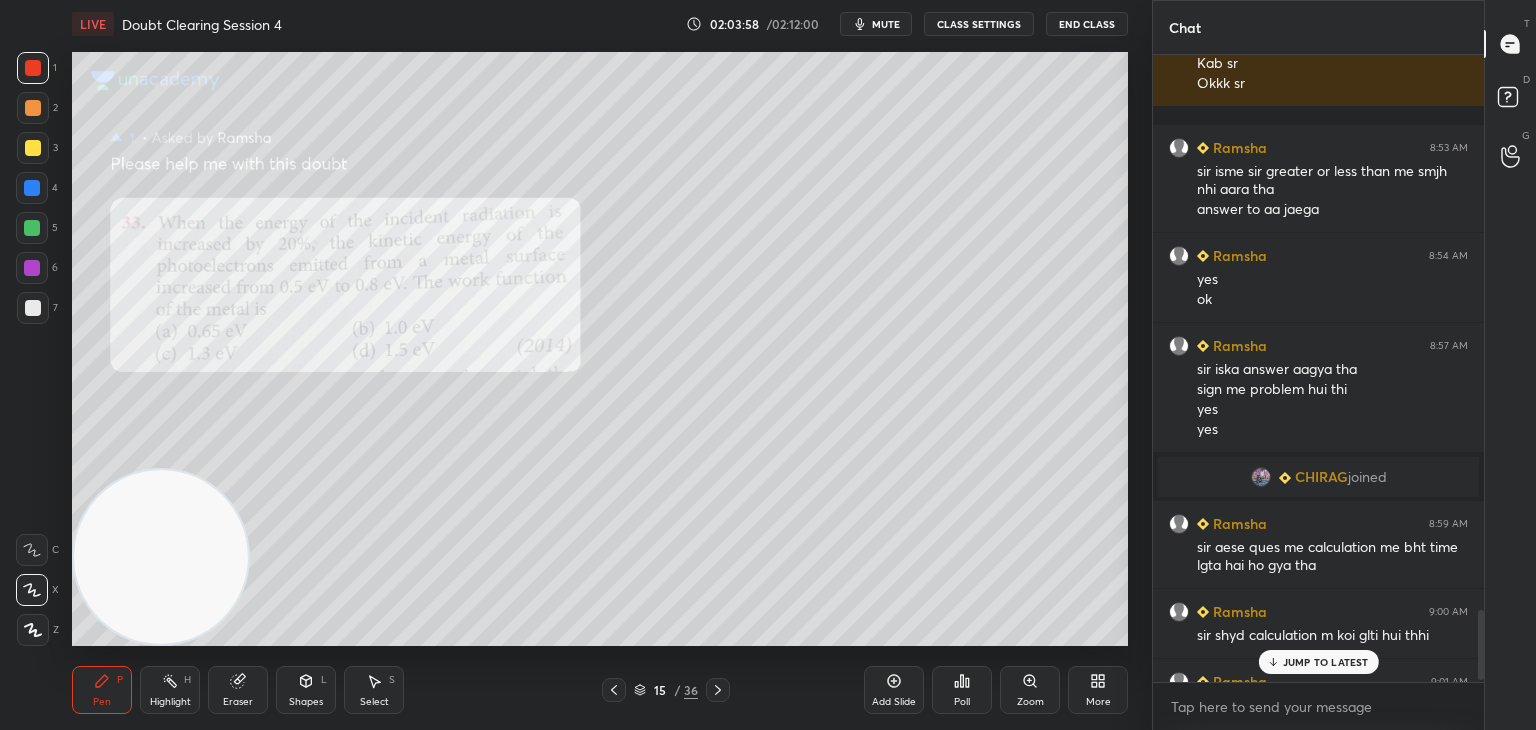 scroll, scrollTop: 5026, scrollLeft: 0, axis: vertical 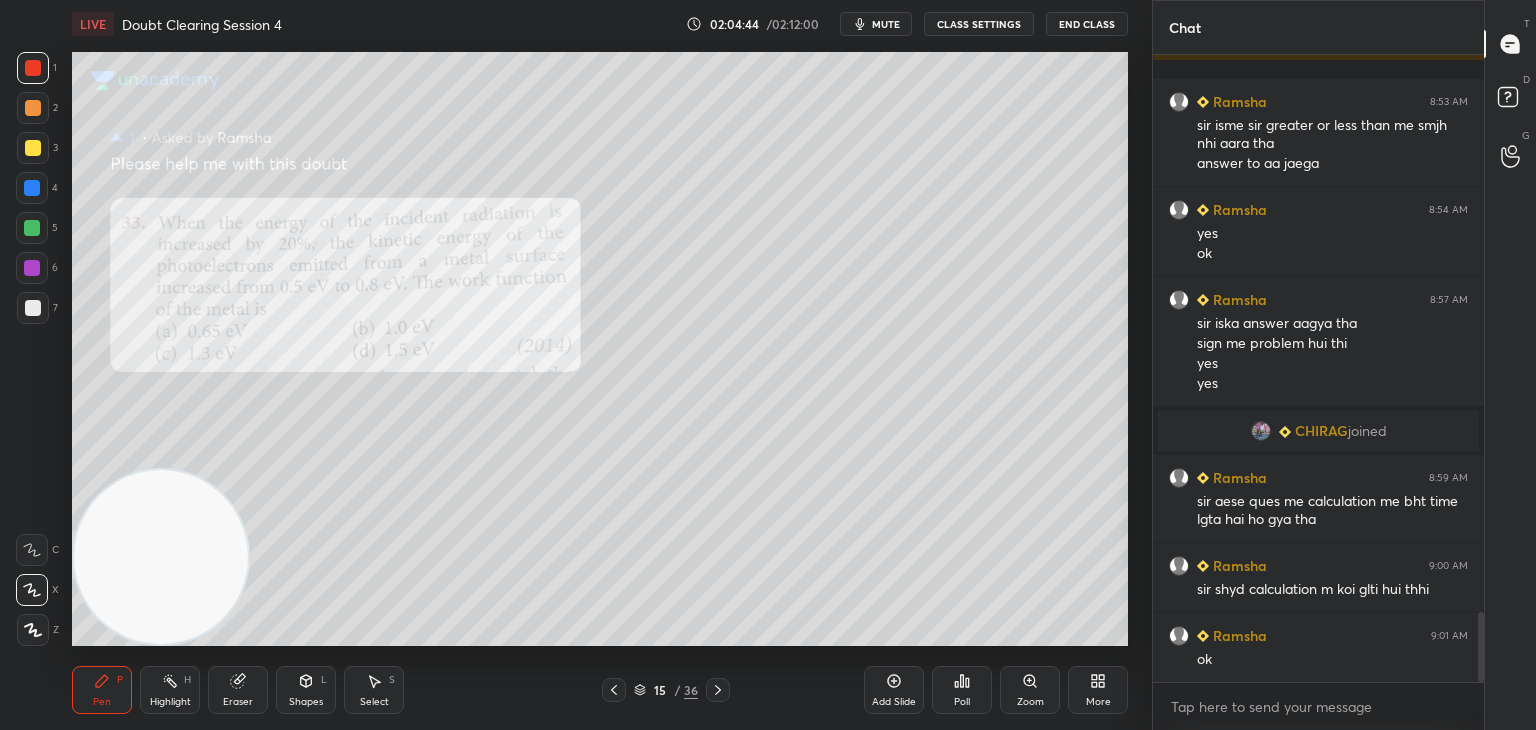click 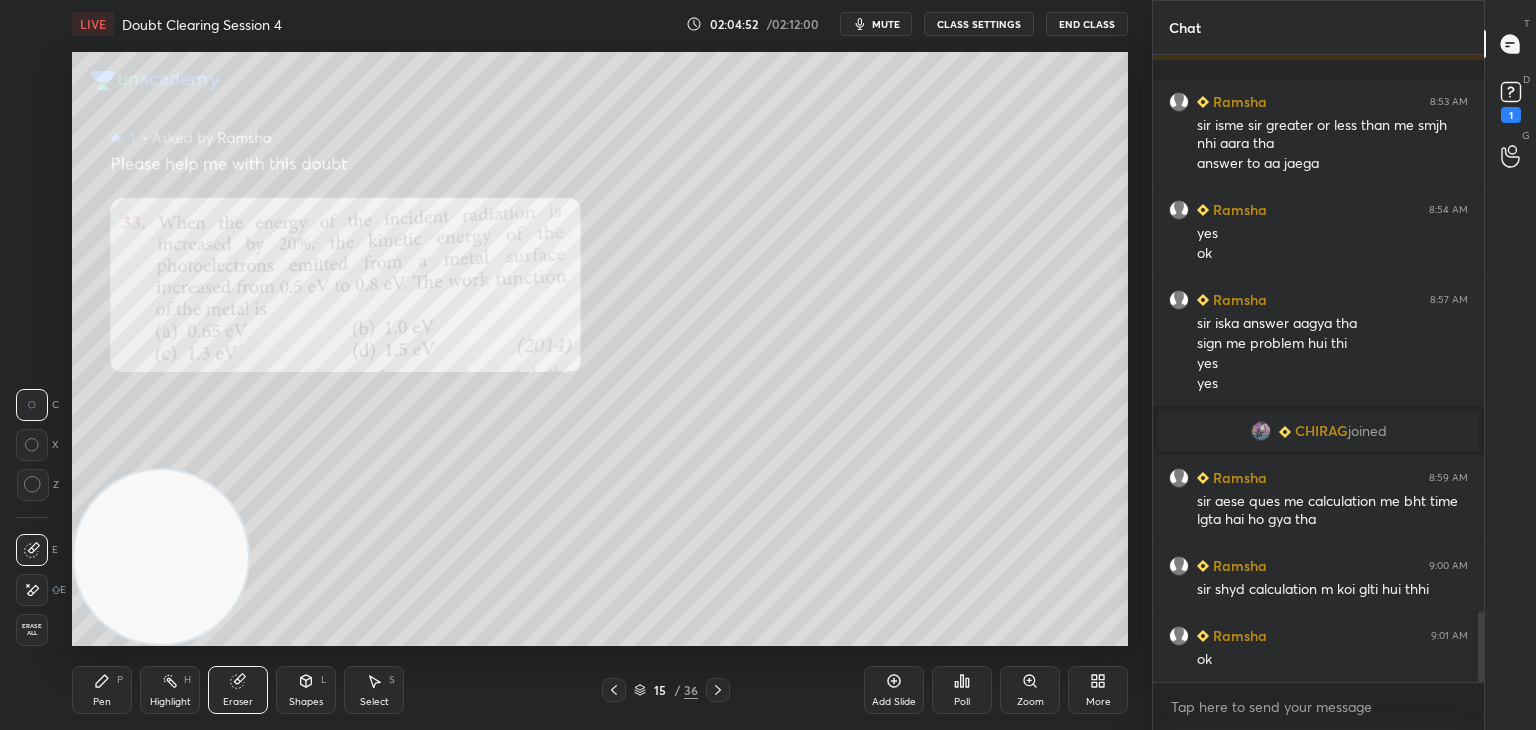 scroll, scrollTop: 5112, scrollLeft: 0, axis: vertical 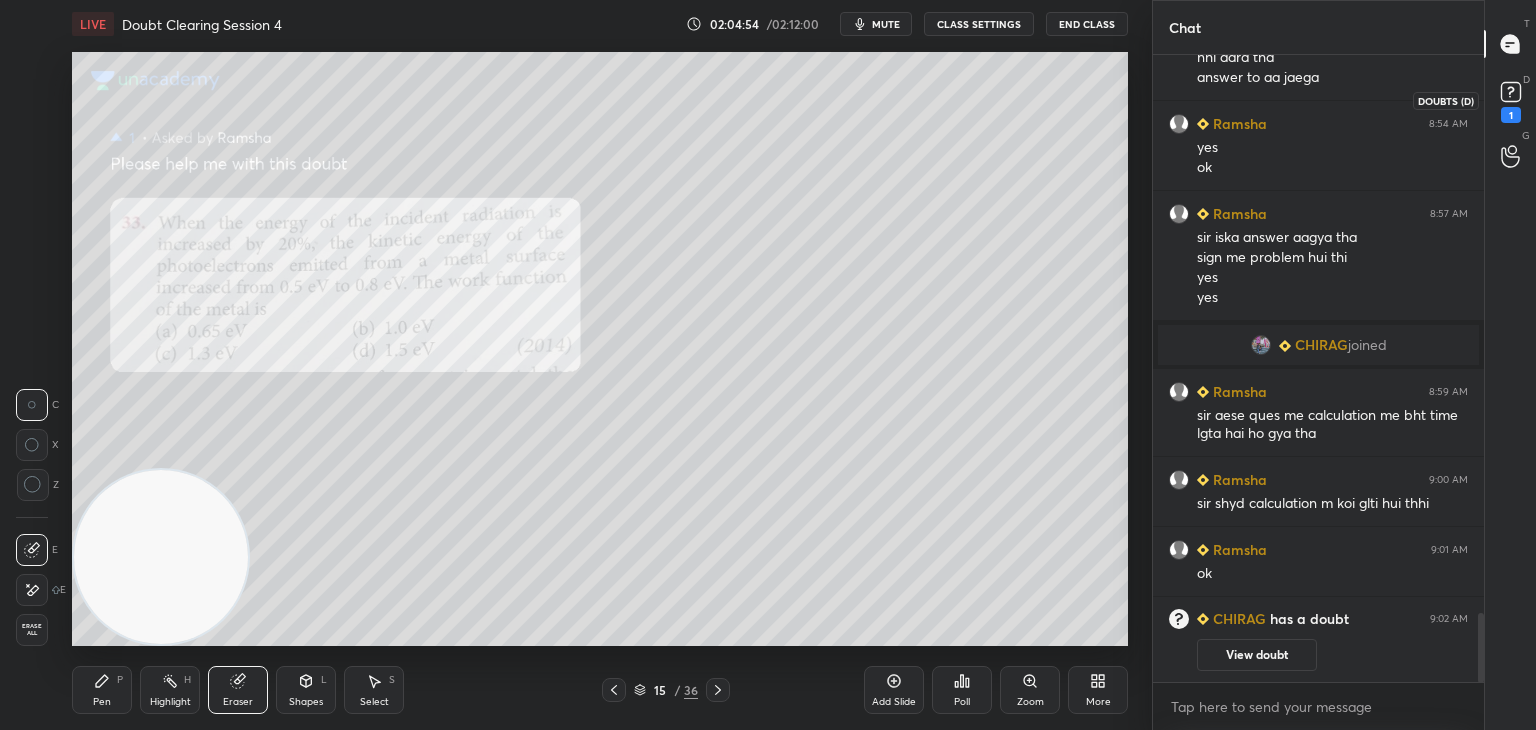 click 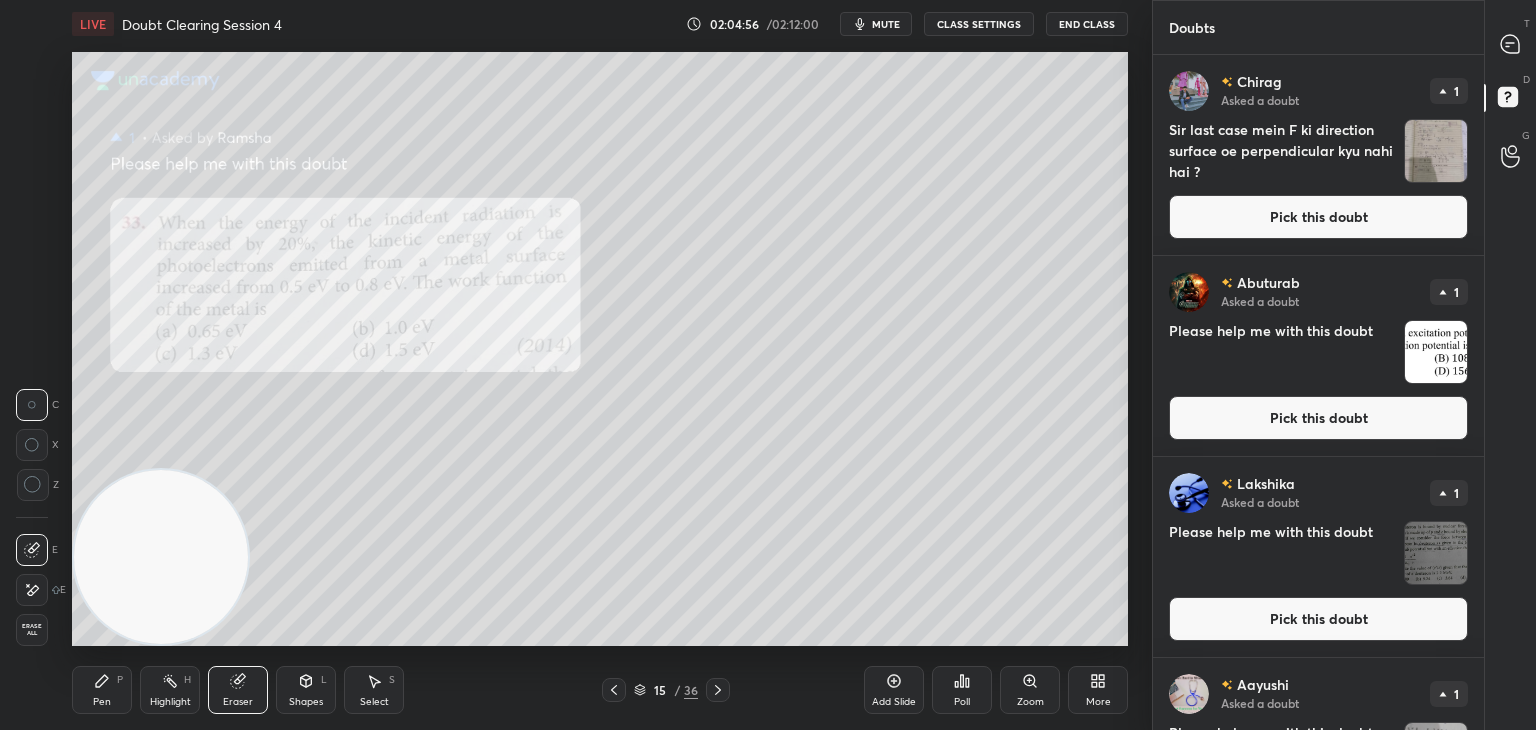 click at bounding box center (1436, 151) 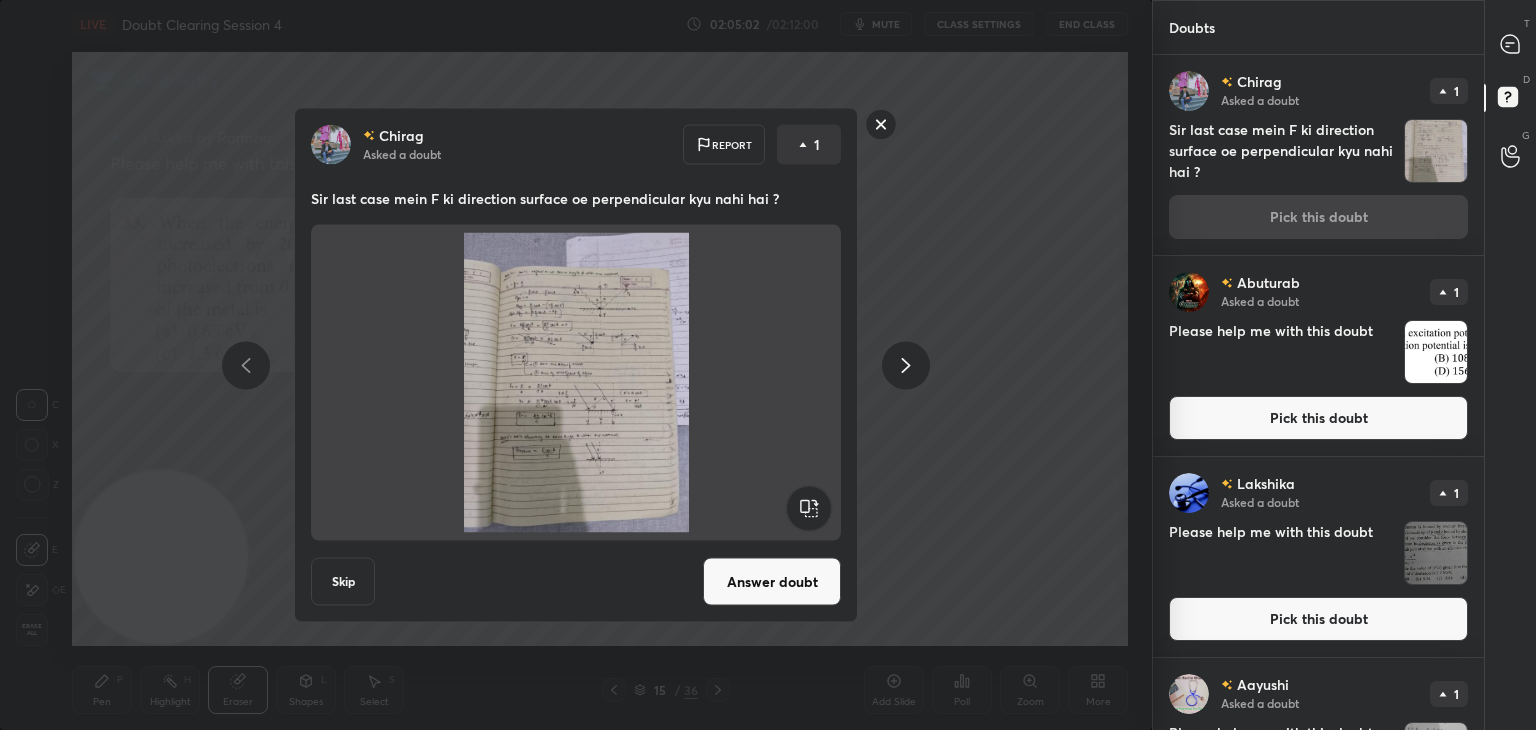 click 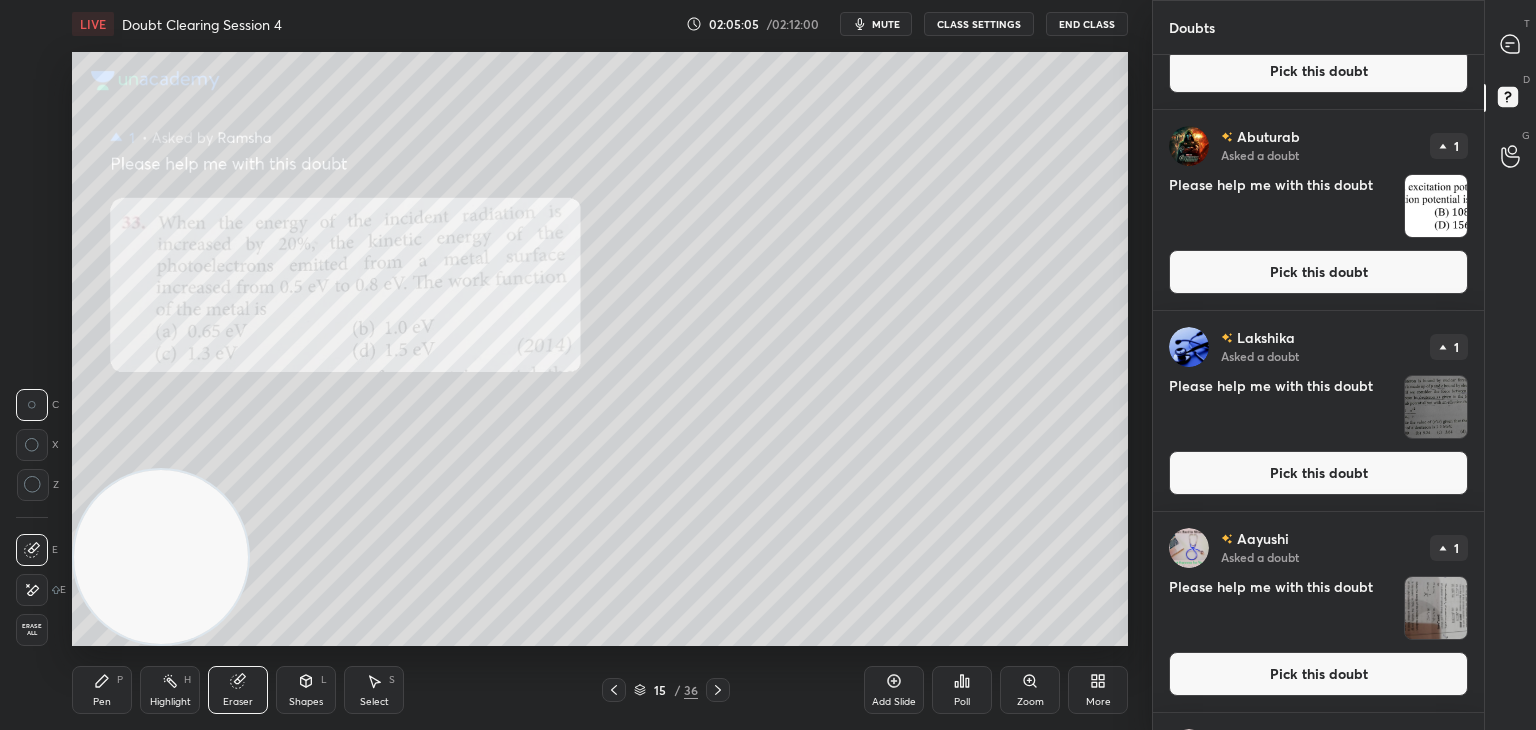 scroll, scrollTop: 0, scrollLeft: 0, axis: both 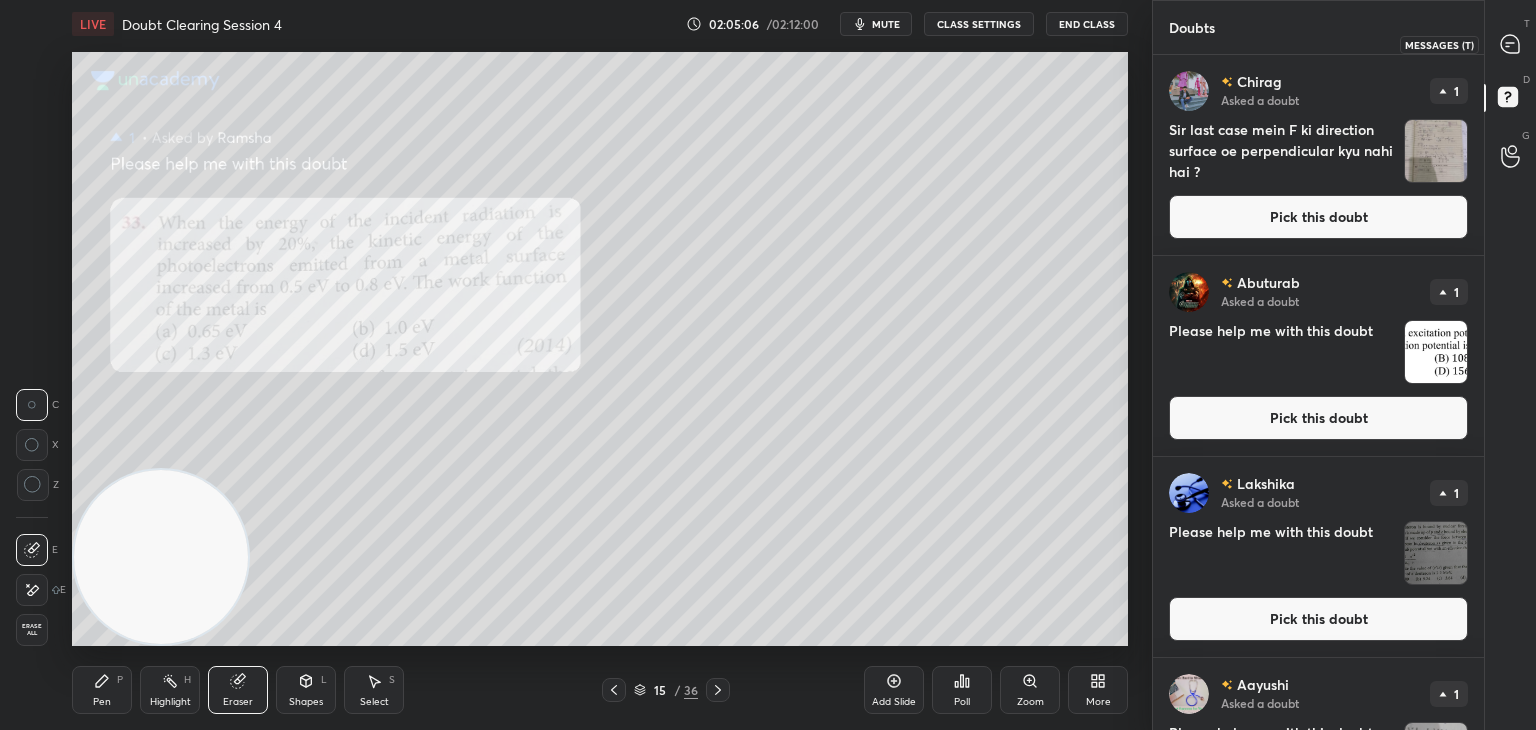click at bounding box center [1511, 44] 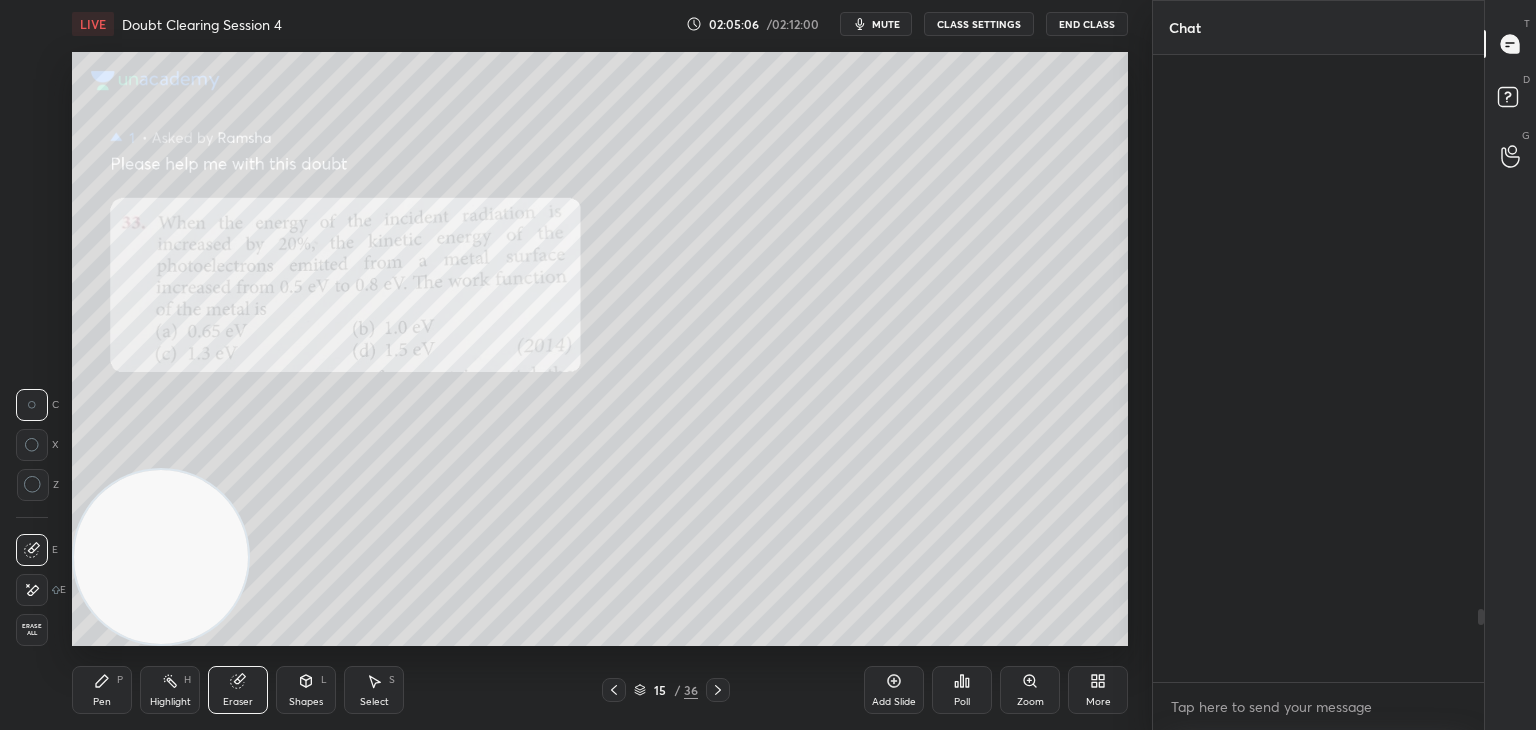 scroll, scrollTop: 4760, scrollLeft: 0, axis: vertical 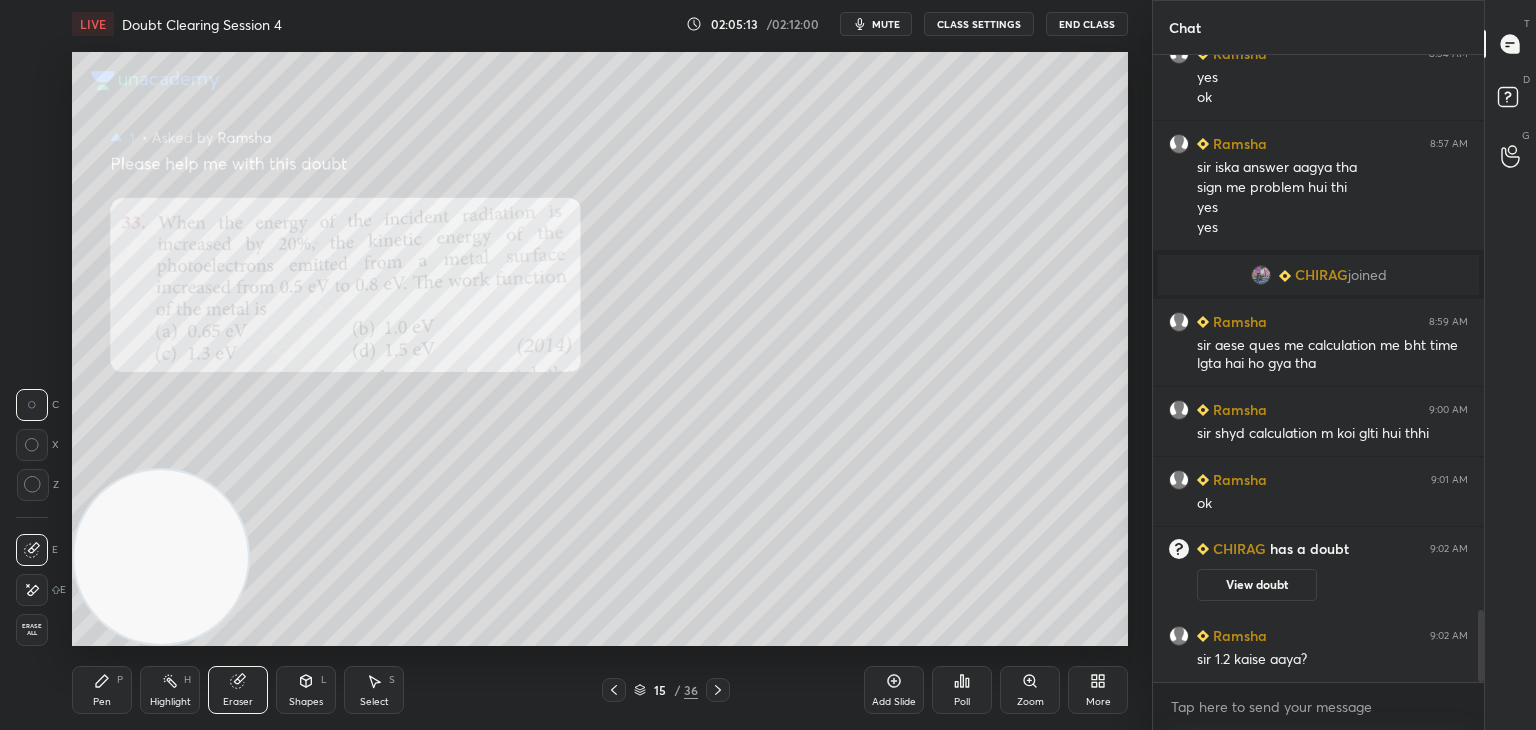 click on "Pen P" at bounding box center [102, 690] 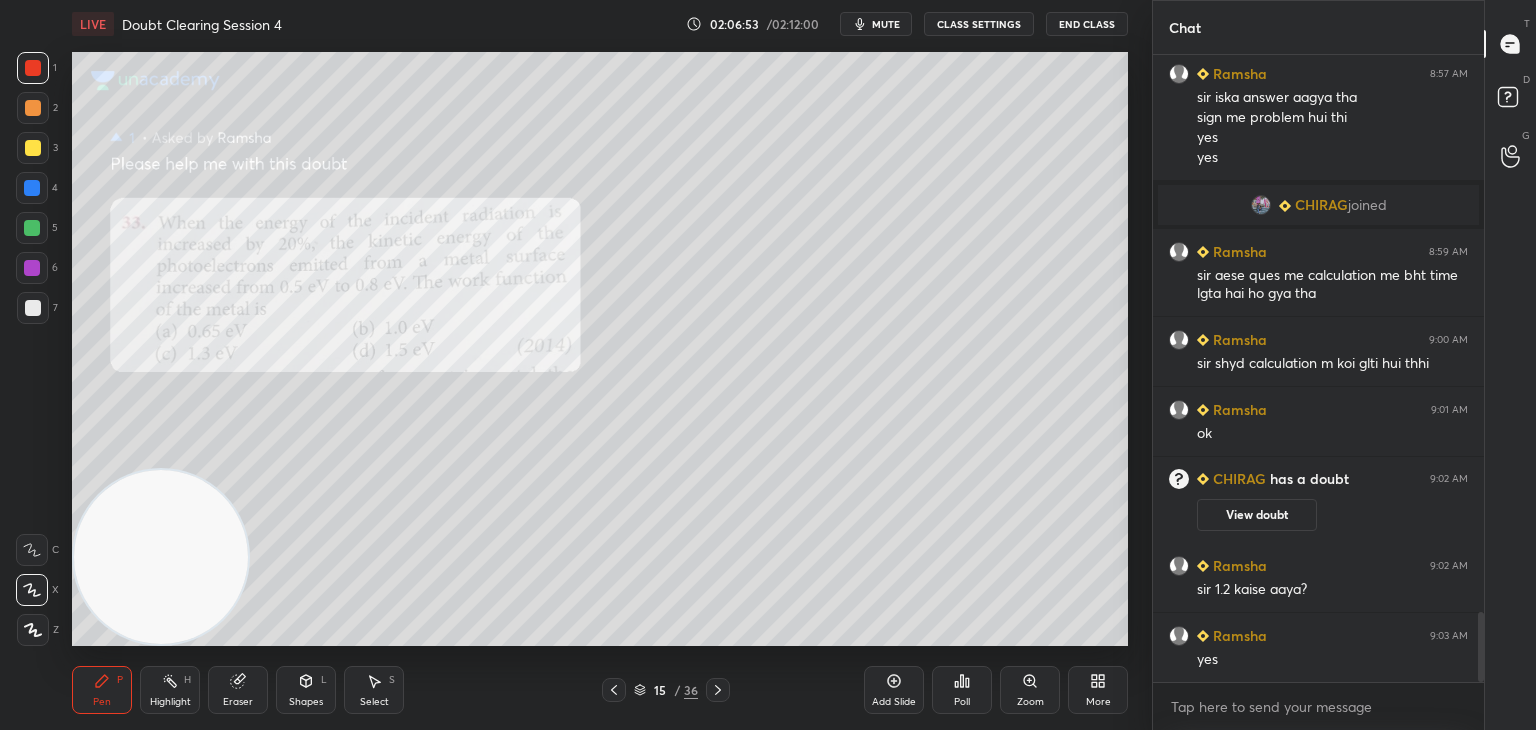 scroll, scrollTop: 4970, scrollLeft: 0, axis: vertical 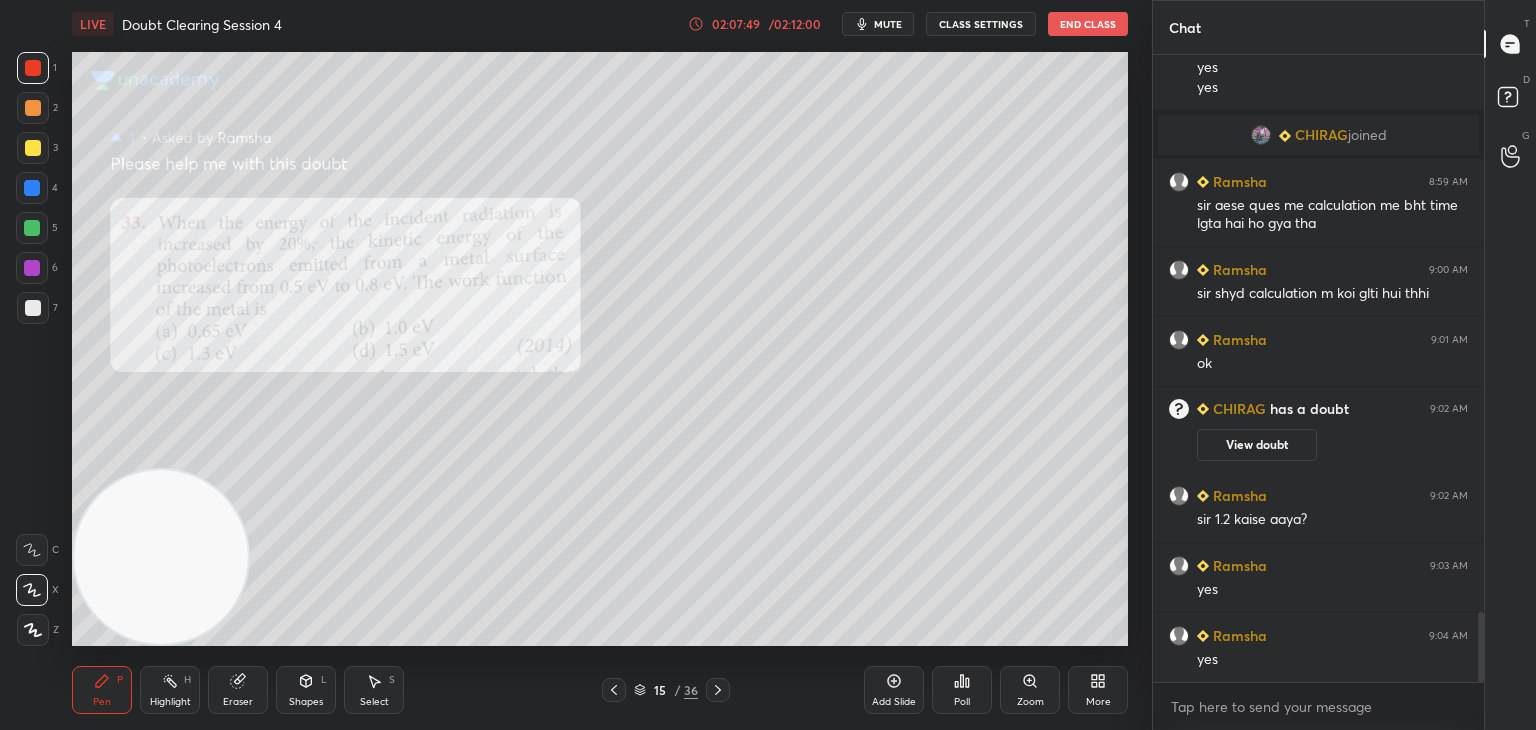 click on "Add Slide" at bounding box center (894, 690) 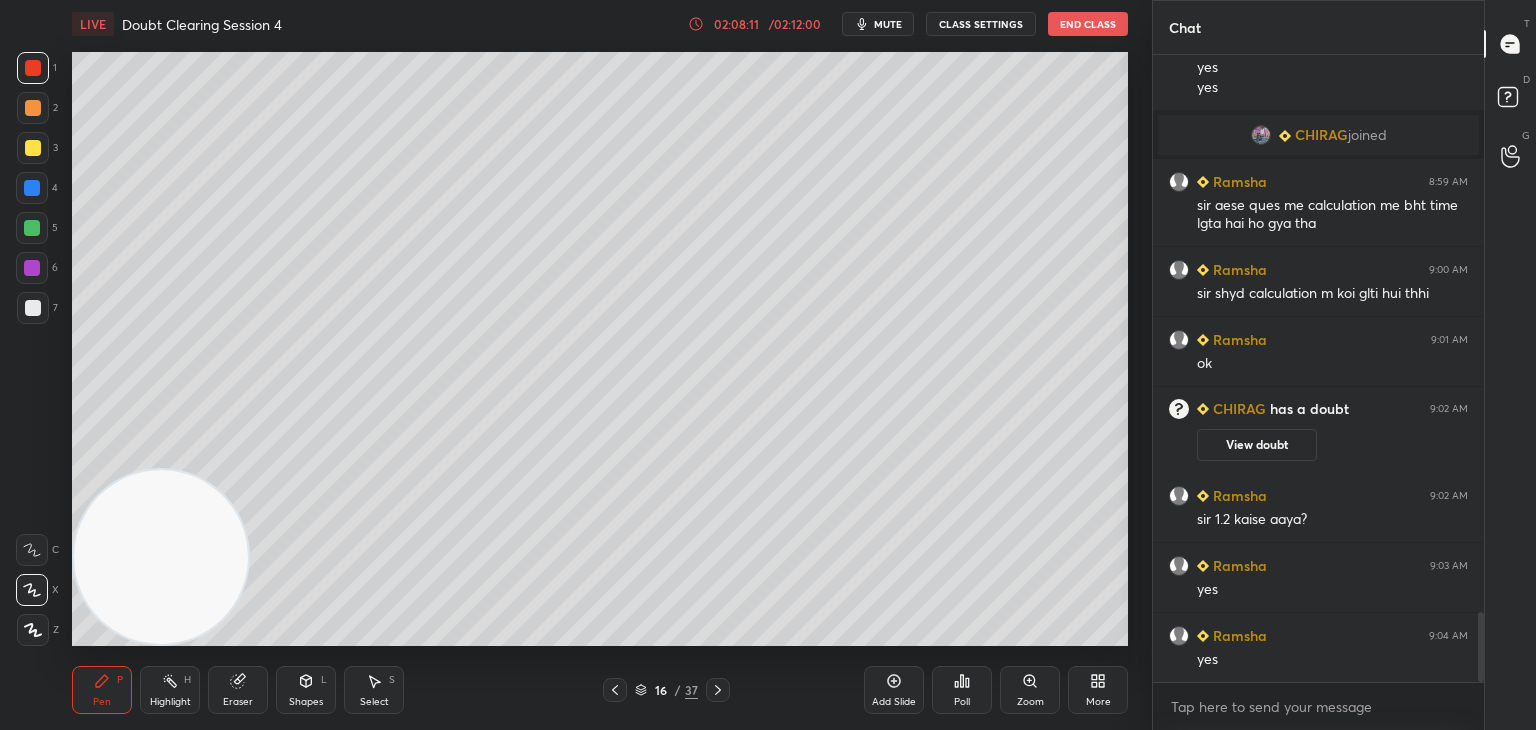 click 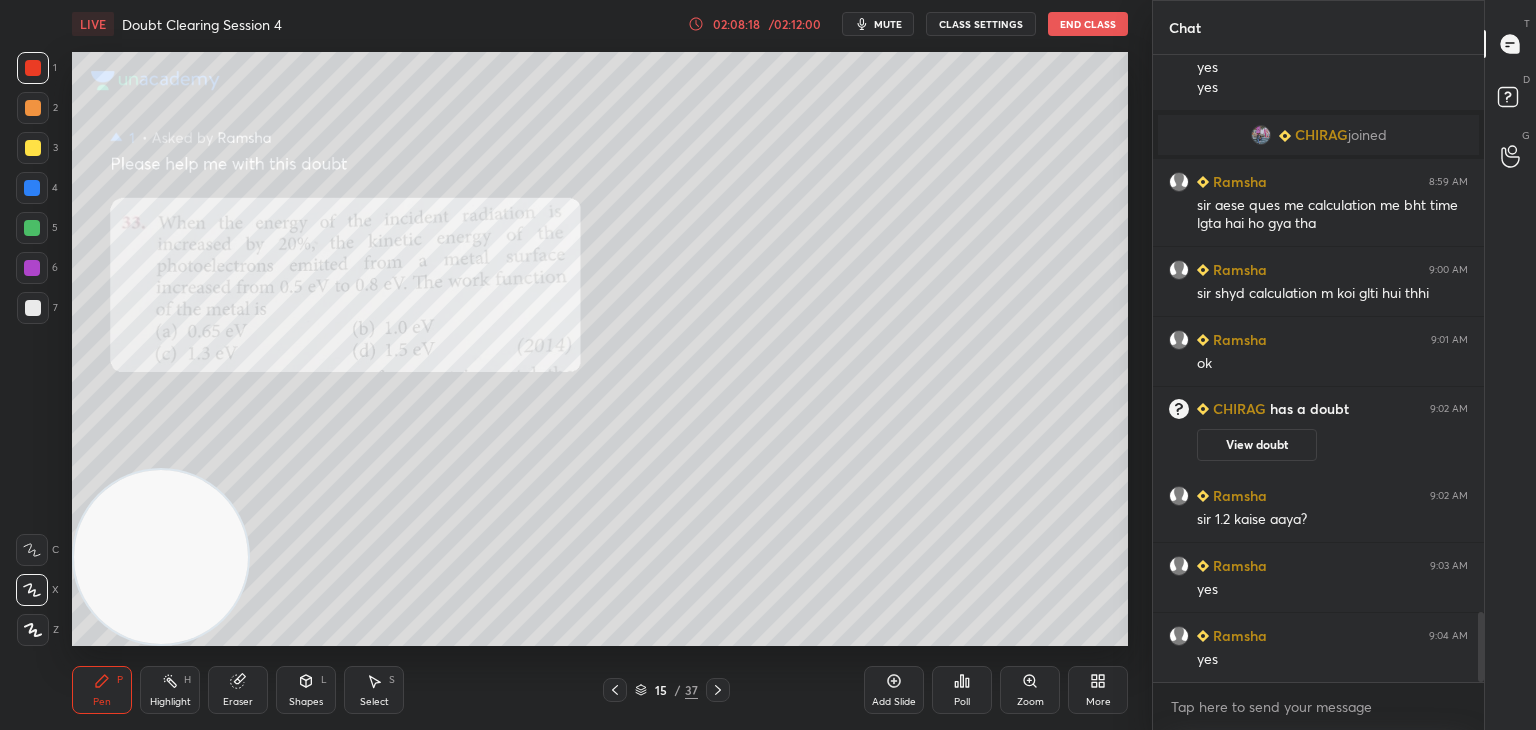 scroll, scrollTop: 5040, scrollLeft: 0, axis: vertical 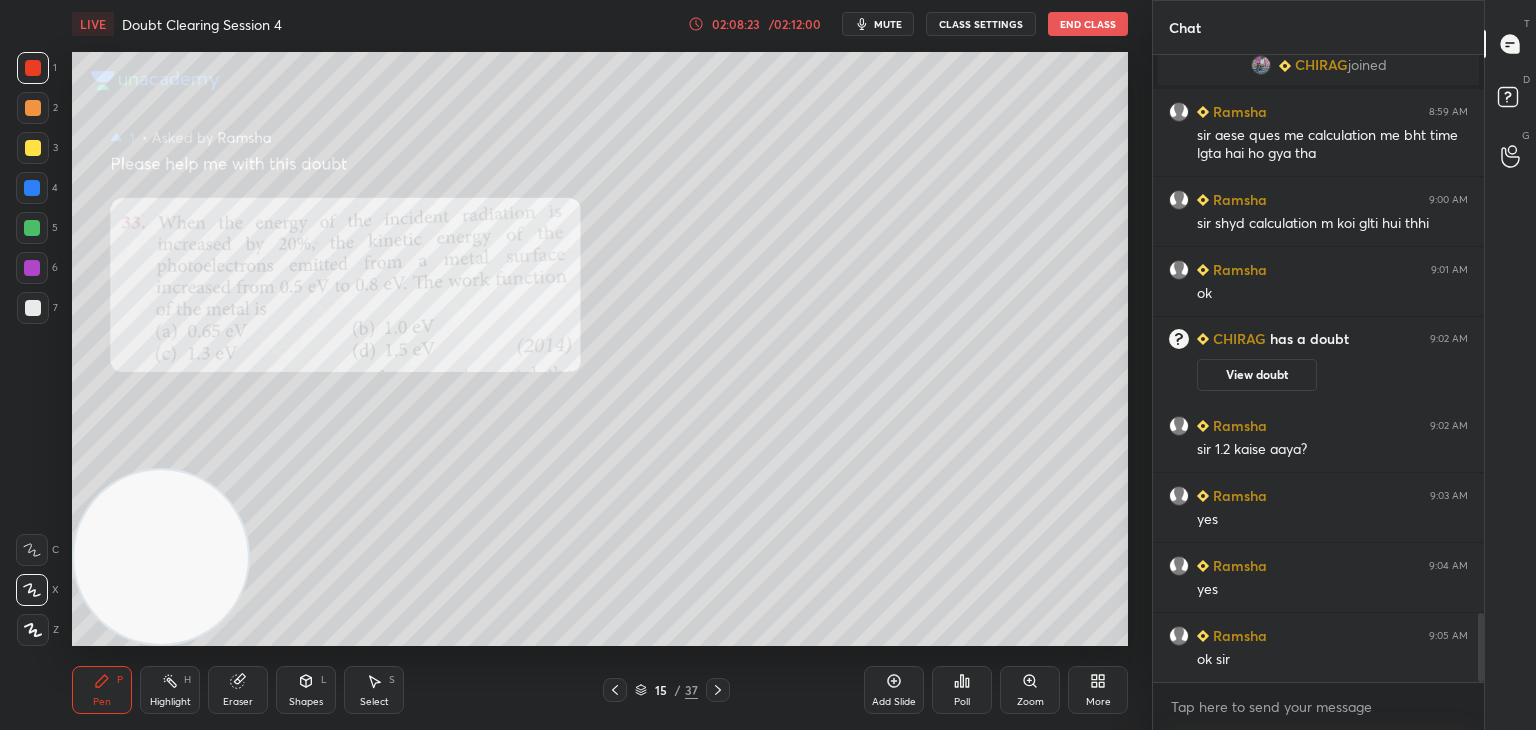 click on "mute" at bounding box center [878, 24] 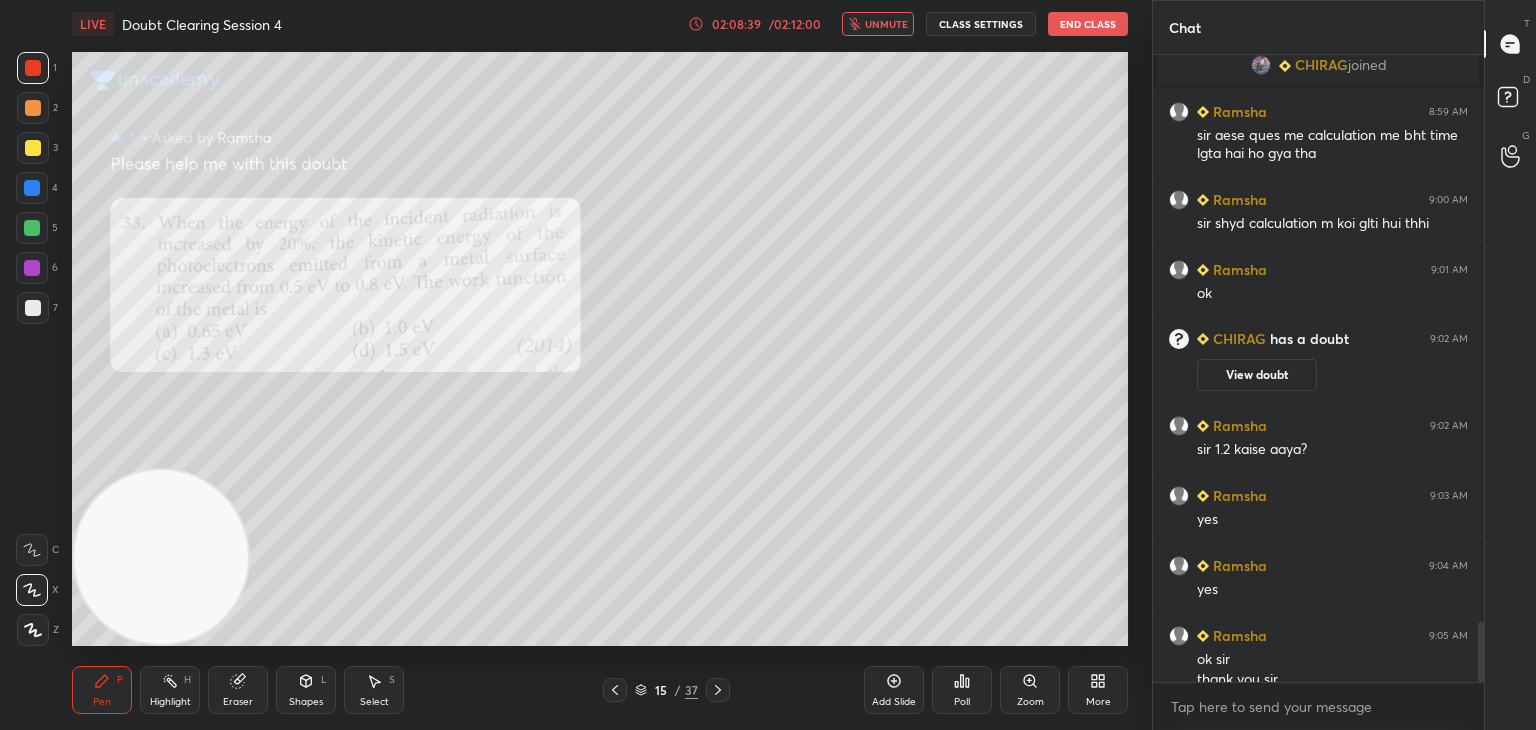 scroll, scrollTop: 5960, scrollLeft: 0, axis: vertical 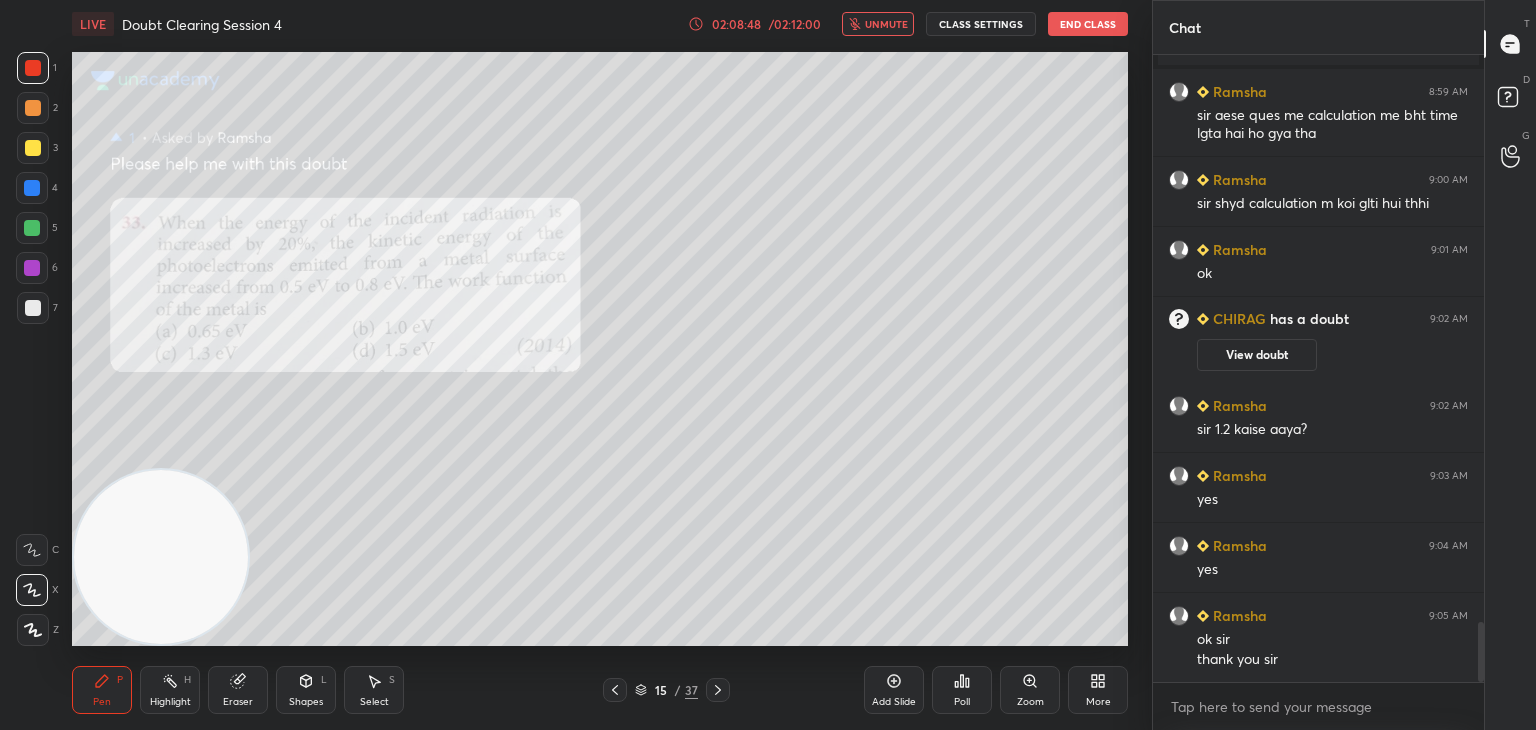 click on "sir aese ques me calculation me bht time lgta hai ho gya tha" at bounding box center (1332, 125) 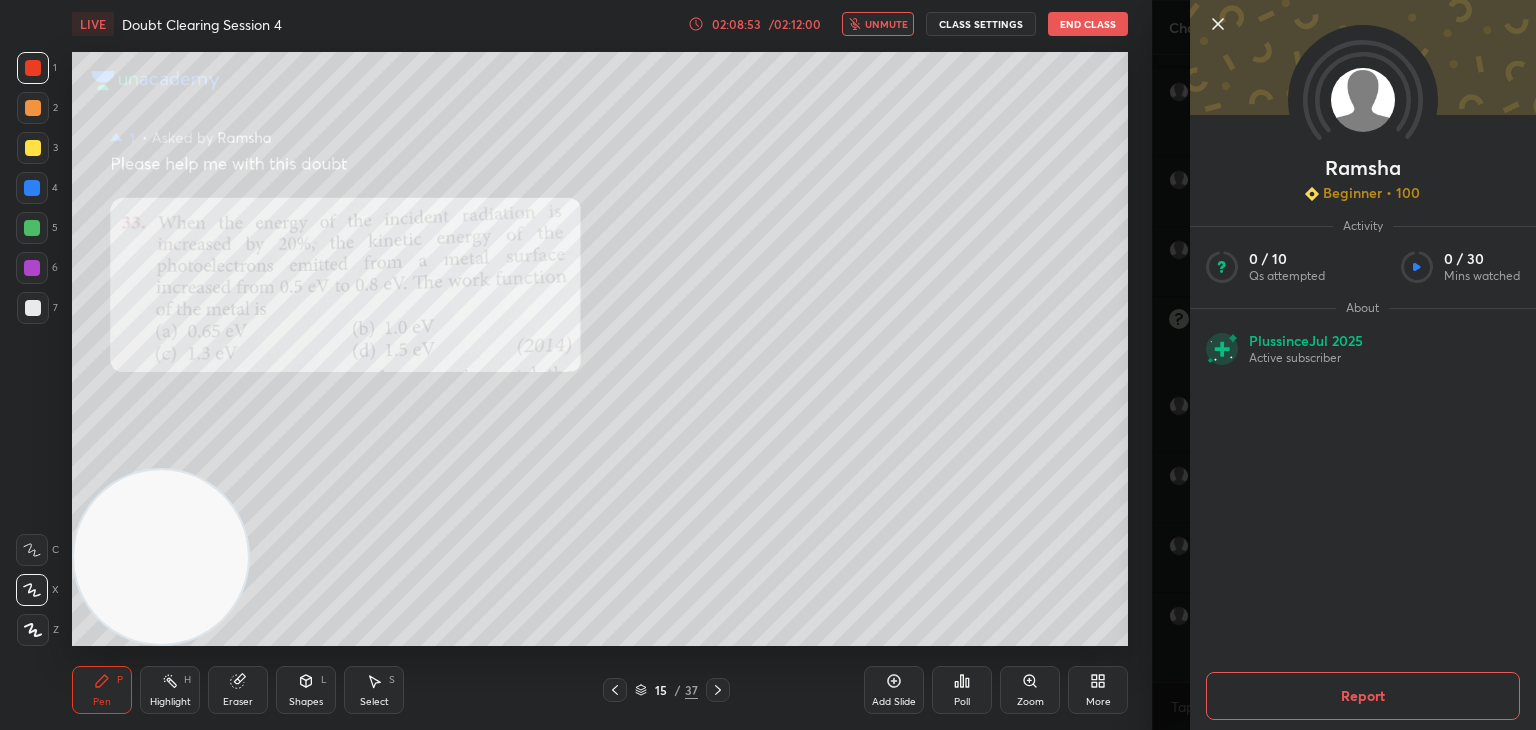 click 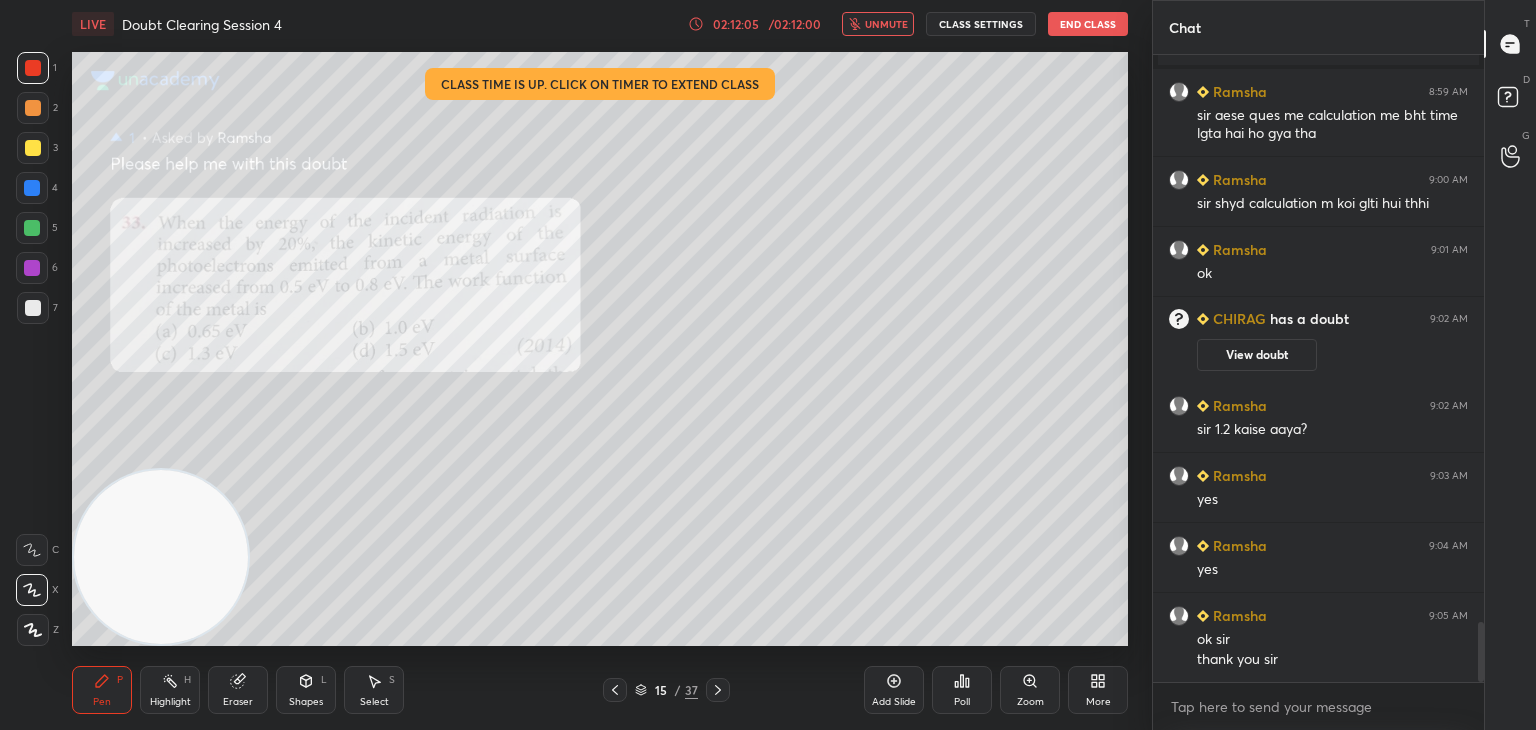 click on "End Class" at bounding box center (1088, 24) 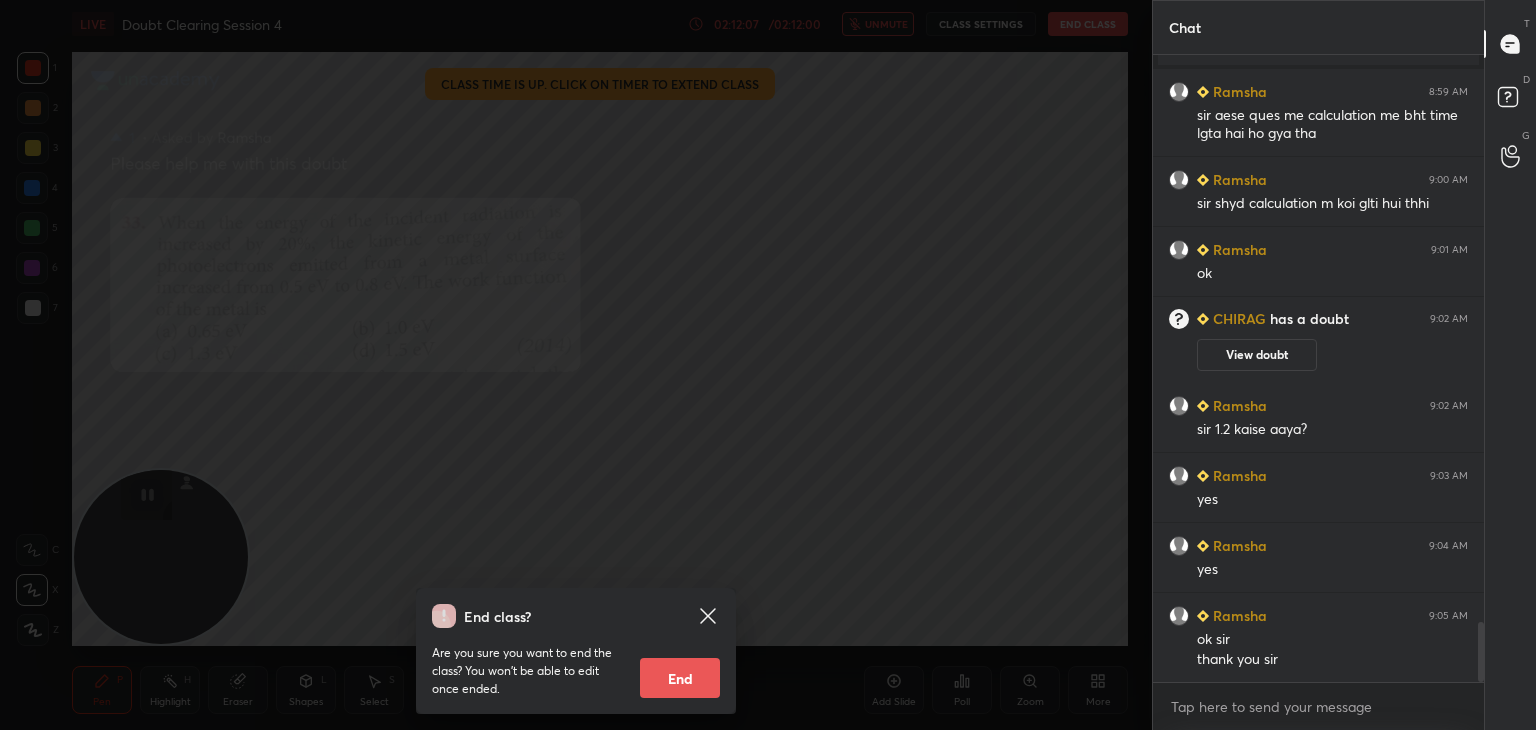 click on "End" at bounding box center [680, 678] 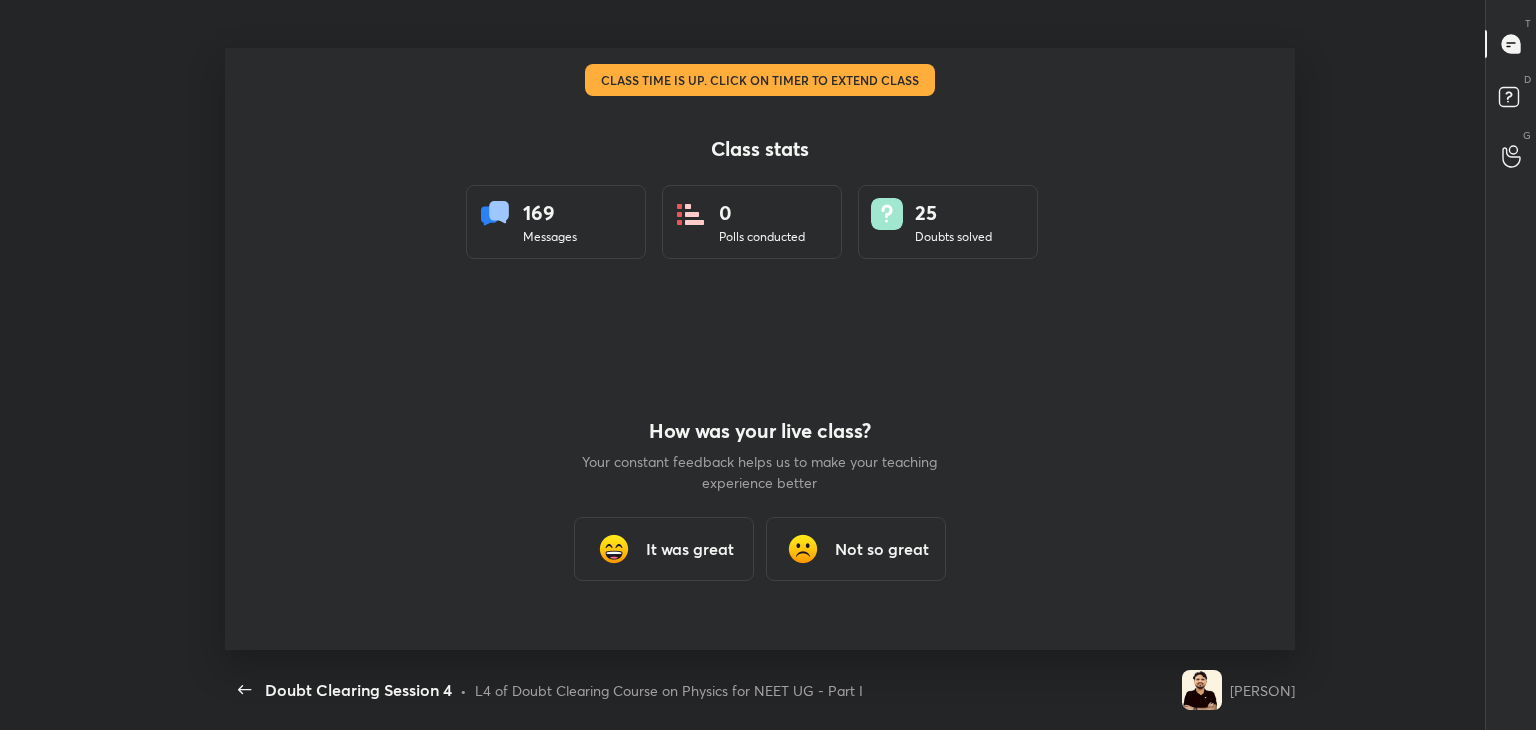 scroll, scrollTop: 99397, scrollLeft: 98850, axis: both 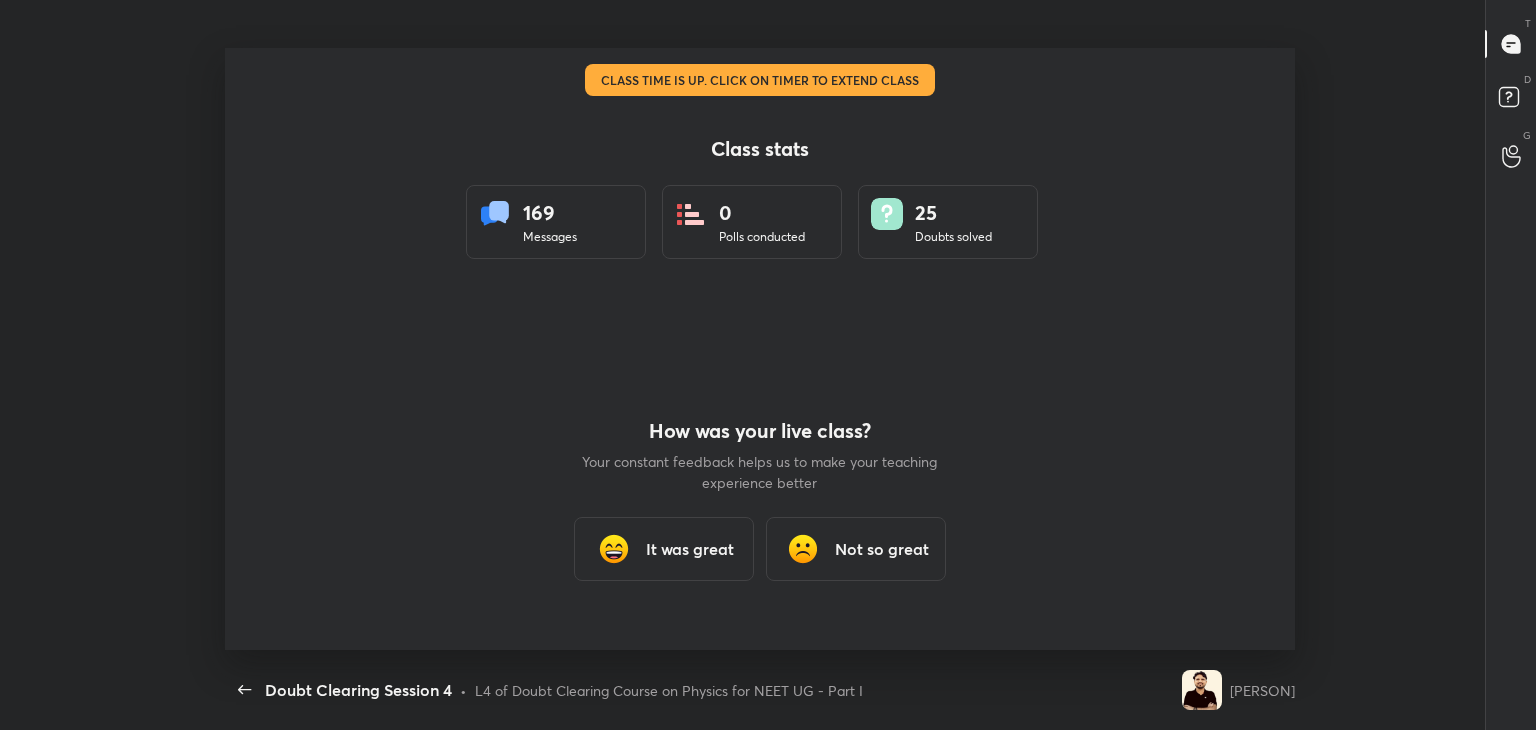 click on "It was great" at bounding box center (690, 549) 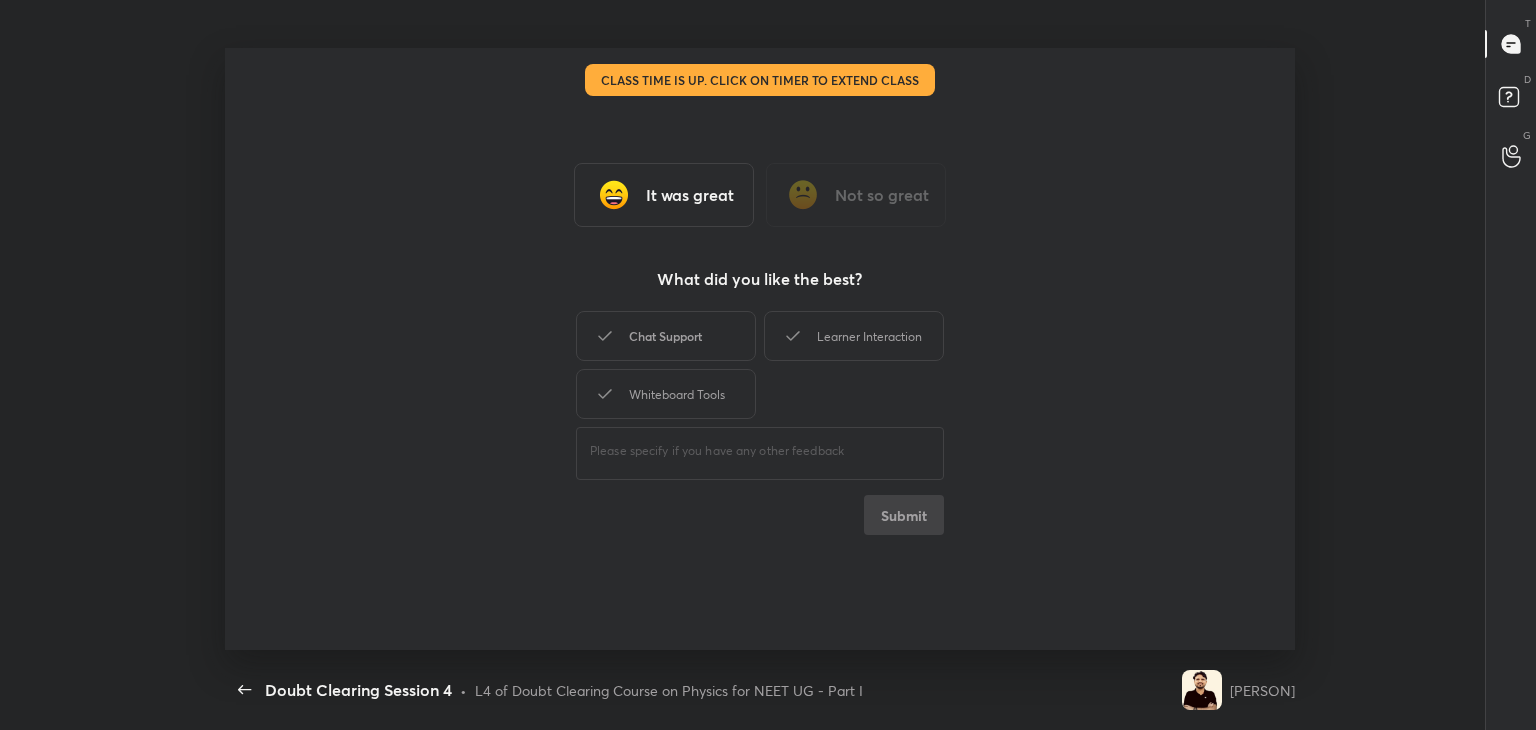 click on "Chat Support" at bounding box center (666, 336) 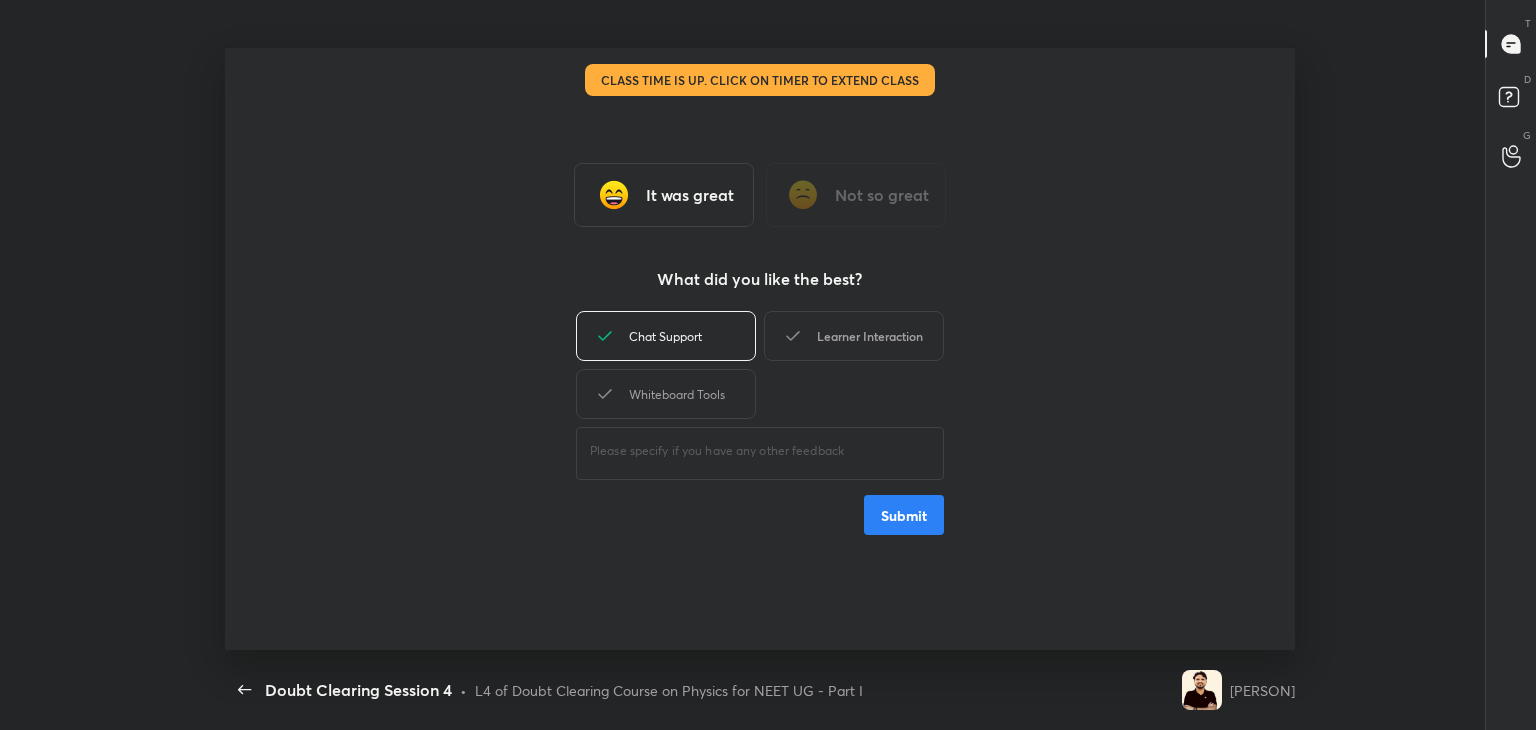 click on "Learner Interaction" at bounding box center [854, 336] 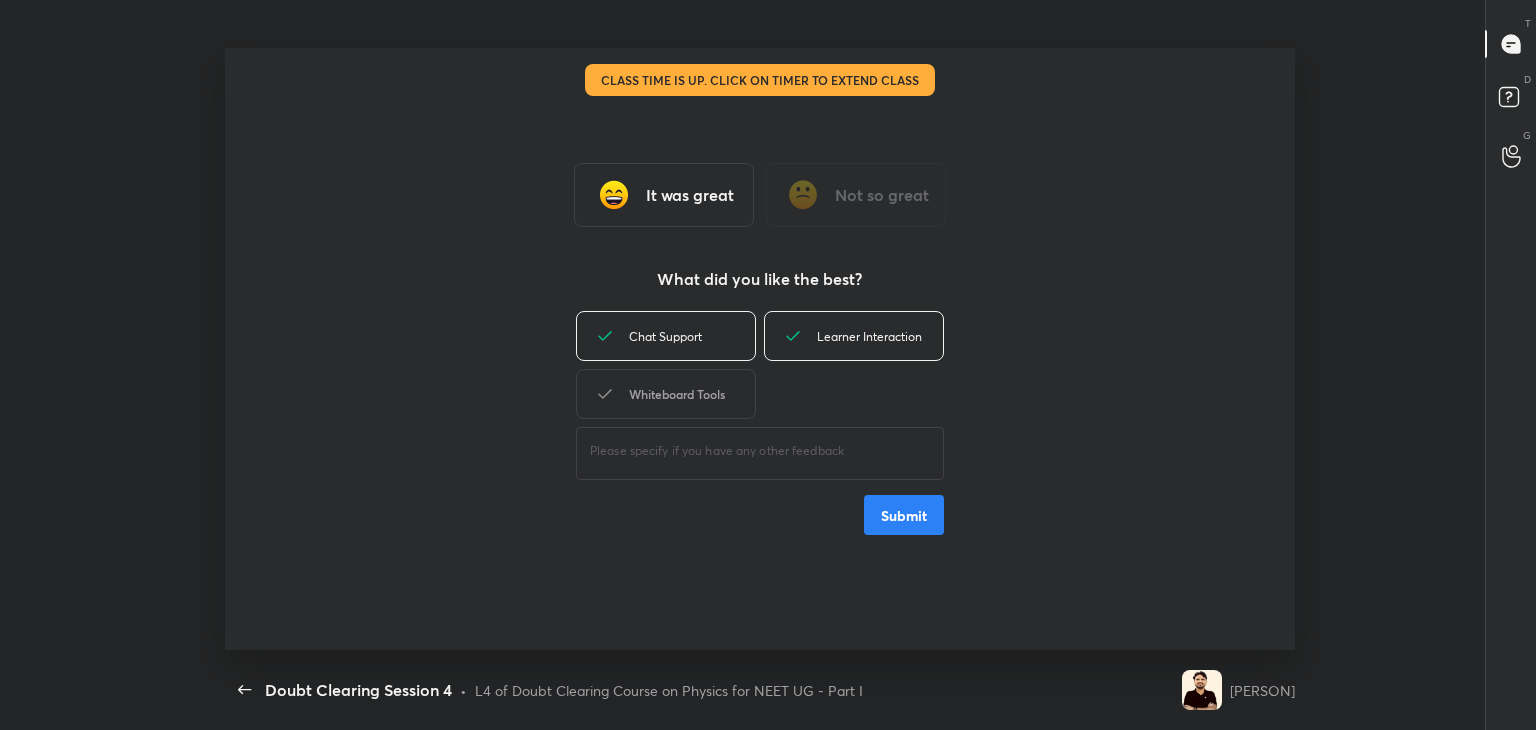 click on "Whiteboard Tools" at bounding box center [666, 394] 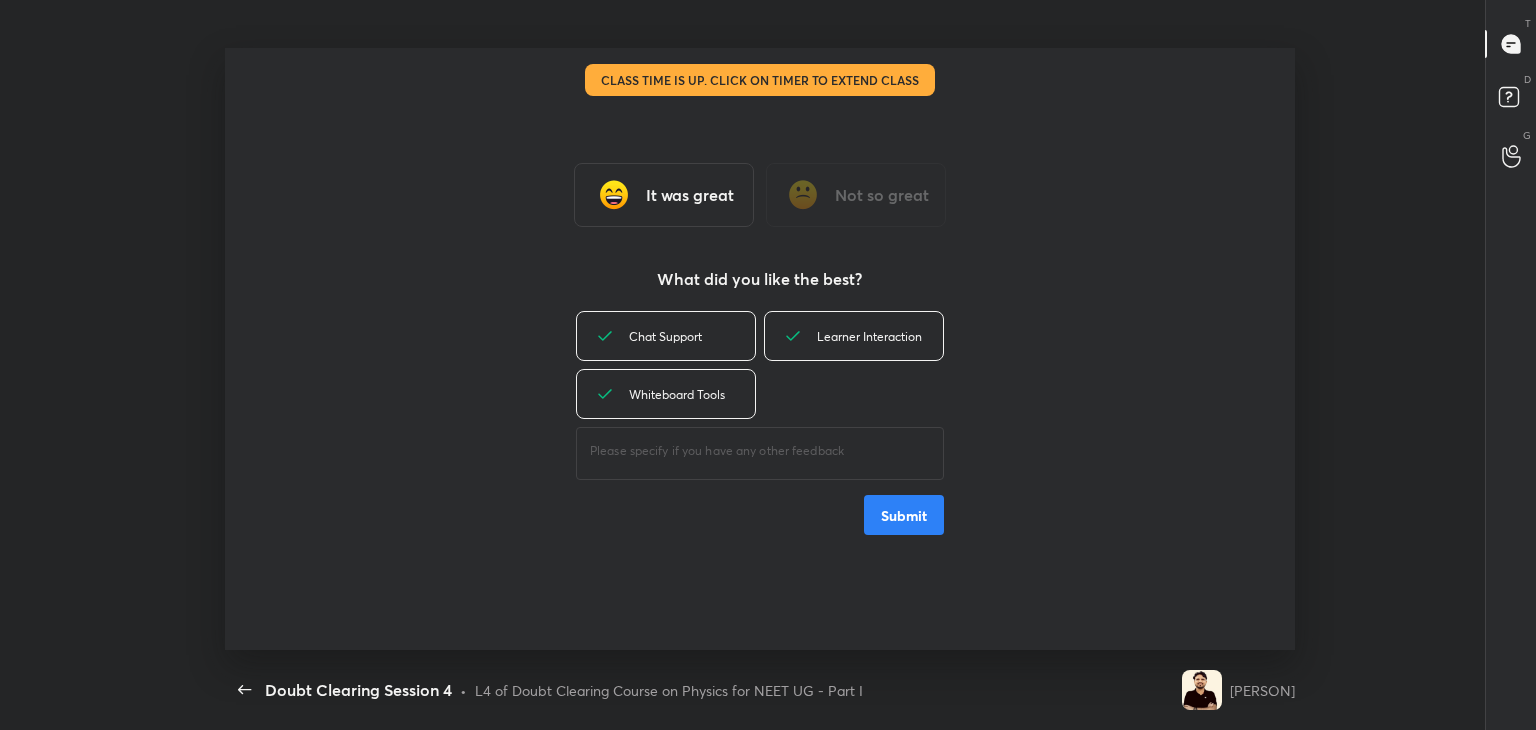 click on "Submit" at bounding box center [904, 515] 